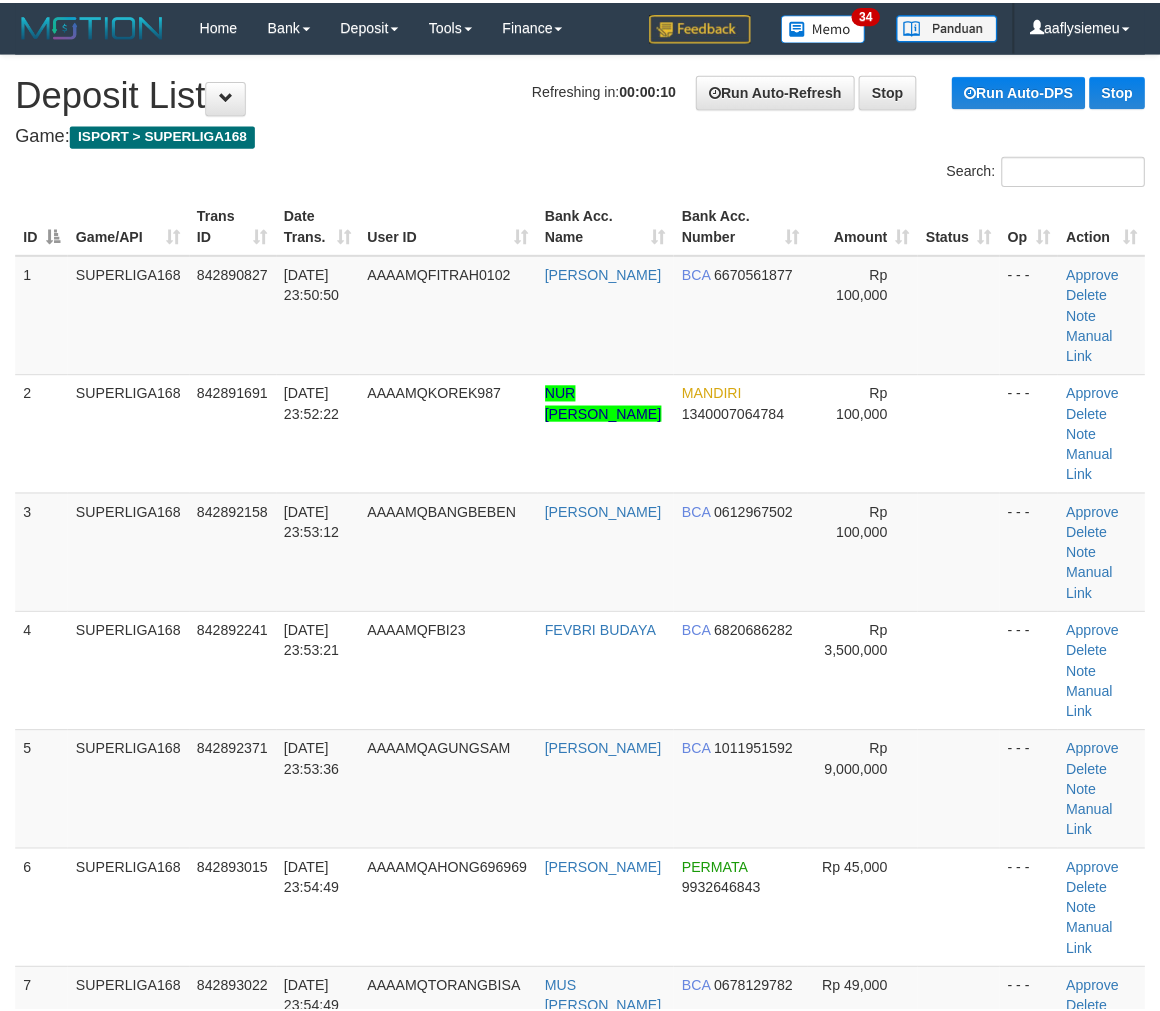 scroll, scrollTop: 354, scrollLeft: 0, axis: vertical 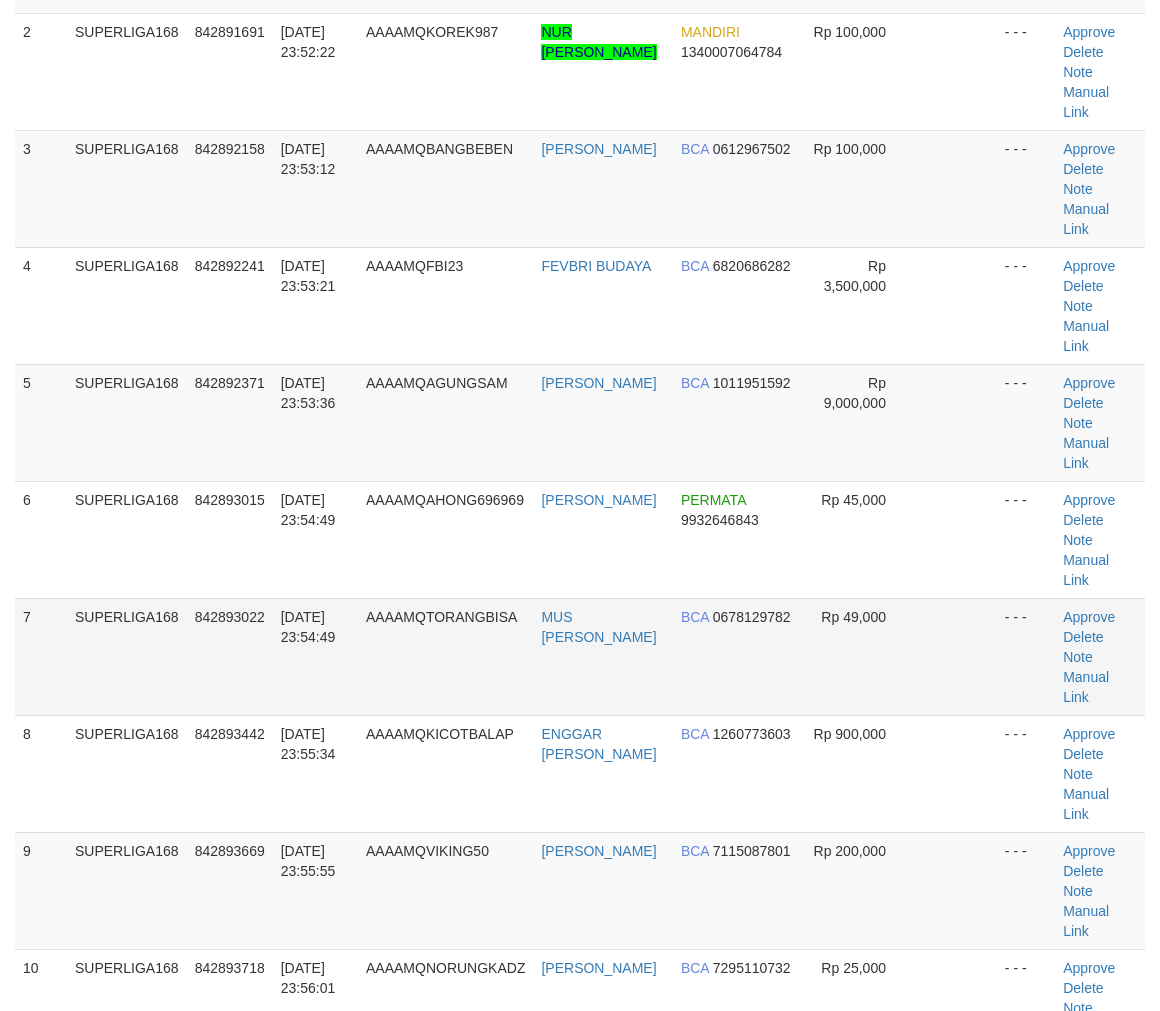 click on "11/07/2025 23:54:49" at bounding box center (315, 656) 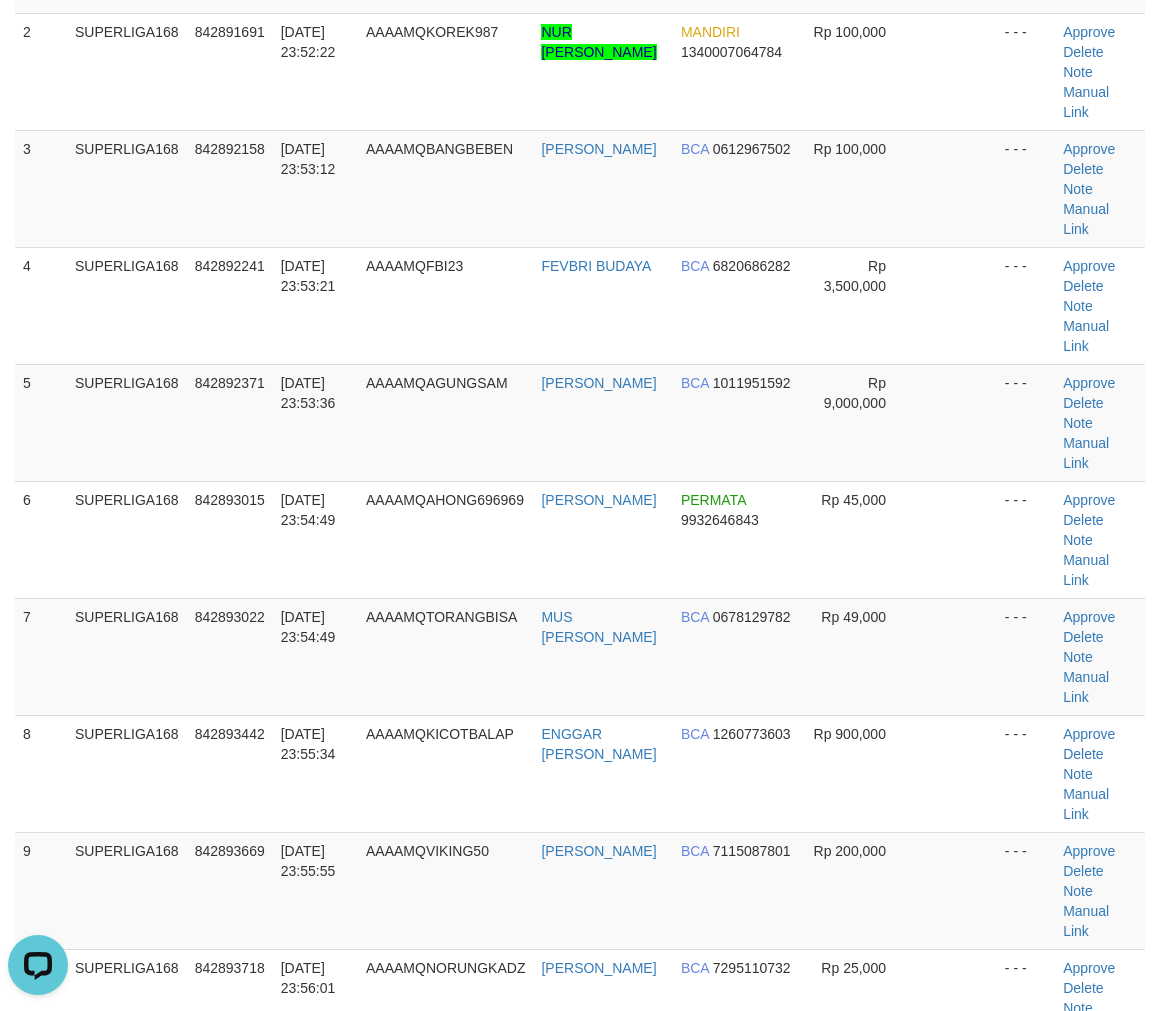 scroll, scrollTop: 0, scrollLeft: 0, axis: both 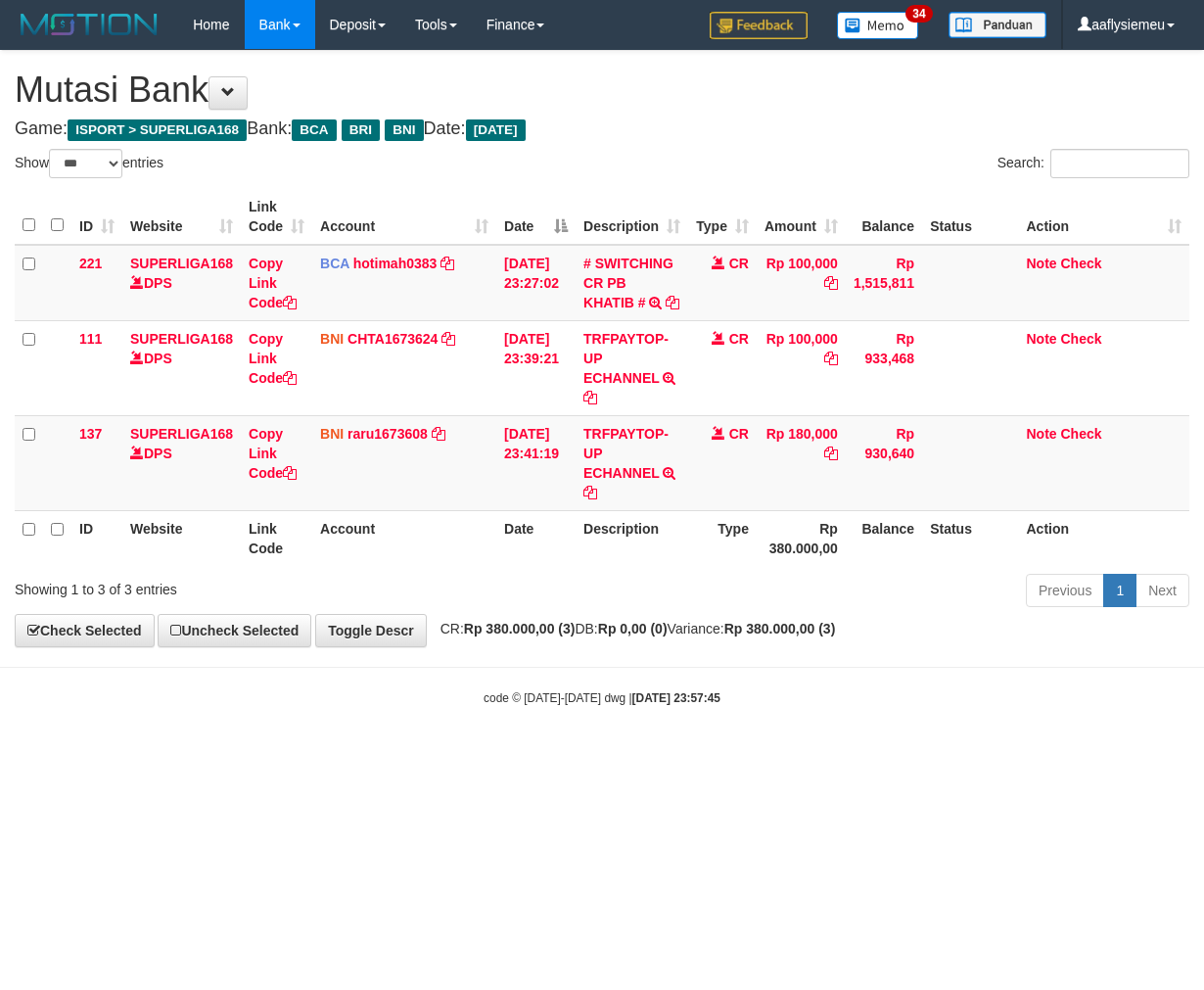 select on "***" 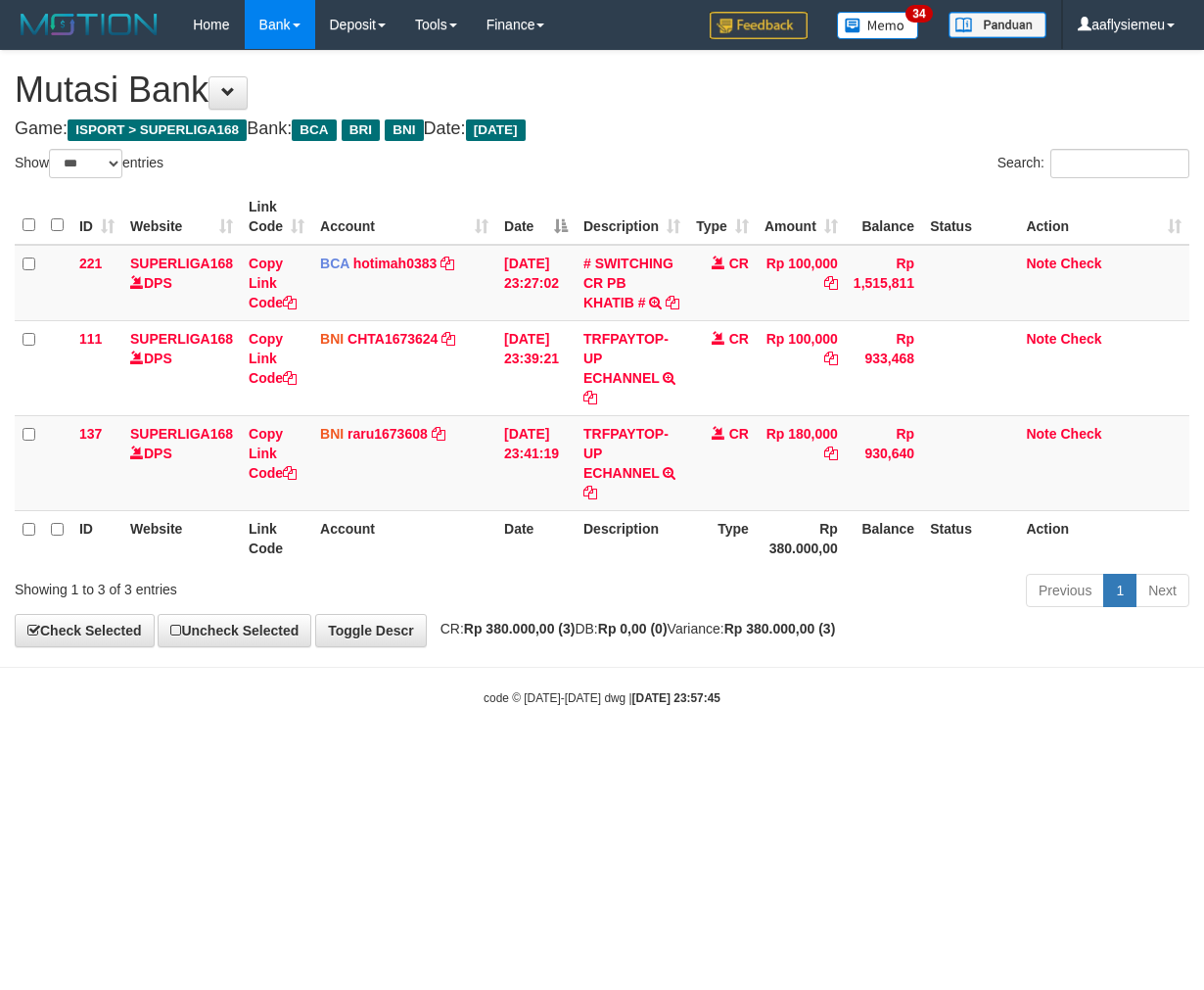 scroll, scrollTop: 0, scrollLeft: 0, axis: both 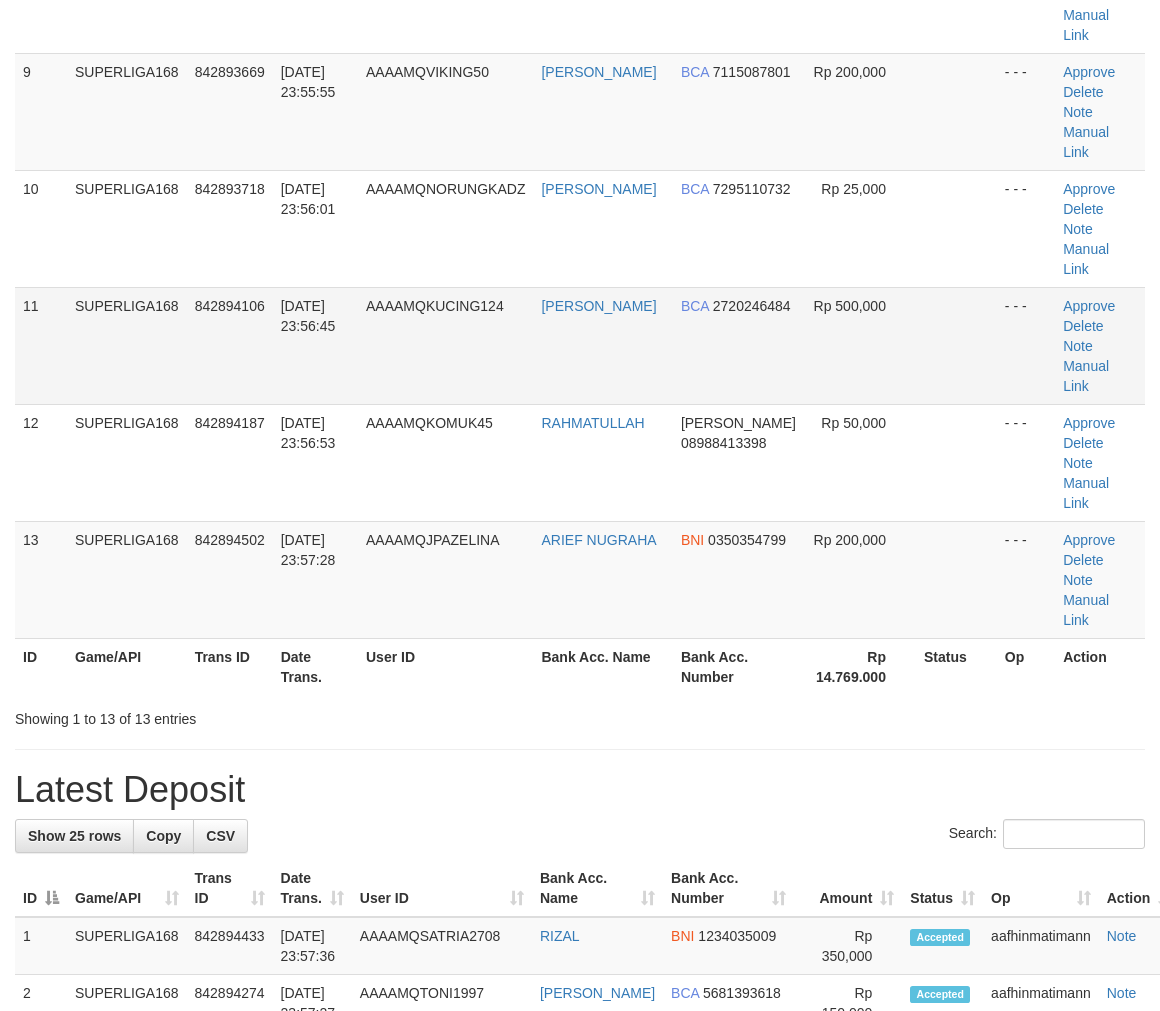 click on "Showing 1 to 13 of 13 entries" at bounding box center [241, 715] 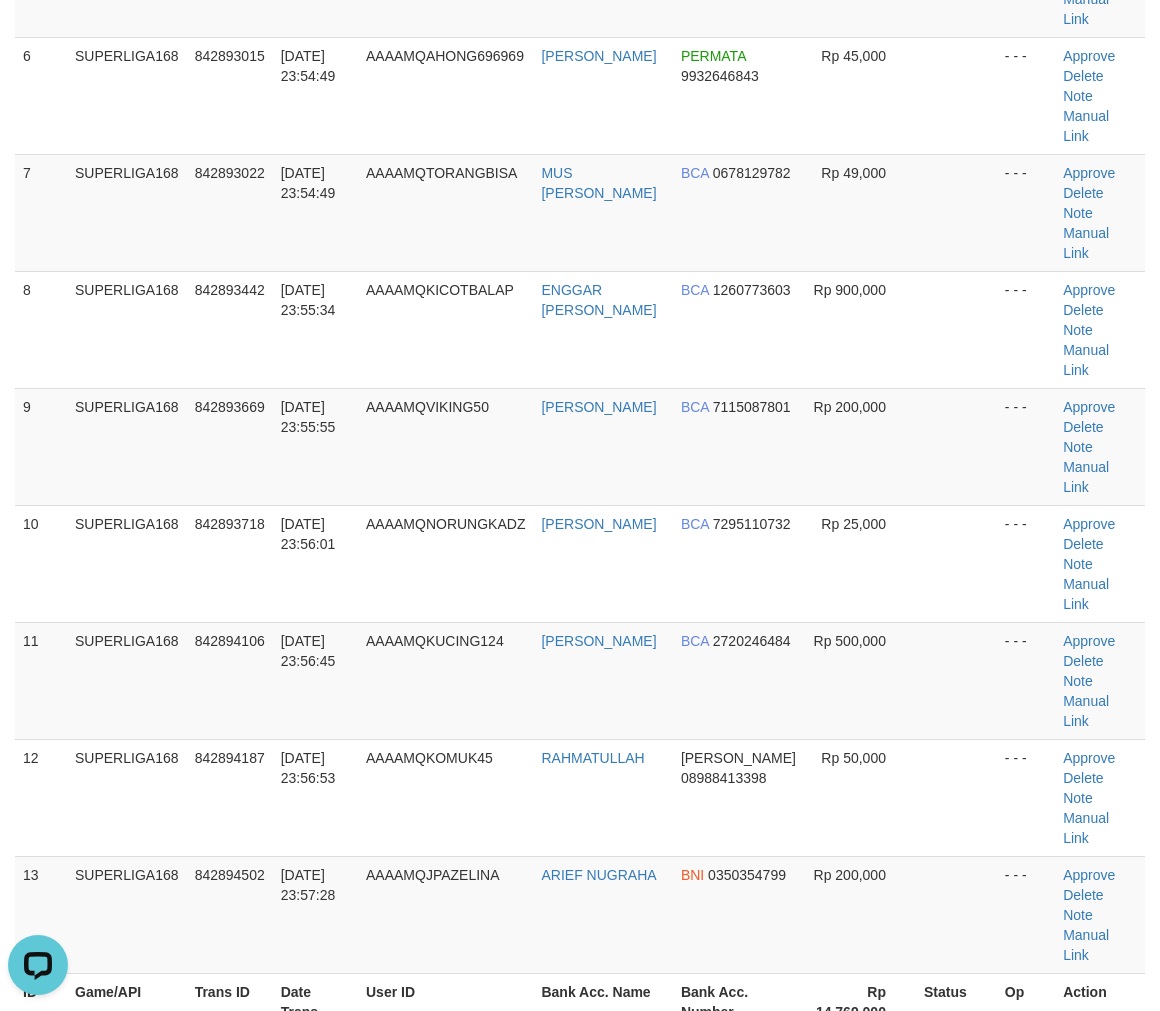 scroll, scrollTop: 0, scrollLeft: 0, axis: both 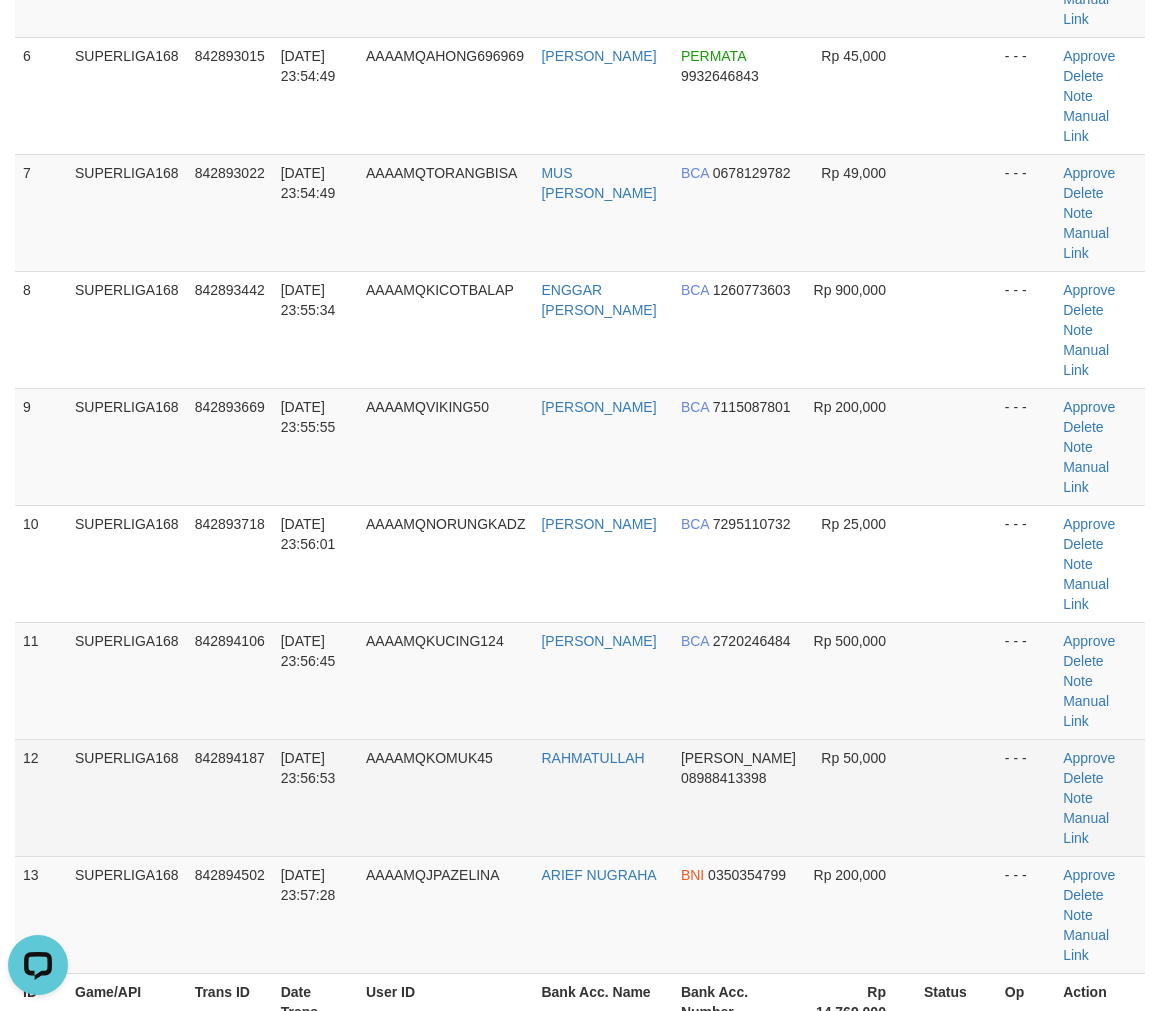 click on "SUPERLIGA168" at bounding box center (127, 797) 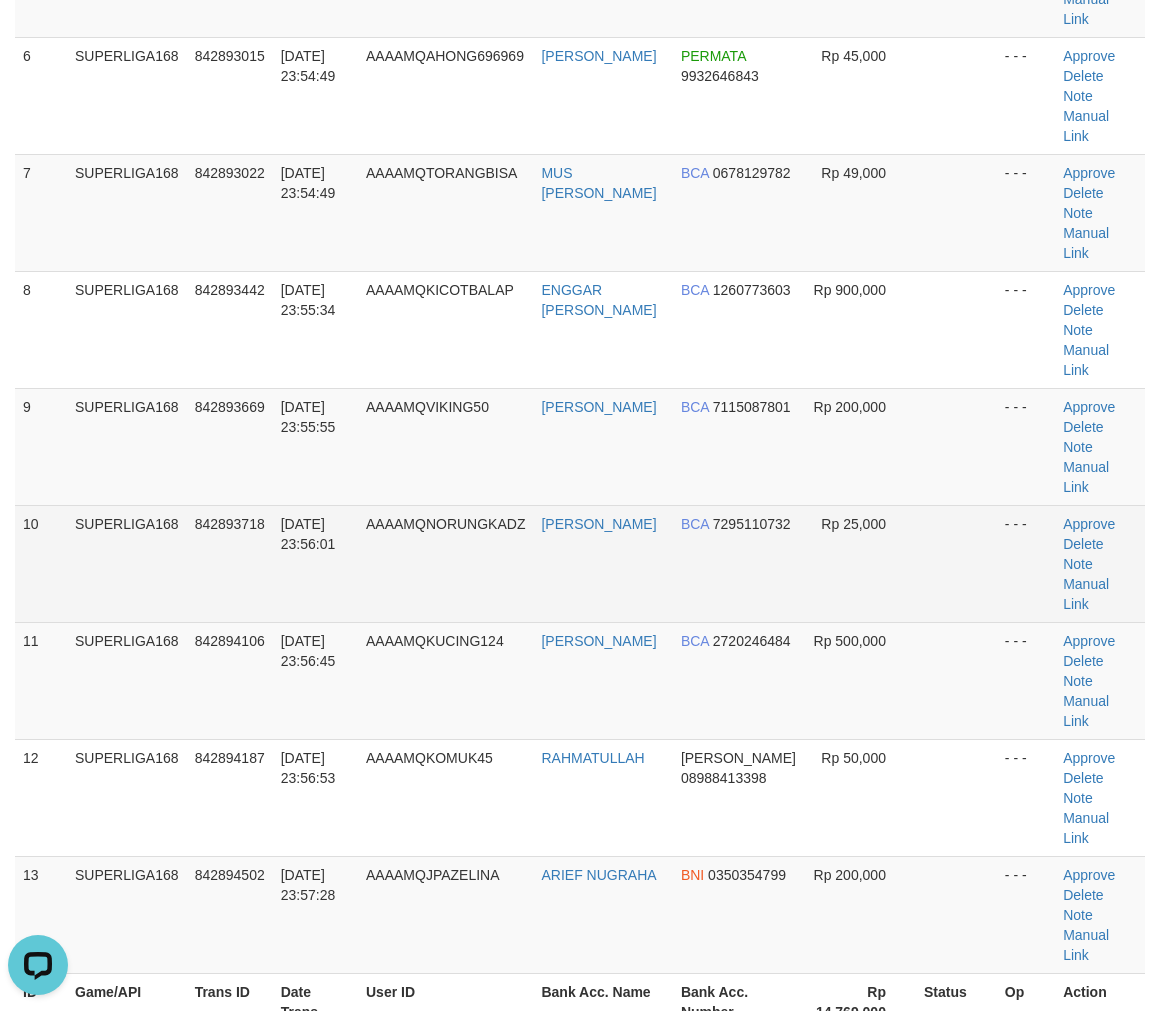 click on "AAAAMQNORUNGKADZ" at bounding box center [445, 524] 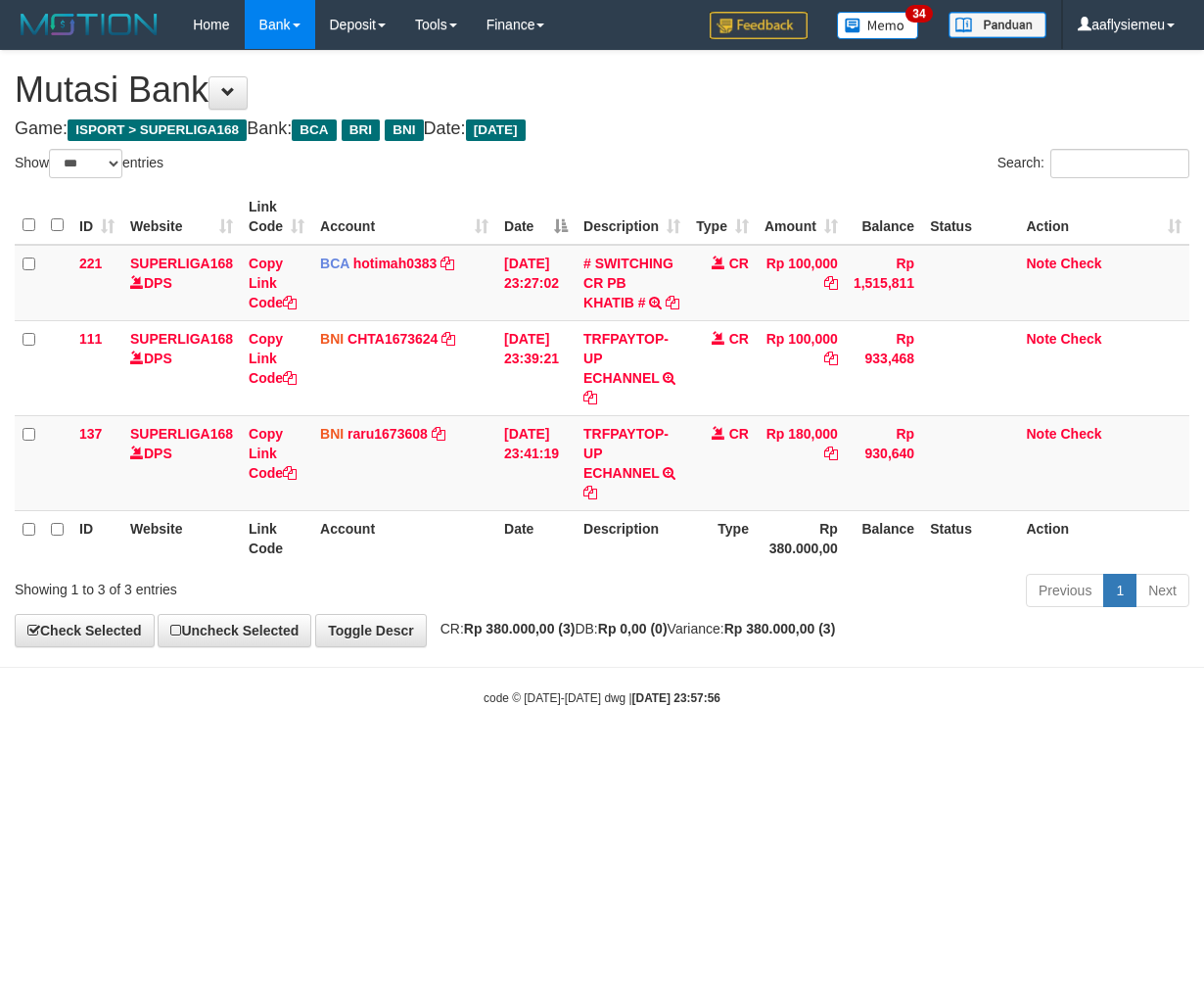 select on "***" 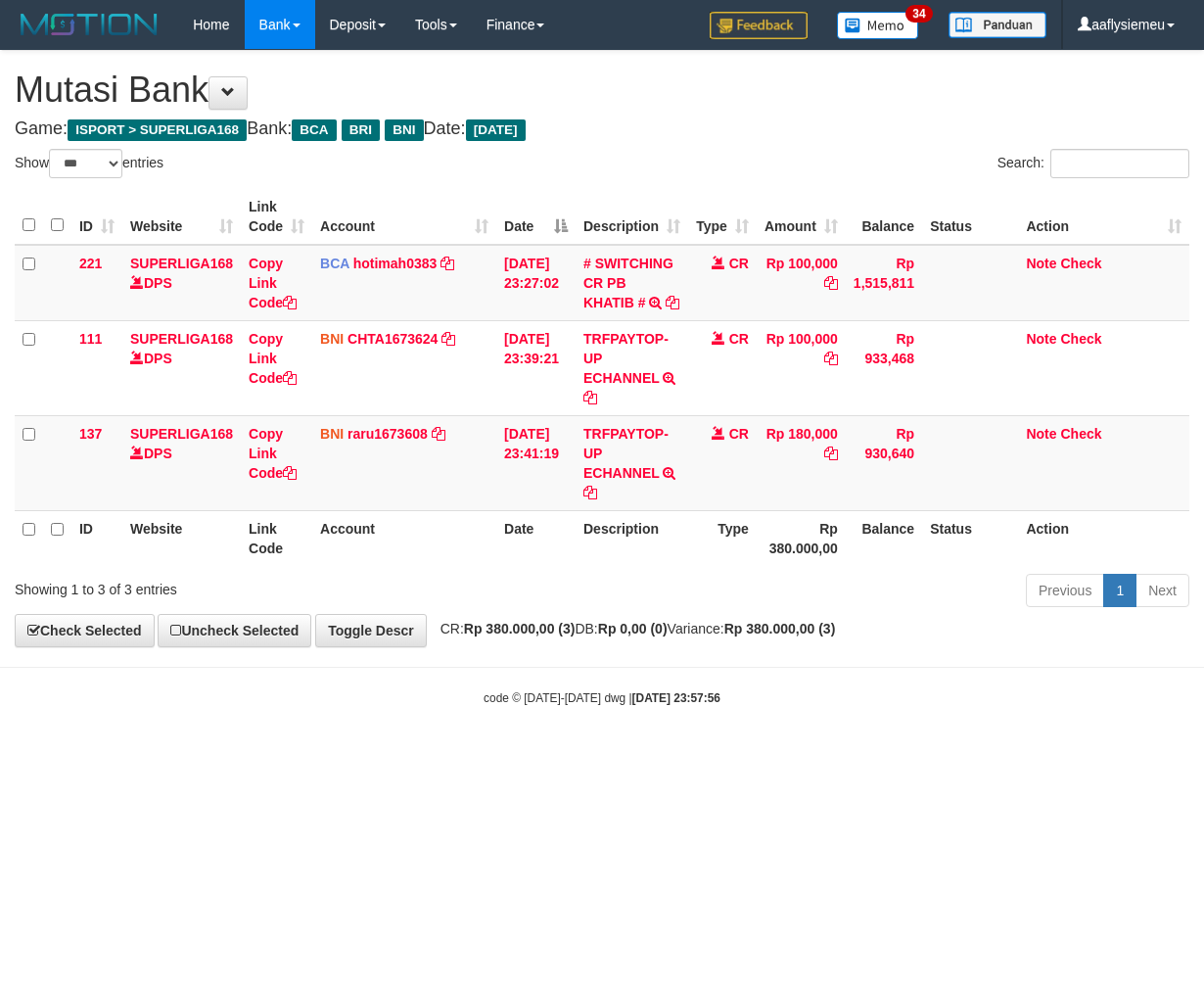 scroll, scrollTop: 0, scrollLeft: 0, axis: both 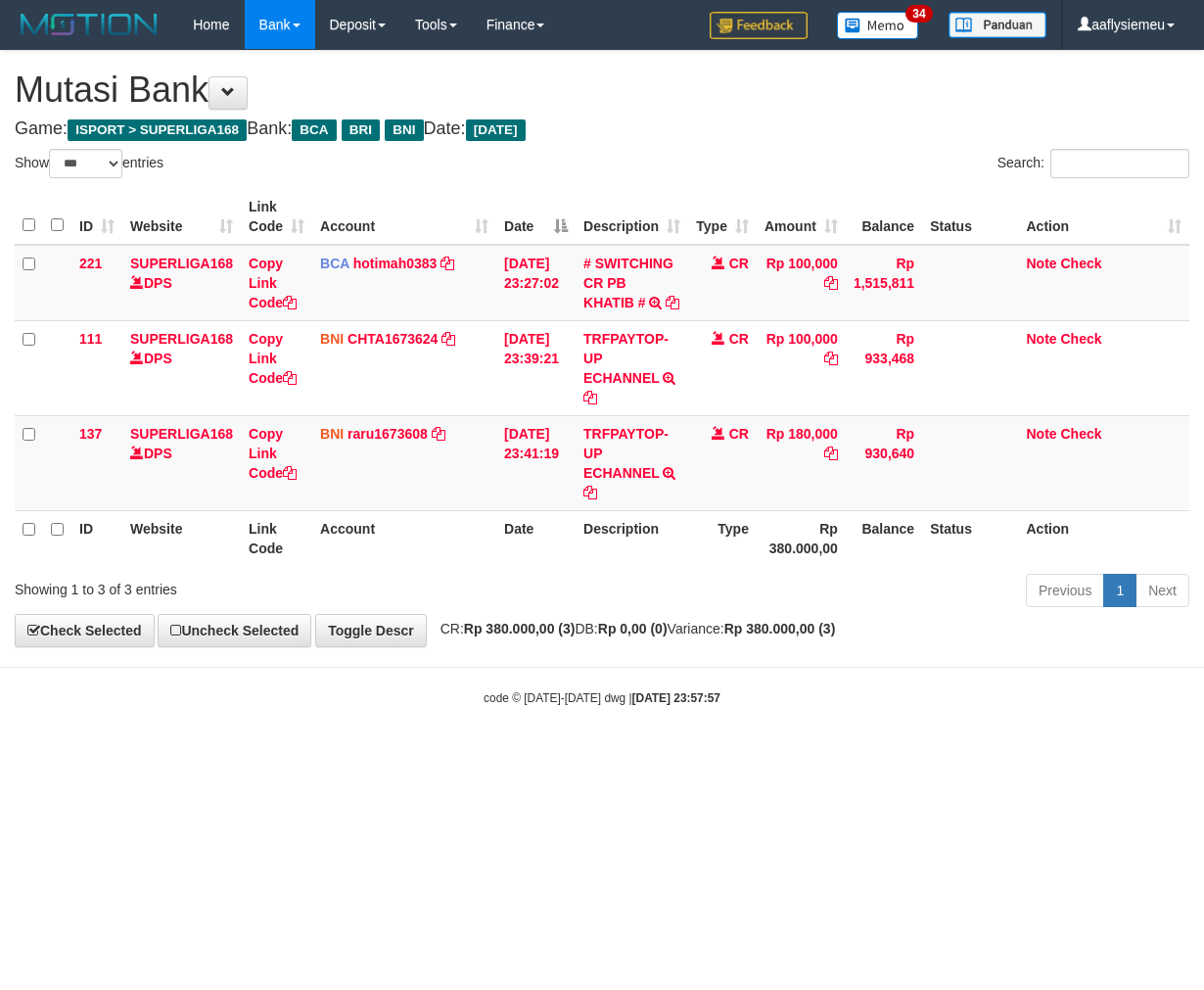 select on "***" 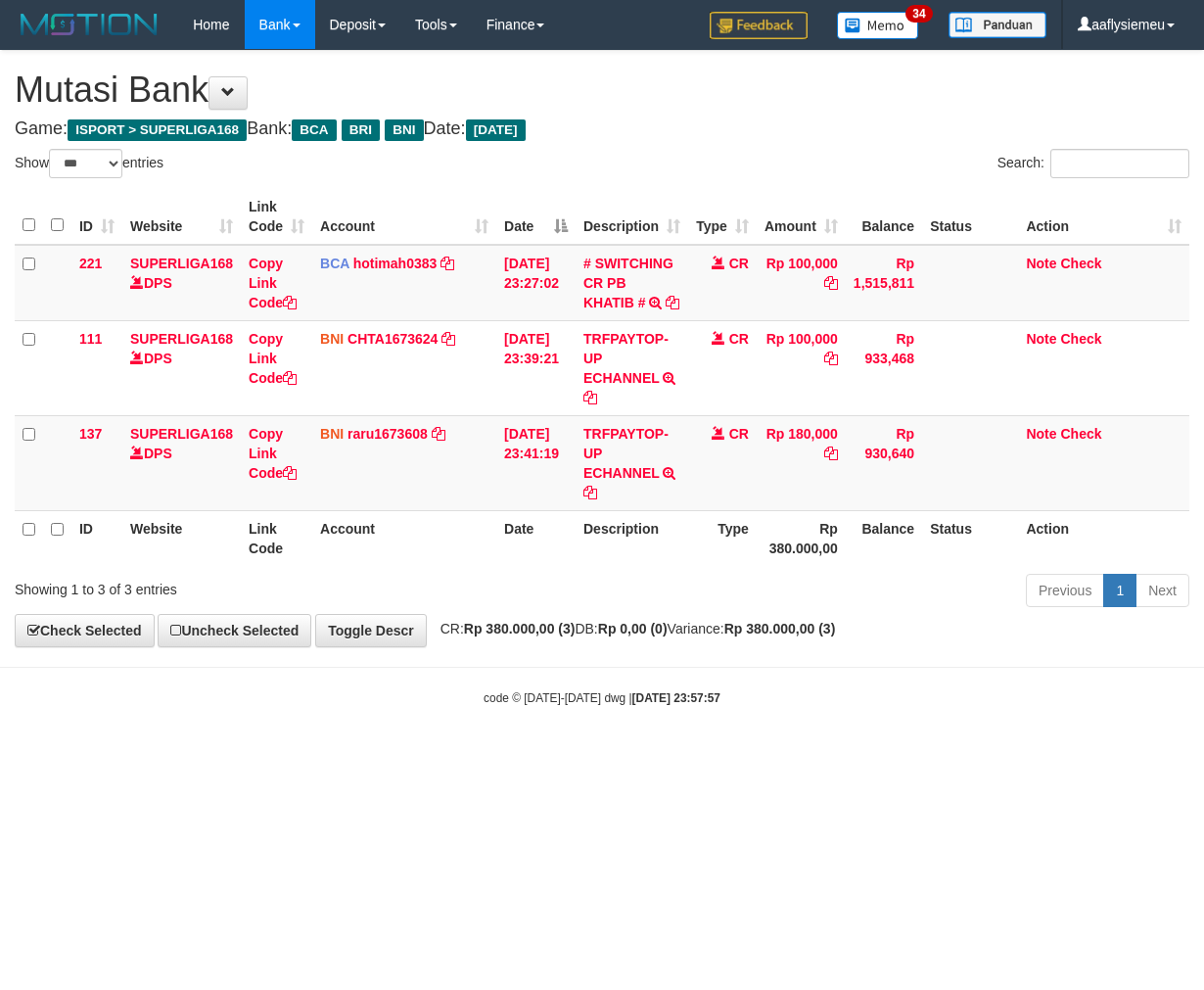 scroll, scrollTop: 0, scrollLeft: 0, axis: both 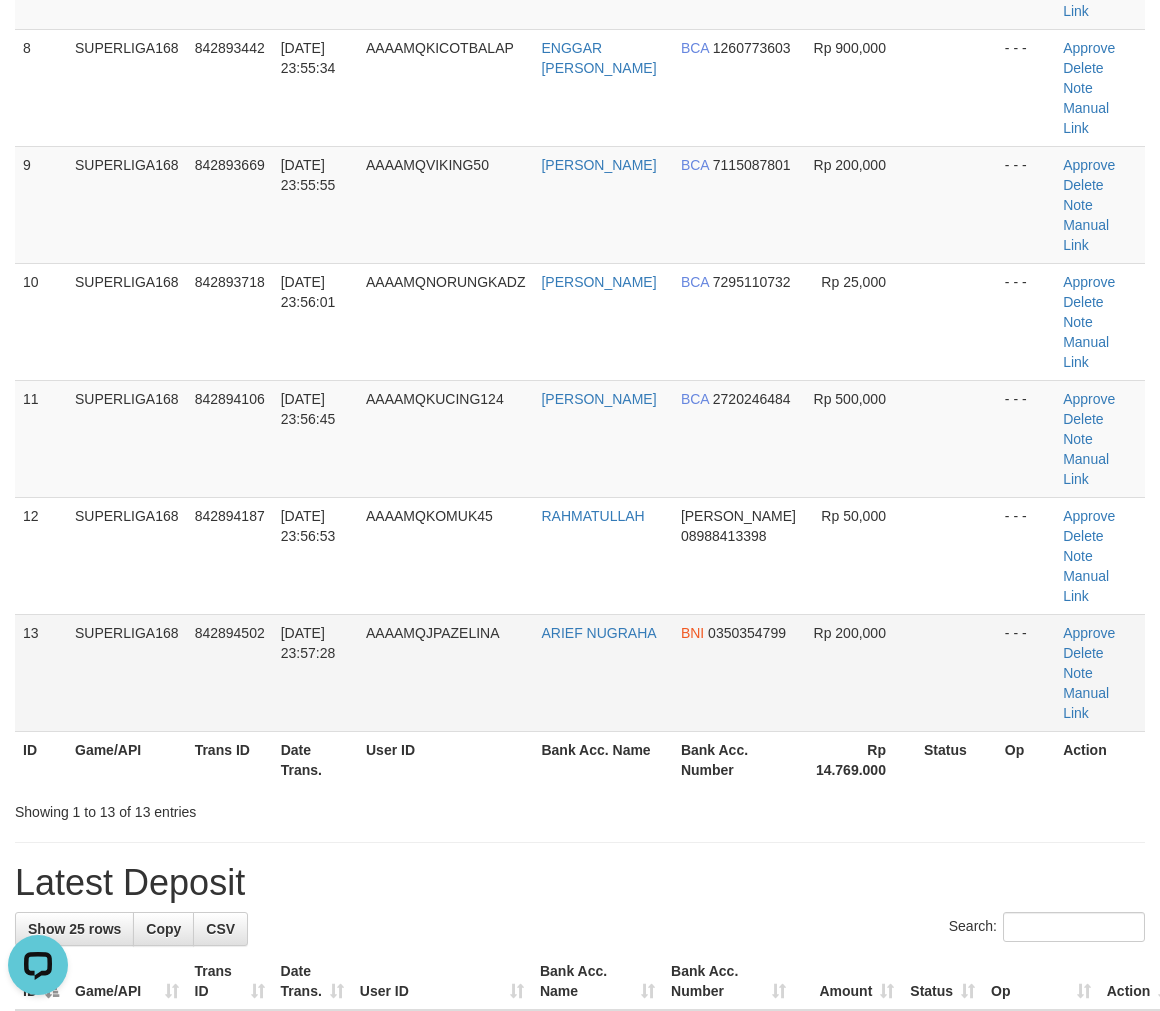 click on "11/07/2025 23:57:28" at bounding box center [315, 672] 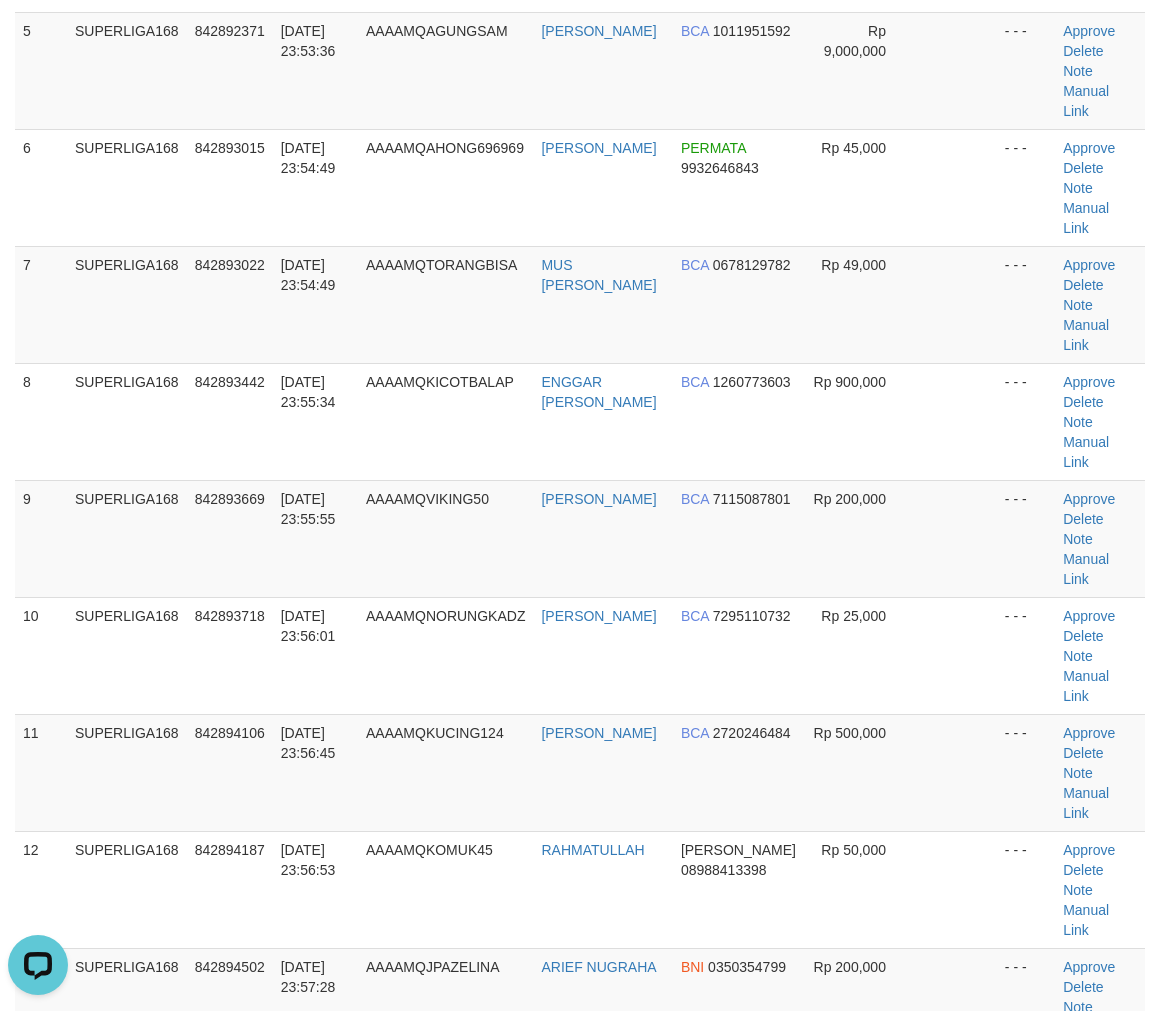 scroll, scrollTop: 595, scrollLeft: 0, axis: vertical 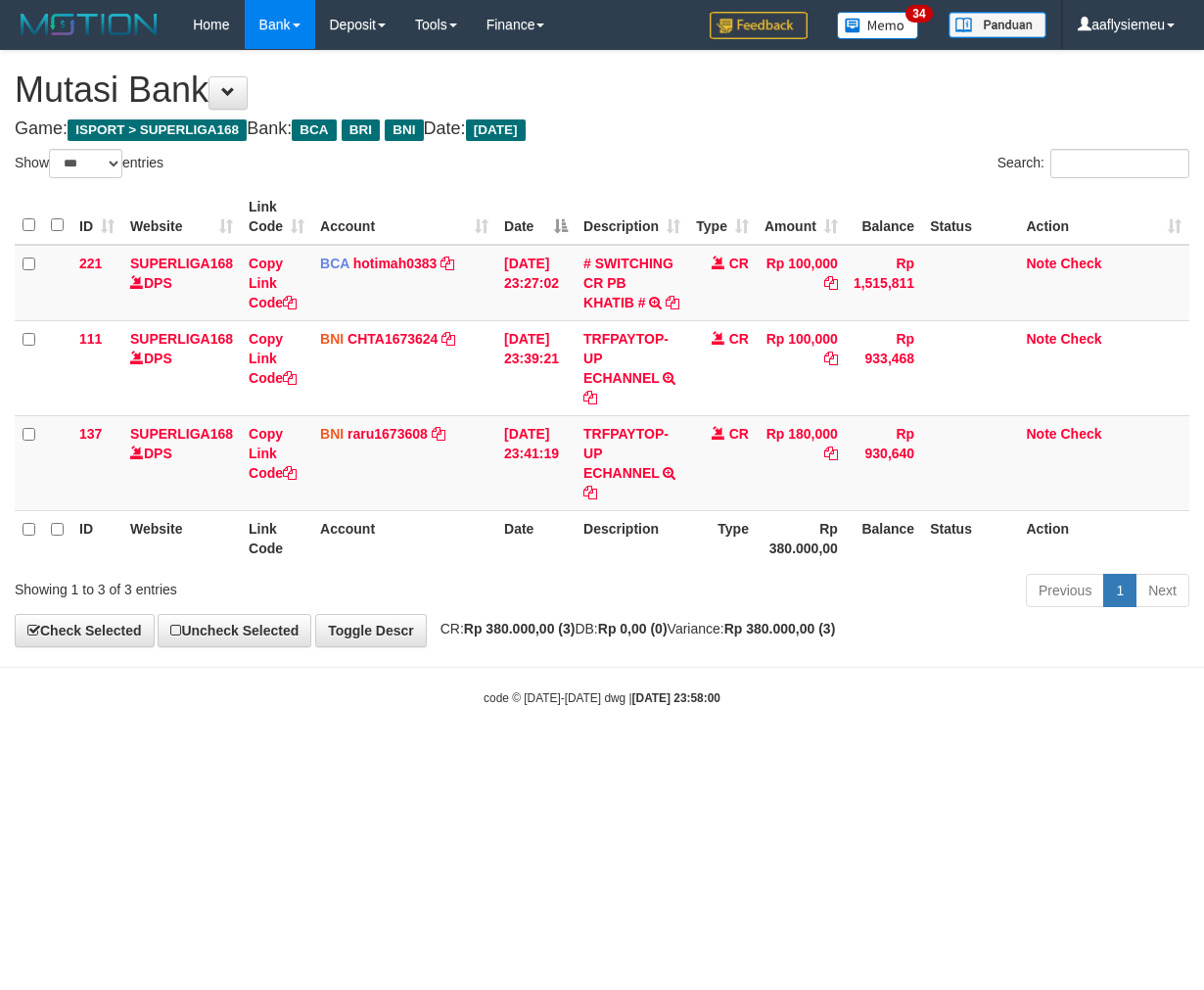 select on "***" 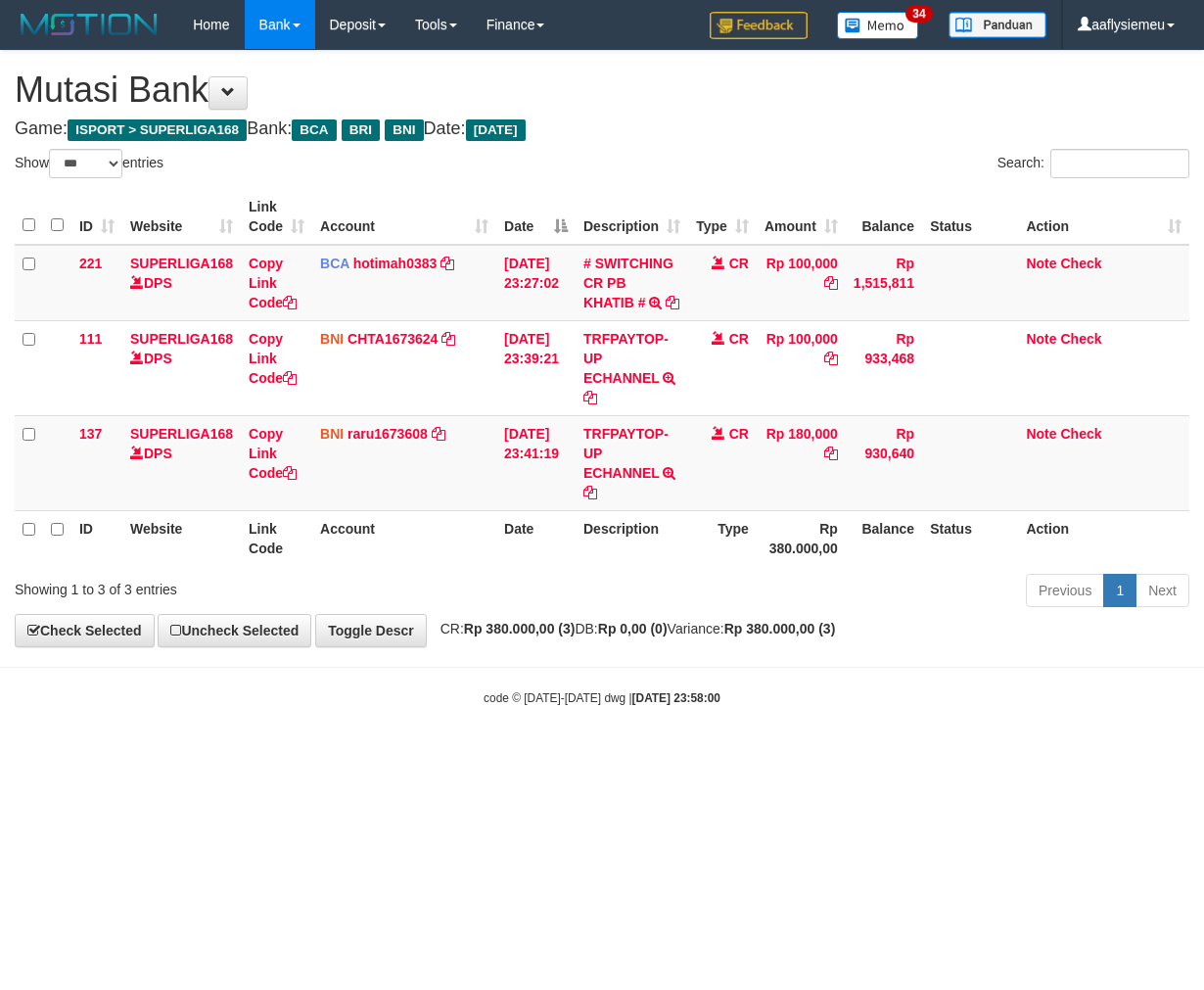 scroll, scrollTop: 0, scrollLeft: 0, axis: both 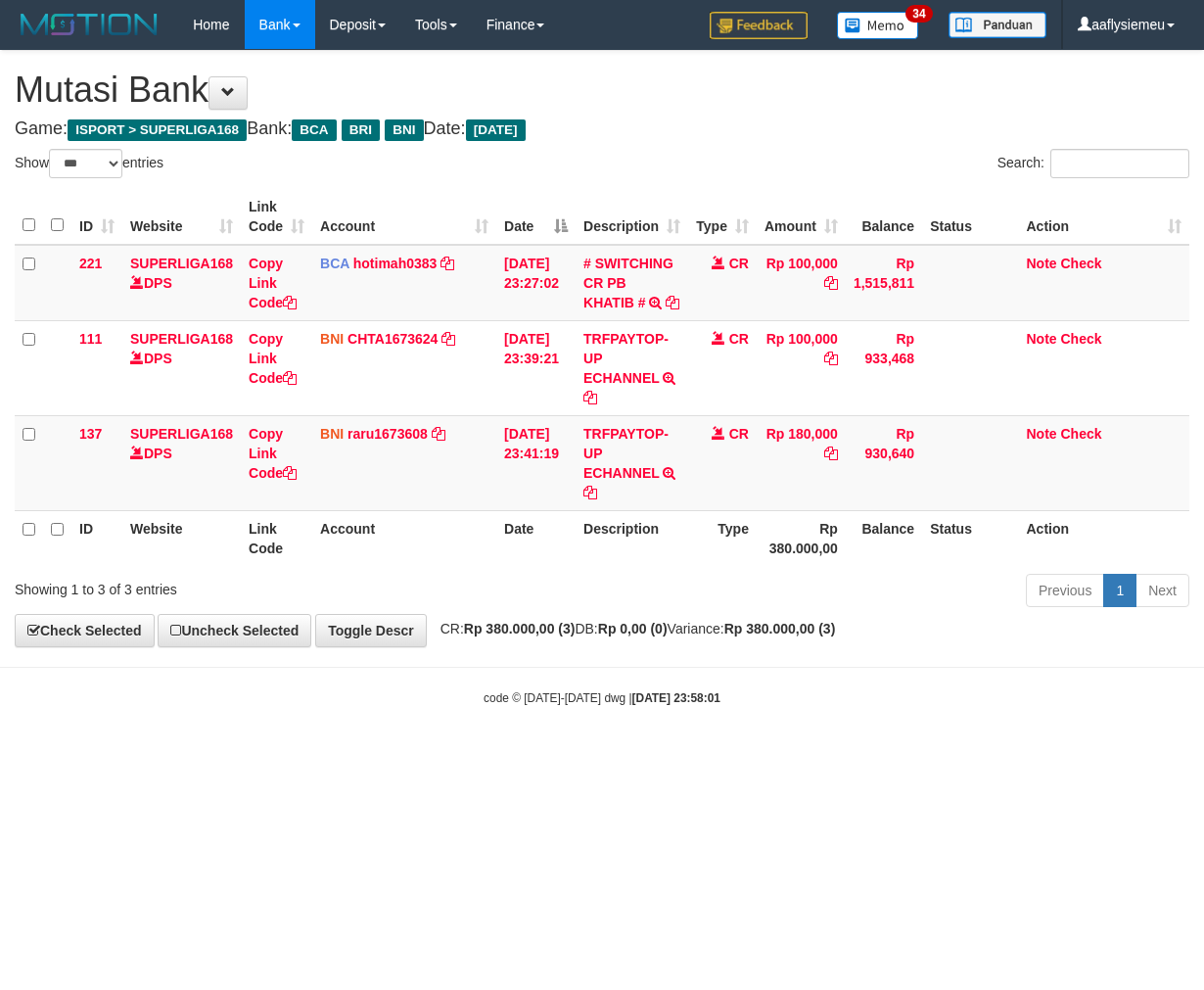 select on "***" 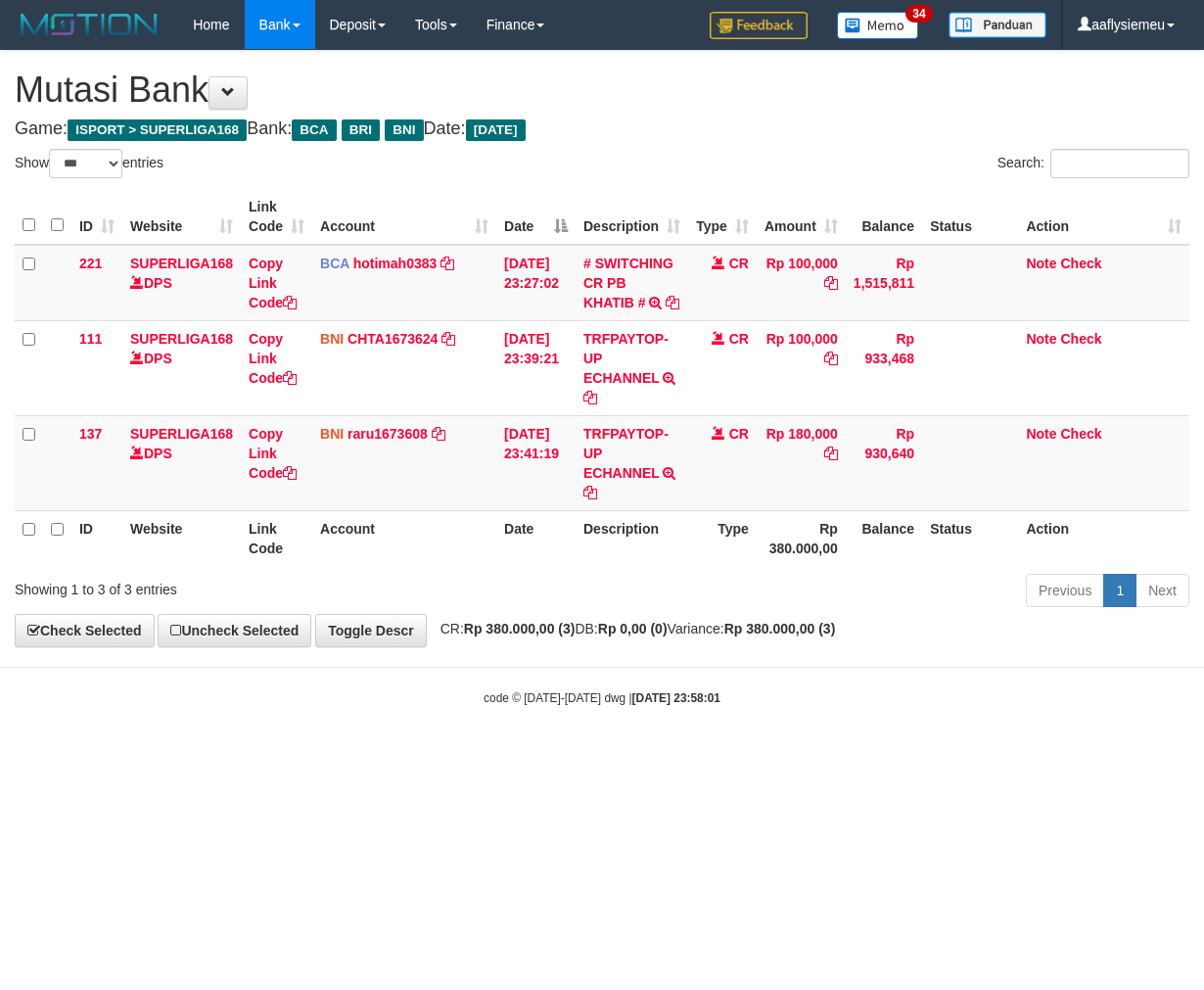 scroll, scrollTop: 0, scrollLeft: 0, axis: both 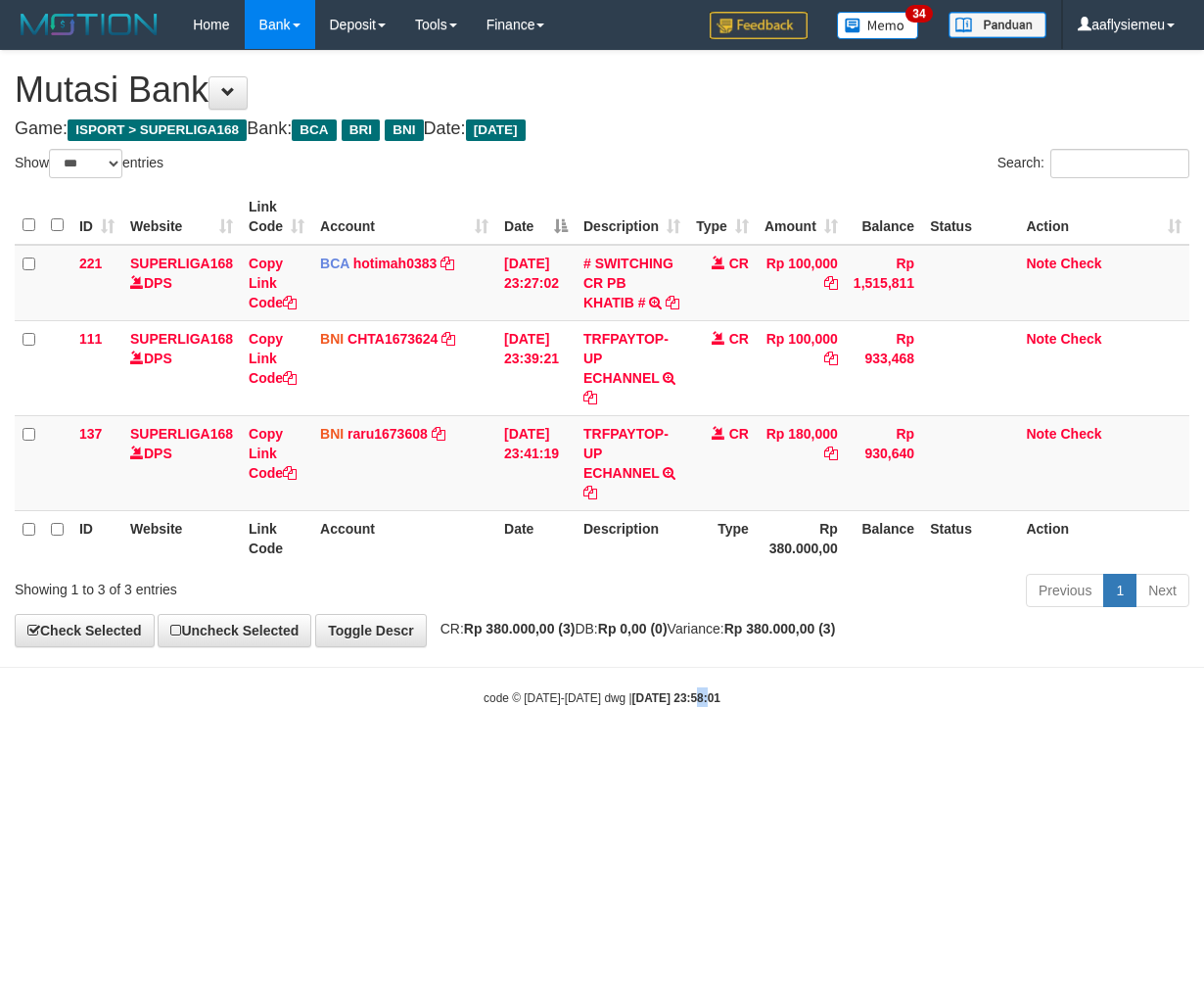 click on "Toggle navigation
Home
Bank
Account List
Load
By Website
Group
[ISPORT]													SUPERLIGA168
By Load Group (DPS)
34" at bounding box center (602, 378) 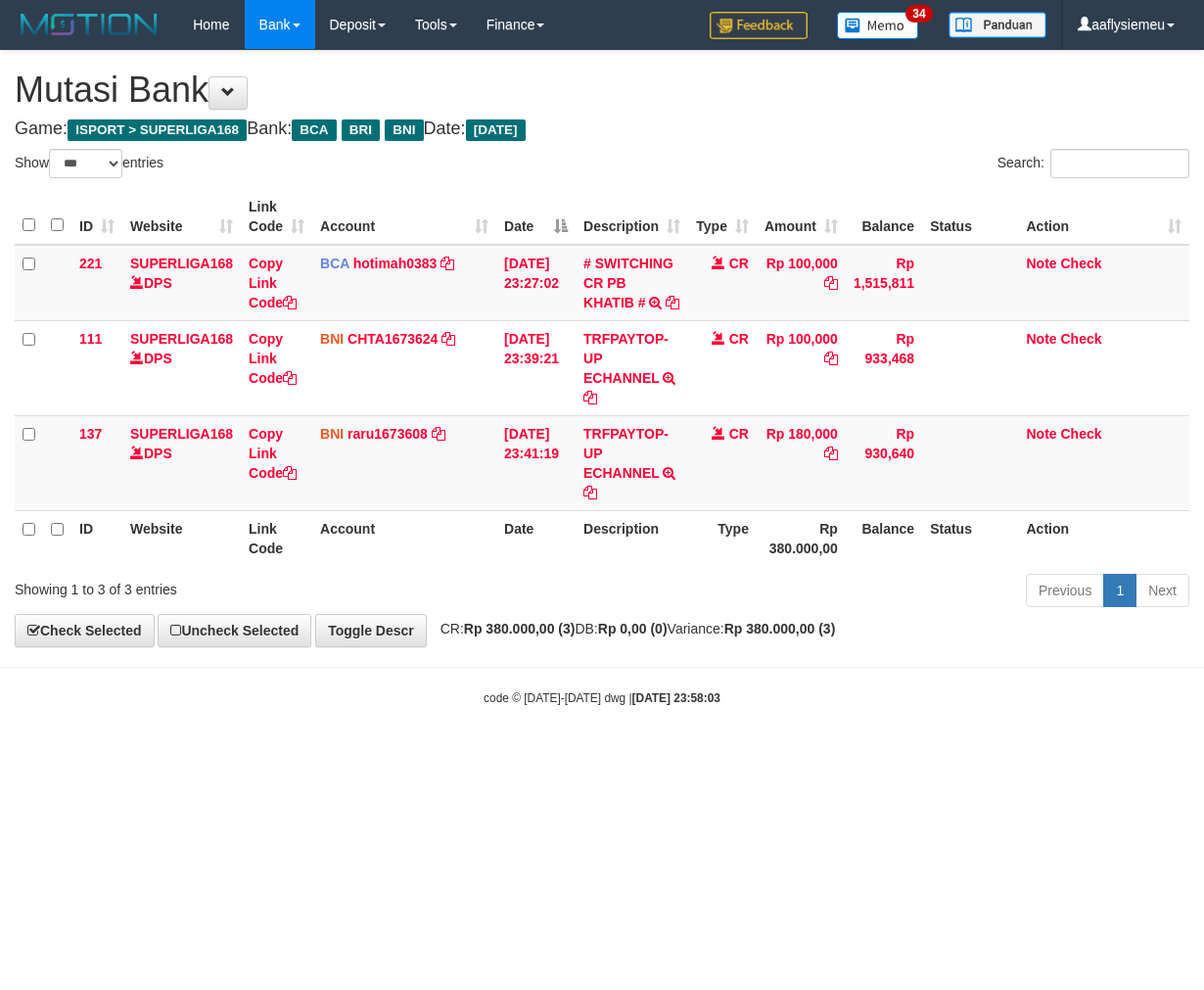 select on "***" 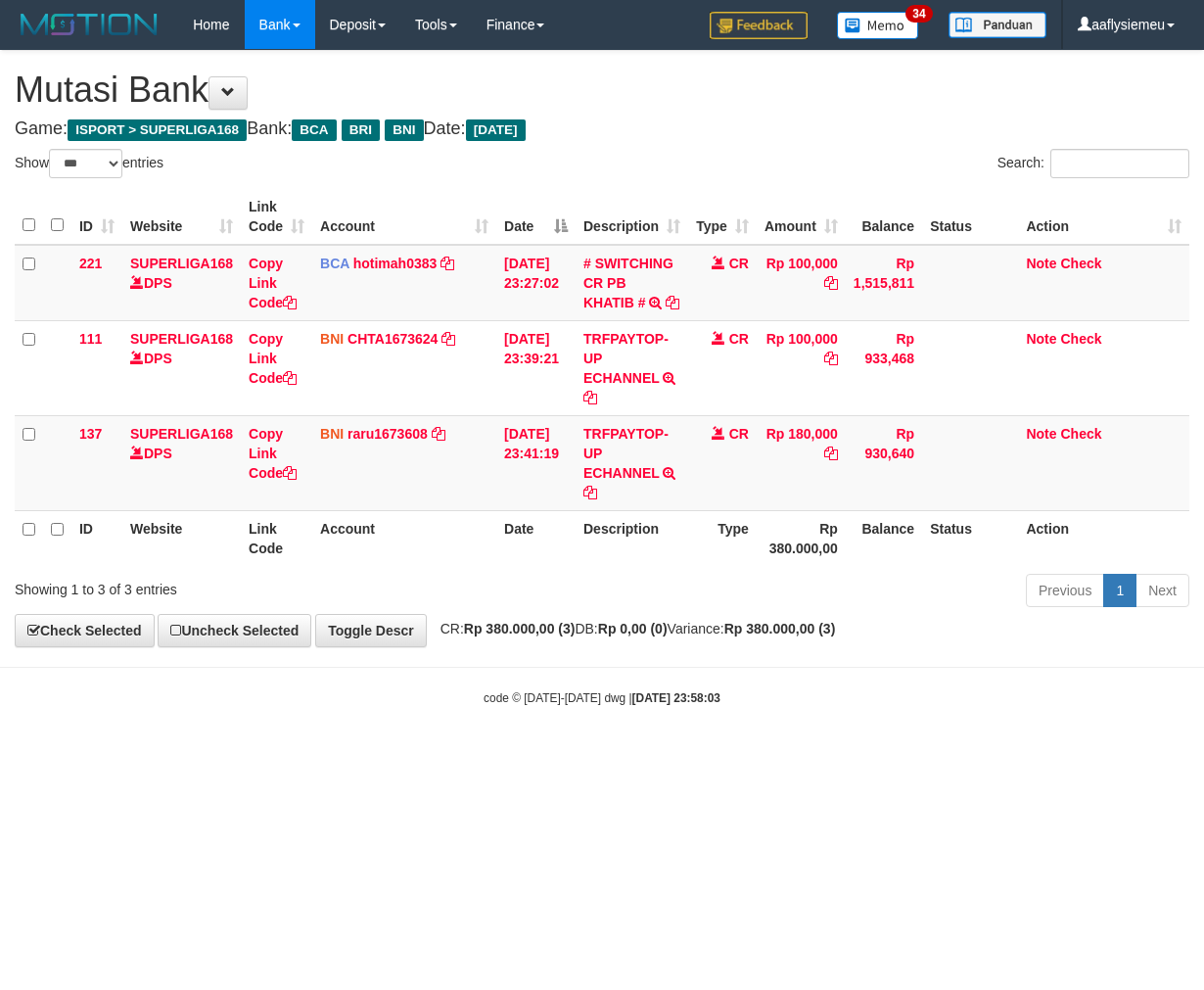 scroll, scrollTop: 0, scrollLeft: 0, axis: both 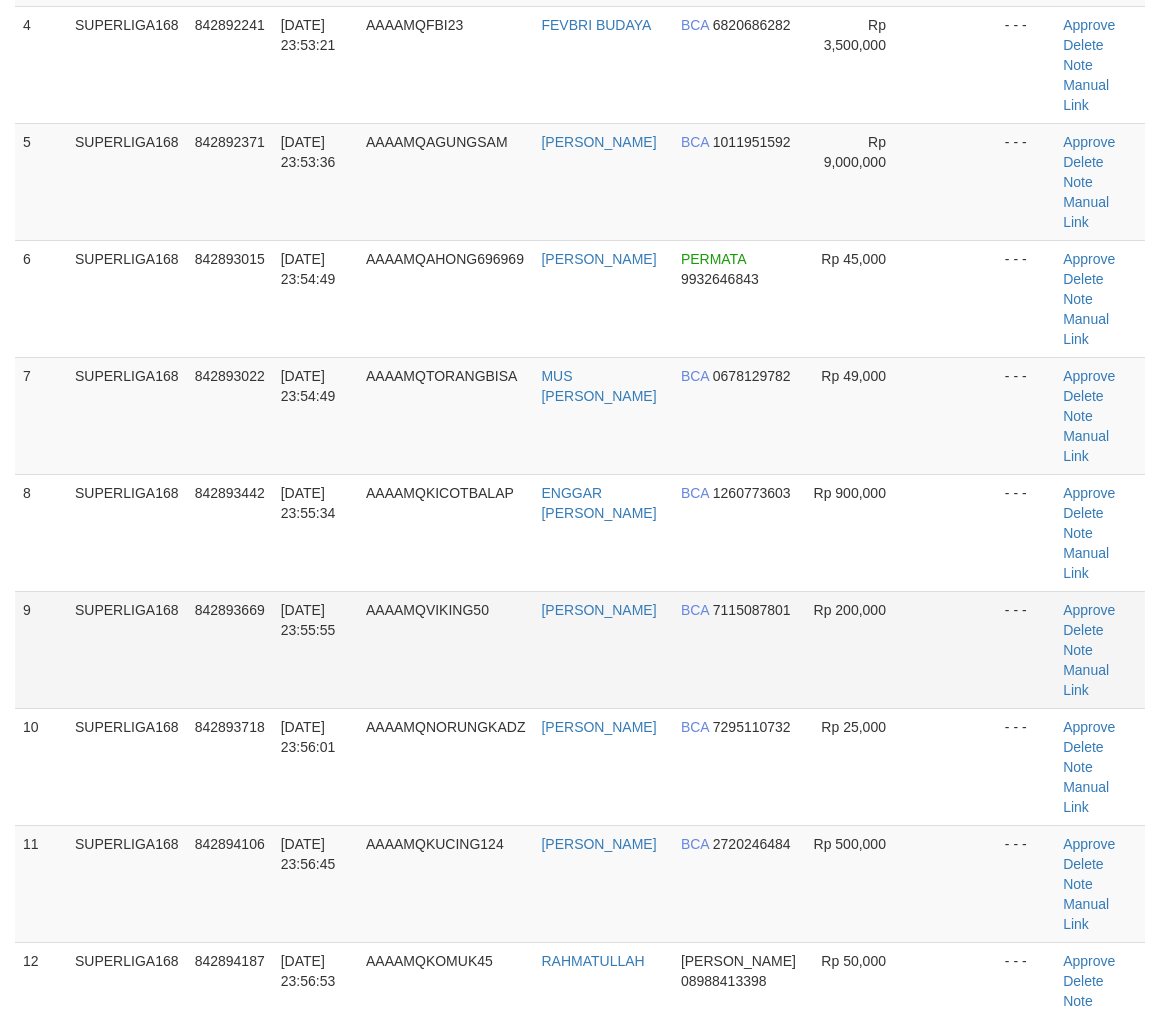 click on "842893669" at bounding box center [230, 649] 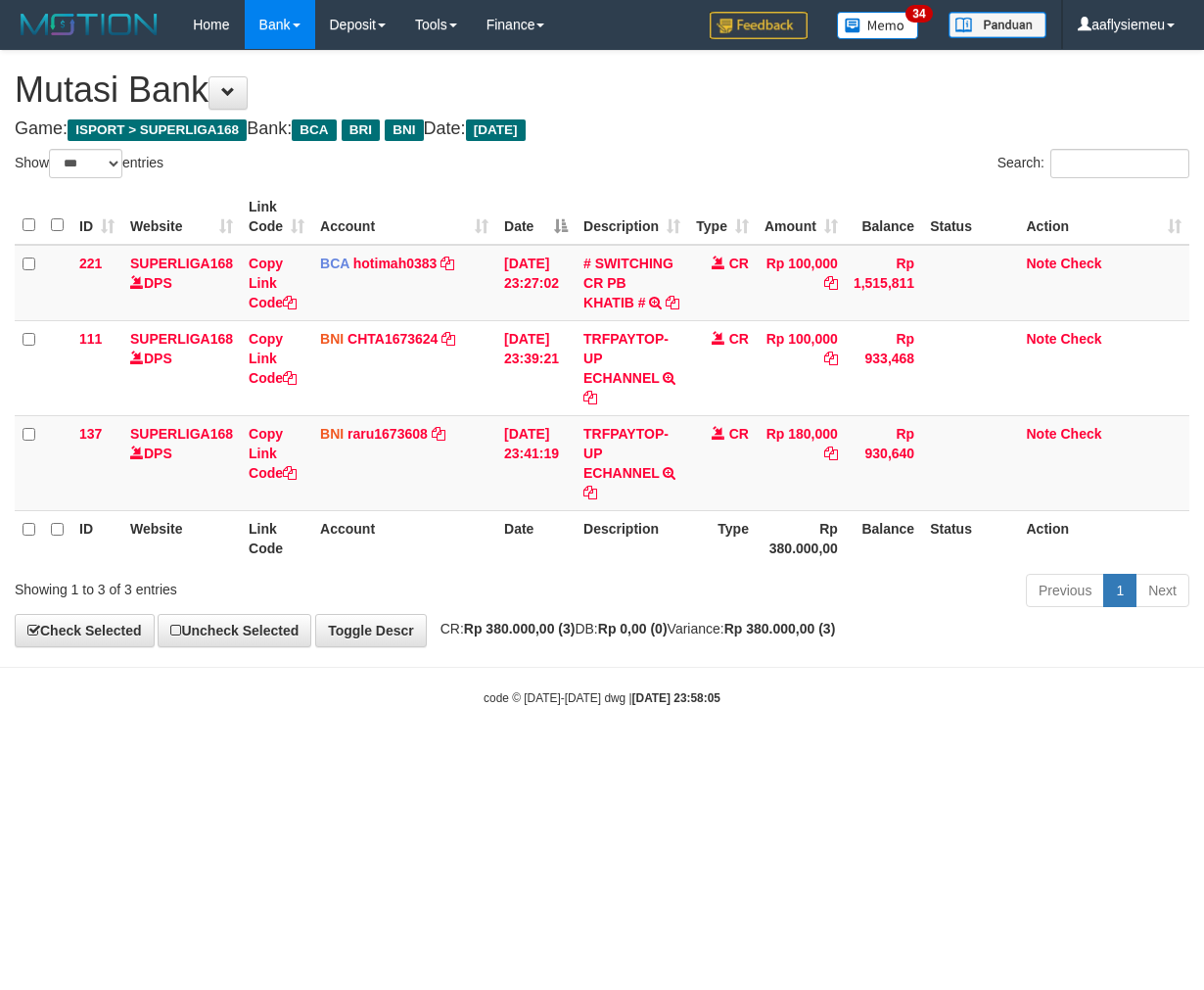 select on "***" 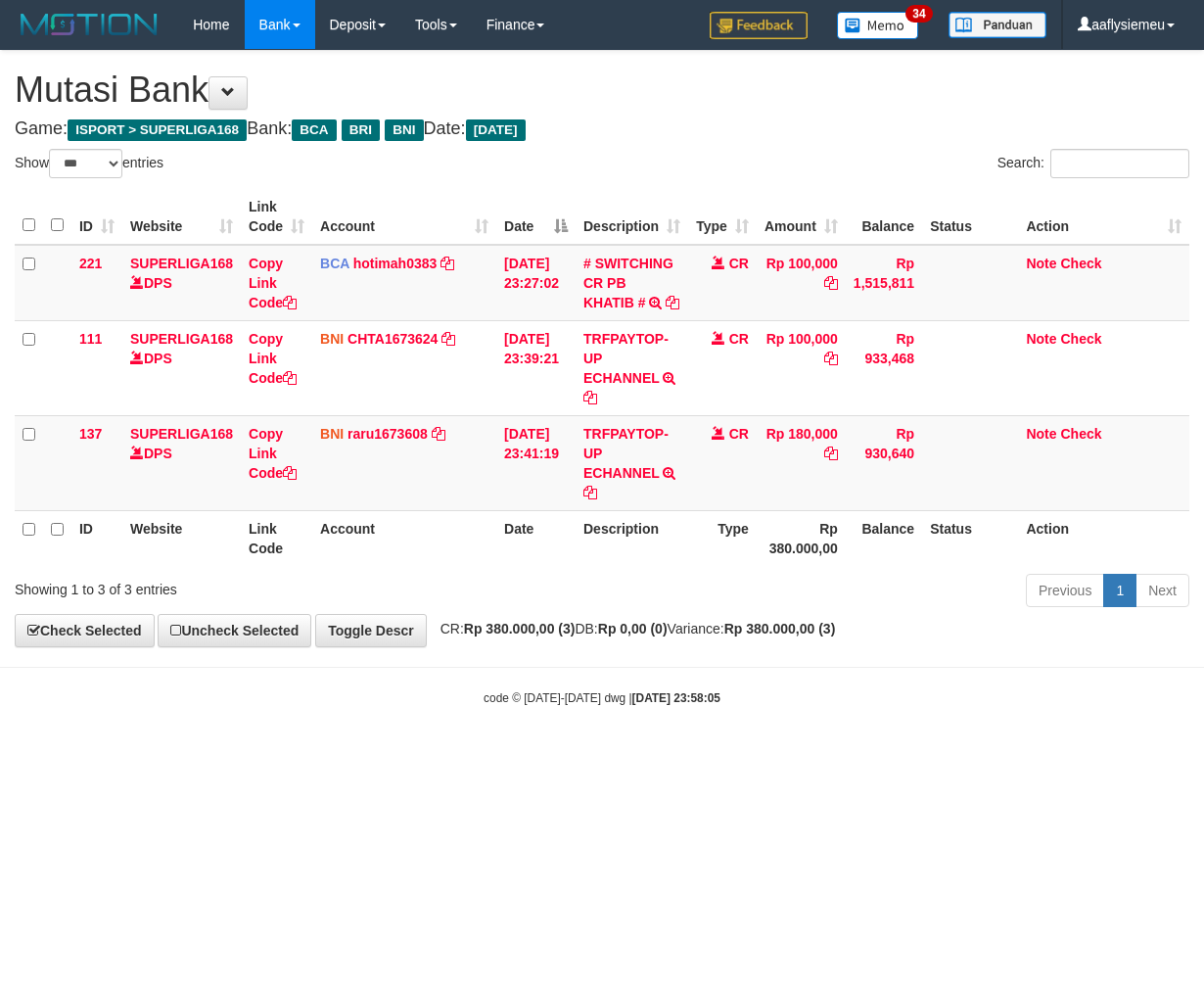 scroll, scrollTop: 0, scrollLeft: 0, axis: both 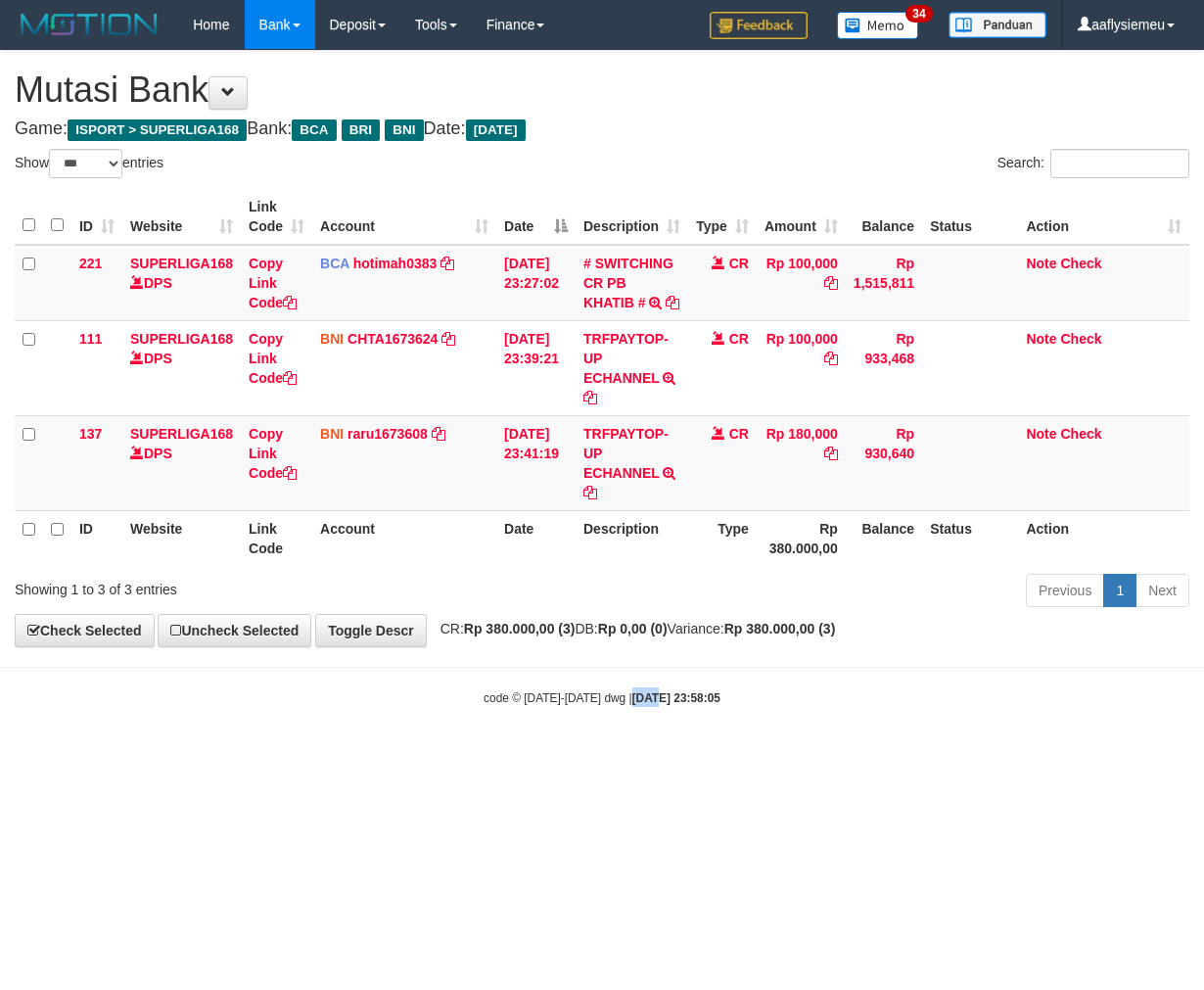 click on "Toggle navigation
Home
Bank
Account List
Load
By Website
Group
[ISPORT]													SUPERLIGA168
By Load Group (DPS)" at bounding box center [602, 378] 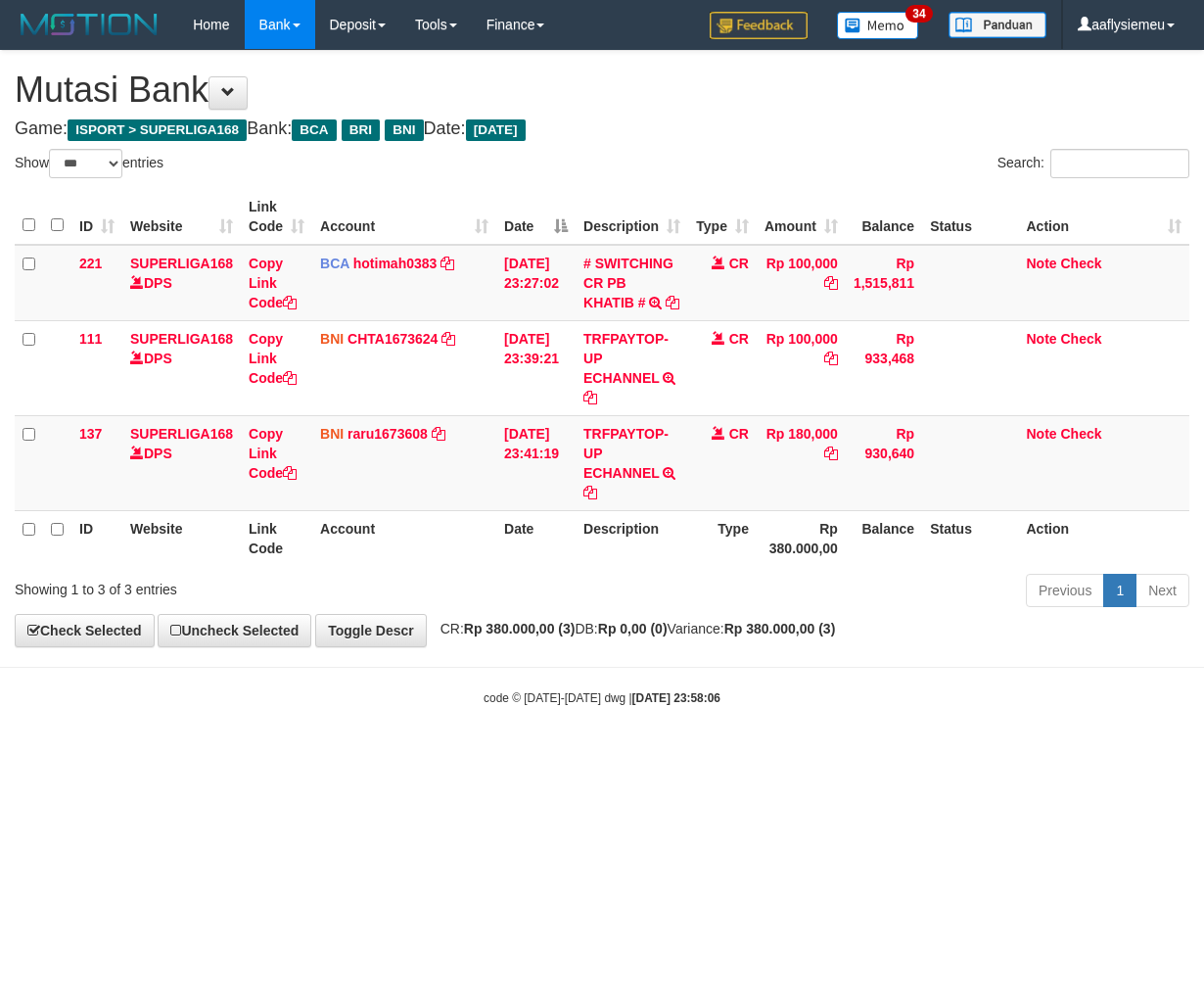 select on "***" 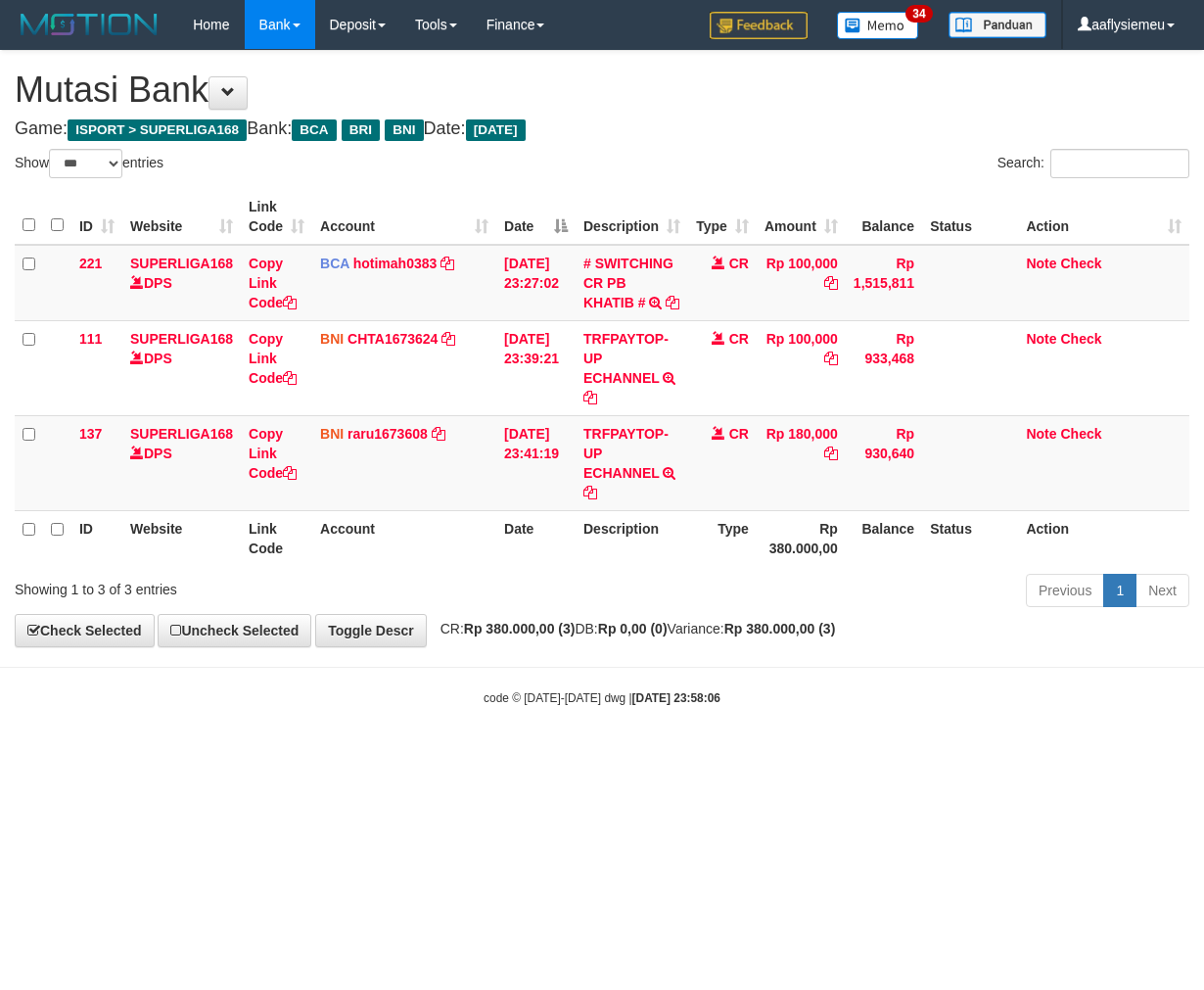 scroll, scrollTop: 0, scrollLeft: 0, axis: both 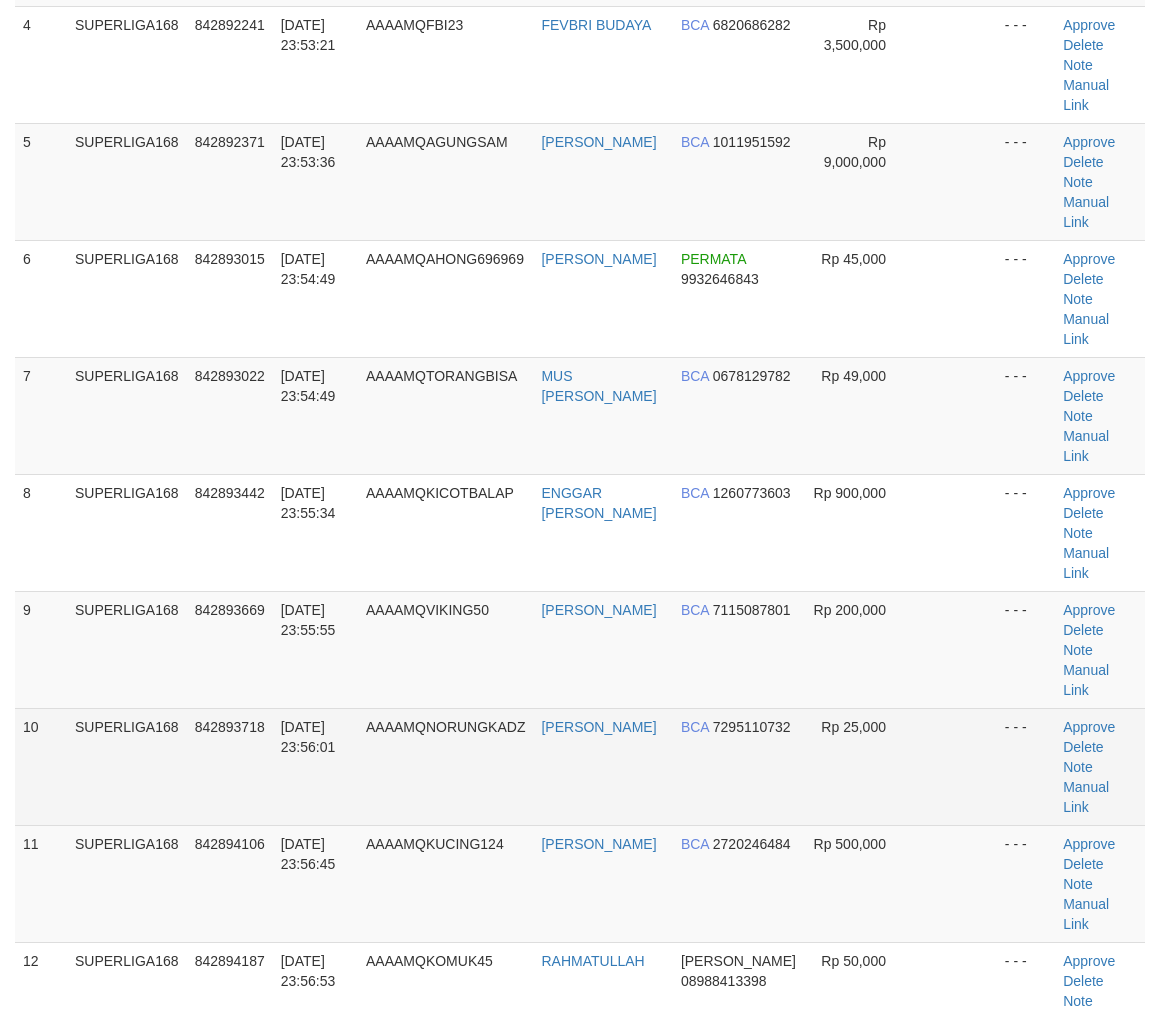 drag, startPoint x: 360, startPoint y: 484, endPoint x: 184, endPoint y: 552, distance: 188.67963 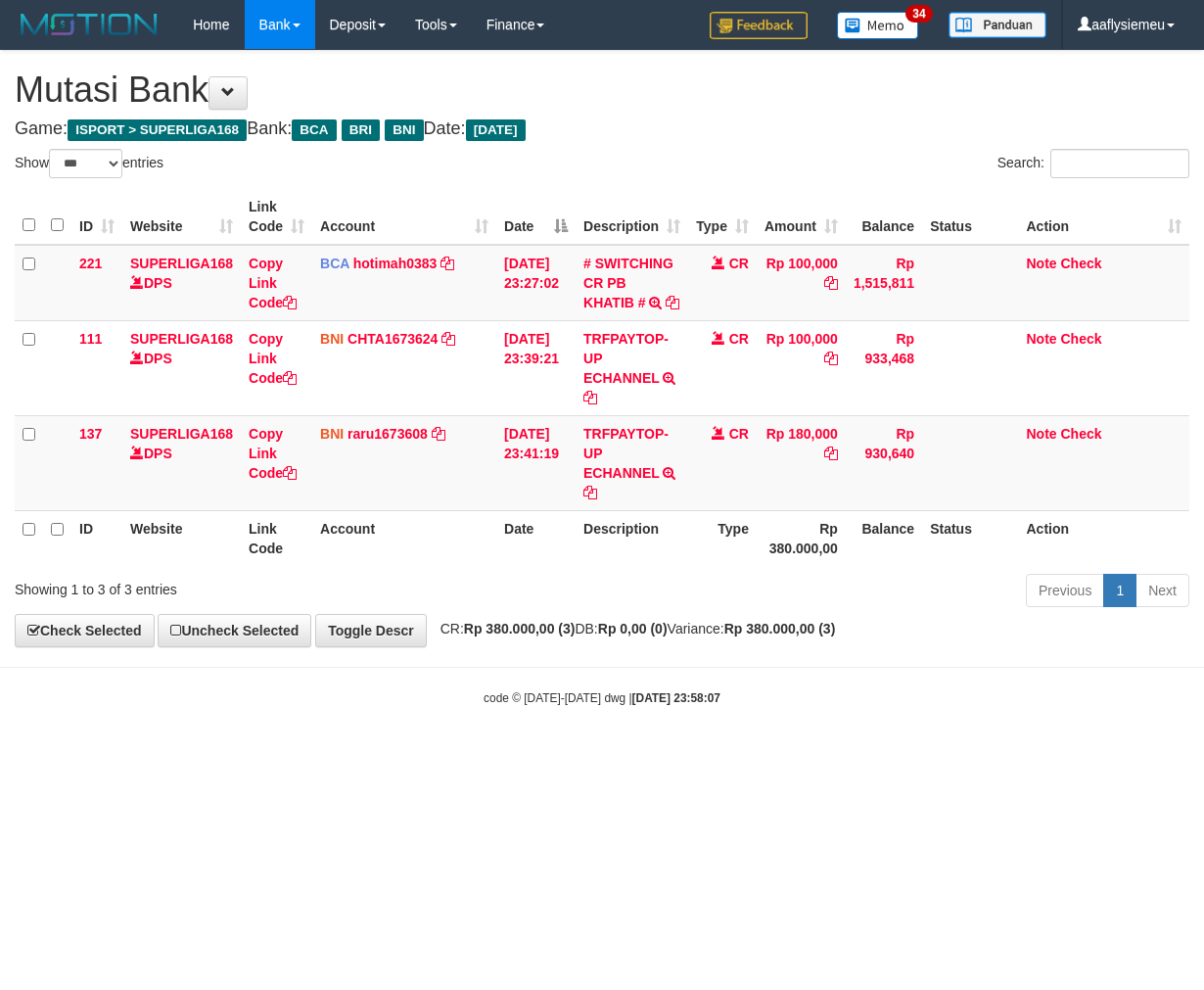 select on "***" 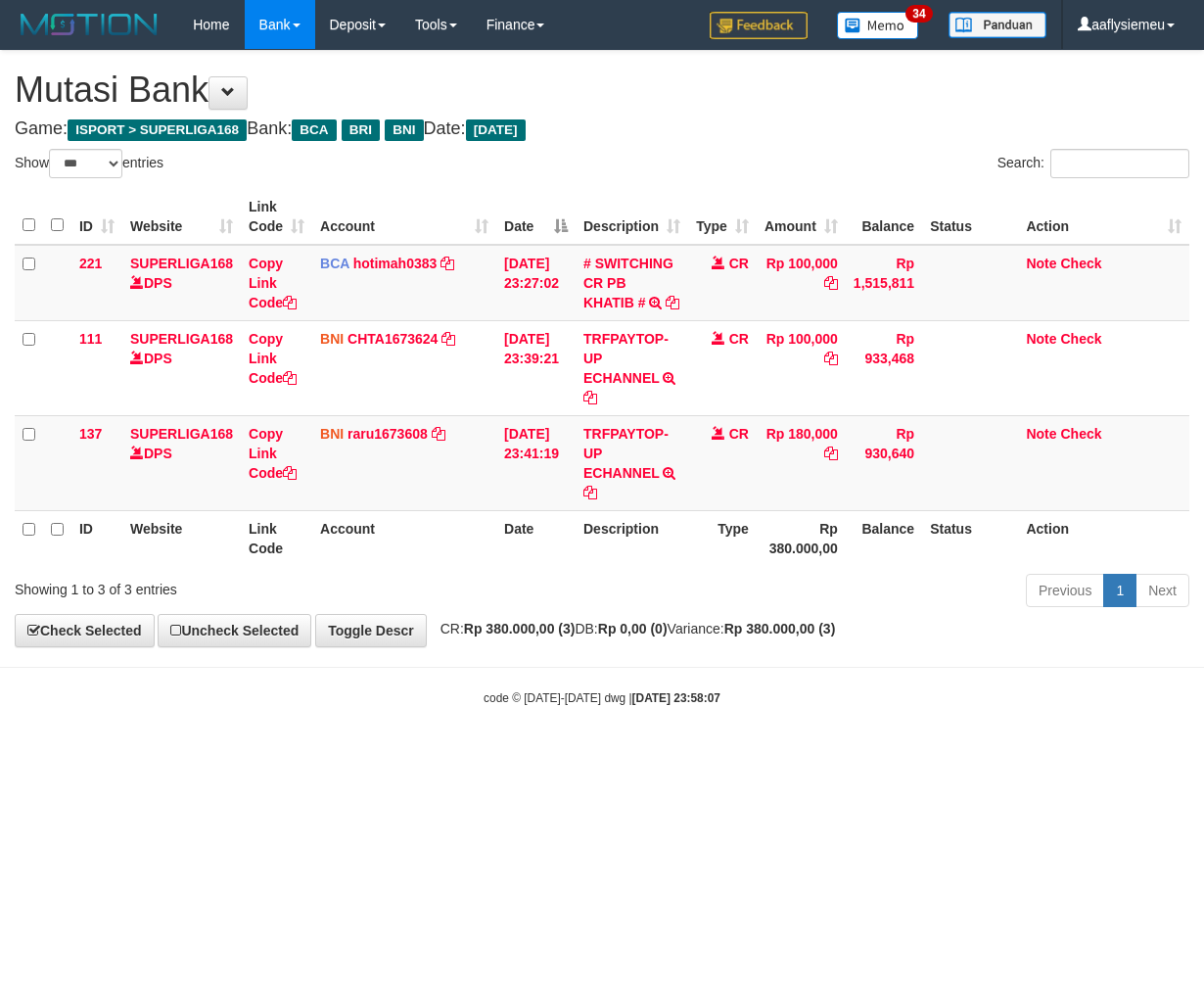 scroll, scrollTop: 0, scrollLeft: 0, axis: both 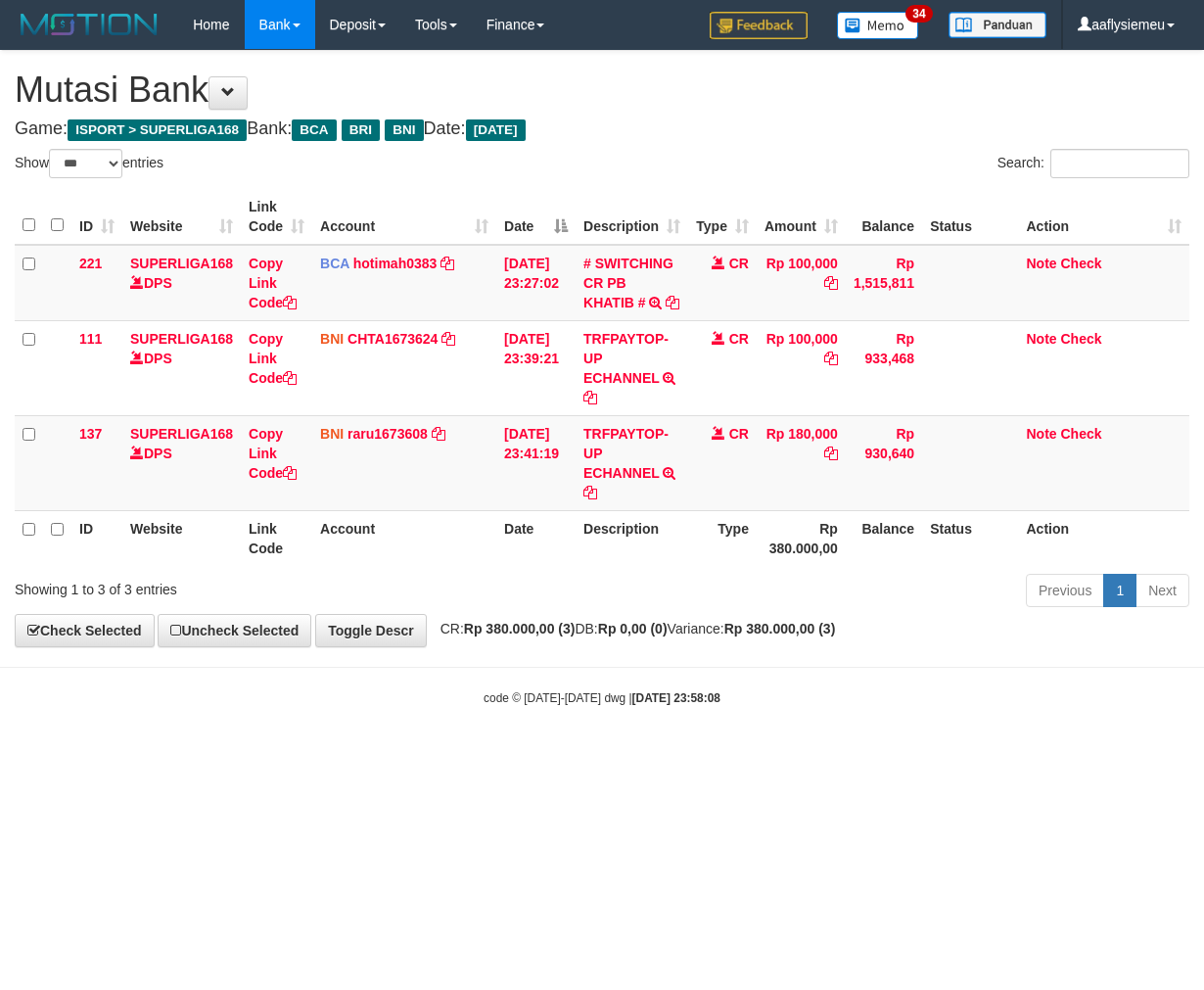 select on "***" 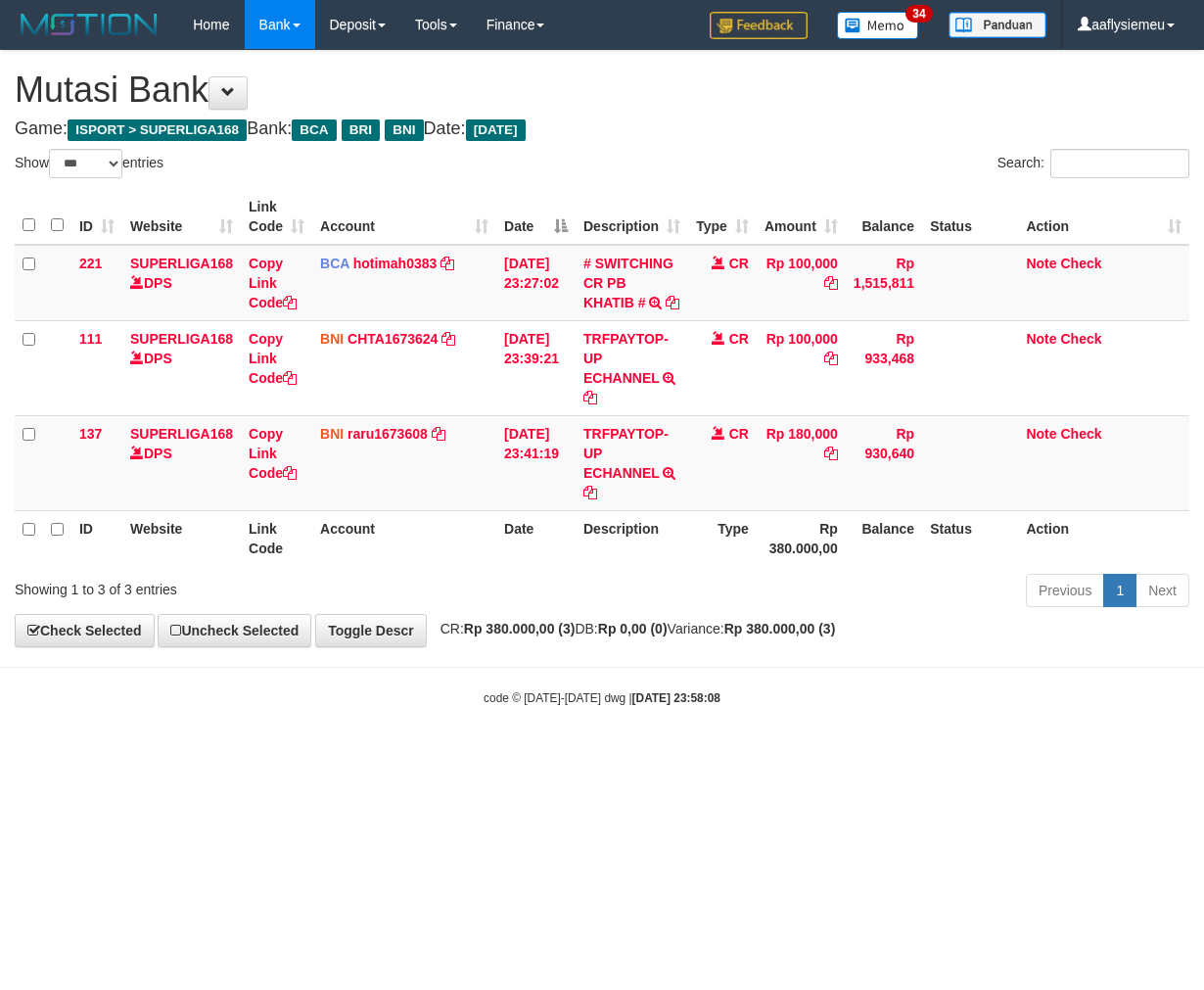 scroll, scrollTop: 0, scrollLeft: 0, axis: both 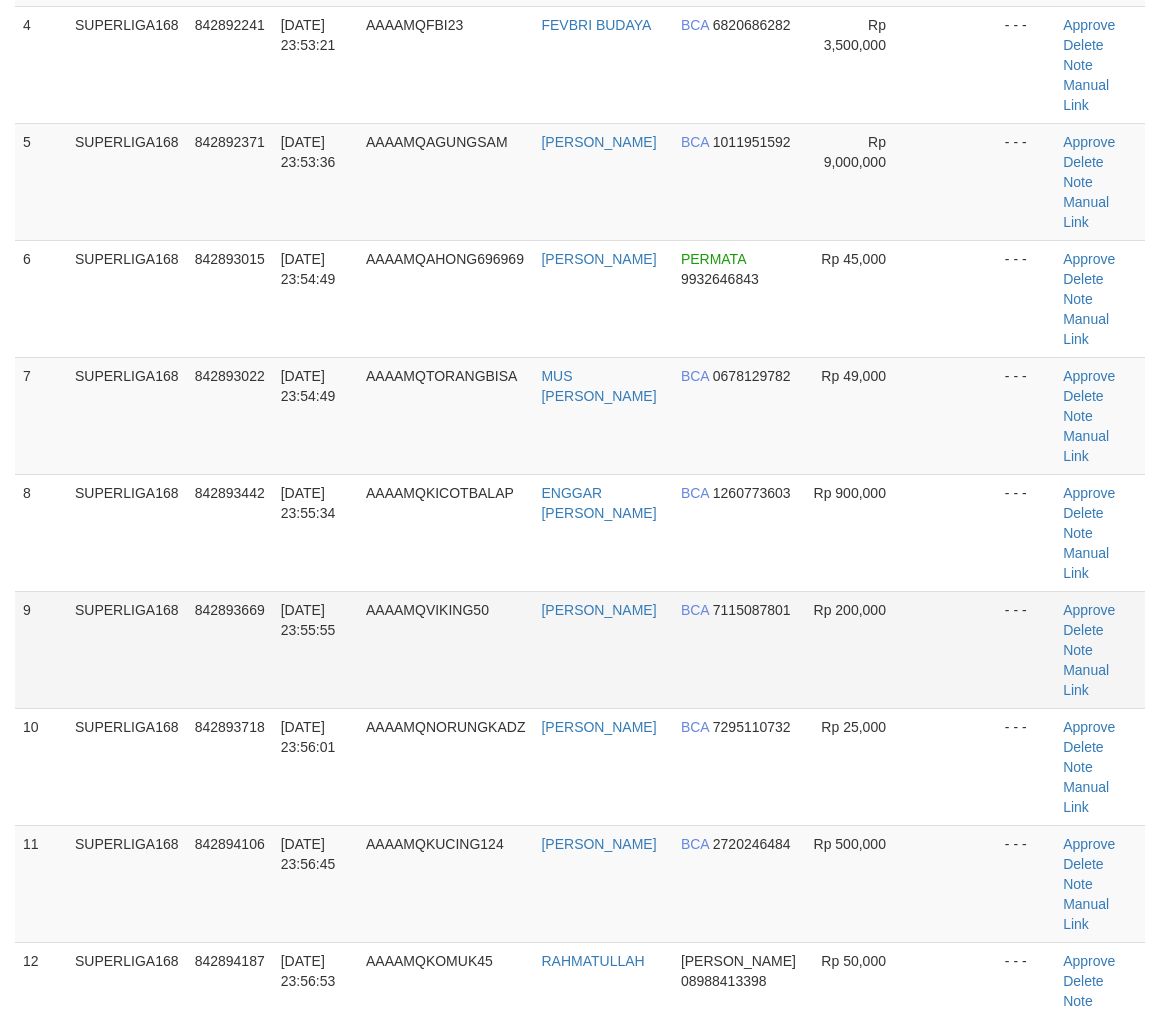 click on "11/07/2025 23:55:55" at bounding box center (315, 649) 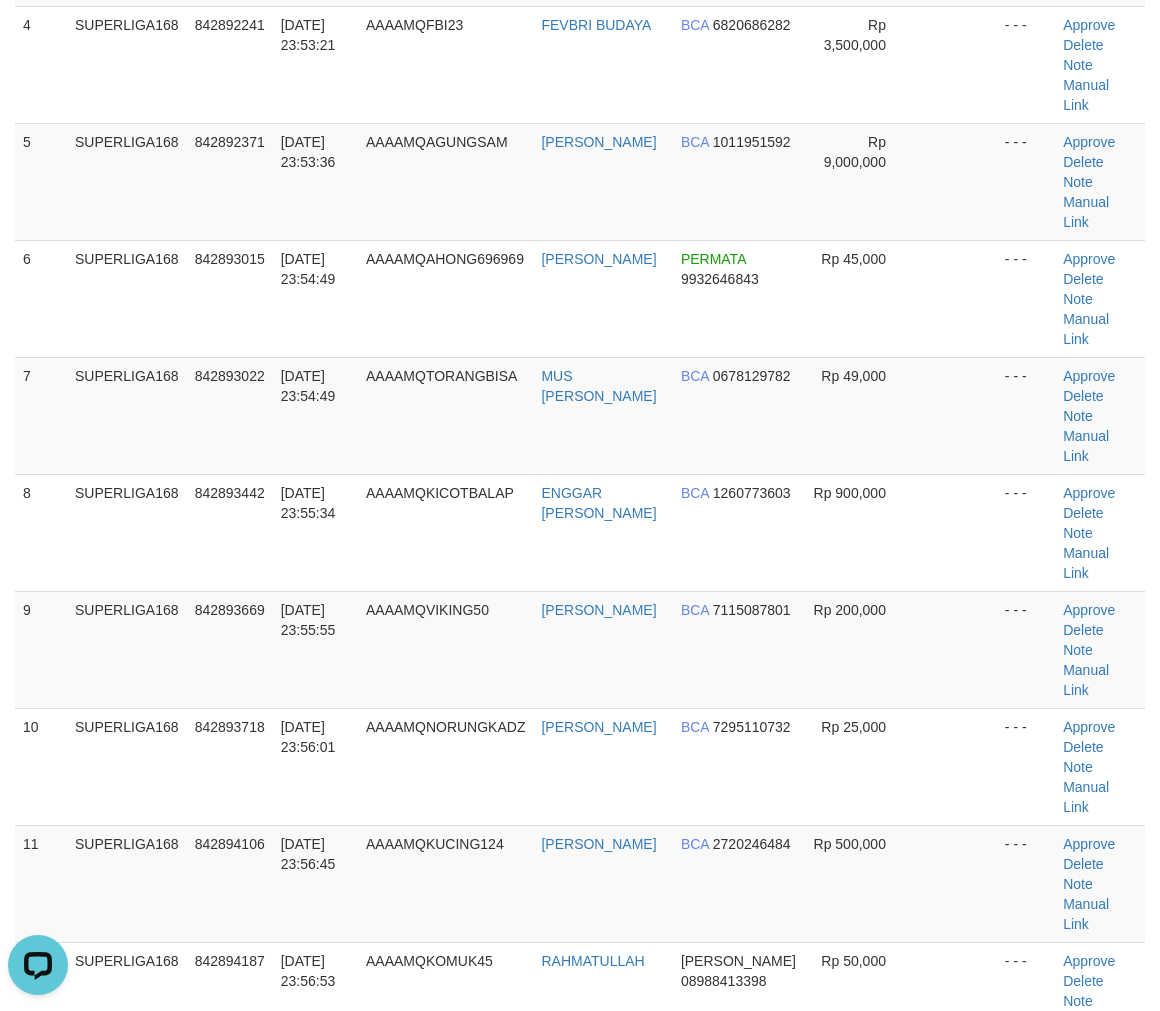 scroll, scrollTop: 0, scrollLeft: 0, axis: both 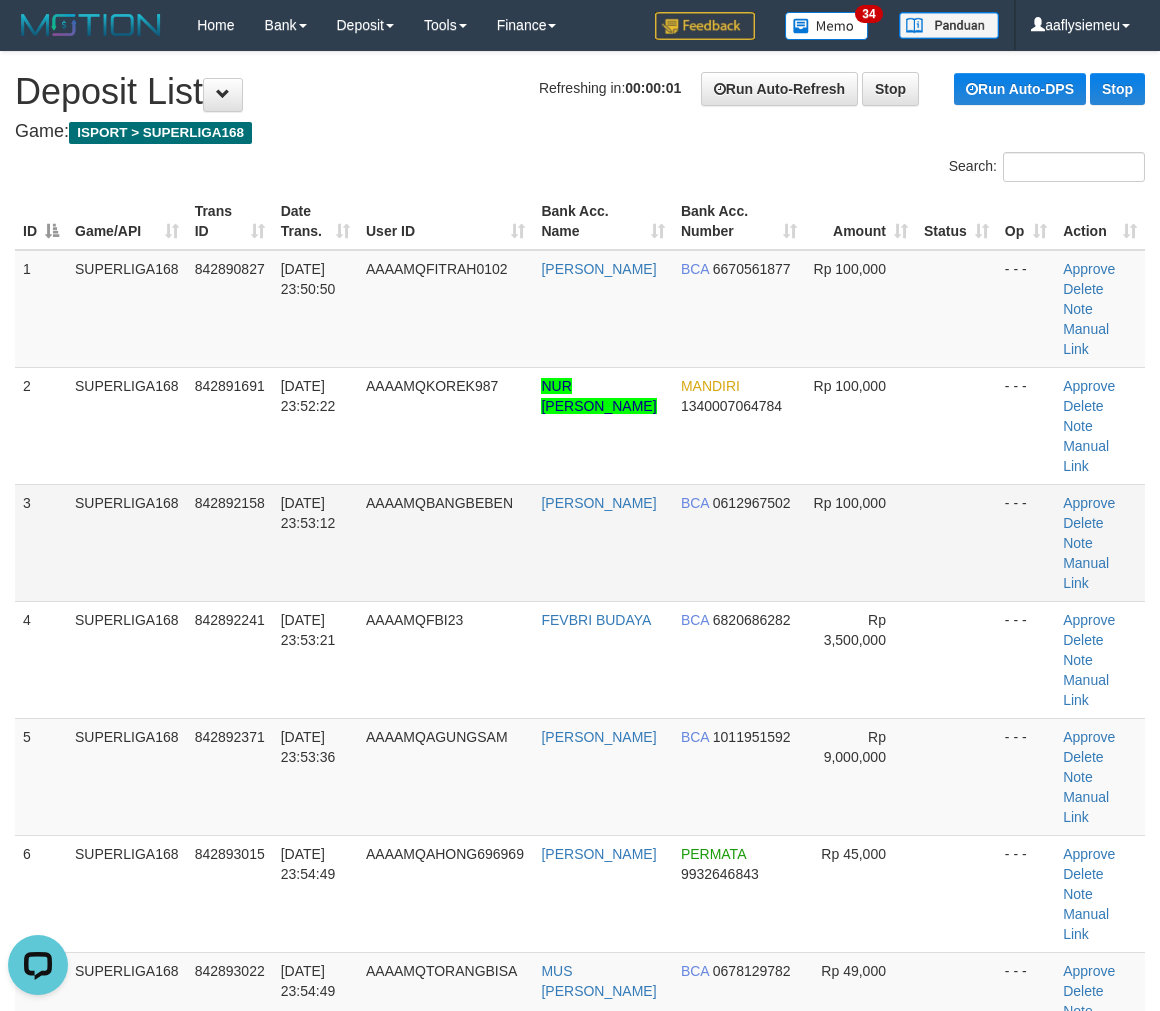 drag, startPoint x: 128, startPoint y: 508, endPoint x: 3, endPoint y: 552, distance: 132.51793 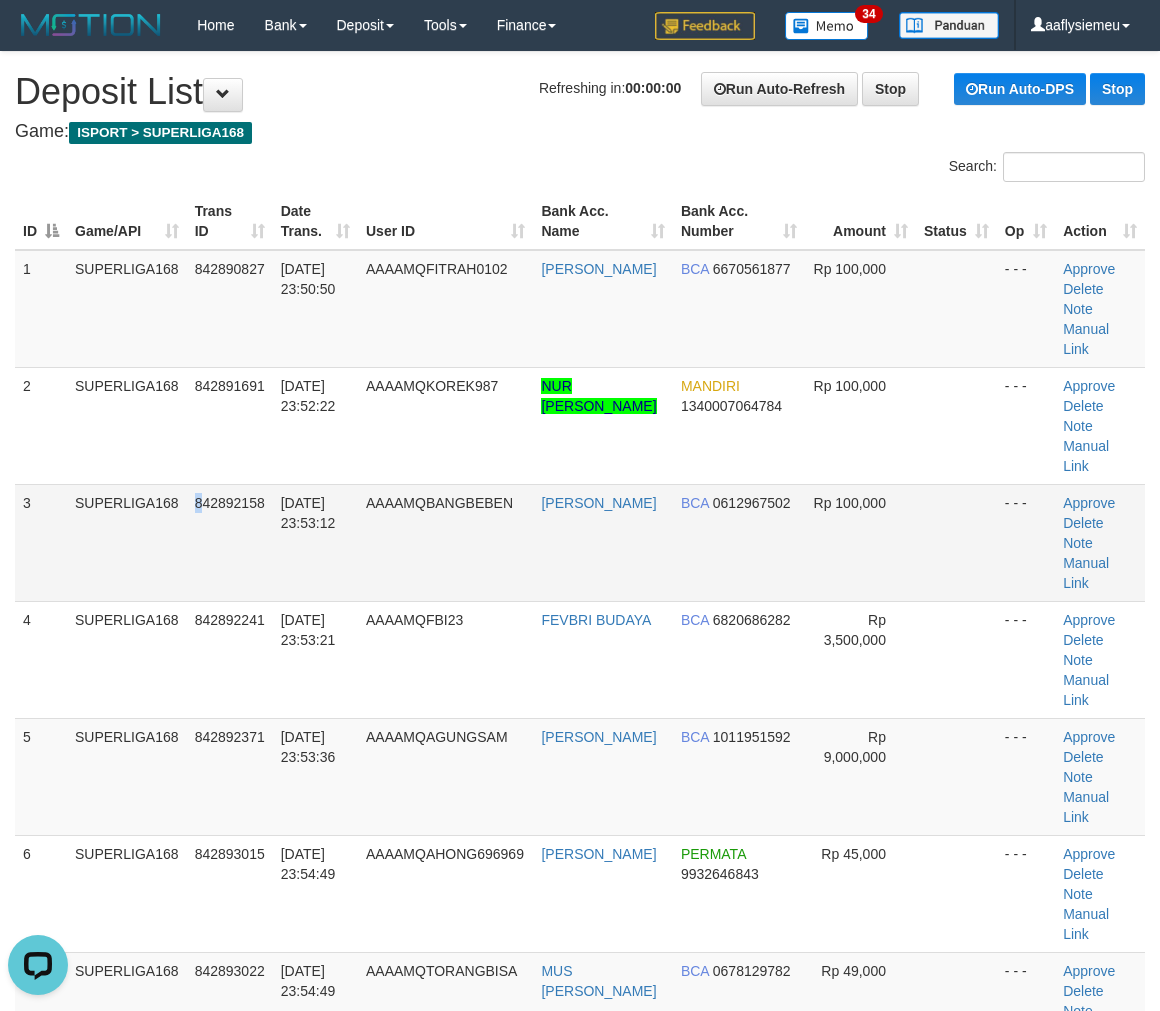 drag, startPoint x: 200, startPoint y: 484, endPoint x: 63, endPoint y: 535, distance: 146.18481 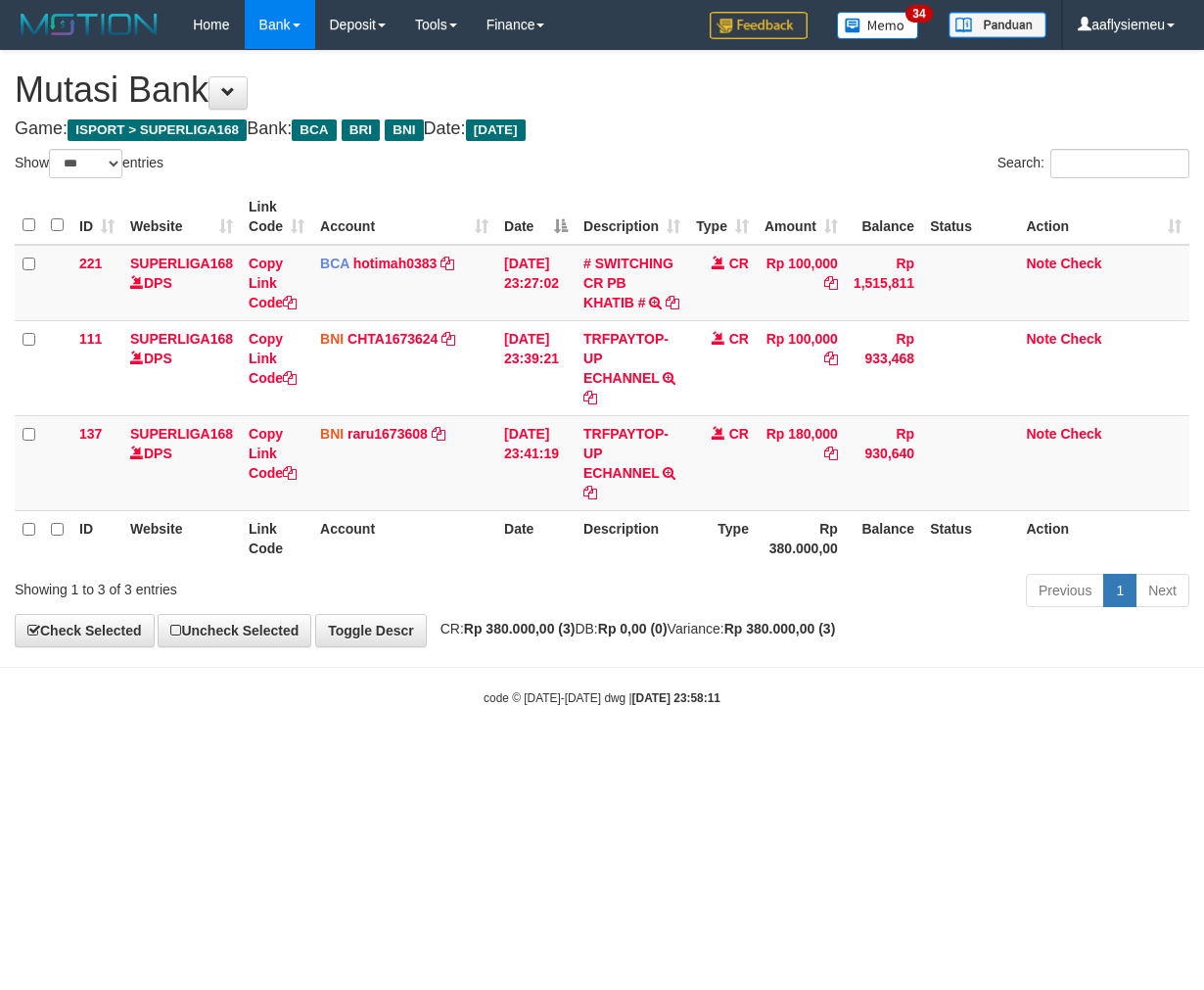 select on "***" 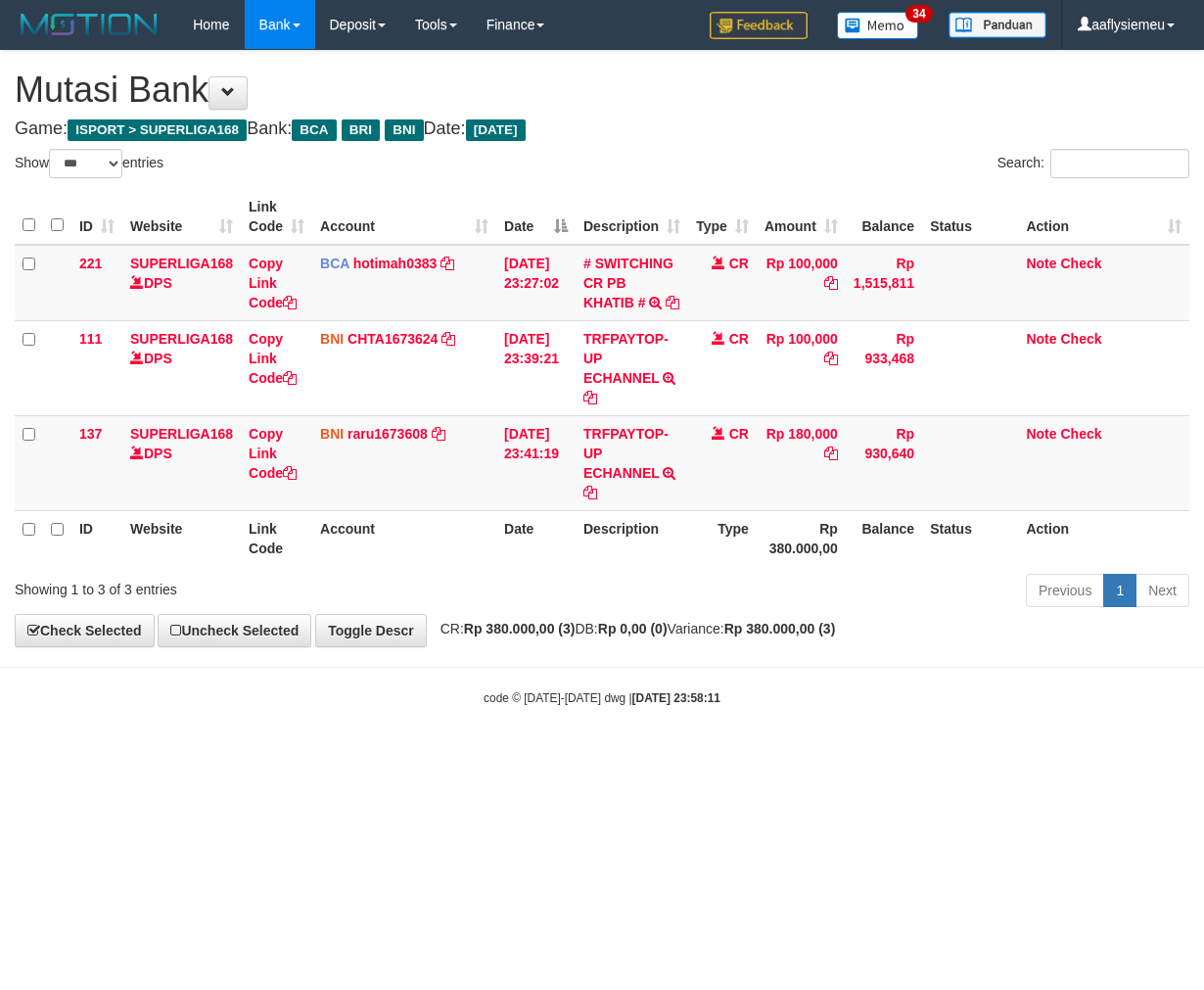 scroll, scrollTop: 0, scrollLeft: 0, axis: both 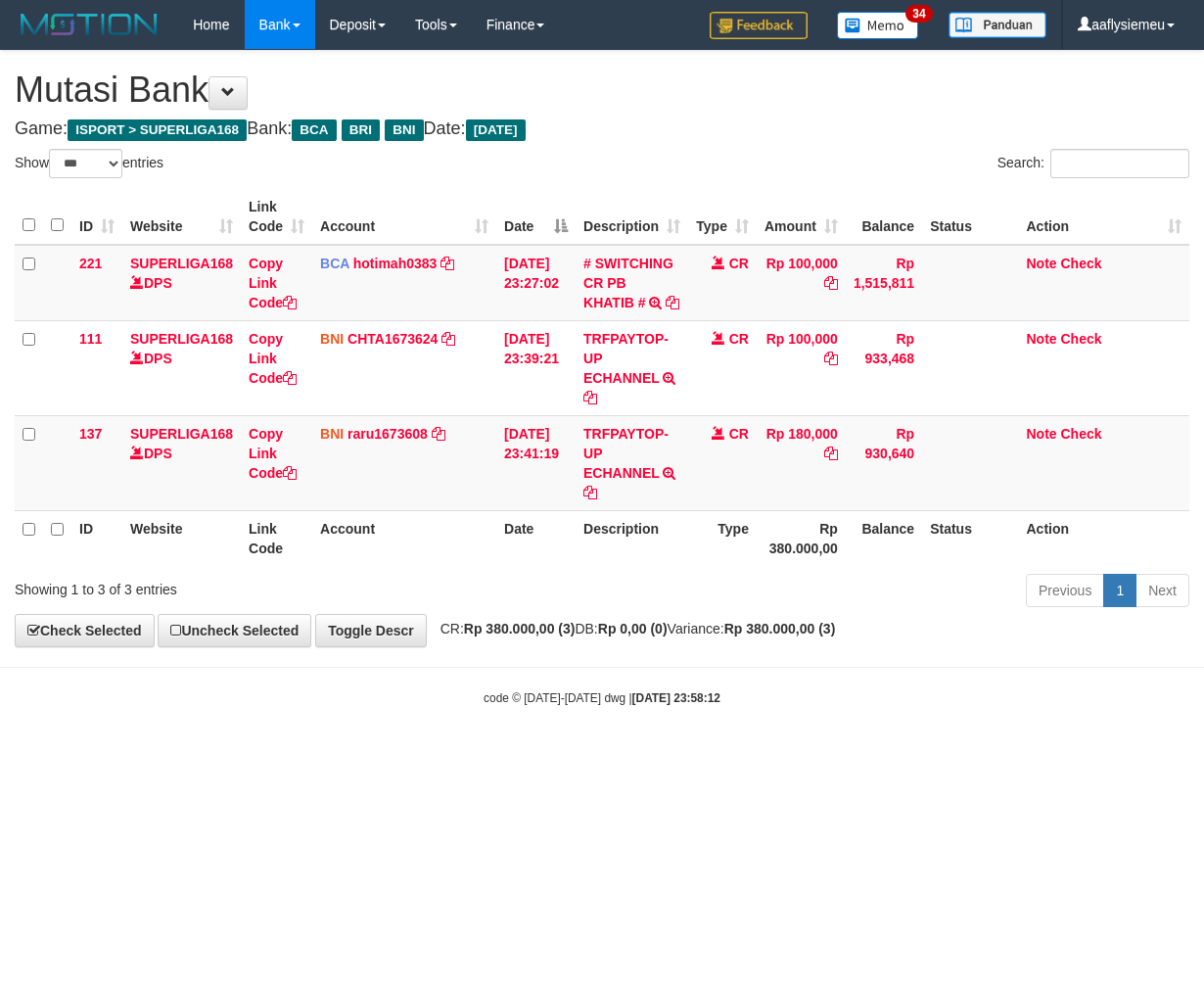 select on "***" 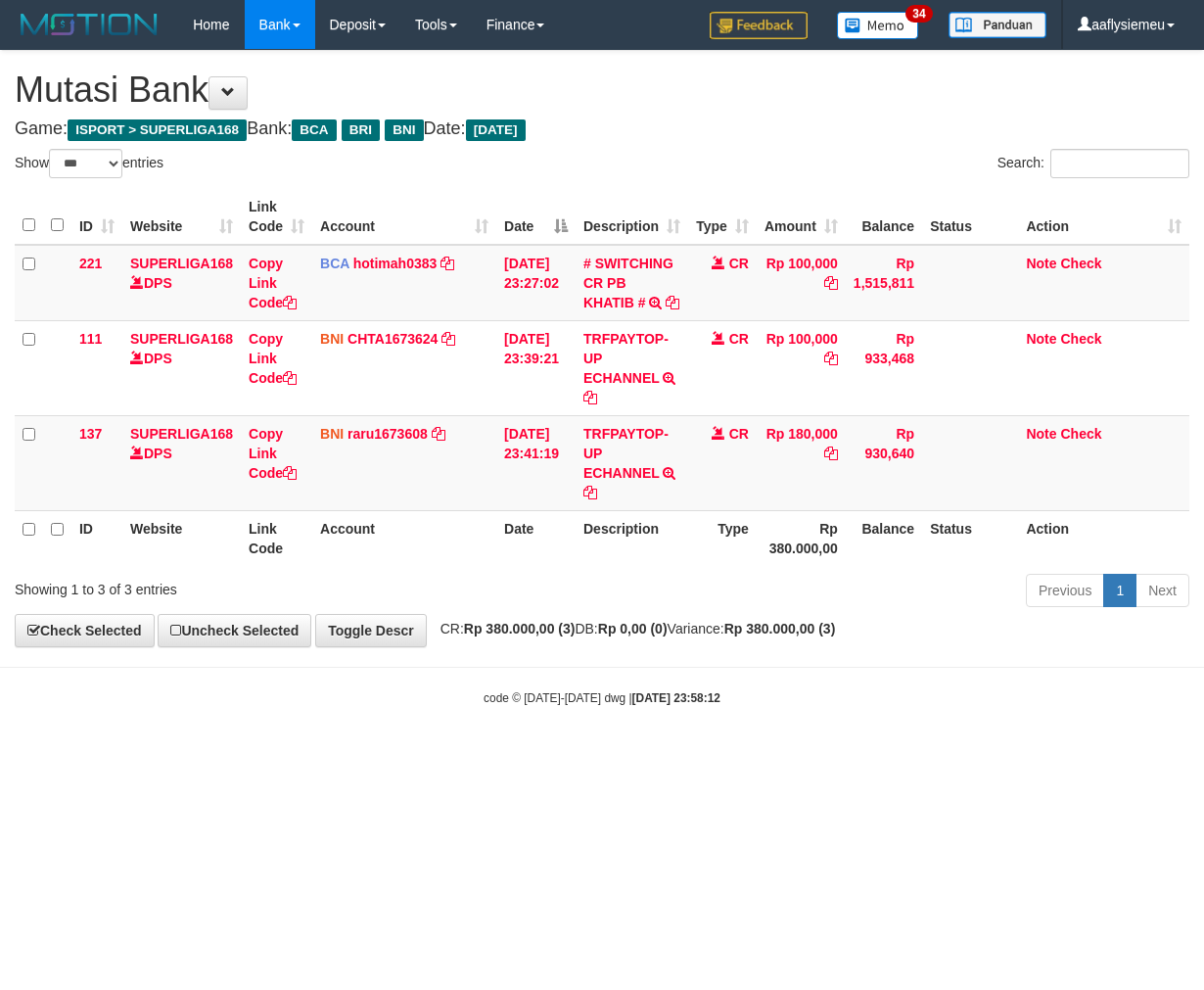 scroll, scrollTop: 0, scrollLeft: 0, axis: both 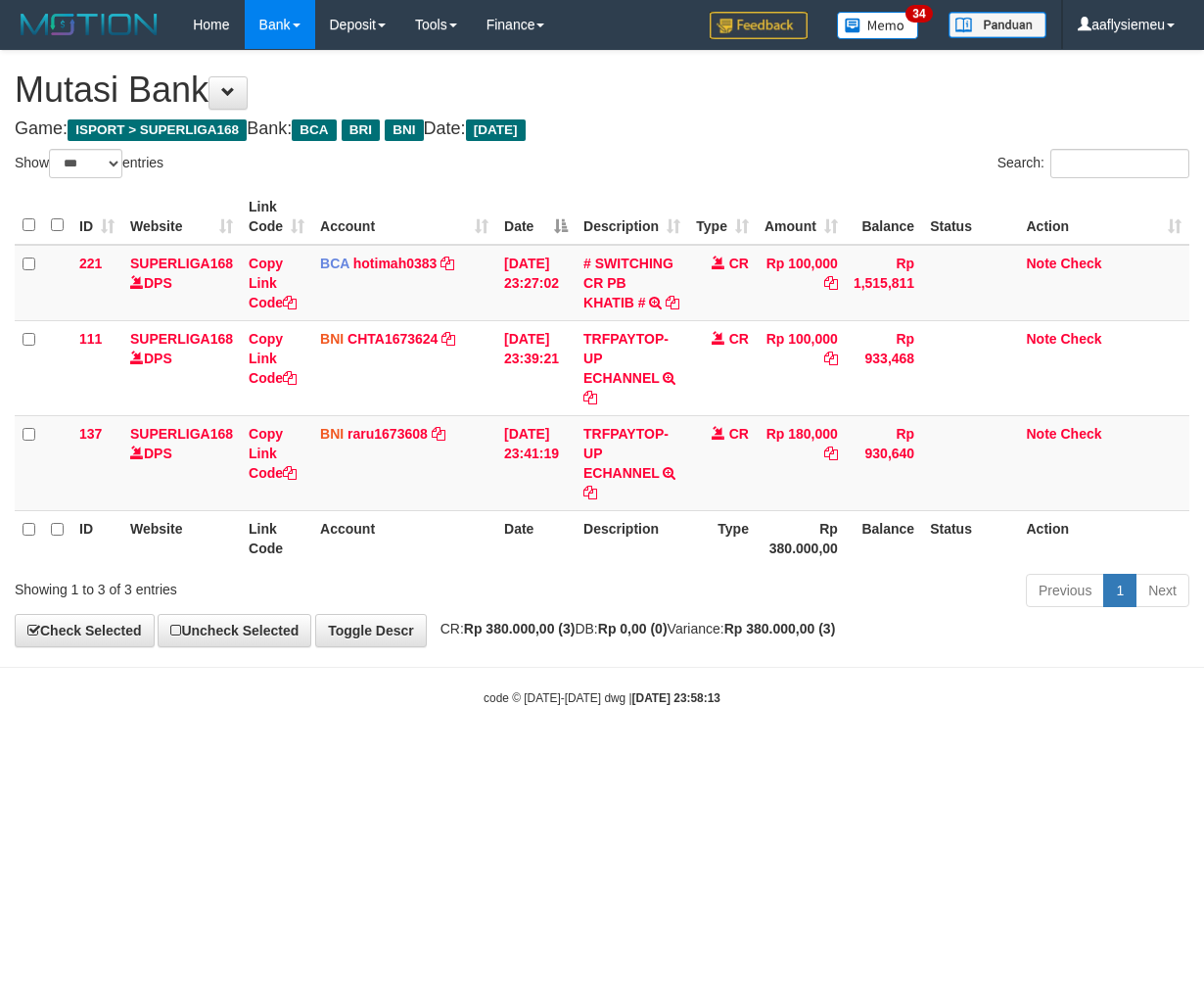 select on "***" 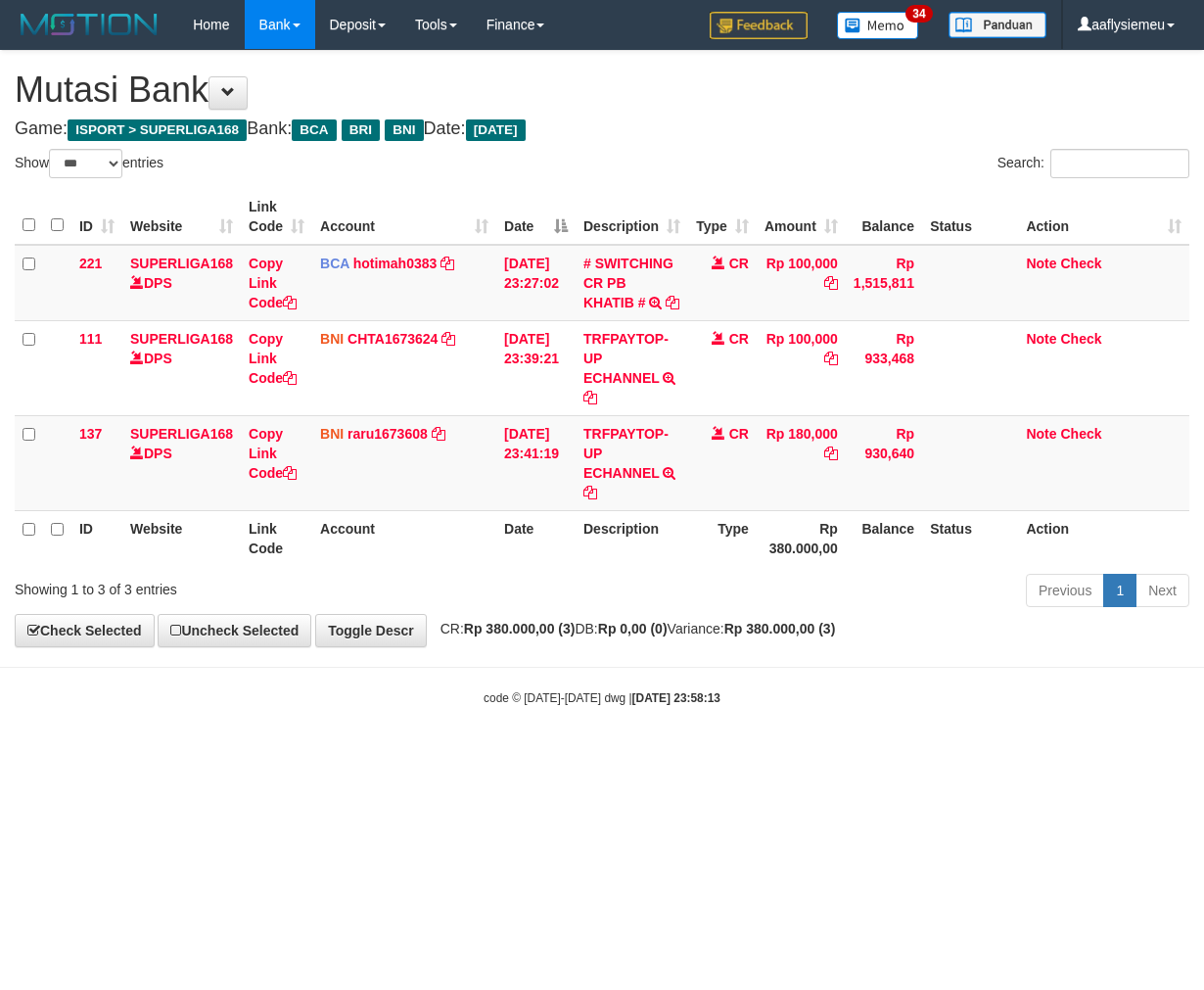 scroll, scrollTop: 0, scrollLeft: 0, axis: both 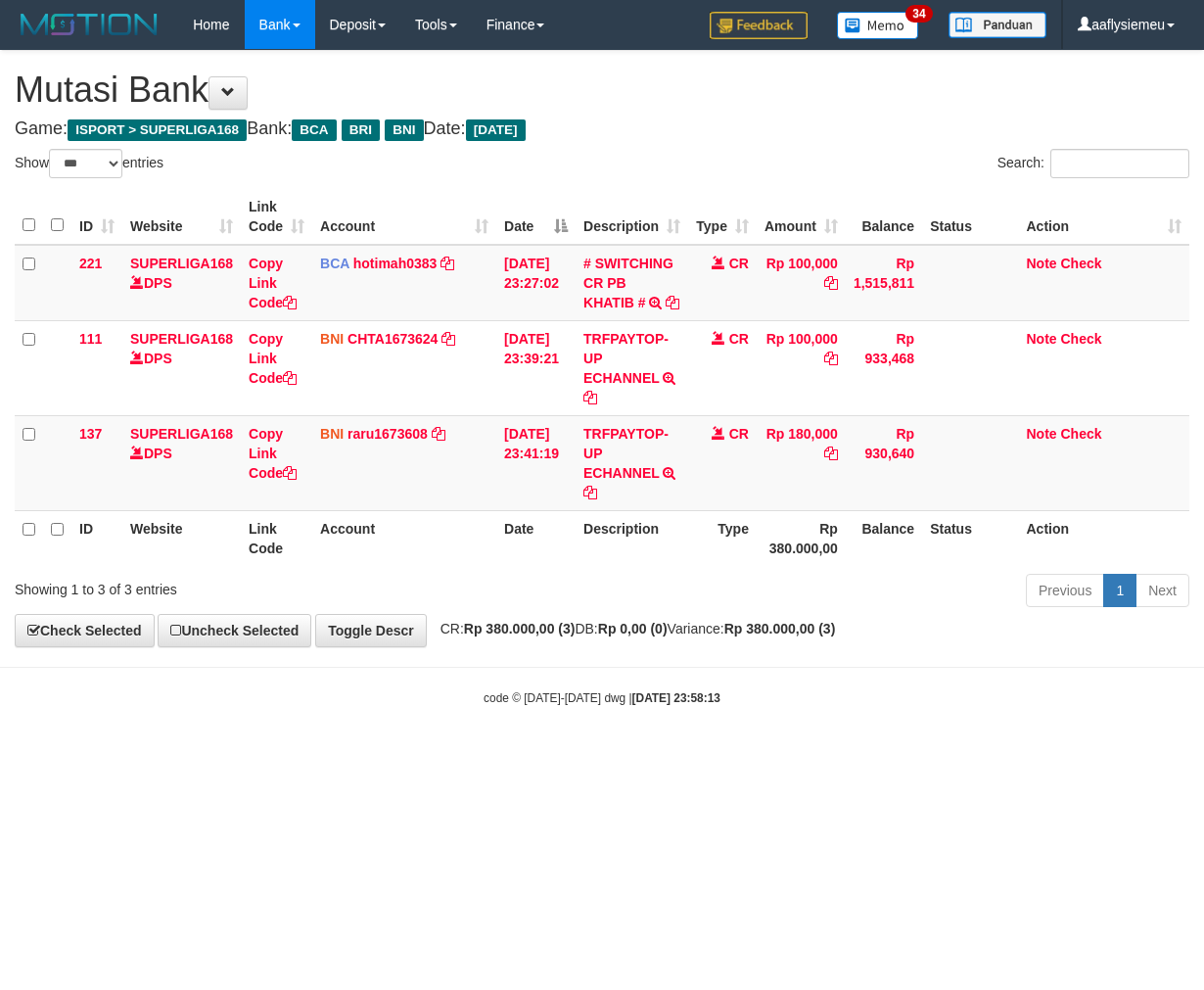 select on "***" 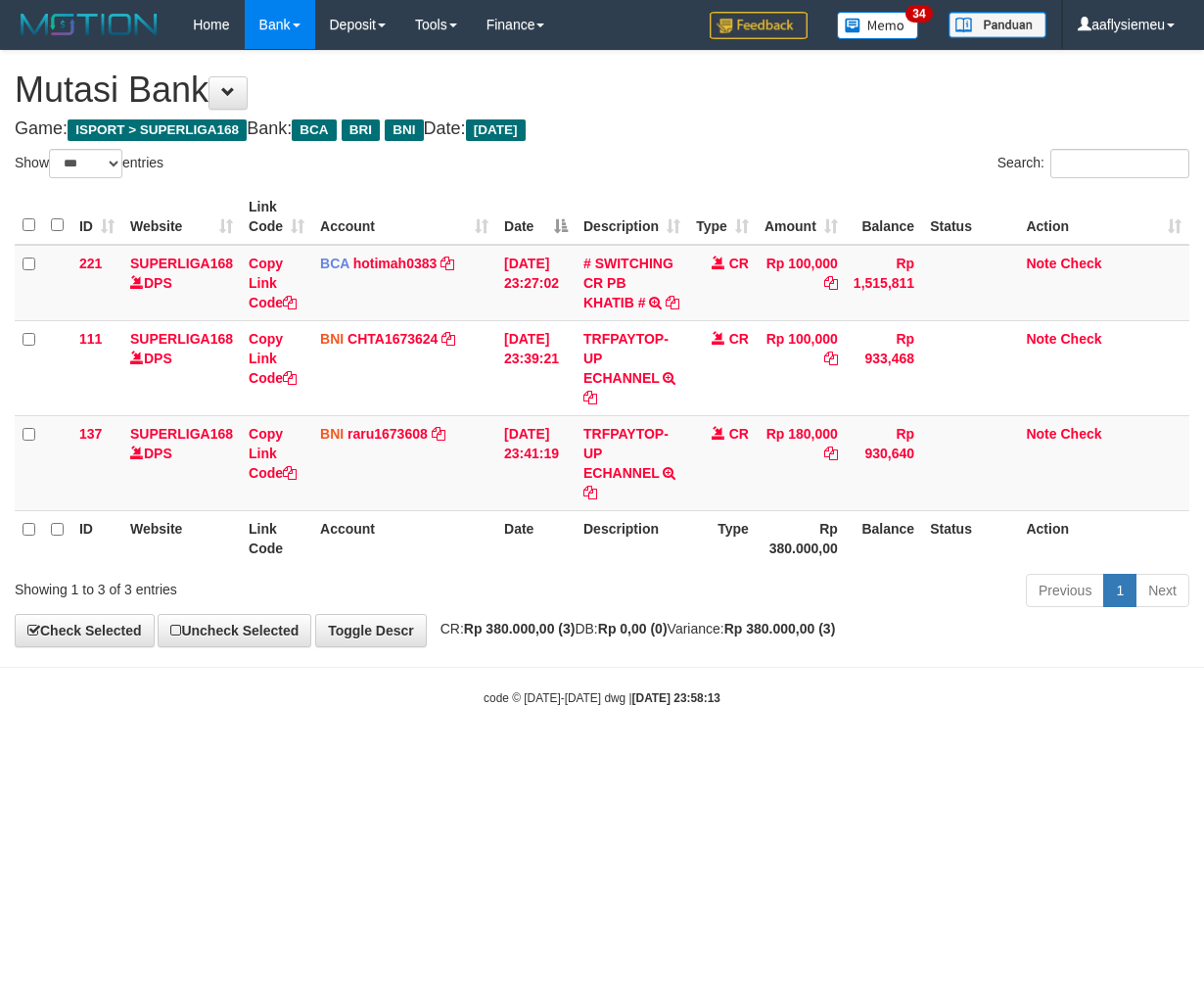 scroll, scrollTop: 0, scrollLeft: 0, axis: both 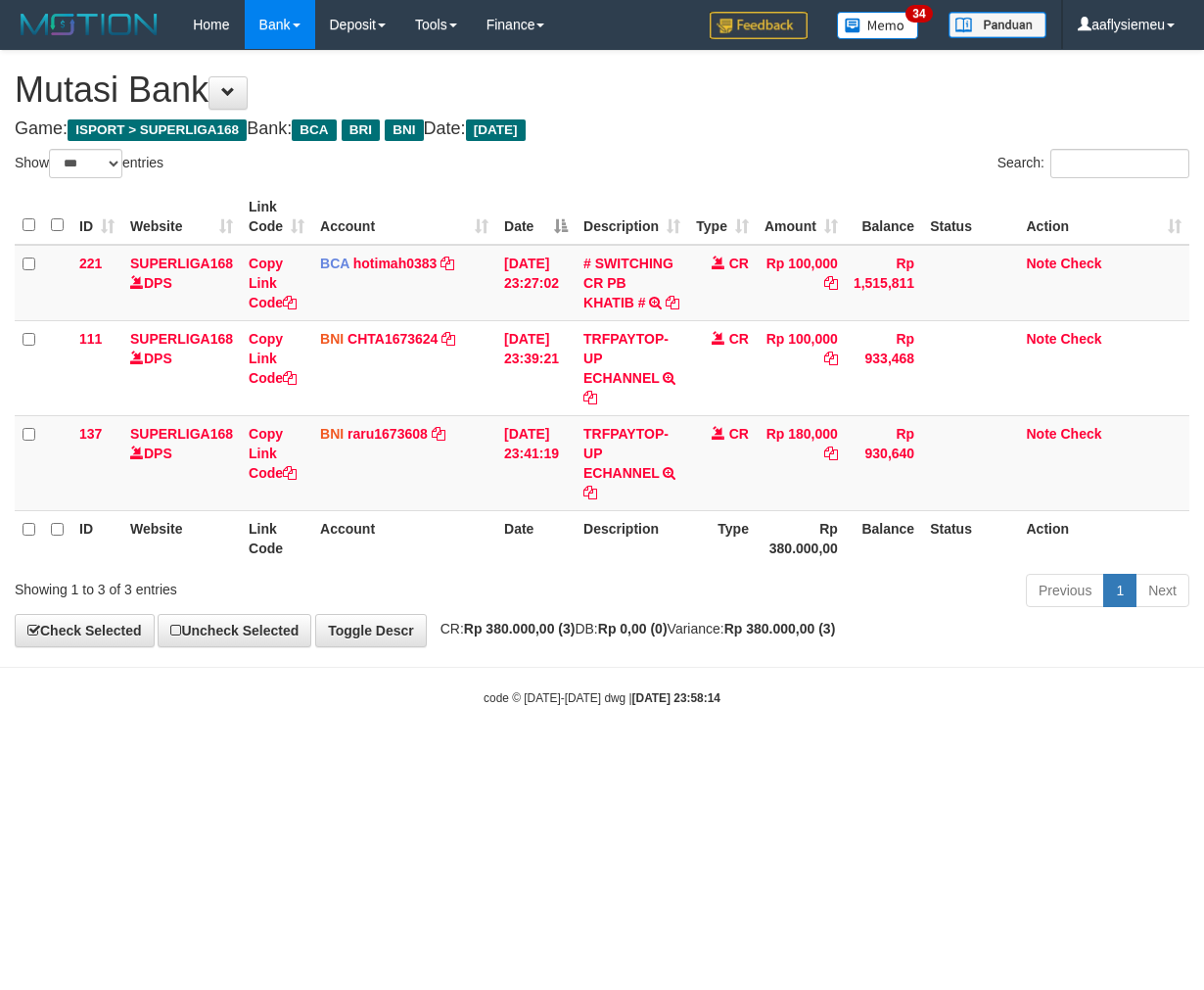 select on "***" 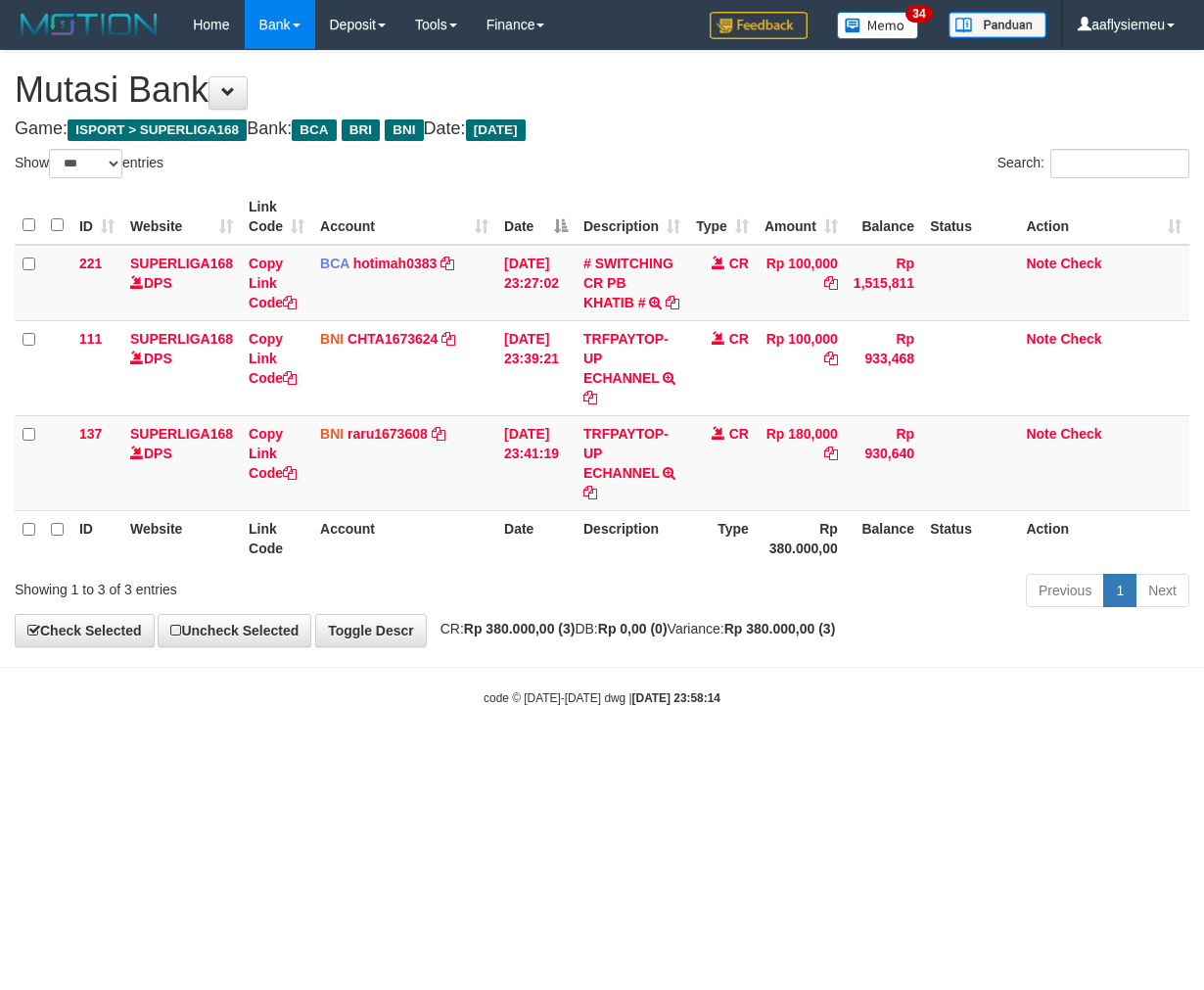 scroll, scrollTop: 0, scrollLeft: 0, axis: both 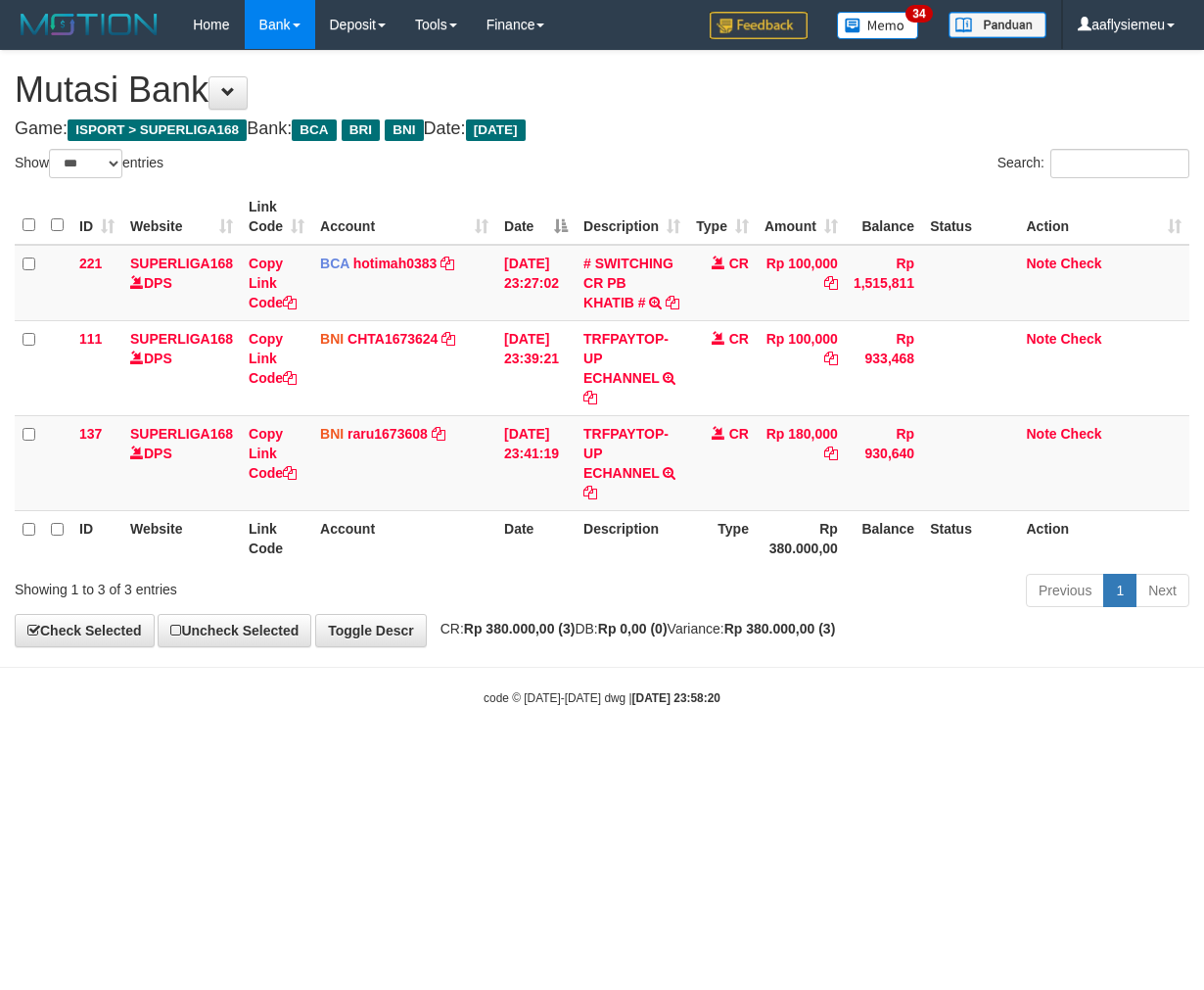 select on "***" 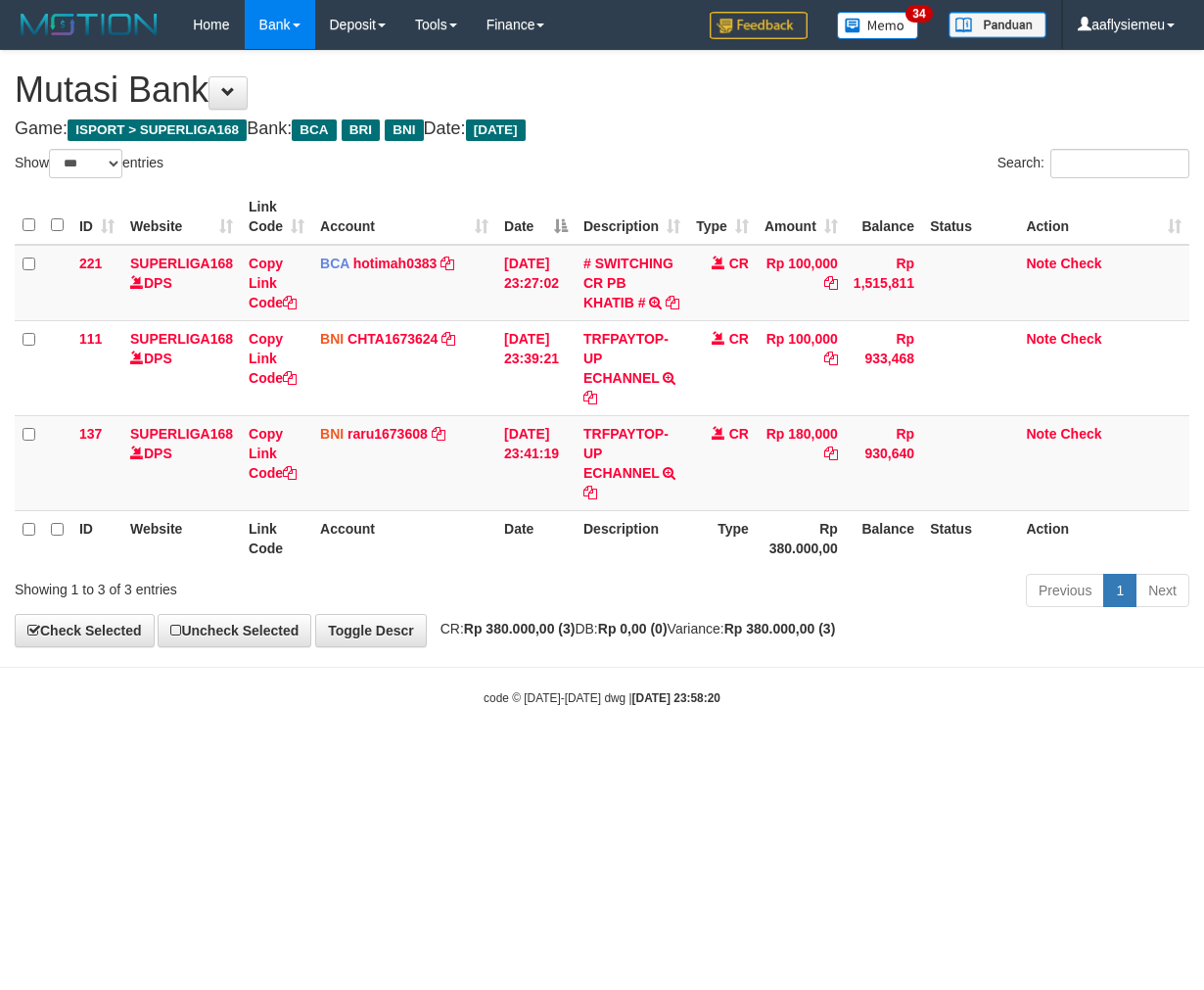 scroll, scrollTop: 0, scrollLeft: 0, axis: both 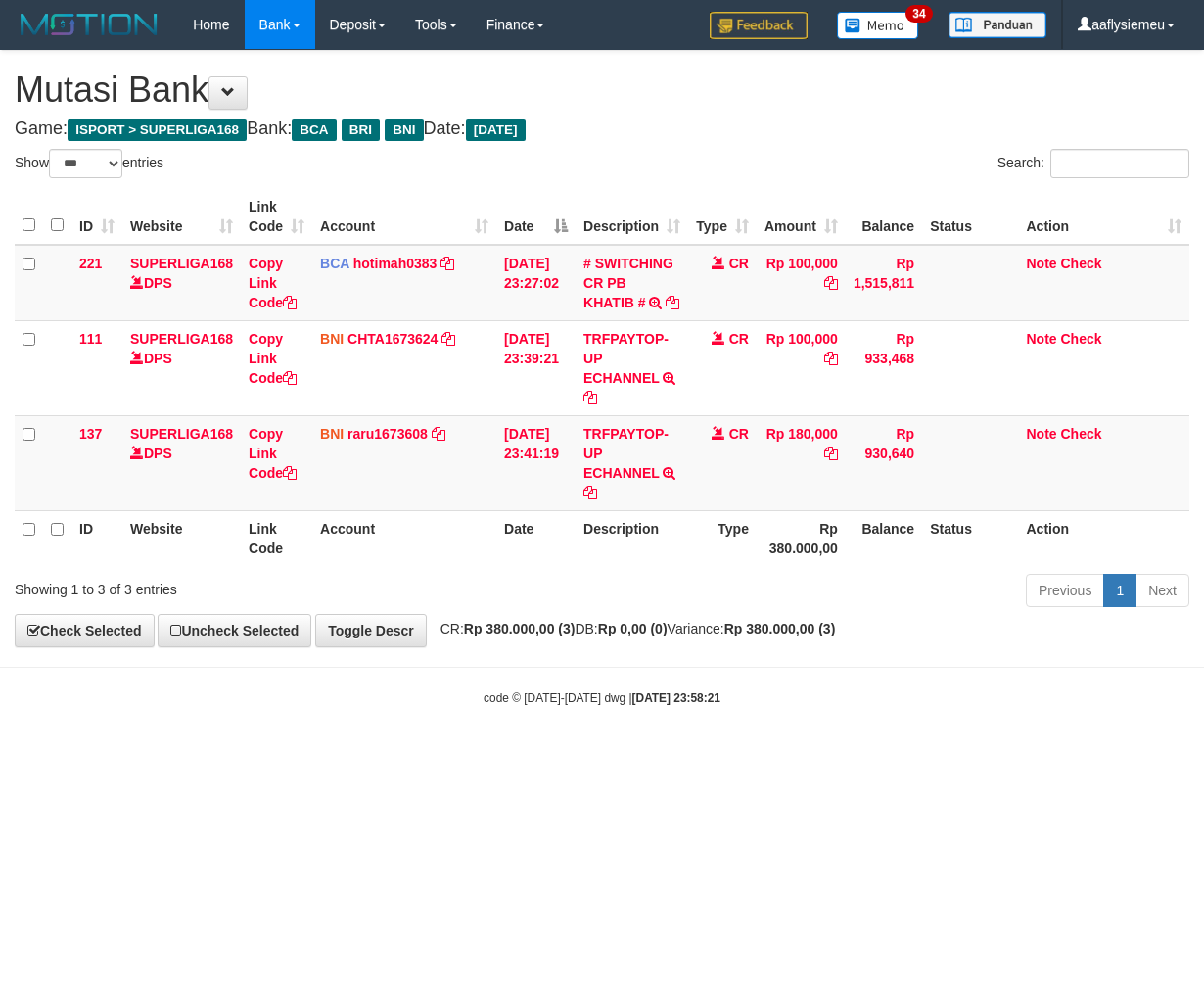 select on "***" 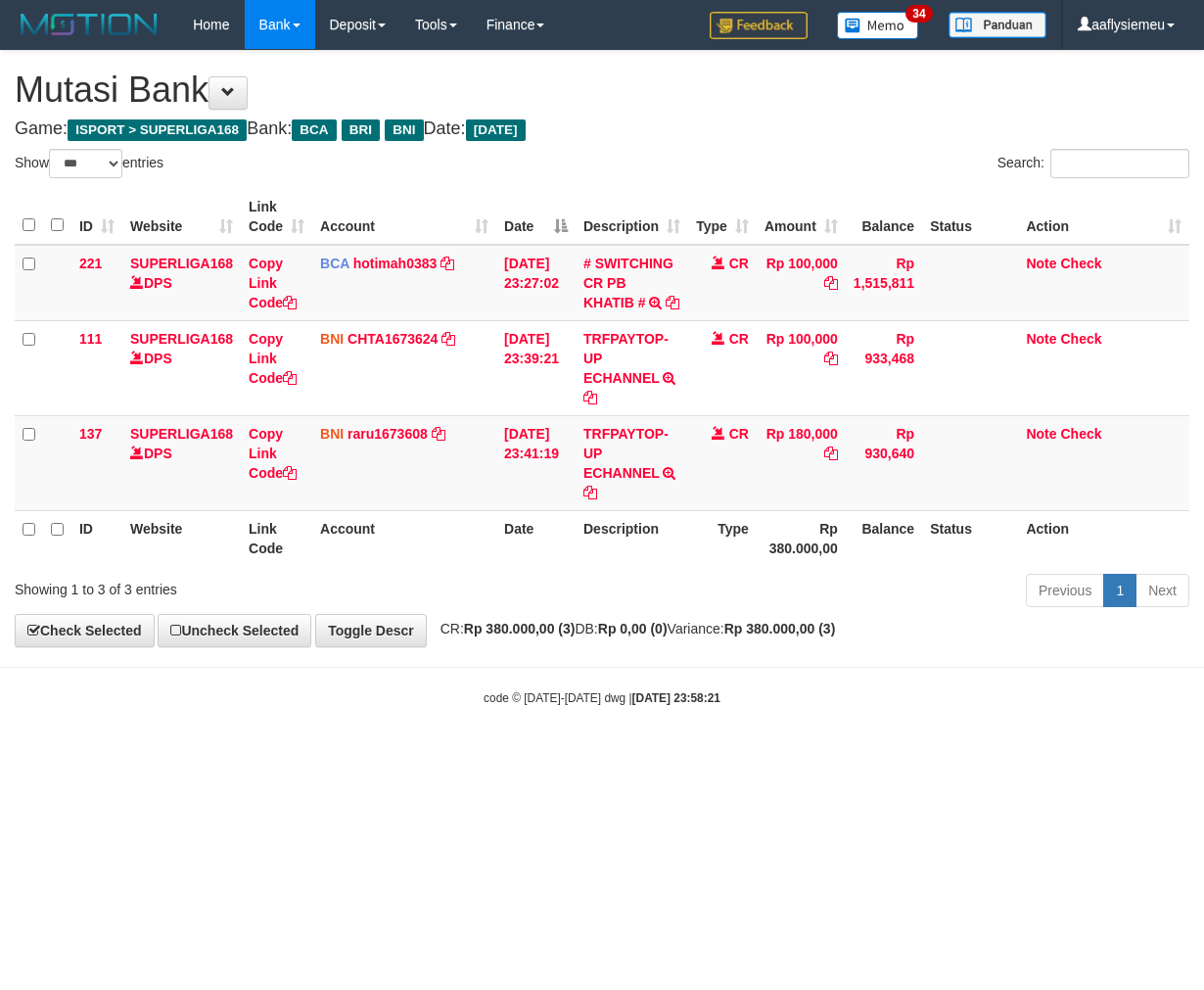 scroll, scrollTop: 0, scrollLeft: 0, axis: both 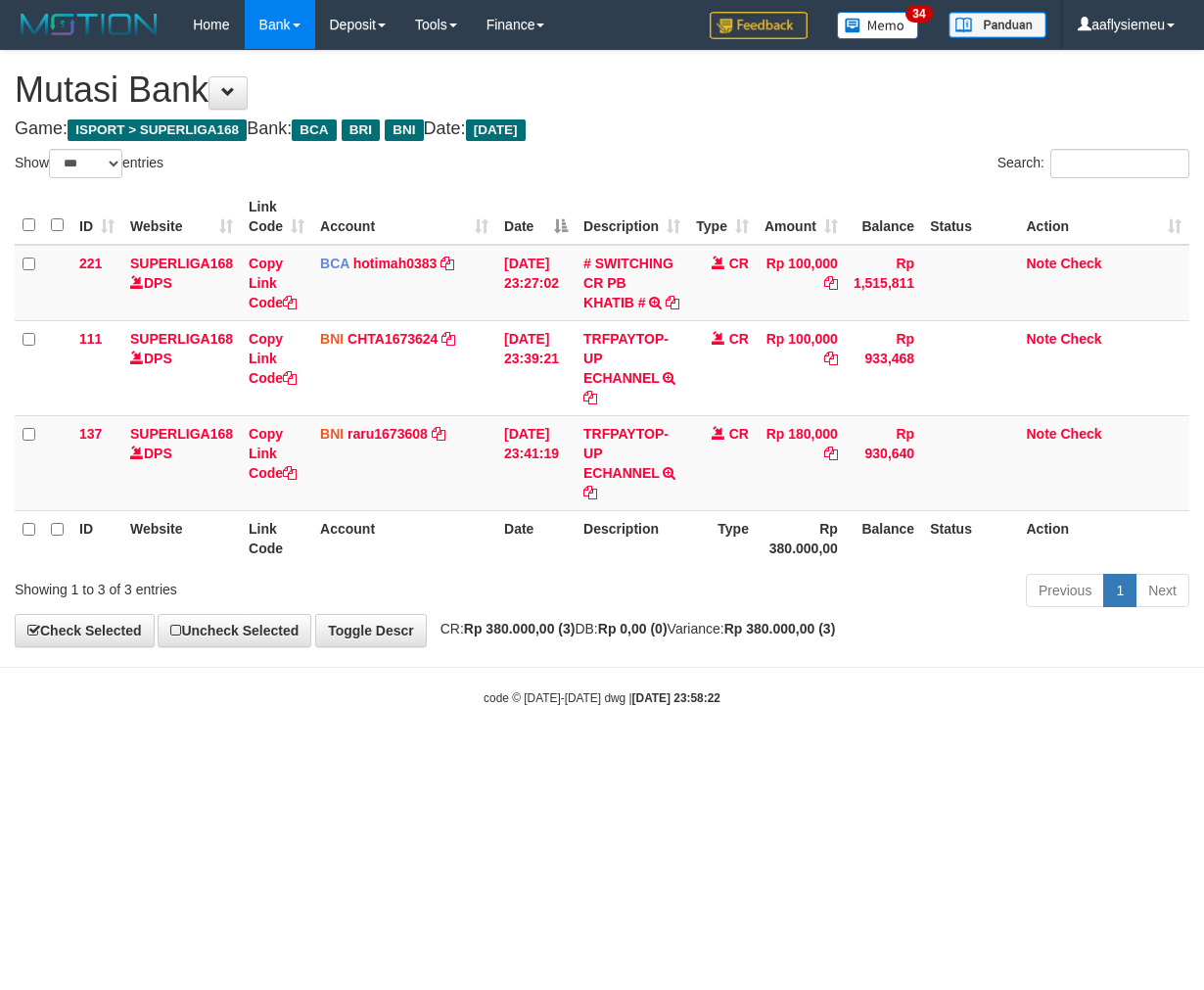 select on "***" 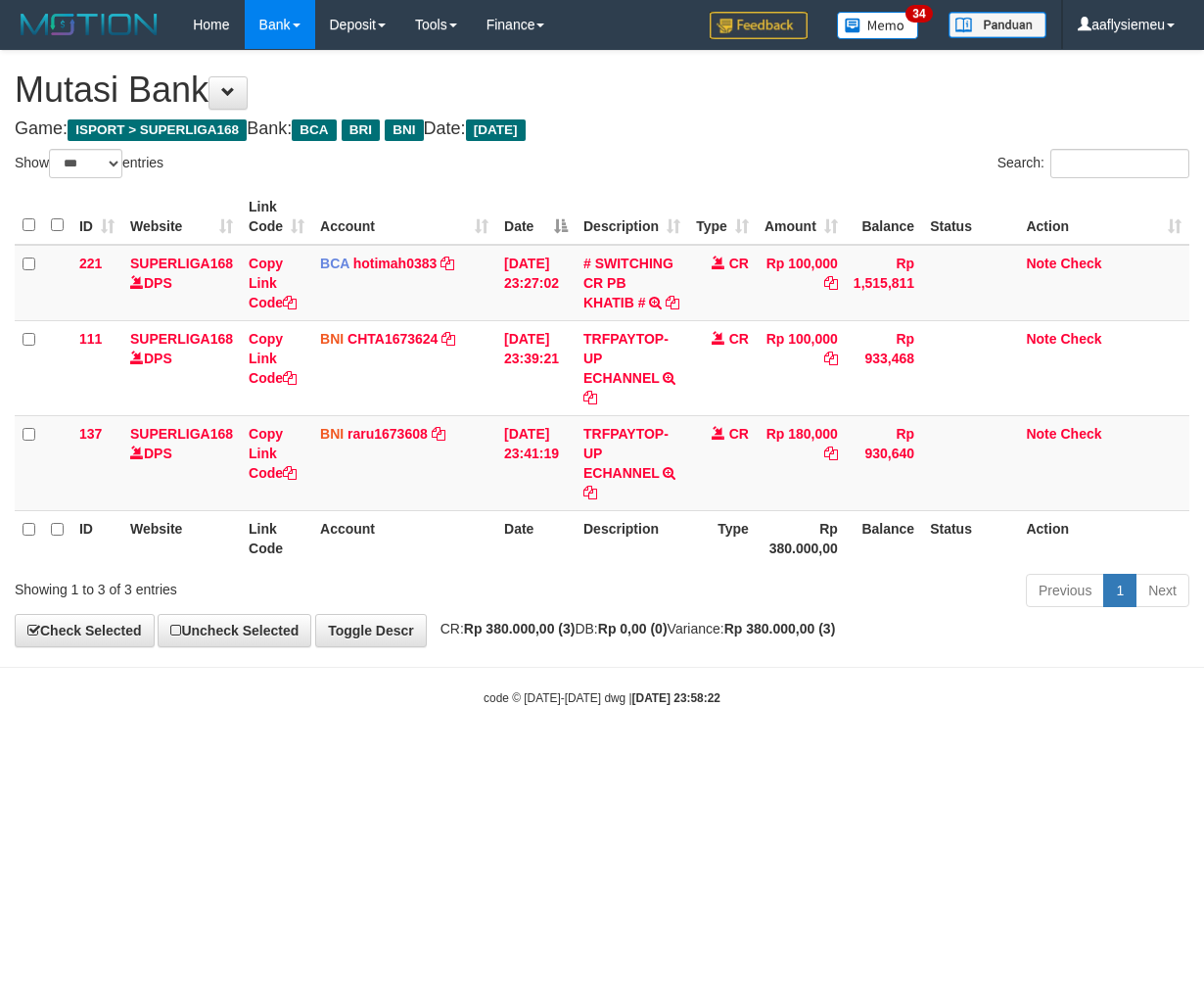 scroll, scrollTop: 0, scrollLeft: 0, axis: both 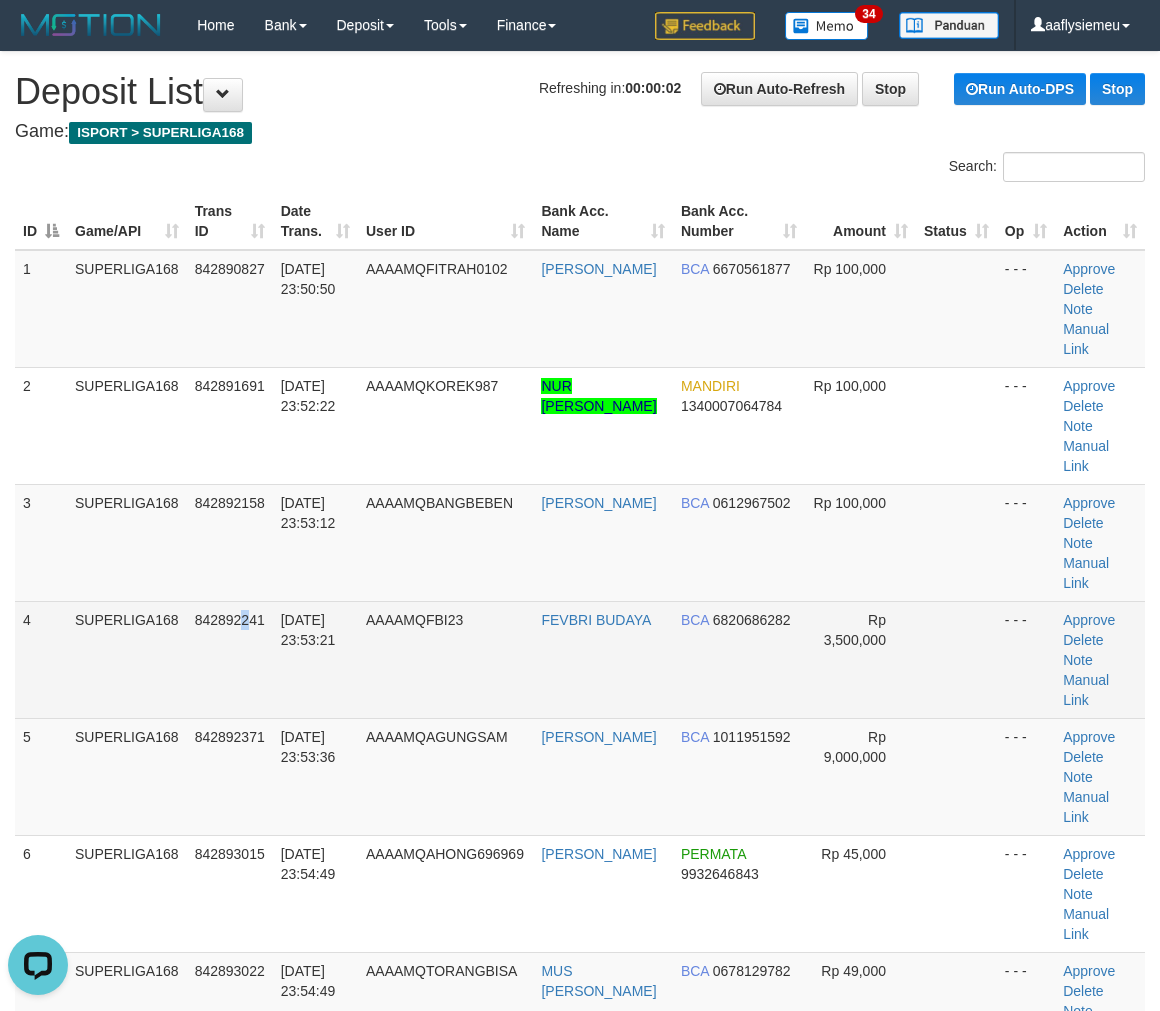 click on "842892241" at bounding box center (230, 659) 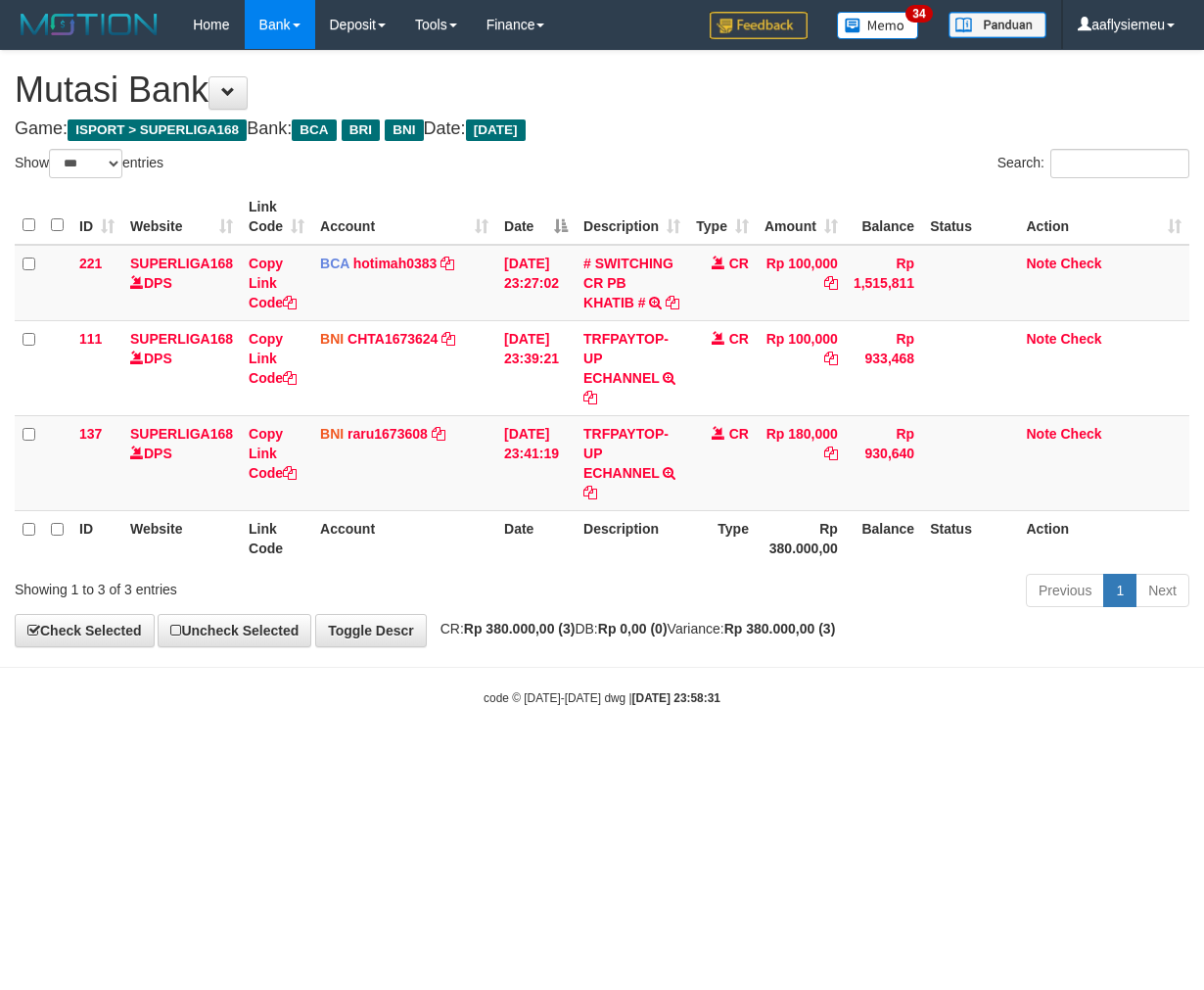select on "***" 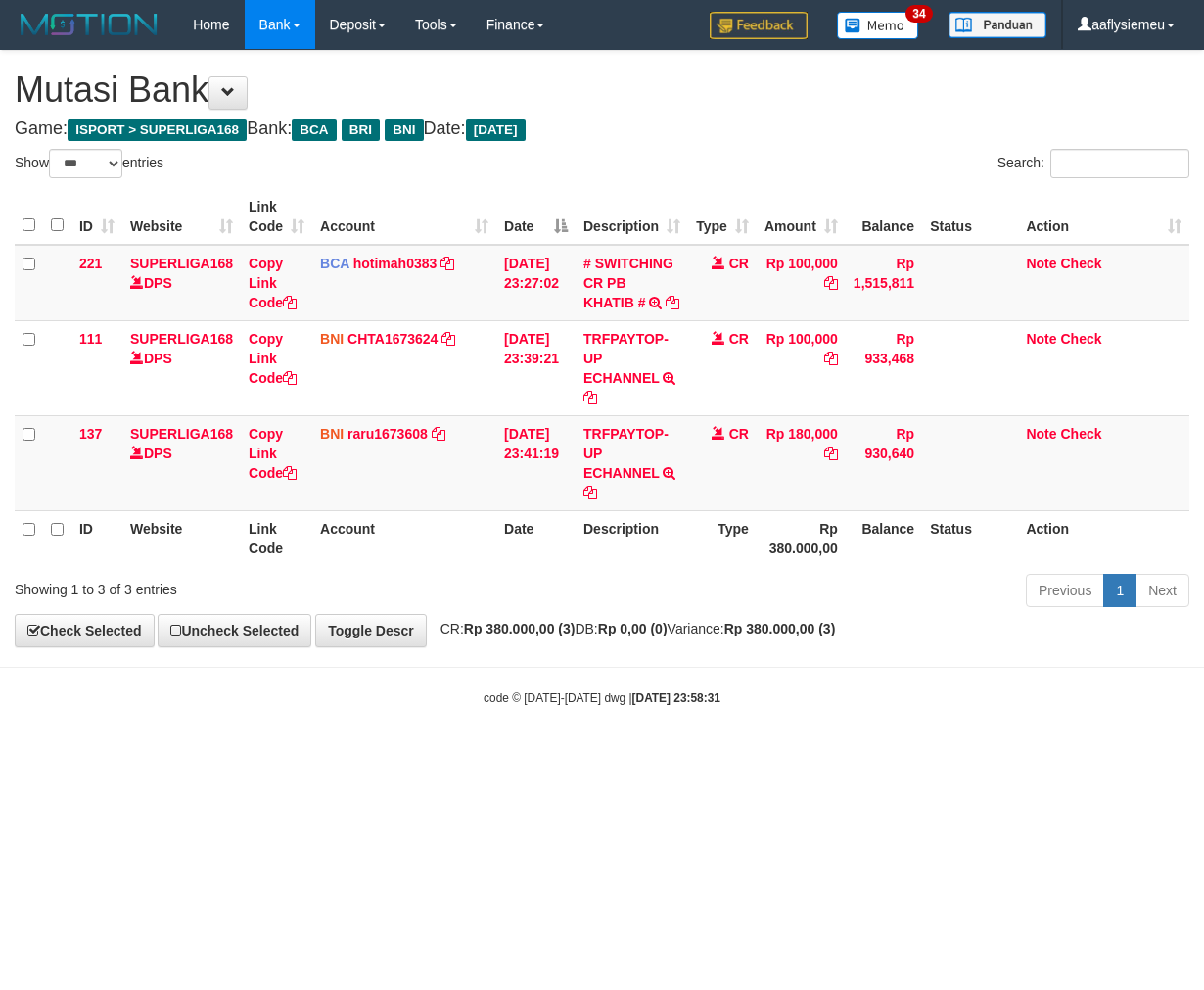 scroll, scrollTop: 0, scrollLeft: 0, axis: both 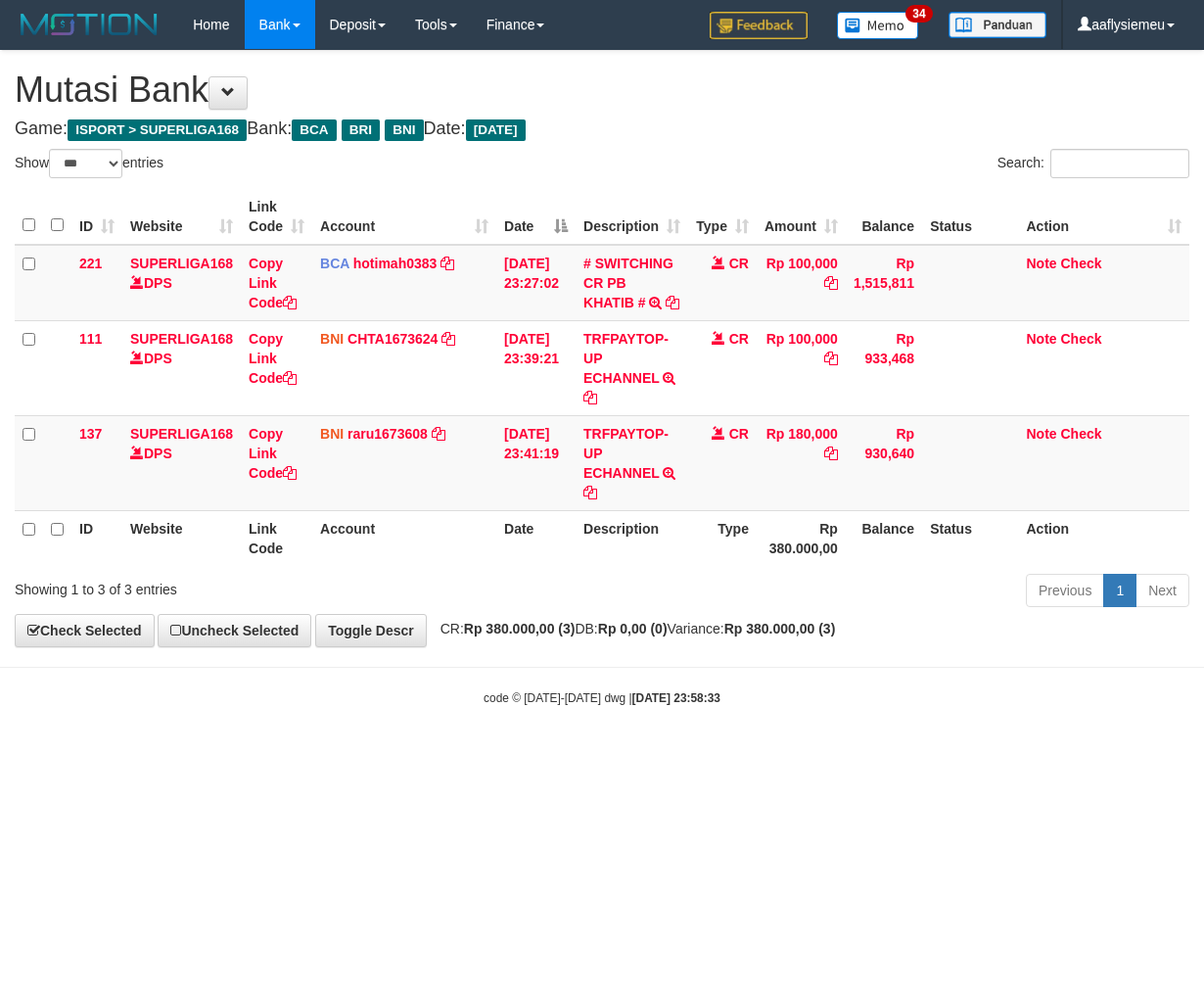 select on "***" 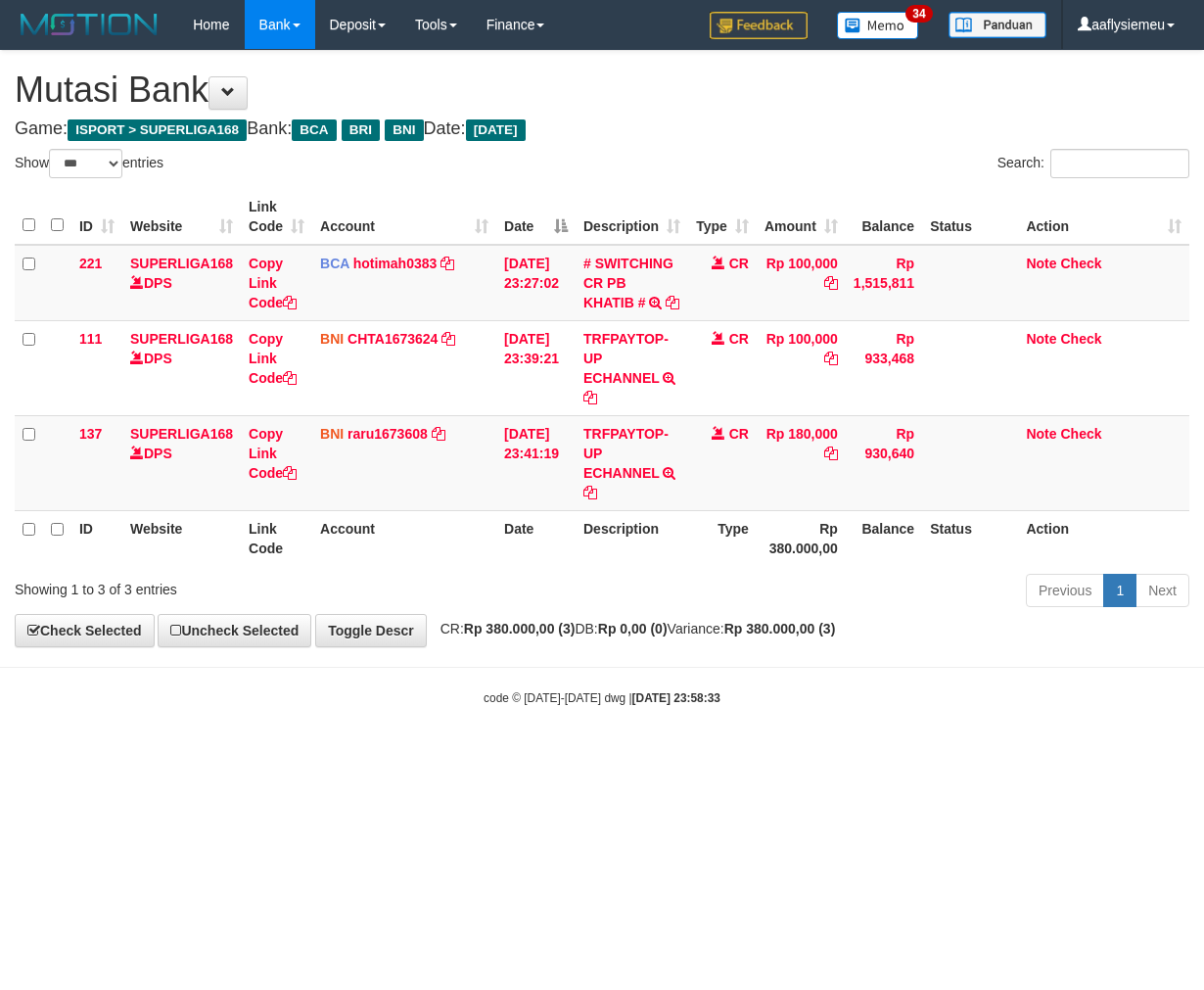 scroll, scrollTop: 0, scrollLeft: 0, axis: both 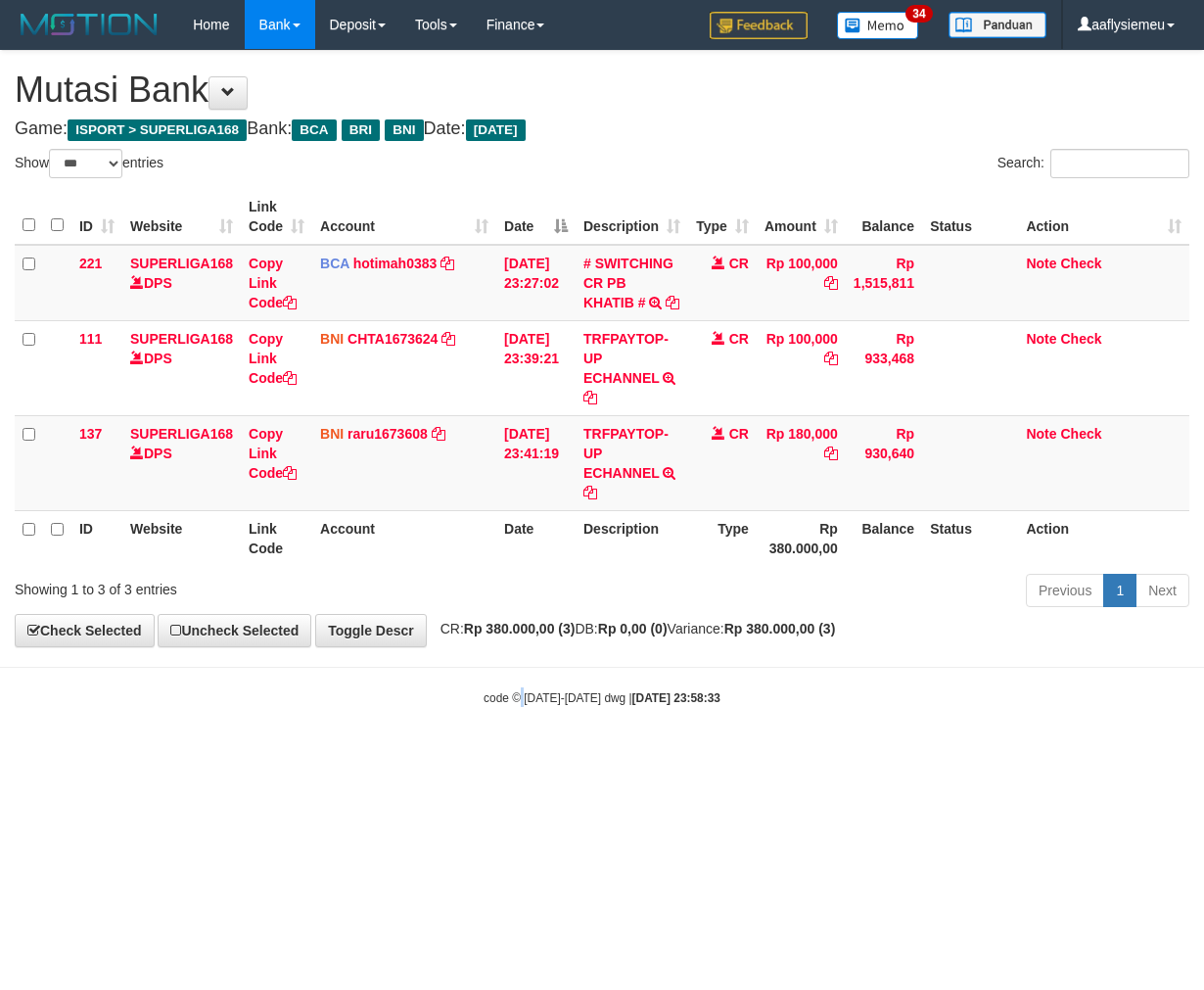 click on "Toggle navigation
Home
Bank
Account List
Load
By Website
Group
[ISPORT]													SUPERLIGA168
By Load Group (DPS)
34" at bounding box center (602, 378) 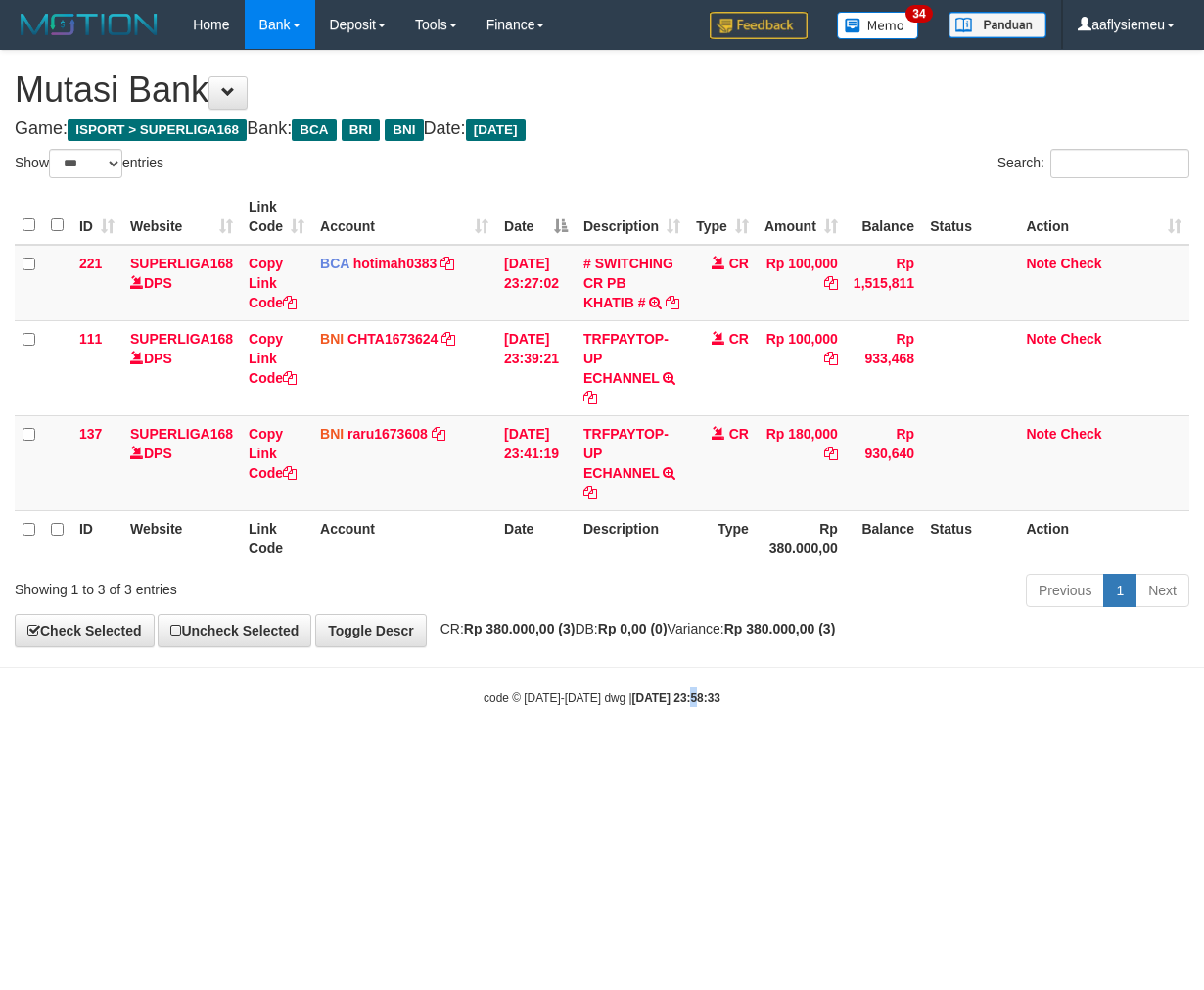 drag, startPoint x: 668, startPoint y: 738, endPoint x: 656, endPoint y: 742, distance: 12.649111 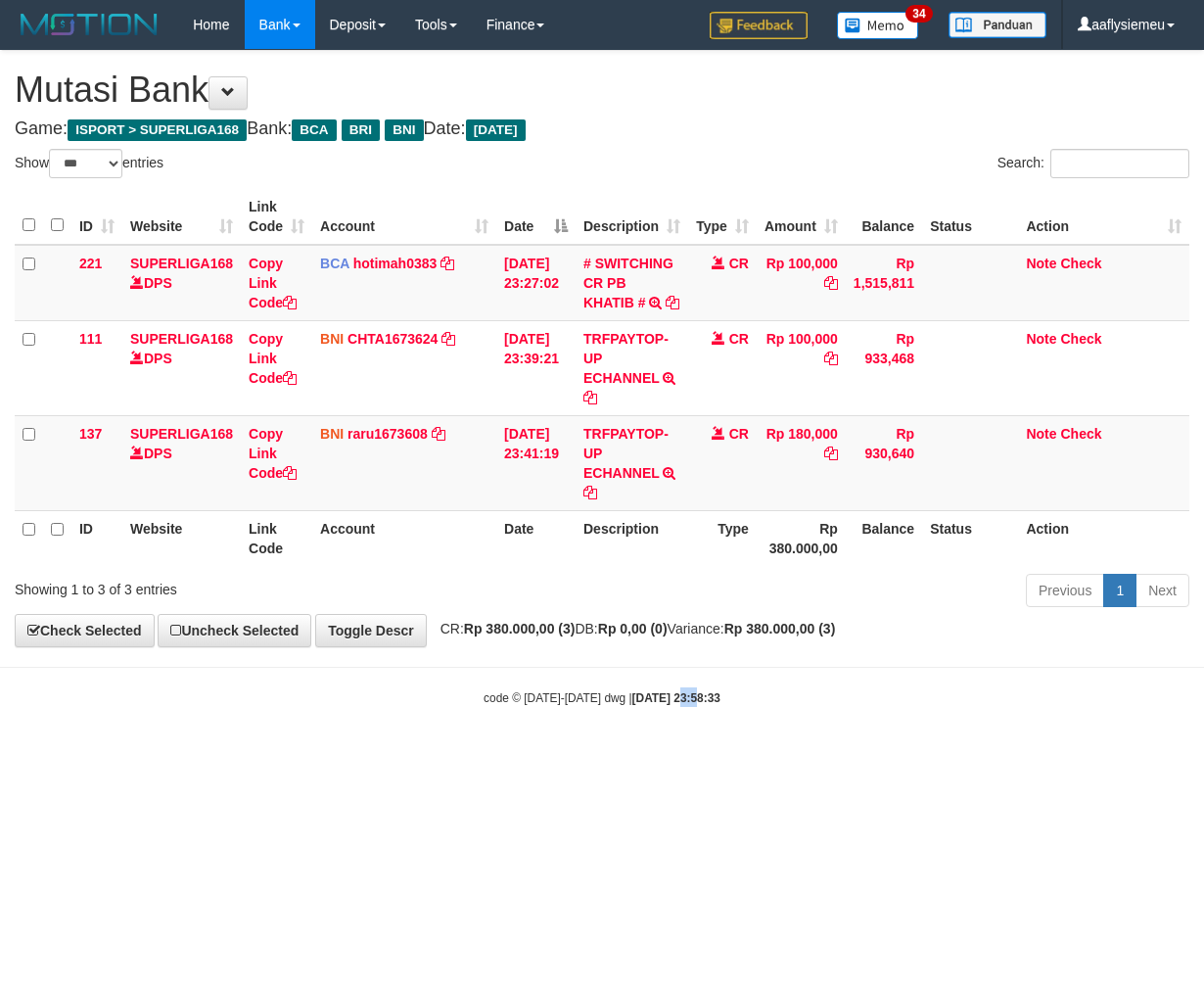 click on "Toggle navigation
Home
Bank
Account List
Load
By Website
Group
[ISPORT]													SUPERLIGA168
By Load Group (DPS)
34" at bounding box center (602, 378) 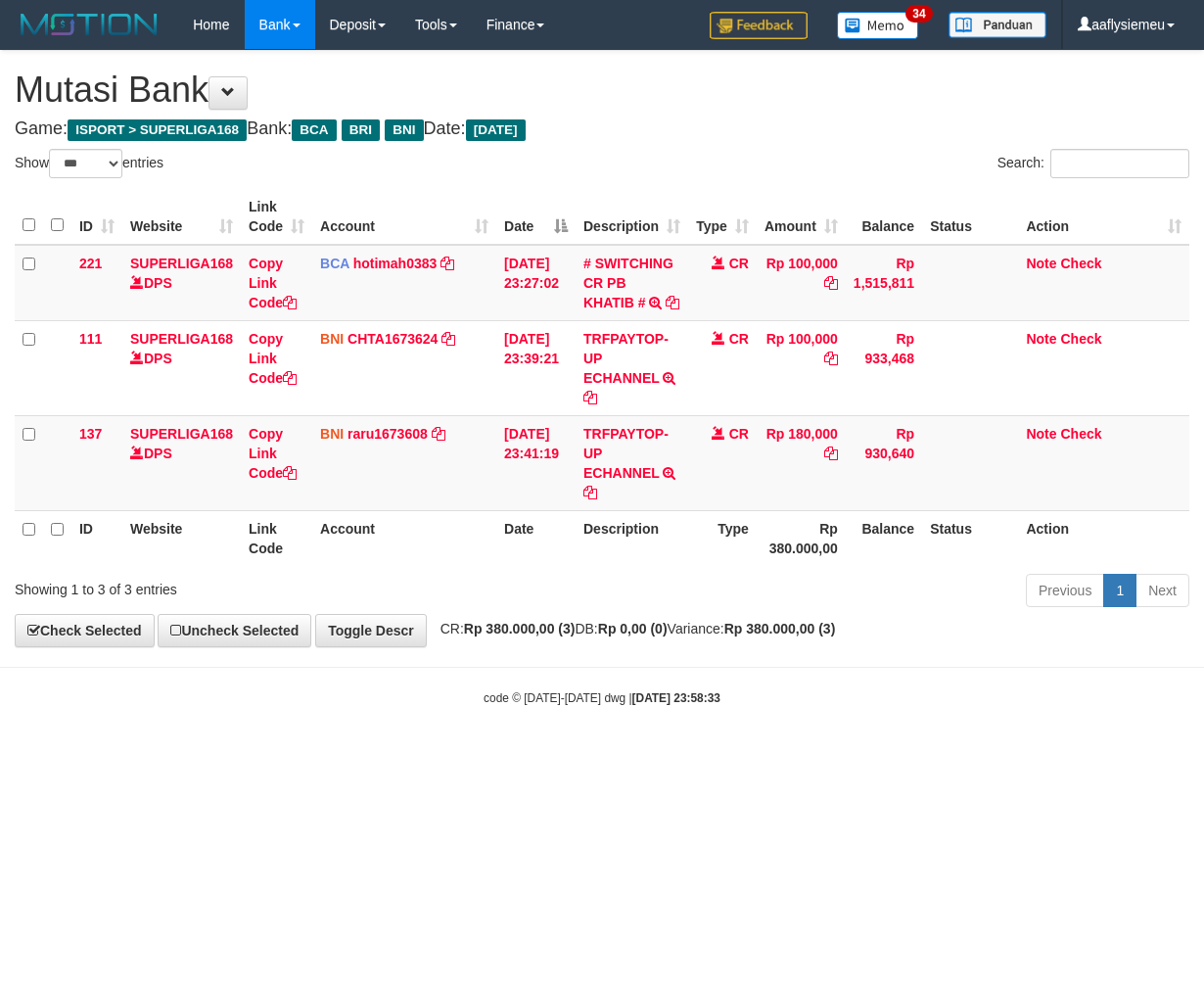 click on "Toggle navigation
Home
Bank
Account List
Load
By Website
Group
[ISPORT]													SUPERLIGA168
By Load Group (DPS)
34" at bounding box center [602, 378] 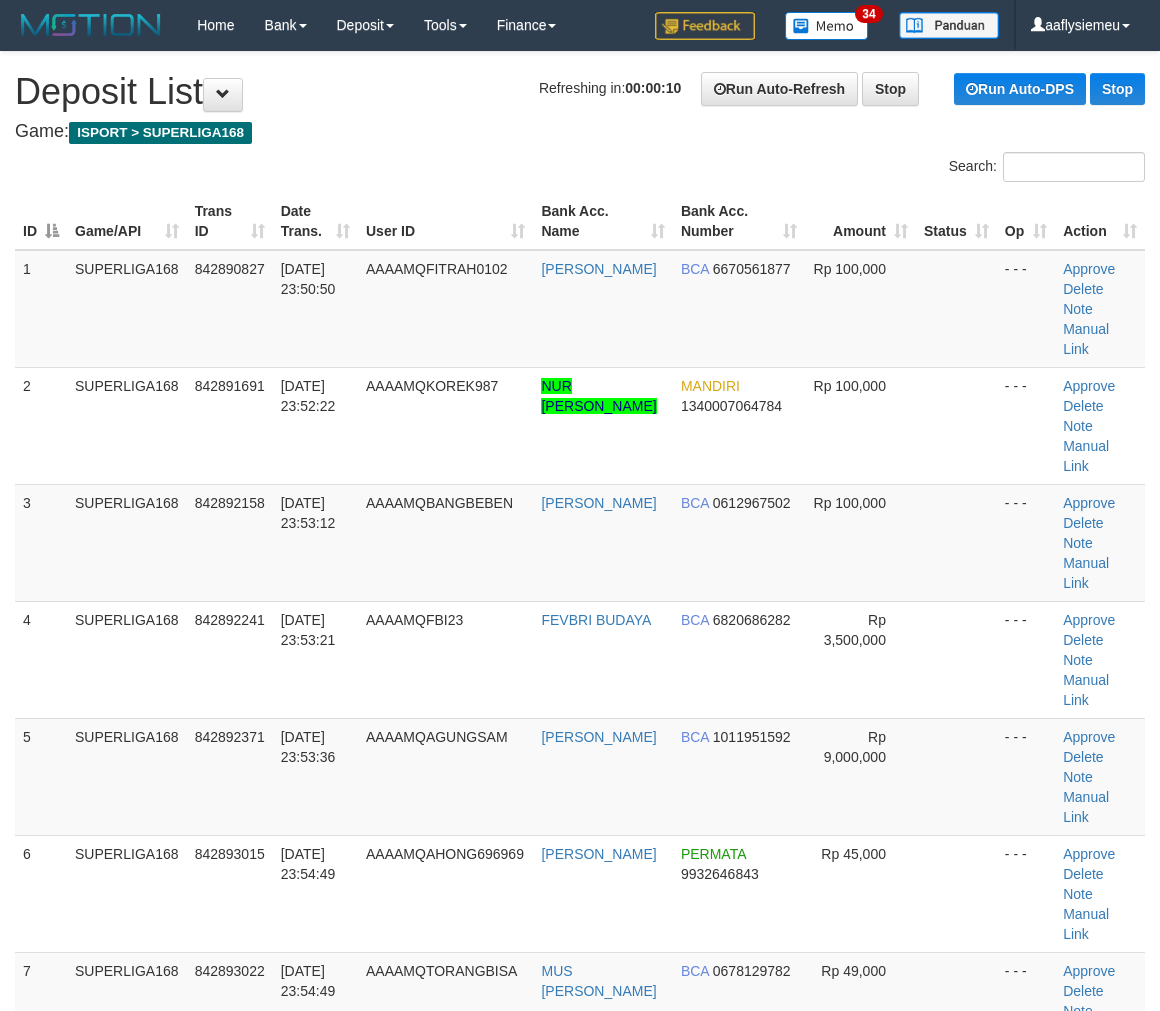 scroll, scrollTop: 0, scrollLeft: 0, axis: both 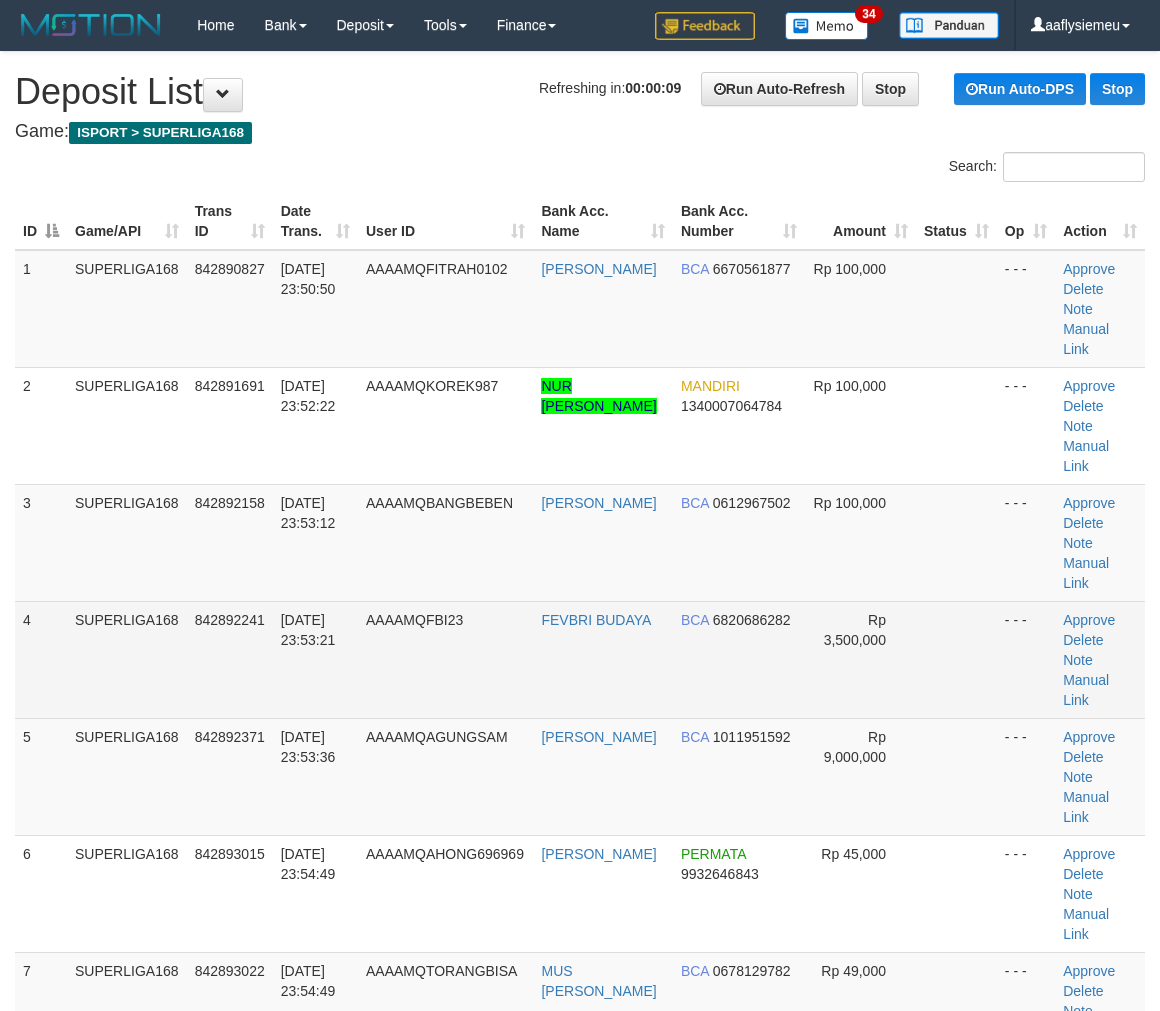 drag, startPoint x: 95, startPoint y: 572, endPoint x: 31, endPoint y: 616, distance: 77.665955 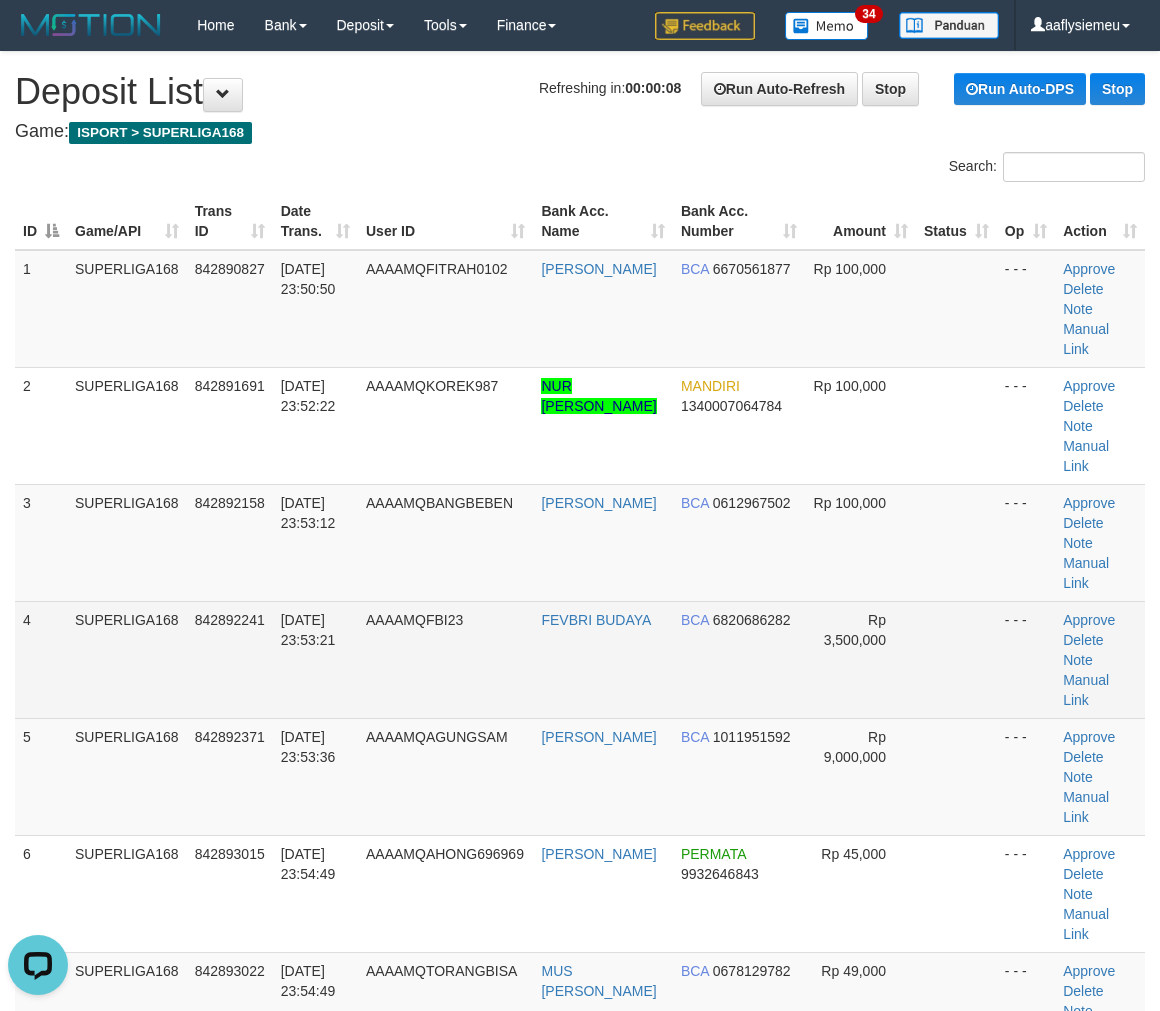 scroll, scrollTop: 0, scrollLeft: 0, axis: both 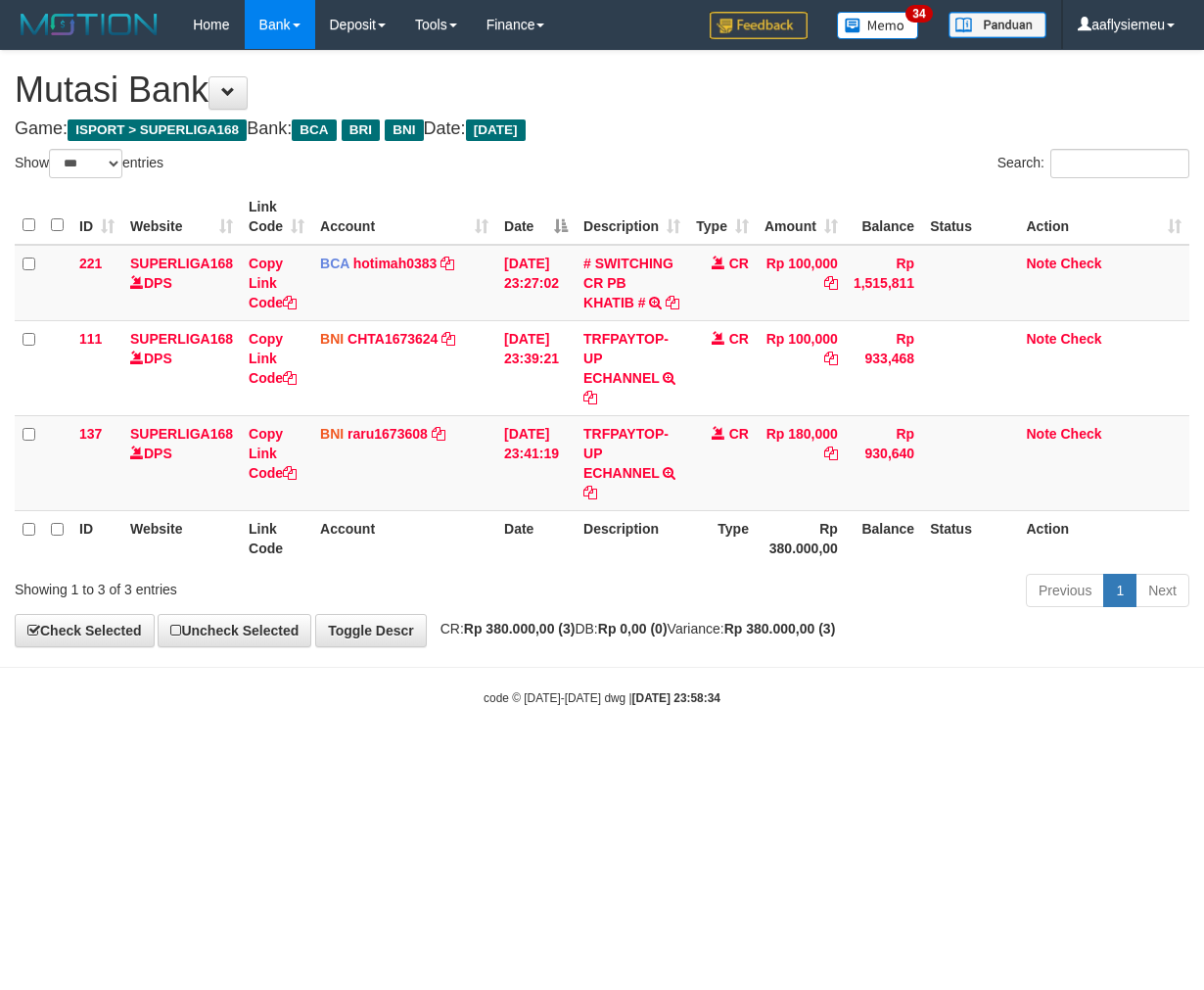 select on "***" 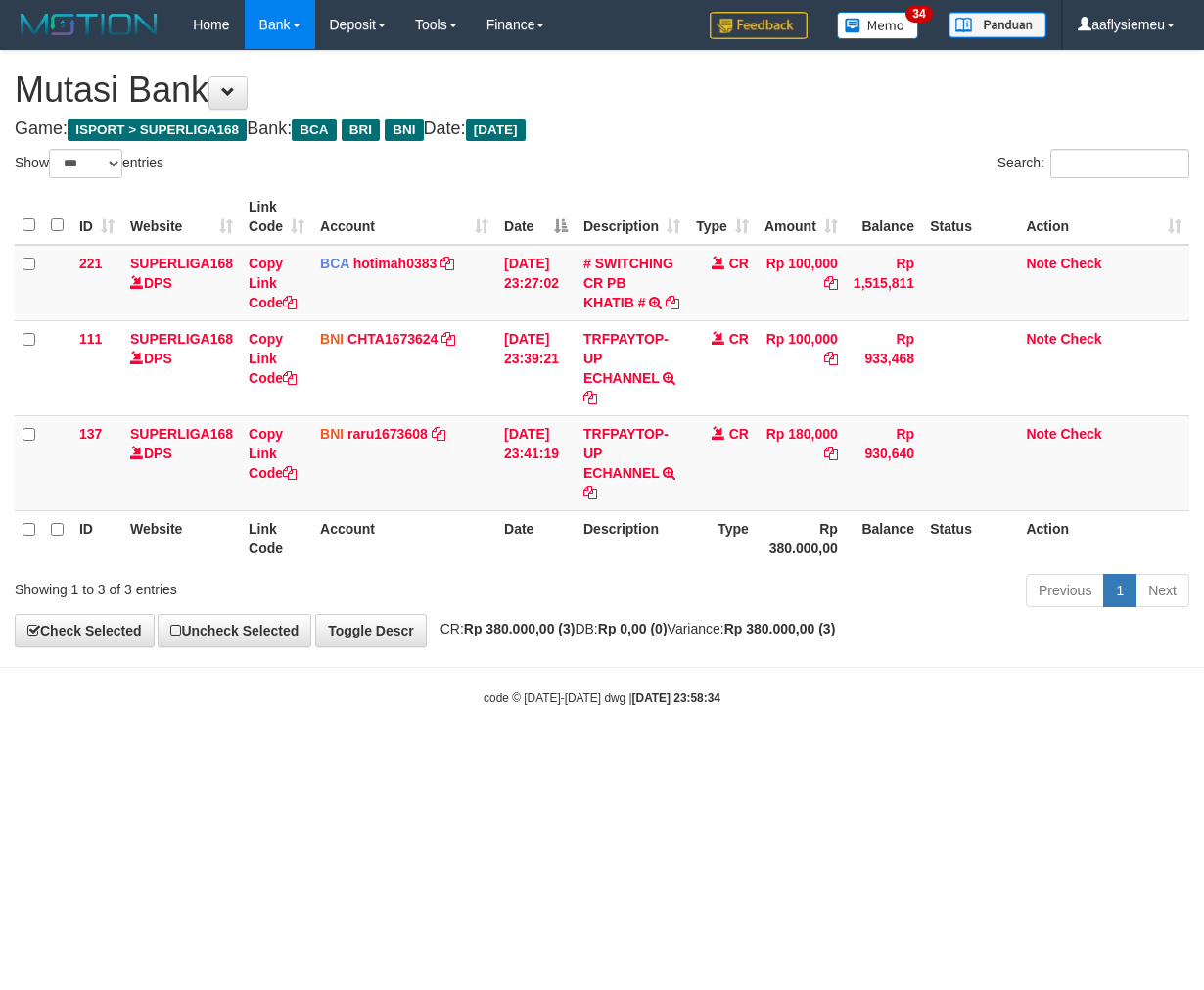 click on "Toggle navigation
Home
Bank
Account List
Load
By Website
Group
[ISPORT]													SUPERLIGA168
By Load Group (DPS)
34" at bounding box center [602, 378] 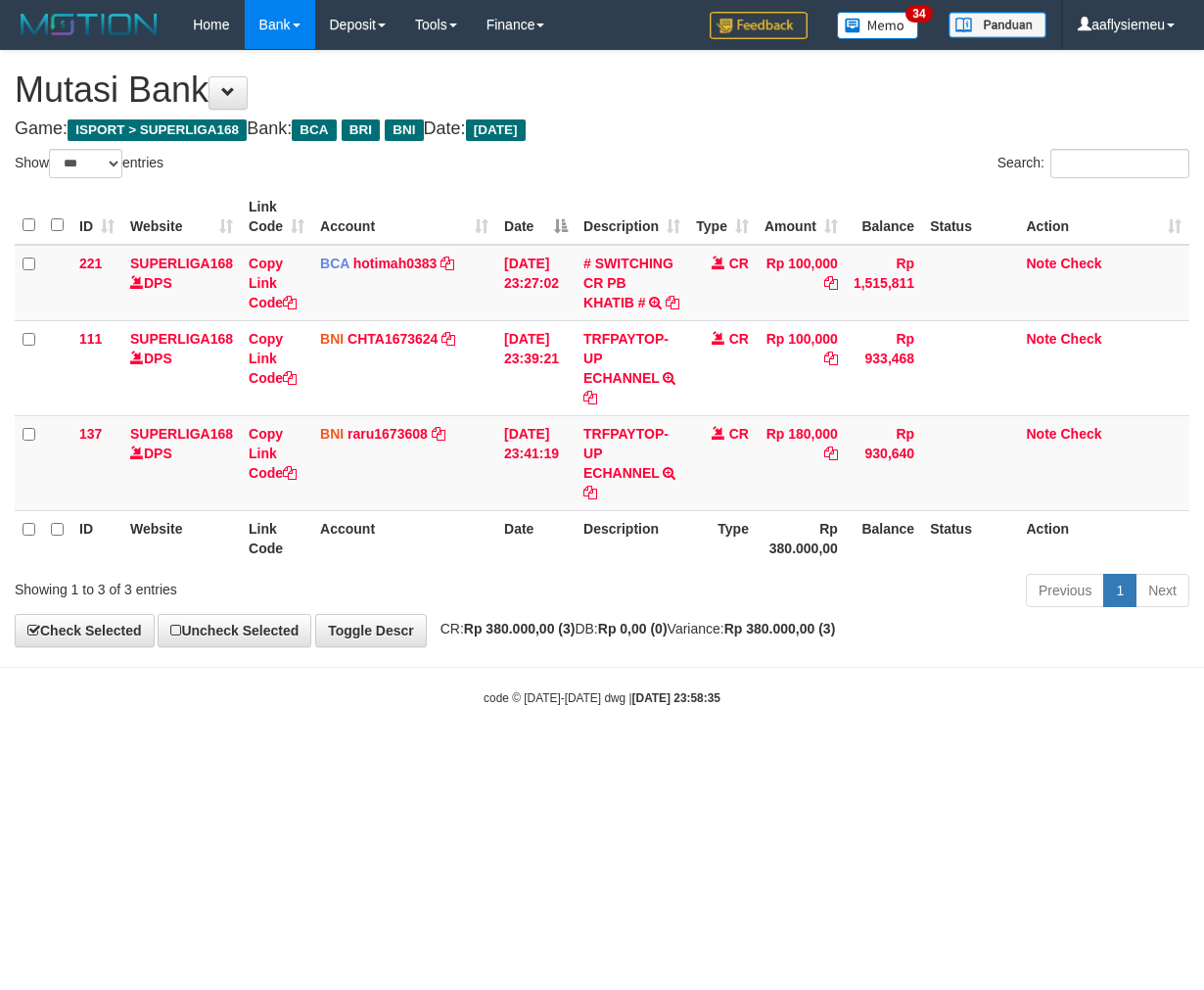 select on "***" 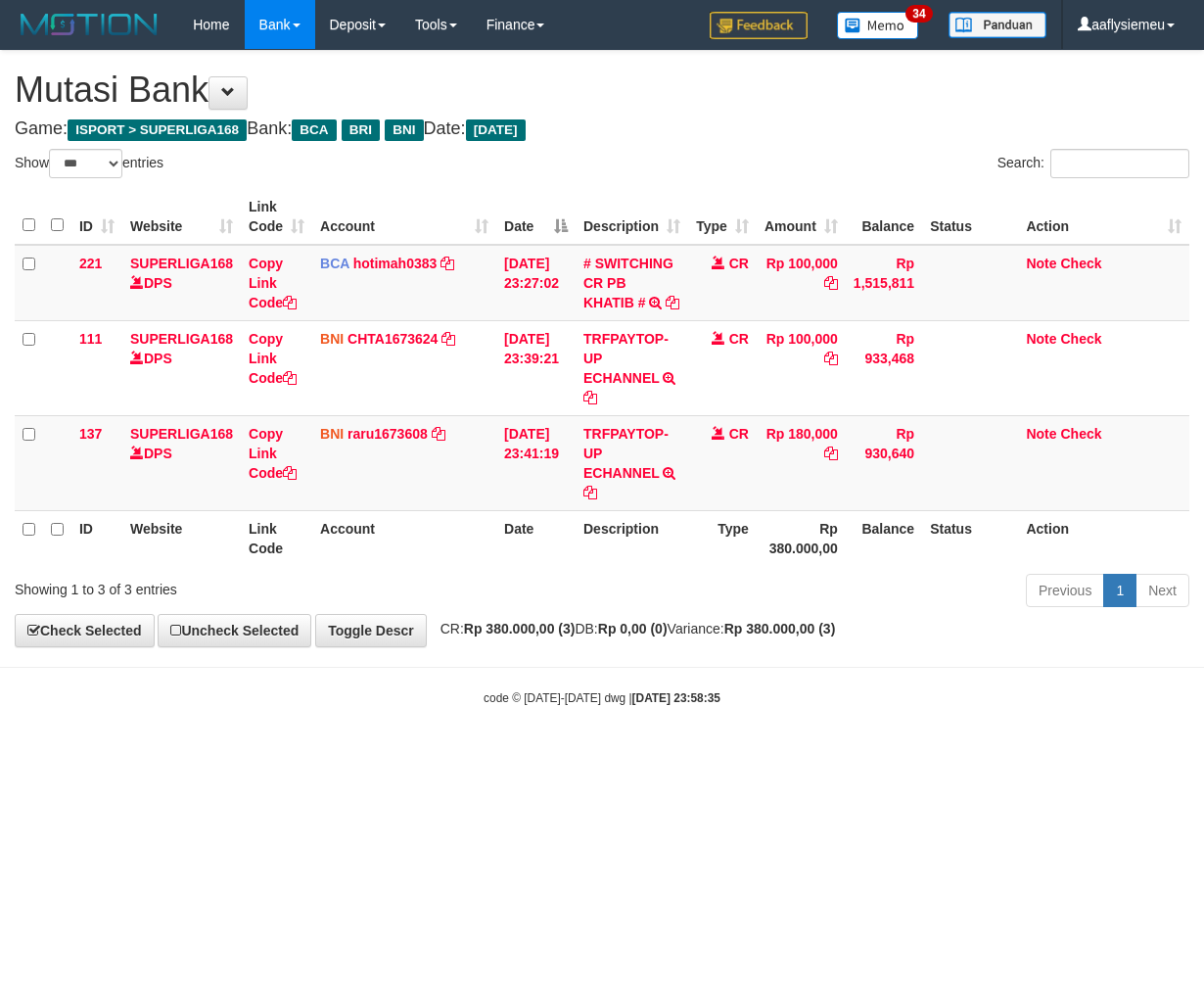 scroll, scrollTop: 0, scrollLeft: 0, axis: both 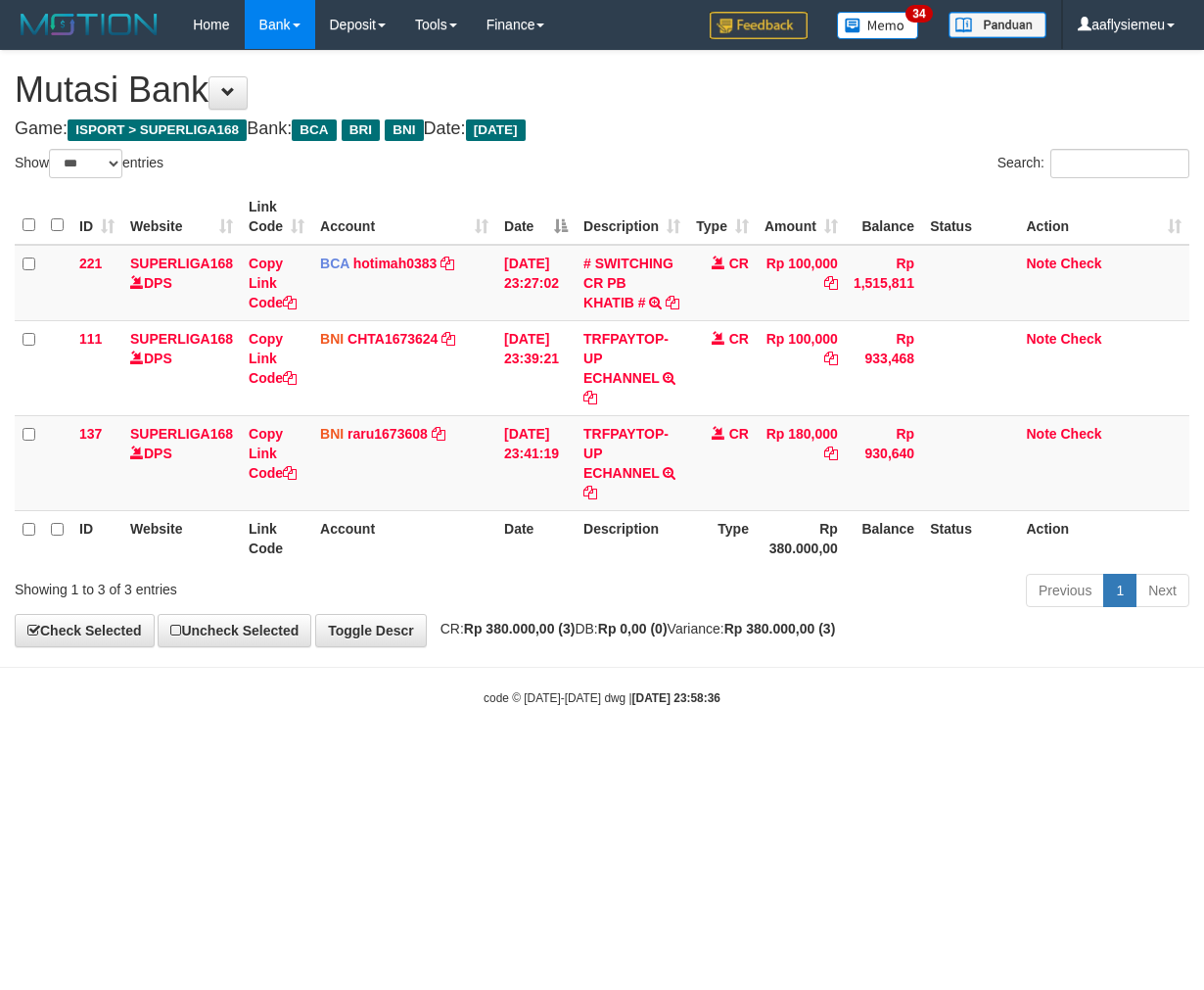 select on "***" 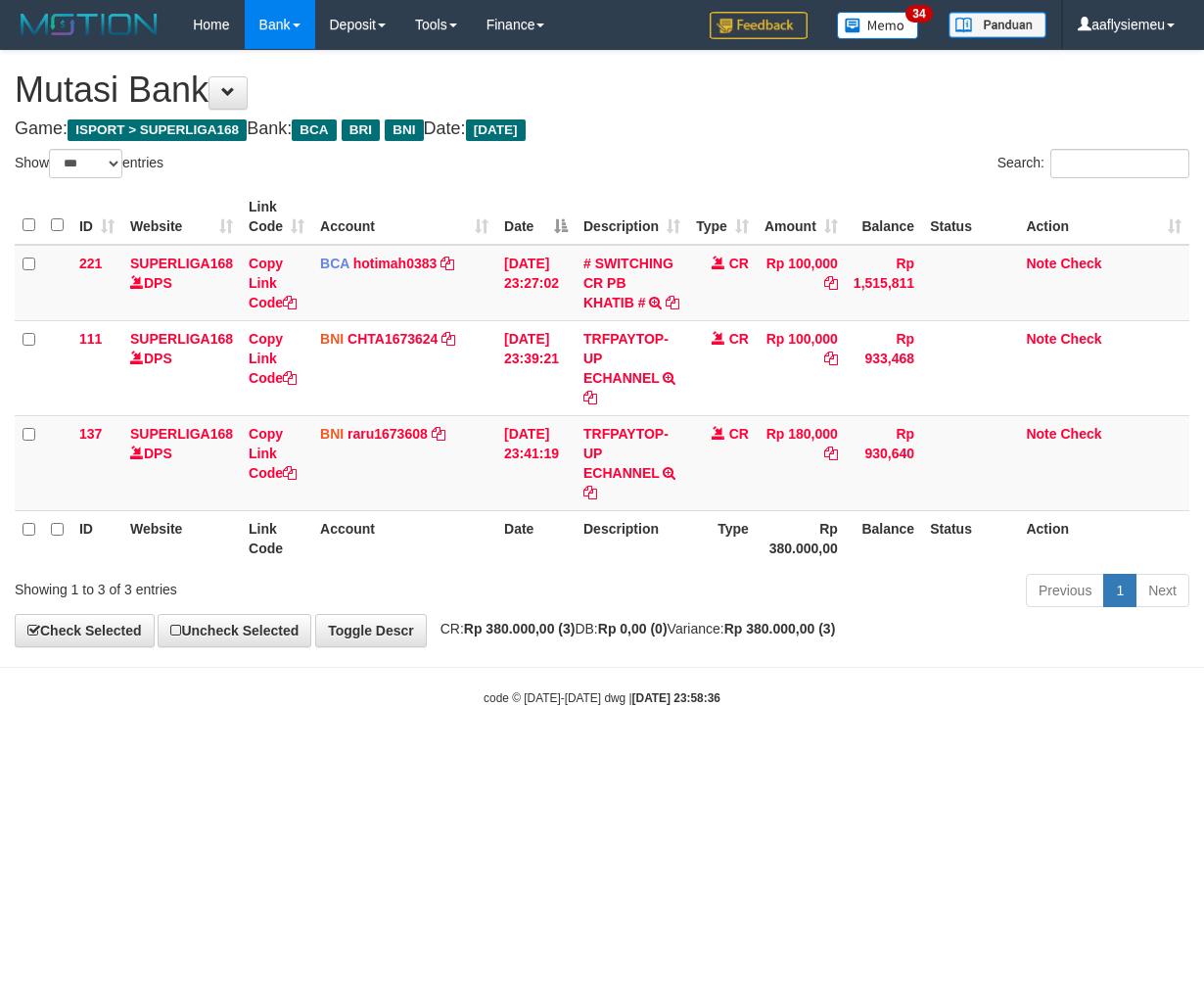 scroll, scrollTop: 0, scrollLeft: 0, axis: both 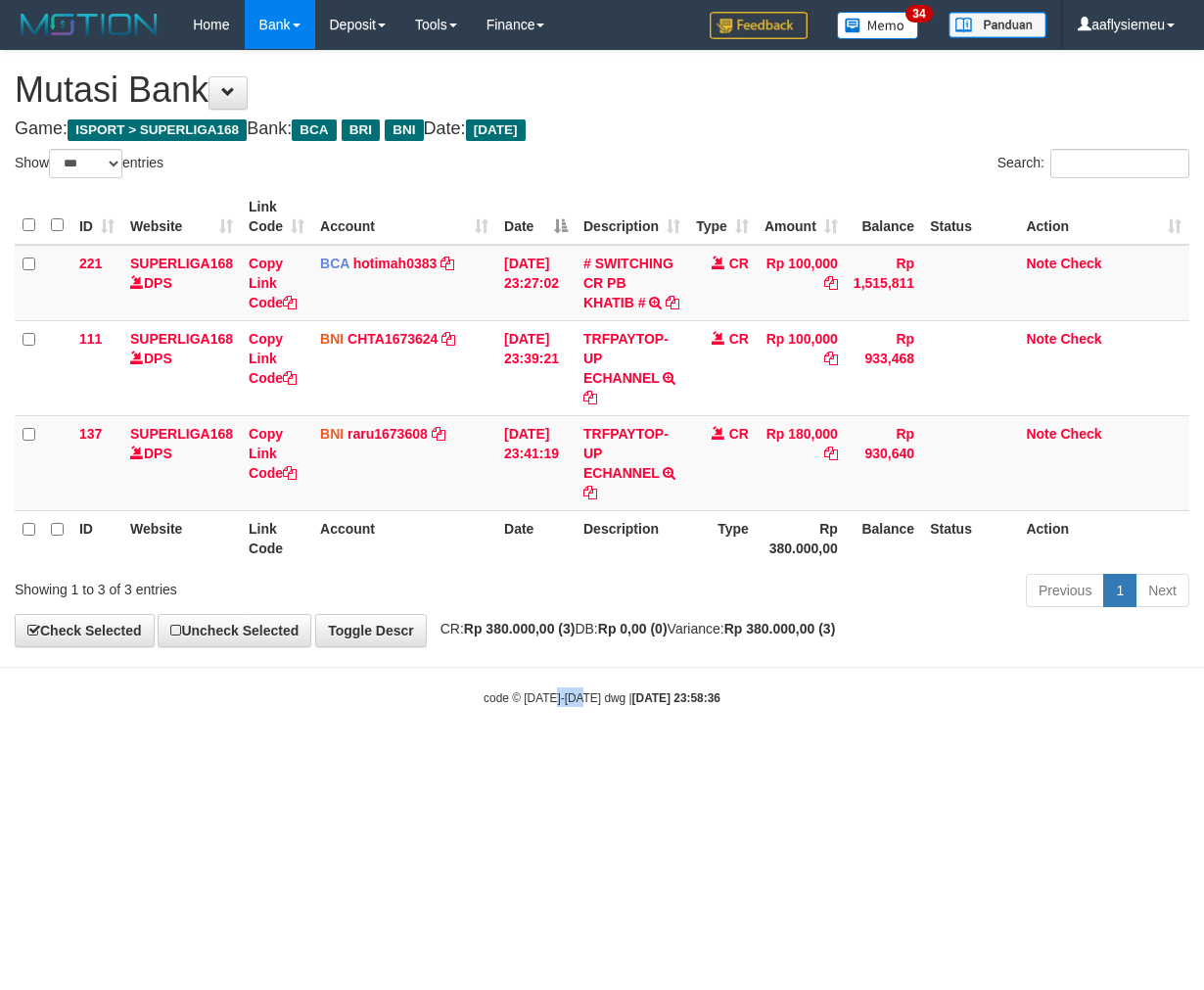 click on "Toggle navigation
Home
Bank
Account List
Load
By Website
Group
[ISPORT]													SUPERLIGA168
By Load Group (DPS)" at bounding box center [602, 378] 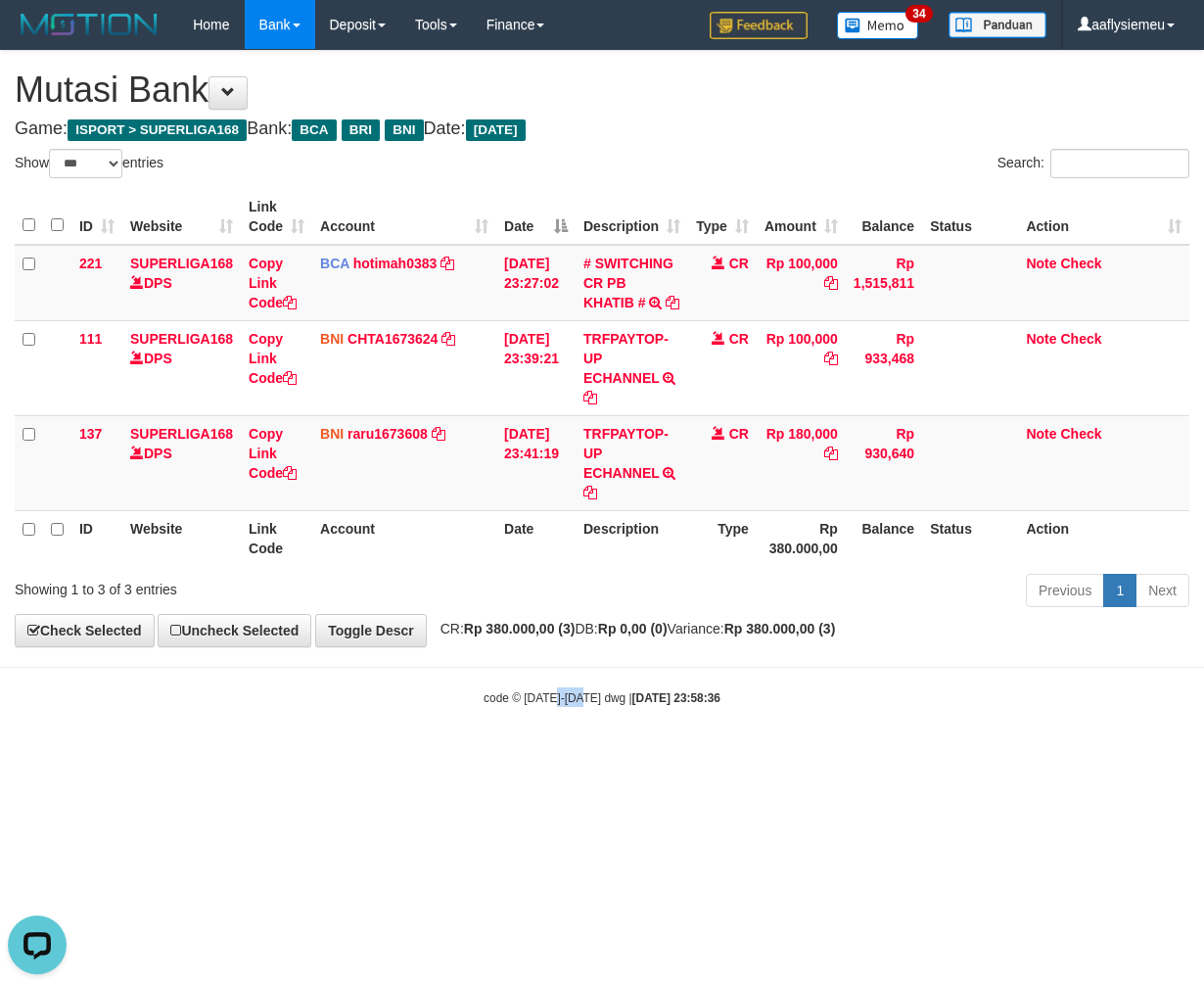 scroll, scrollTop: 0, scrollLeft: 0, axis: both 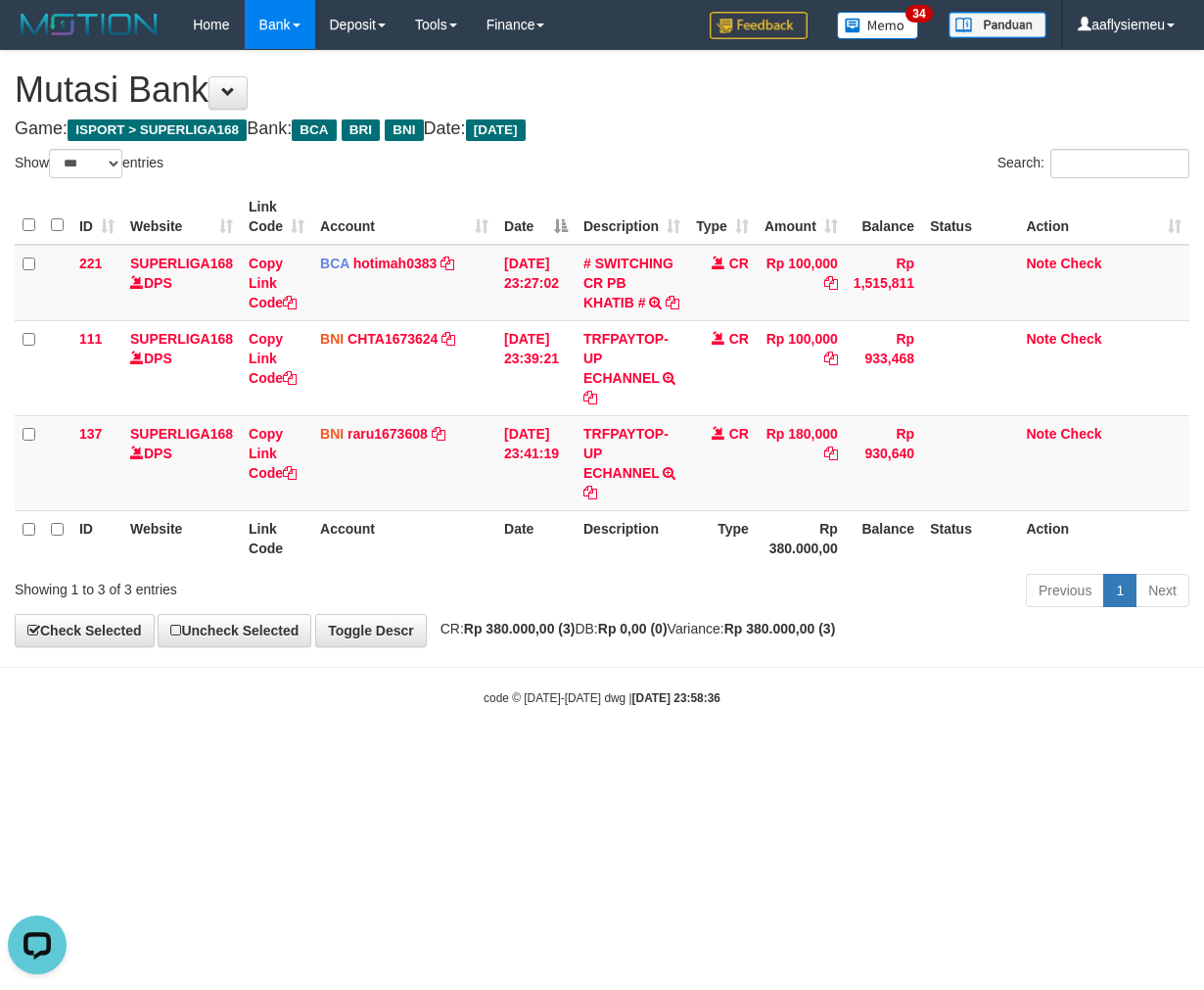 click on "Toggle navigation
Home
Bank
Account List
Load
By Website
Group
[ISPORT]													SUPERLIGA168
By Load Group (DPS)
34" at bounding box center [602, 378] 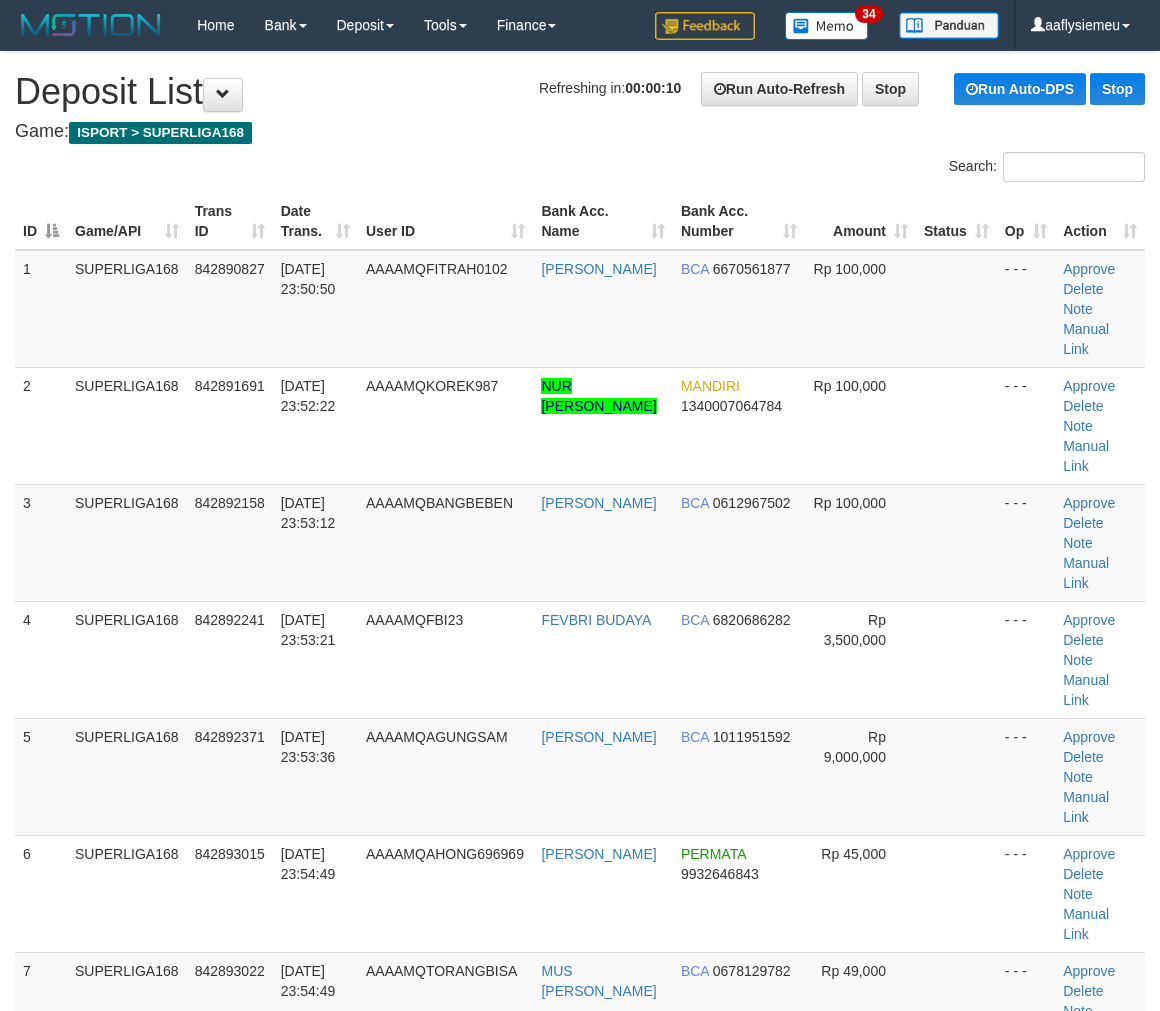 scroll, scrollTop: 0, scrollLeft: 0, axis: both 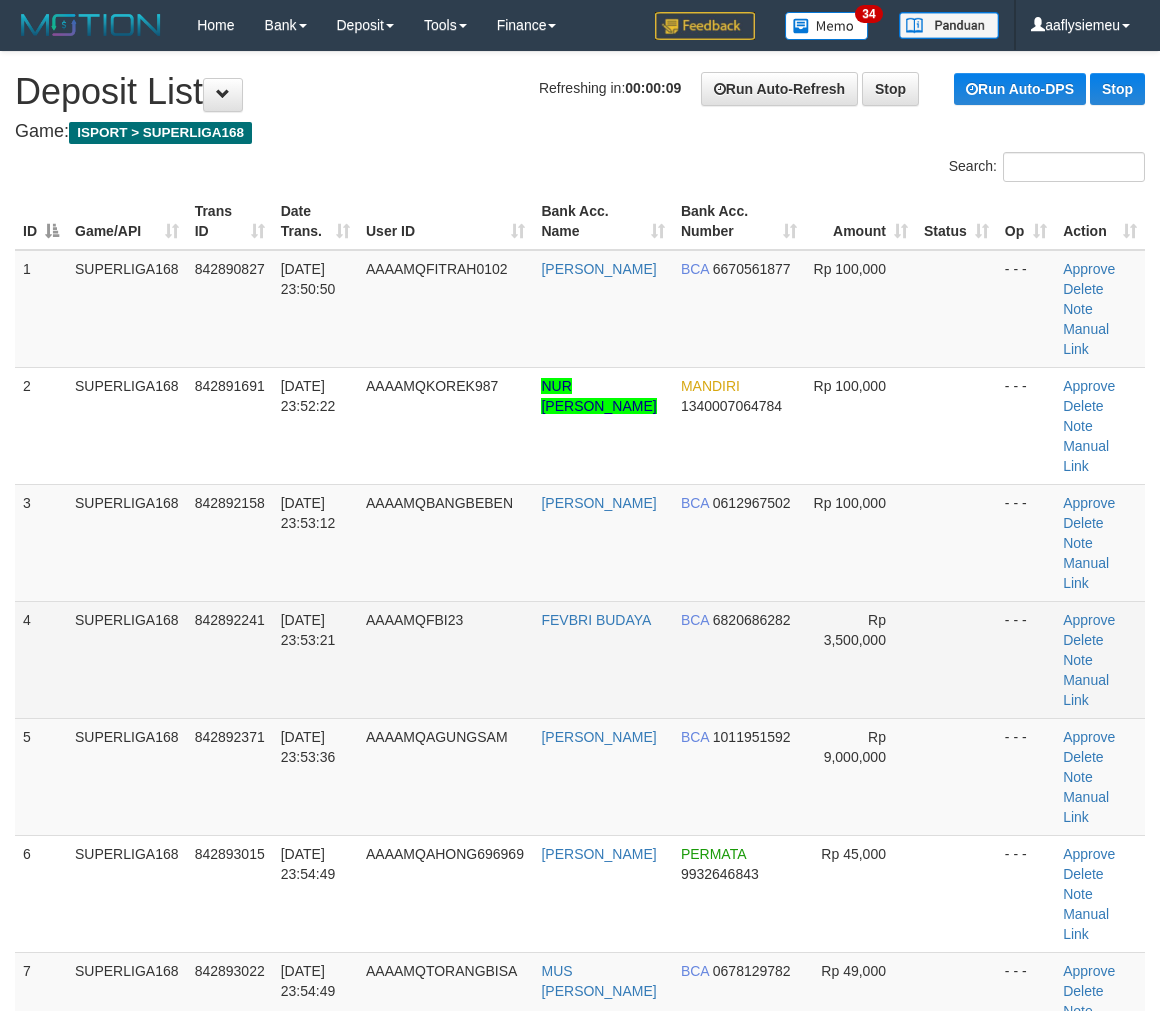 click on "SUPERLIGA168" at bounding box center [127, 659] 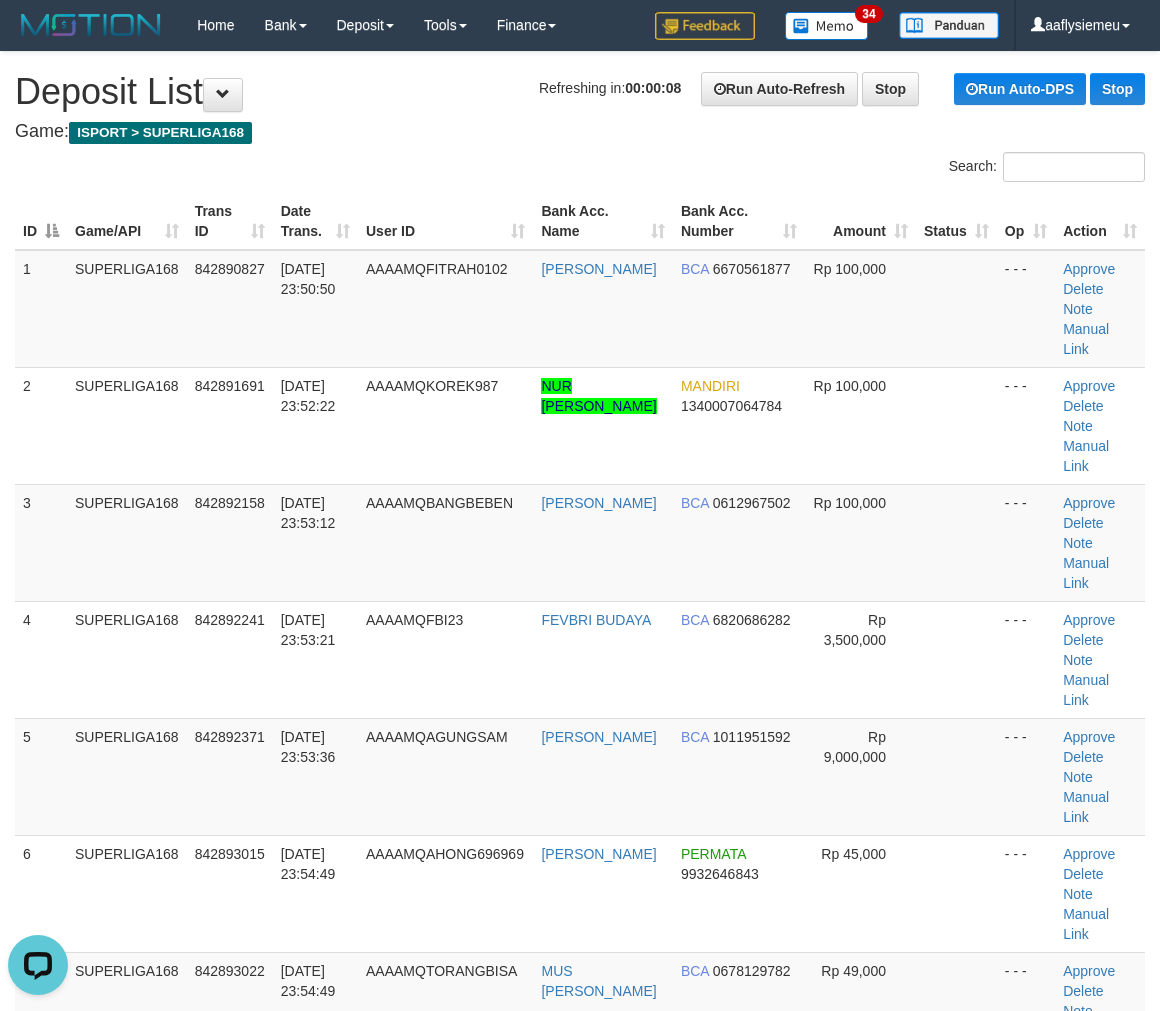 scroll, scrollTop: 0, scrollLeft: 0, axis: both 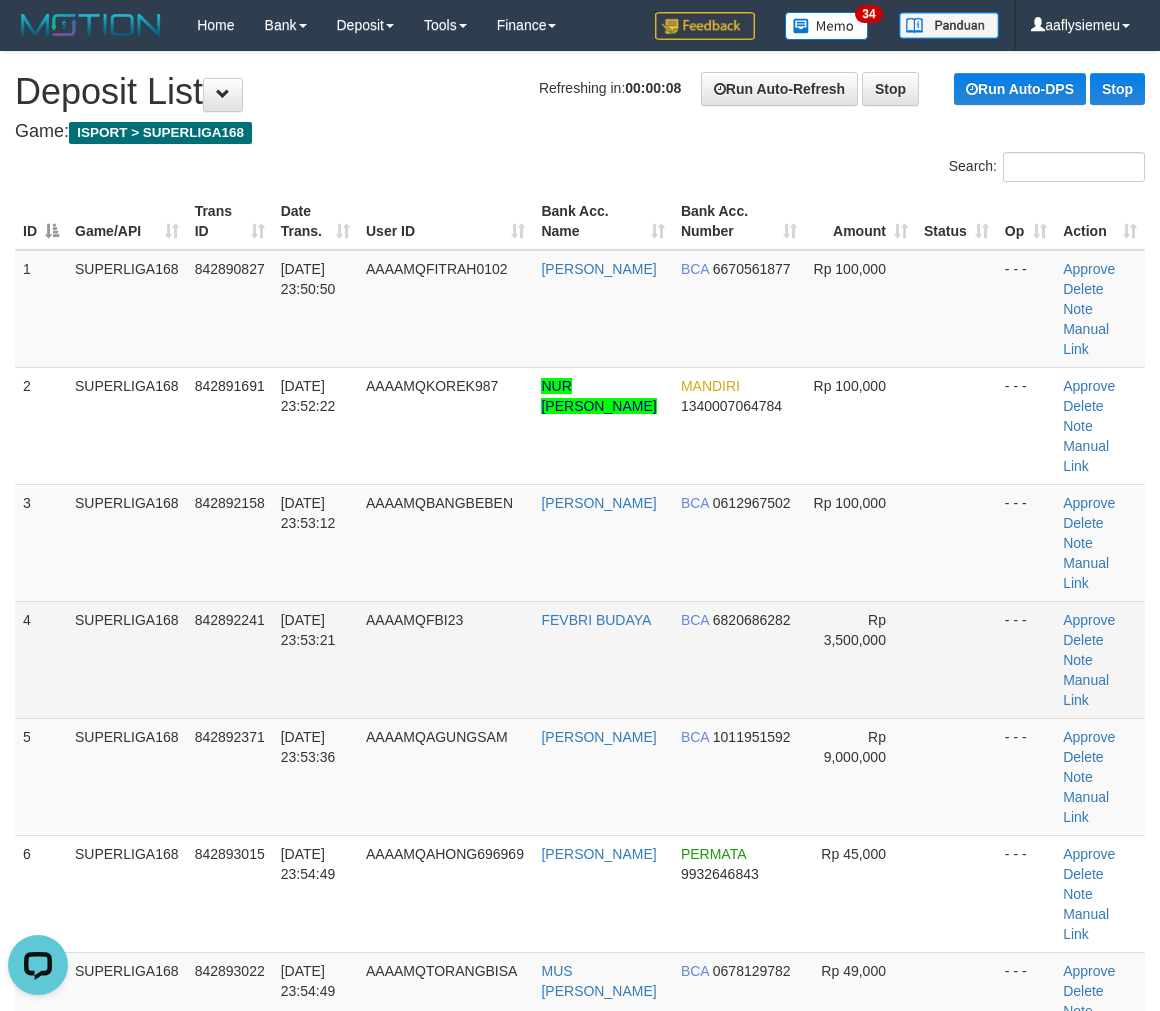 click on "SUPERLIGA168" at bounding box center [127, 659] 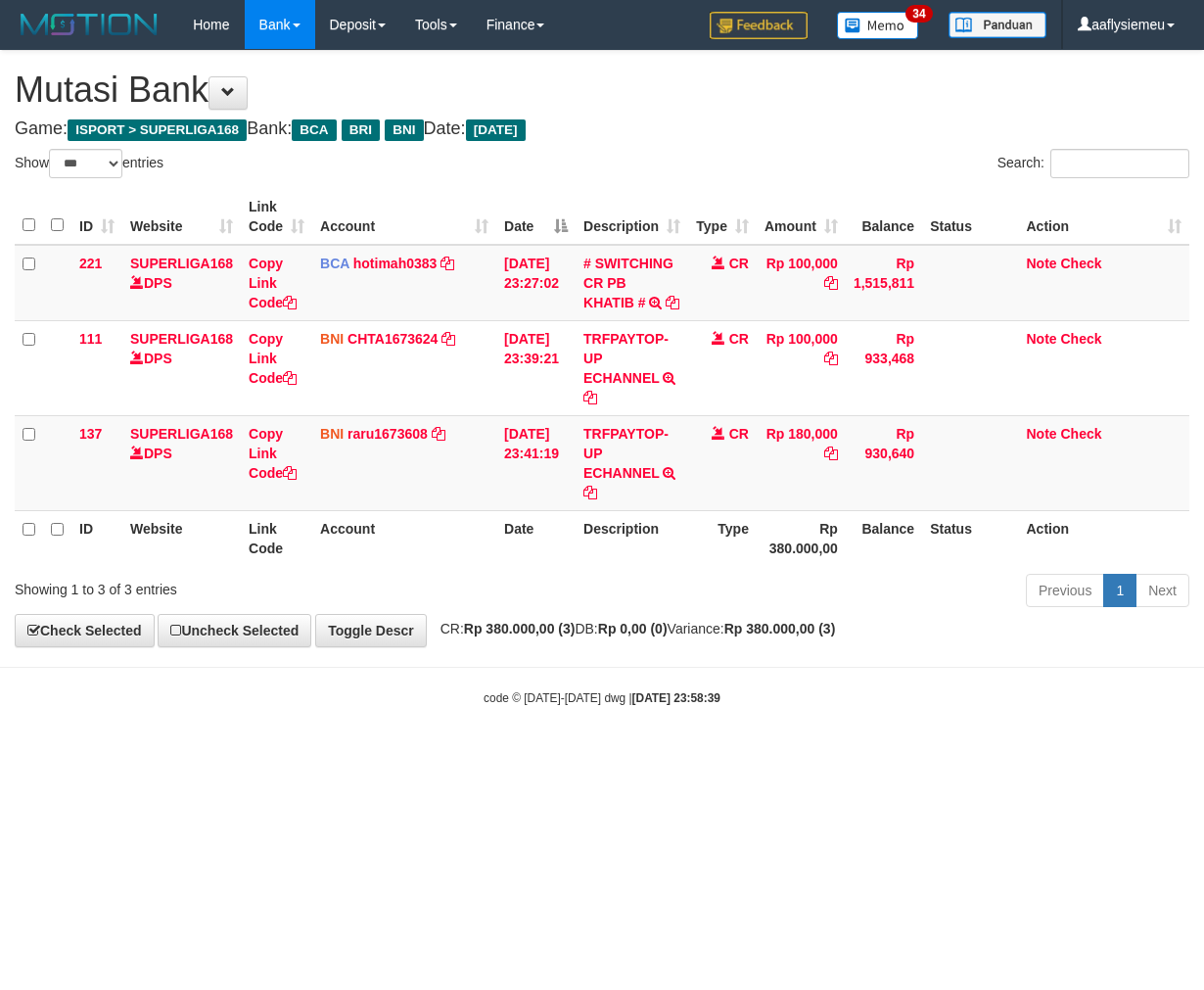 select on "***" 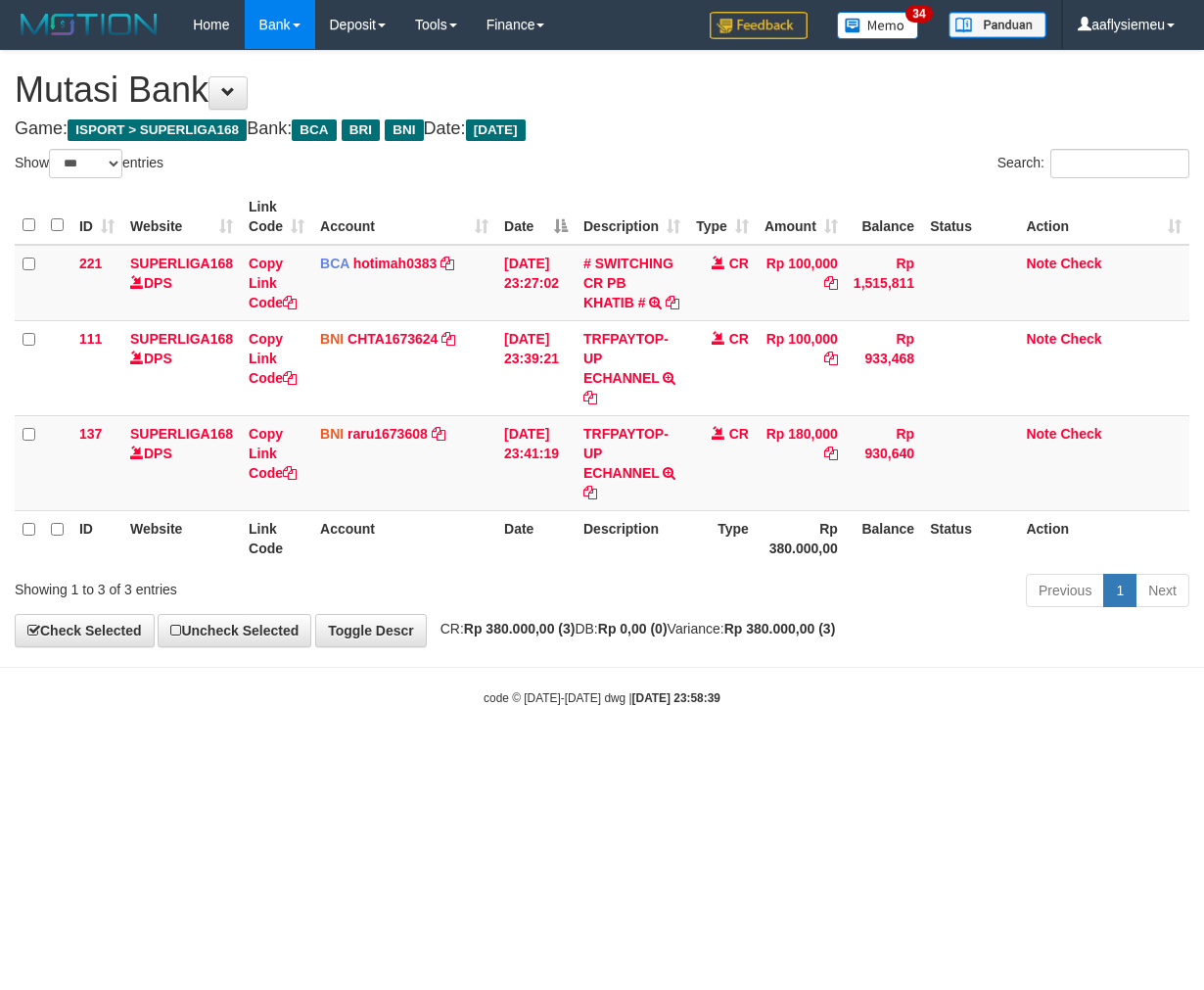 scroll, scrollTop: 0, scrollLeft: 0, axis: both 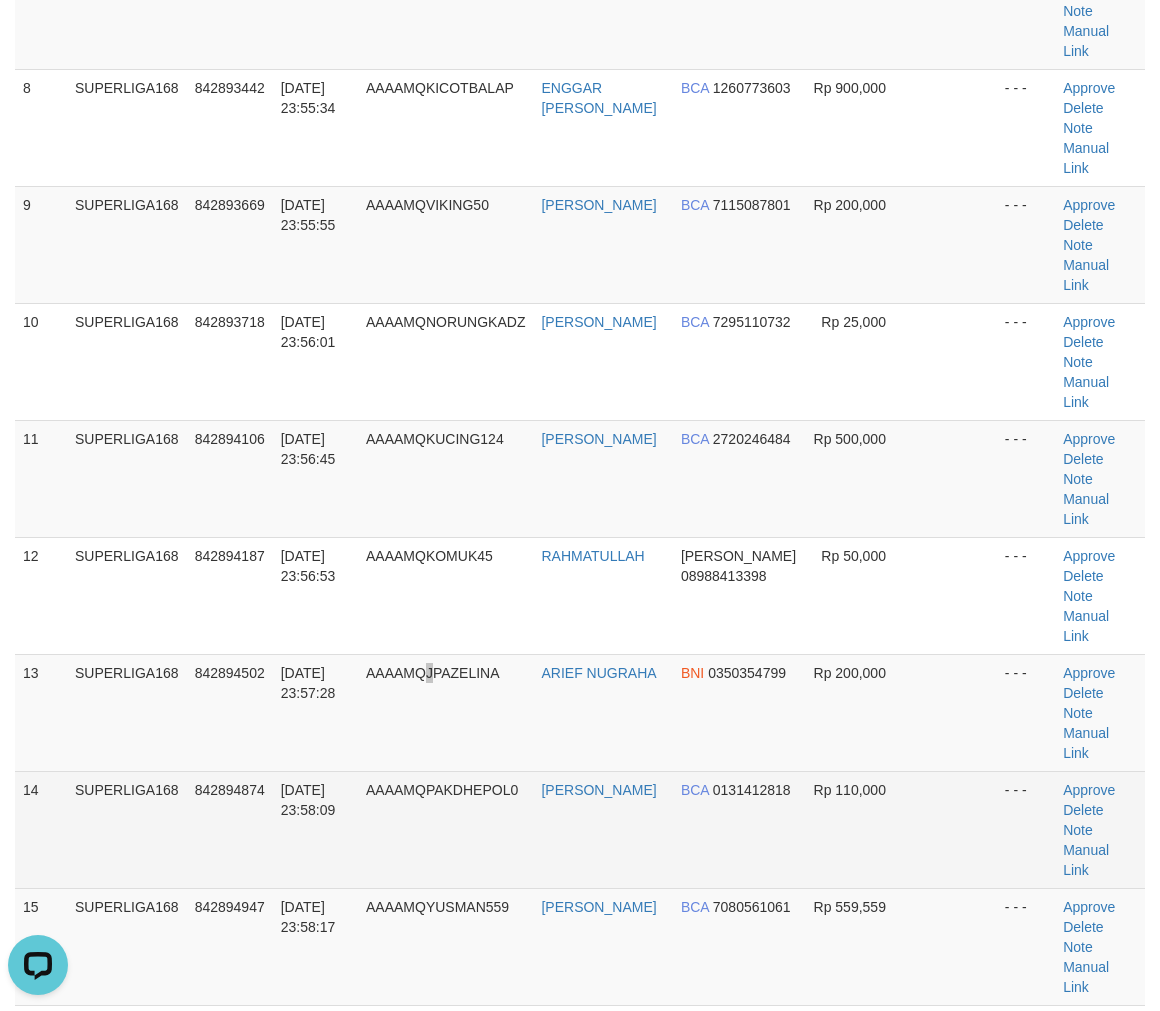 drag, startPoint x: 438, startPoint y: 482, endPoint x: 200, endPoint y: 594, distance: 263.03613 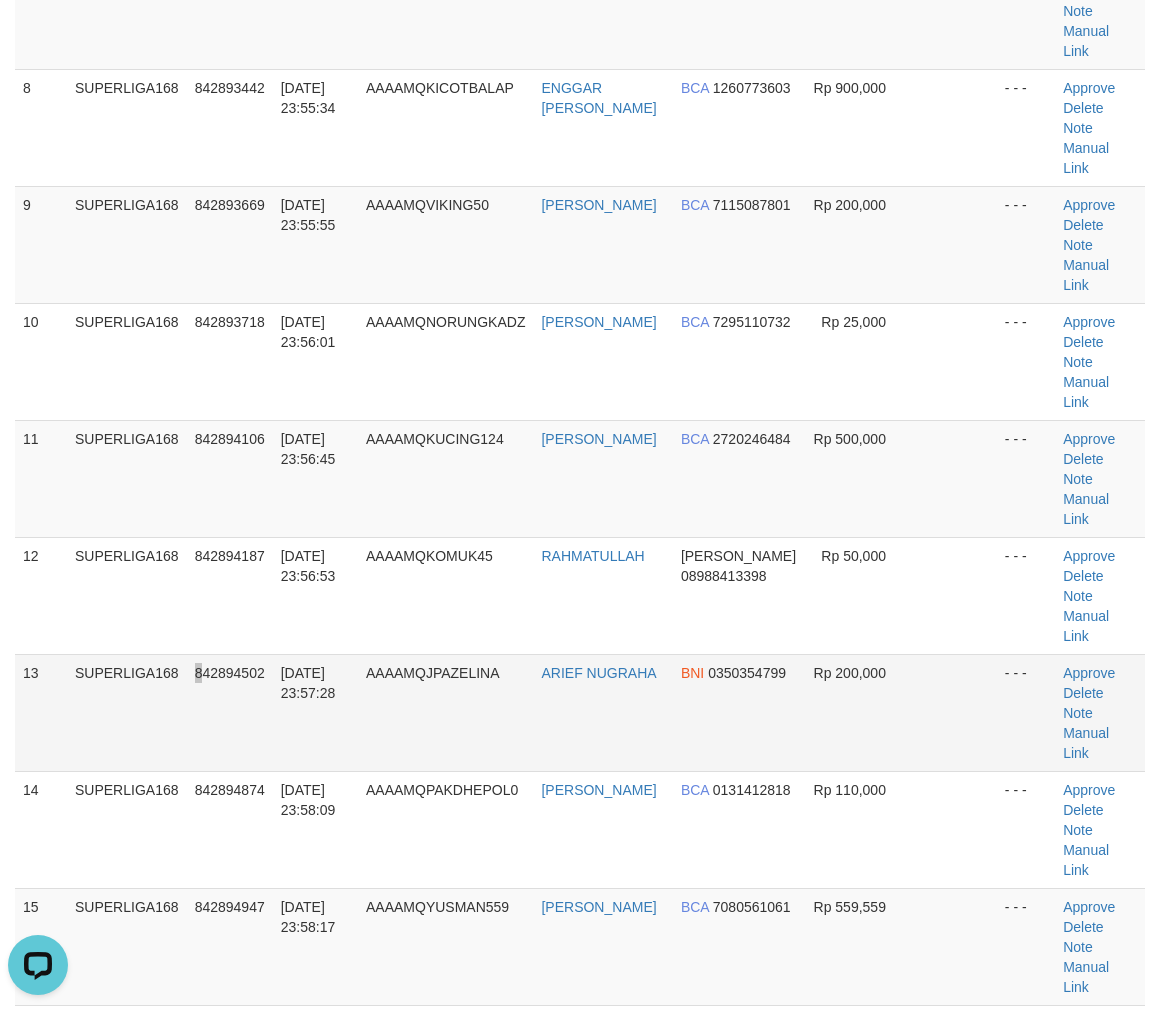 click on "842894502" at bounding box center (230, 673) 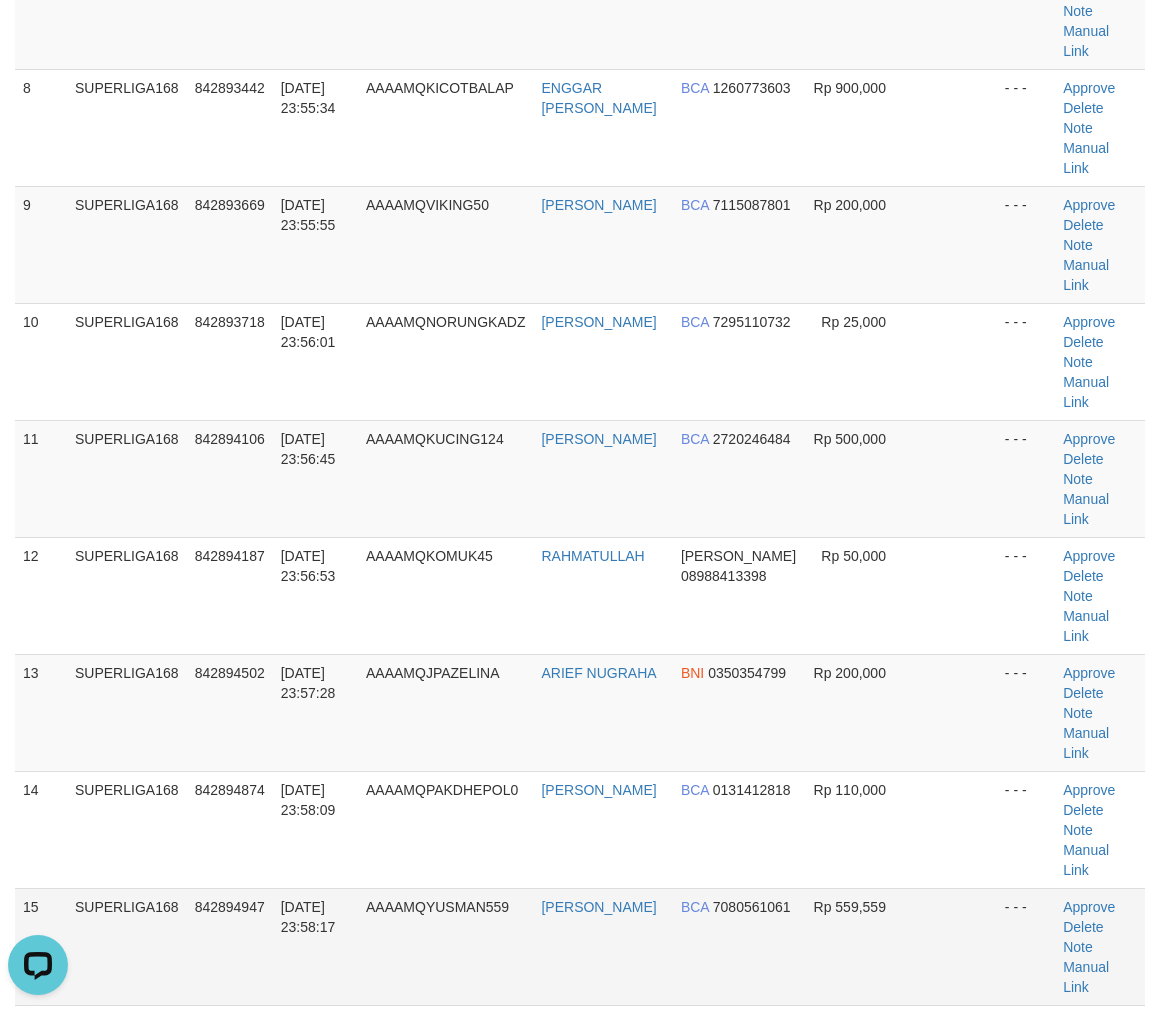 drag, startPoint x: 278, startPoint y: 593, endPoint x: 23, endPoint y: 671, distance: 266.66272 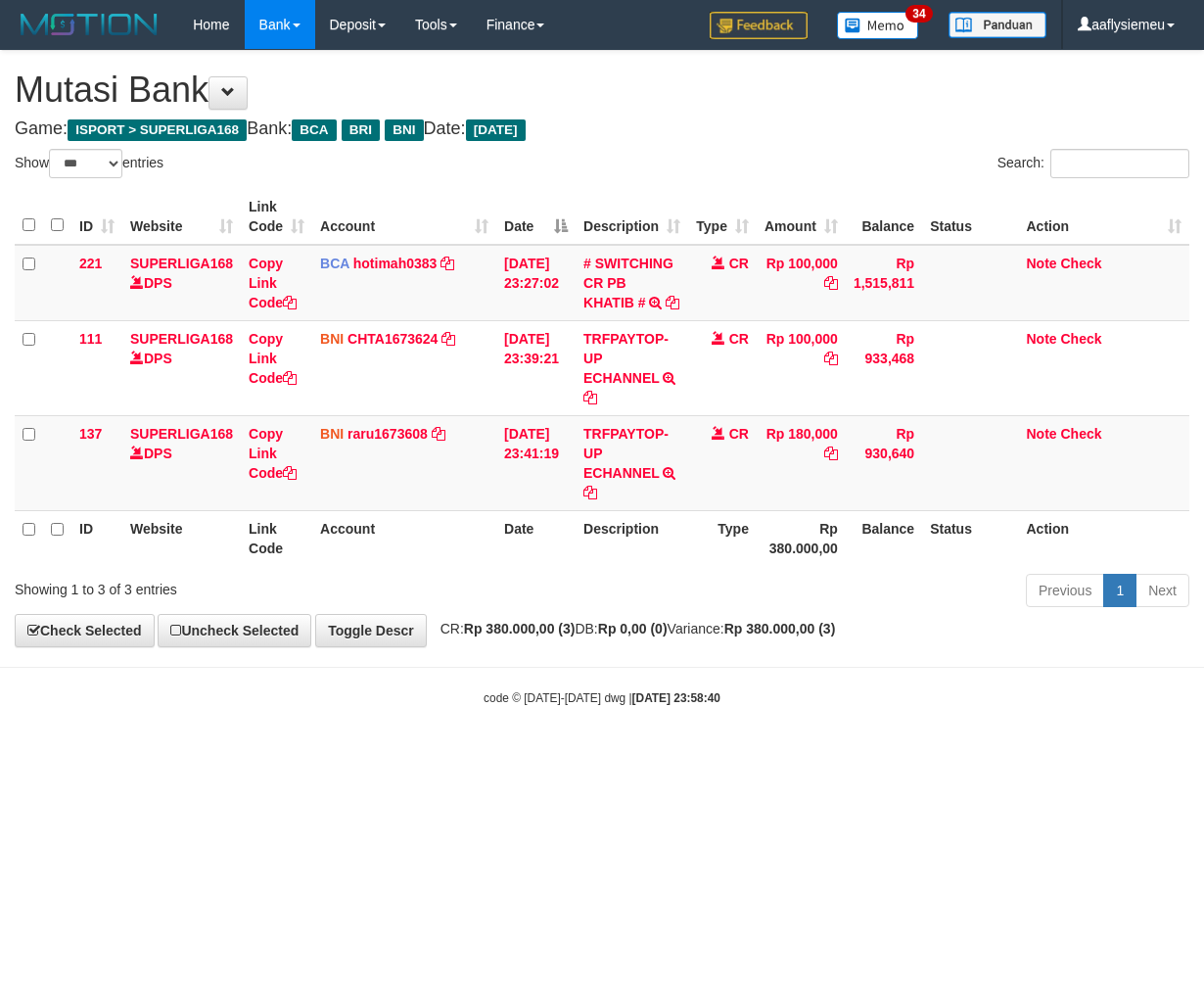 select on "***" 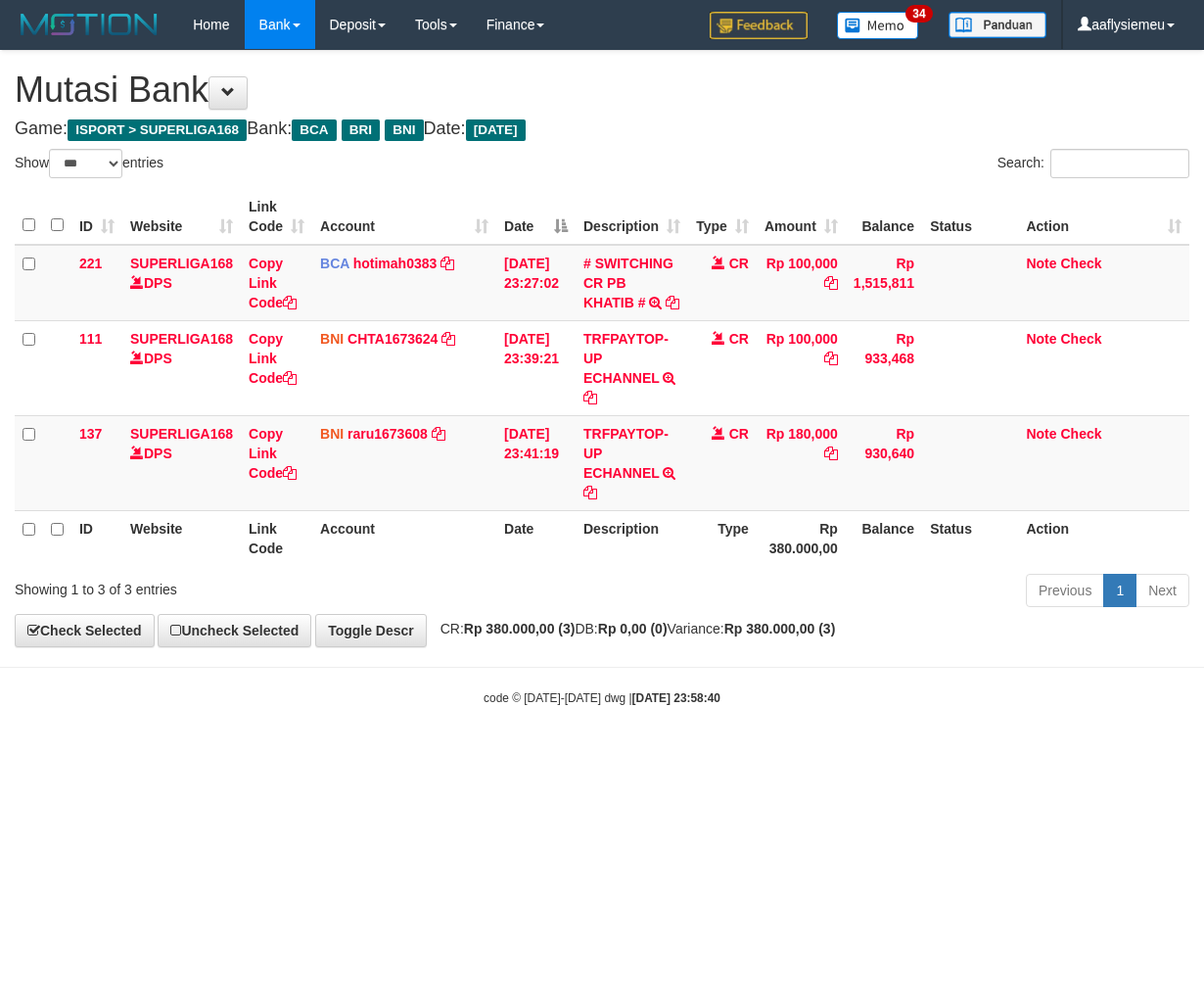 scroll, scrollTop: 0, scrollLeft: 0, axis: both 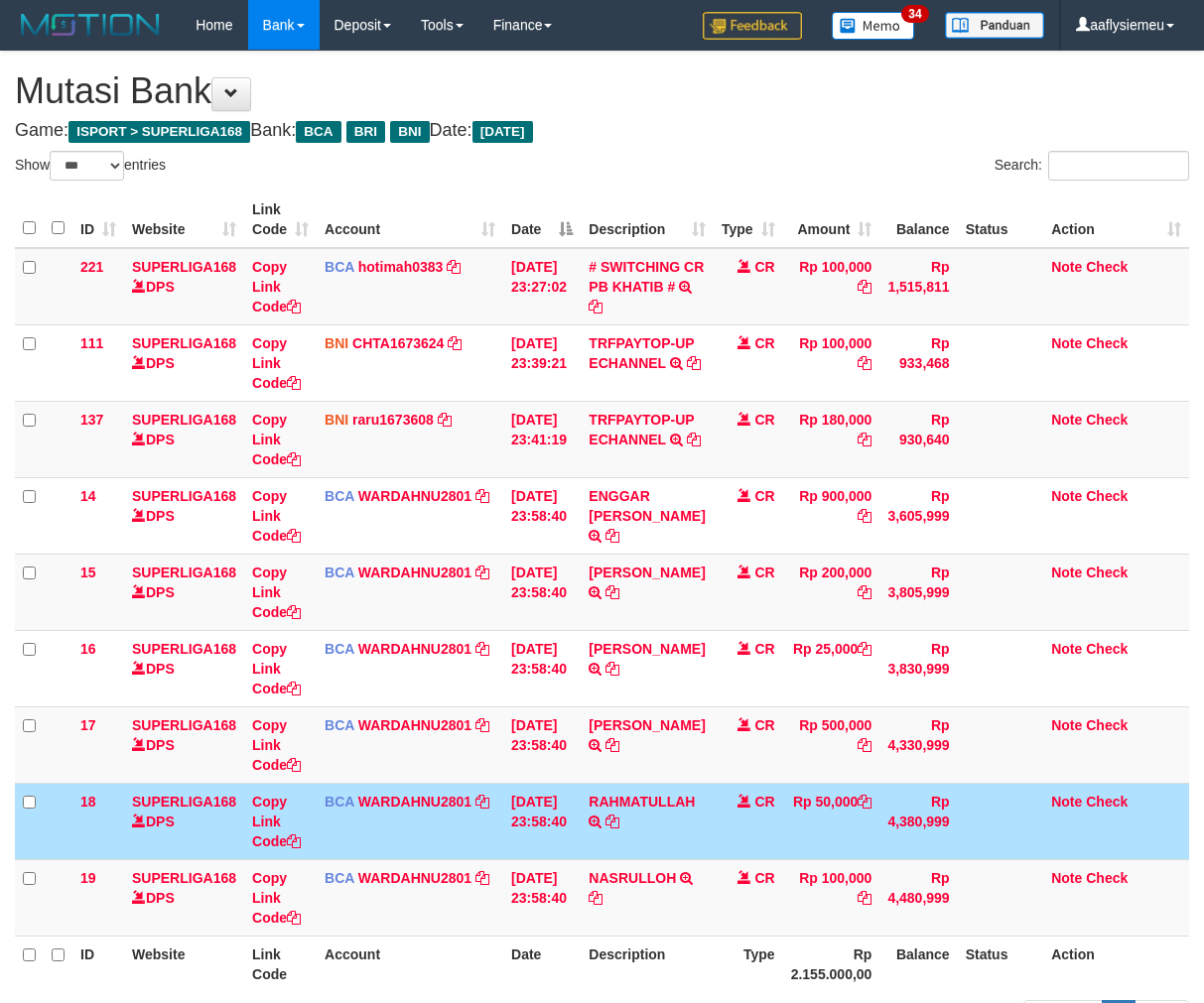 select on "***" 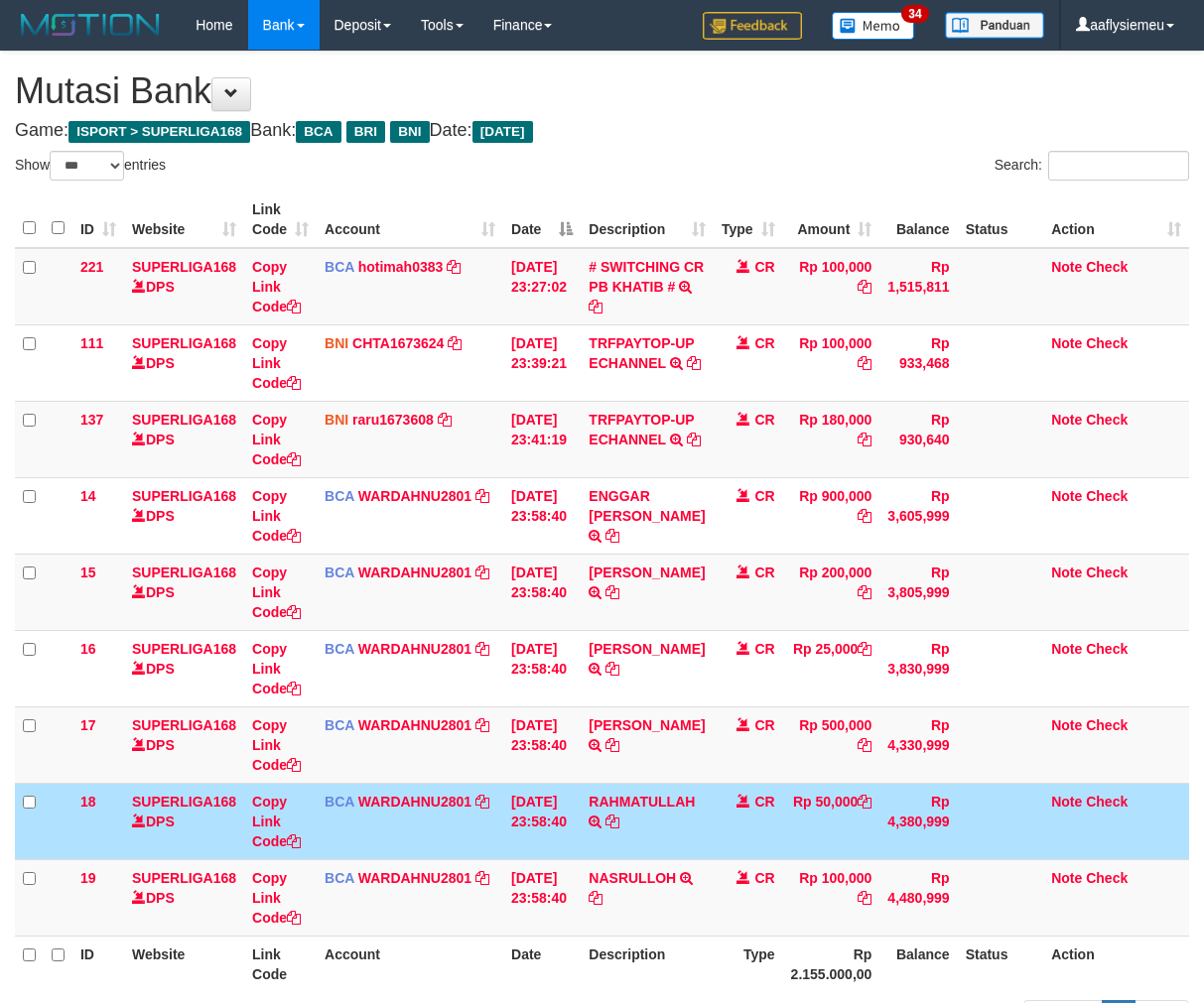 scroll, scrollTop: 0, scrollLeft: 0, axis: both 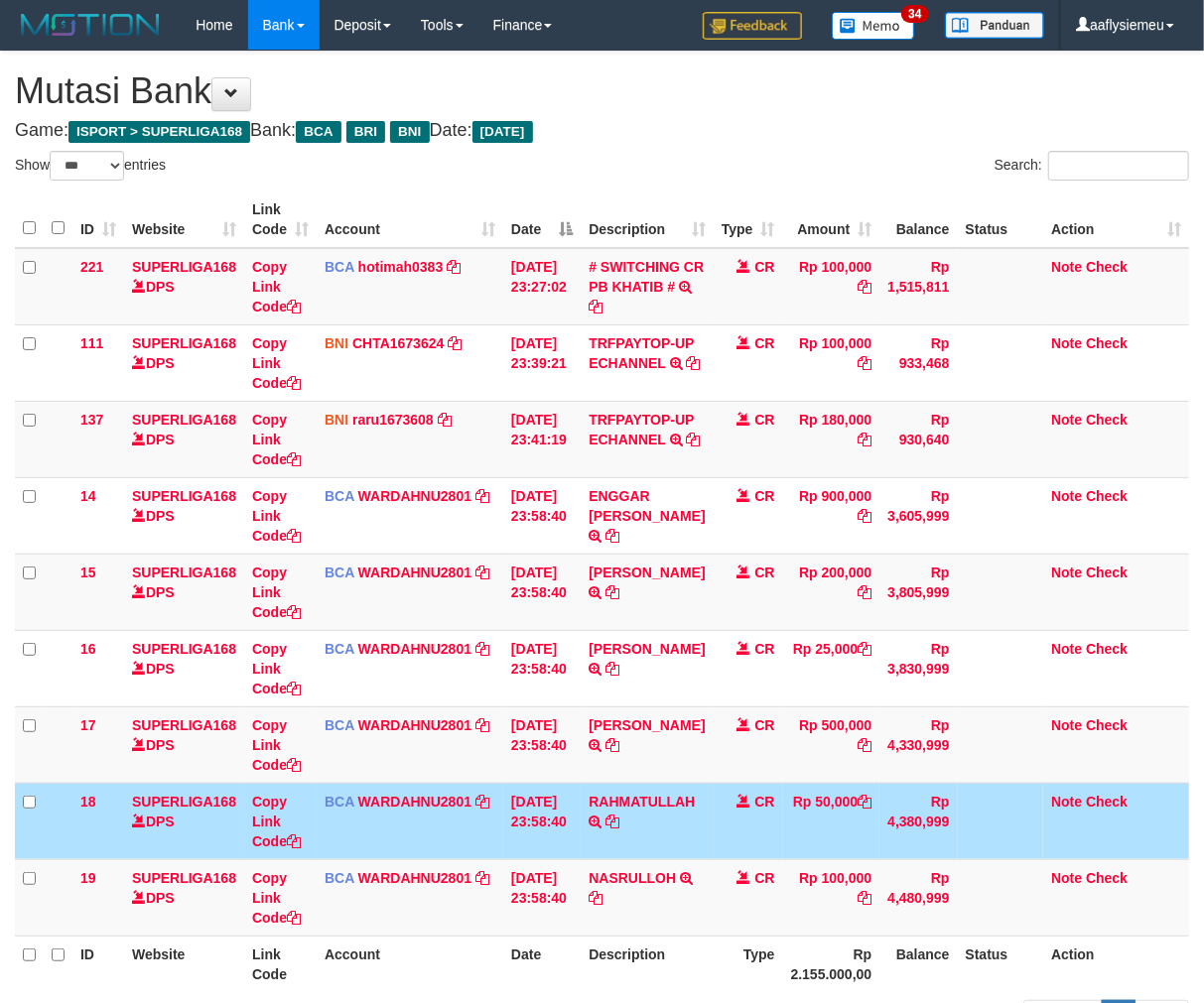 click at bounding box center [1001, 820] 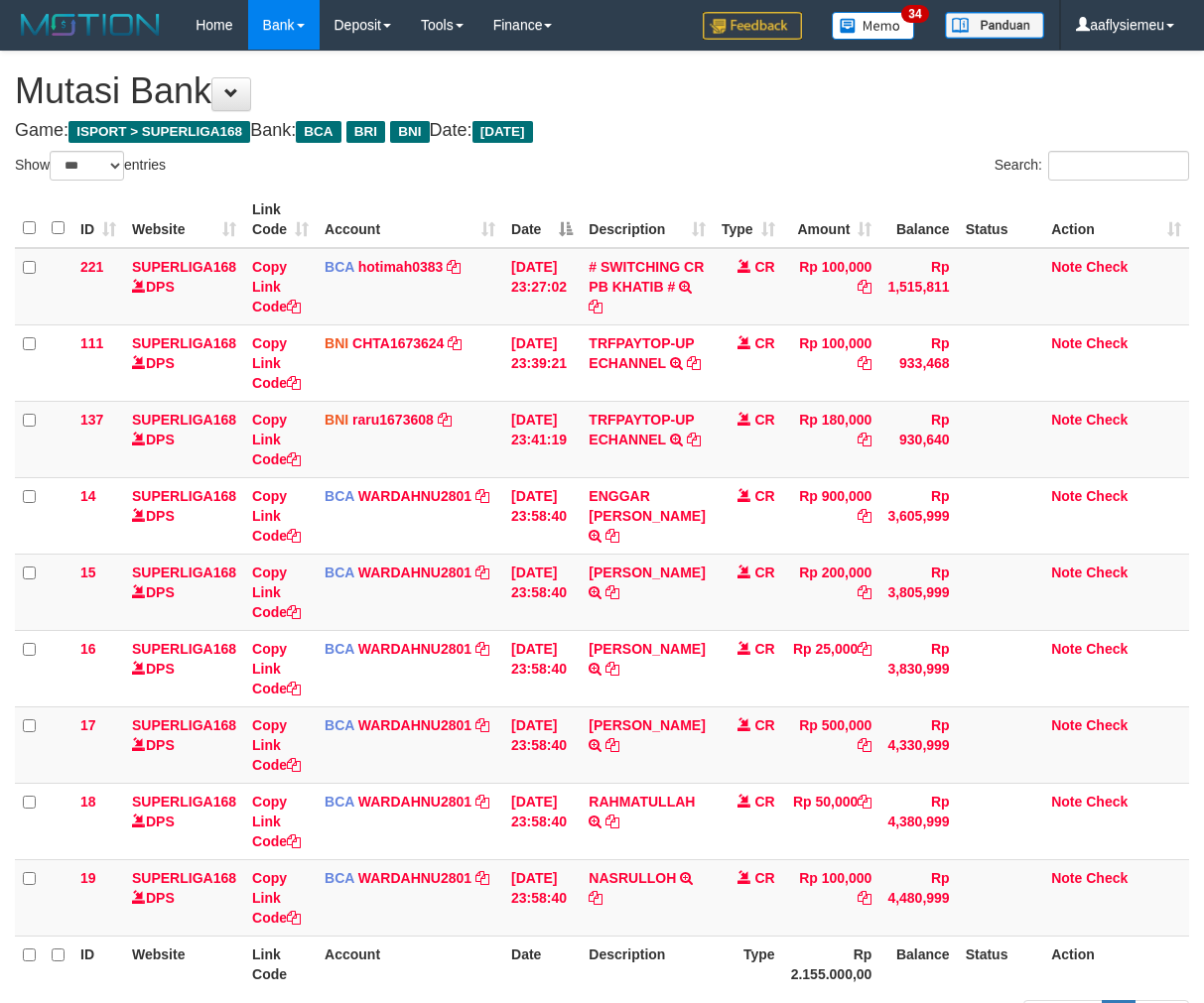select on "***" 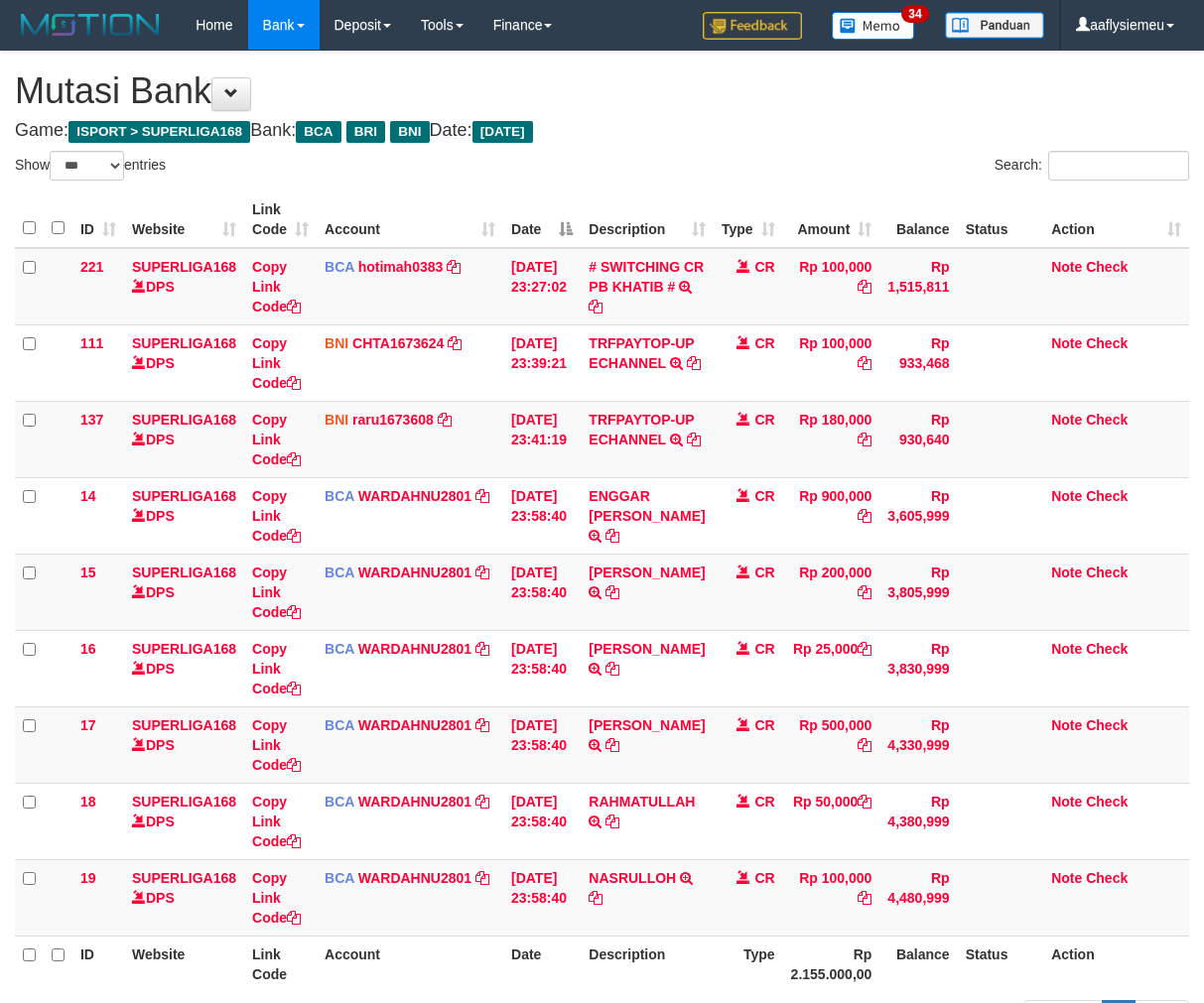 scroll, scrollTop: 0, scrollLeft: 0, axis: both 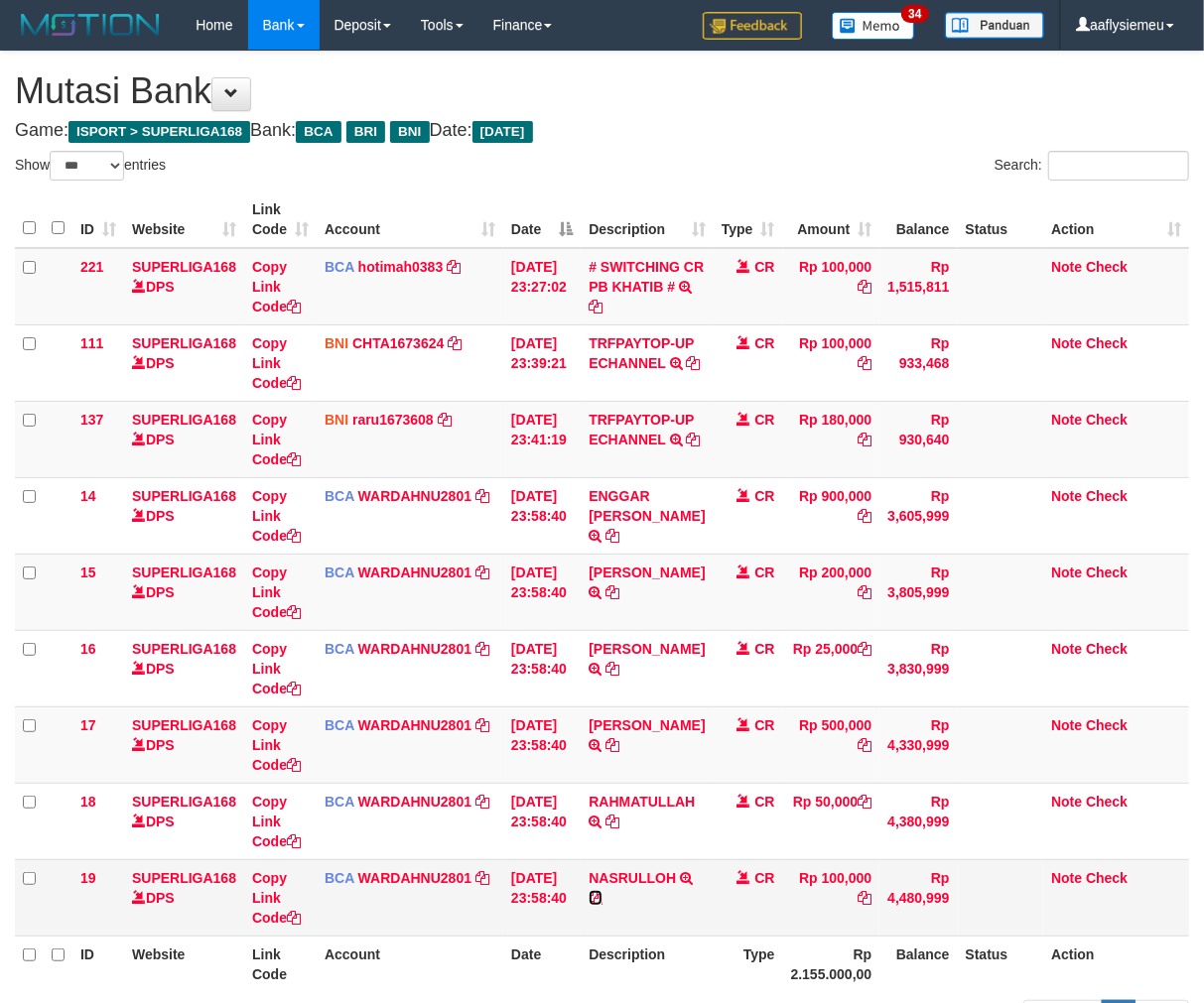 click at bounding box center [596, 898] 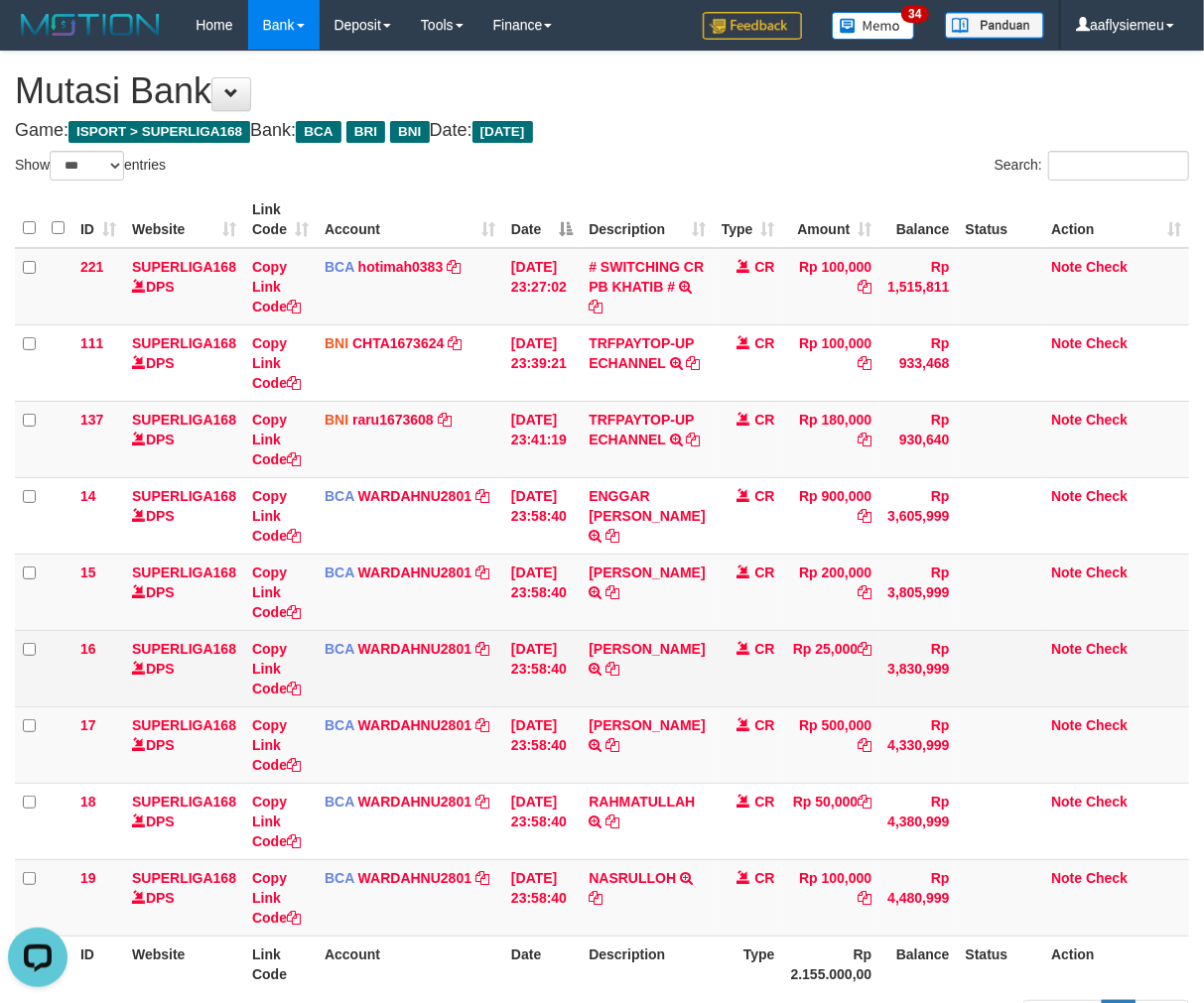 scroll, scrollTop: 0, scrollLeft: 0, axis: both 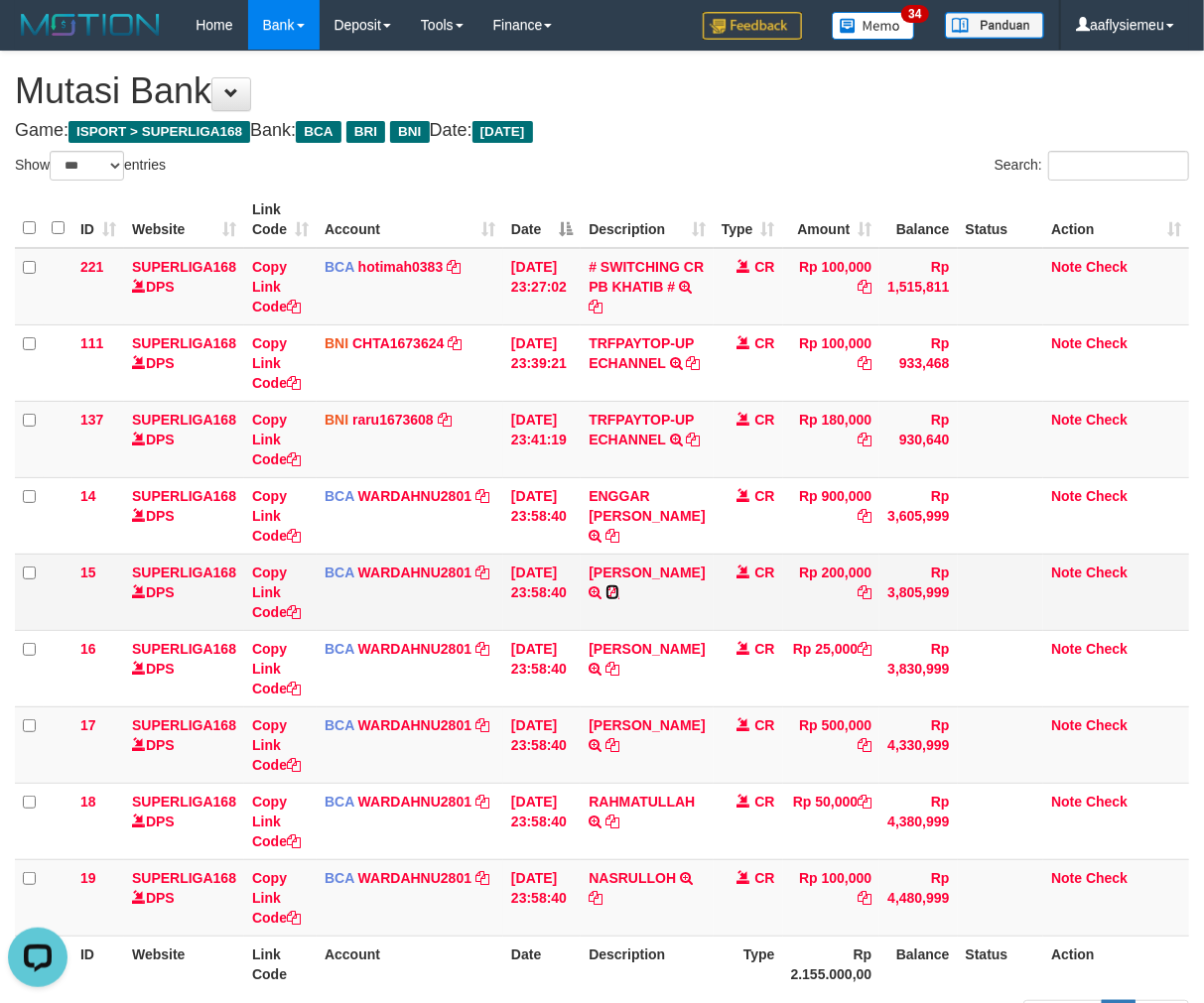 click at bounding box center (612, 592) 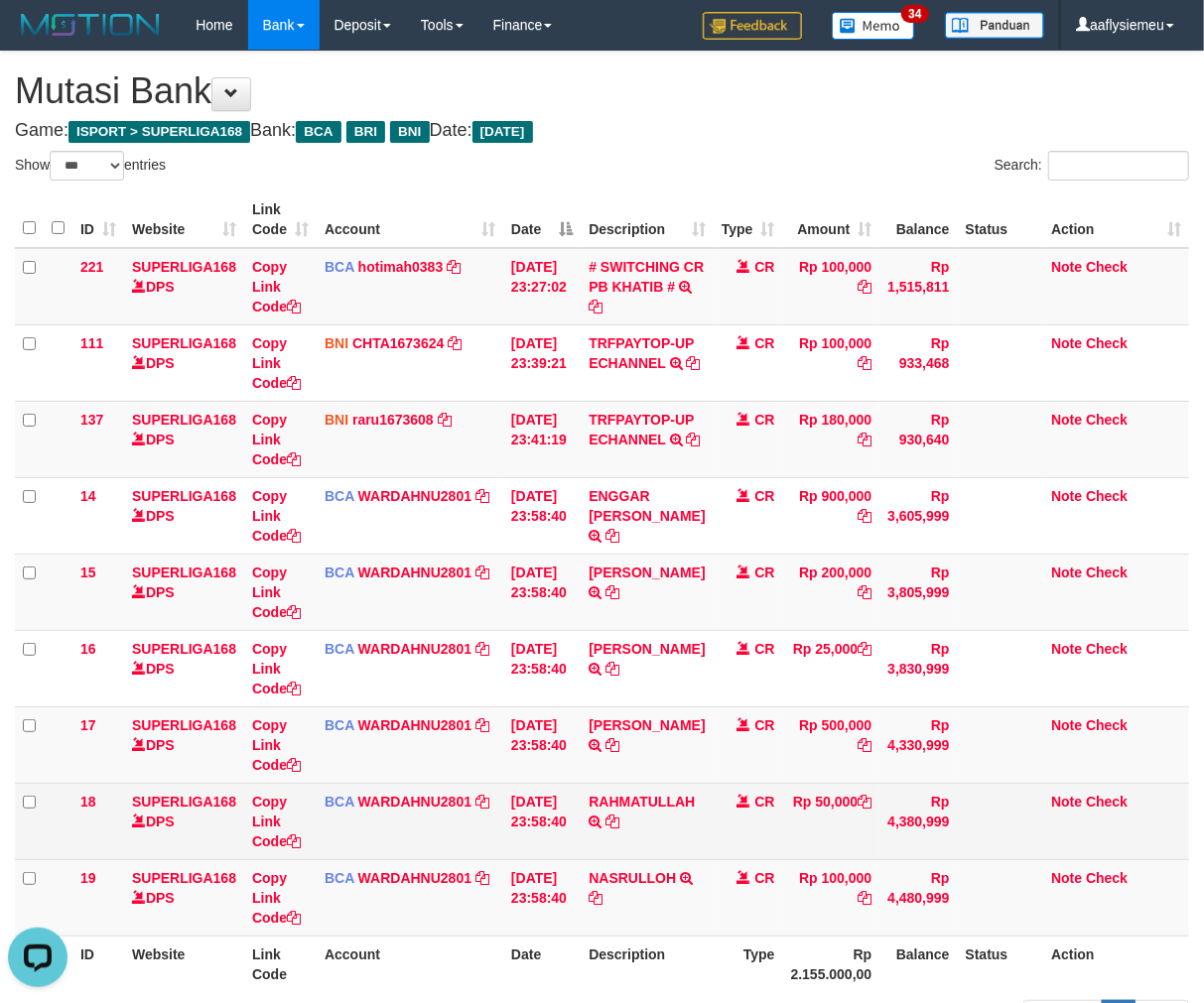 drag, startPoint x: 886, startPoint y: 794, endPoint x: 904, endPoint y: 794, distance: 18 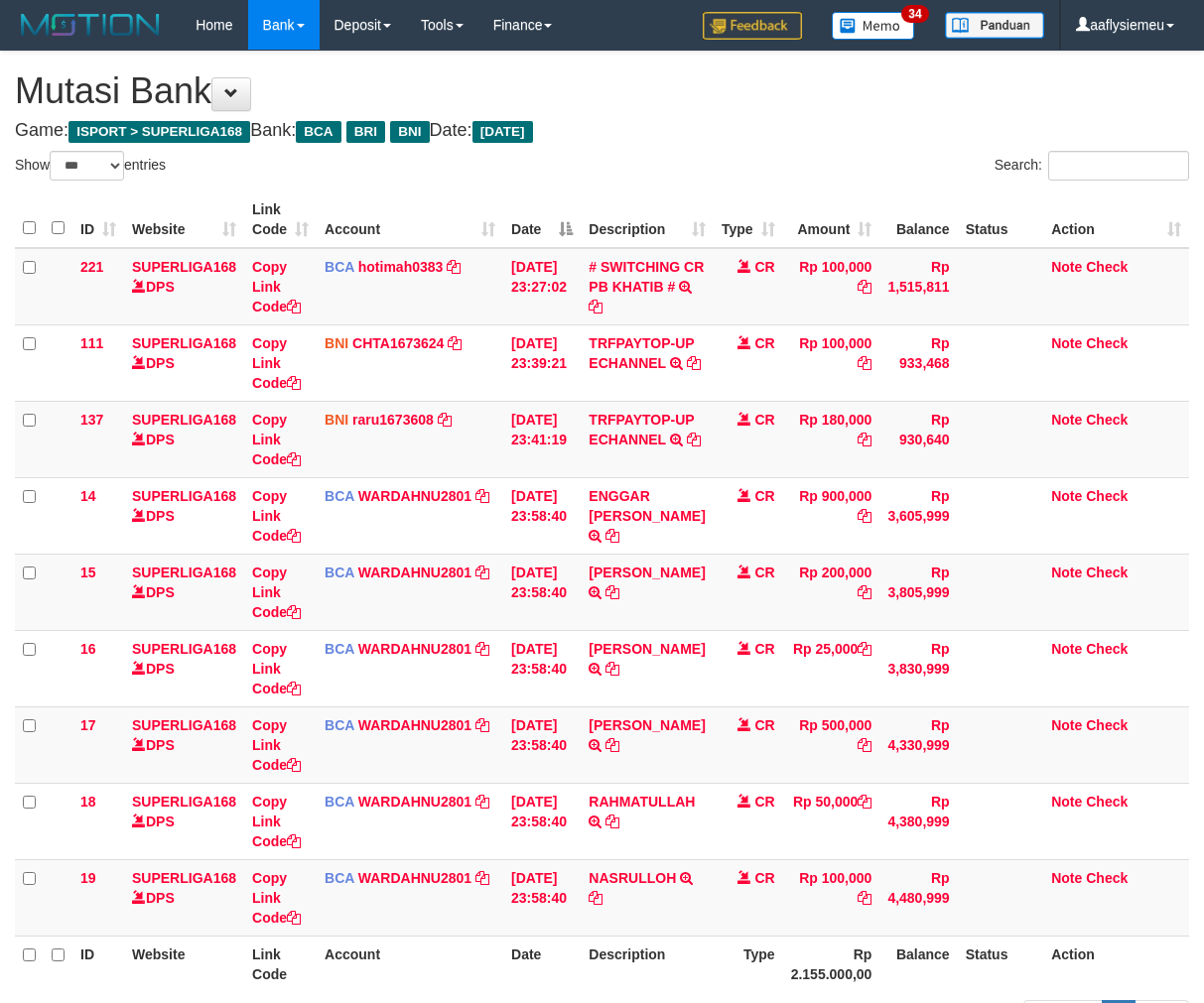 select on "***" 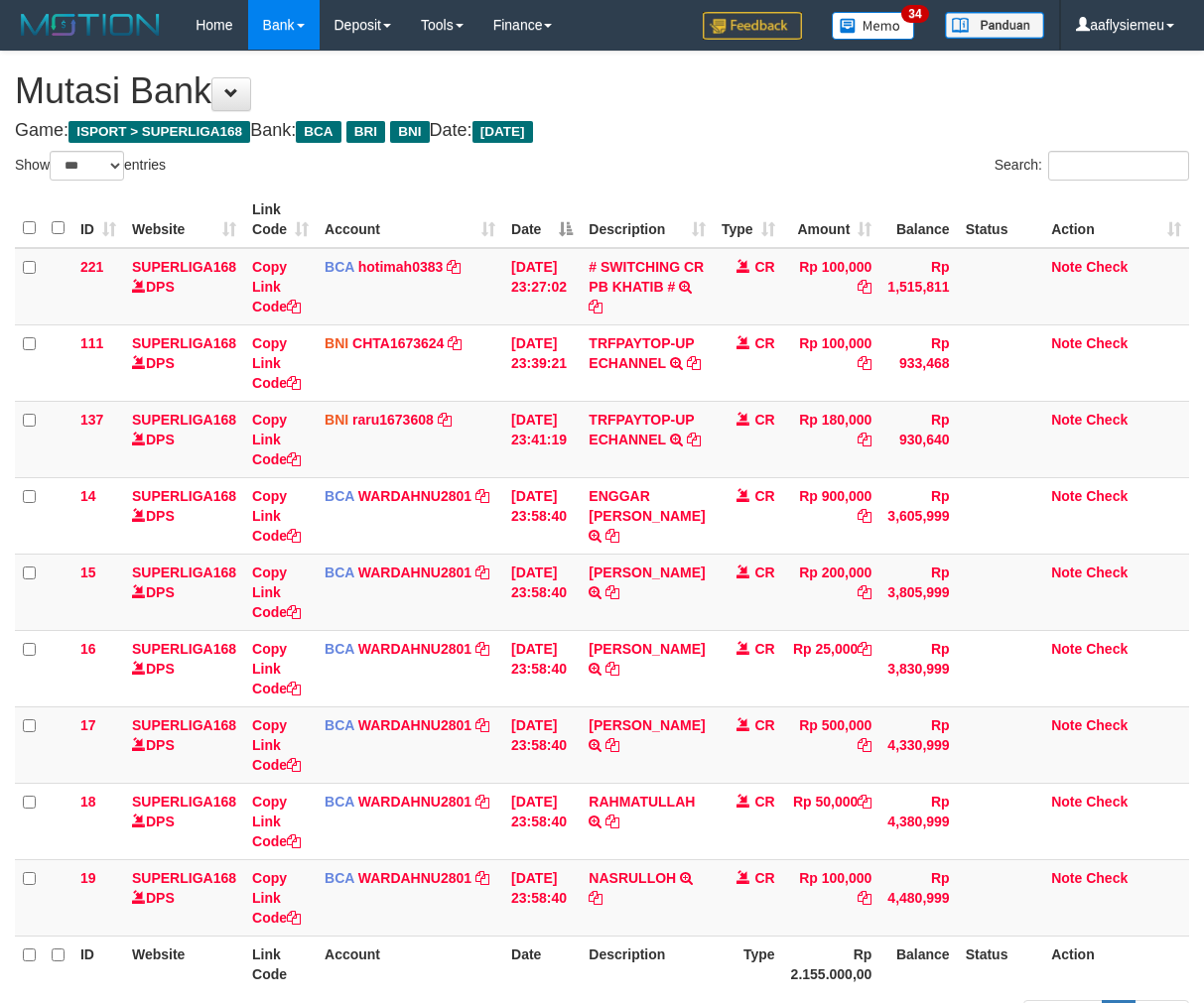 scroll, scrollTop: 75, scrollLeft: 0, axis: vertical 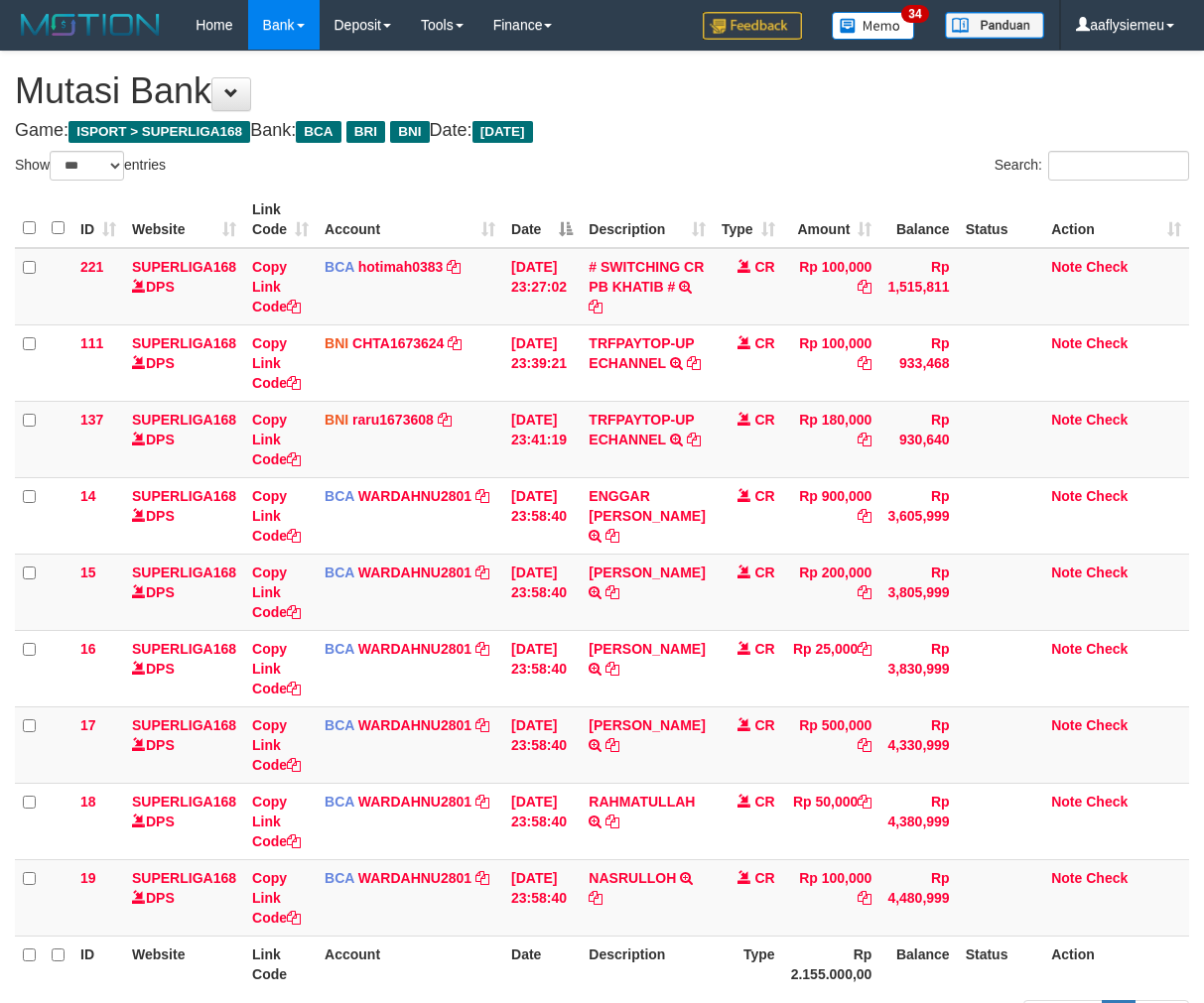 select on "***" 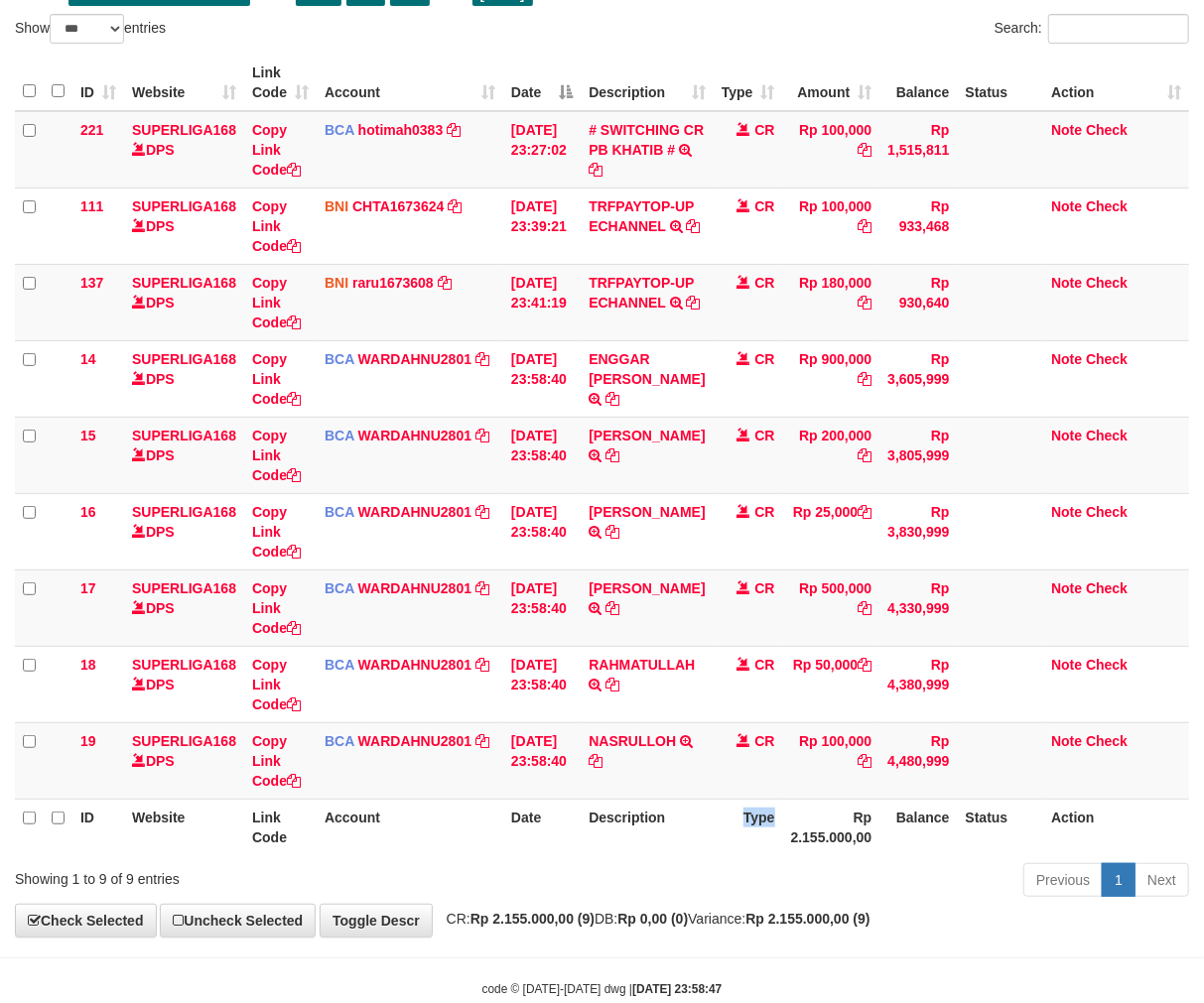 scroll, scrollTop: 72, scrollLeft: 0, axis: vertical 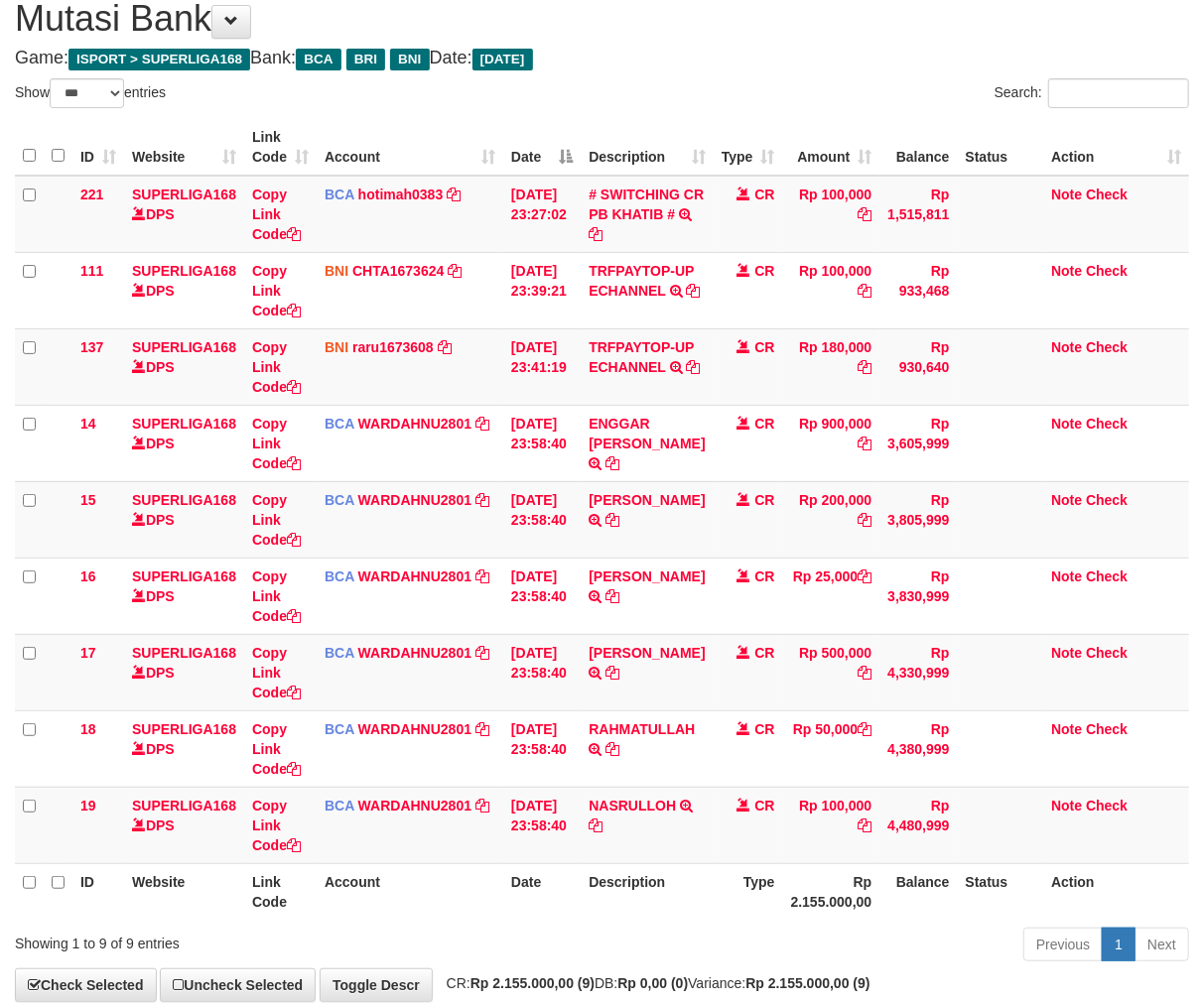 click on "Show  ** ** ** ***  entries Search:
ID Website Link Code Account Date Description Type Amount Balance Status Action
221
SUPERLIGA168    DPS
Copy Link Code
BCA
hotimah0383
DPS
HOTIMAH
mutasi_20250711_4137 | 221
mutasi_20250711_4137 | 221
[DATE] 23:27:02
# SWITCHING CR [PERSON_NAME] #         SWITCHING CR TRF
RHADIAN PUTRA 008 [PERSON_NAME]
CR
Rp 100,000
Rp 1,515,811
Note
Check
111
SUPERLIGA168    DPS
Copy Link Code
BNI" at bounding box center (602, 523) 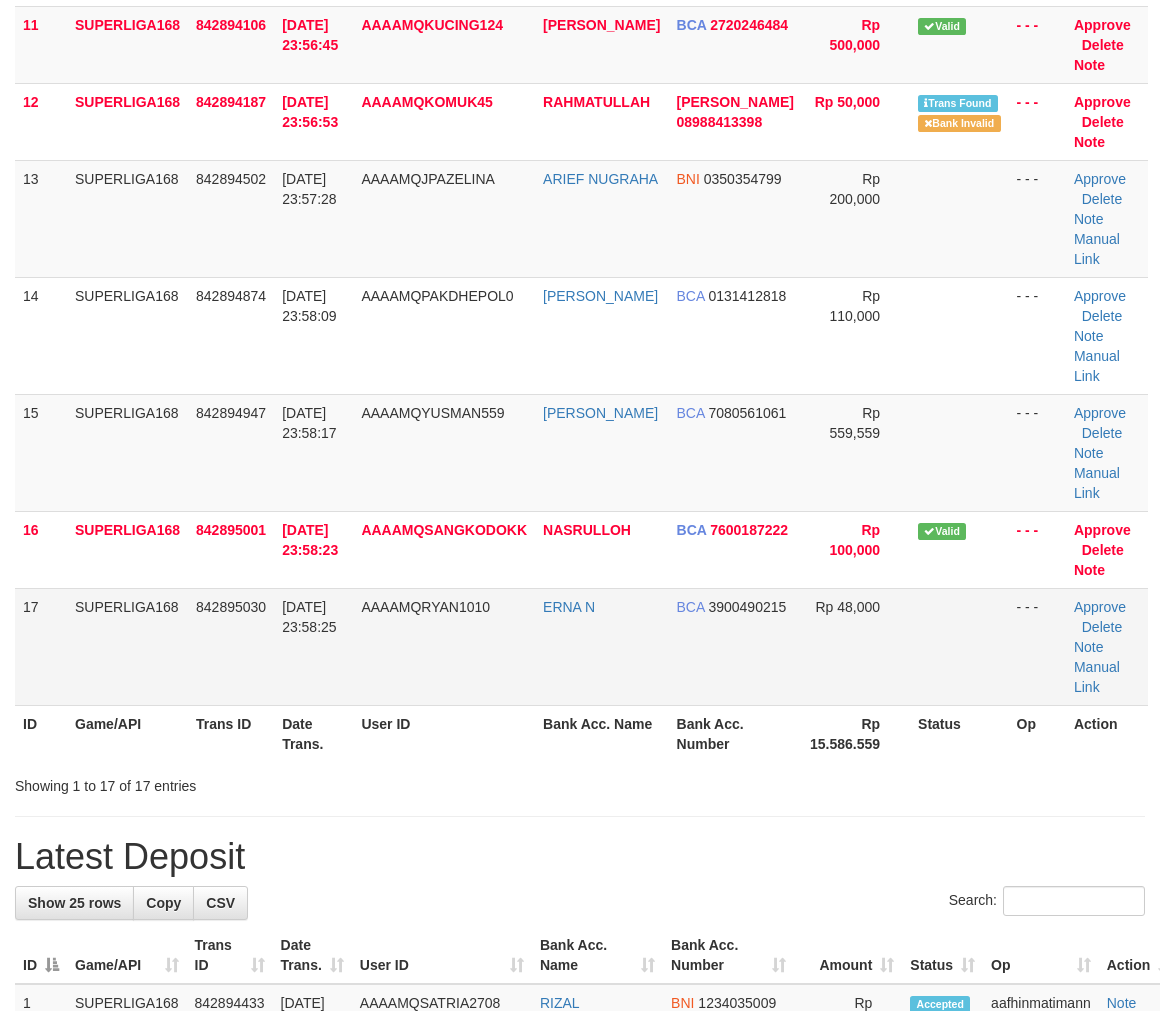 click on "842895030" at bounding box center [231, 607] 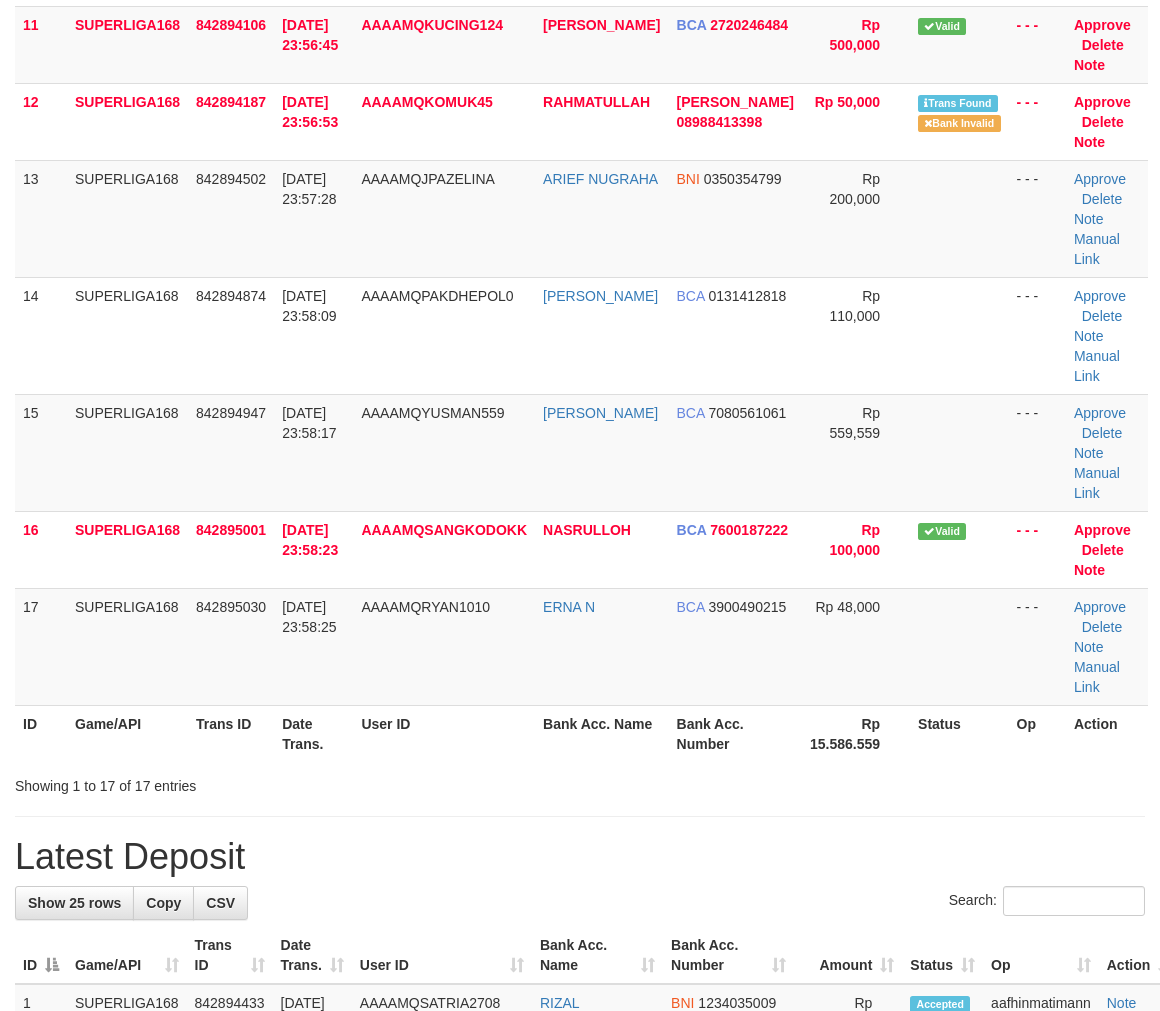 scroll, scrollTop: 1000, scrollLeft: 0, axis: vertical 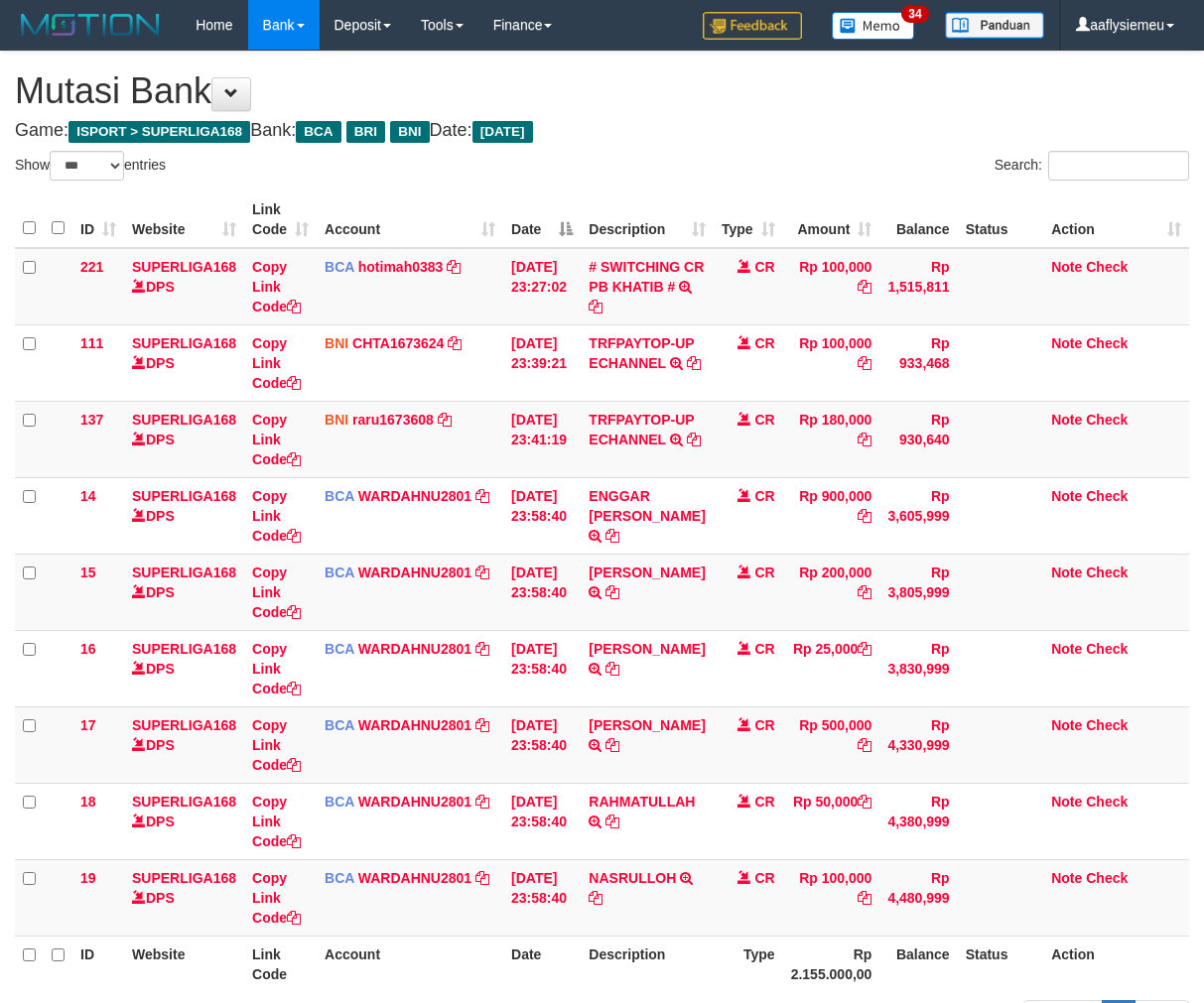 select on "***" 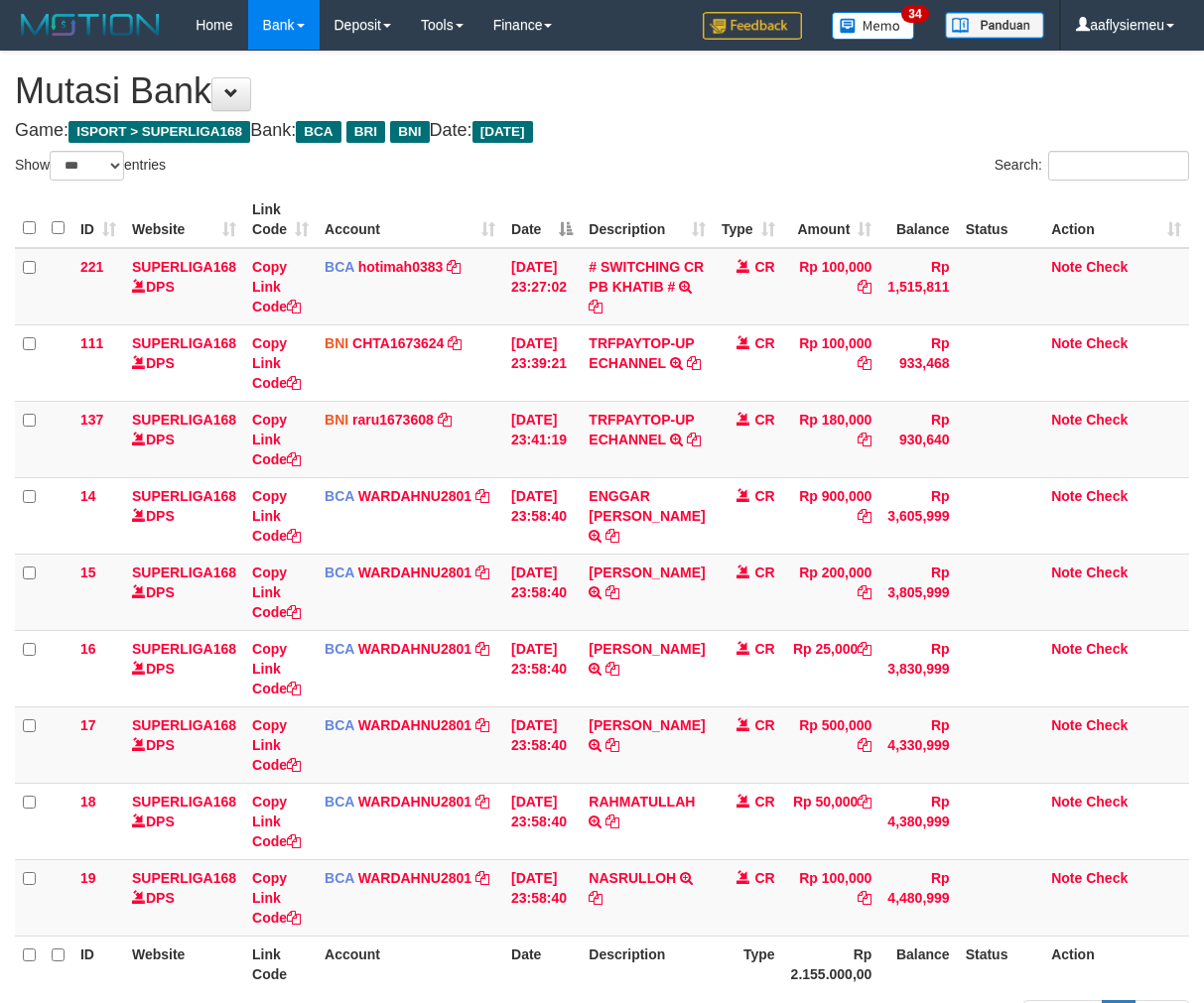 scroll, scrollTop: 73, scrollLeft: 0, axis: vertical 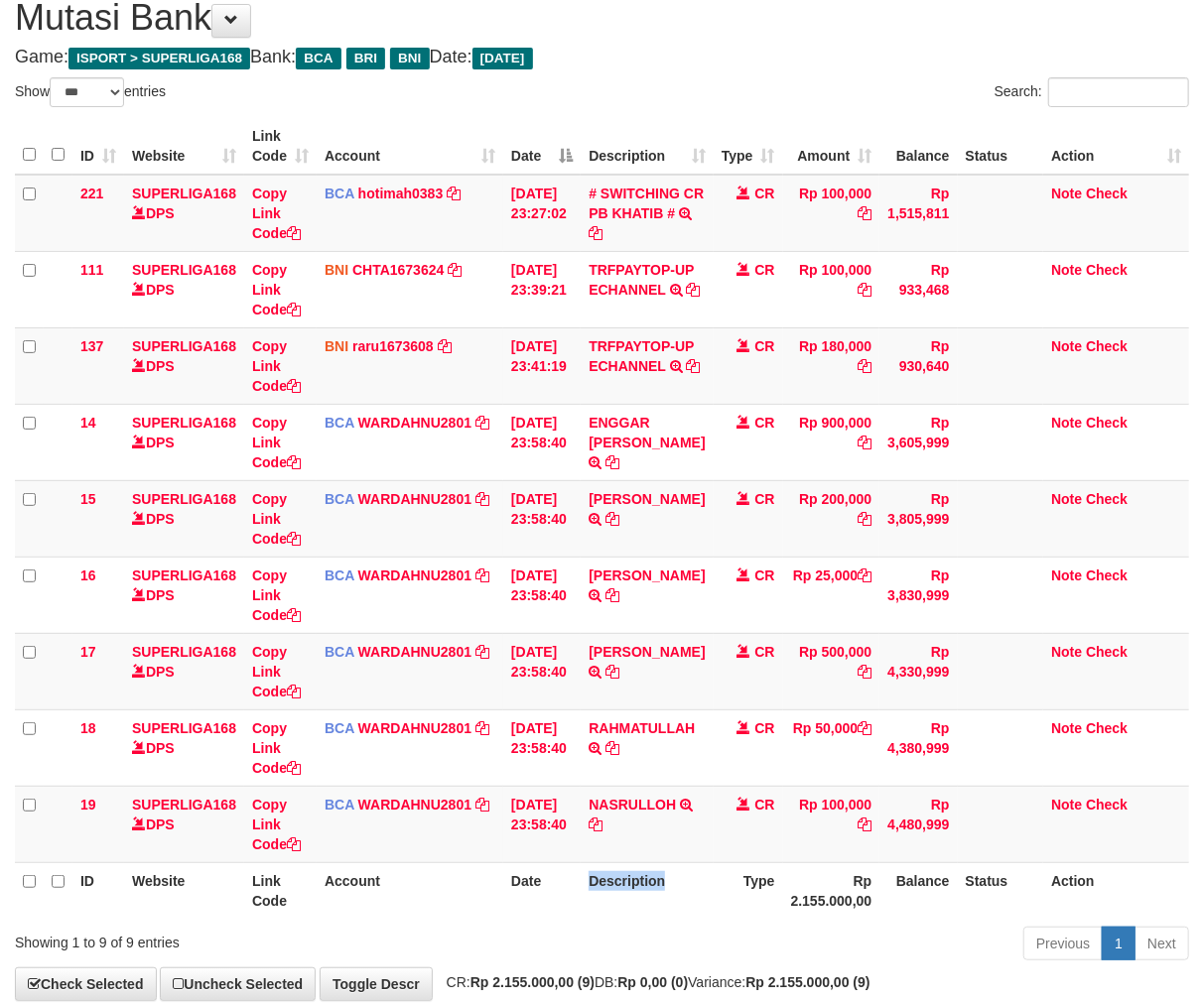drag, startPoint x: 0, startPoint y: 0, endPoint x: 657, endPoint y: 900, distance: 1114.293 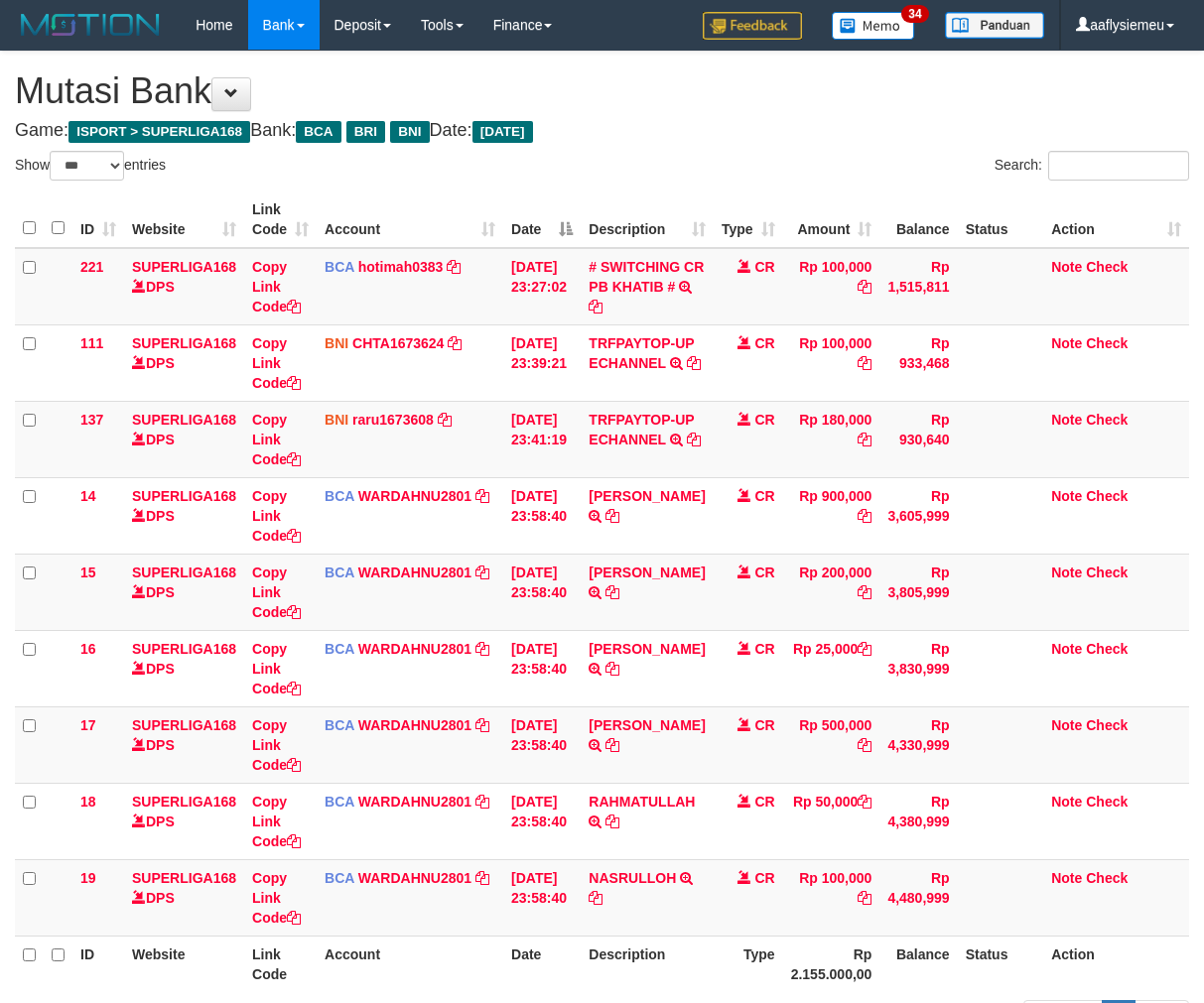 select on "***" 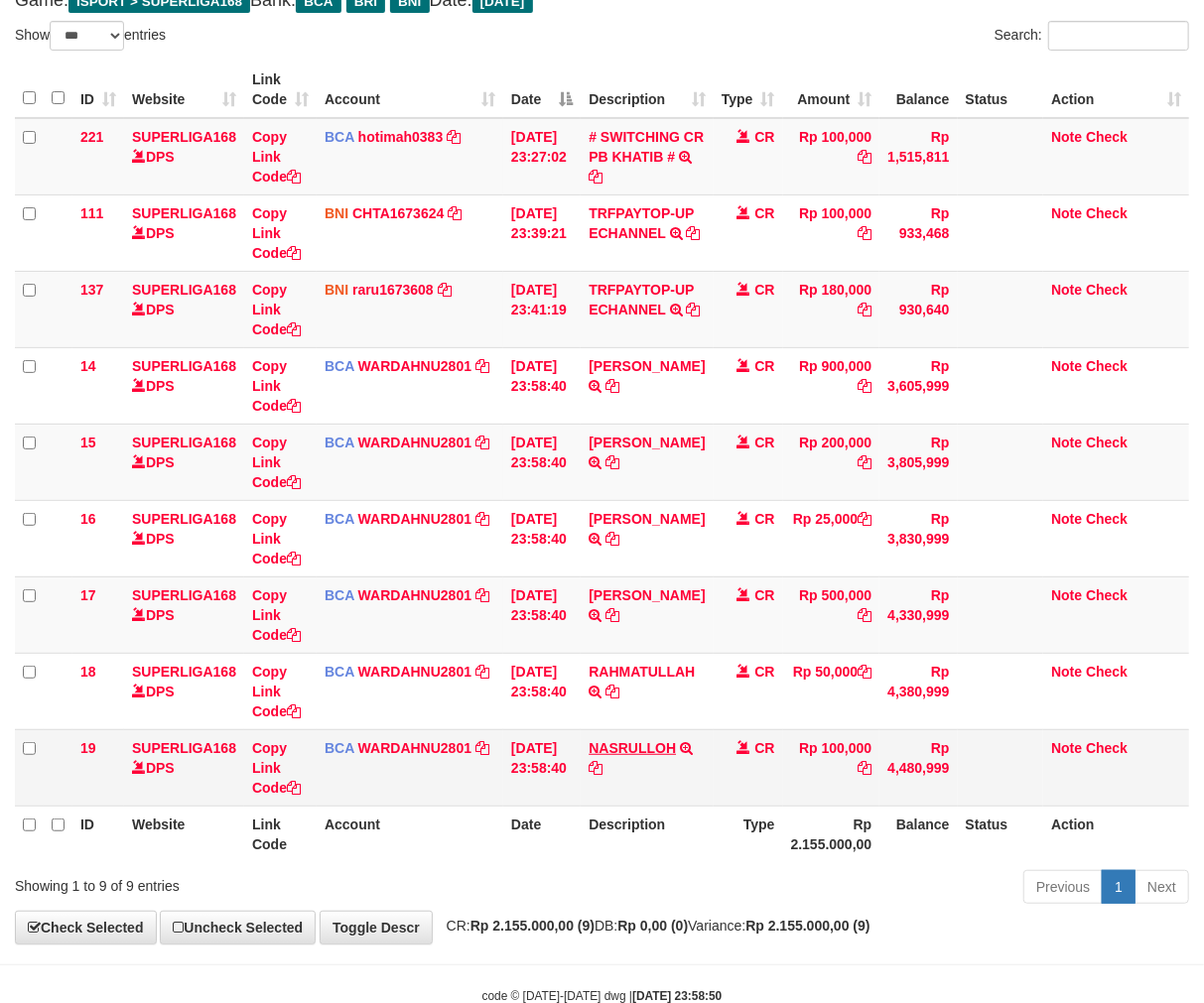 scroll, scrollTop: 21, scrollLeft: 0, axis: vertical 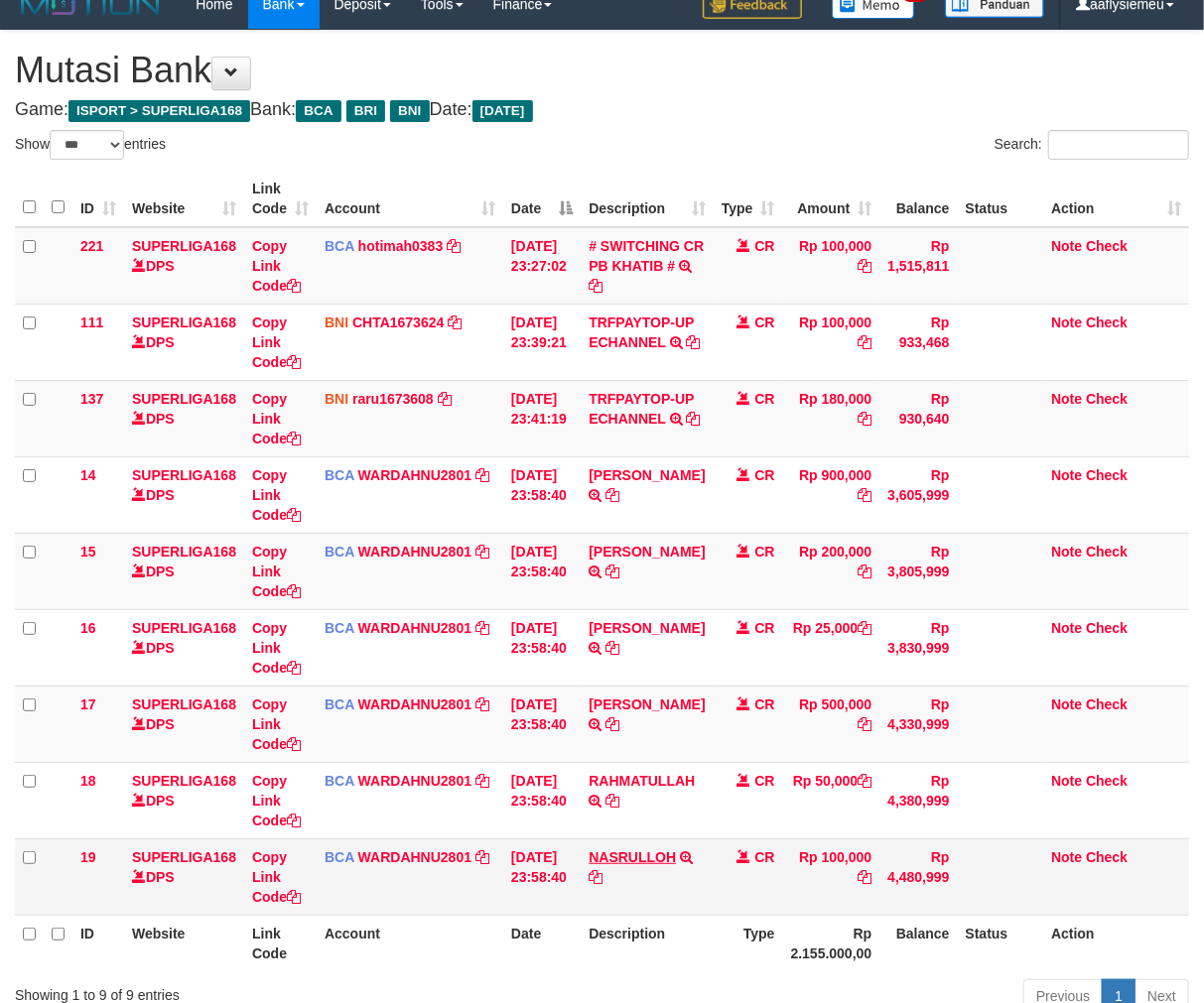 click on "RAHMATULLAH         TRSF E-BANKING CR 1107/FTSCY/WS95051
50000.002025071156298388 TRFDN-RAHMATULLAH ESPAY DEBIT INDONE" at bounding box center [646, 800] 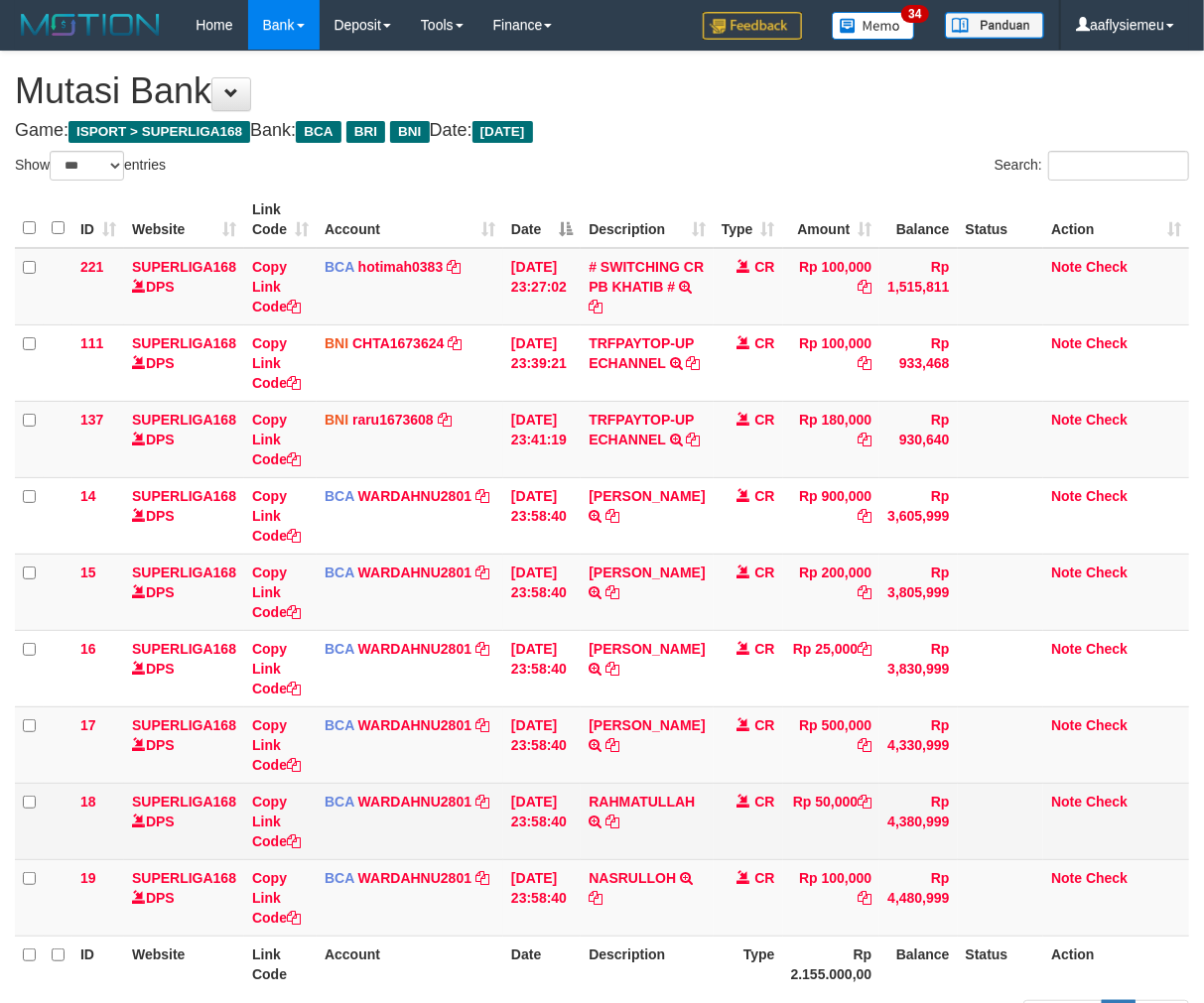 click on "RAHMATULLAH         TRSF E-BANKING CR 1107/FTSCY/WS95051
50000.002025071156298388 TRFDN-RAHMATULLAH ESPAY DEBIT INDONE" at bounding box center [646, 820] 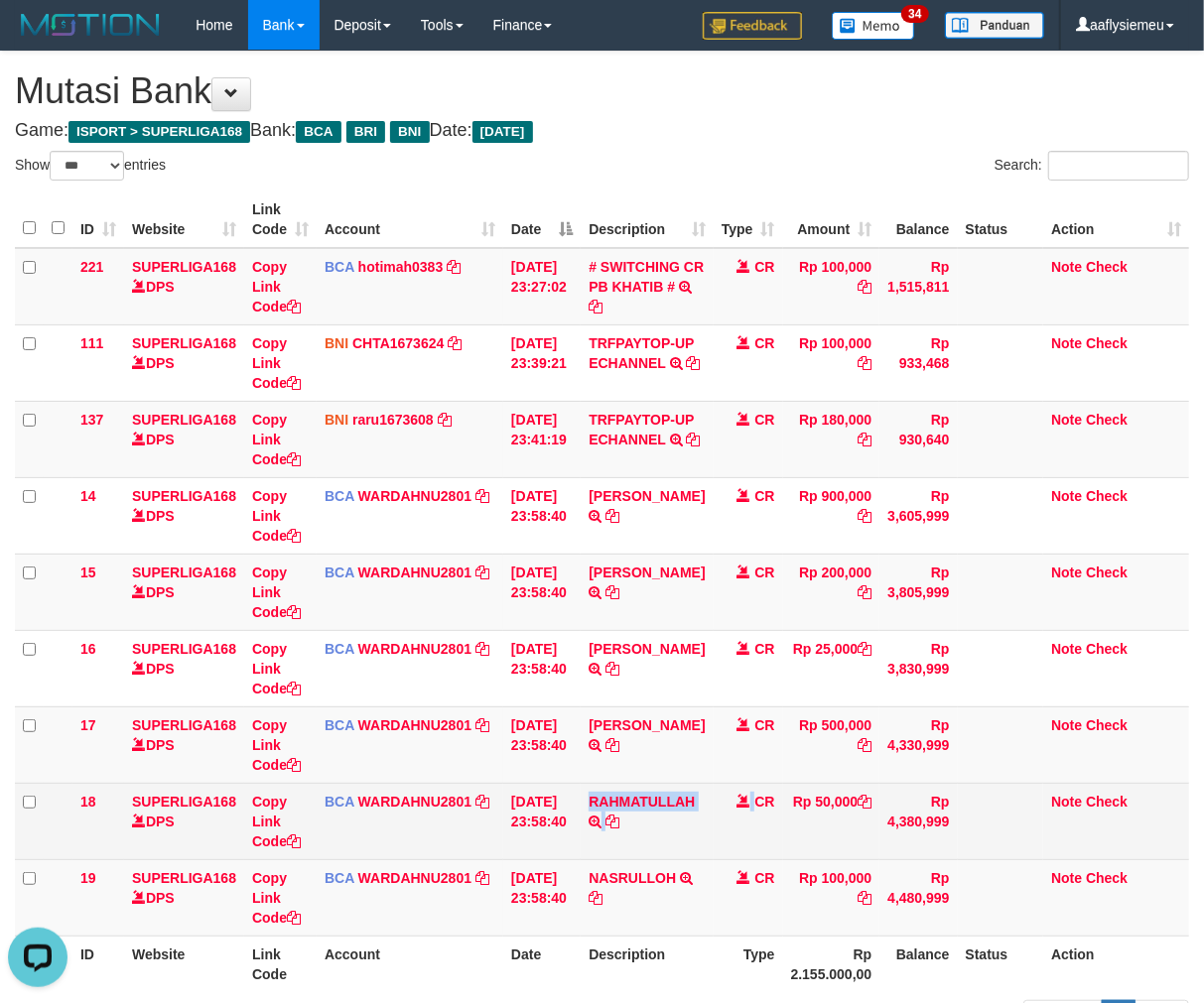 click on "18
SUPERLIGA168    DPS
Copy Link Code
BCA
WARDAHNU2801
DPS
WARDAH NURHIKMAH
mutasi_20250711_4310 | 18
mutasi_20250711_4310 | 18
11/07/2025 23:58:40
RAHMATULLAH         TRSF E-BANKING CR 1107/FTSCY/WS95051
50000.002025071156298388 TRFDN-RAHMATULLAH ESPAY DEBIT INDONE
CR
Rp 50,000
Rp 4,380,999
Note
Check" at bounding box center (602, 820) 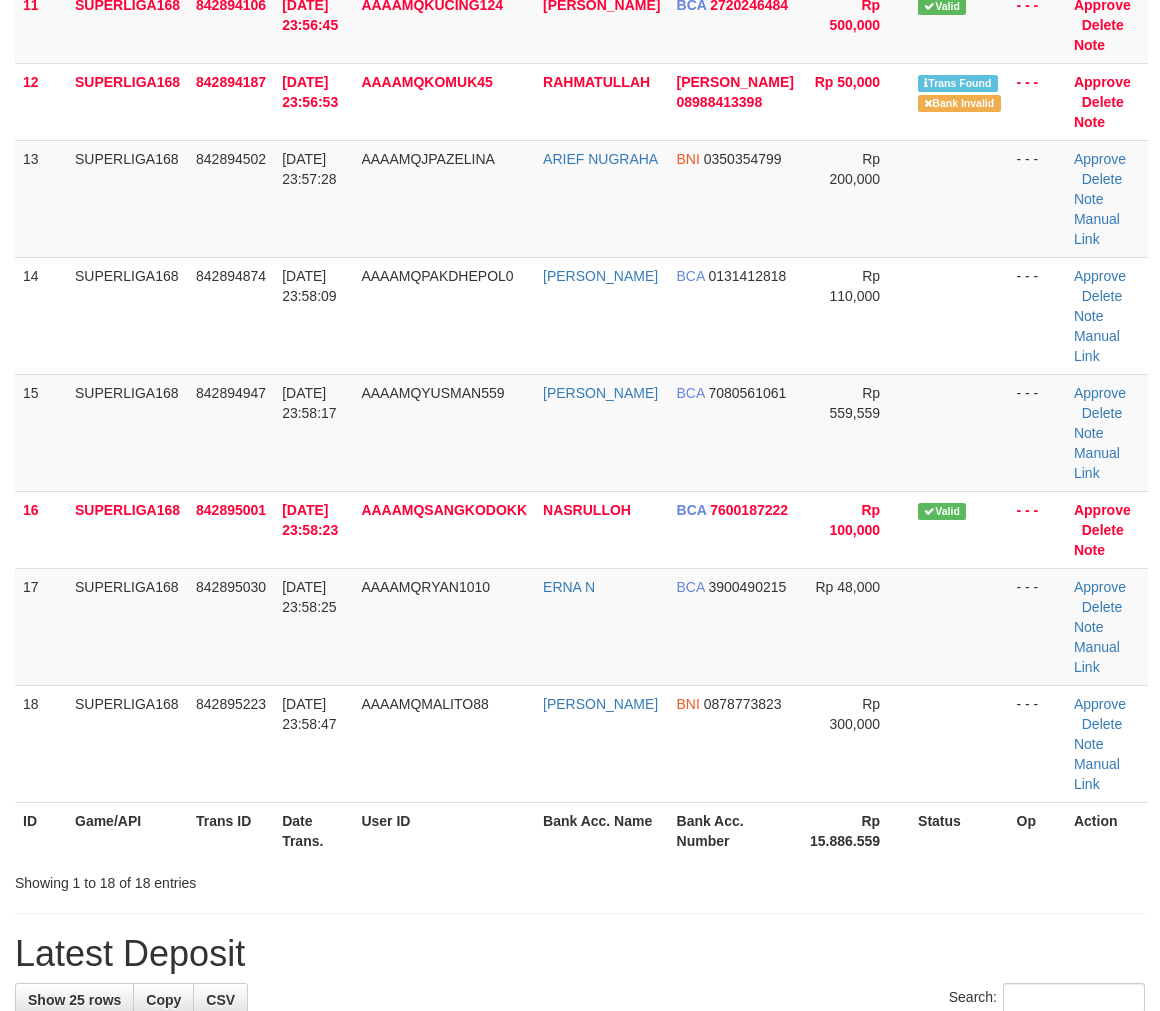 scroll, scrollTop: 1000, scrollLeft: 0, axis: vertical 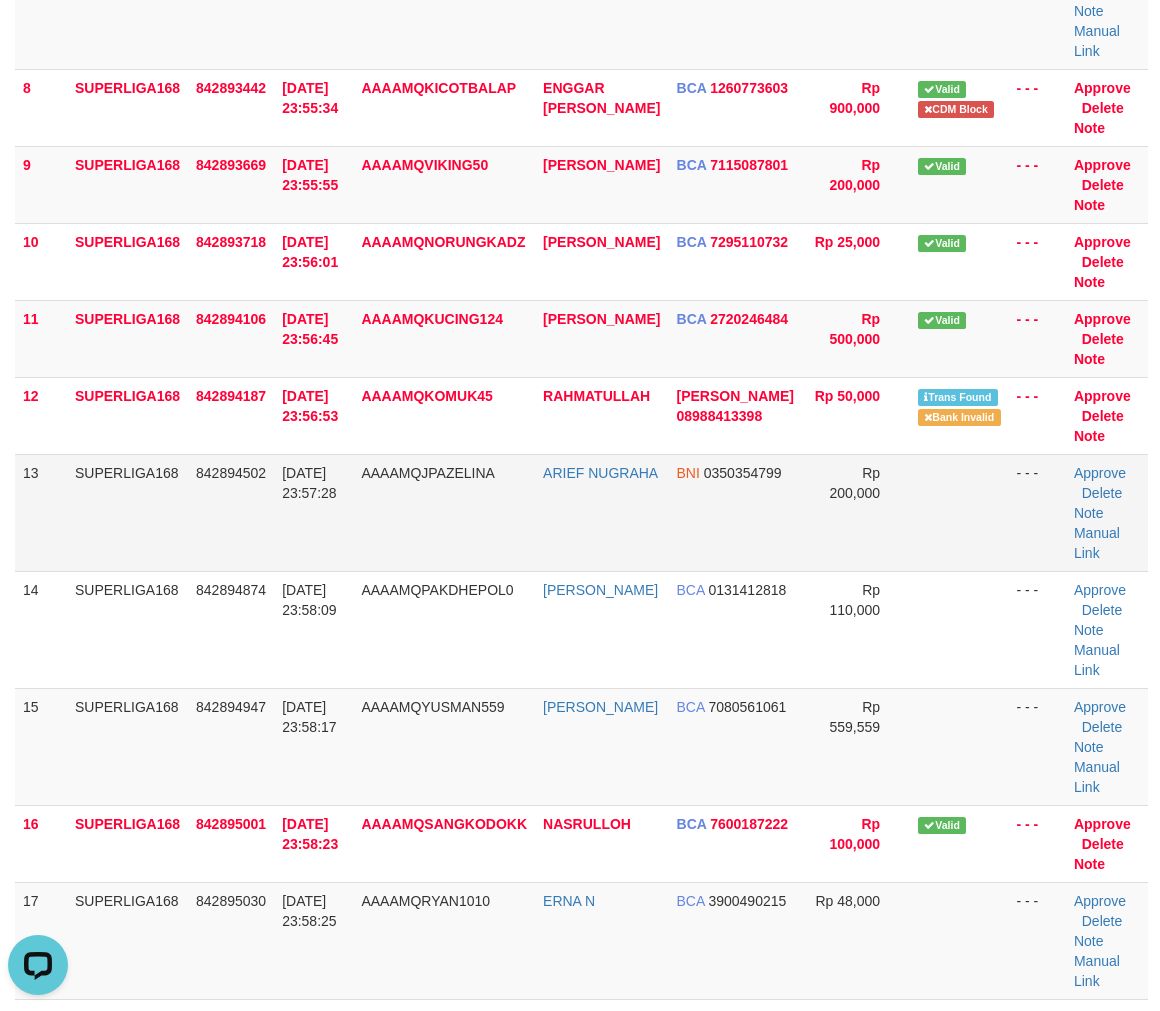 click on "AAAAMQJPAZELINA" at bounding box center [428, 473] 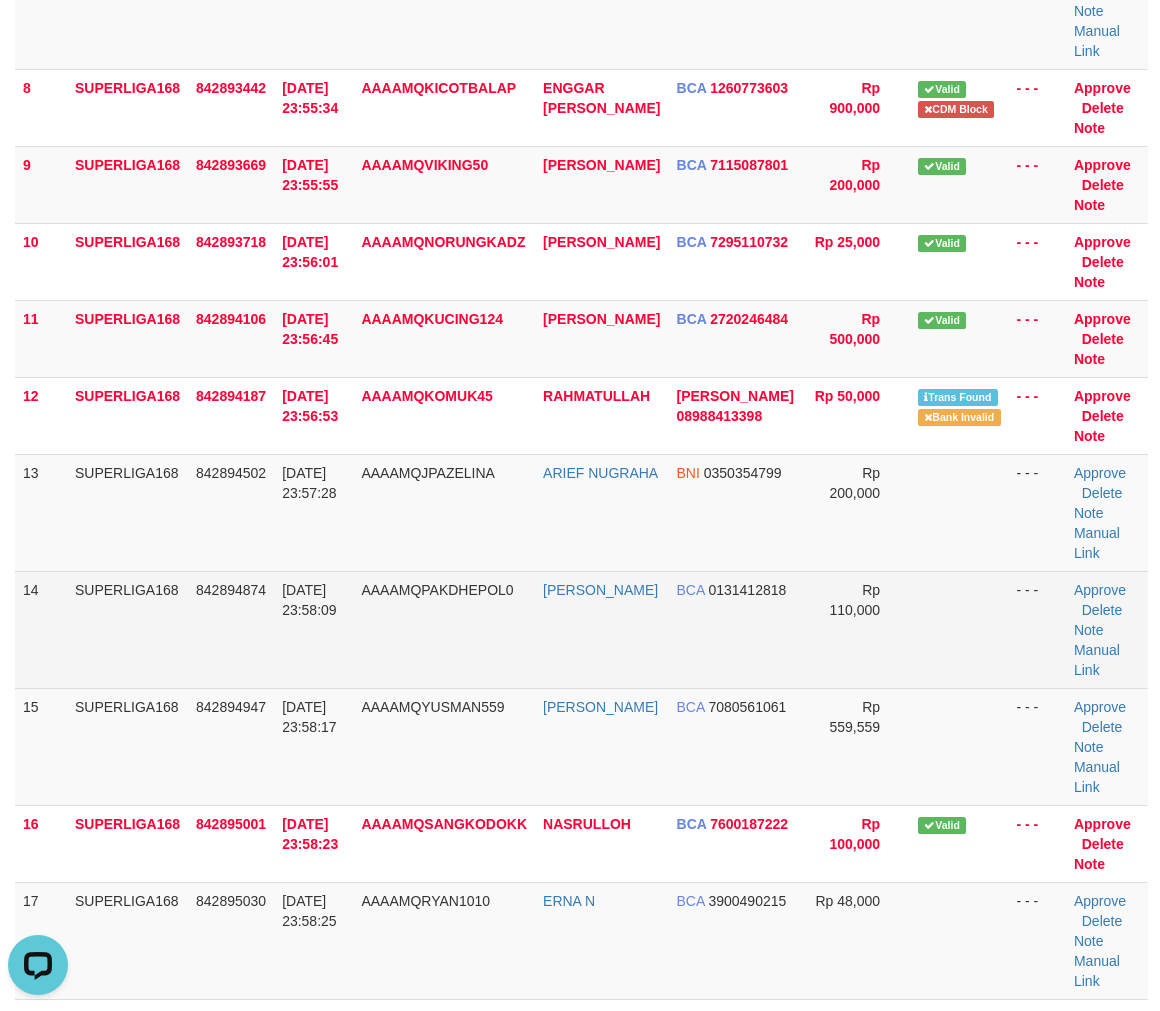 click on "11/07/2025 23:58:09" at bounding box center (309, 600) 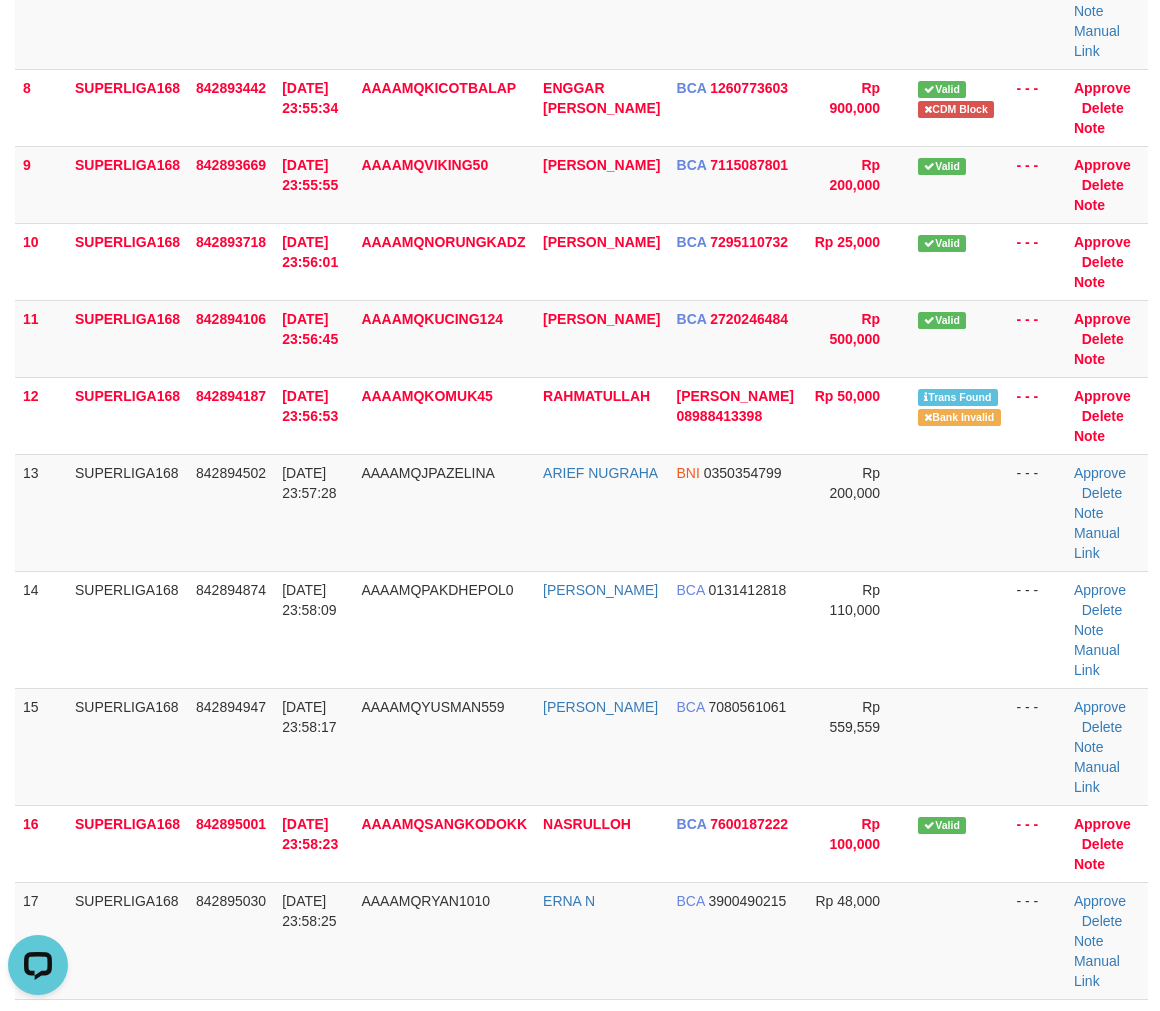 click on "ID Game/API Trans ID Date Trans. User ID Bank Acc. Name Bank Acc. Number Amount Status Op Action
1
SUPERLIGA168
842890827
11/07/2025 23:50:50
AAAAMQFITRAH0102
MOHAMAD YAHYA FITR
BCA
6670561877
Rp 100,000
- - -
Approve
Delete
Note
Manual Link
2
SUPERLIGA168
842891691
11/07/2025 23:52:22
AAAAMQKOREK987" at bounding box center [580, 183] 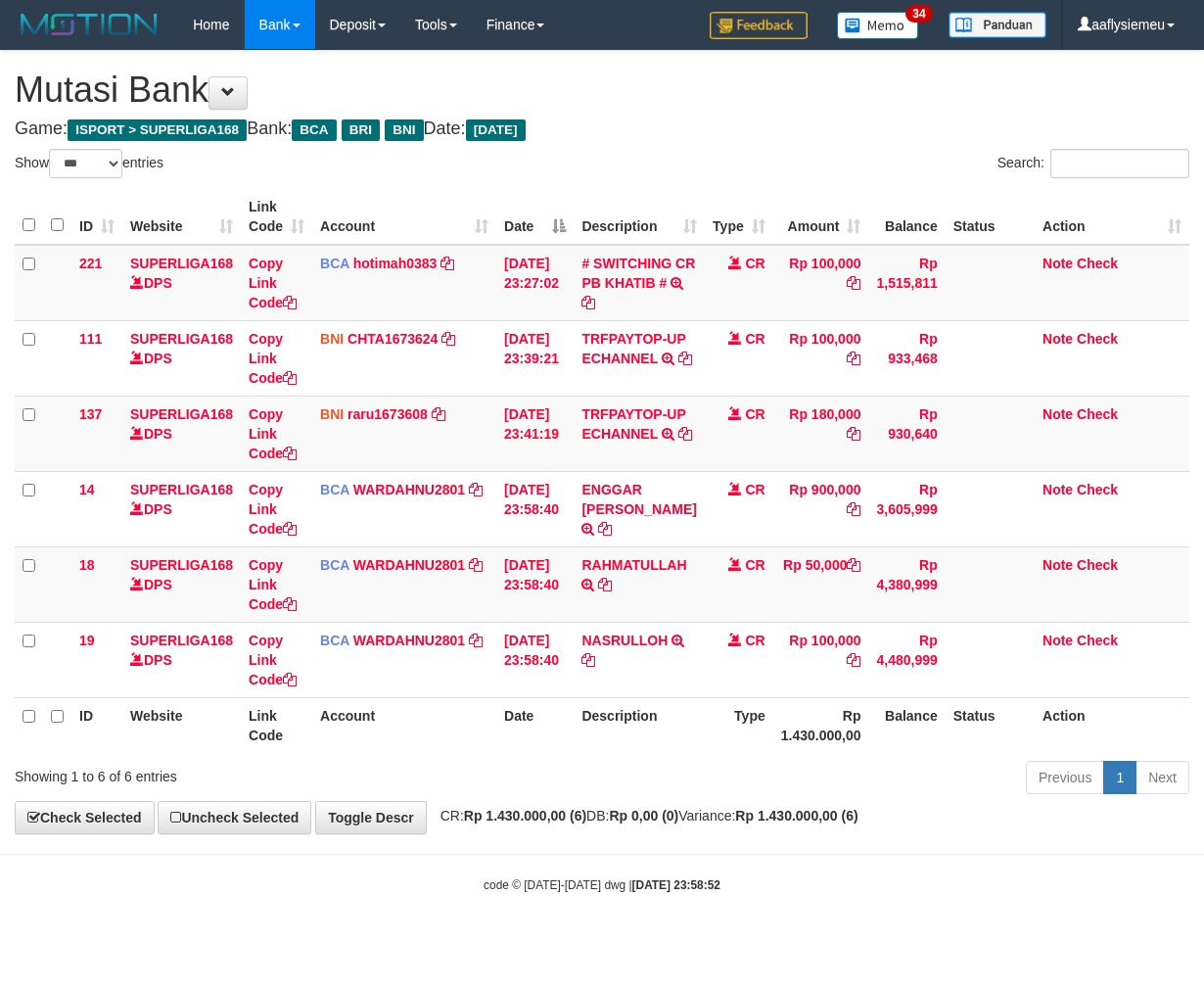 select on "***" 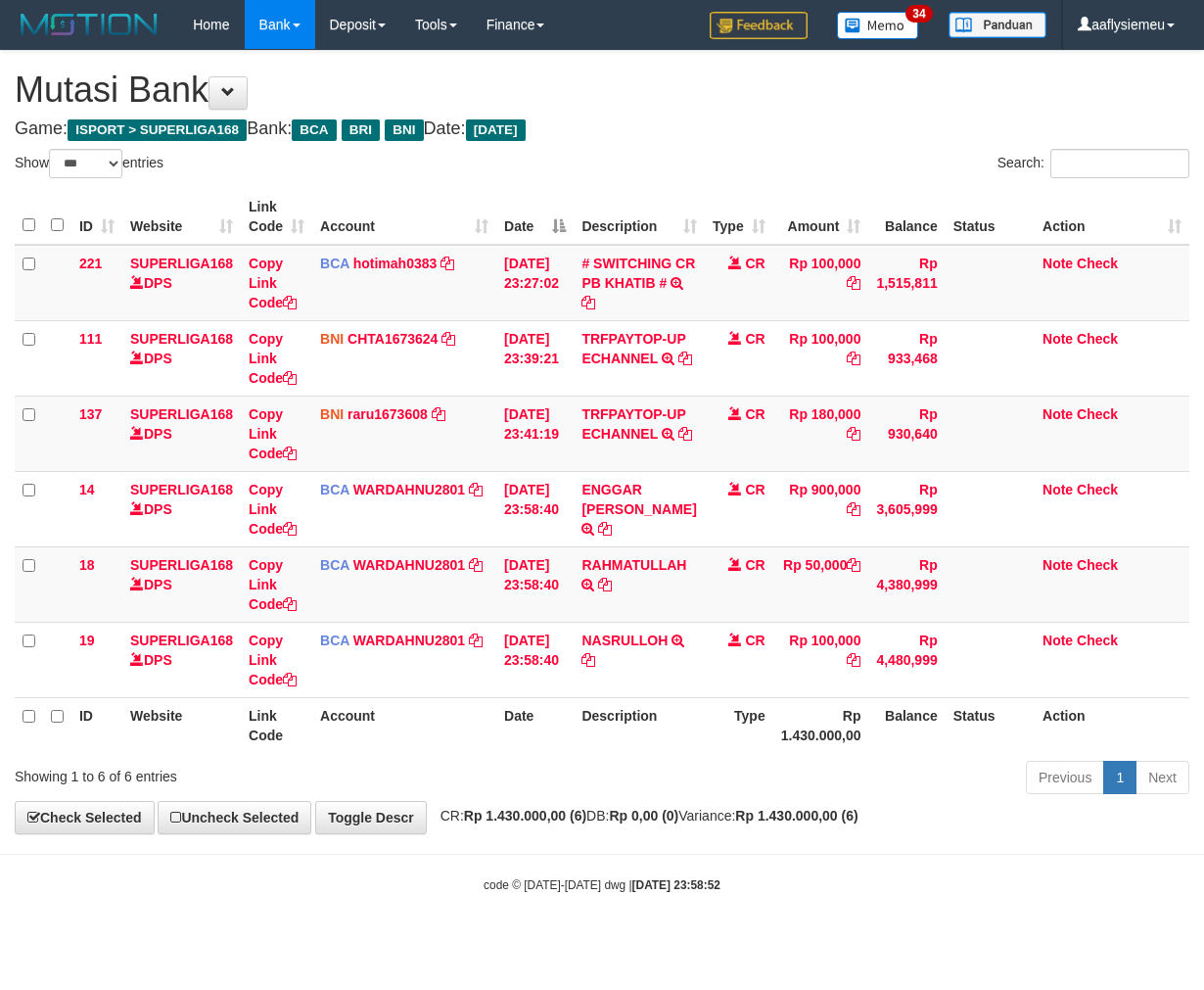 scroll, scrollTop: 0, scrollLeft: 0, axis: both 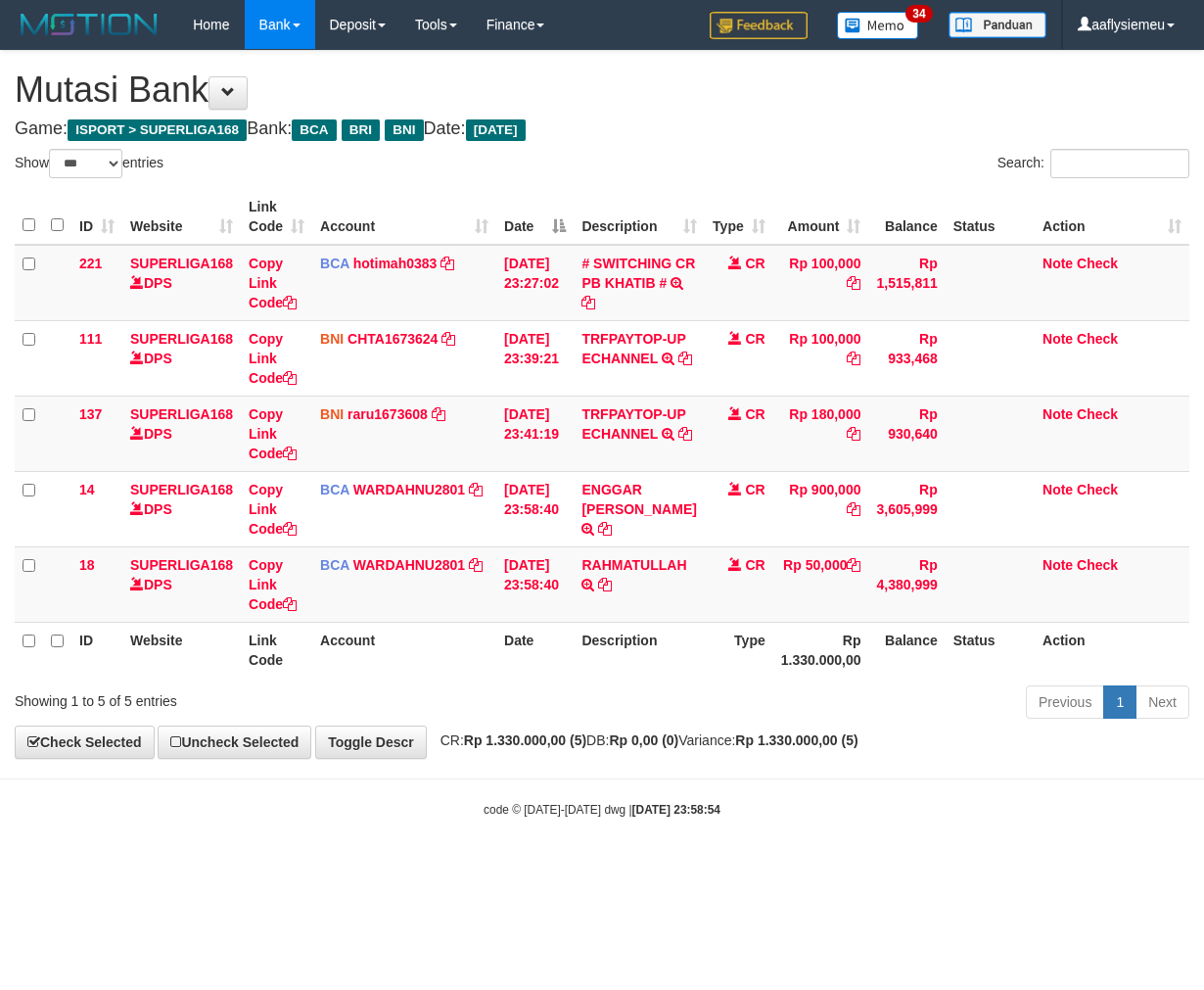 select on "***" 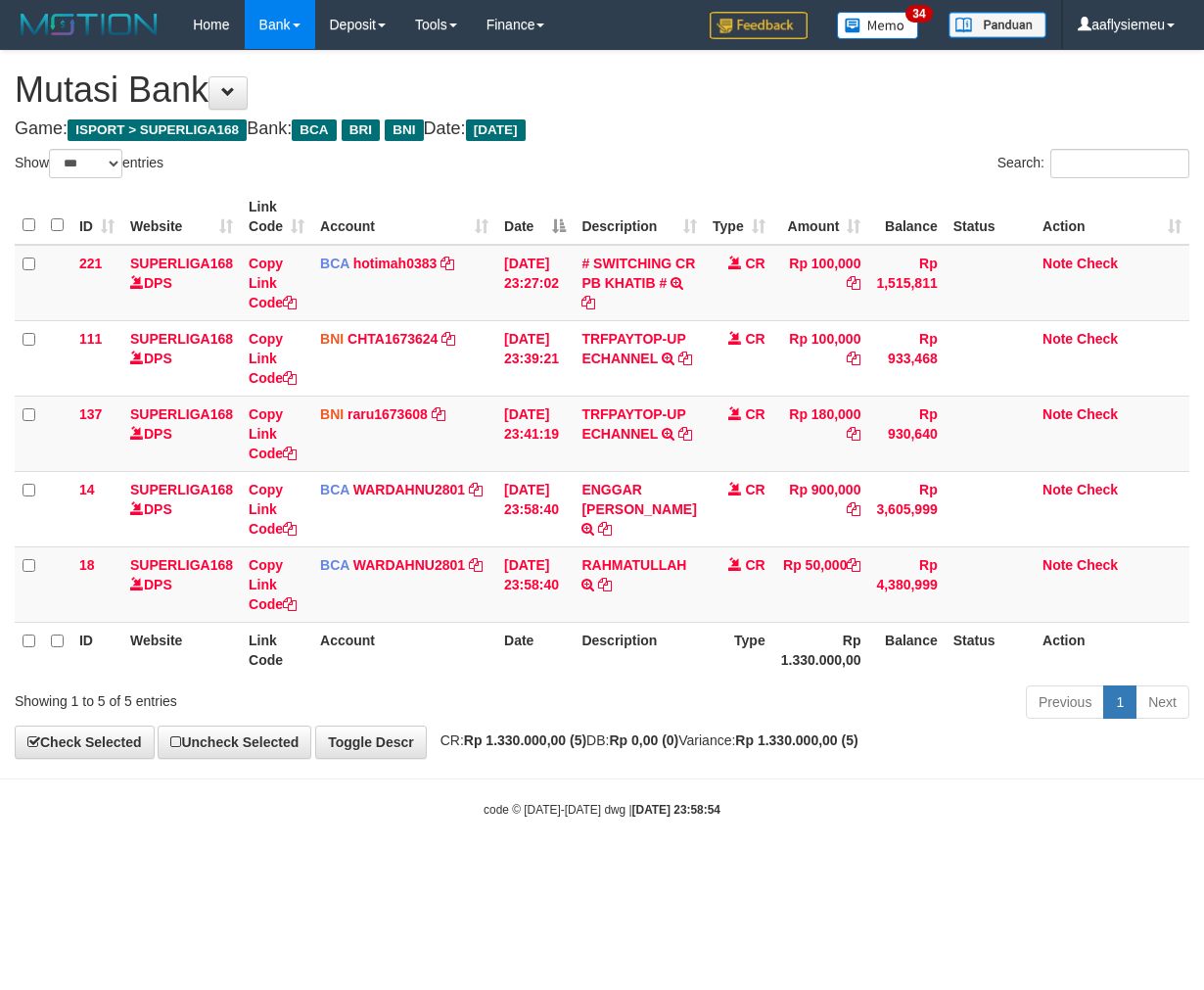 click on "**********" at bounding box center [602, 404] 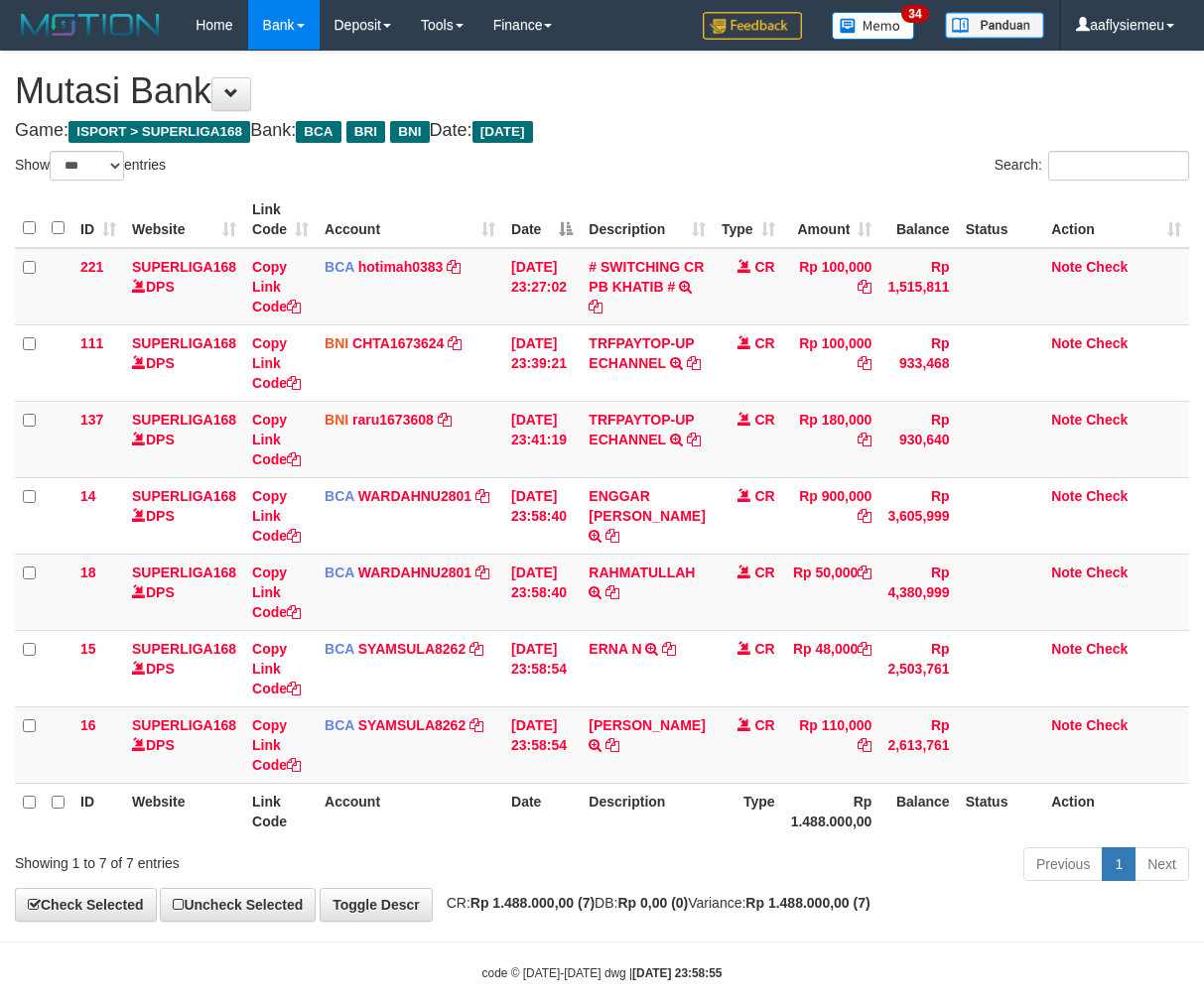 select on "***" 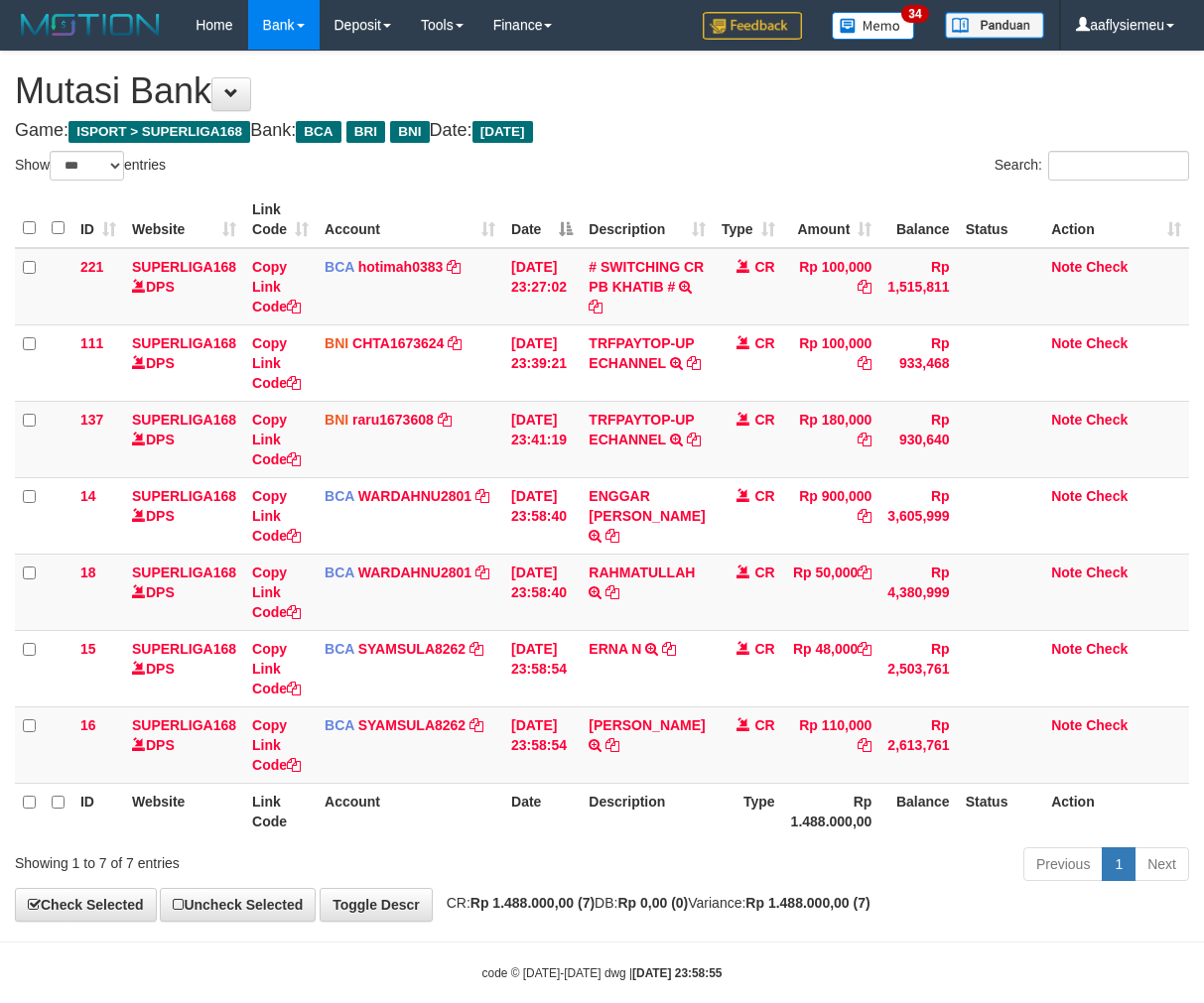 scroll, scrollTop: 0, scrollLeft: 0, axis: both 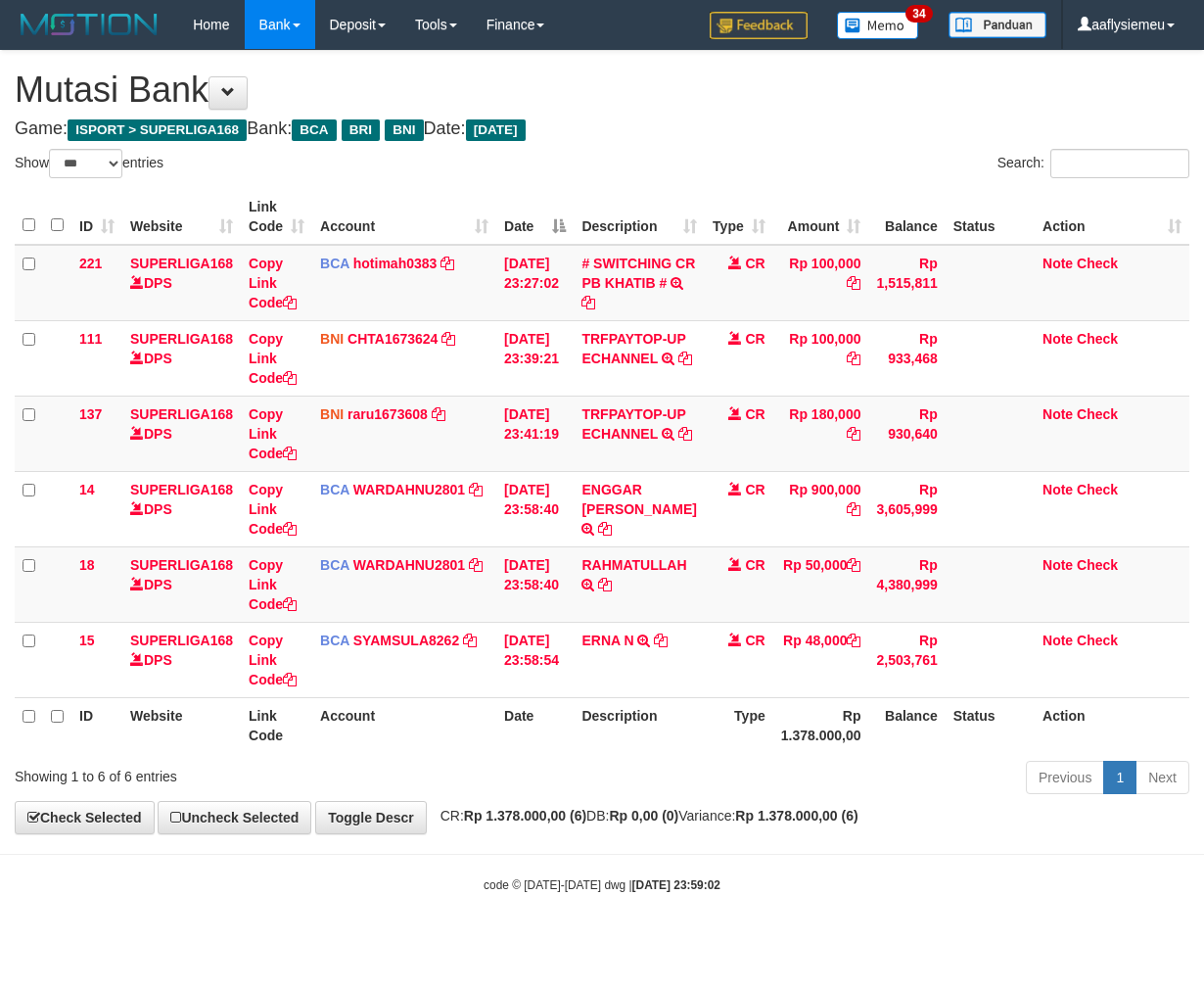 select on "***" 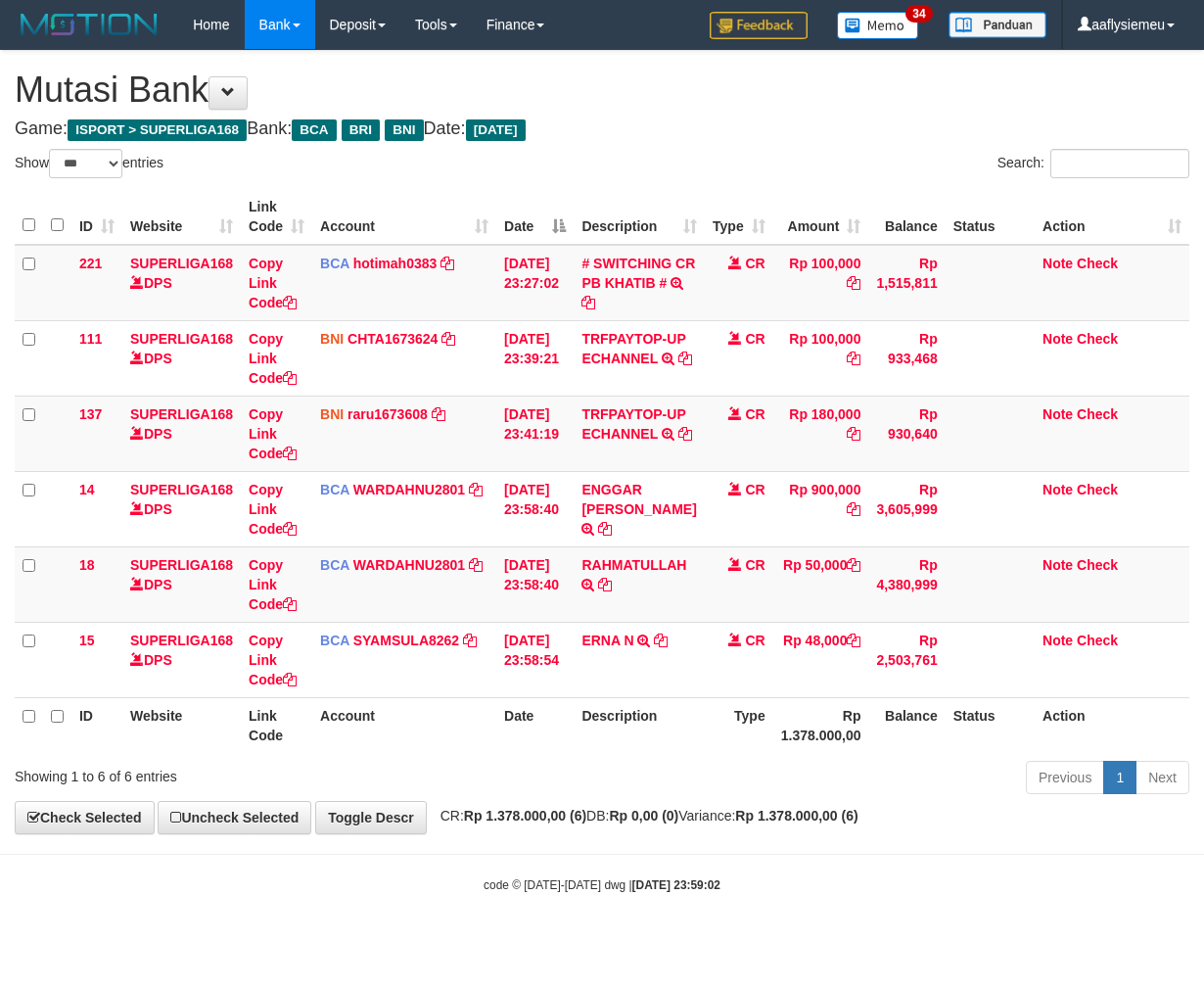 scroll, scrollTop: 0, scrollLeft: 0, axis: both 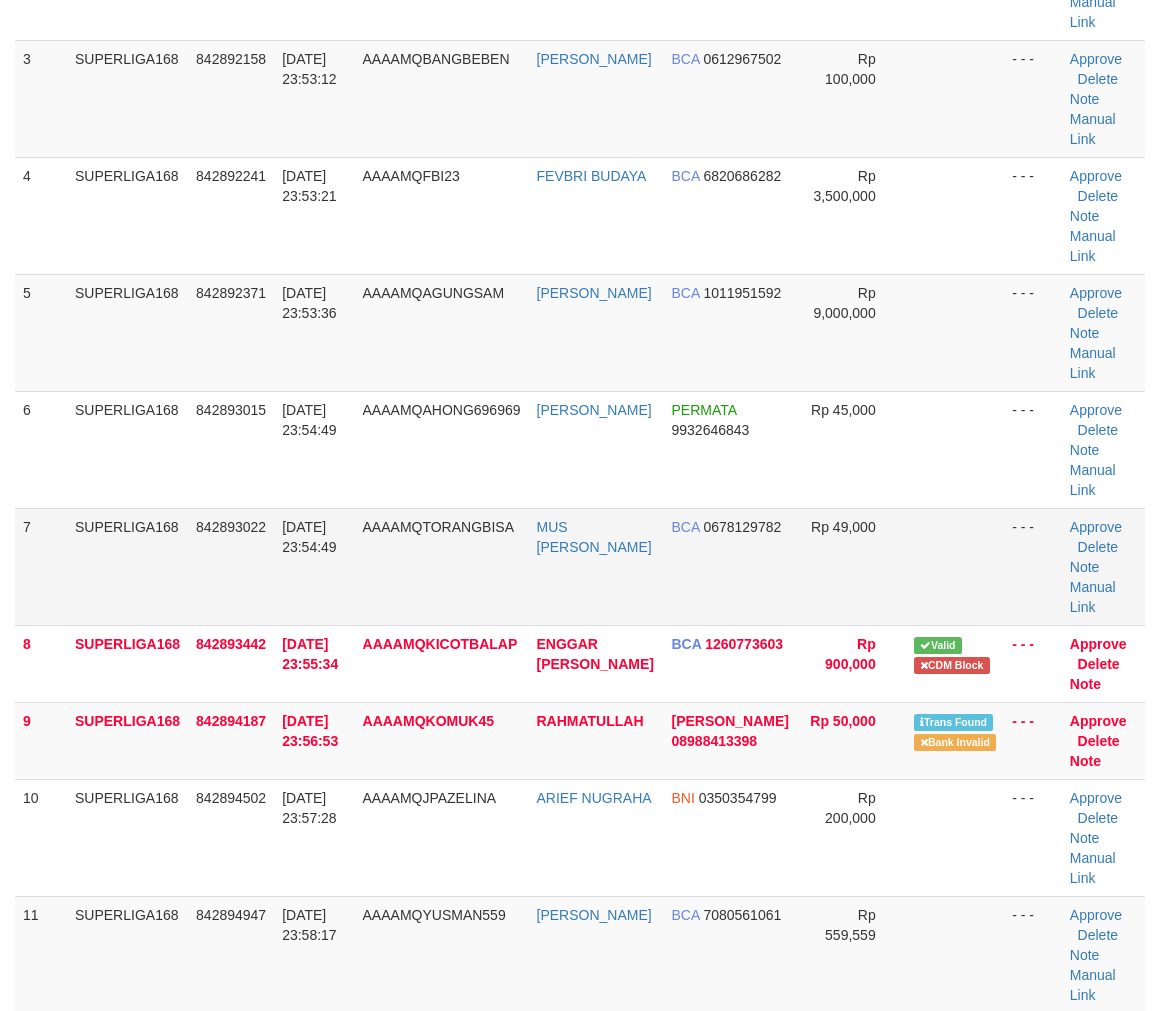 click on "SUPERLIGA168" at bounding box center (127, 566) 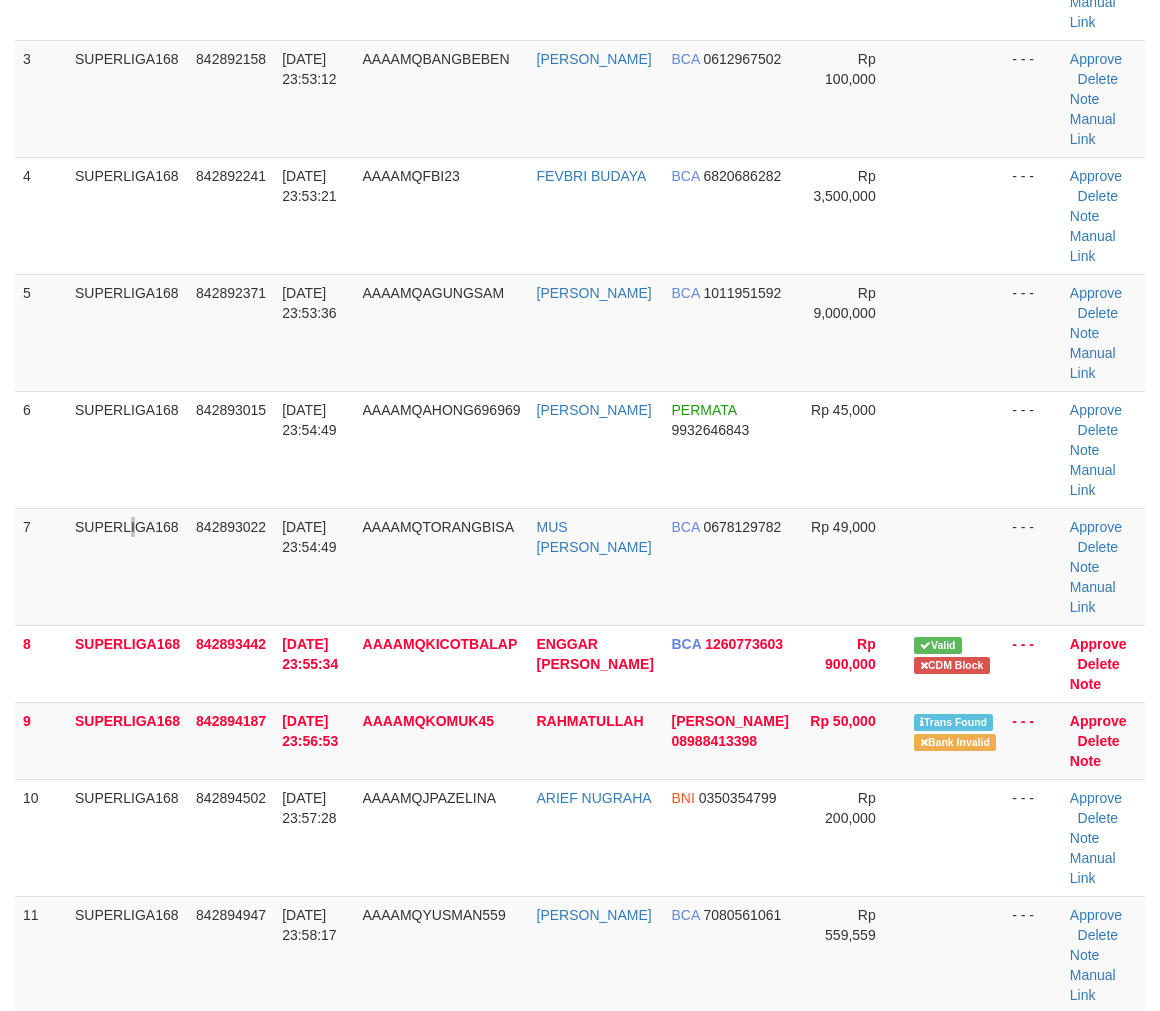 scroll, scrollTop: 722, scrollLeft: 0, axis: vertical 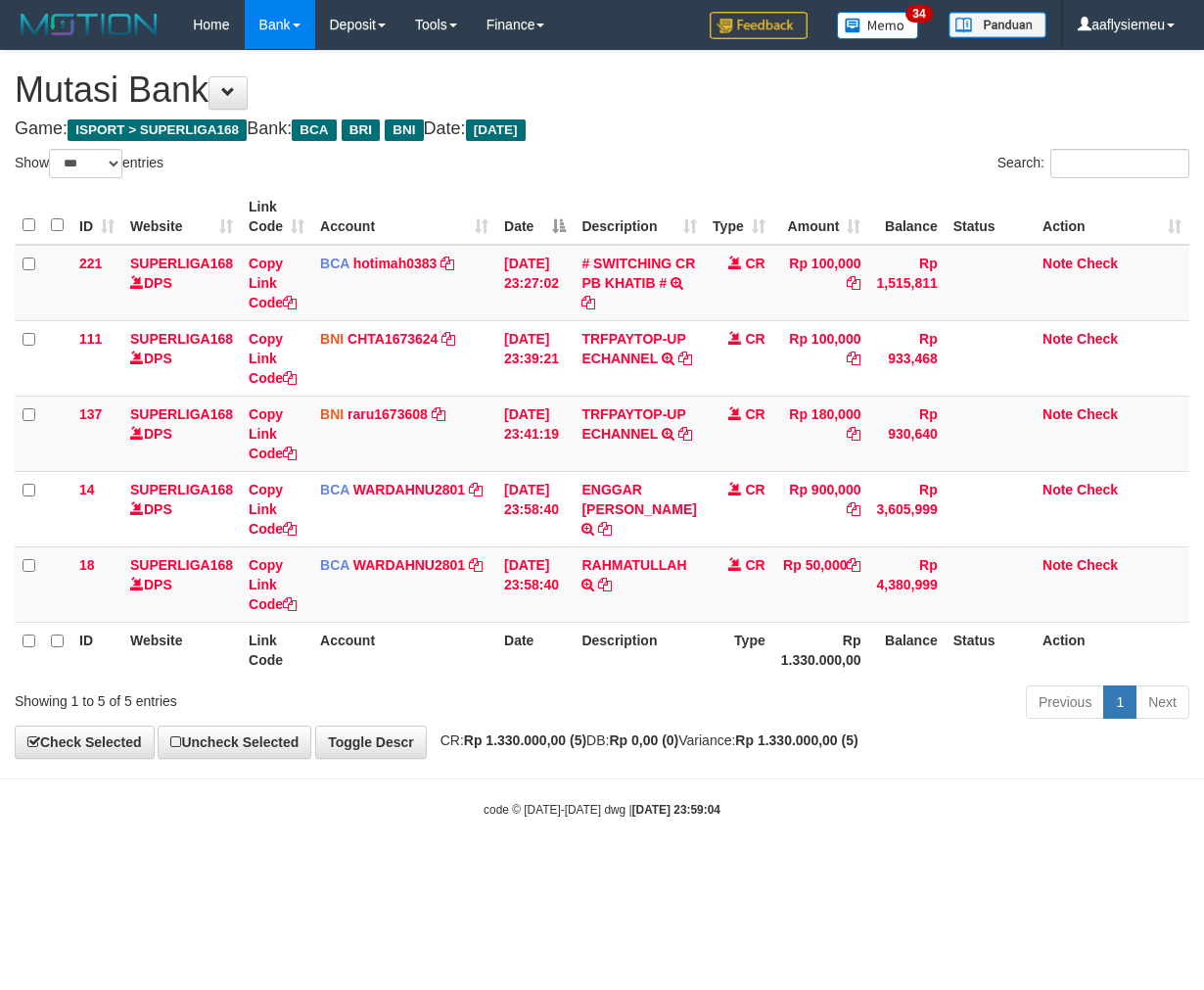 select on "***" 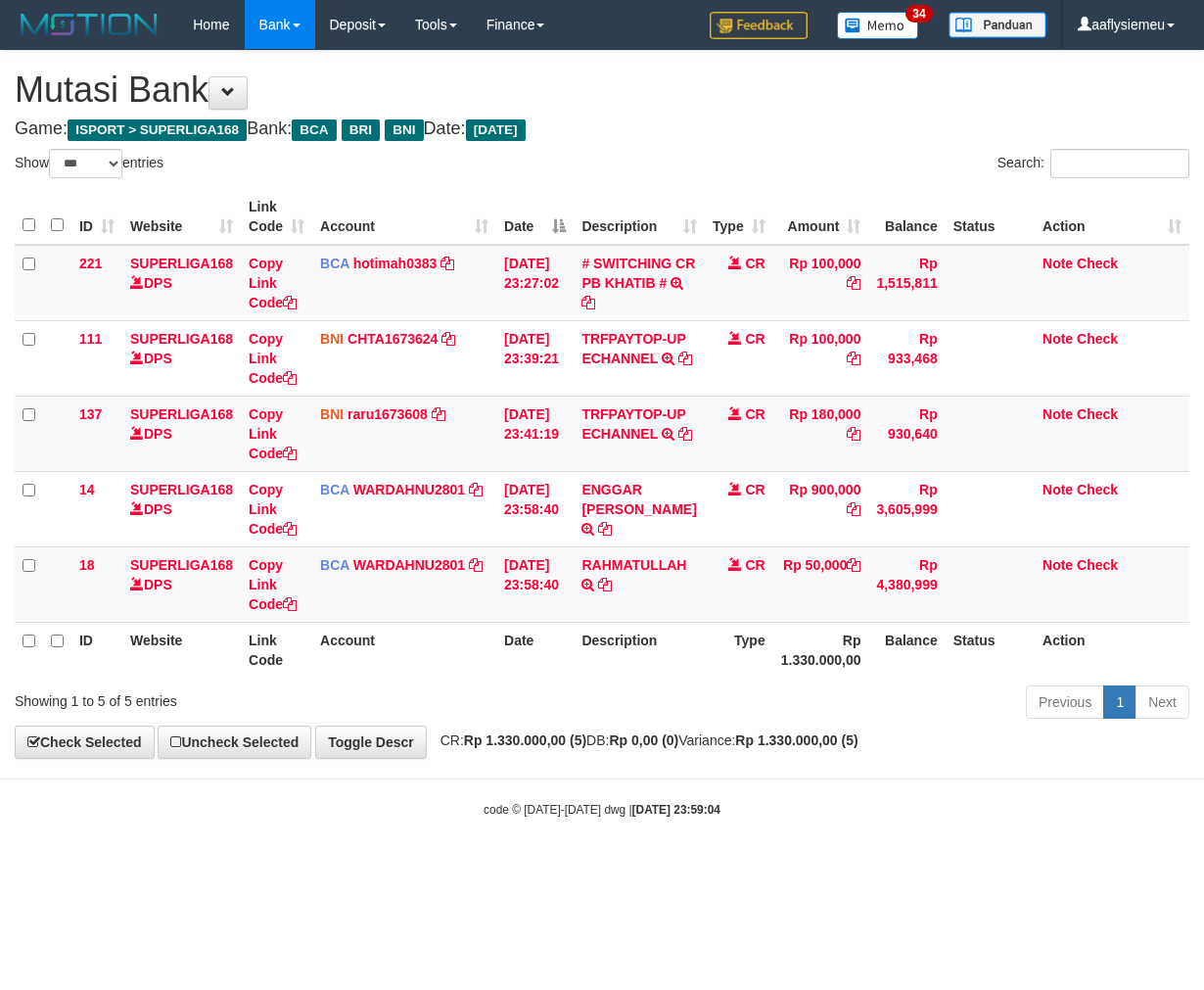 scroll, scrollTop: 0, scrollLeft: 0, axis: both 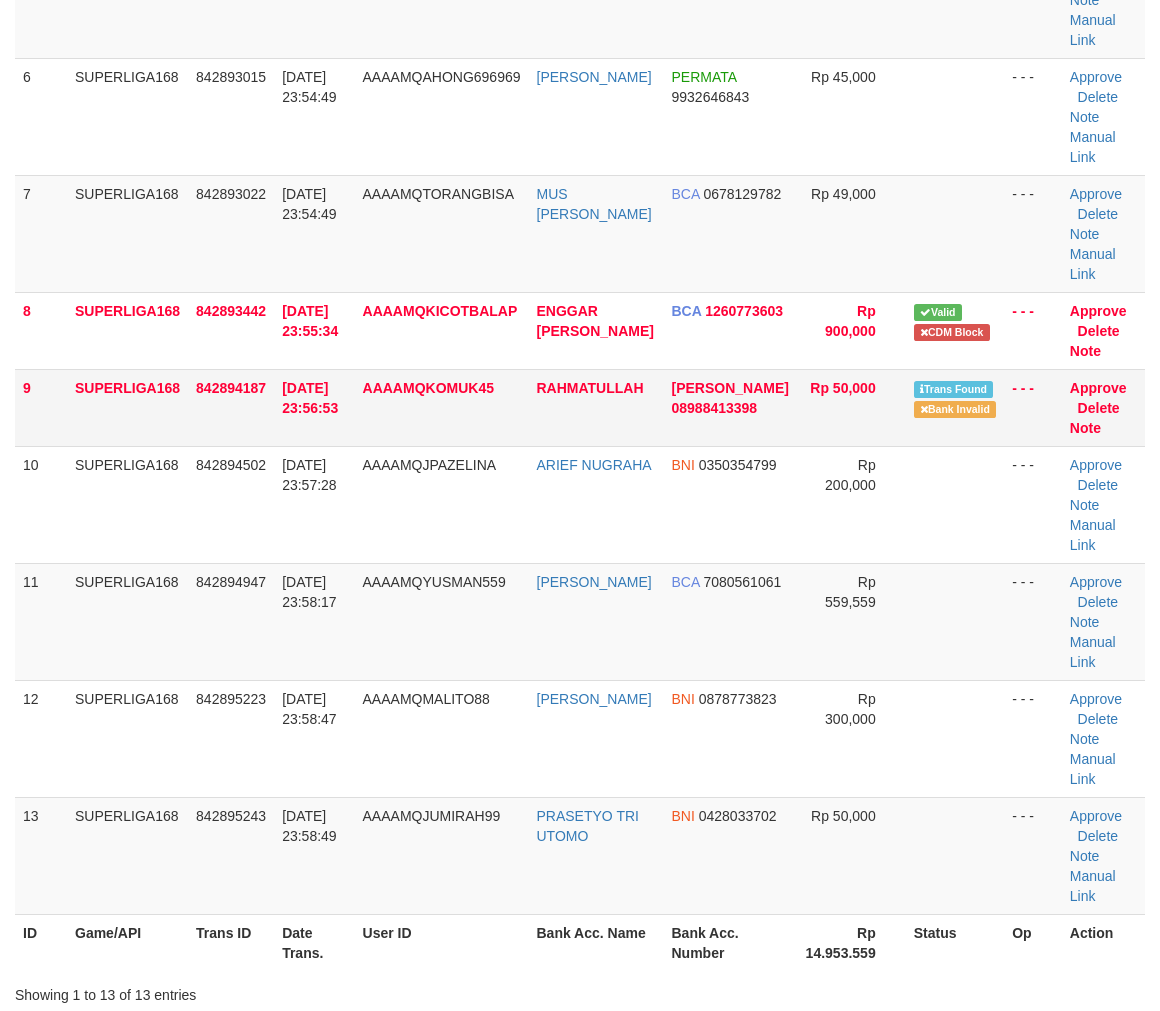 click on "842894187" at bounding box center (231, 407) 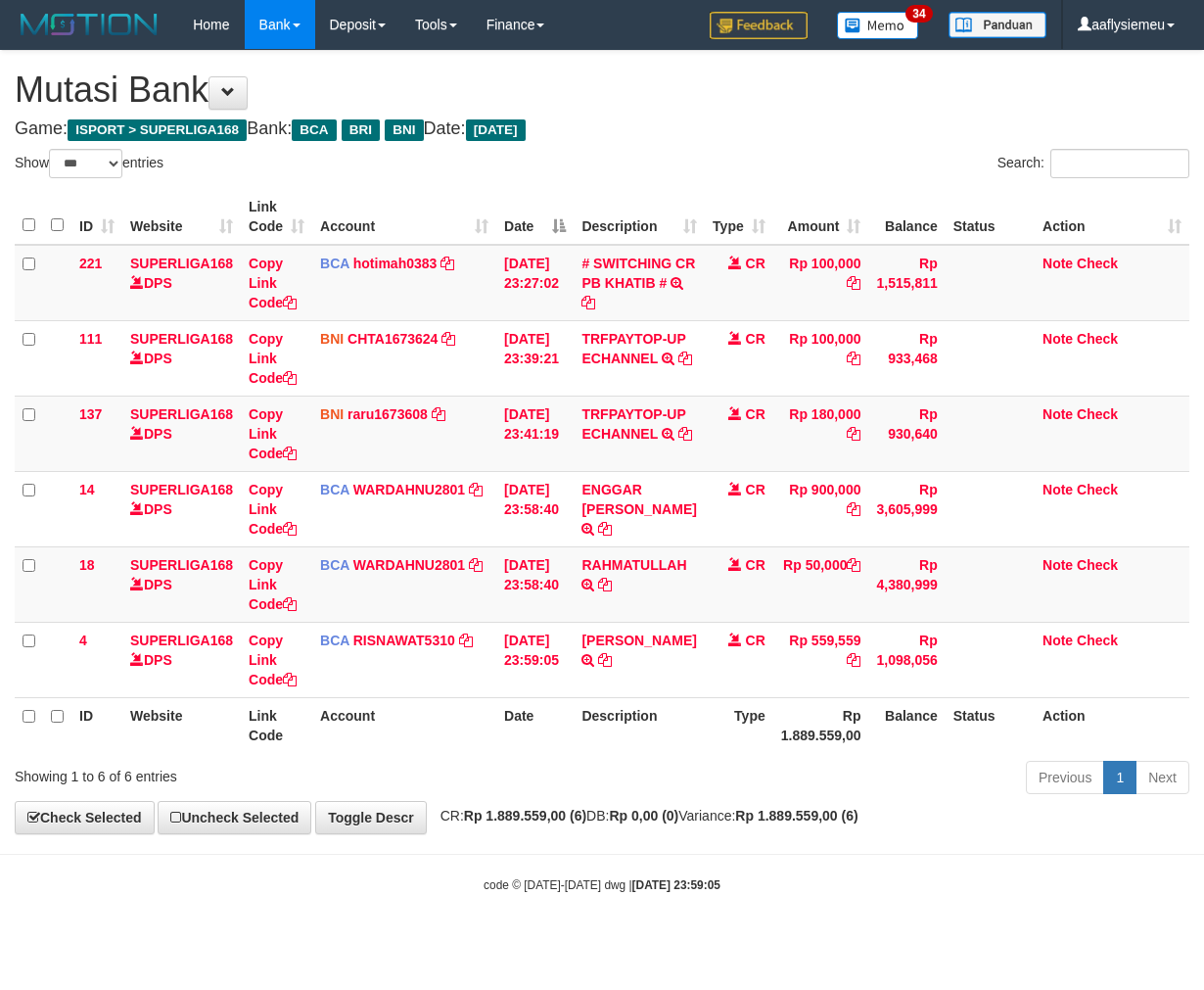 select on "***" 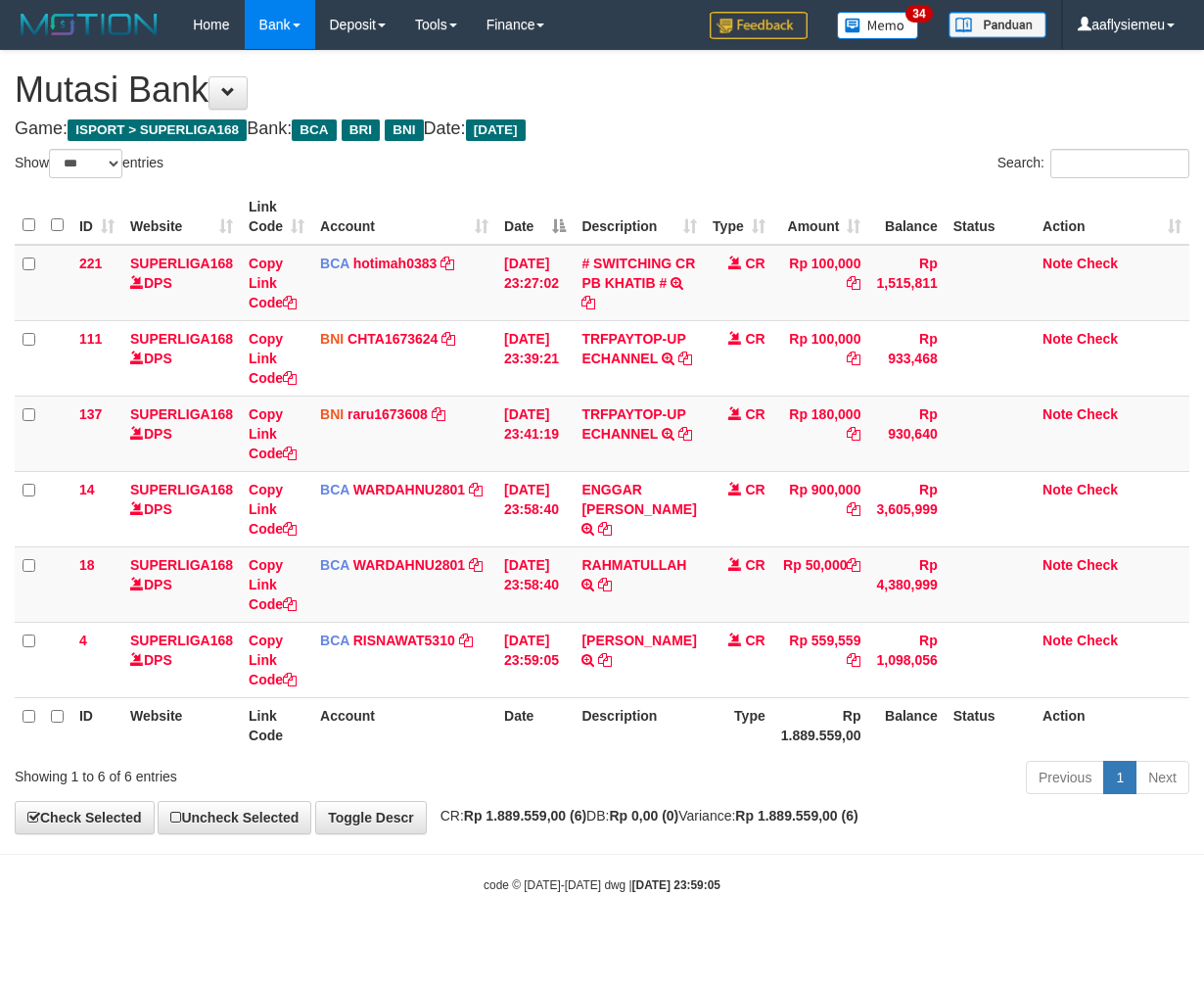 scroll, scrollTop: 0, scrollLeft: 0, axis: both 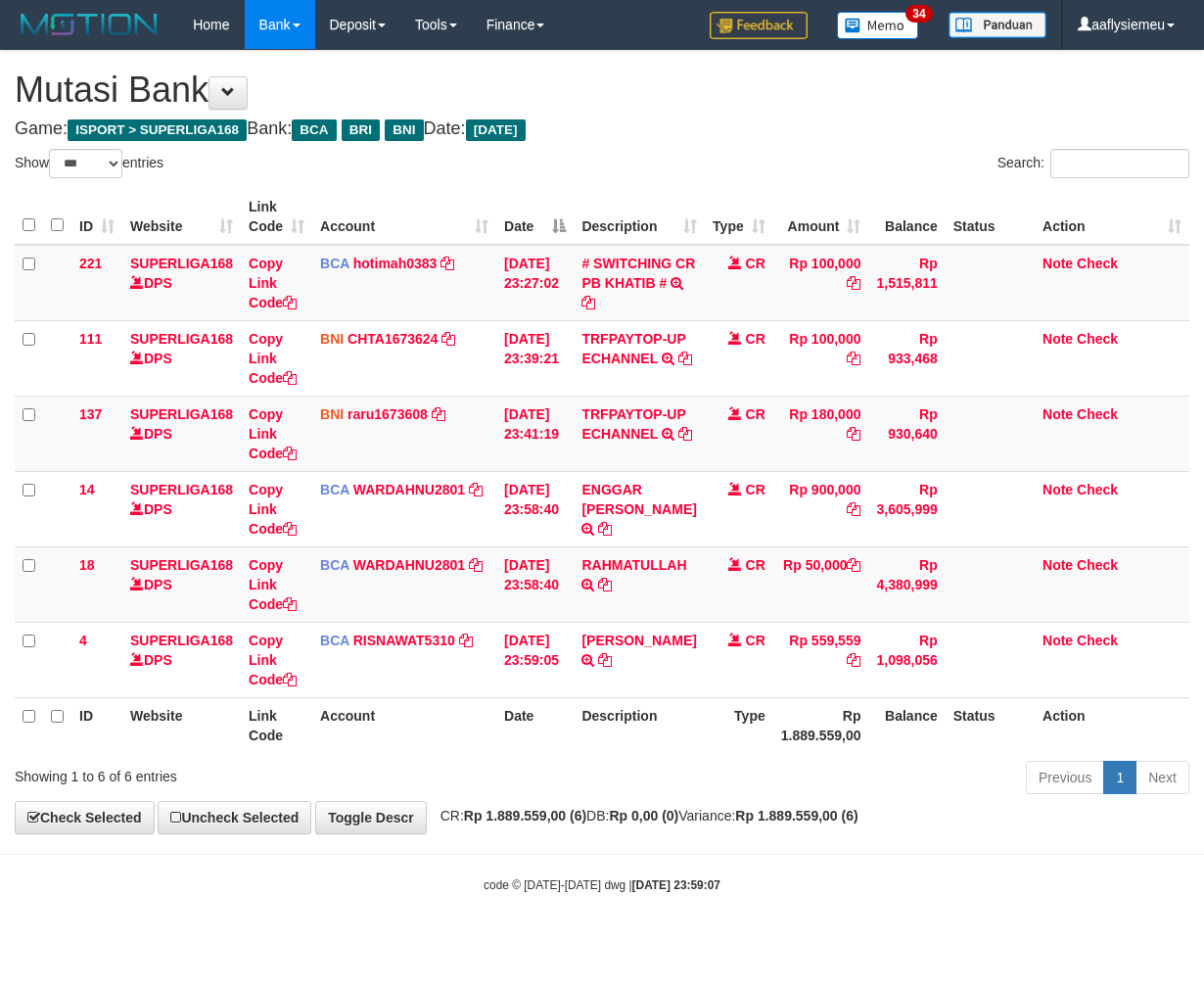 select on "***" 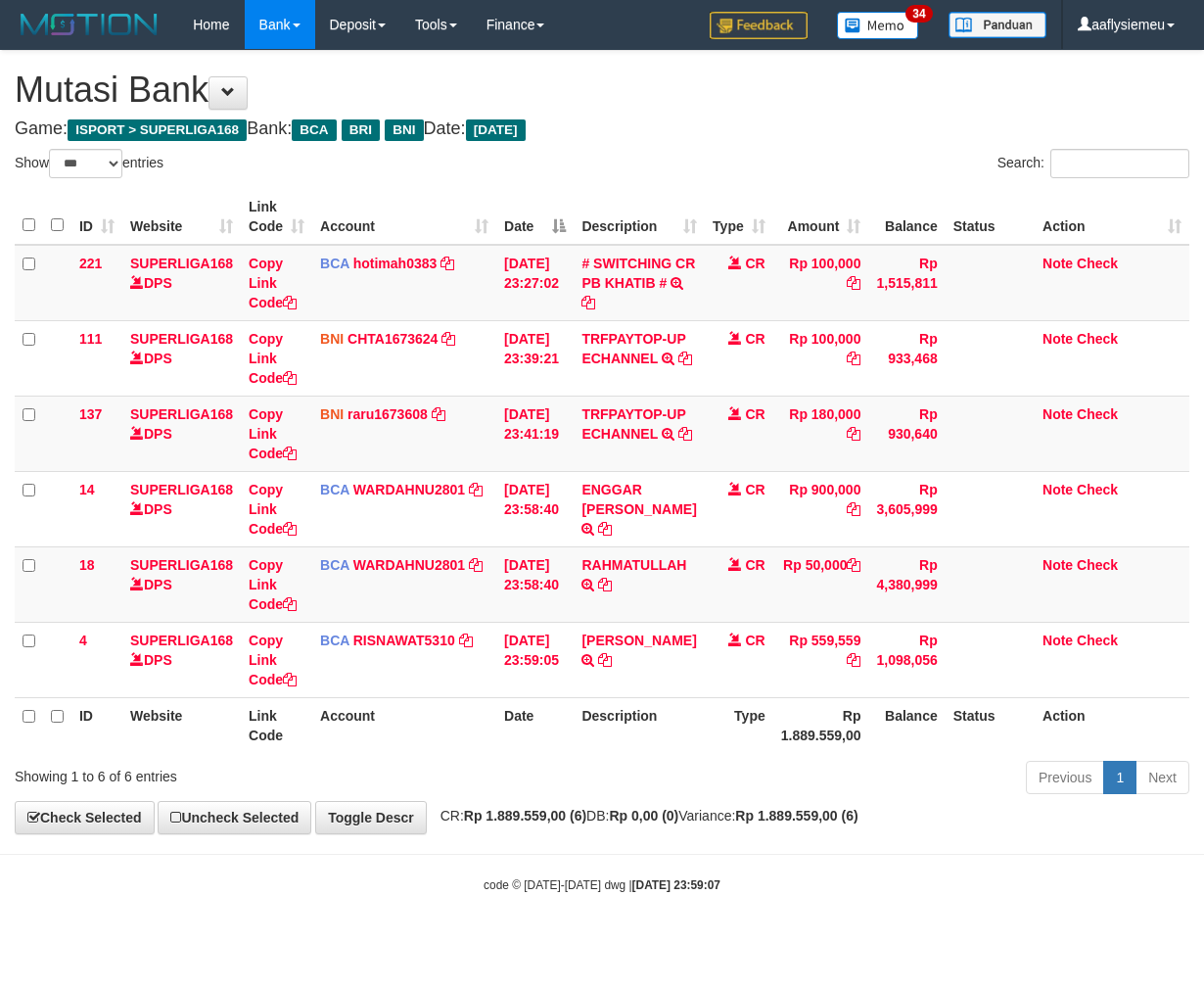 scroll, scrollTop: 0, scrollLeft: 0, axis: both 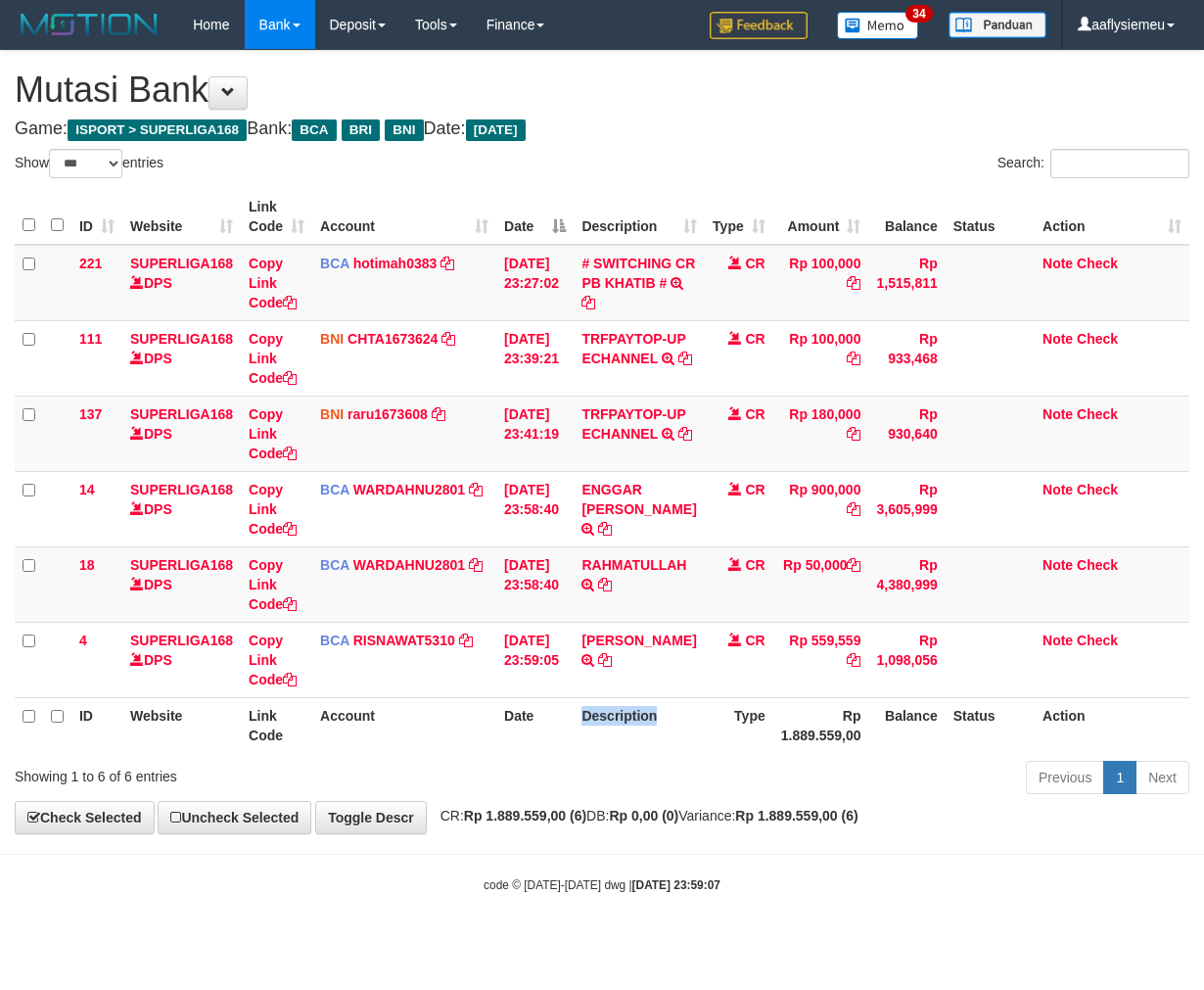 click on "Description" at bounding box center (638, 725) 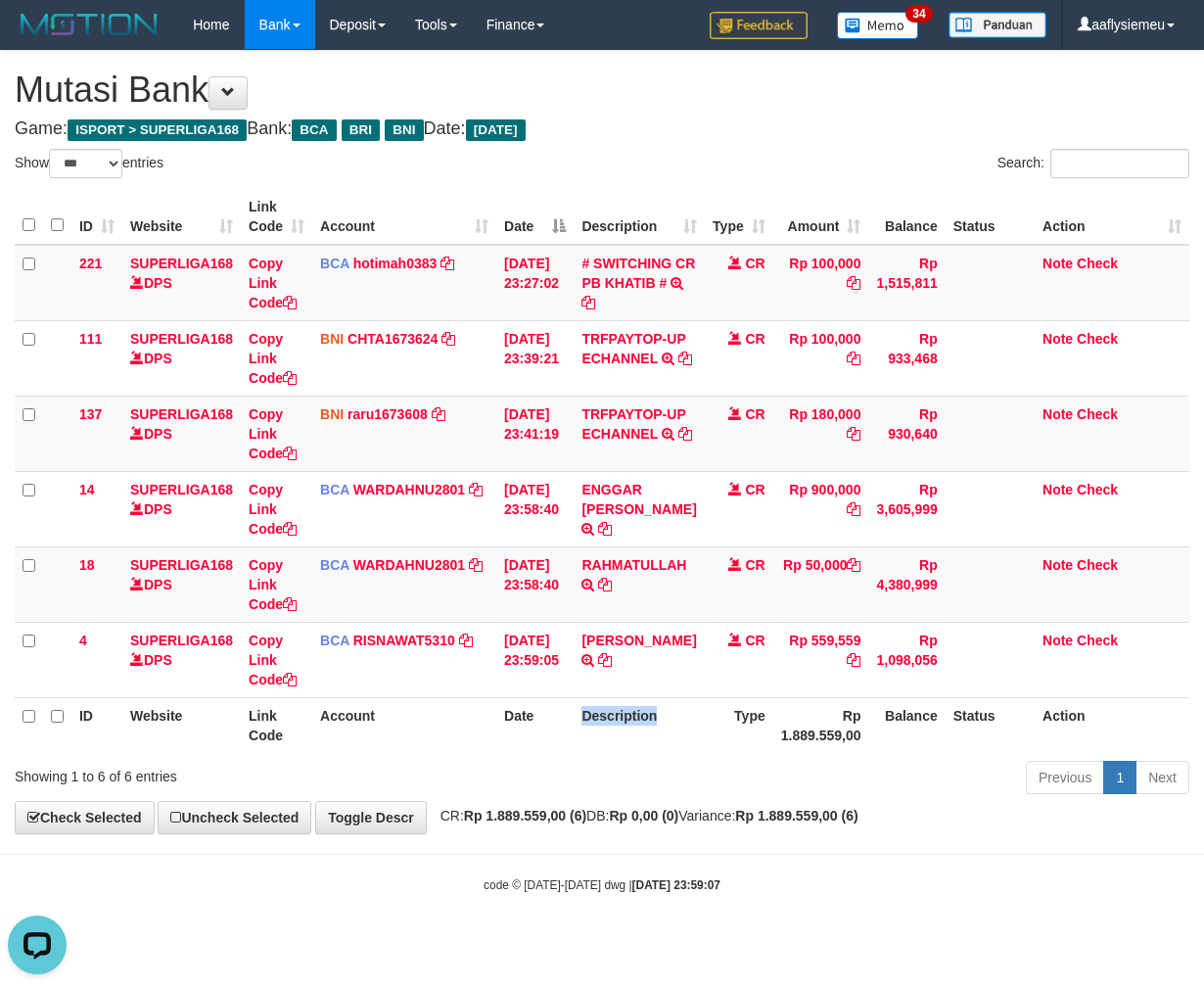 scroll, scrollTop: 0, scrollLeft: 0, axis: both 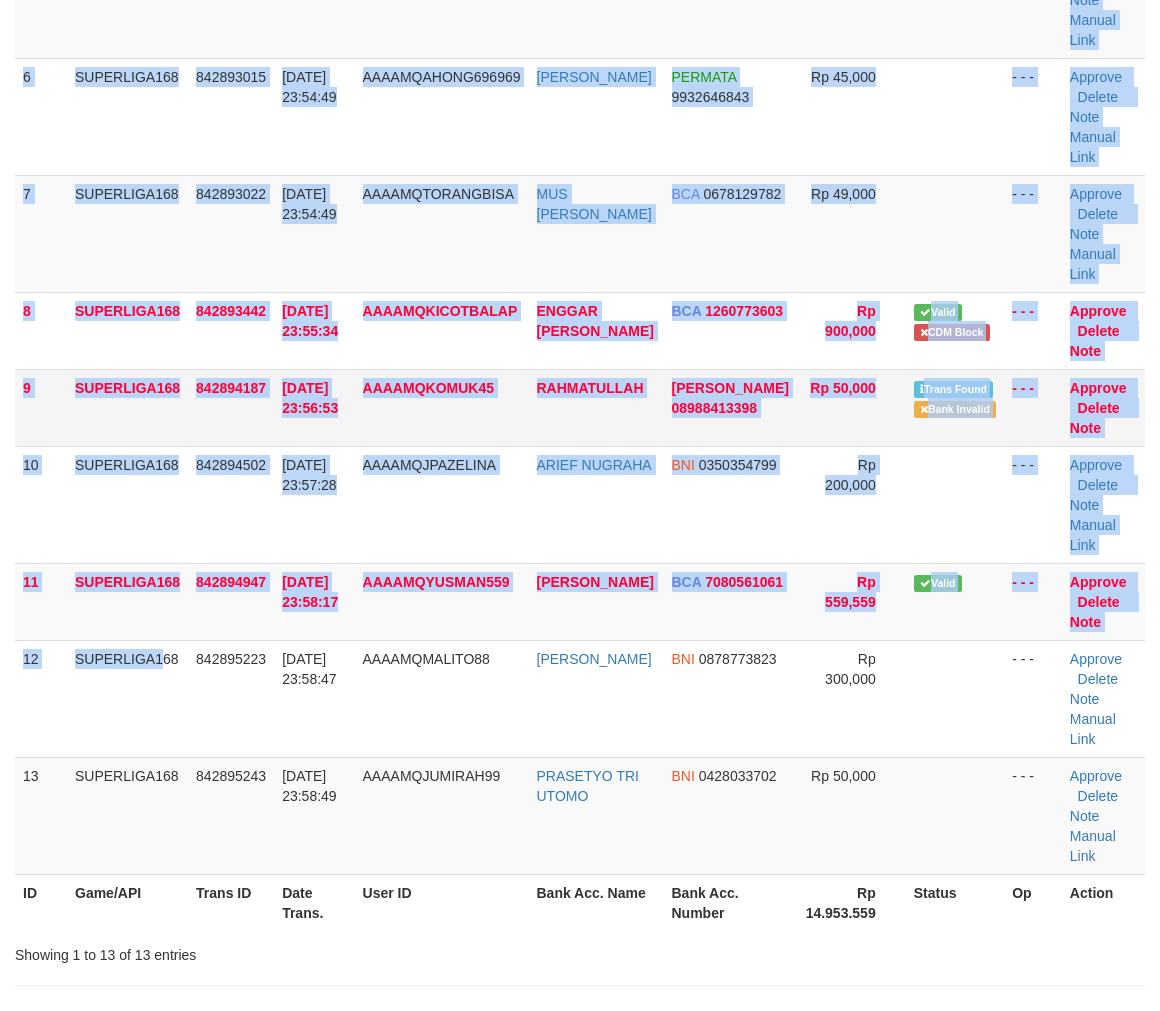 click on "SUPERLIGA168" at bounding box center [127, 407] 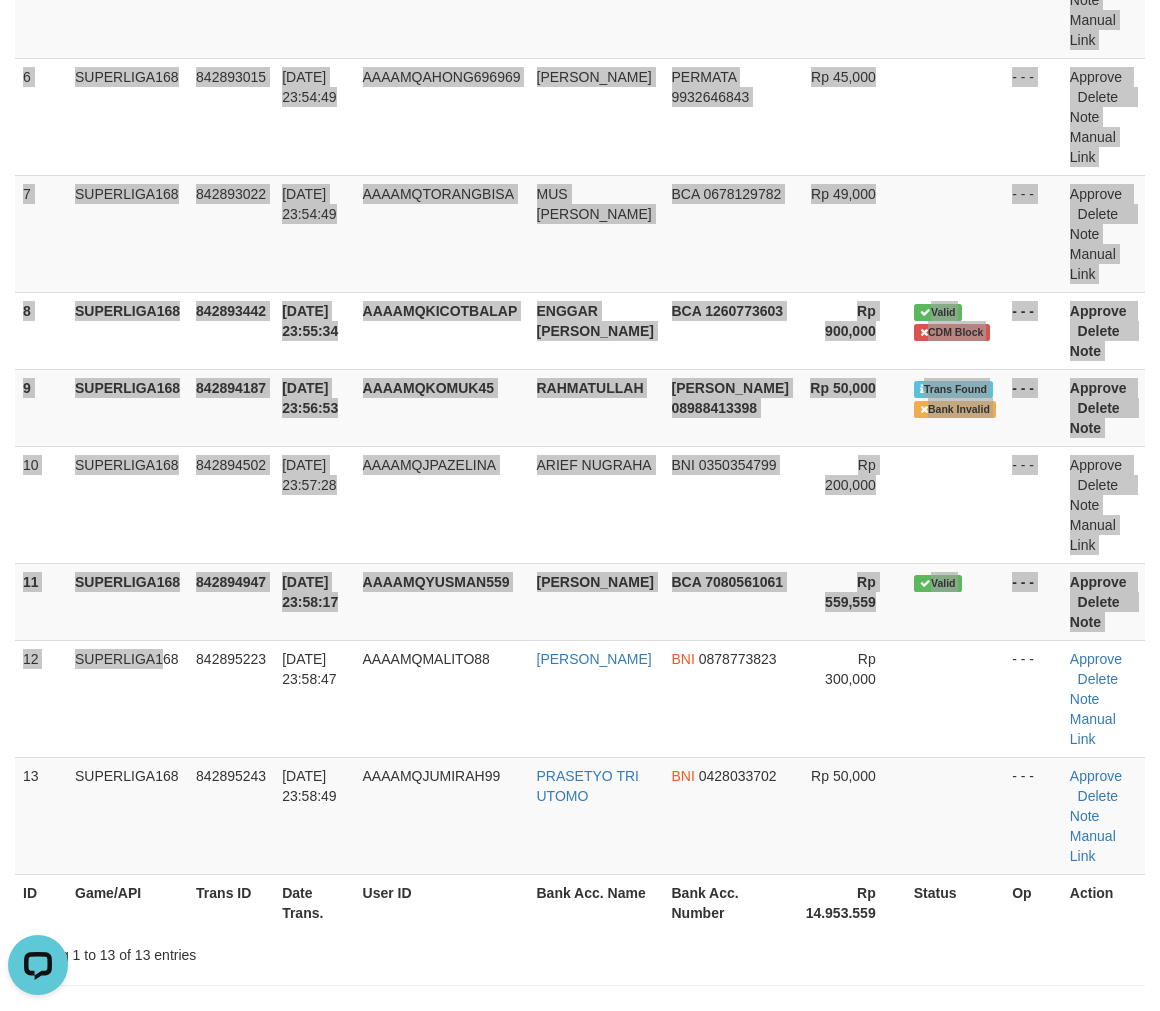 scroll, scrollTop: 0, scrollLeft: 0, axis: both 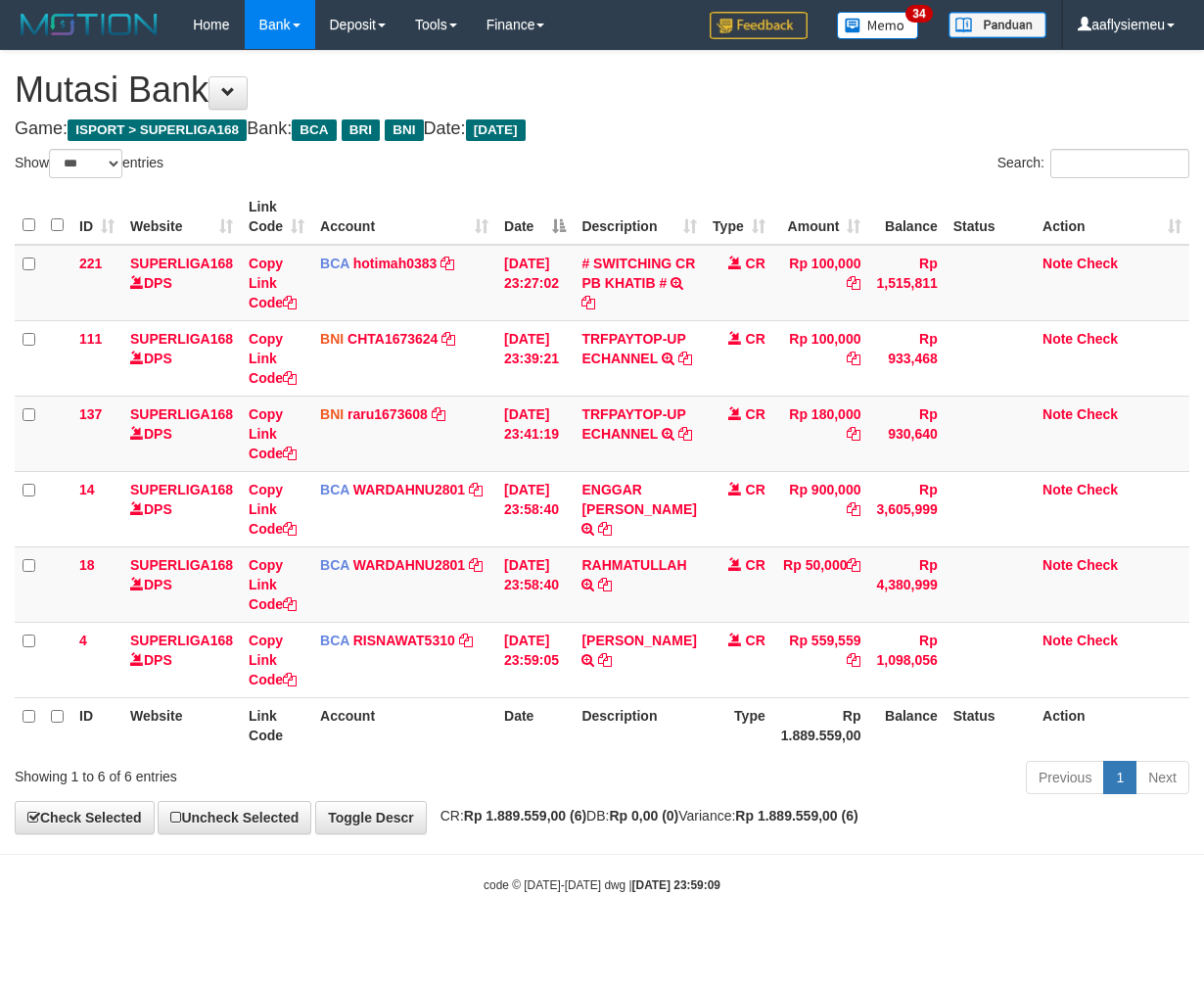 select on "***" 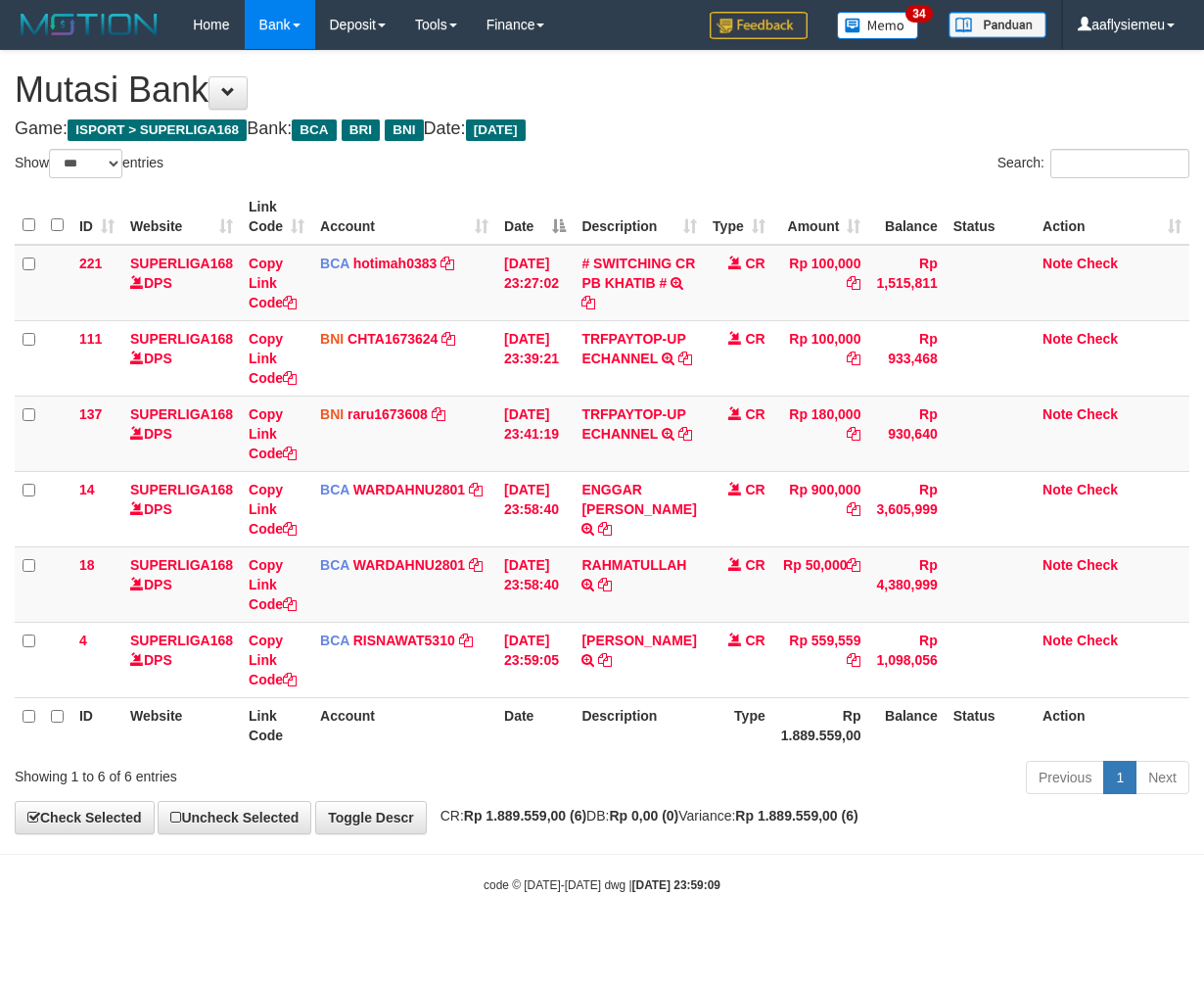 scroll, scrollTop: 0, scrollLeft: 0, axis: both 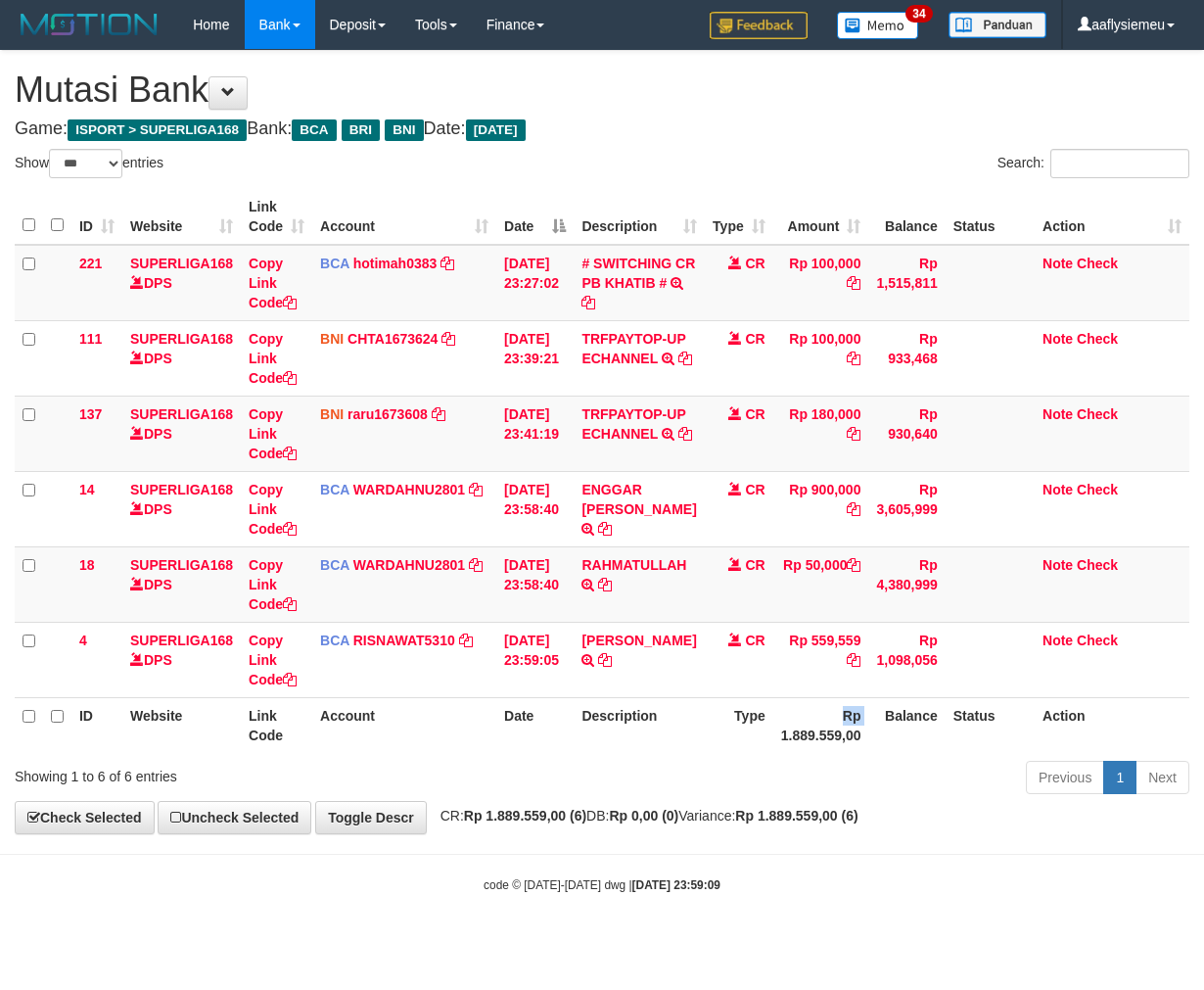 click on "Rp 1.889.559,00" at bounding box center [821, 725] 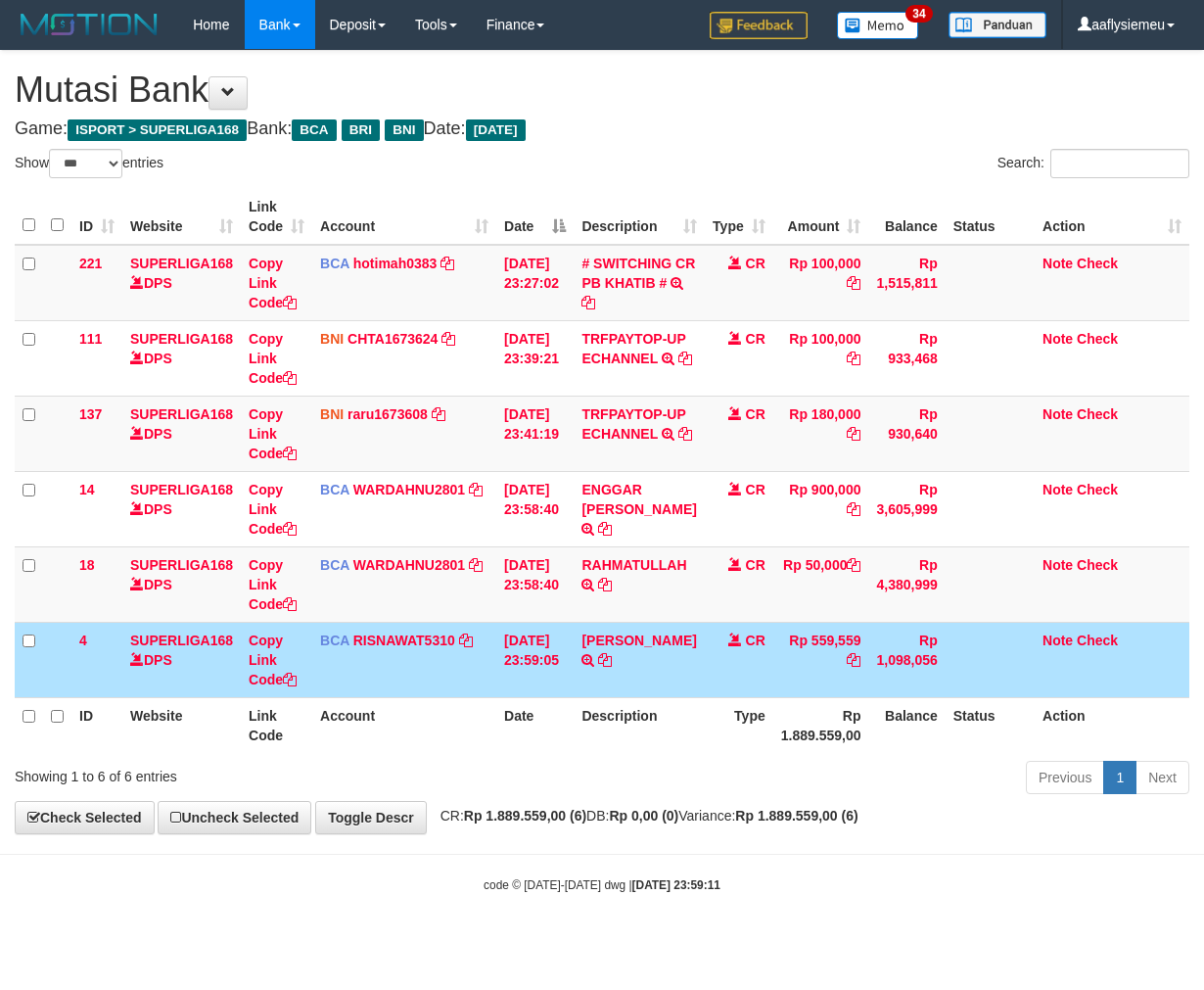 select on "***" 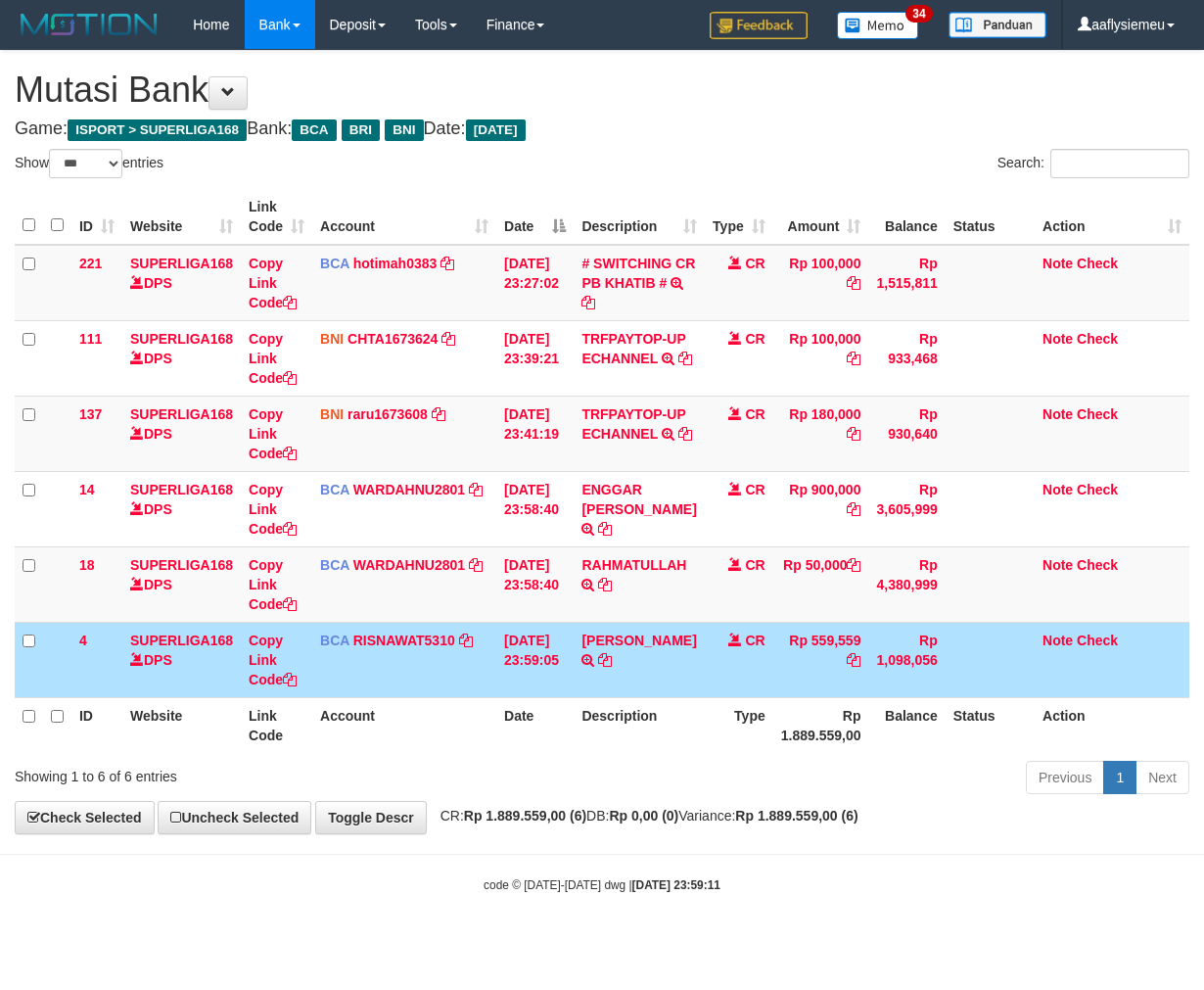 scroll, scrollTop: 0, scrollLeft: 0, axis: both 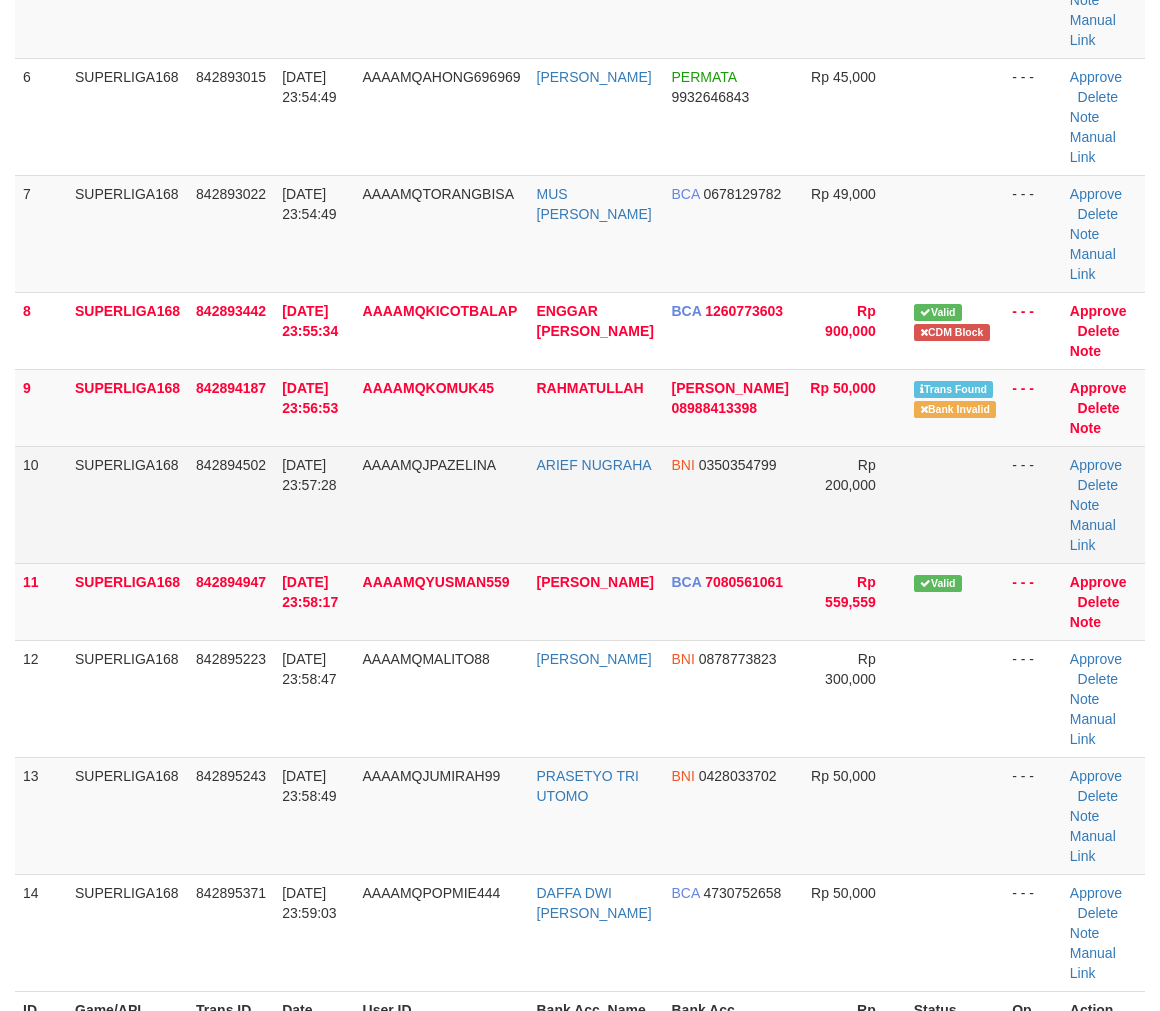 click on "842894502" at bounding box center [231, 465] 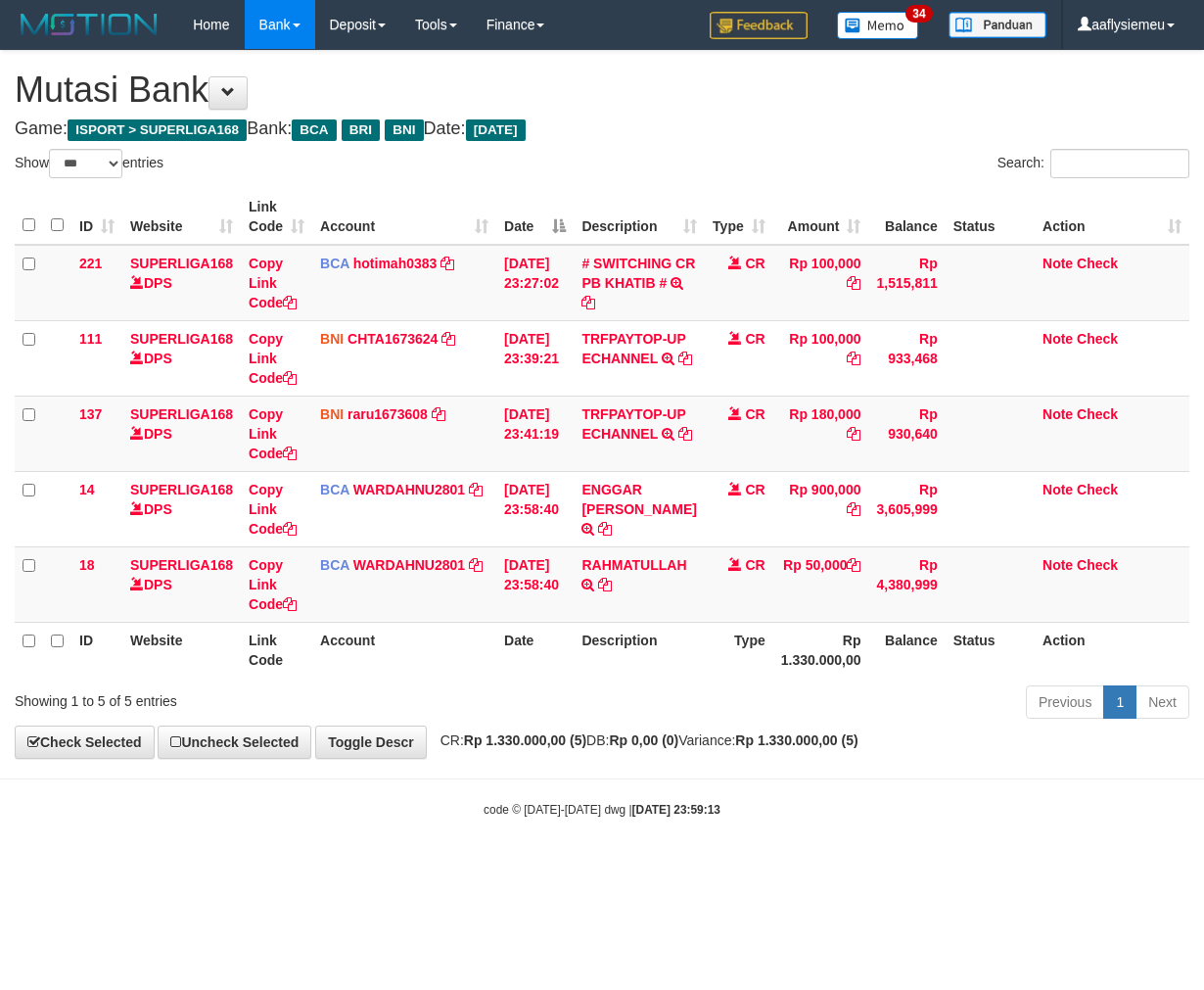 select on "***" 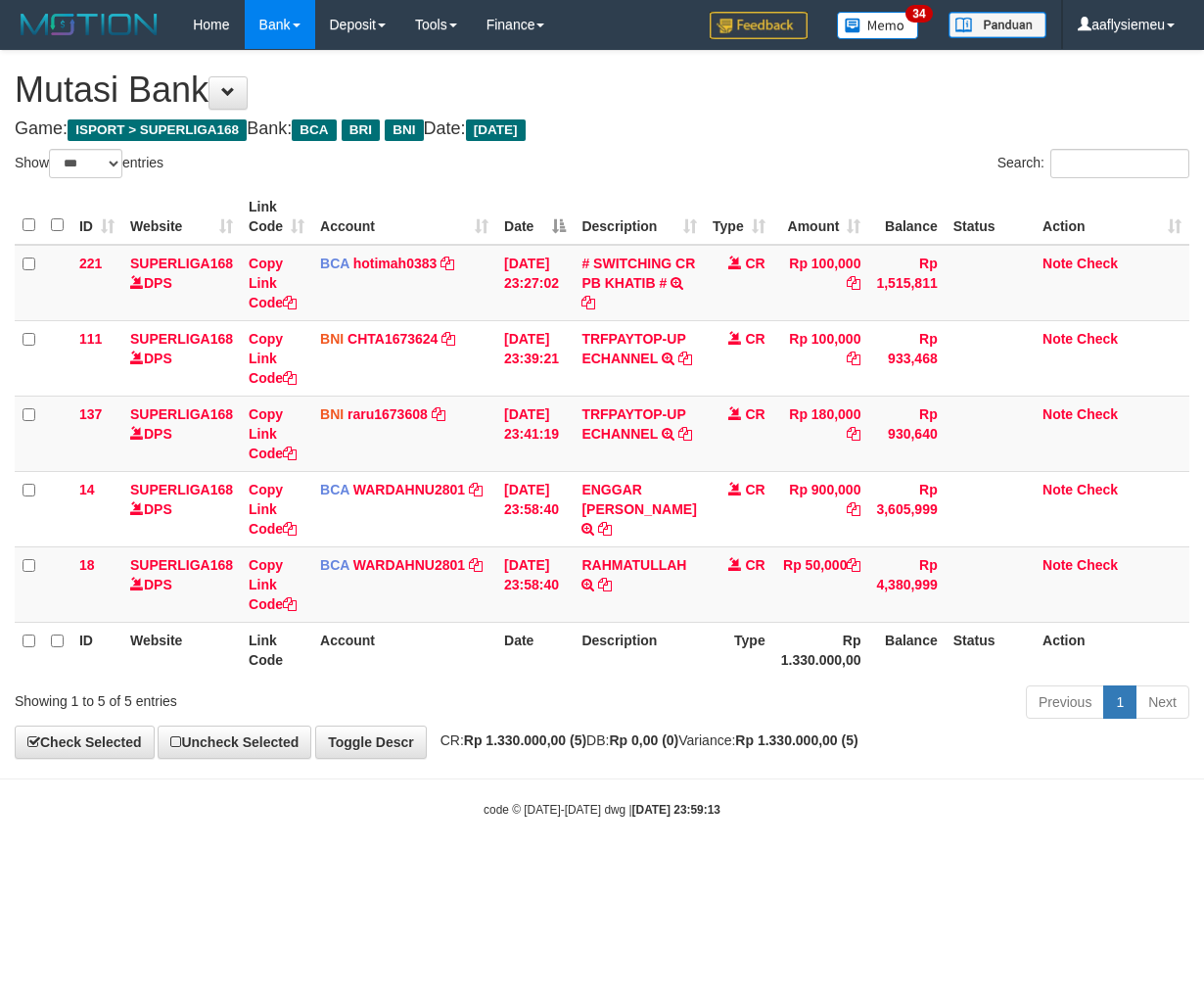 scroll, scrollTop: 0, scrollLeft: 0, axis: both 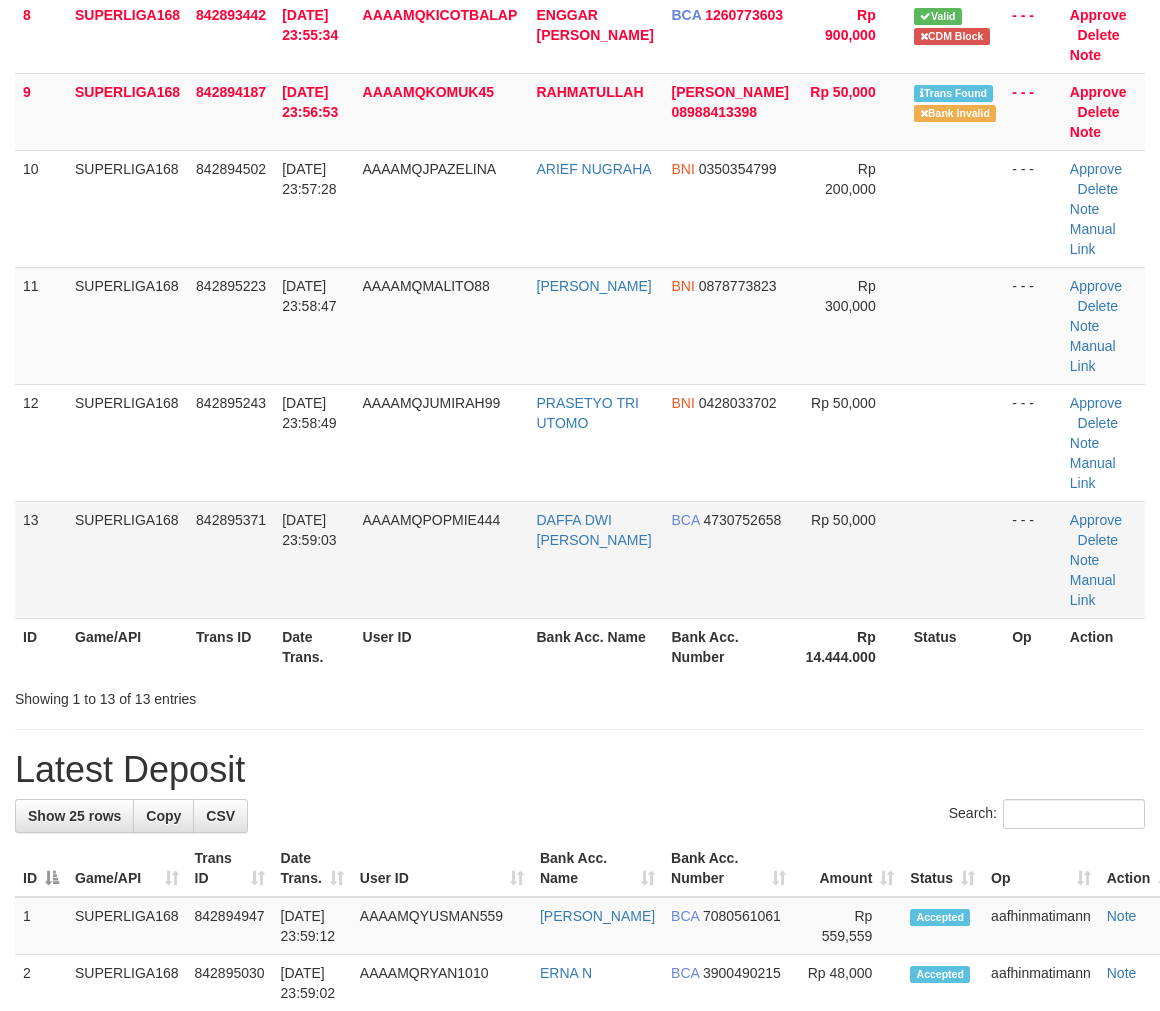 click on "SUPERLIGA168" at bounding box center (127, 559) 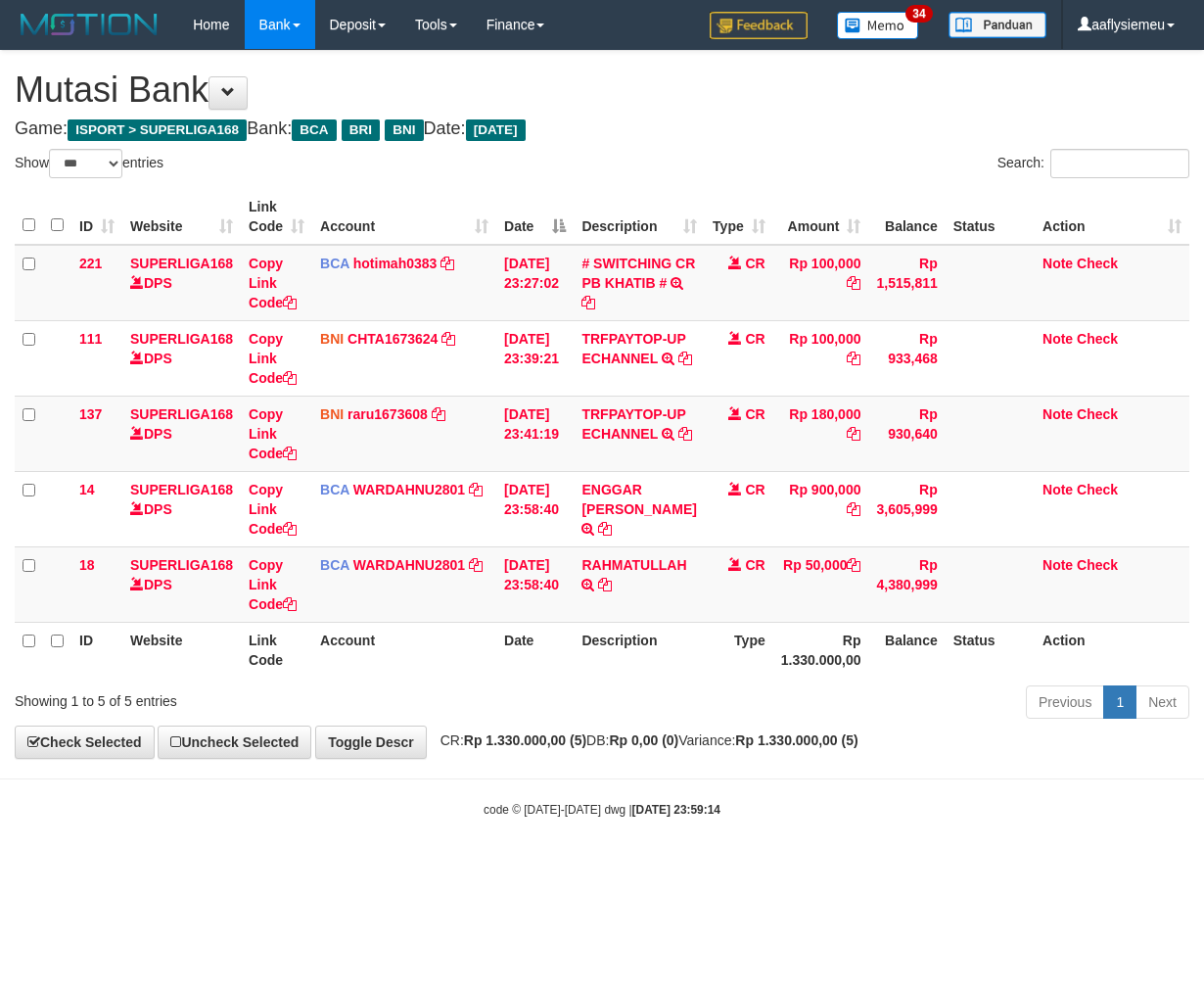 select on "***" 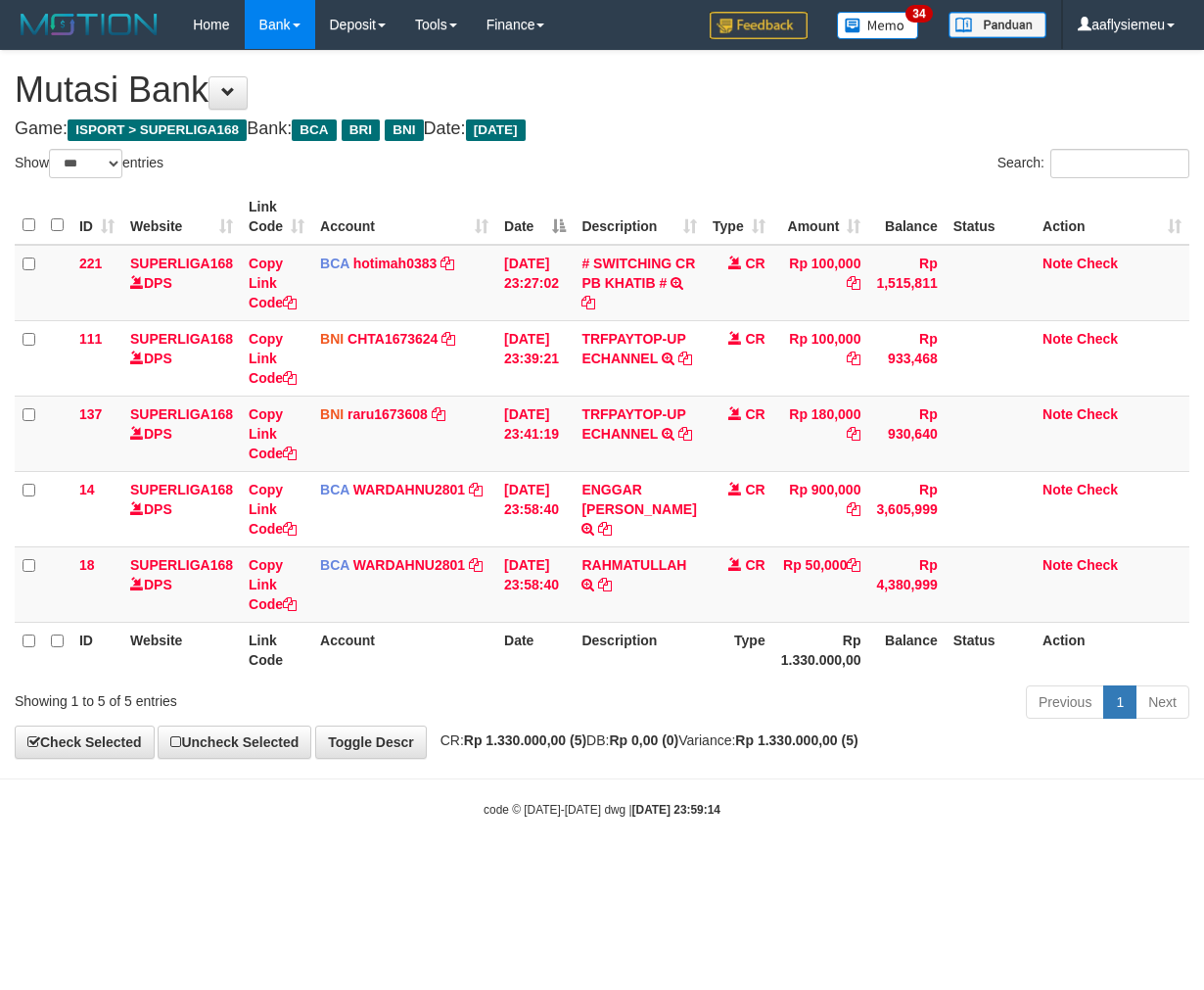 scroll, scrollTop: 0, scrollLeft: 0, axis: both 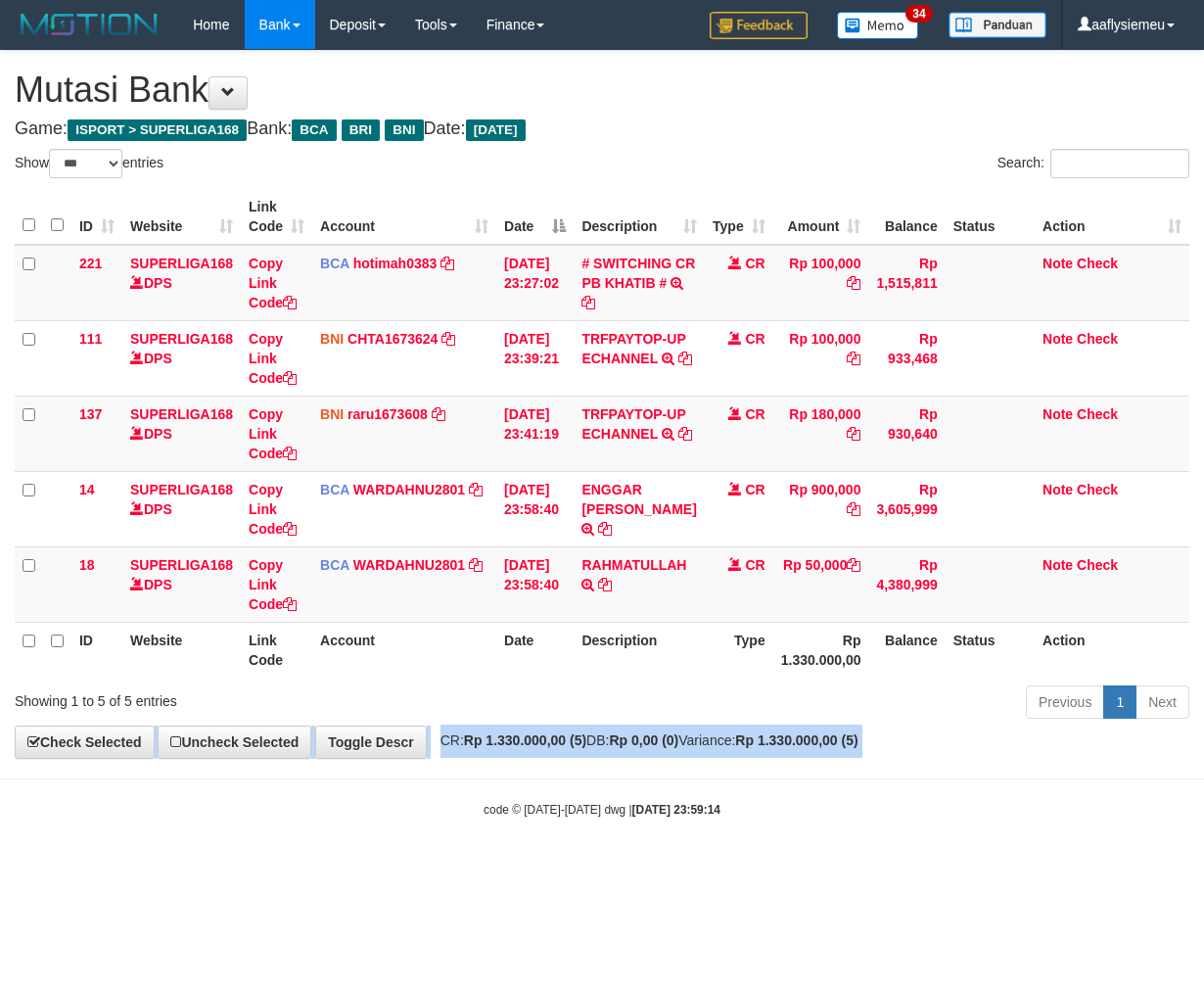click on "**********" at bounding box center [602, 404] 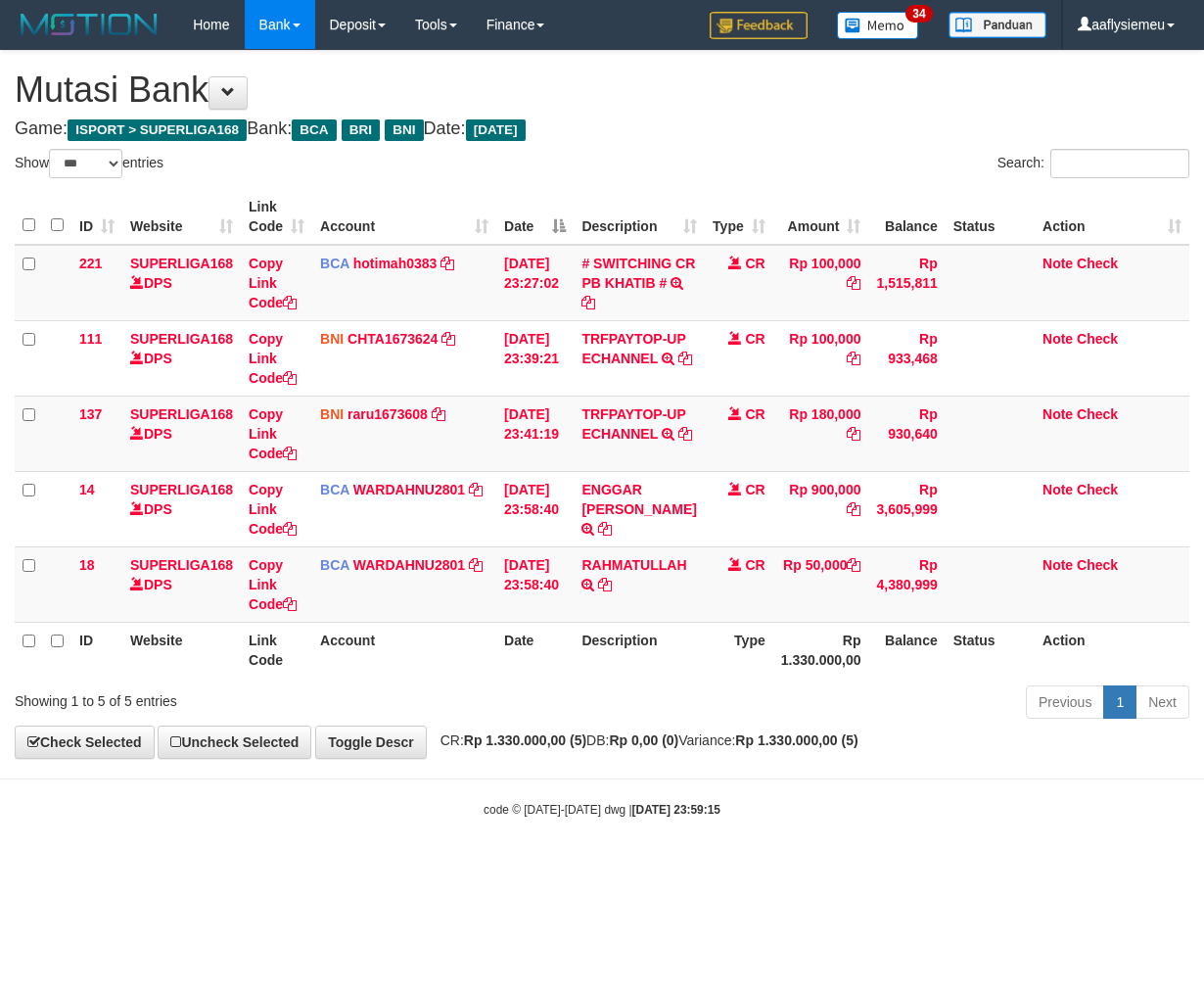 select on "***" 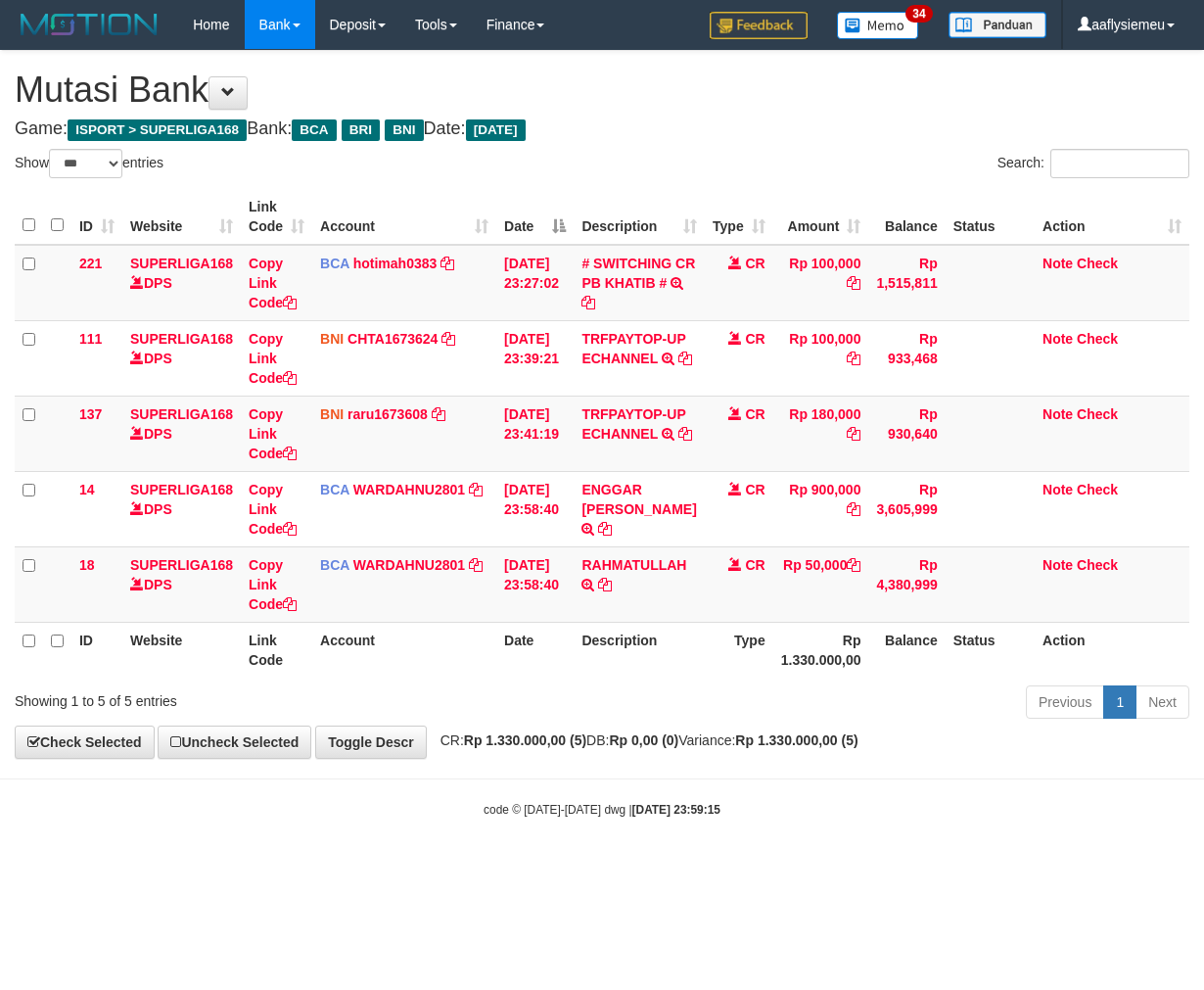 scroll, scrollTop: 0, scrollLeft: 0, axis: both 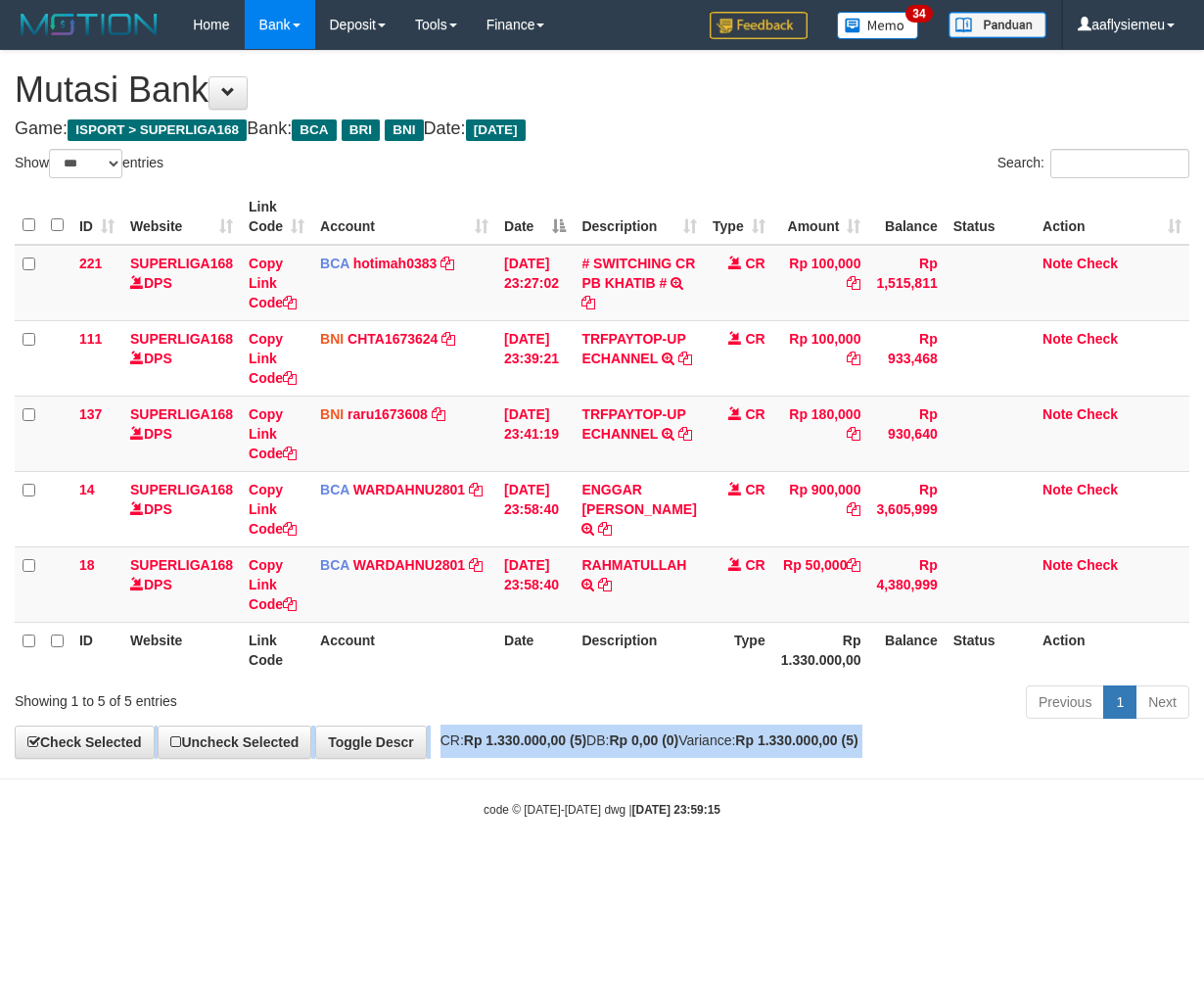 click on "**********" at bounding box center (602, 404) 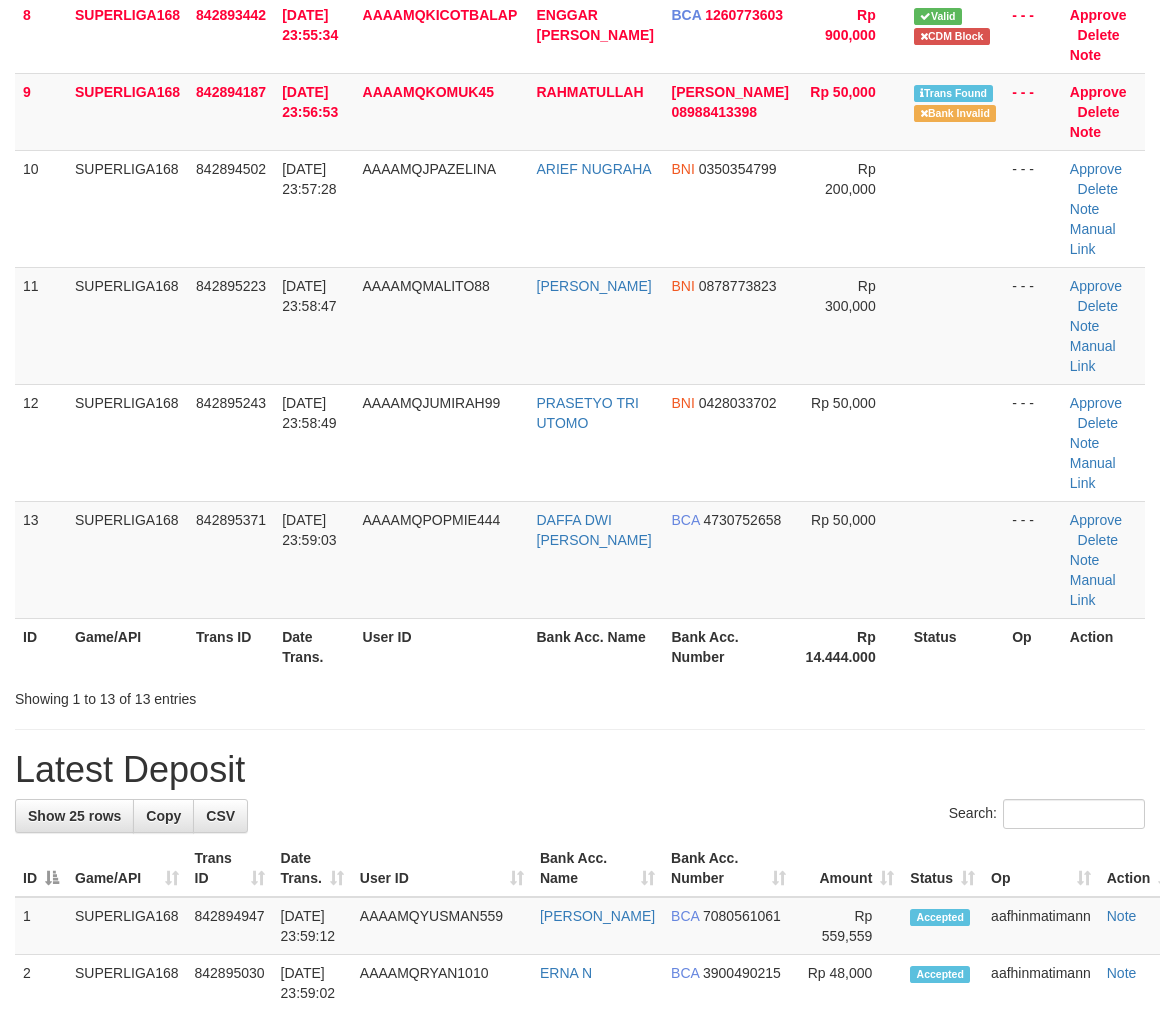 scroll, scrollTop: 777, scrollLeft: 0, axis: vertical 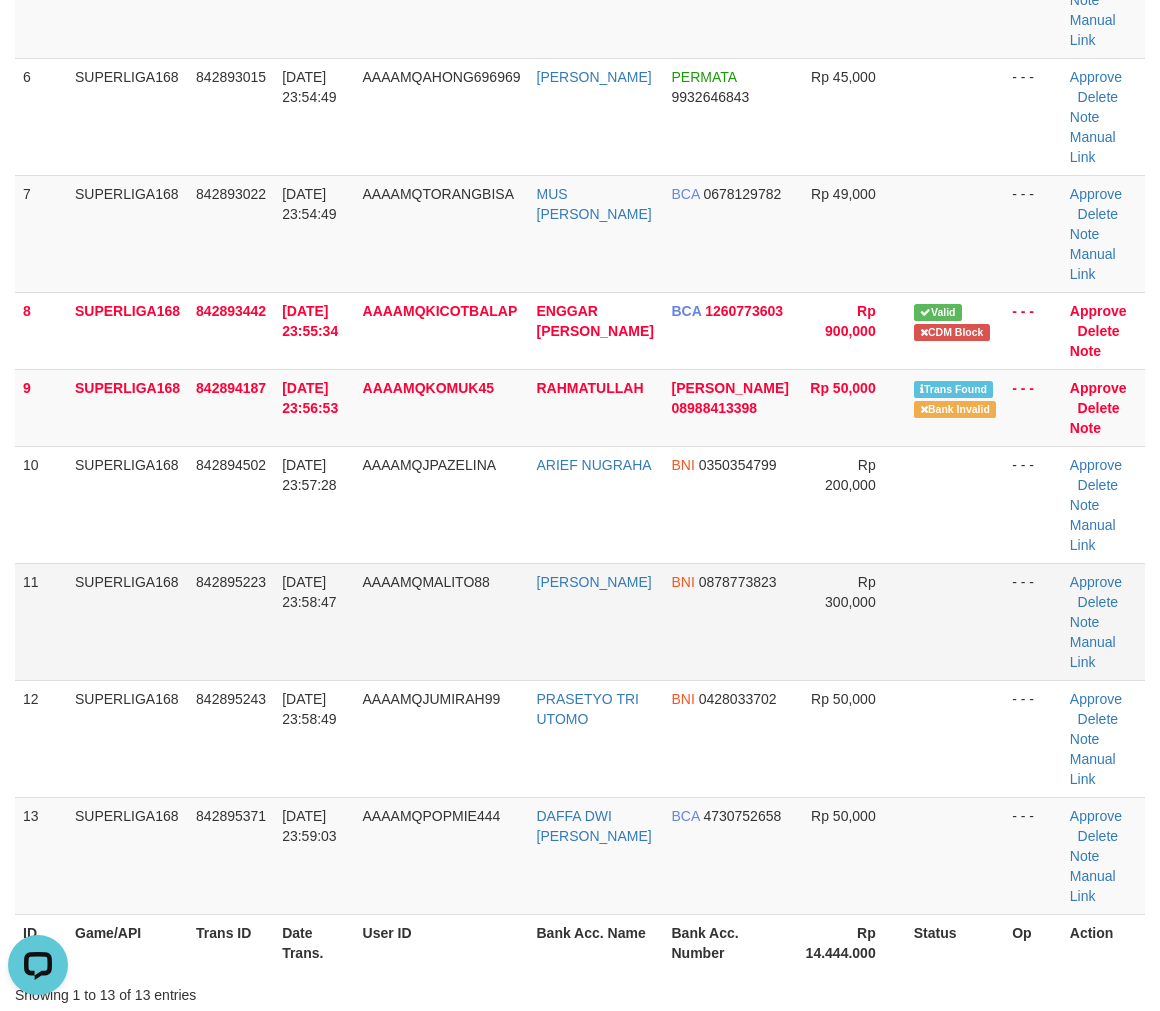 click on "SUPERLIGA168" at bounding box center (127, 621) 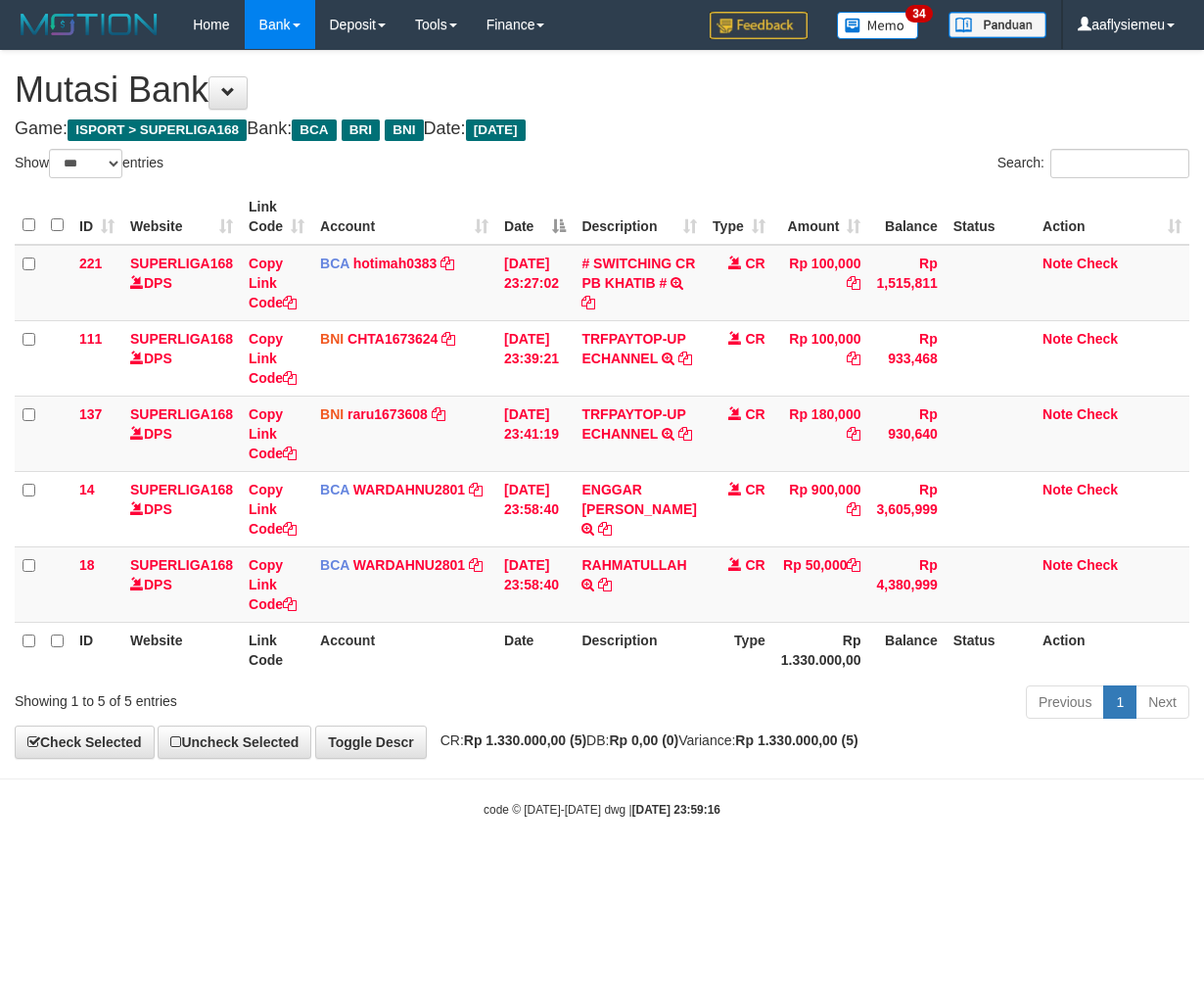 select on "***" 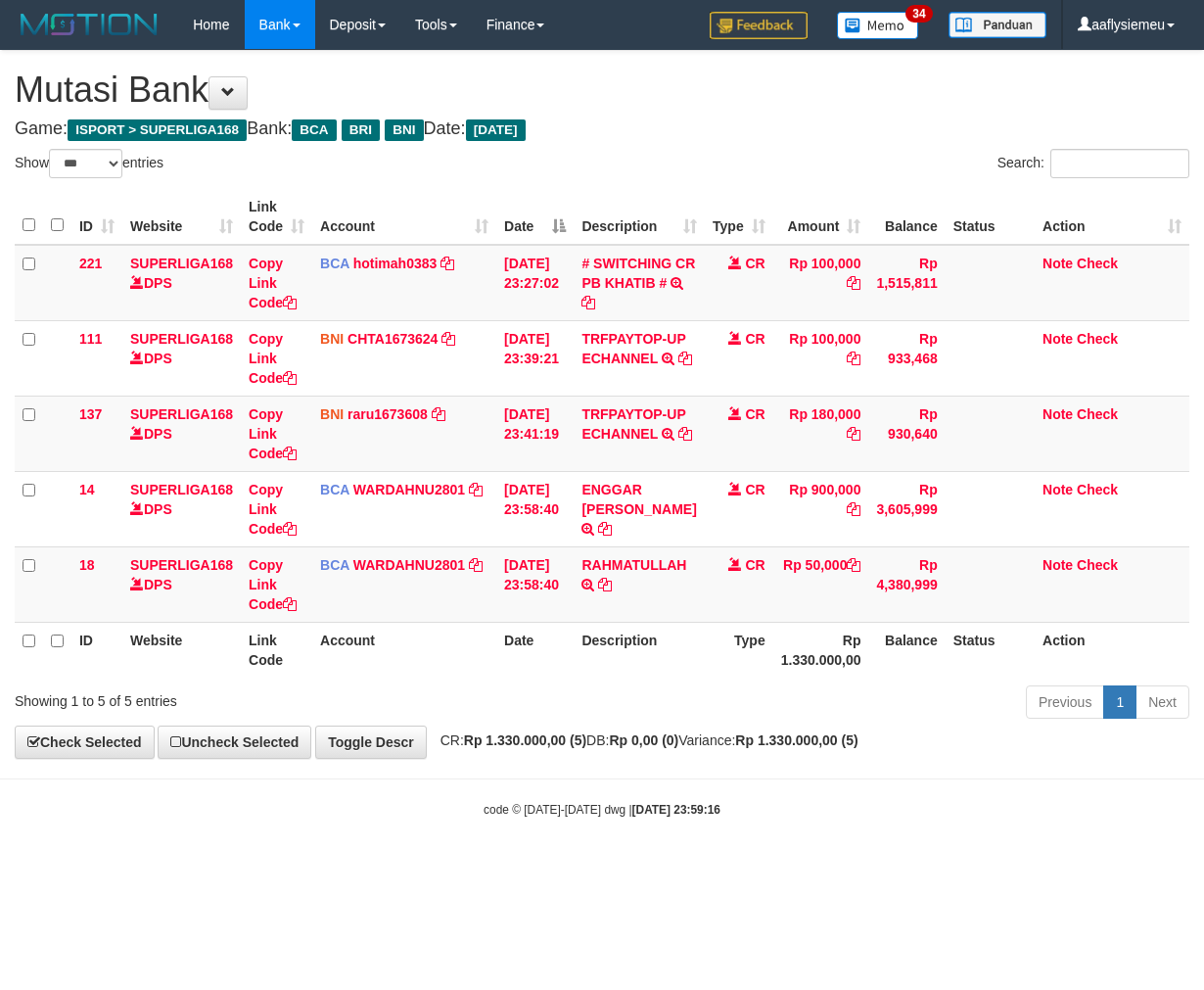 scroll, scrollTop: 0, scrollLeft: 0, axis: both 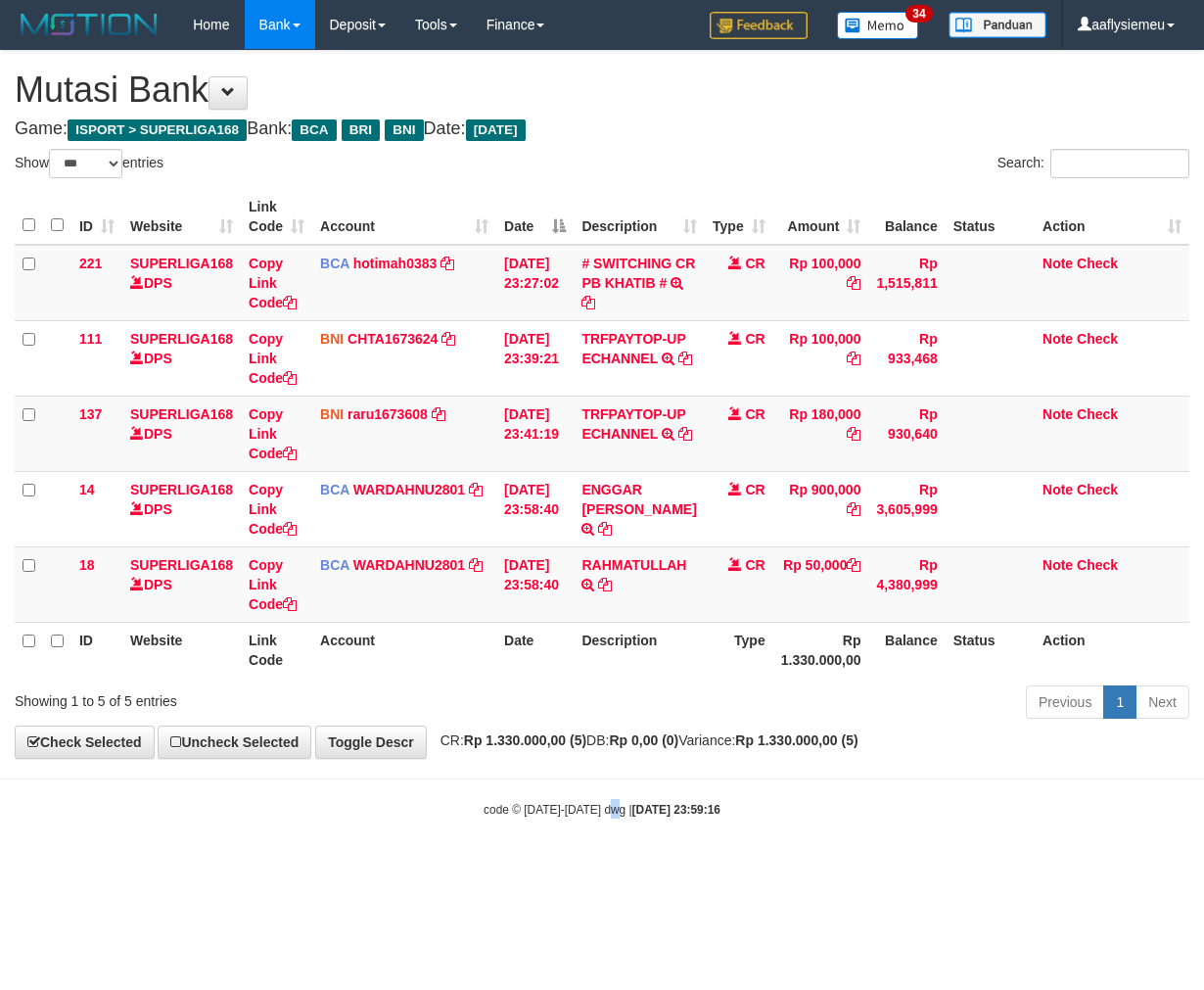 click on "code © [DATE]-[DATE] dwg |  [DATE] 23:59:16" at bounding box center [602, 809] 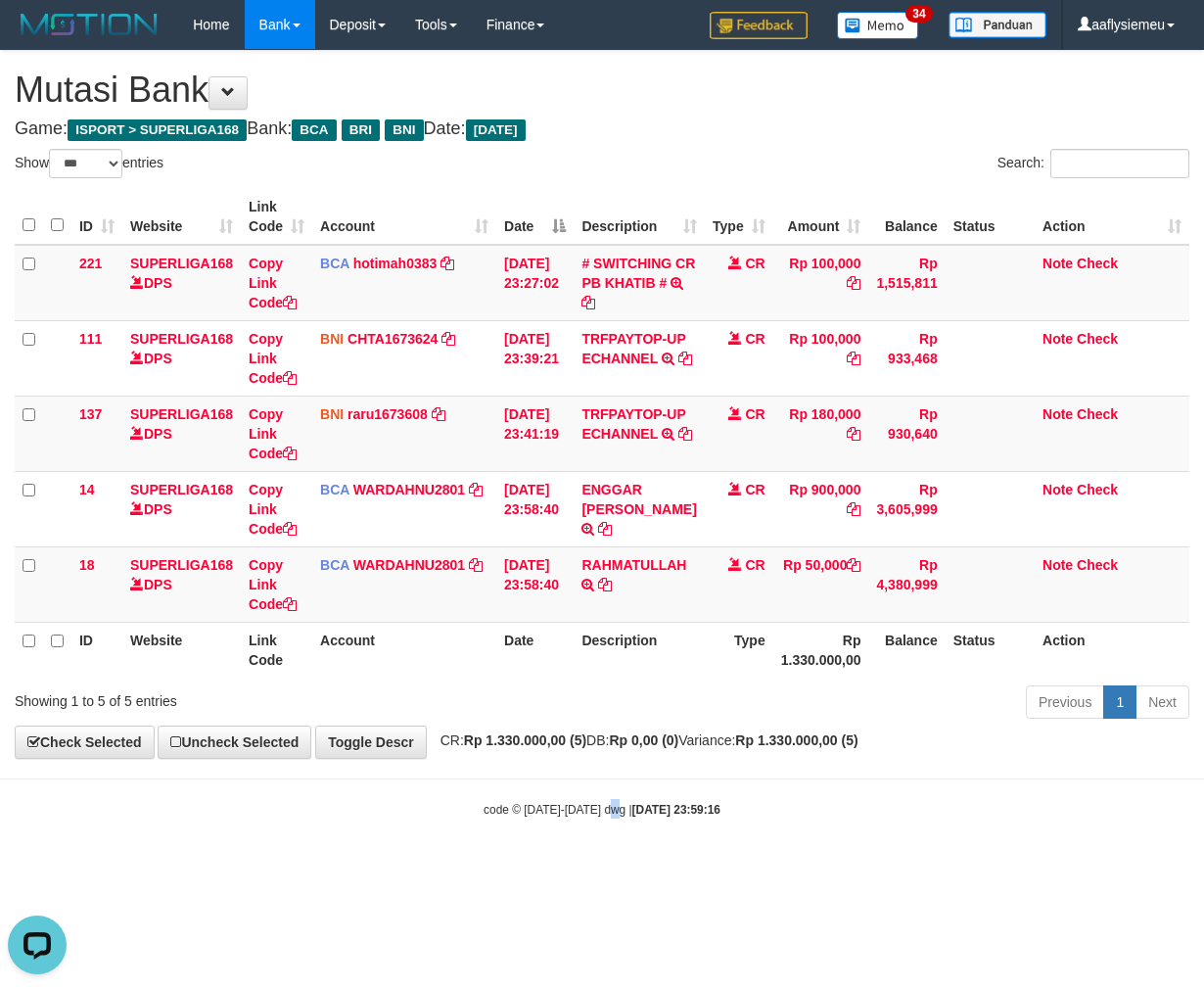 scroll, scrollTop: 0, scrollLeft: 0, axis: both 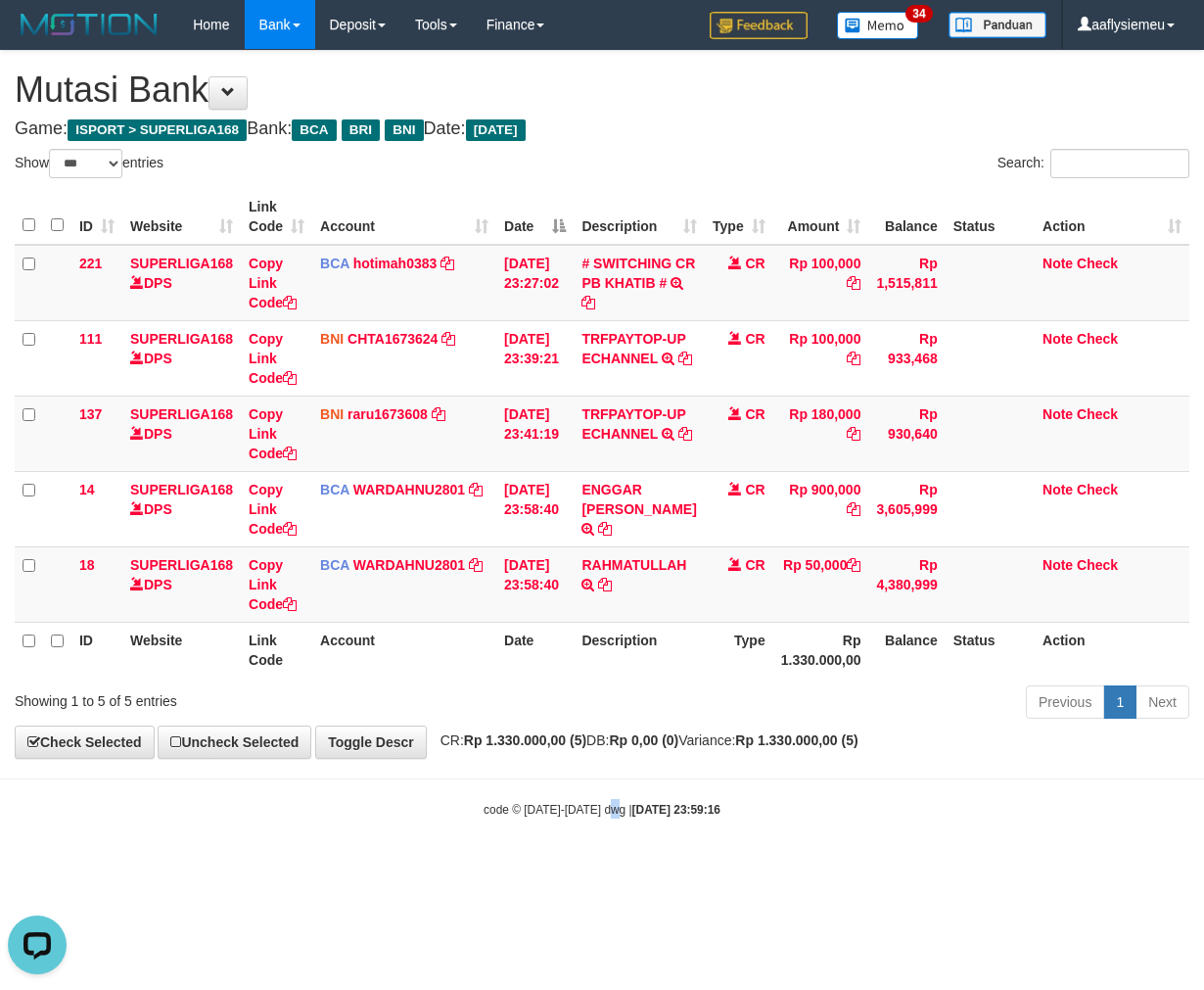 drag, startPoint x: 609, startPoint y: 803, endPoint x: 1045, endPoint y: 712, distance: 445.39533 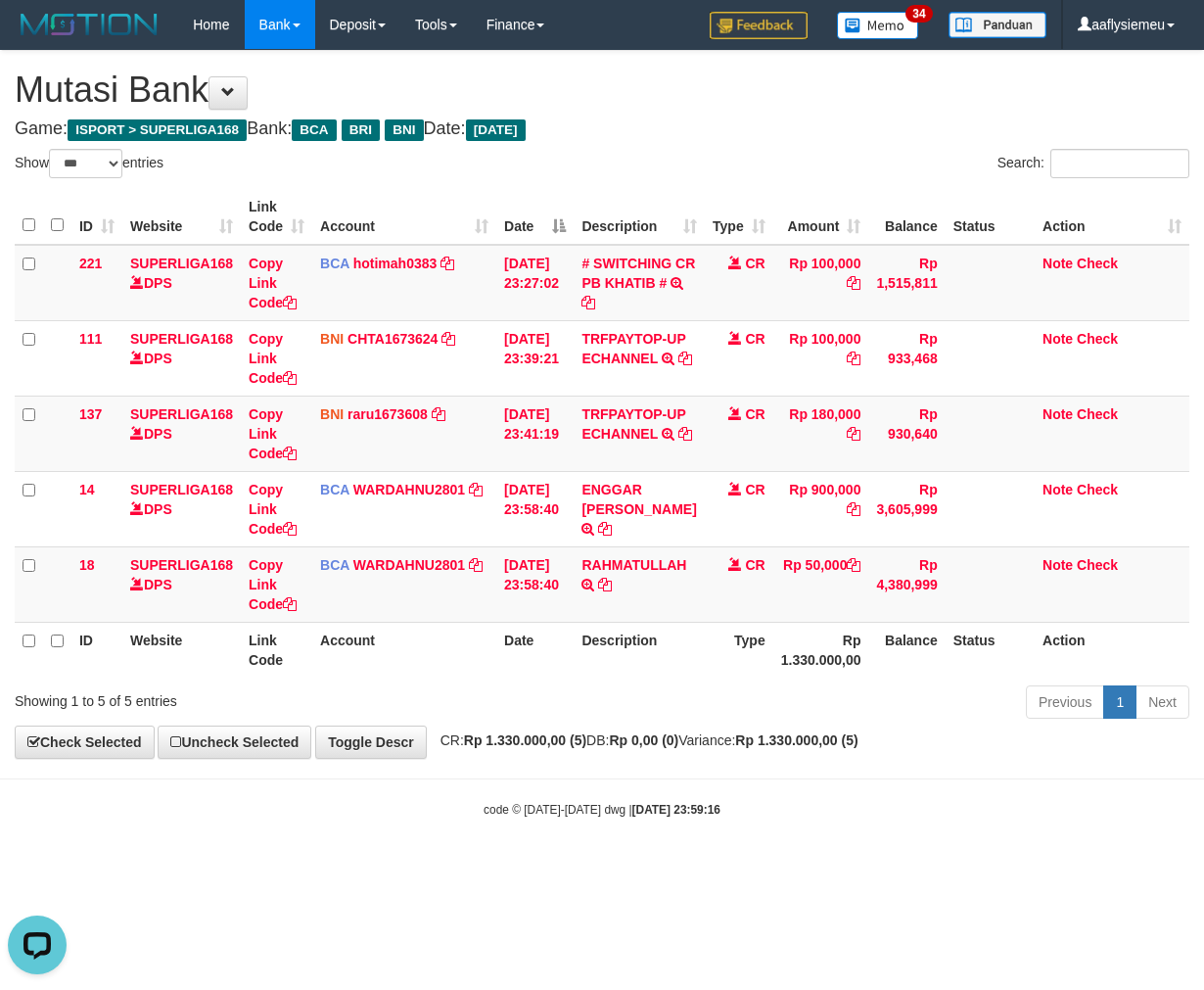 click on "Toggle navigation
Home
Bank
Account List
Load
By Website
Group
[ISPORT]													SUPERLIGA168
By Load Group (DPS)
34" at bounding box center [602, 434] 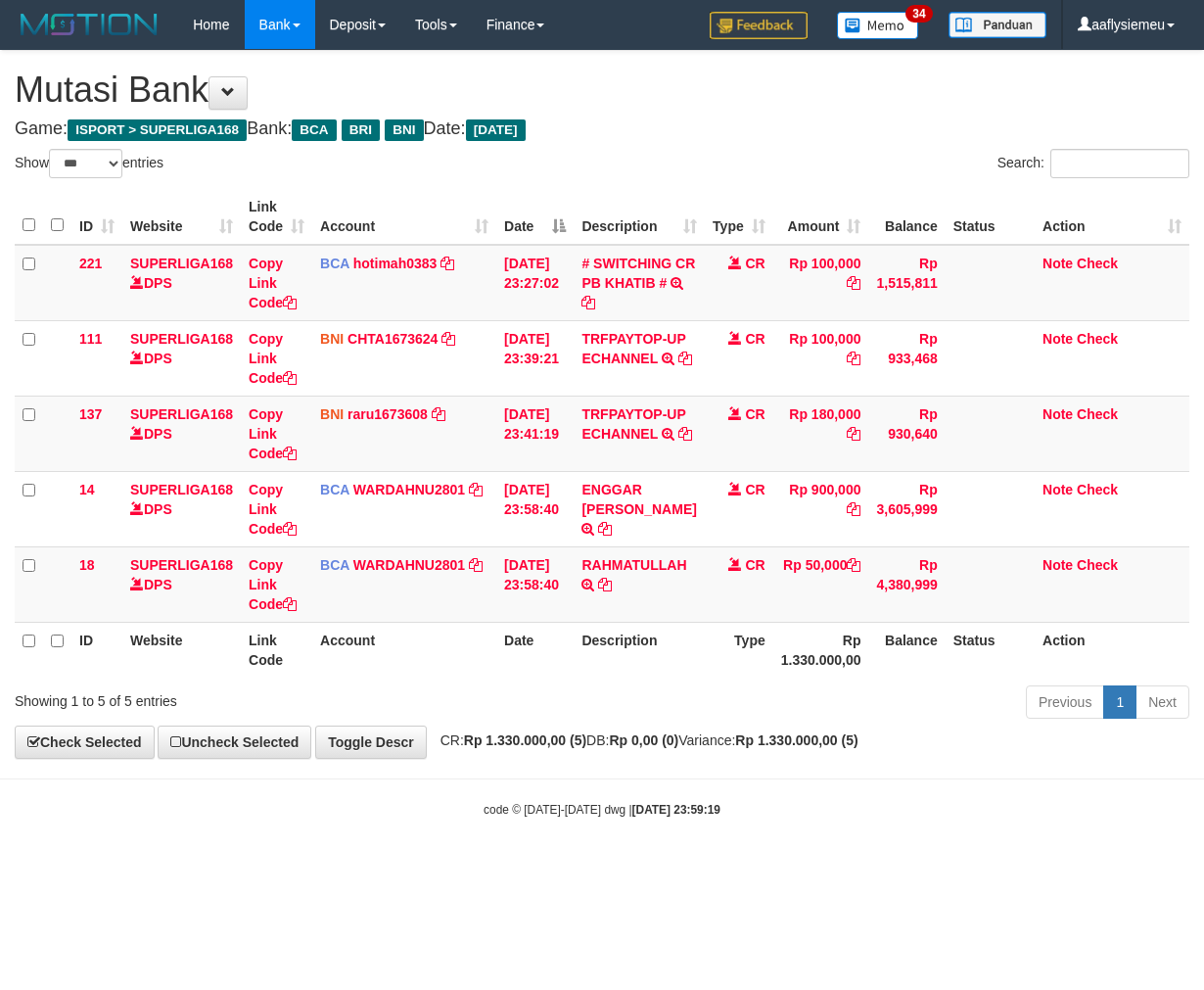 select on "***" 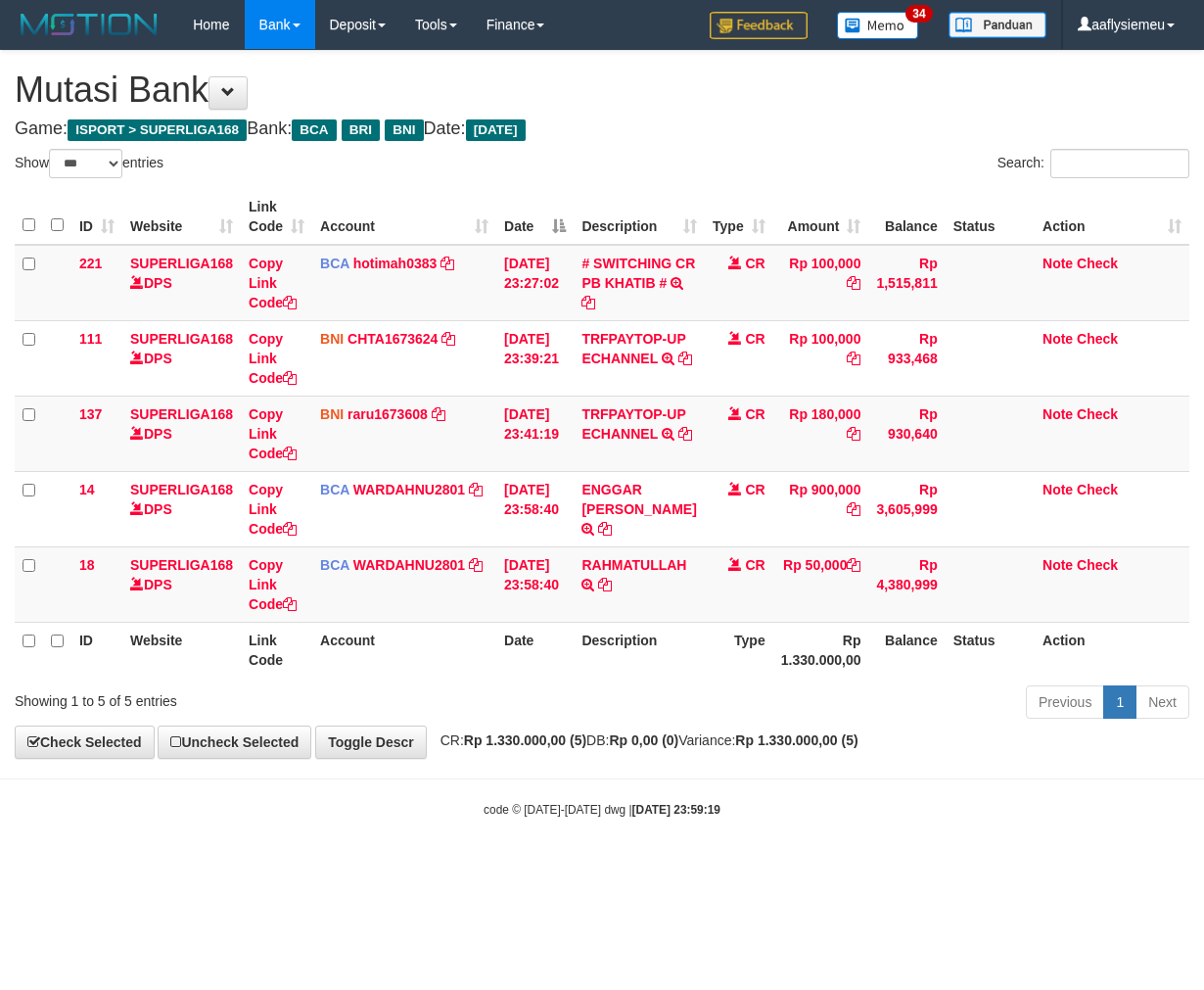 scroll, scrollTop: 0, scrollLeft: 0, axis: both 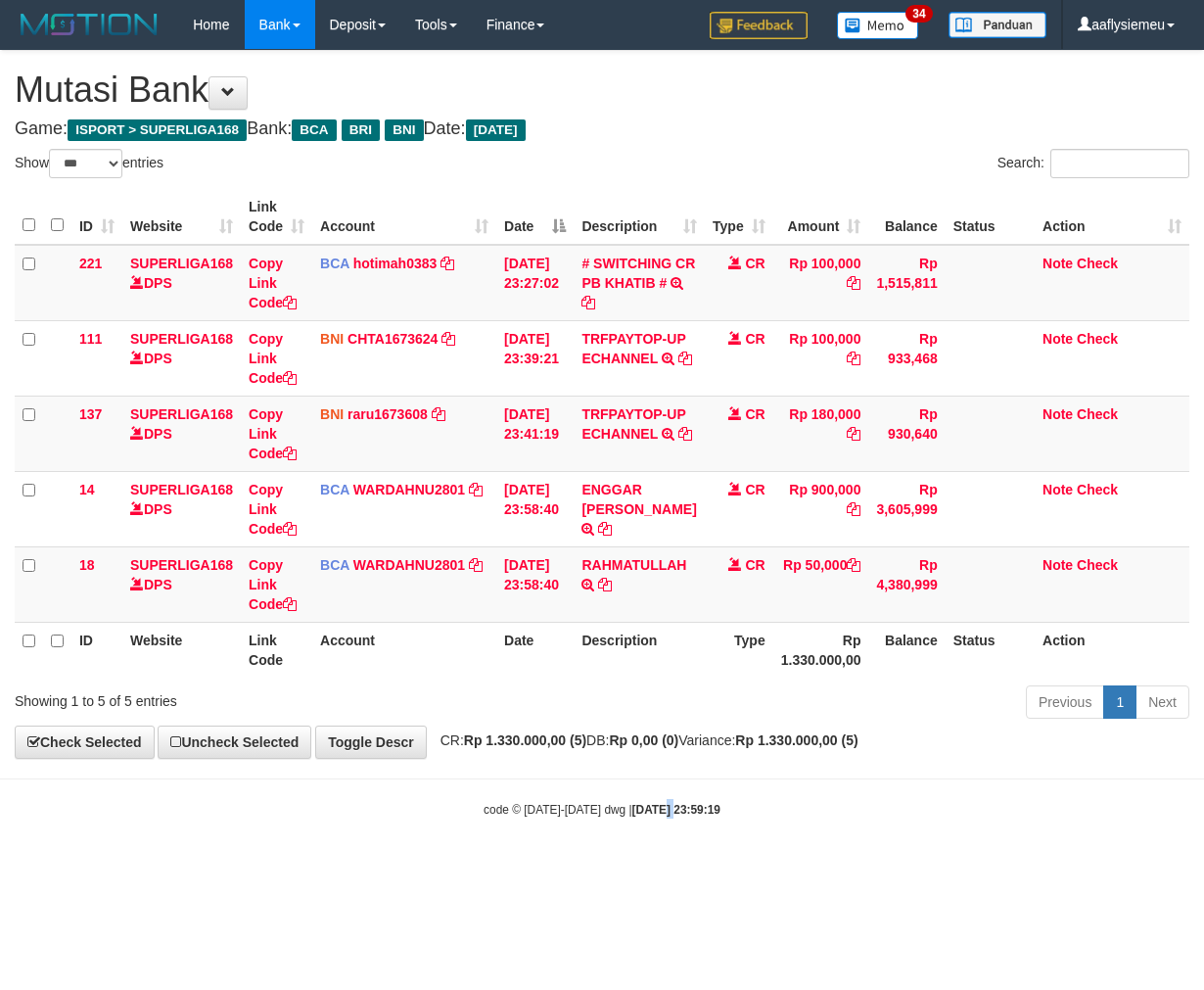 click on "Toggle navigation
Home
Bank
Account List
Load
By Website
Group
[ISPORT]													SUPERLIGA168
By Load Group (DPS)
34" at bounding box center (602, 434) 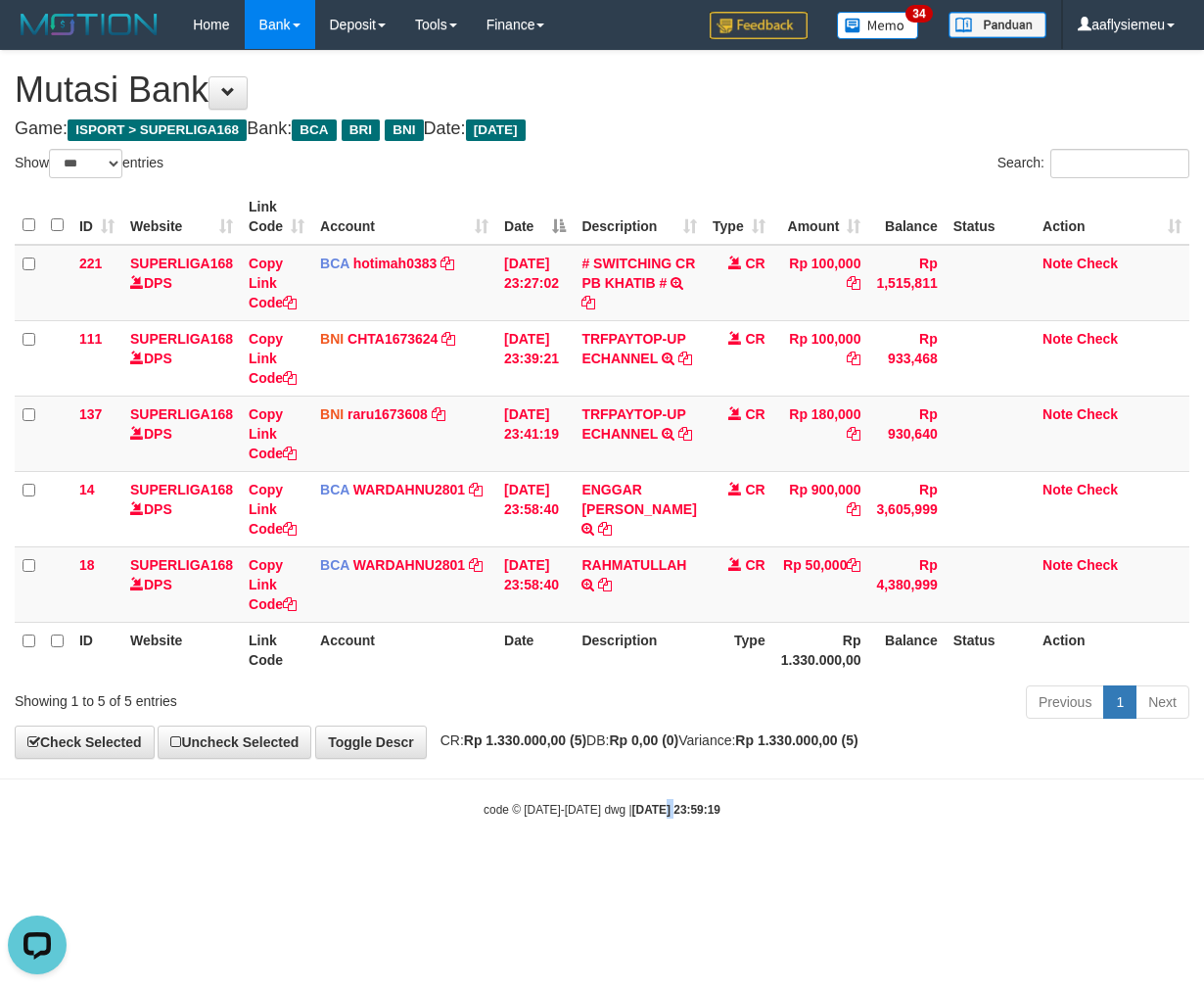 scroll, scrollTop: 0, scrollLeft: 0, axis: both 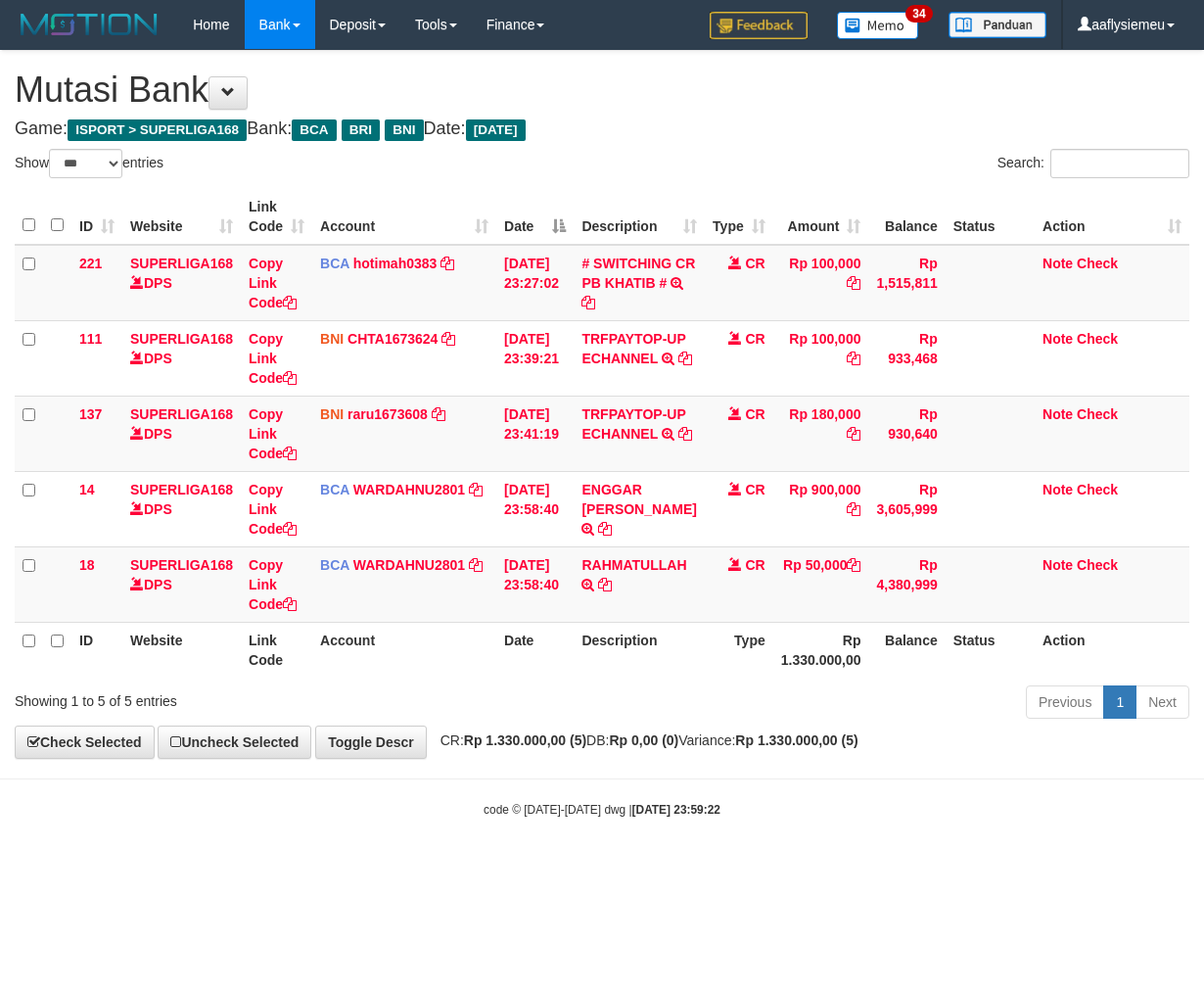 select on "***" 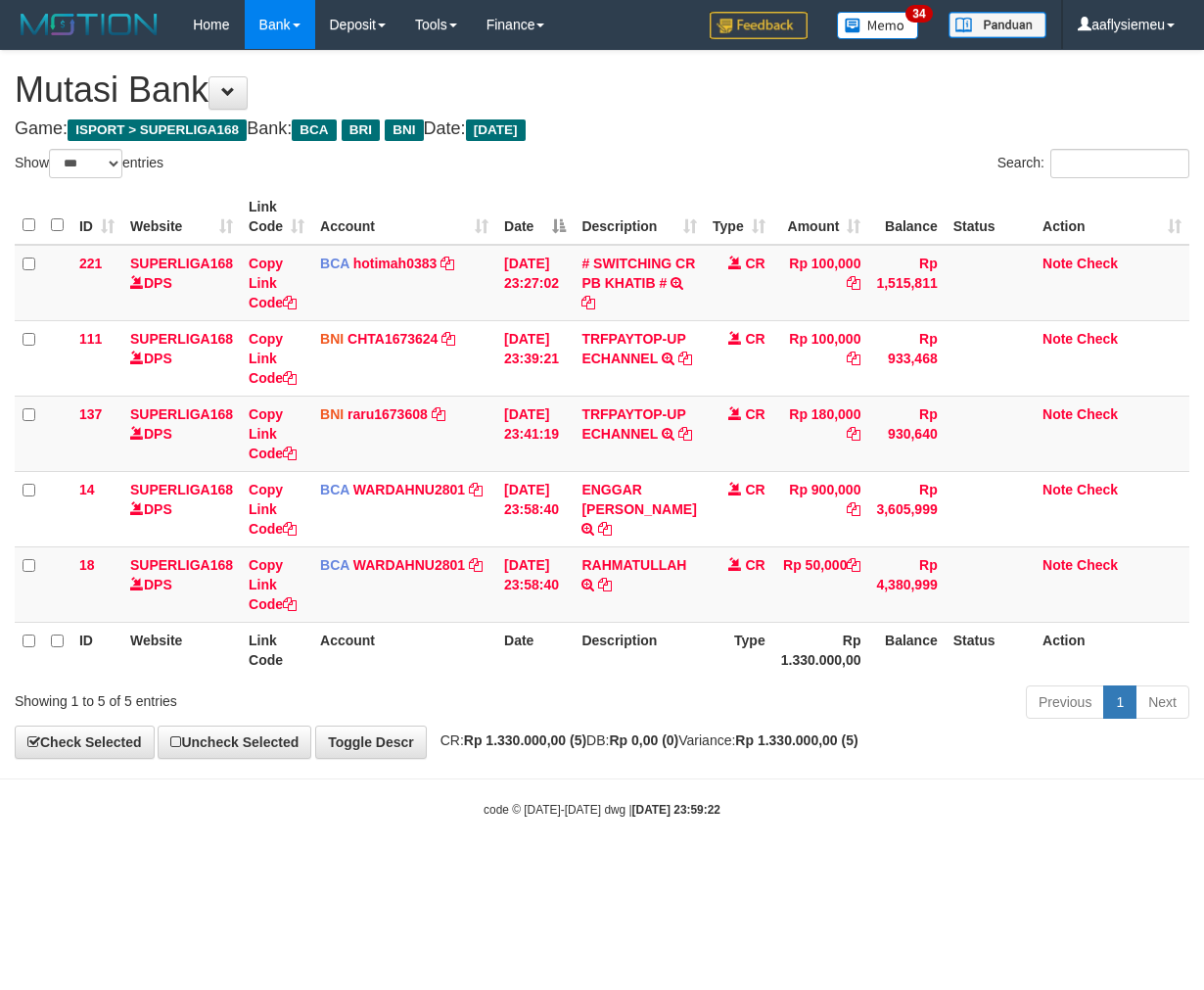 scroll, scrollTop: 0, scrollLeft: 0, axis: both 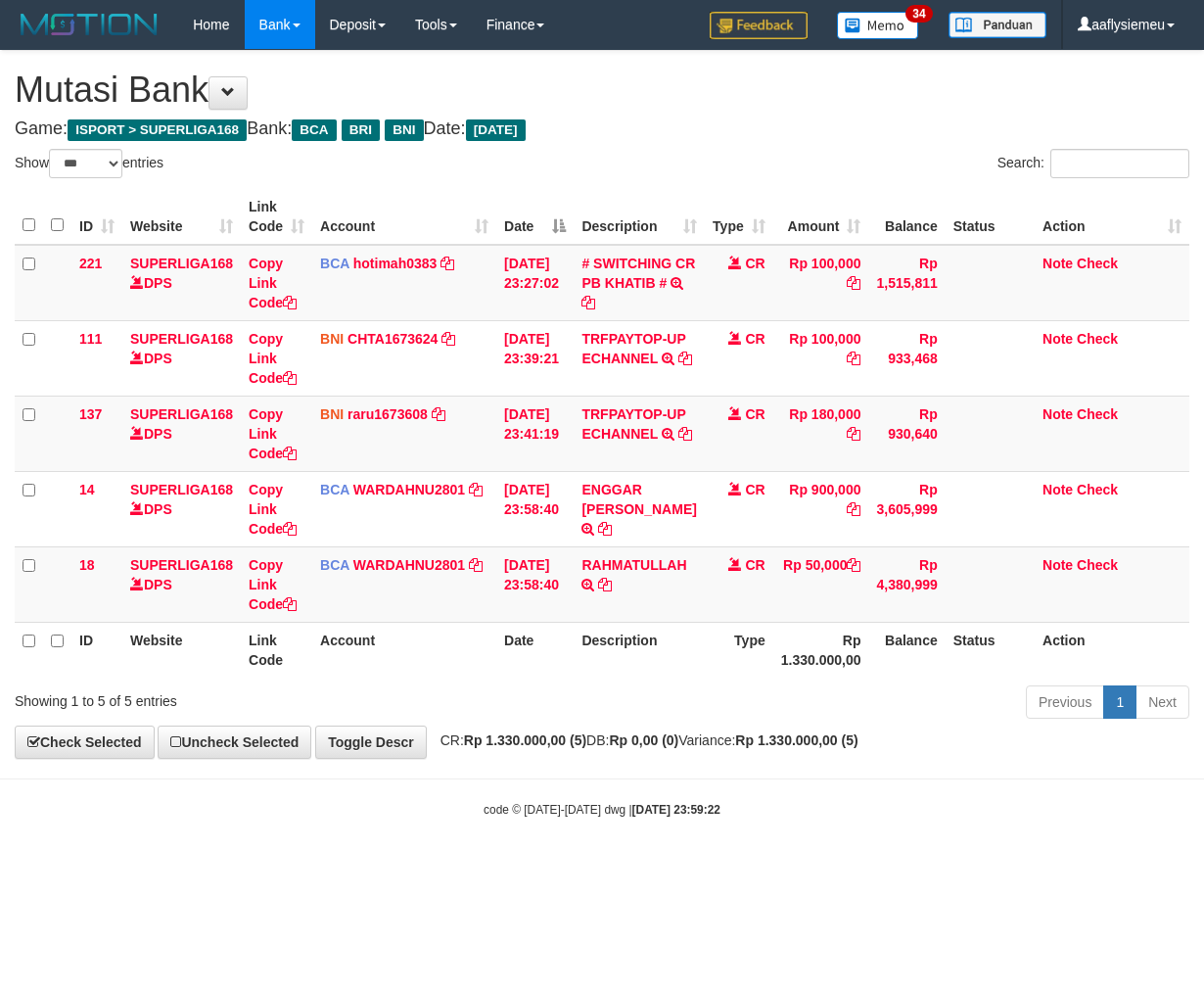 select on "***" 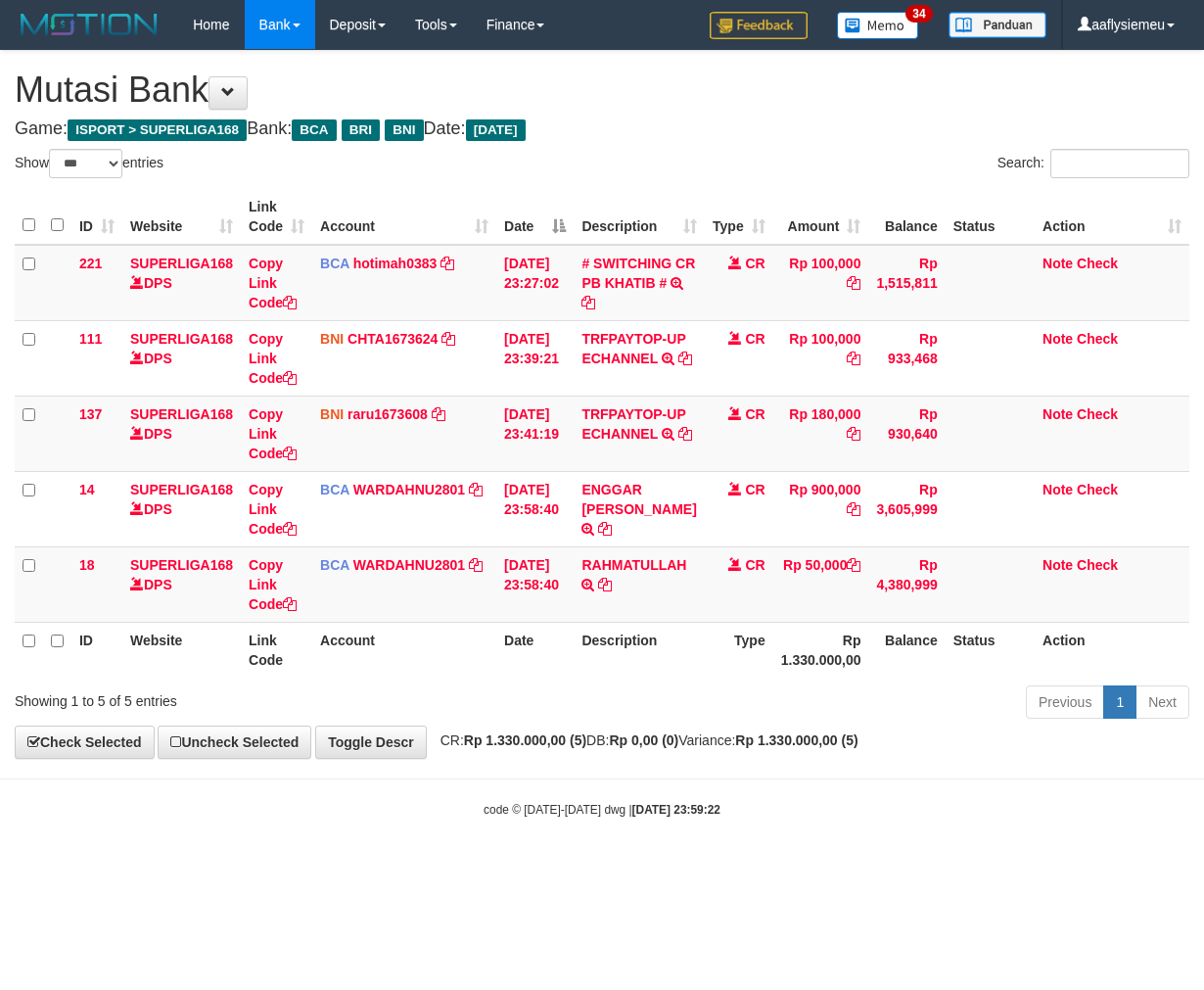 scroll, scrollTop: 0, scrollLeft: 0, axis: both 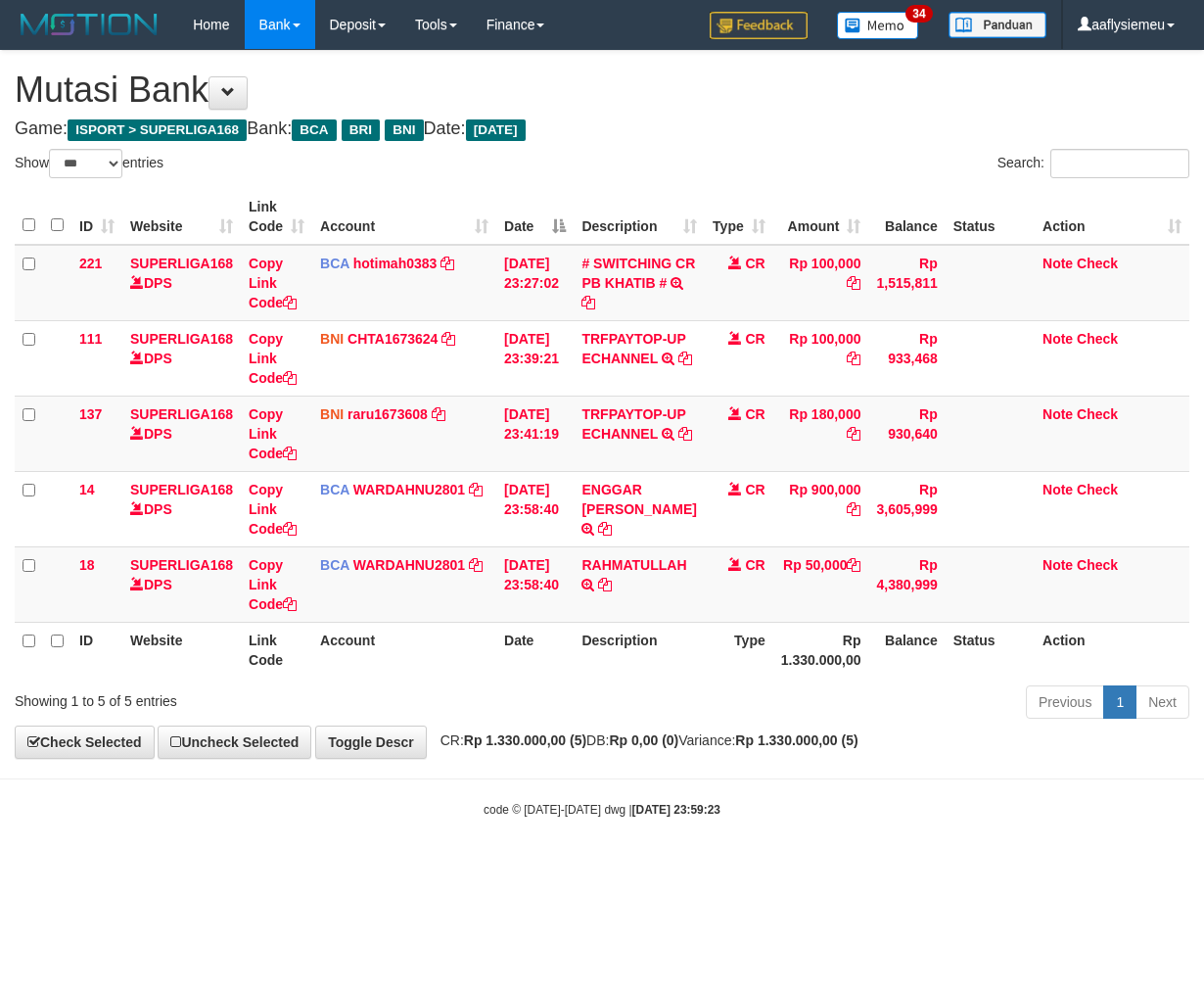 select on "***" 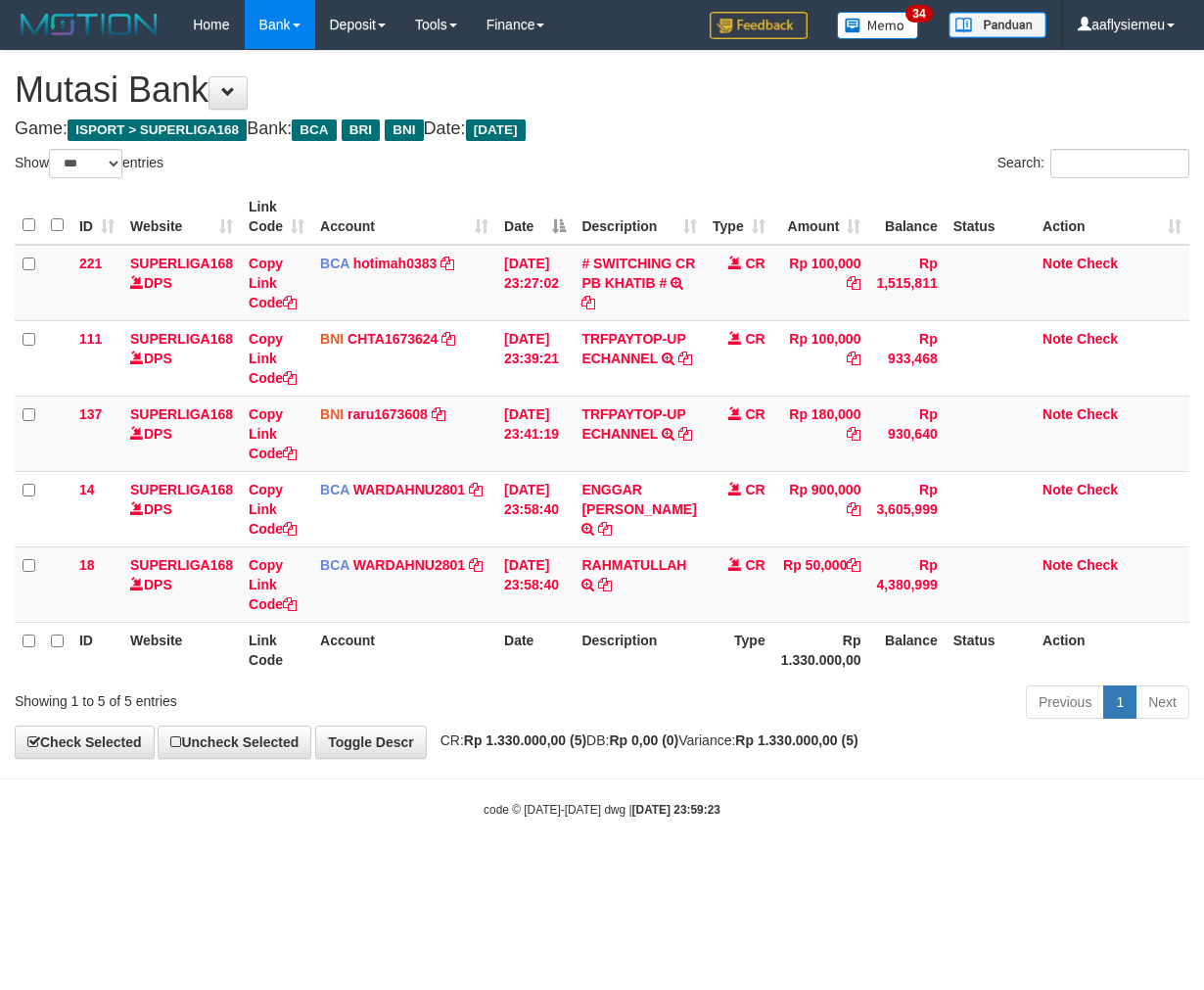 scroll, scrollTop: 0, scrollLeft: 0, axis: both 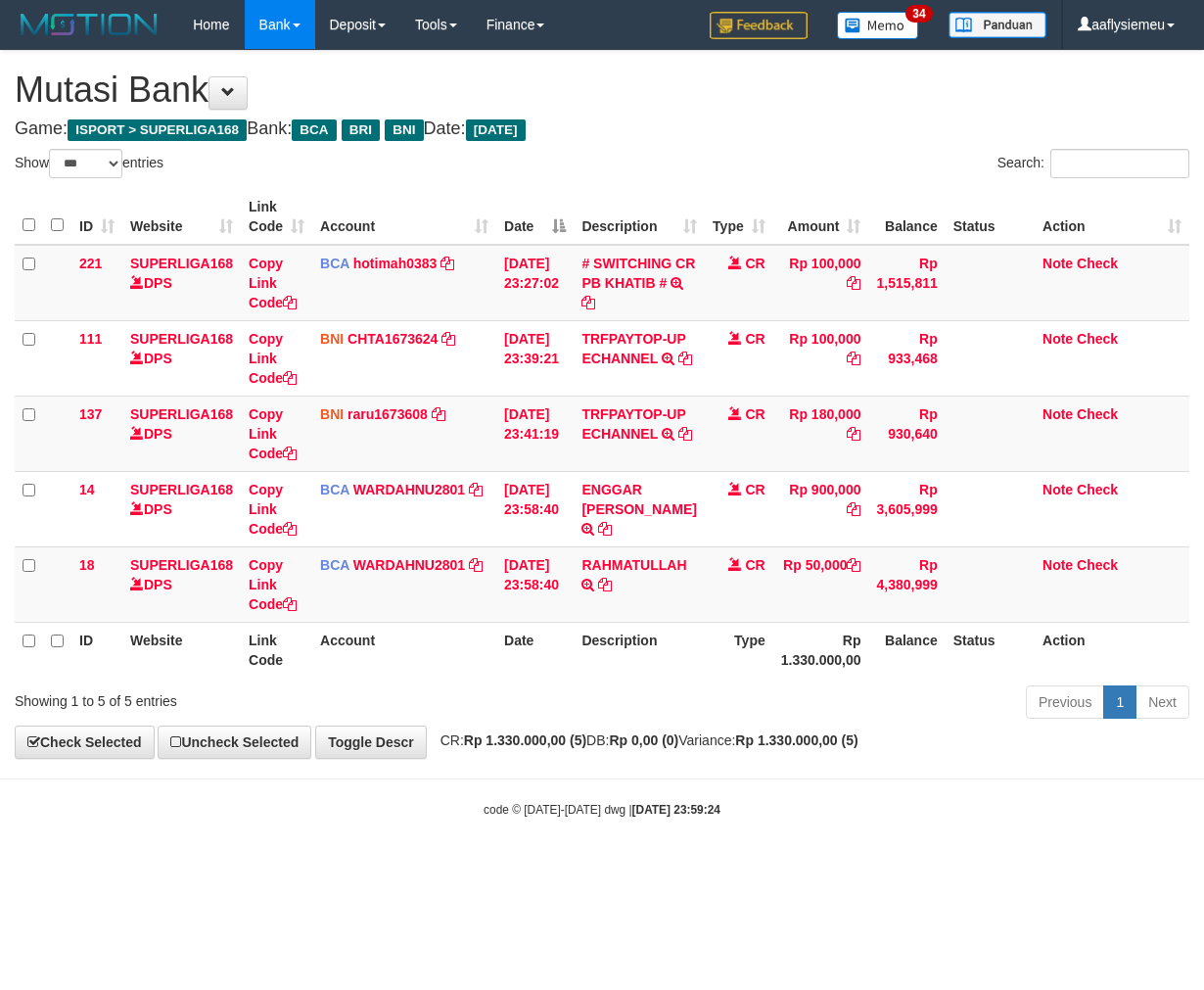 select on "***" 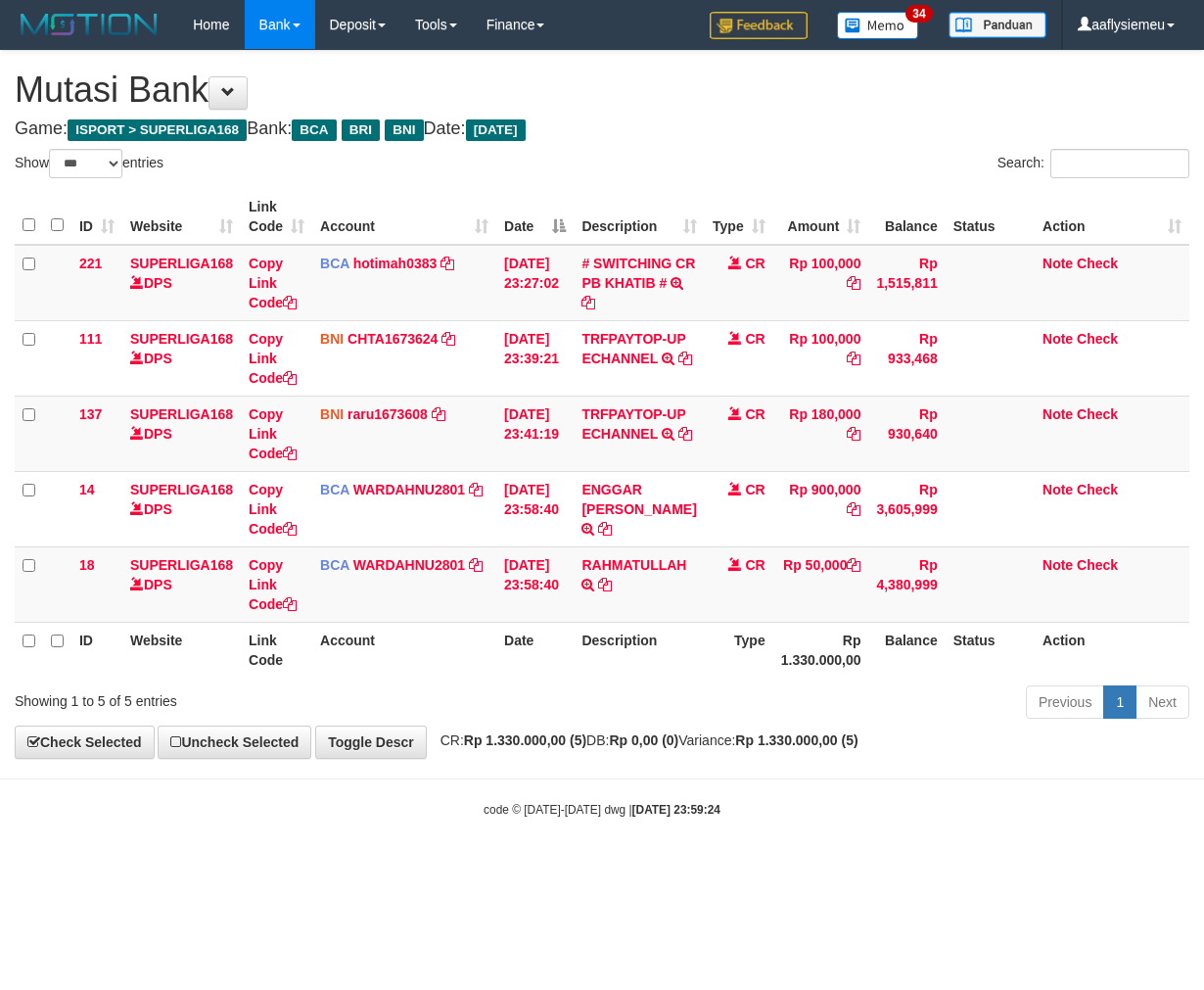 scroll, scrollTop: 0, scrollLeft: 0, axis: both 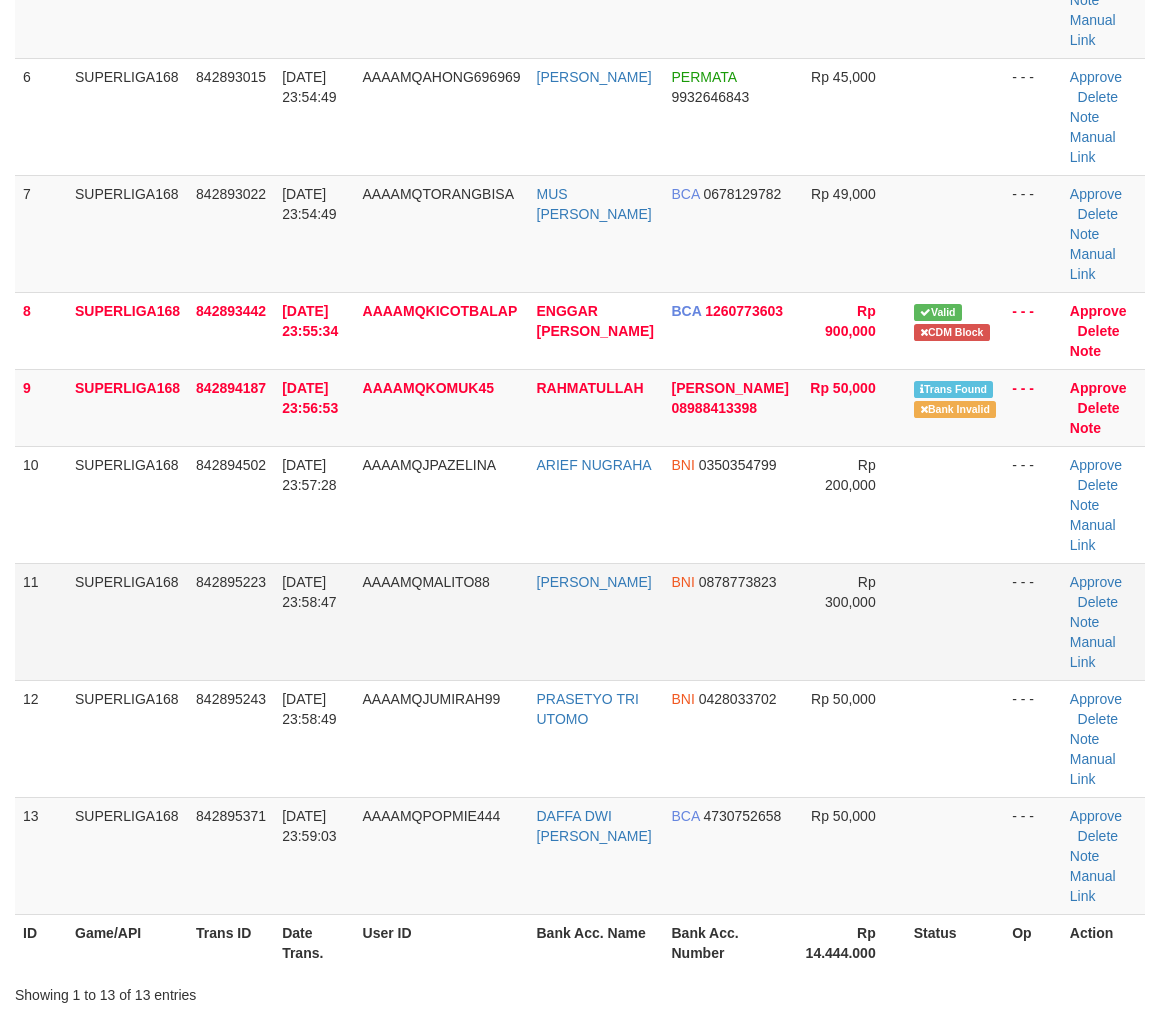 drag, startPoint x: 127, startPoint y: 578, endPoint x: 0, endPoint y: 637, distance: 140.0357 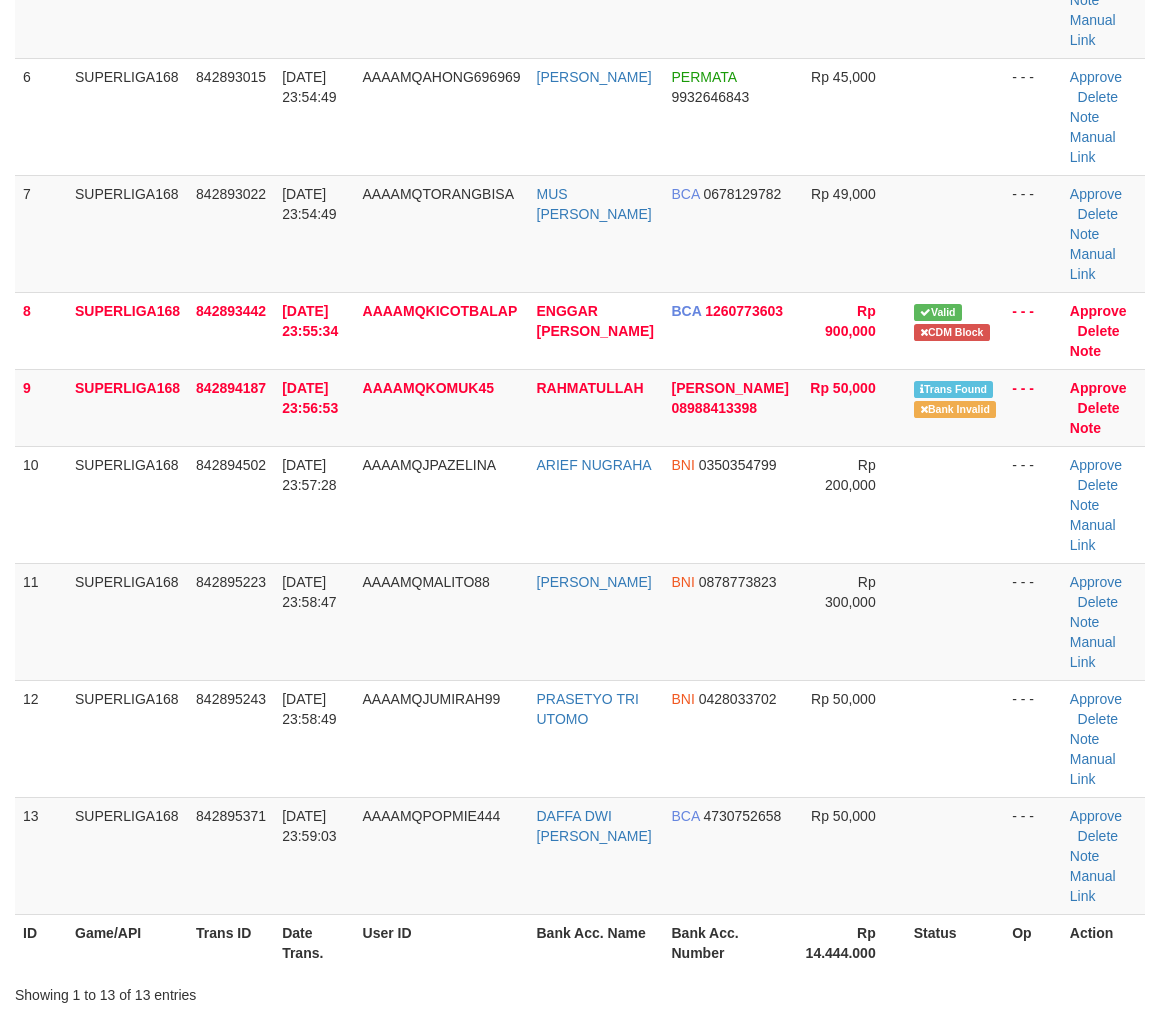 click on "SUPERLIGA168" at bounding box center (127, 621) 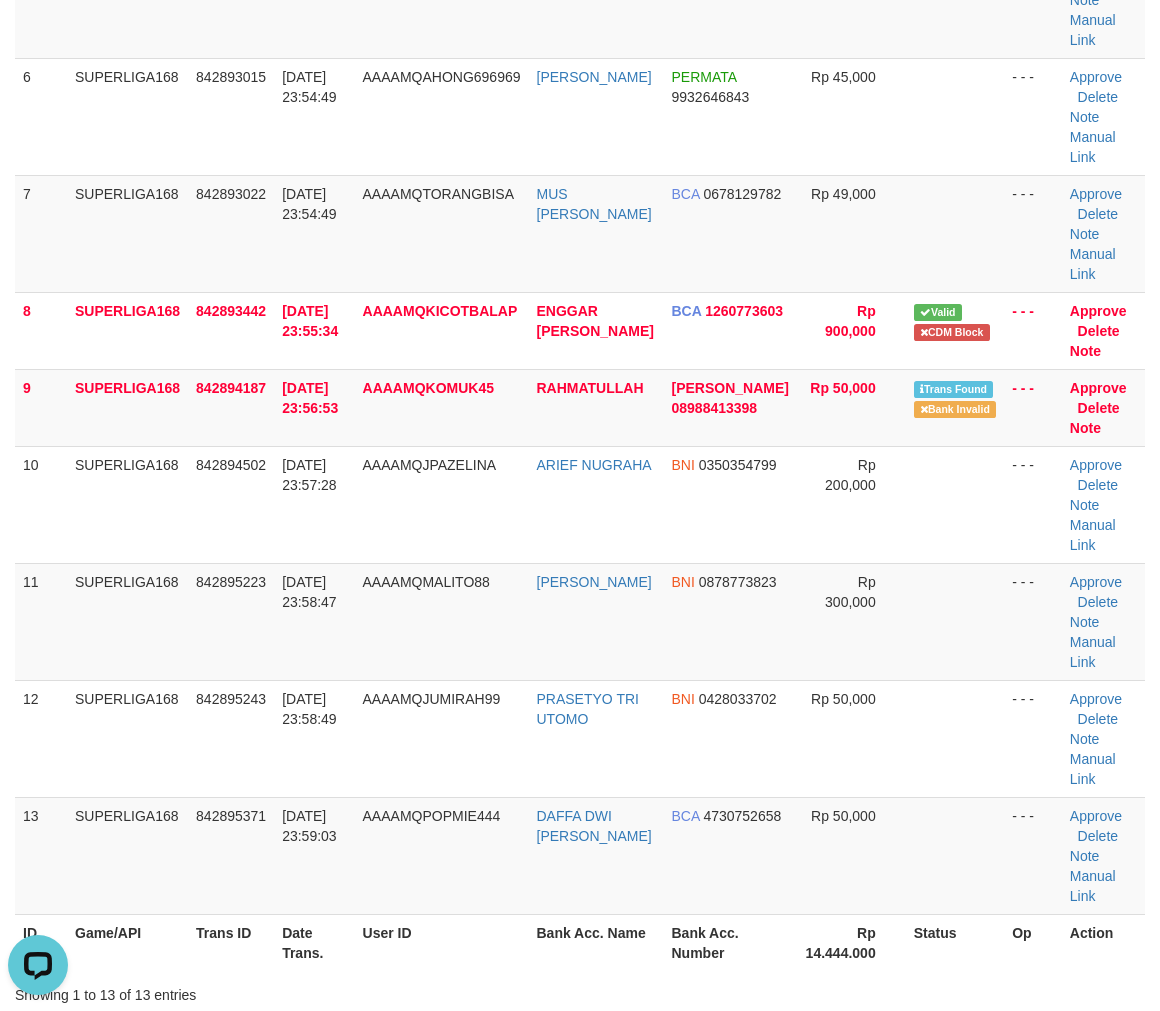 scroll, scrollTop: 0, scrollLeft: 0, axis: both 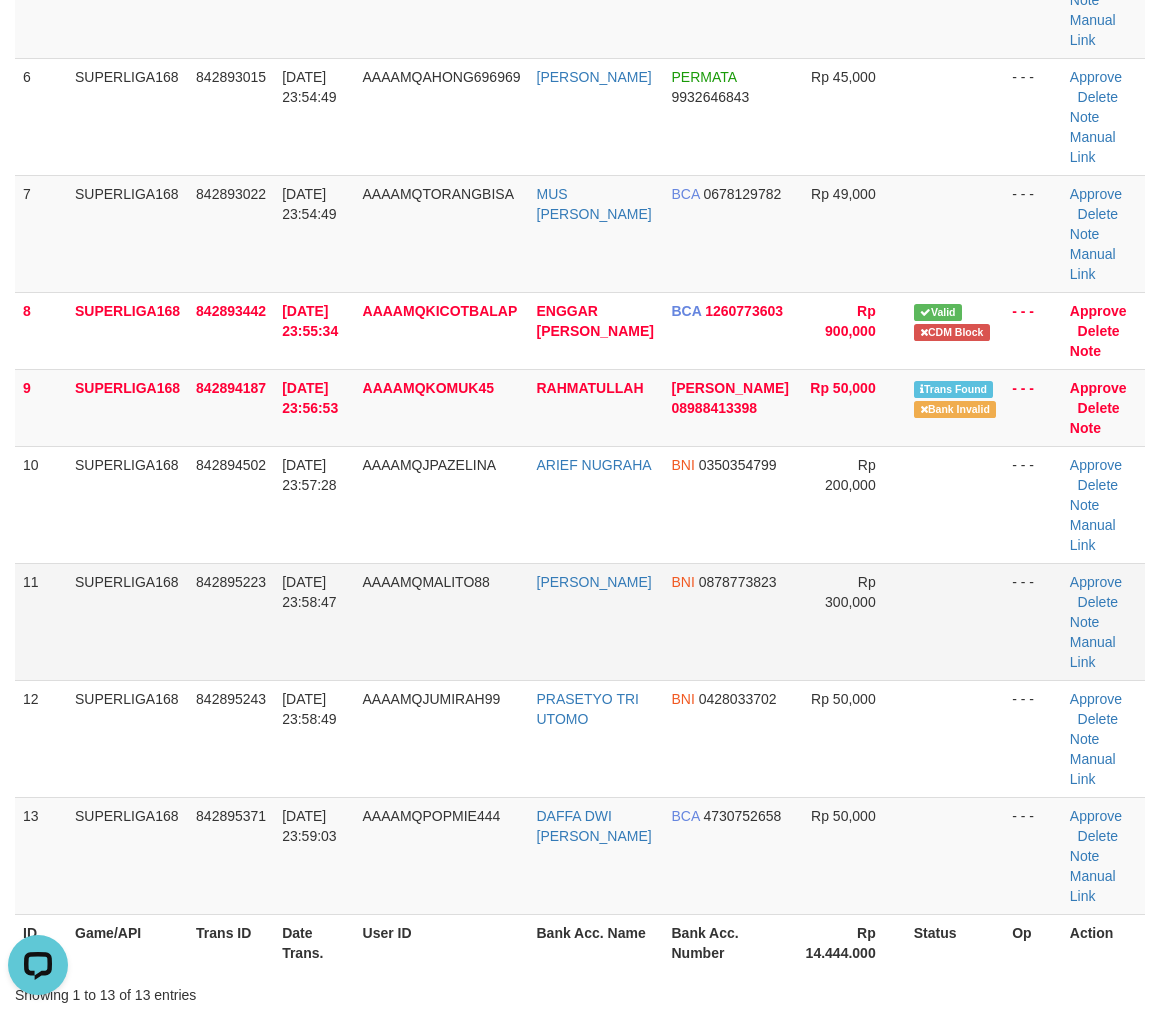 drag, startPoint x: 24, startPoint y: 571, endPoint x: 5, endPoint y: 584, distance: 23.021729 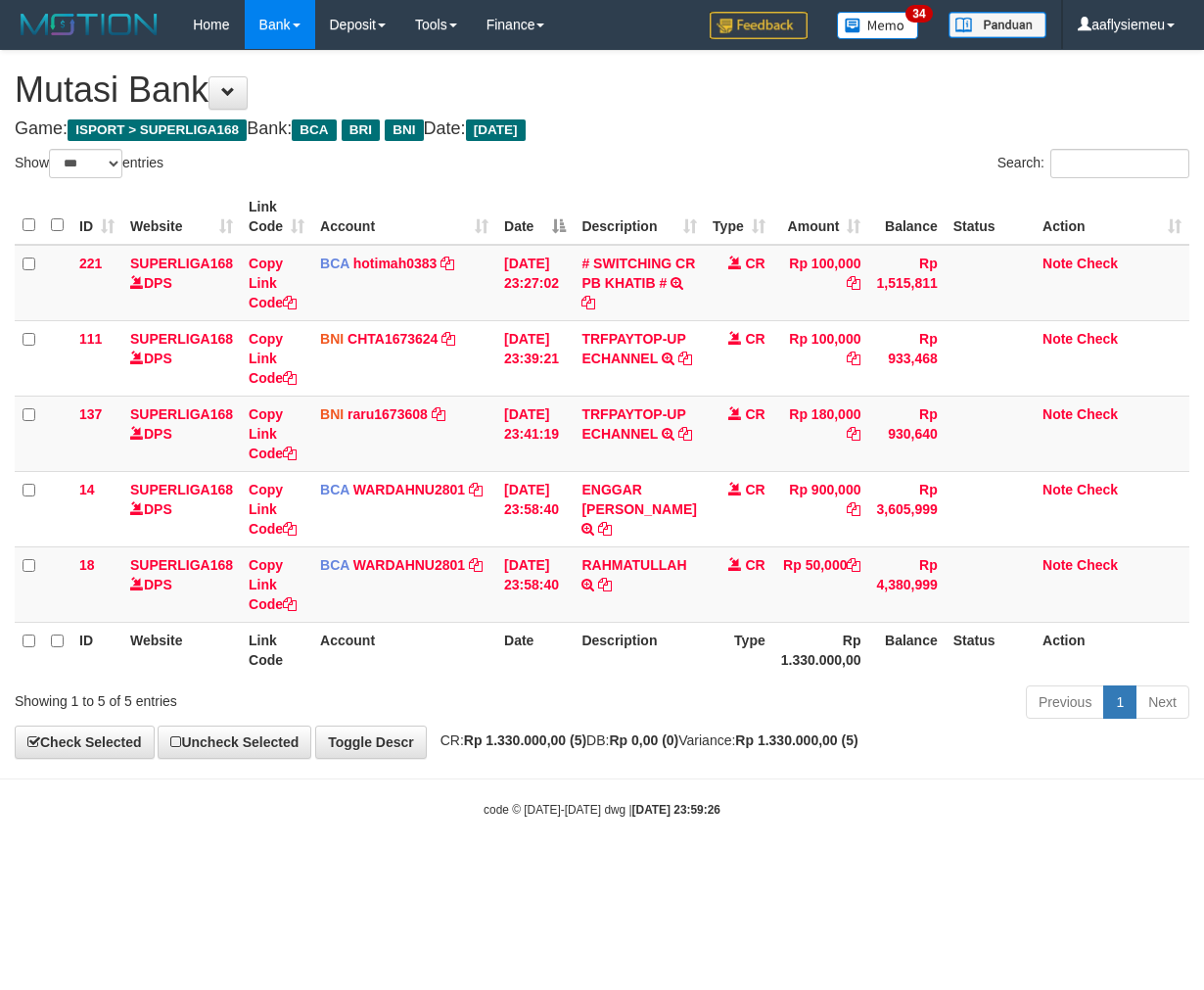 select on "***" 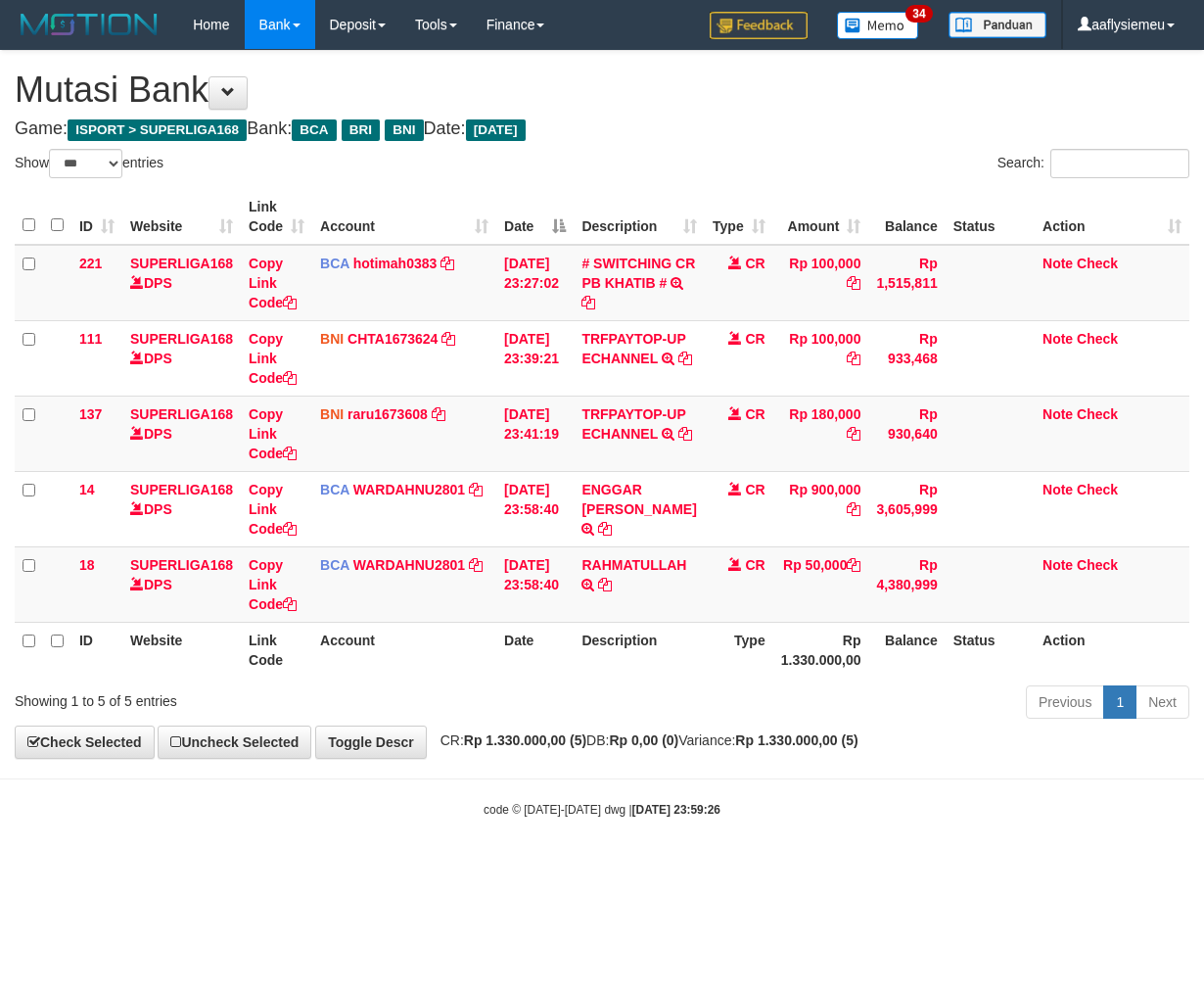 scroll, scrollTop: 0, scrollLeft: 0, axis: both 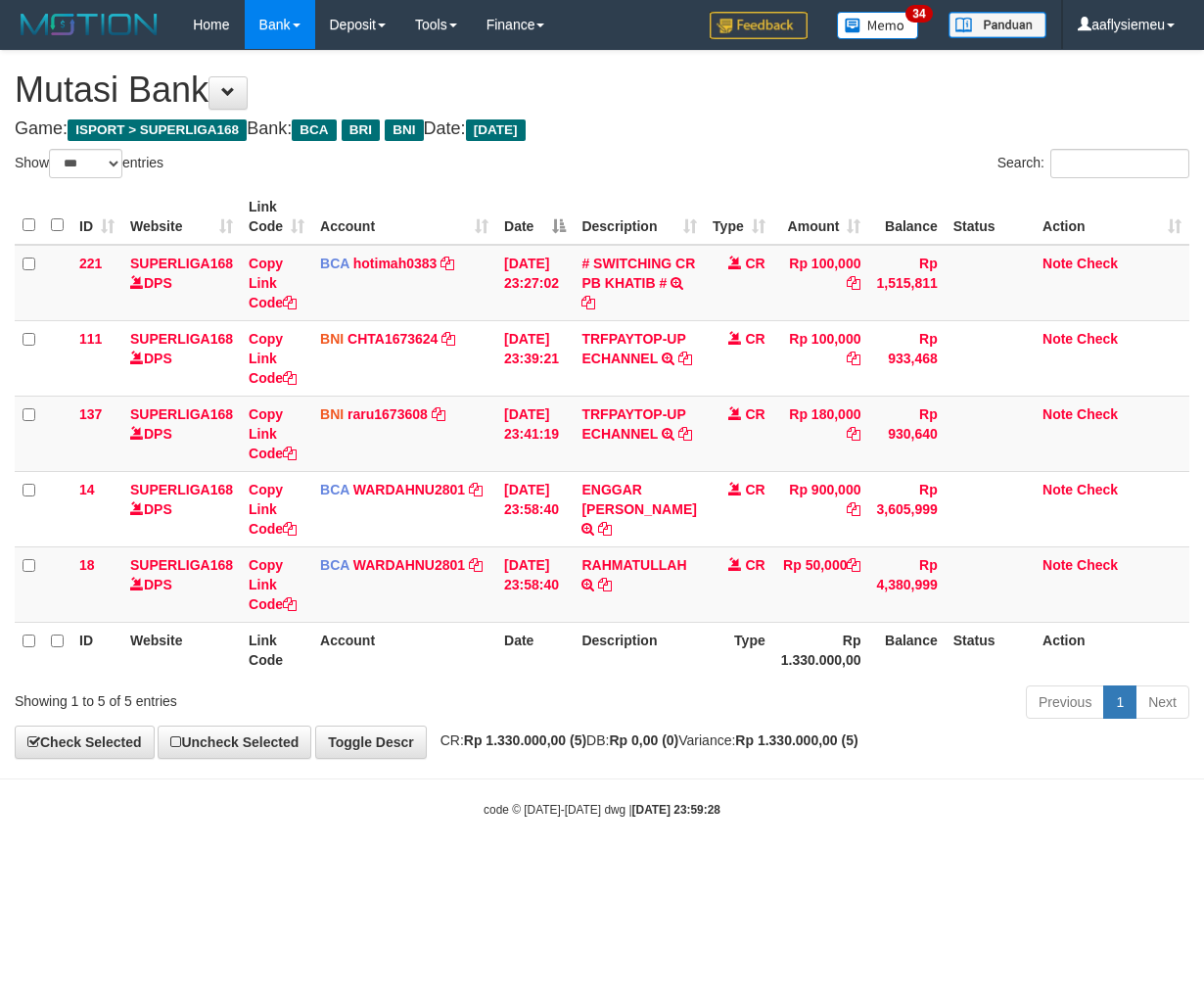select on "***" 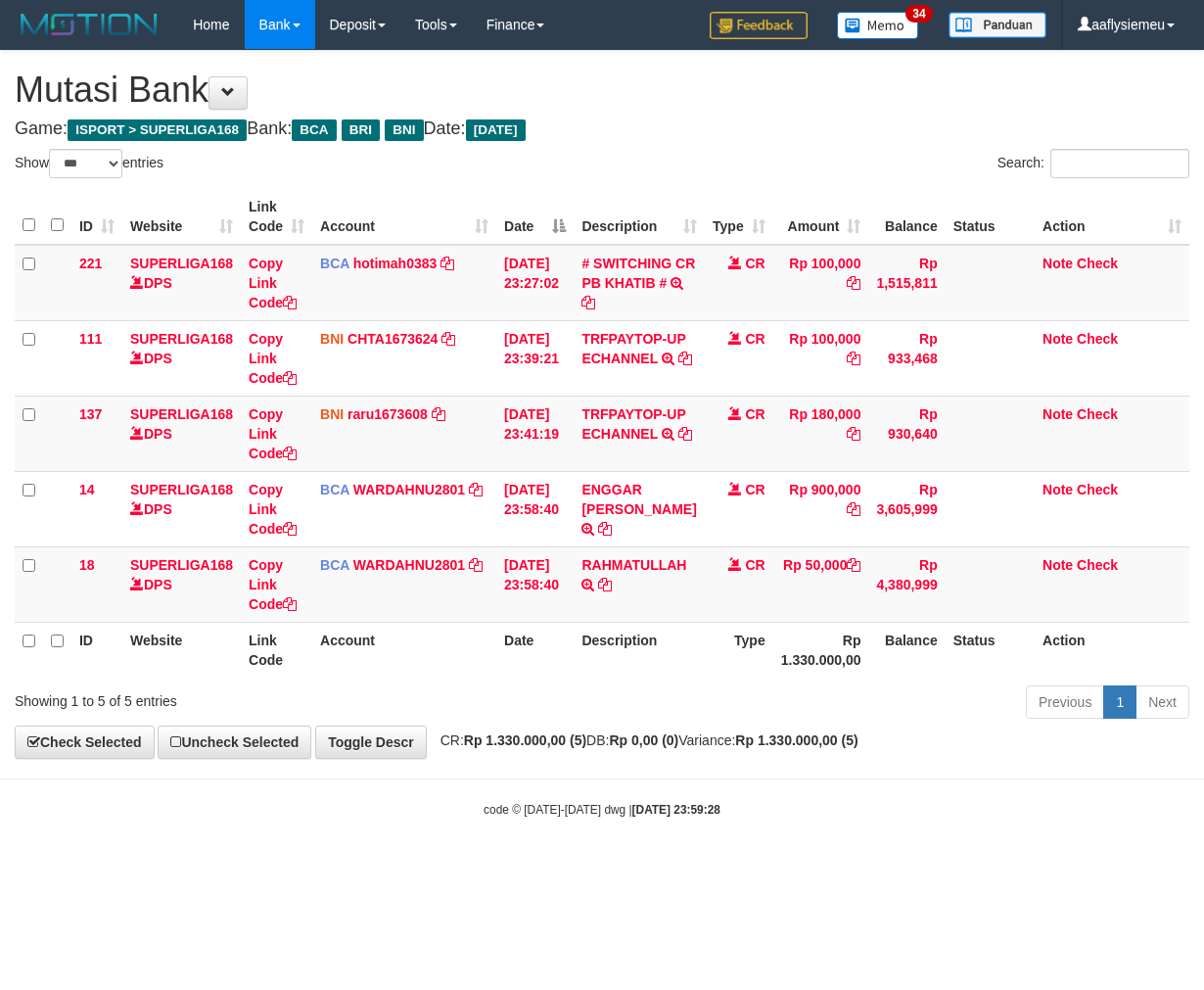 scroll, scrollTop: 0, scrollLeft: 0, axis: both 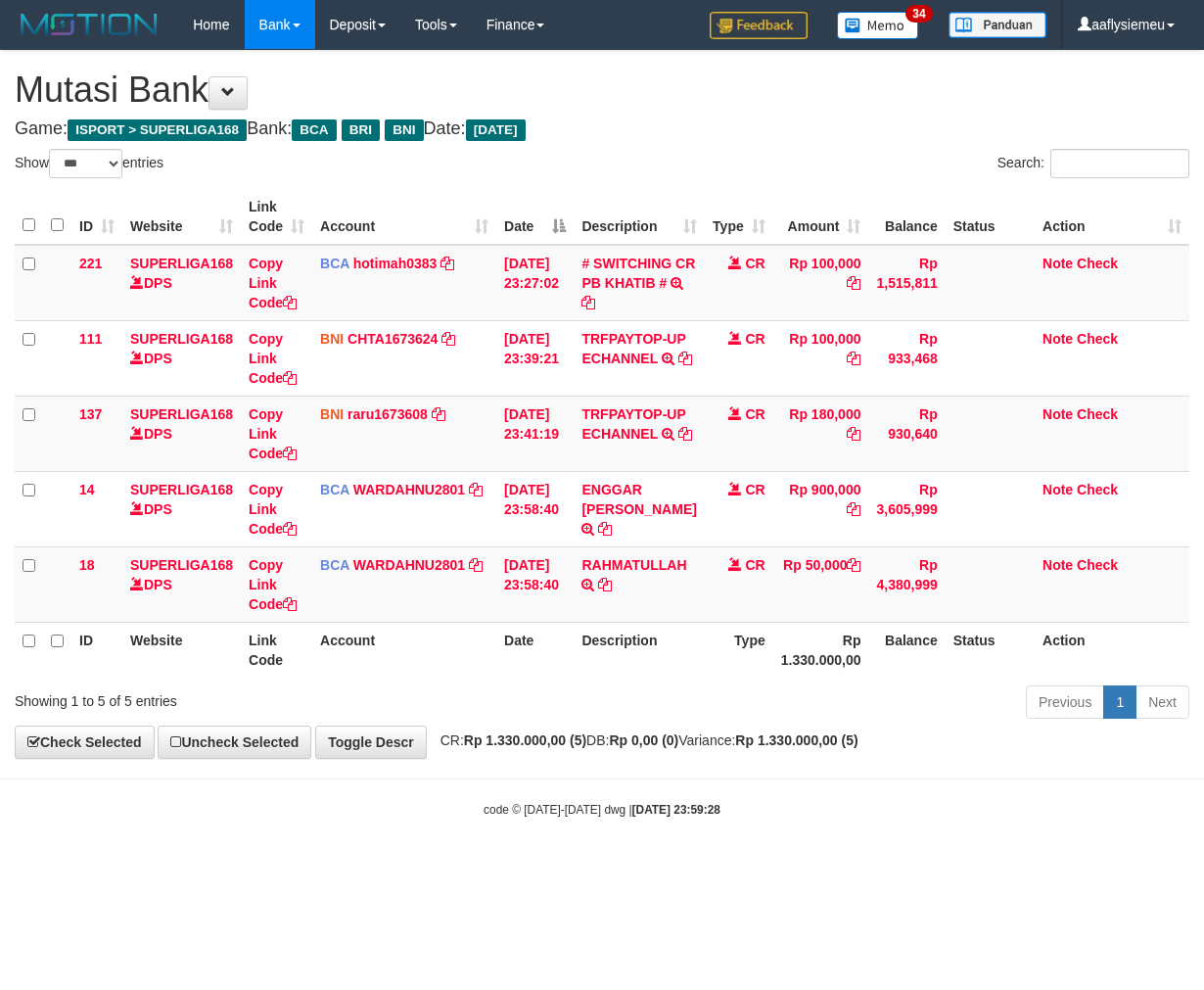 select on "***" 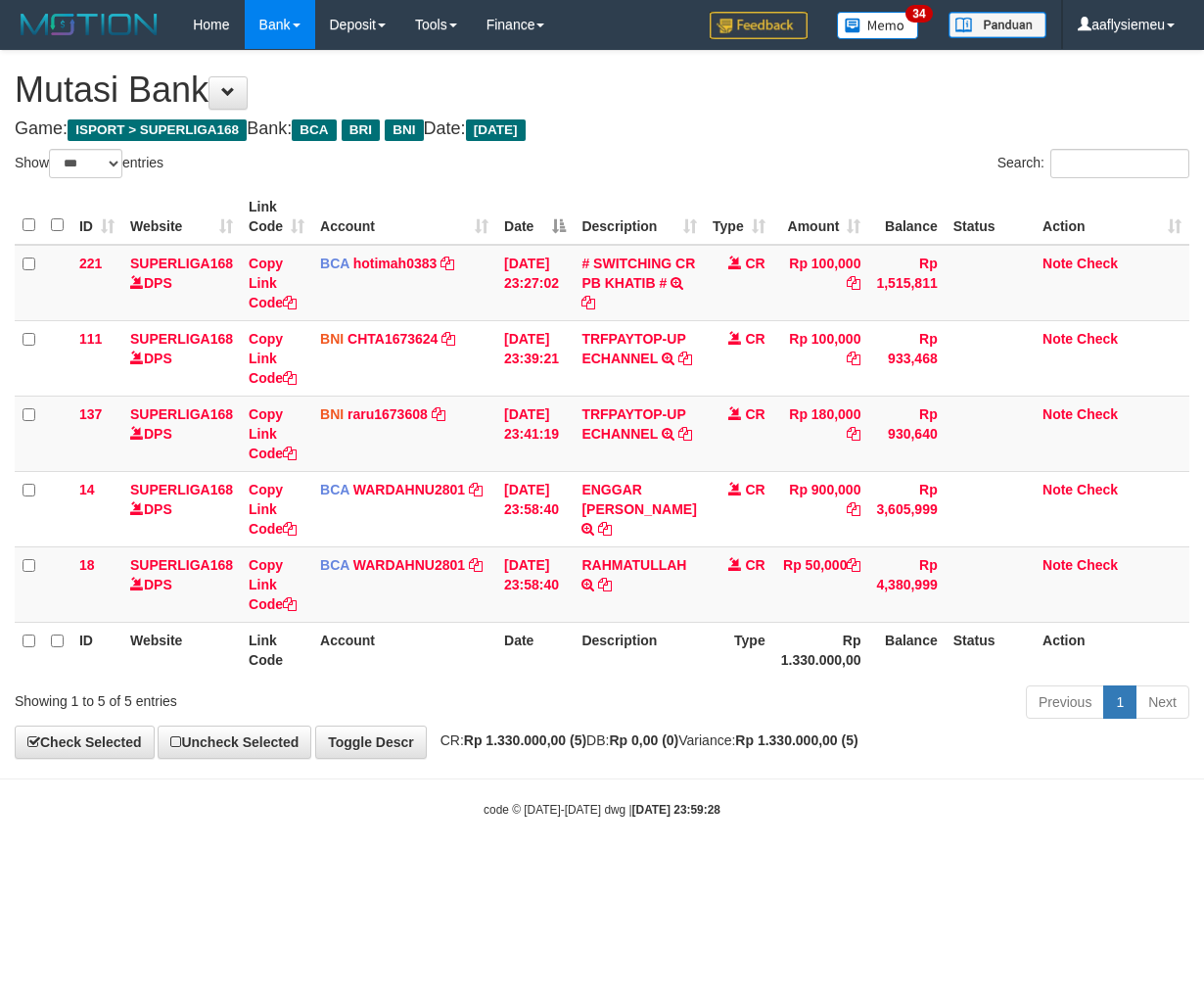 scroll, scrollTop: 0, scrollLeft: 0, axis: both 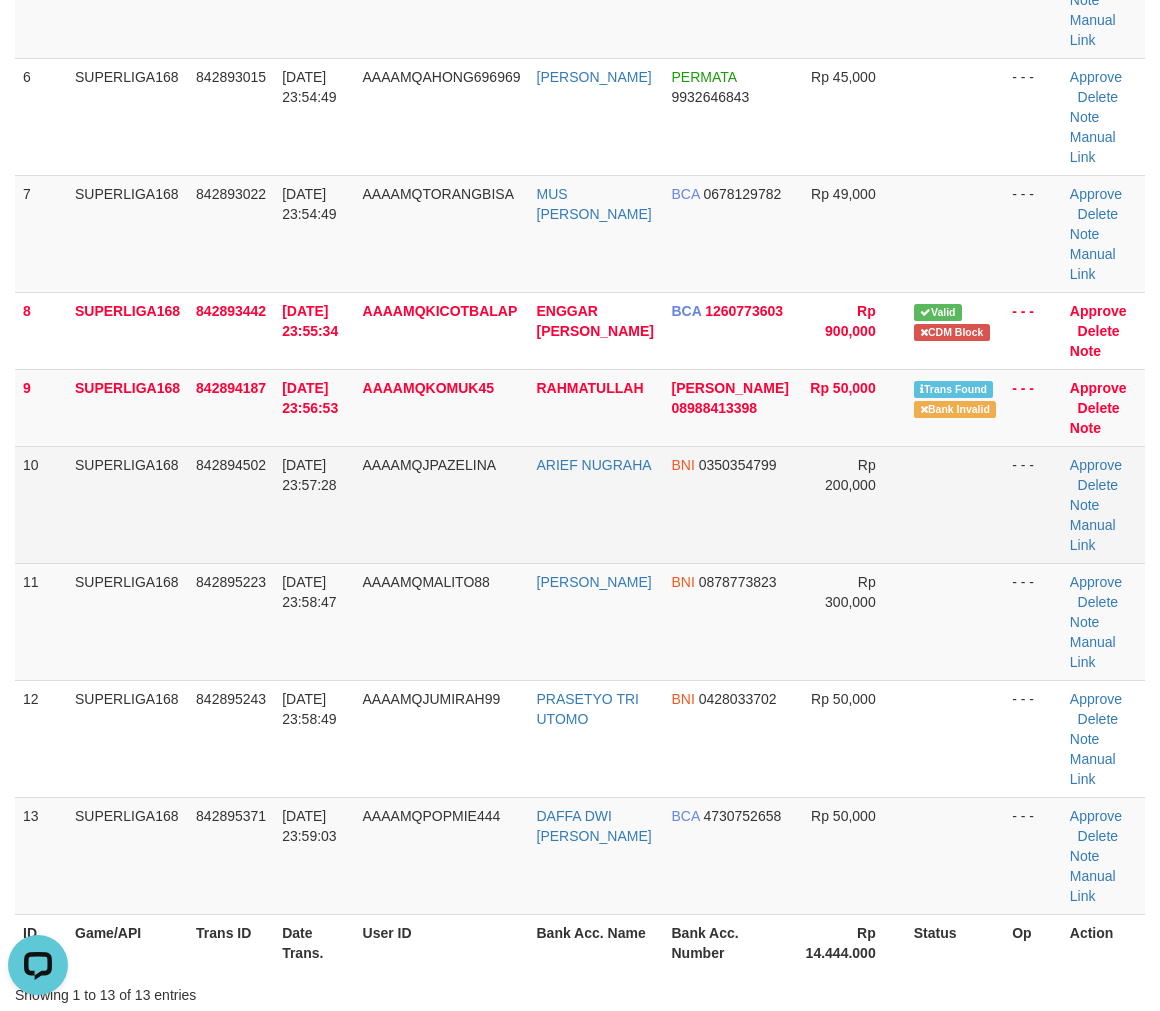 click on "842894502" at bounding box center [231, 504] 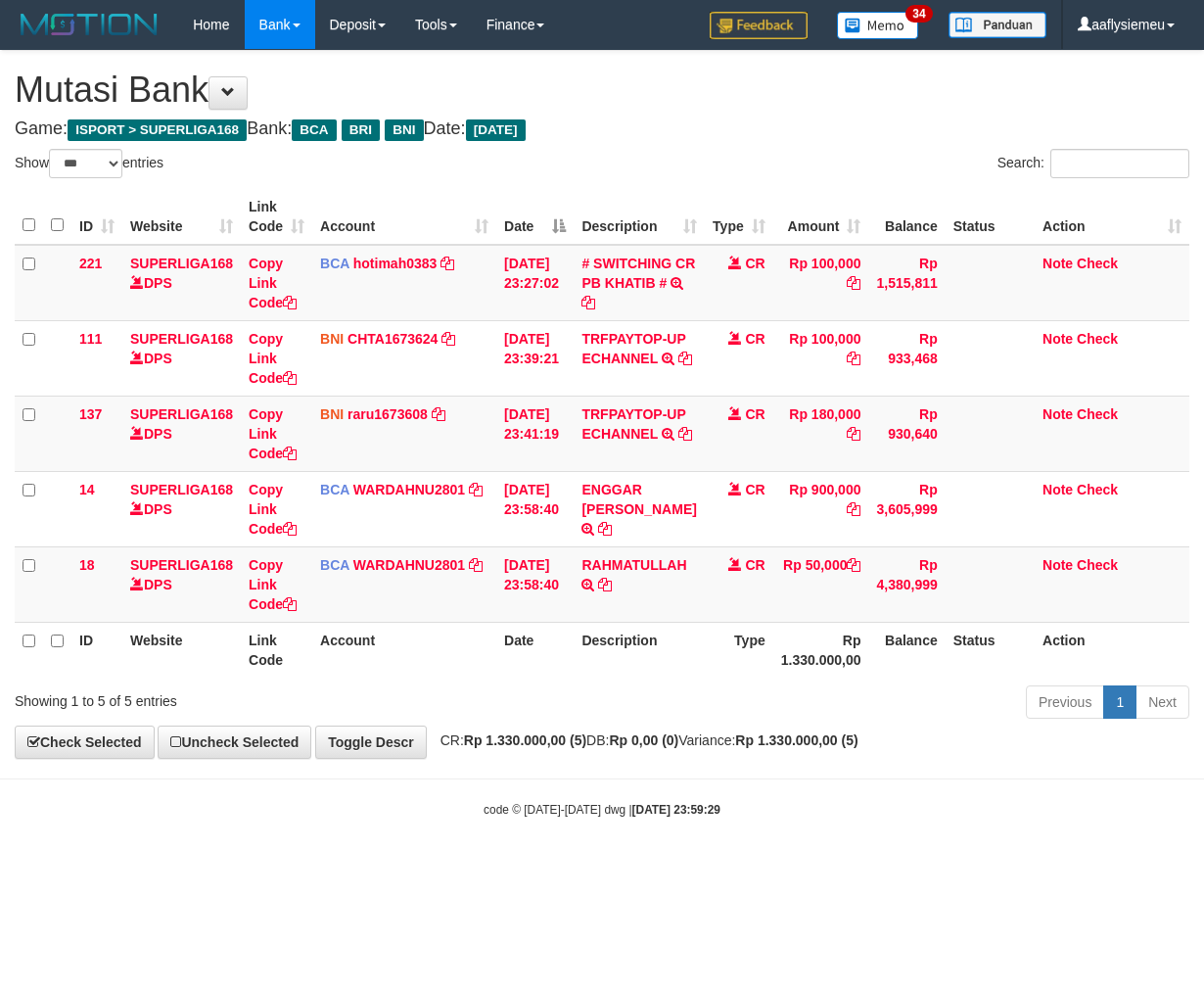 select on "***" 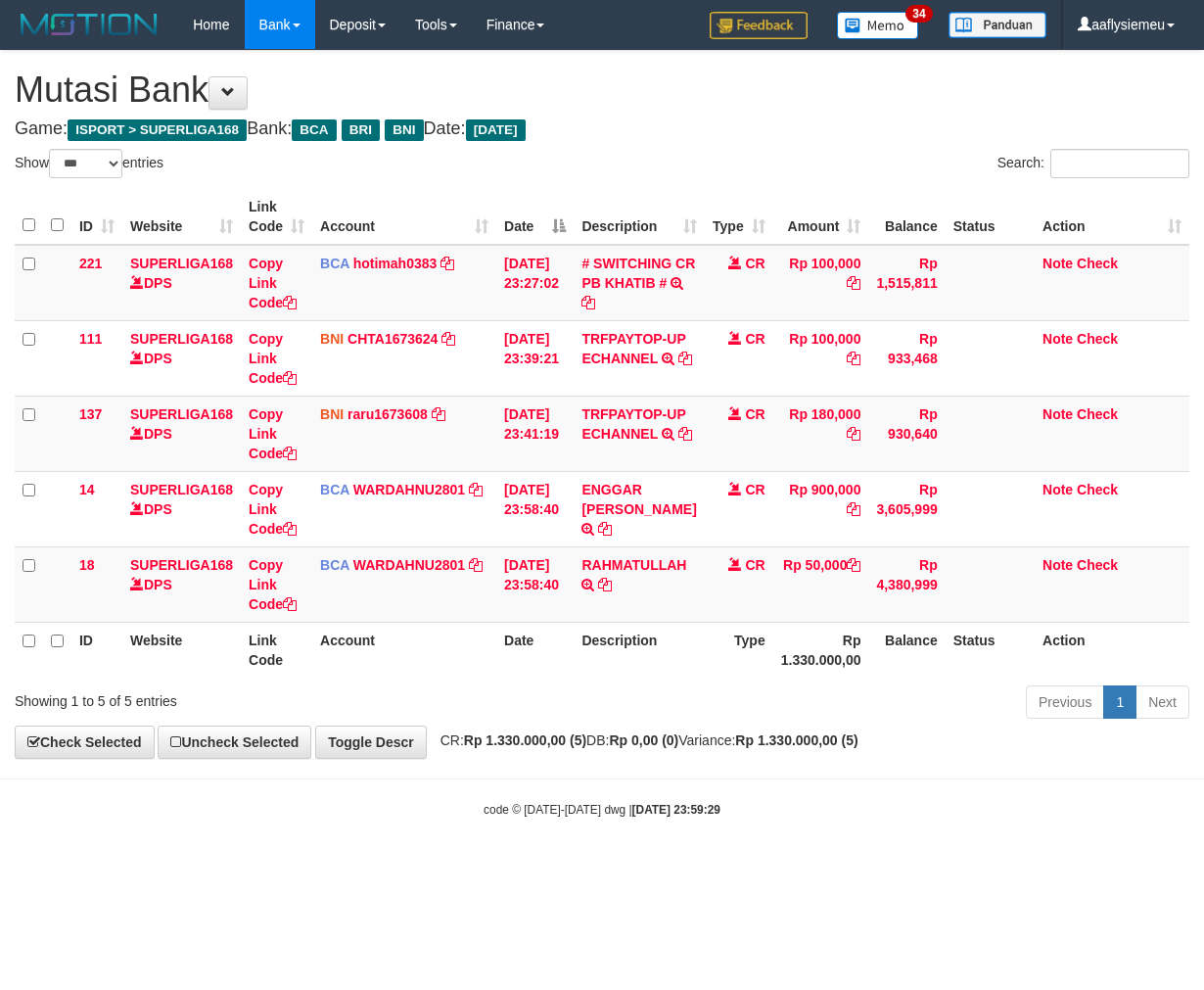 scroll, scrollTop: 0, scrollLeft: 0, axis: both 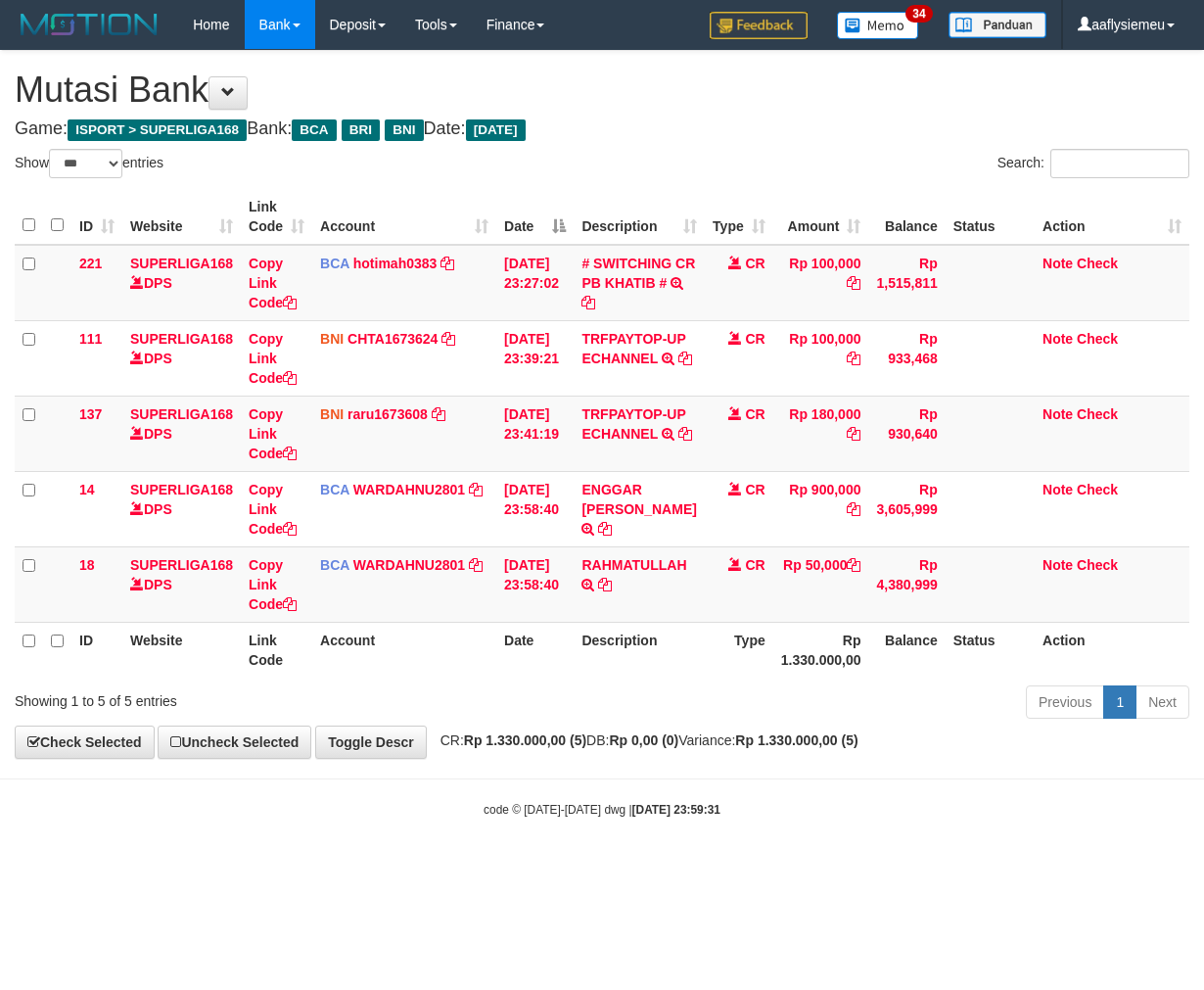 select on "***" 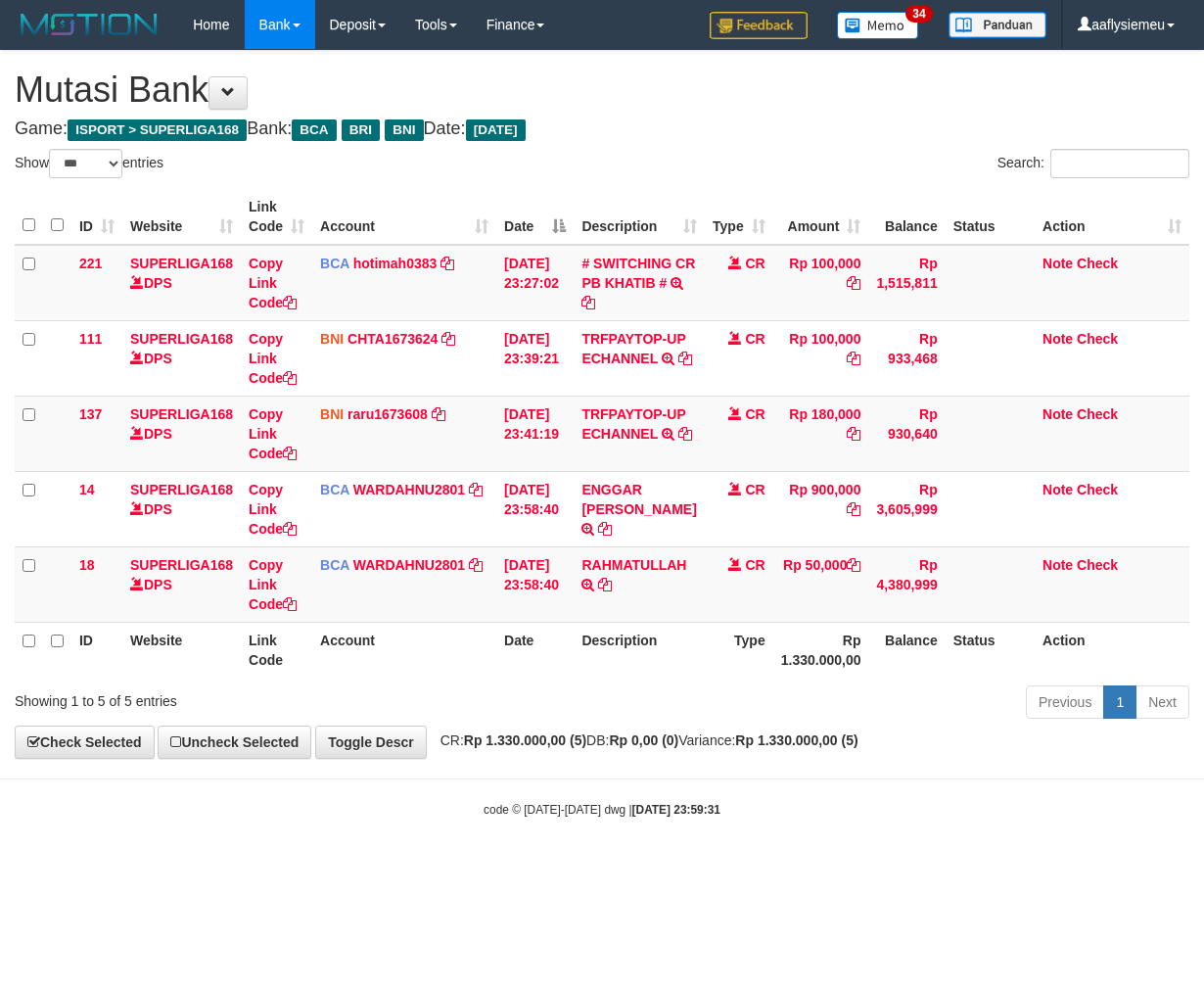 scroll, scrollTop: 0, scrollLeft: 0, axis: both 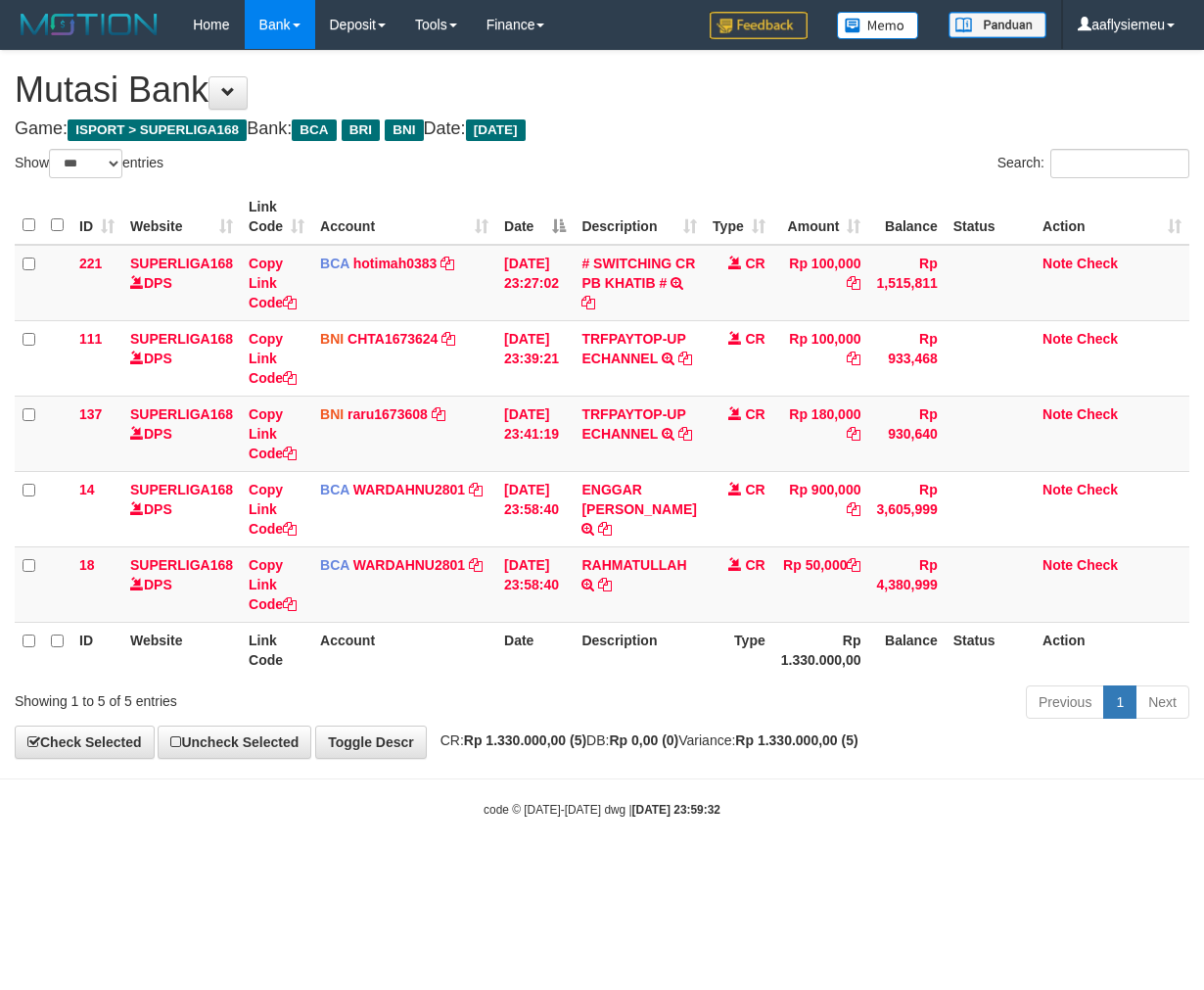 select on "***" 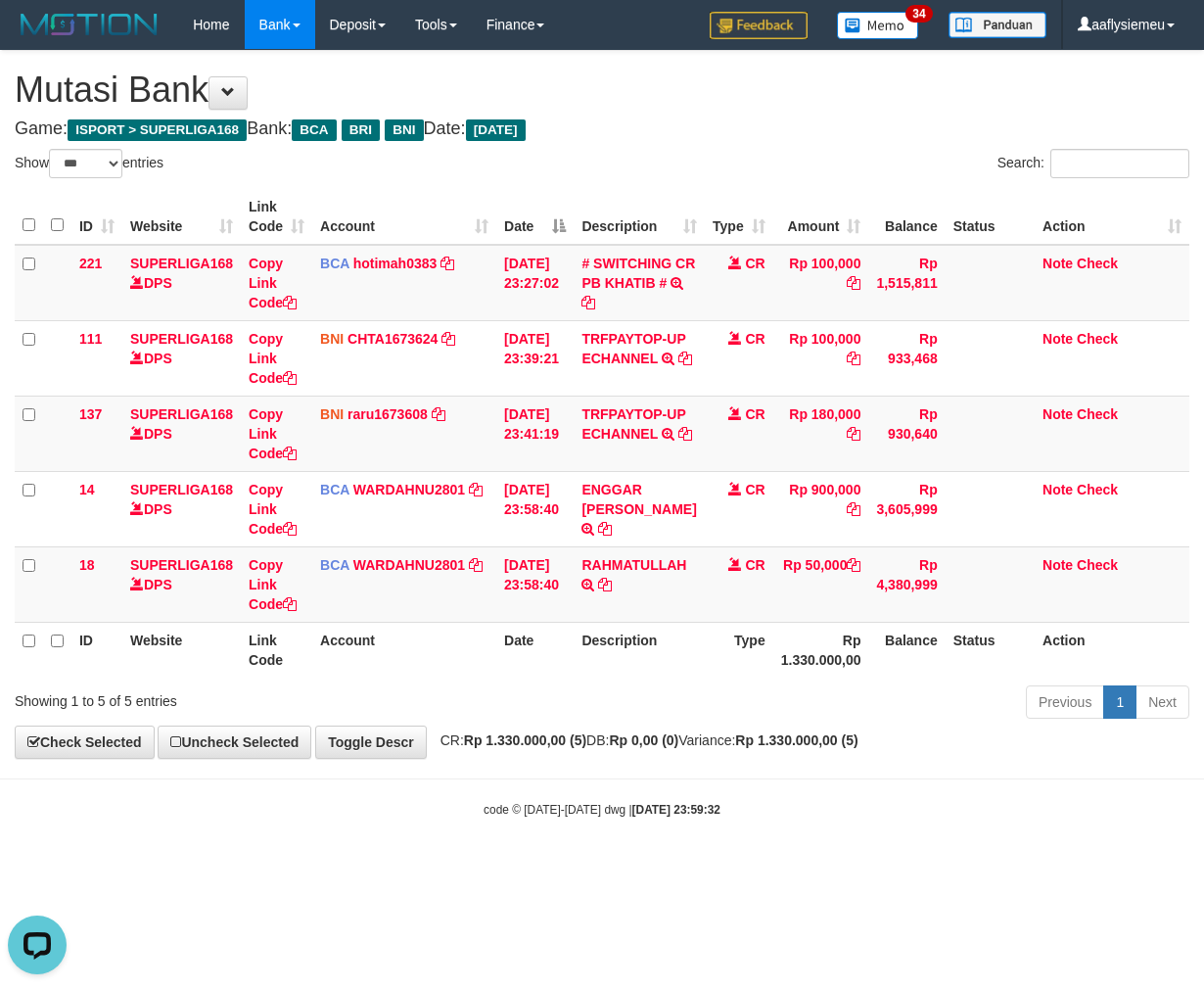 scroll, scrollTop: 0, scrollLeft: 0, axis: both 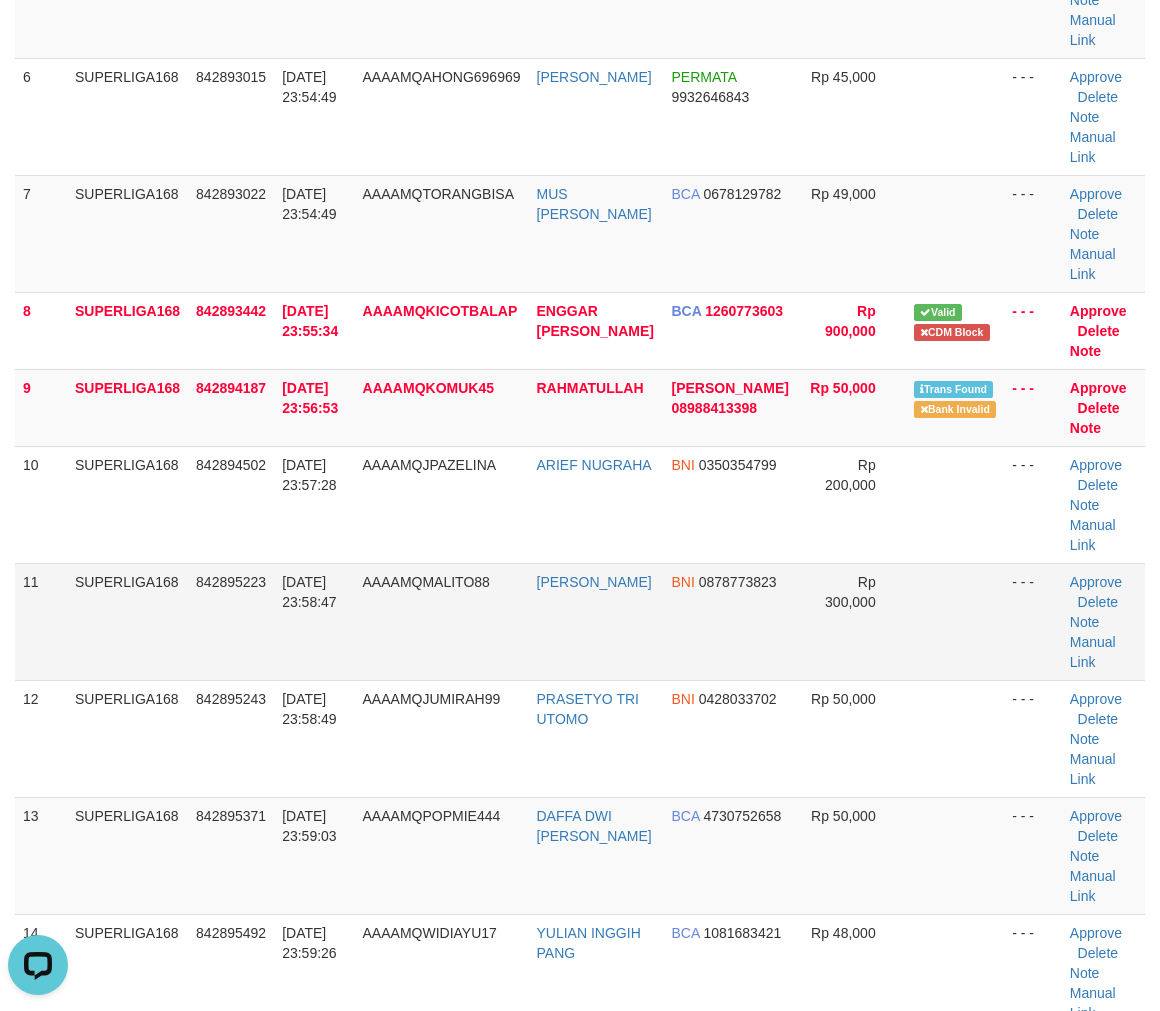 drag, startPoint x: 431, startPoint y: 636, endPoint x: 377, endPoint y: 650, distance: 55.7853 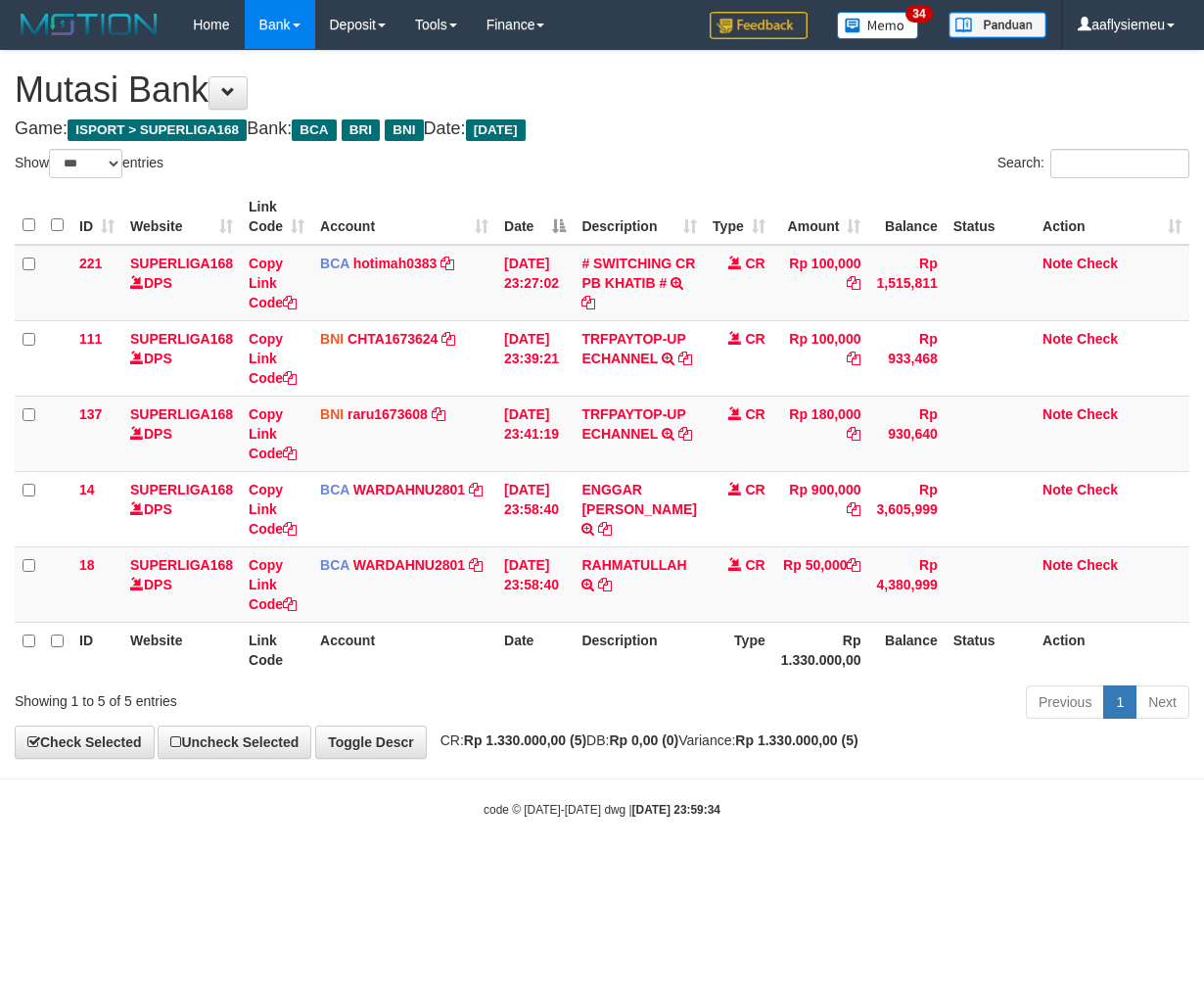 select on "***" 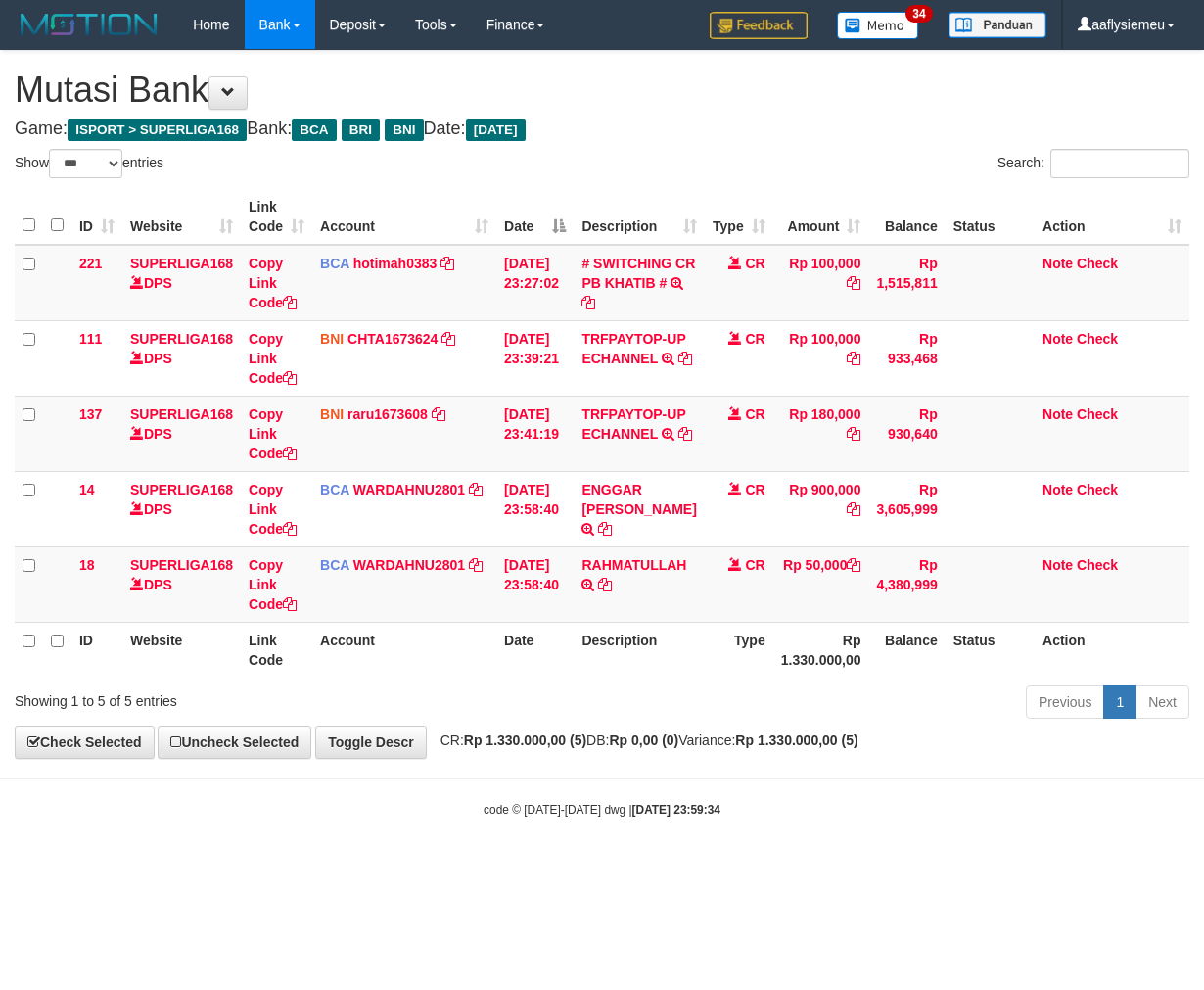 scroll, scrollTop: 0, scrollLeft: 0, axis: both 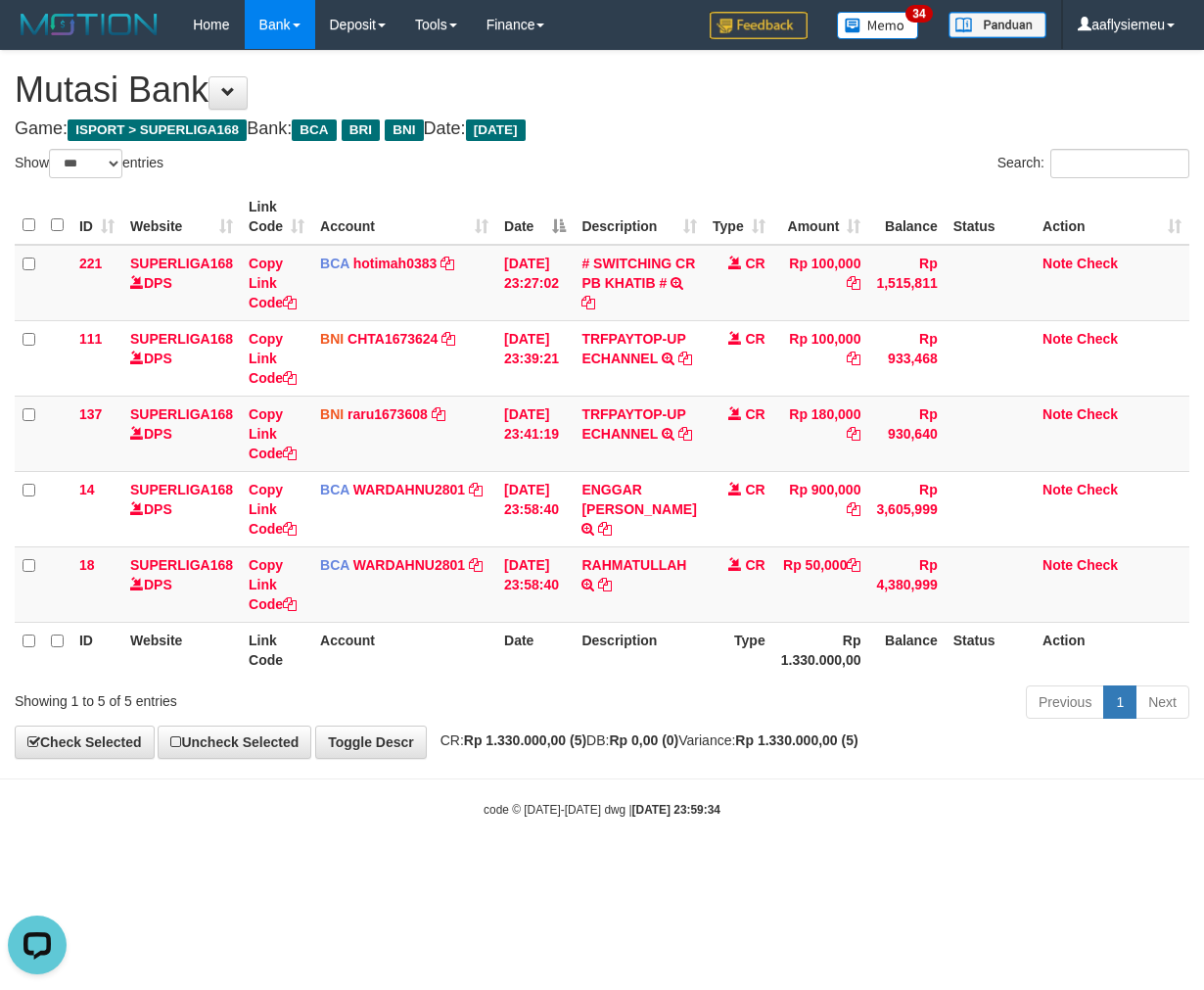 click on "Previous 1 Next" at bounding box center [854, 704] 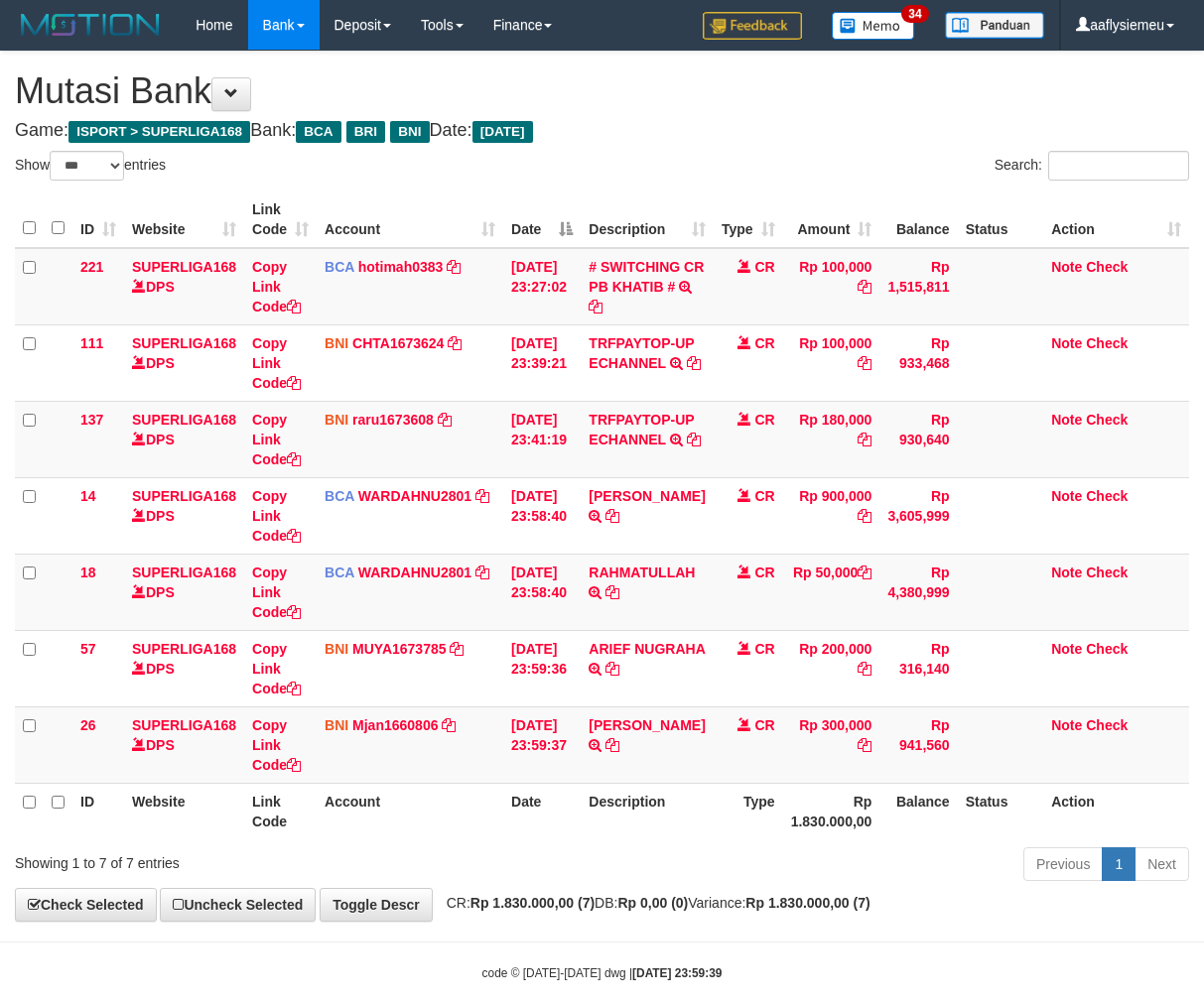 select on "***" 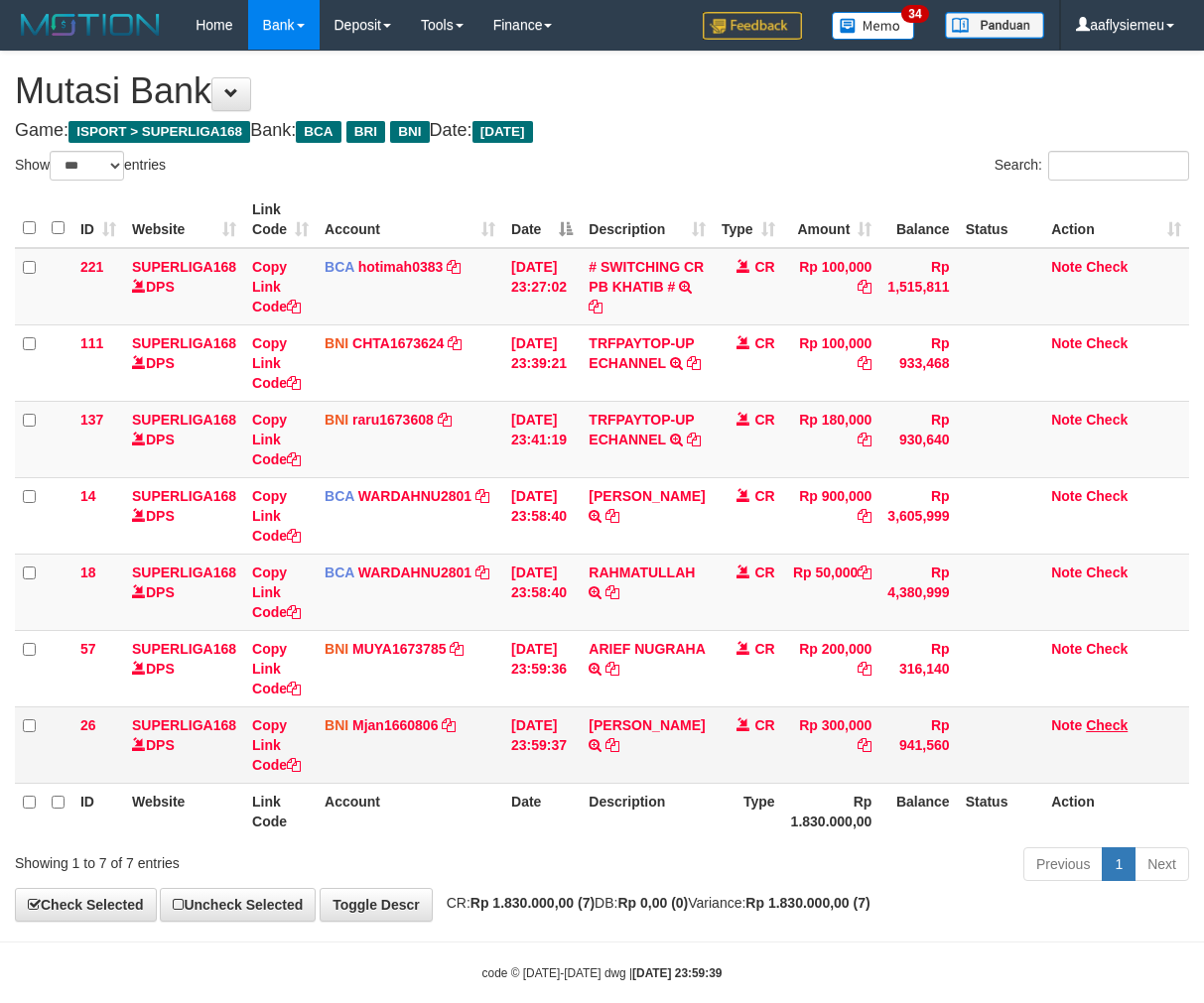 scroll, scrollTop: 0, scrollLeft: 0, axis: both 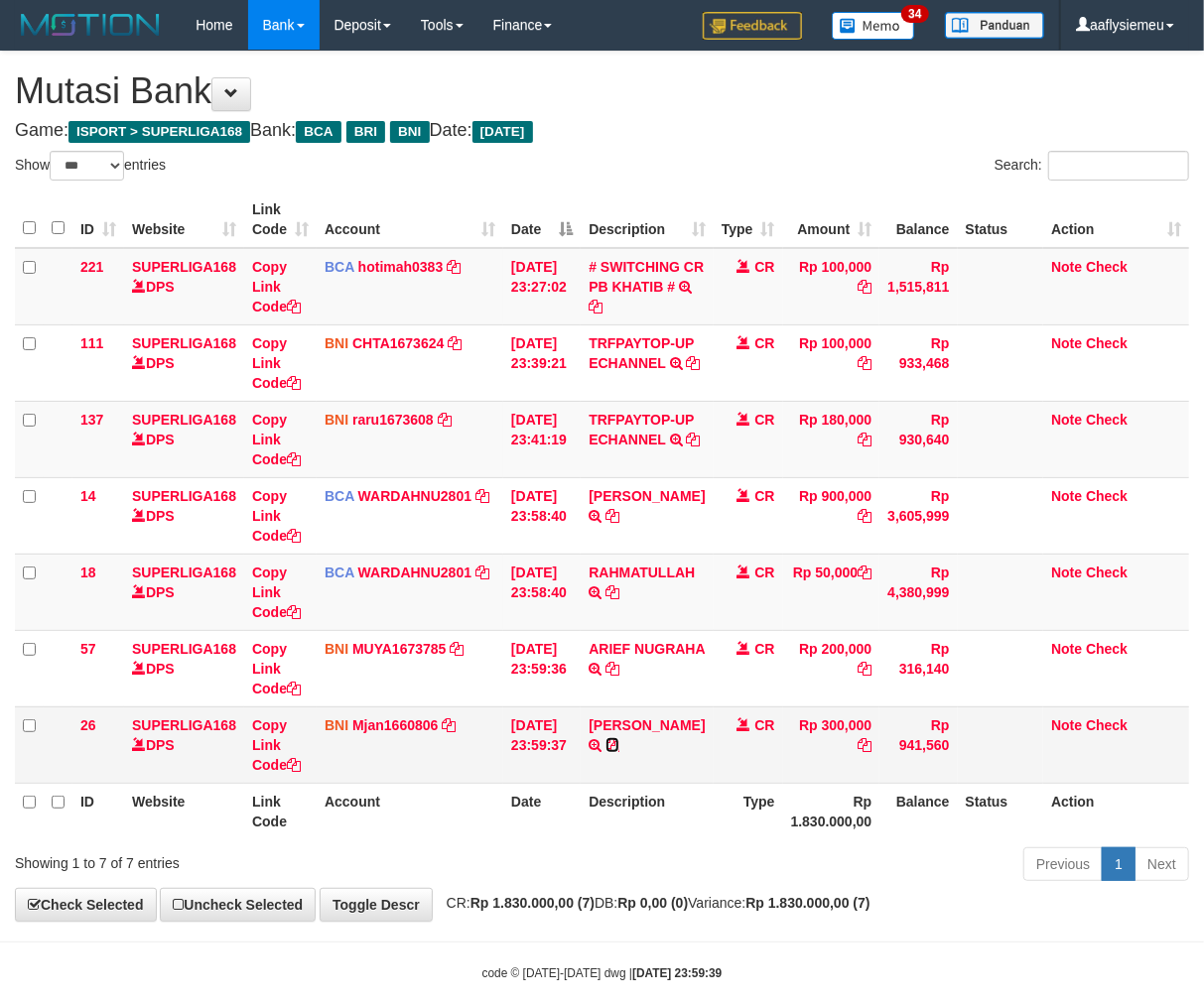 click at bounding box center [612, 745] 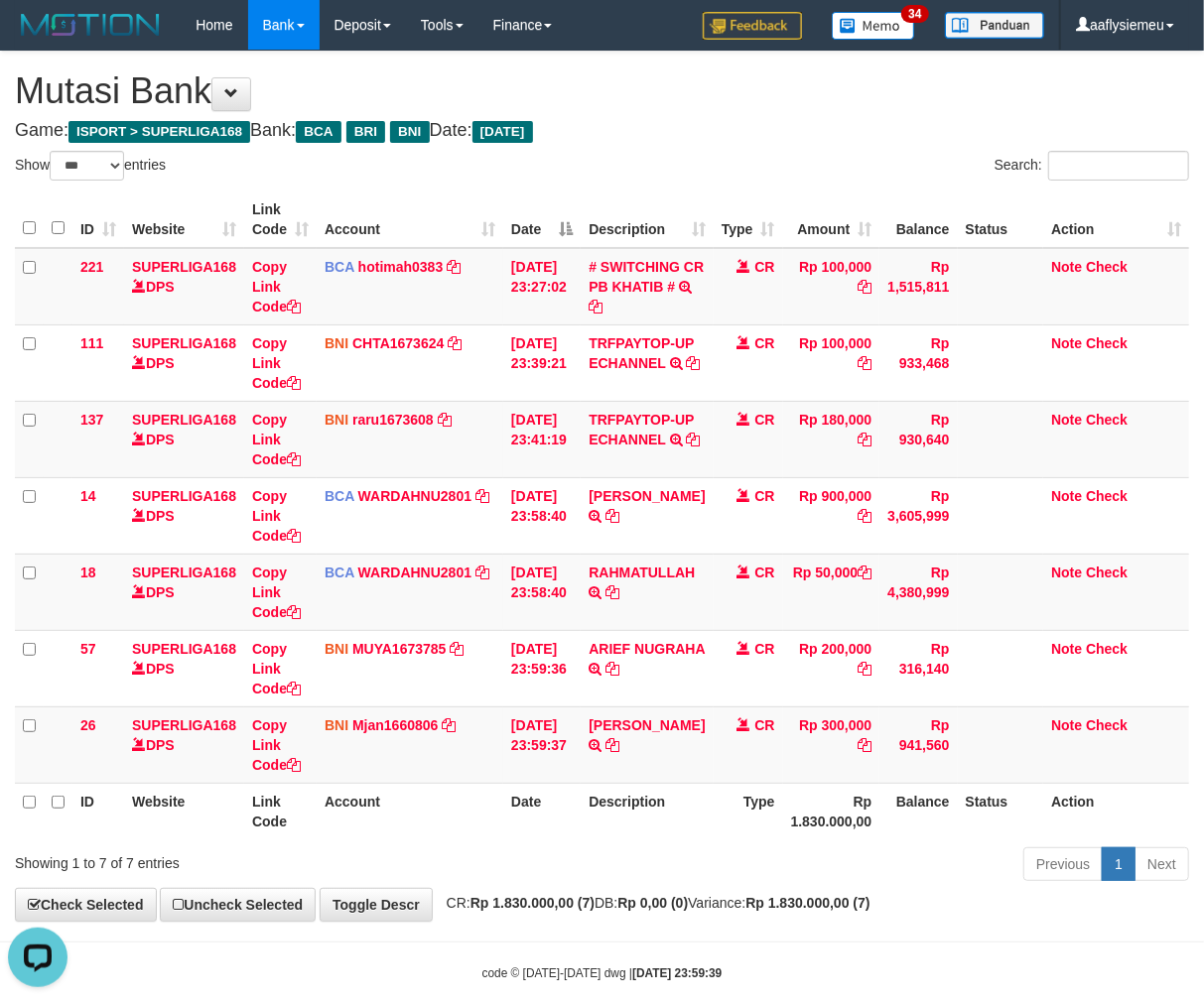 scroll, scrollTop: 0, scrollLeft: 0, axis: both 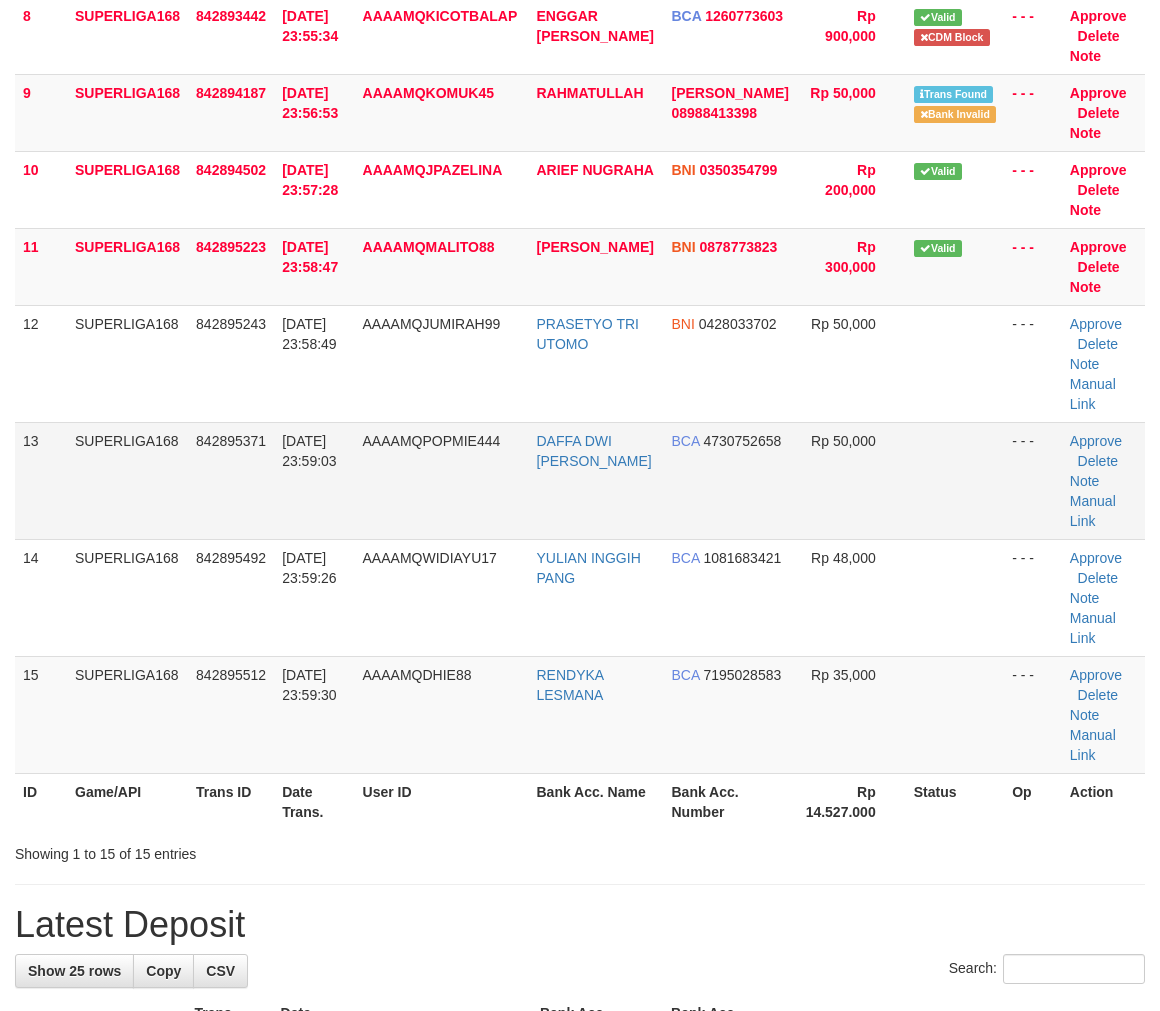 click on "842895371" at bounding box center [231, 480] 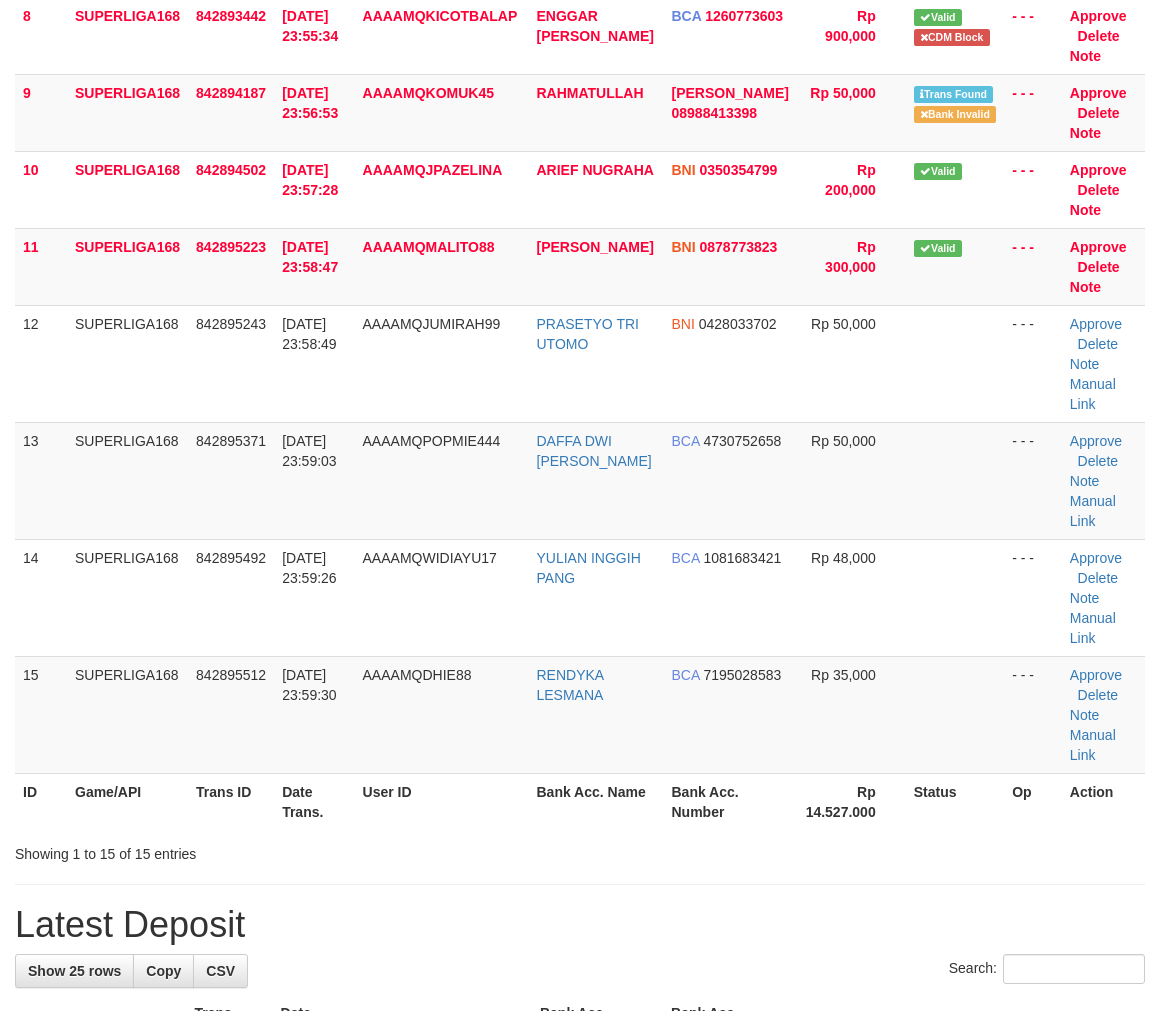 scroll, scrollTop: 777, scrollLeft: 0, axis: vertical 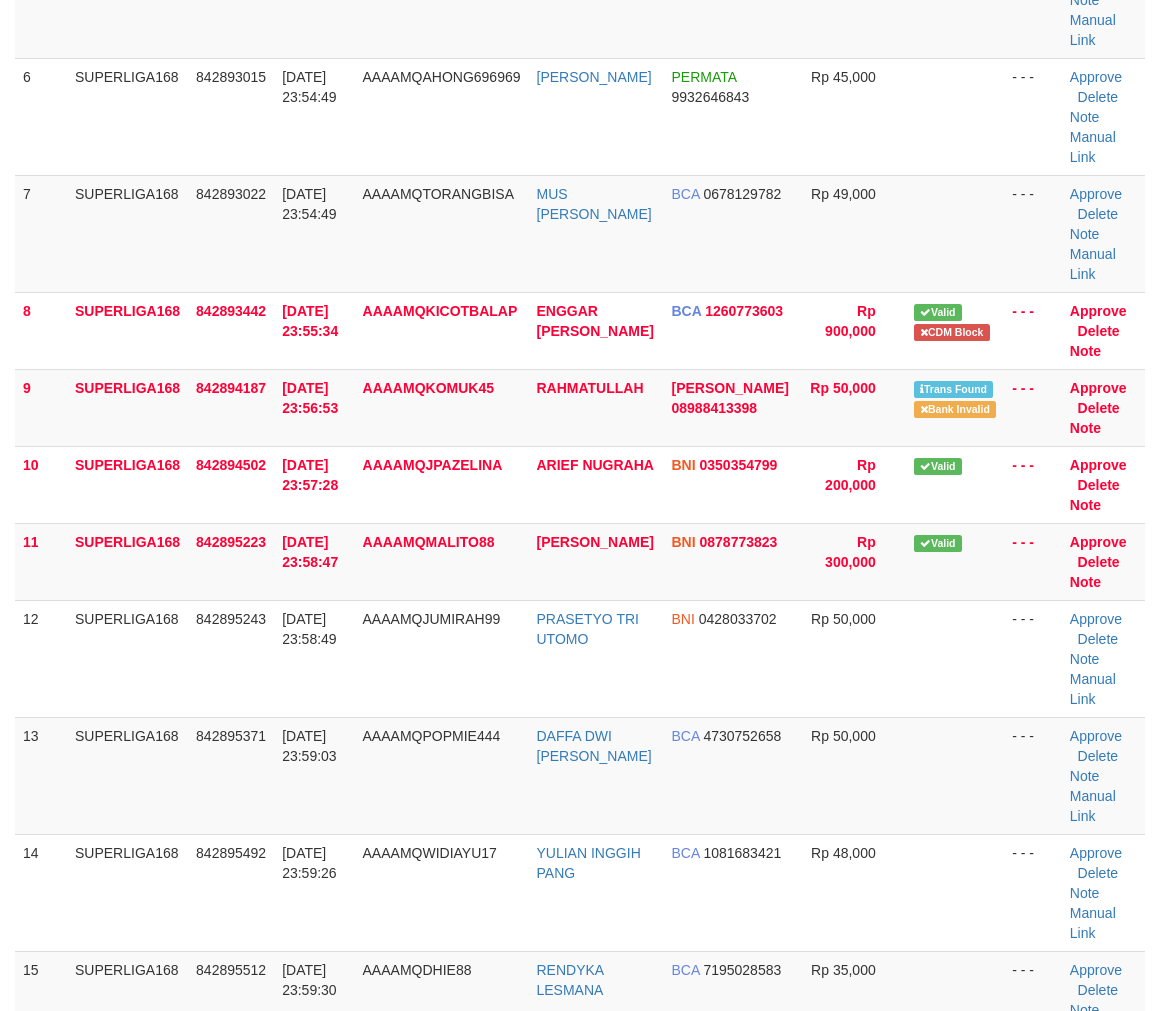 drag, startPoint x: 163, startPoint y: 585, endPoint x: 10, endPoint y: 633, distance: 160.35274 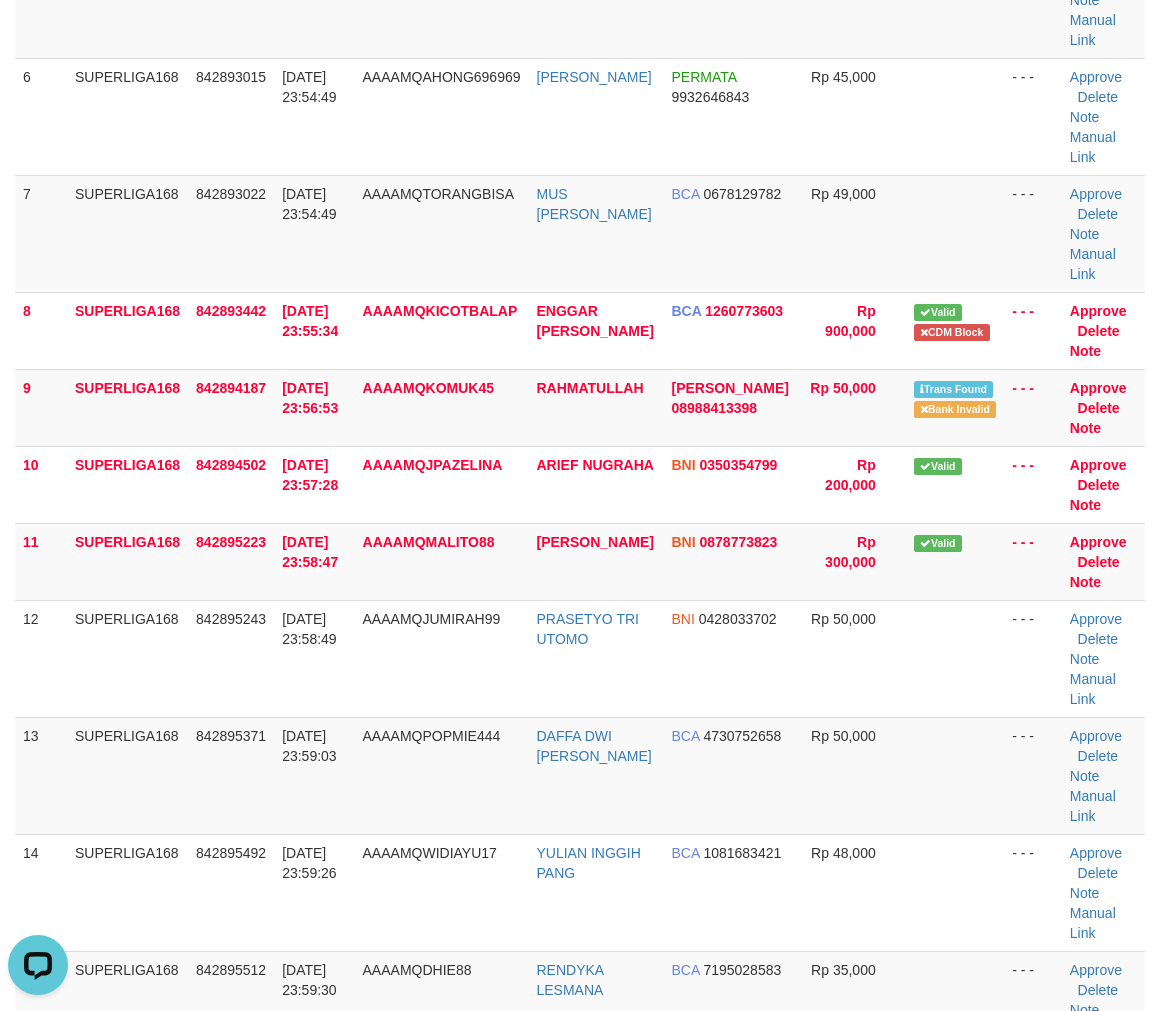 scroll, scrollTop: 0, scrollLeft: 0, axis: both 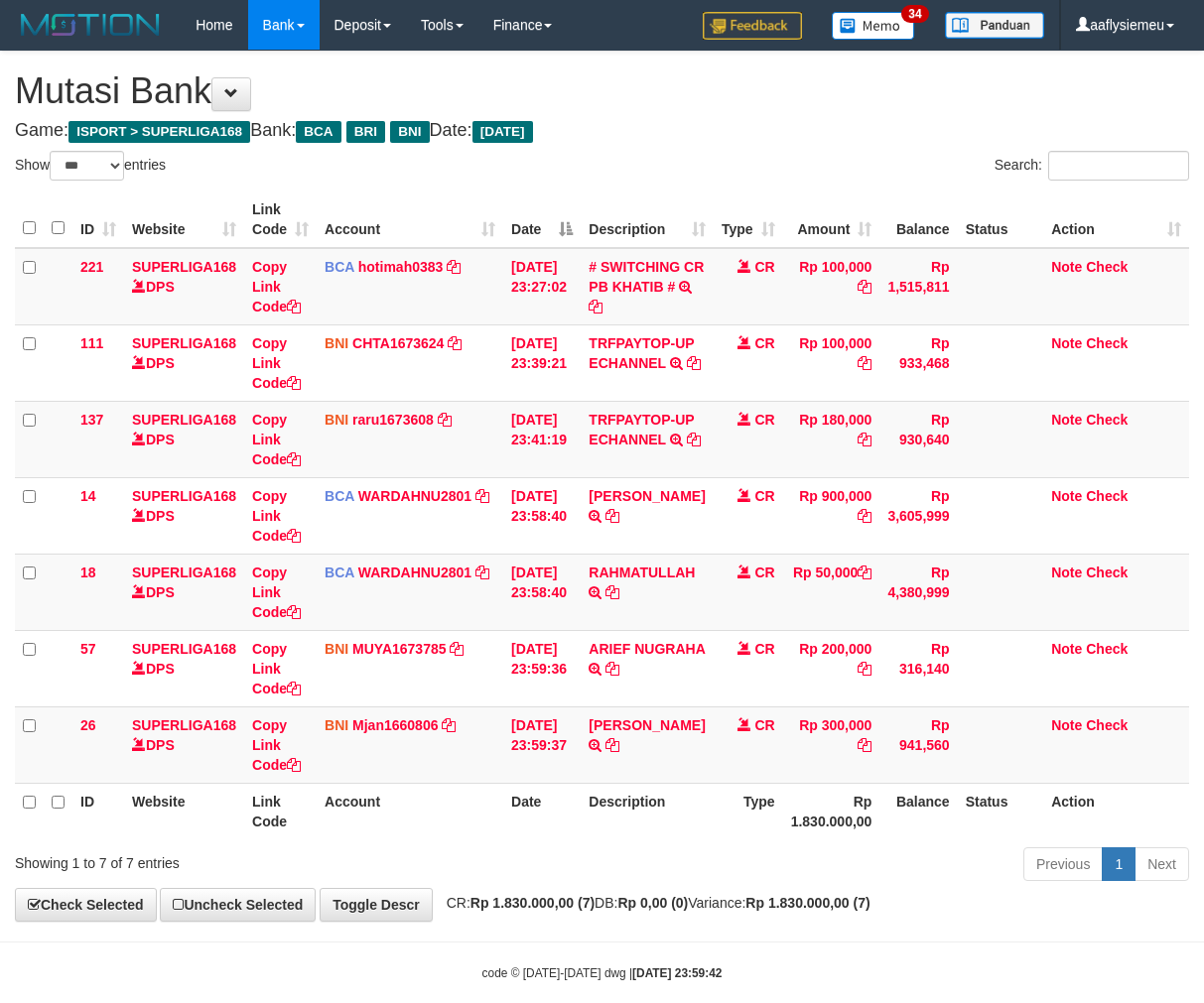 select on "***" 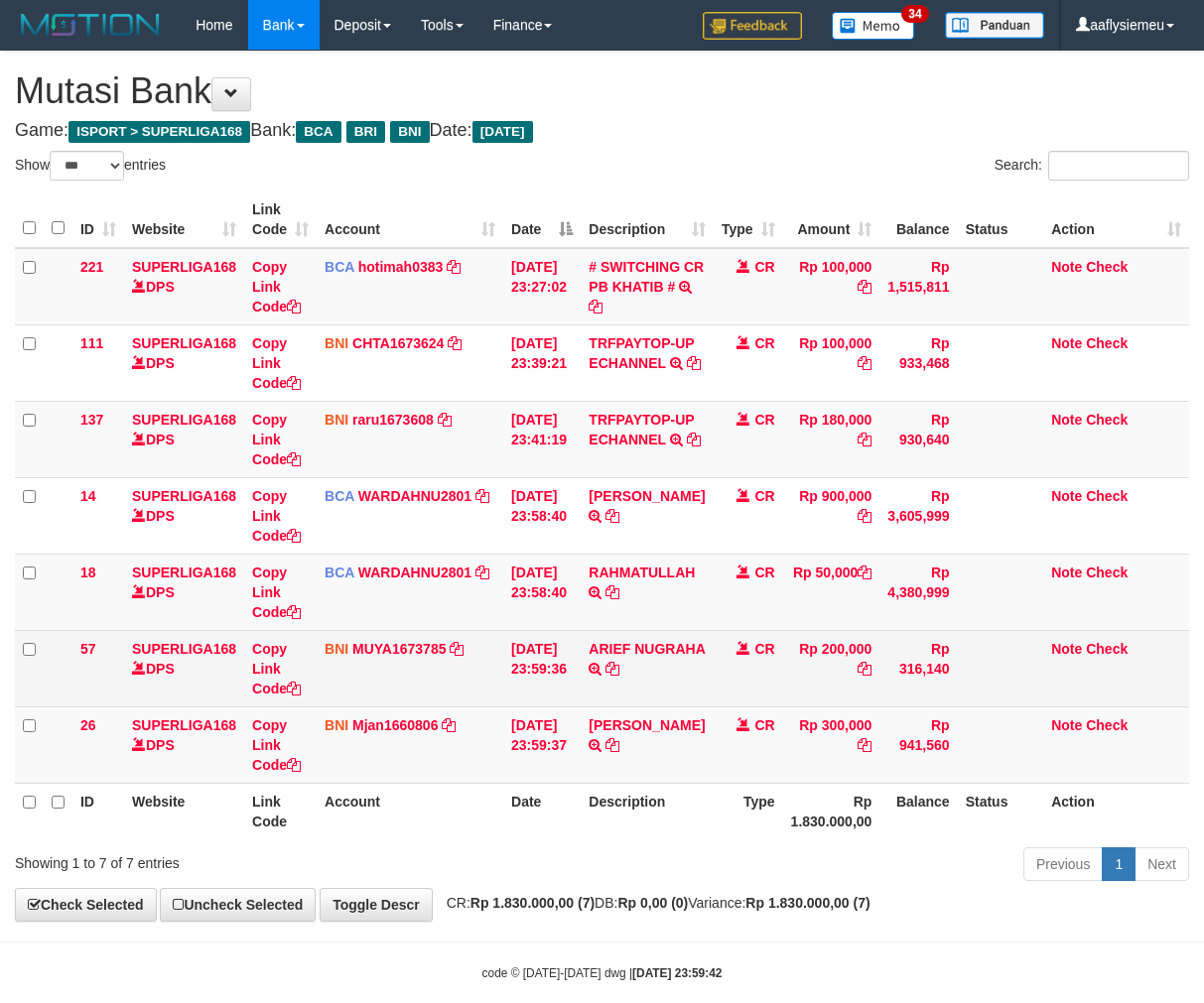 scroll, scrollTop: 0, scrollLeft: 0, axis: both 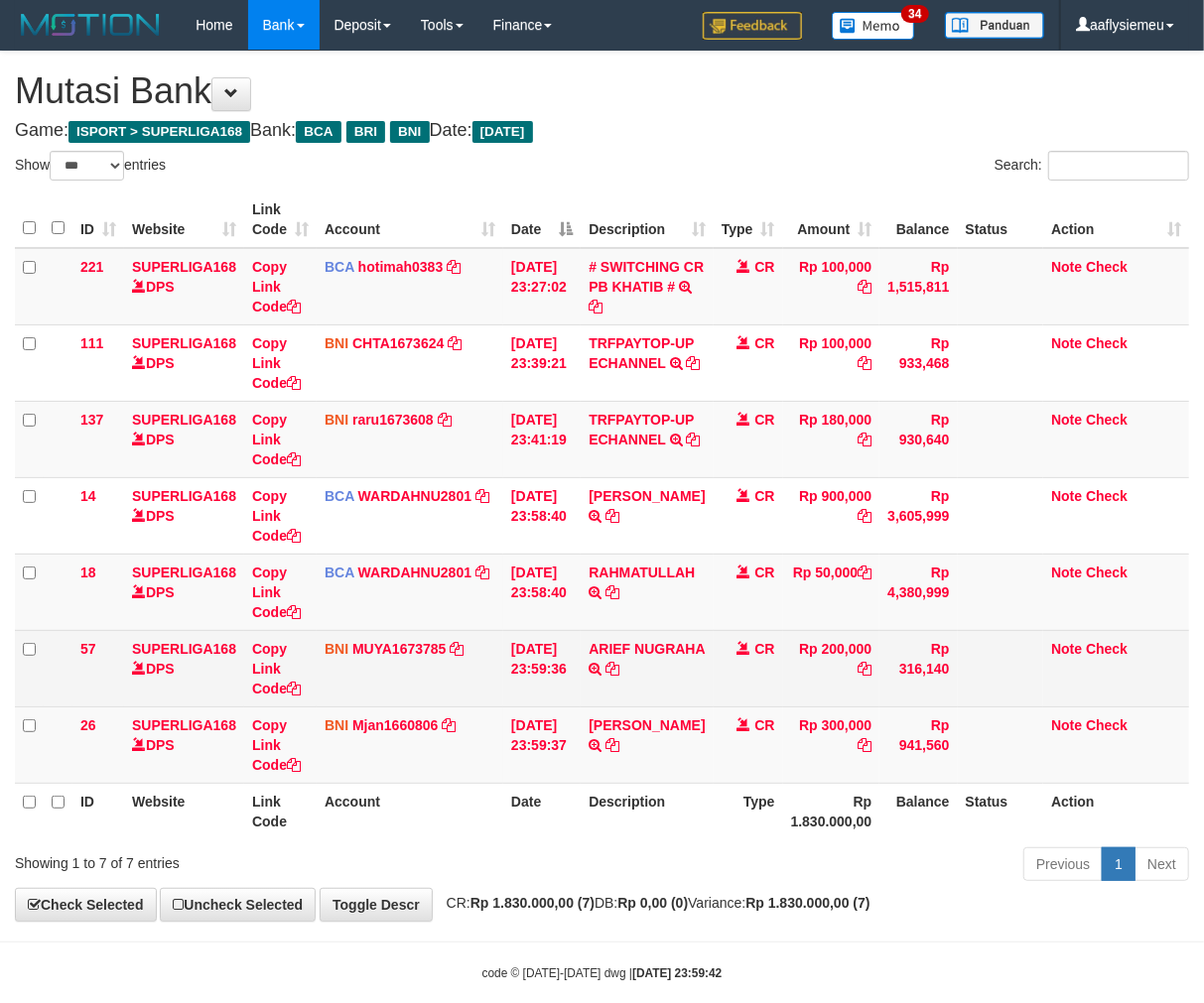 drag, startPoint x: 691, startPoint y: 667, endPoint x: 737, endPoint y: 669, distance: 46.043458 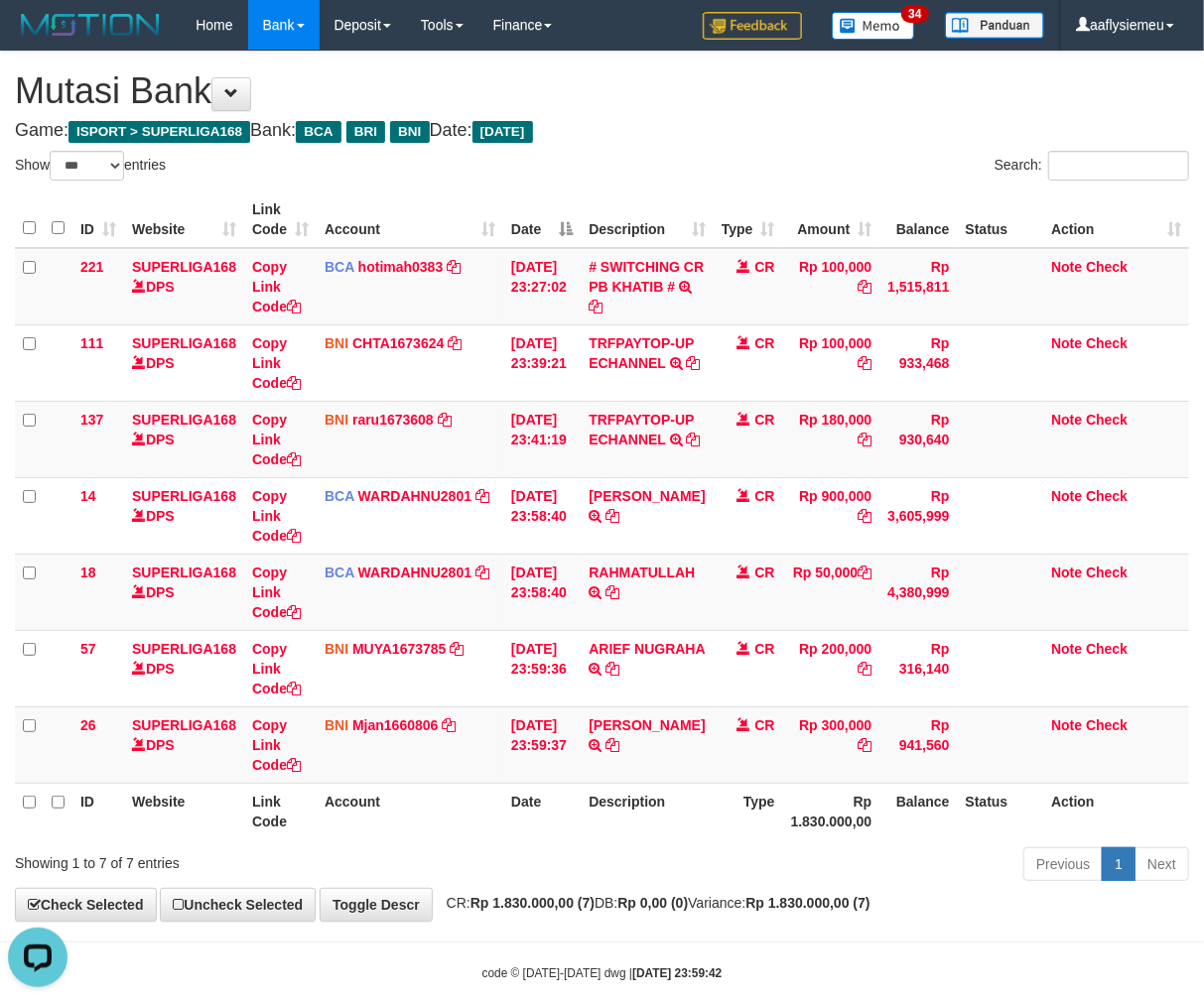 scroll, scrollTop: 0, scrollLeft: 0, axis: both 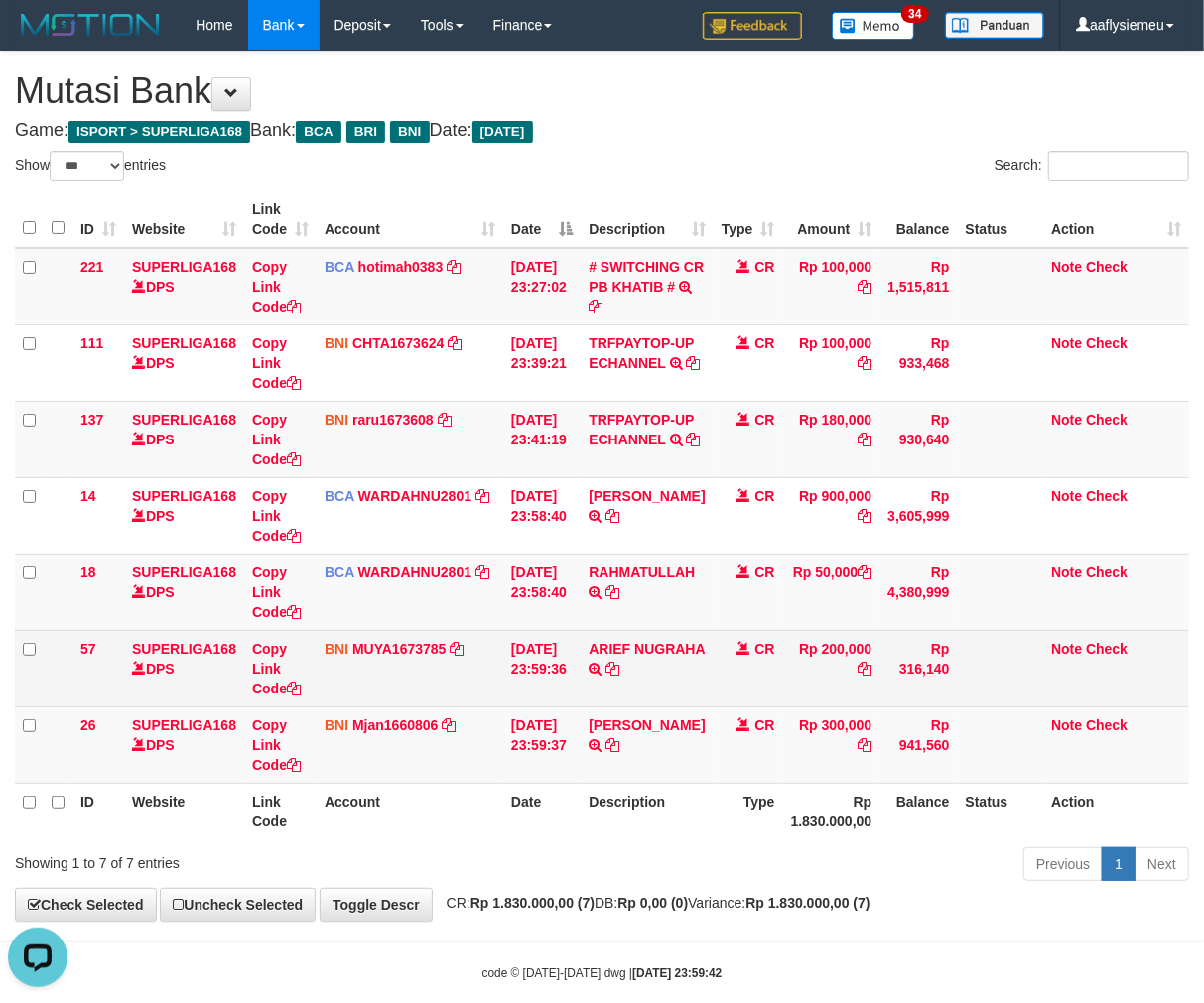 click at bounding box center [1001, 668] 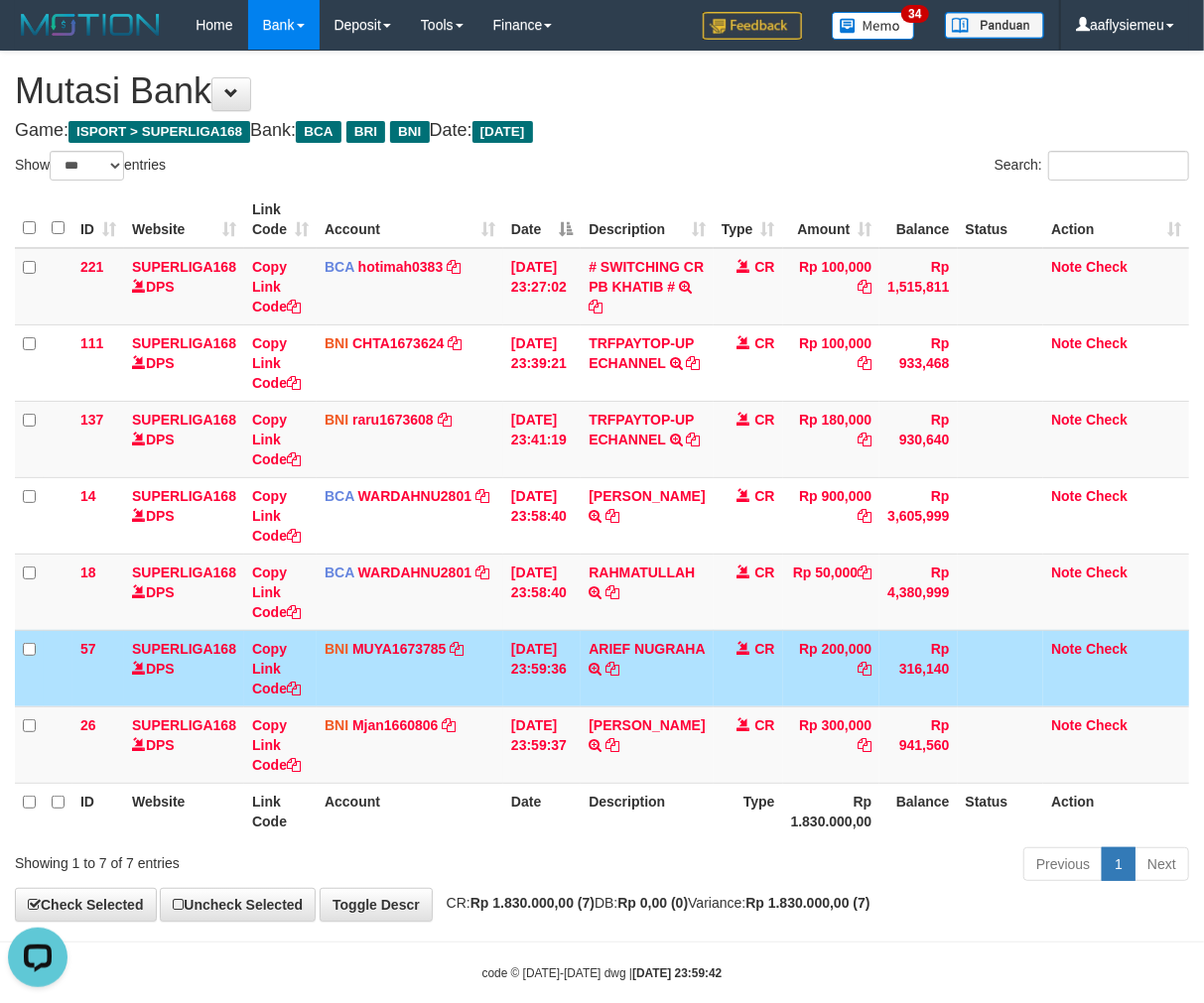 click on "Rp 200,000" at bounding box center [832, 668] 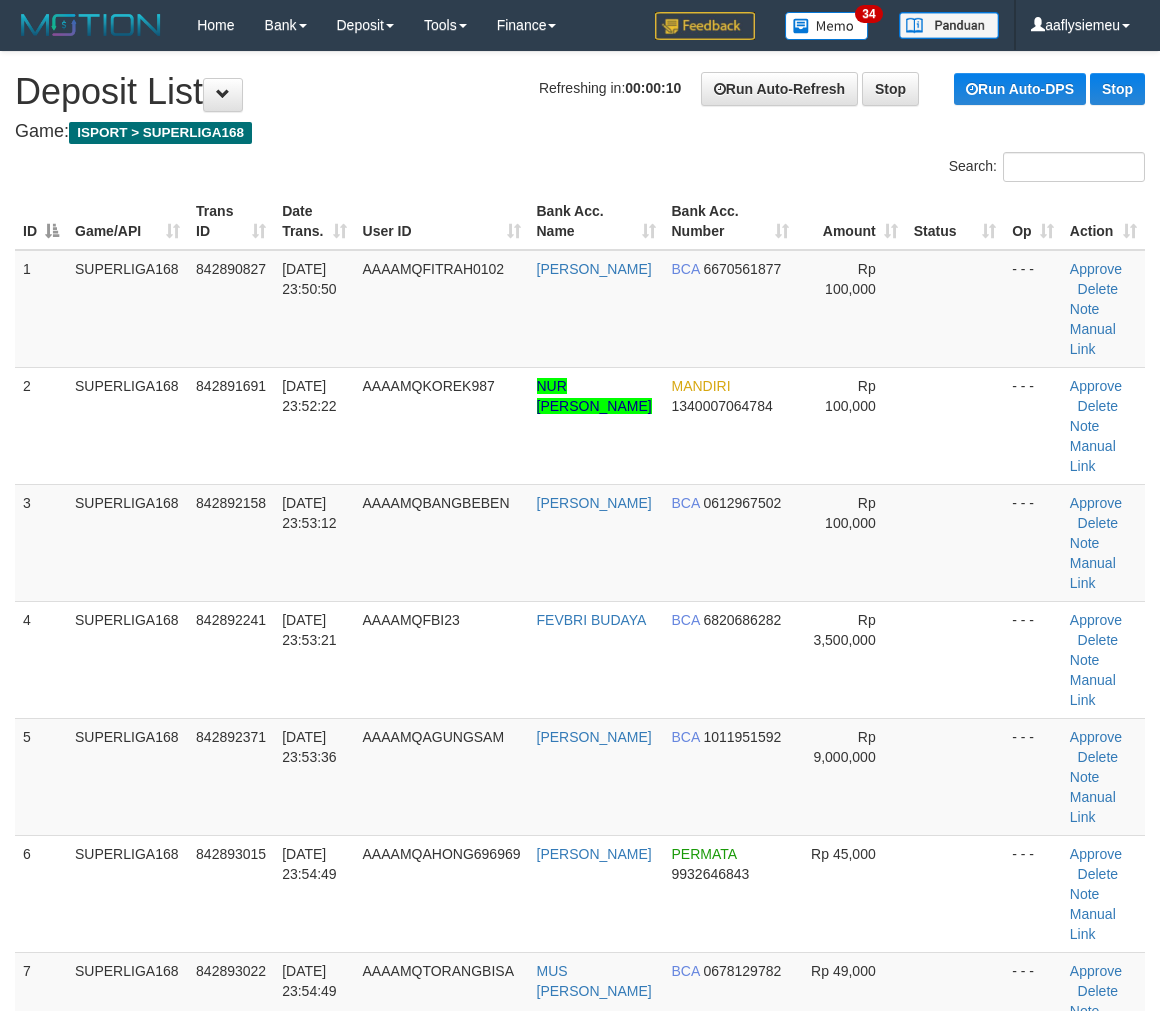 click on "[DATE] 23:59:26" at bounding box center [314, 1669] 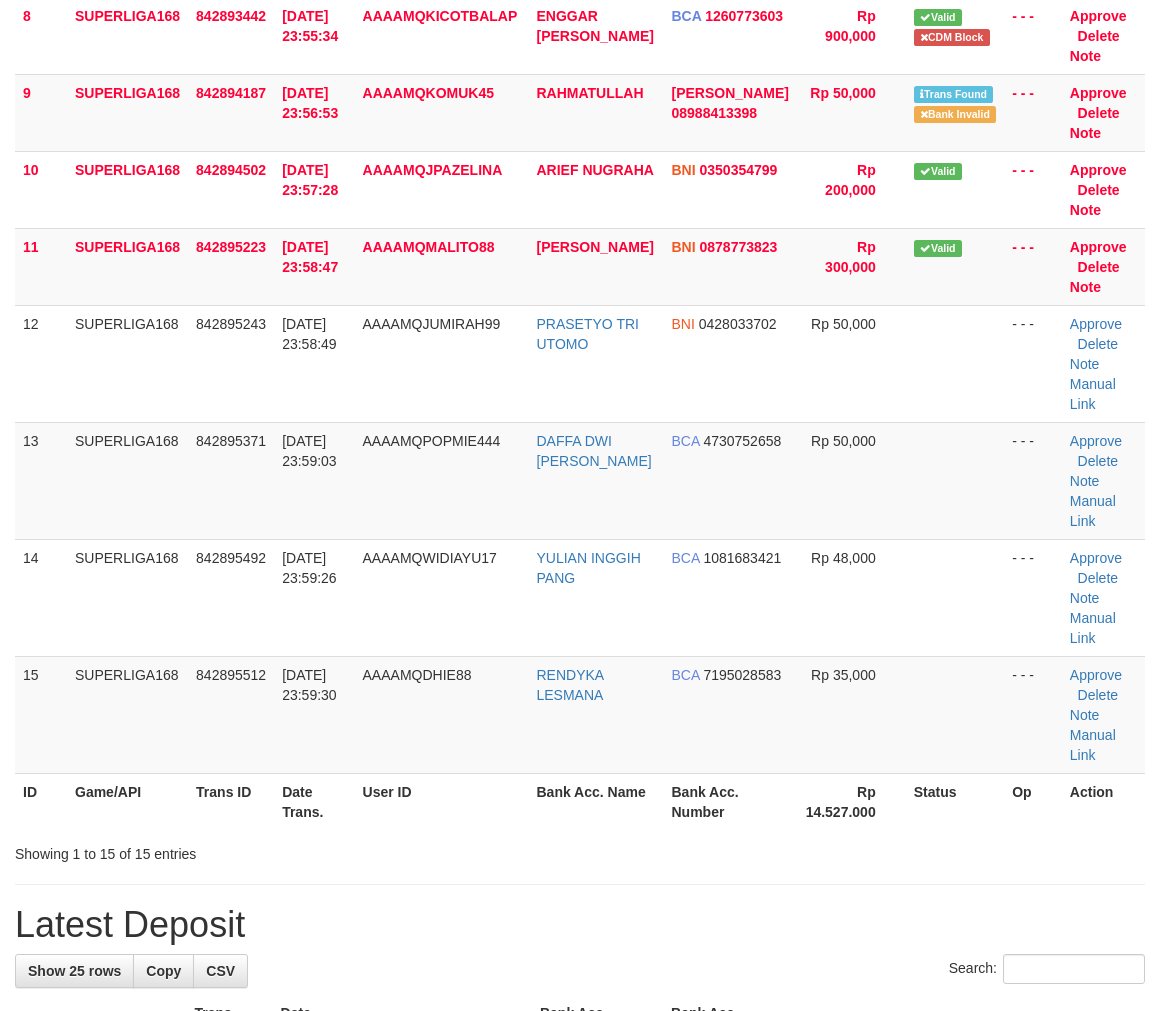 scroll, scrollTop: 777, scrollLeft: 0, axis: vertical 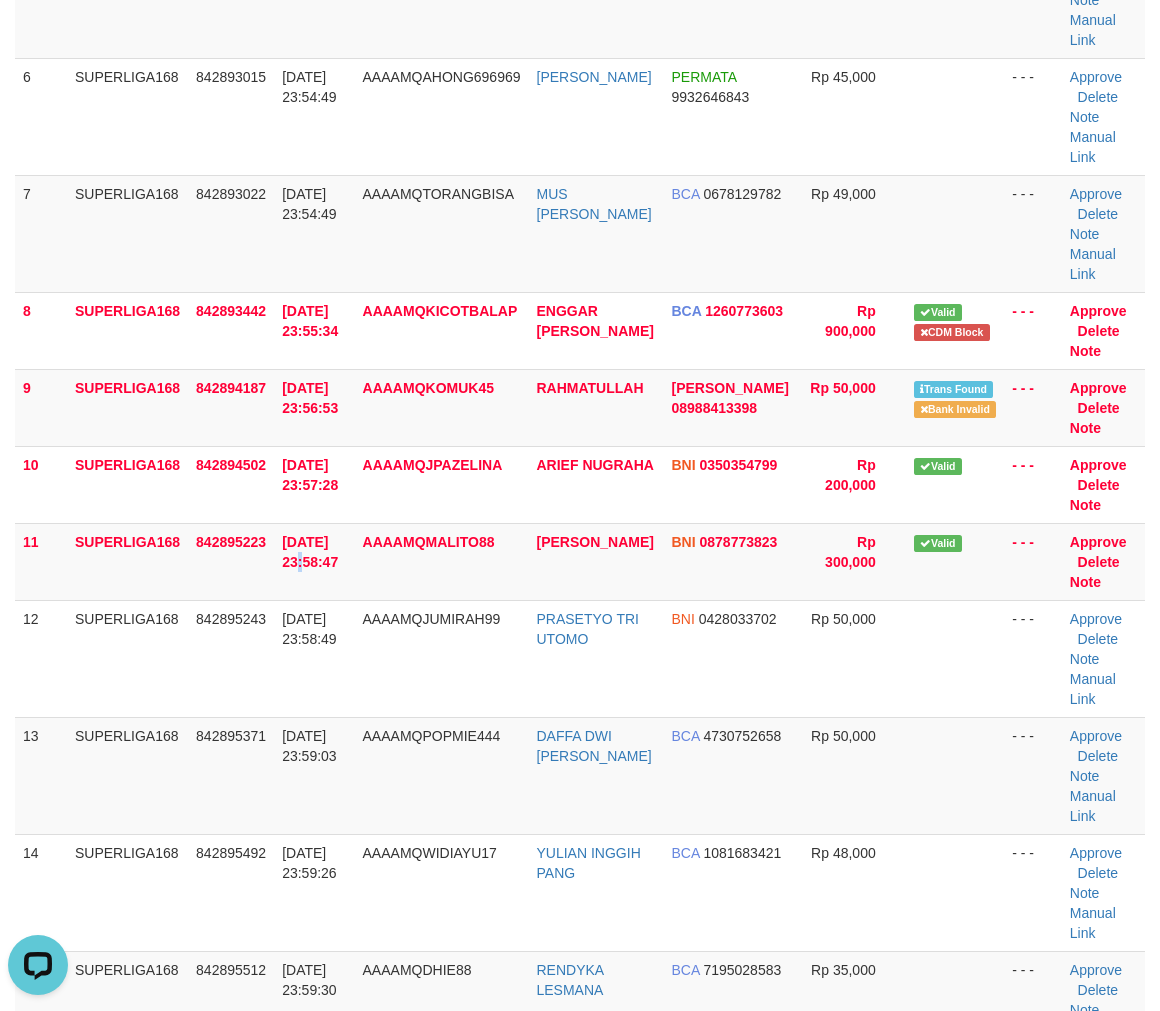 drag, startPoint x: 350, startPoint y: 541, endPoint x: 4, endPoint y: 648, distance: 362.16708 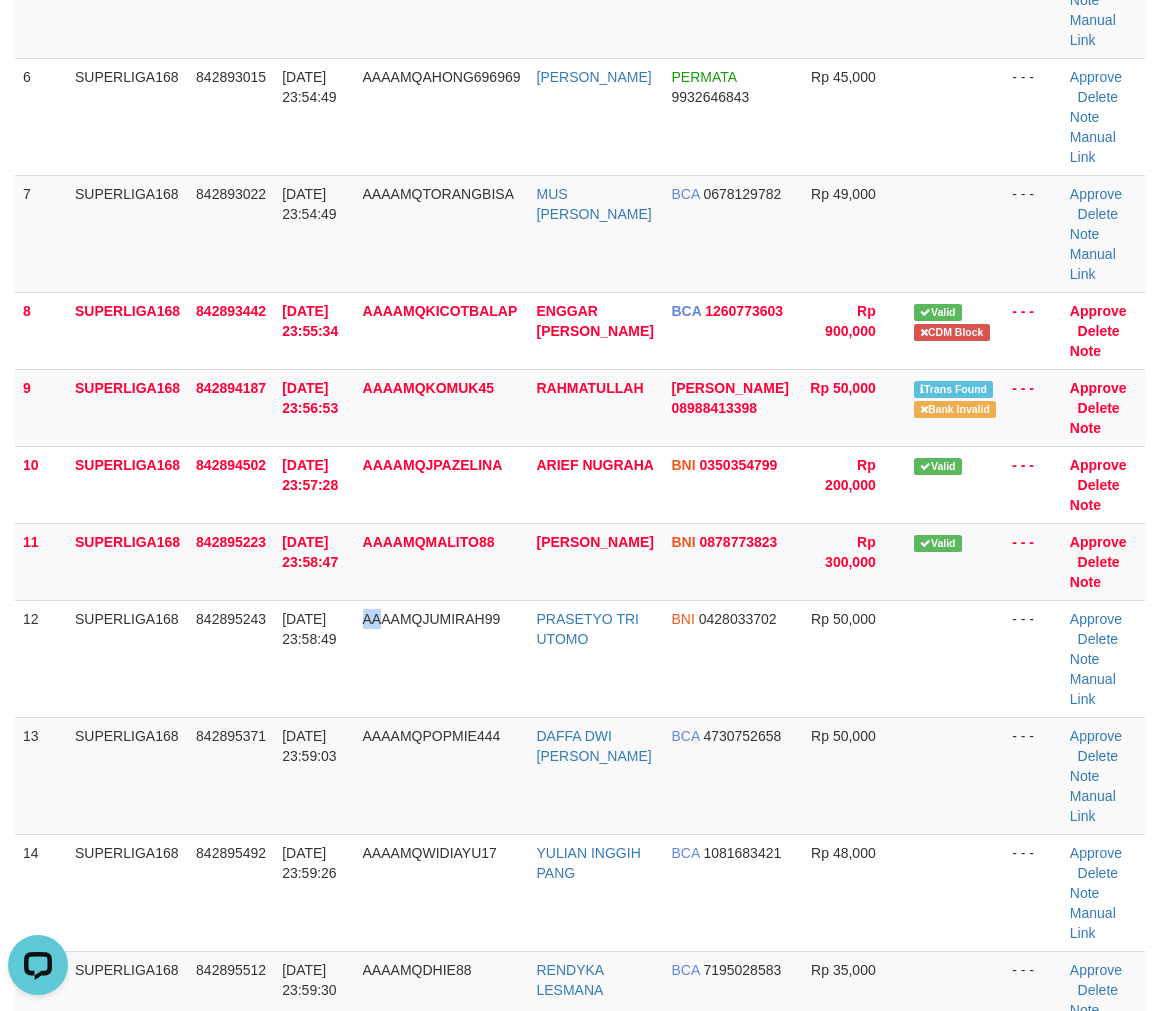 drag, startPoint x: 390, startPoint y: 602, endPoint x: 4, endPoint y: 695, distance: 397.04535 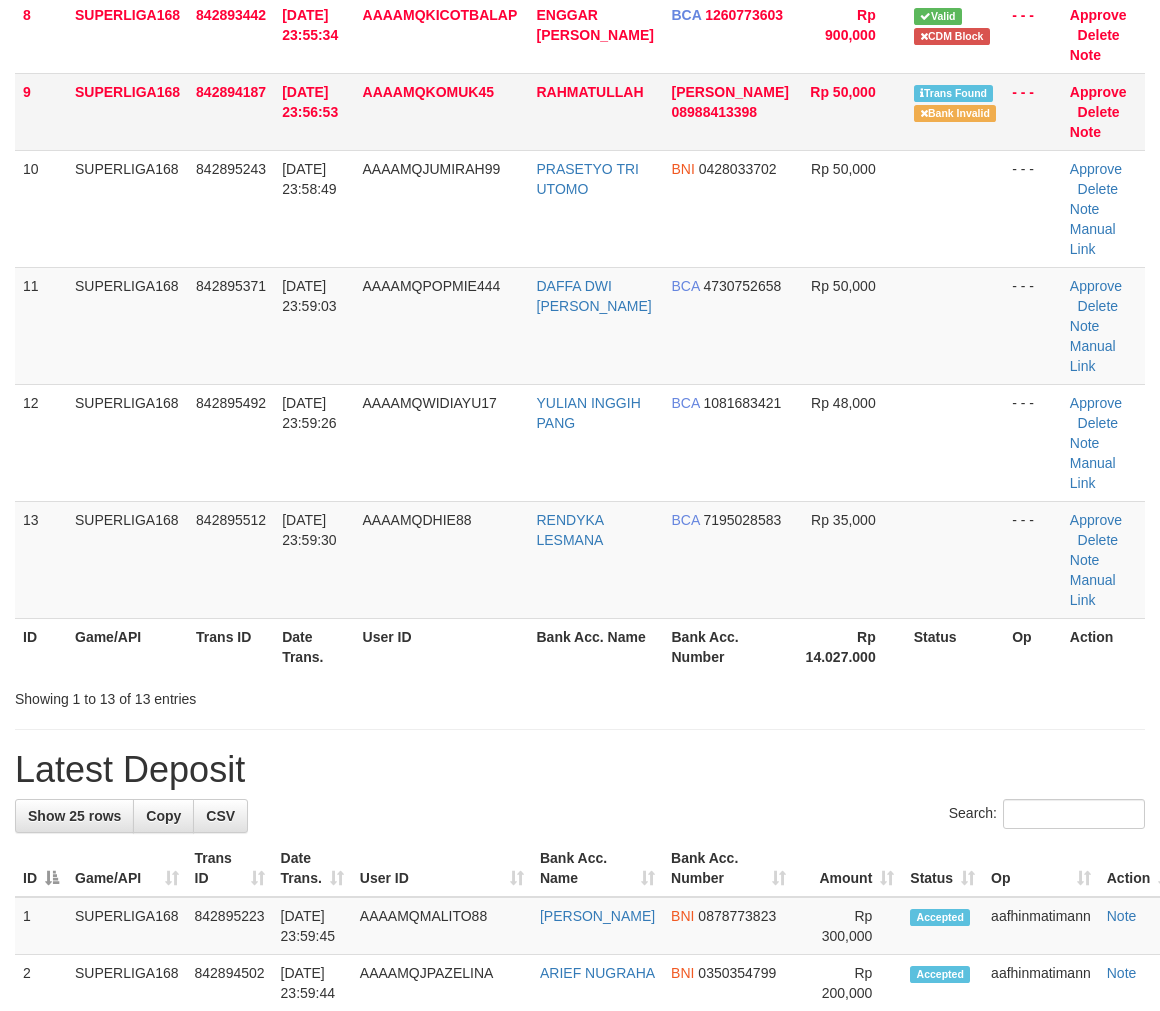 scroll, scrollTop: 777, scrollLeft: 0, axis: vertical 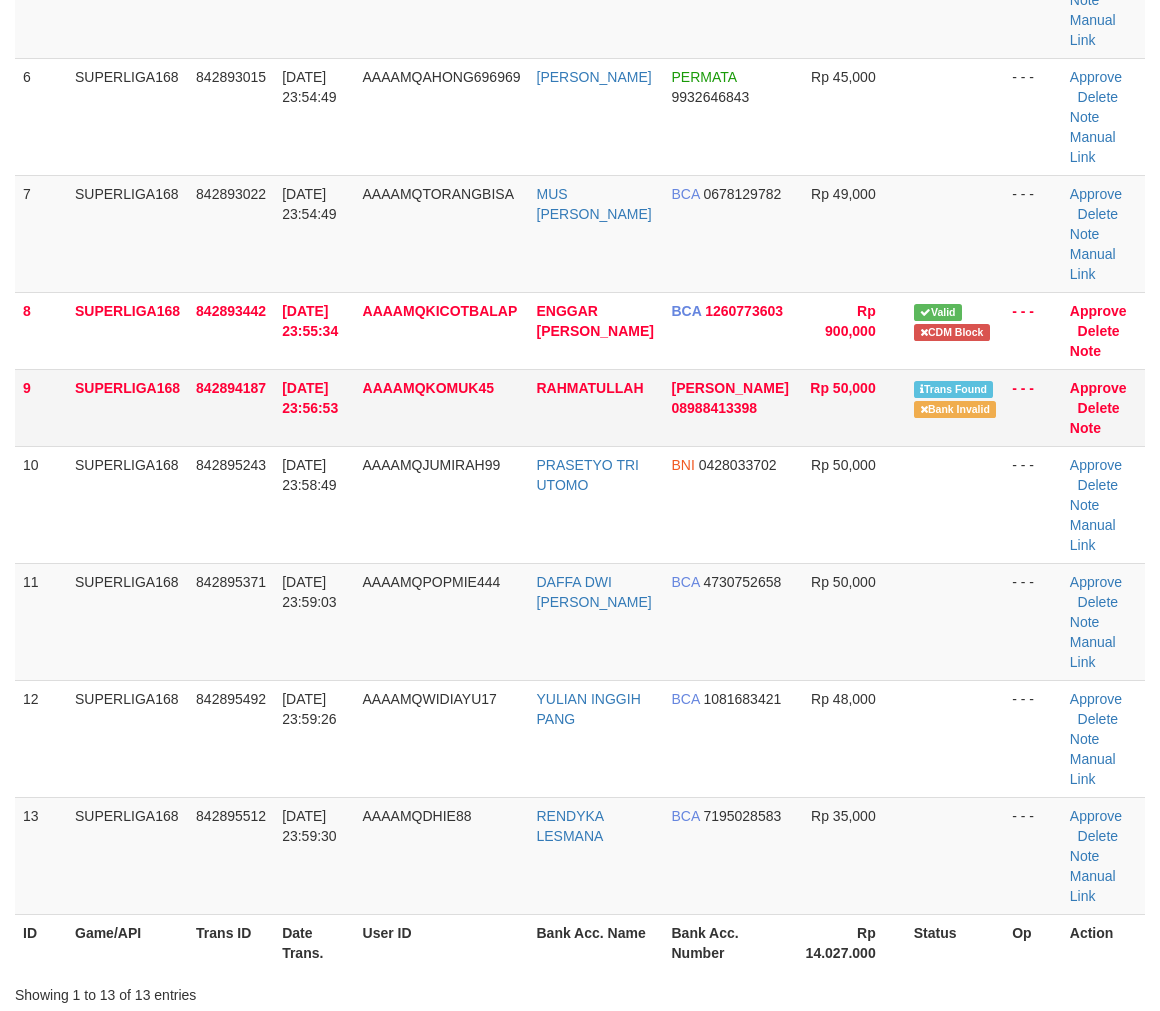 click on "[DATE] 23:56:53" at bounding box center (314, 407) 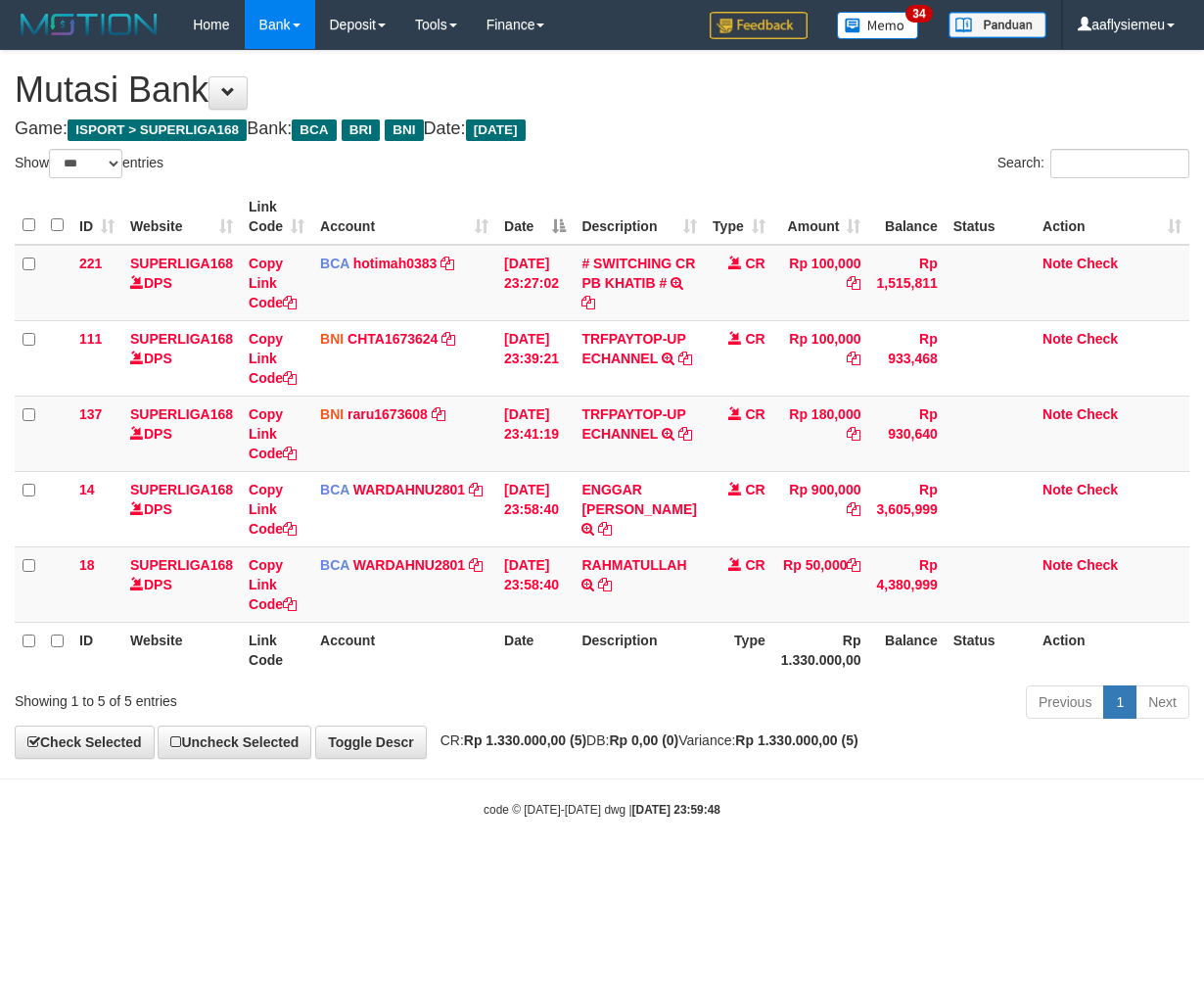 select on "***" 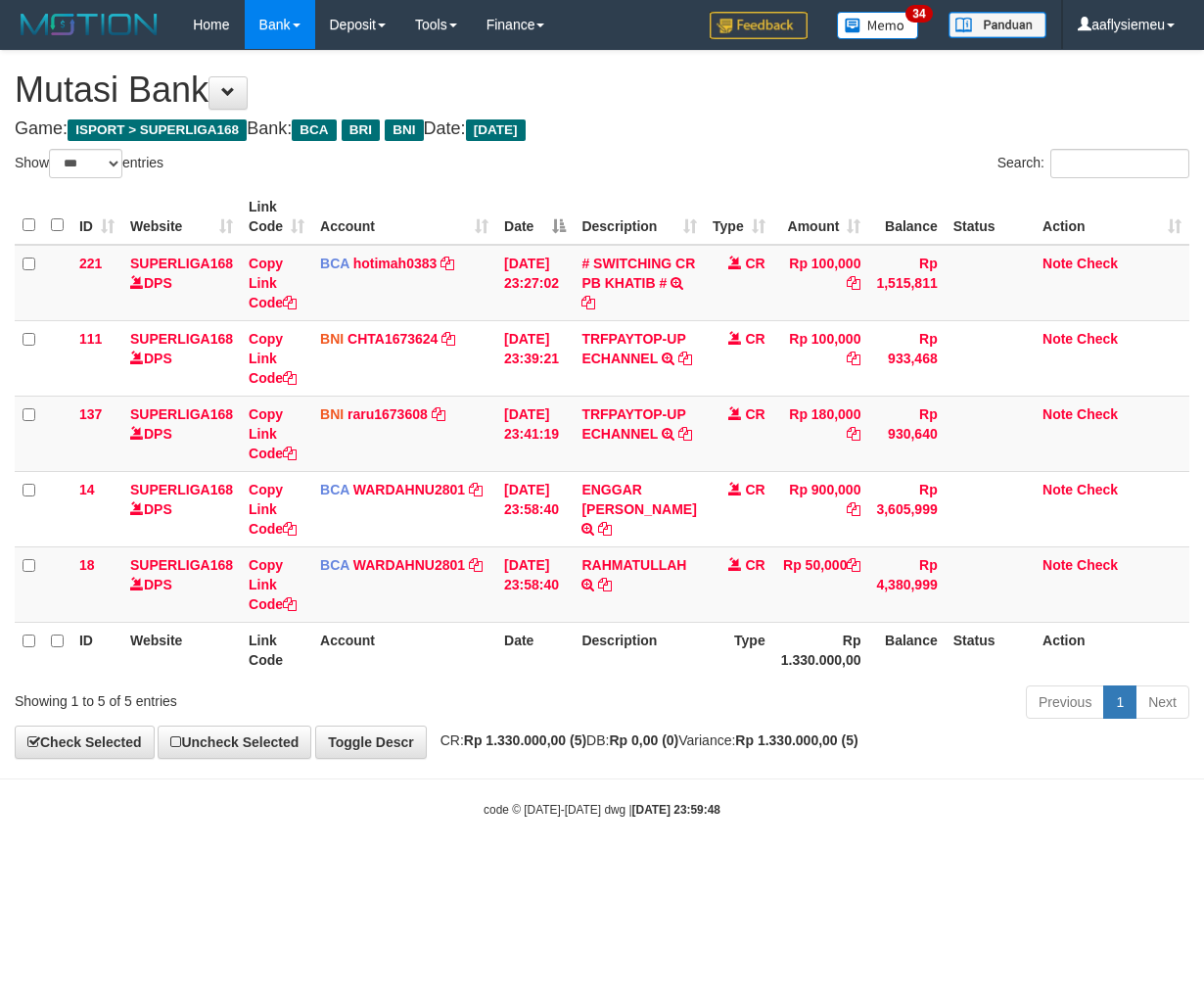 scroll, scrollTop: 0, scrollLeft: 0, axis: both 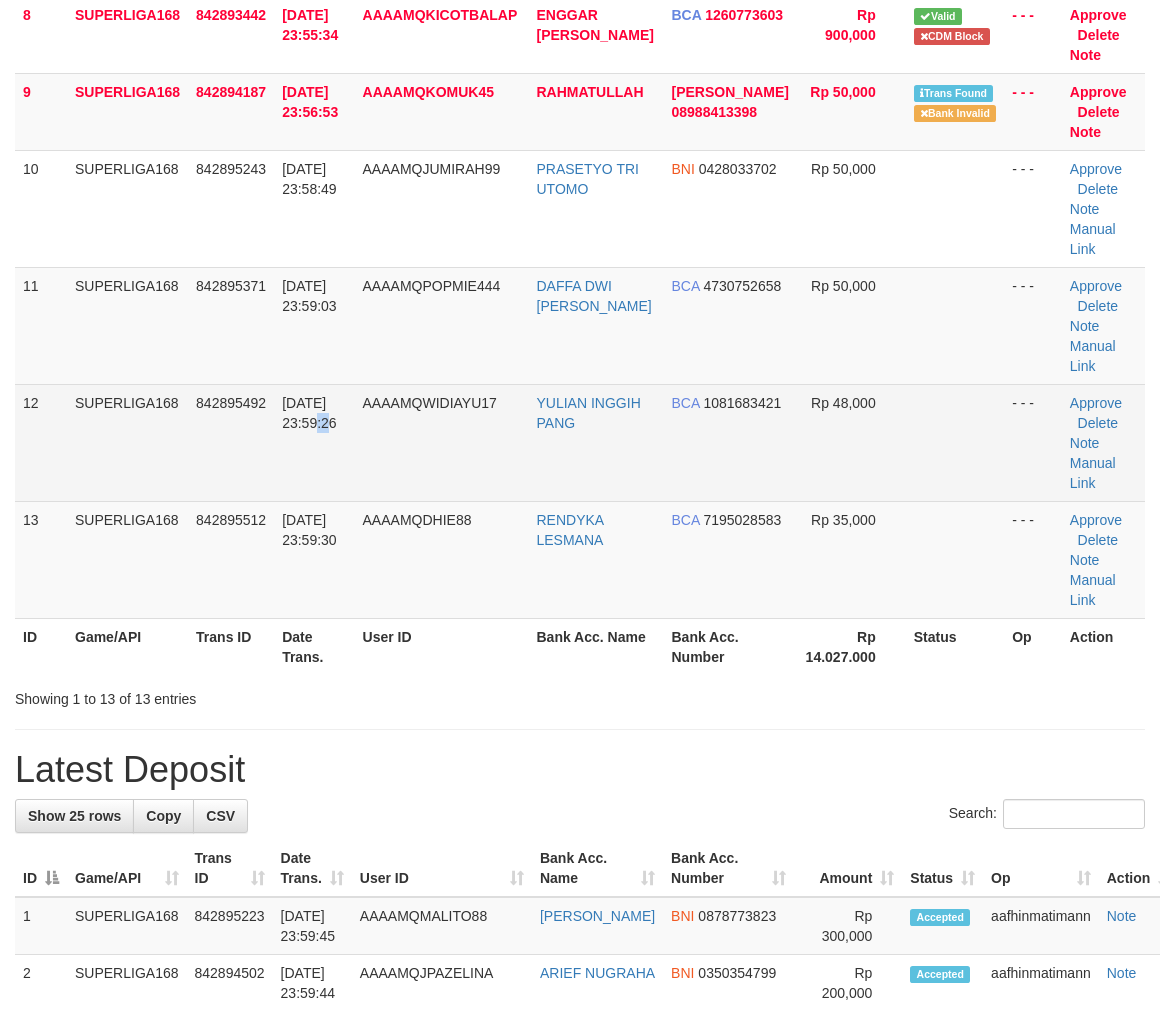 click on "[DATE] 23:59:26" at bounding box center (309, 413) 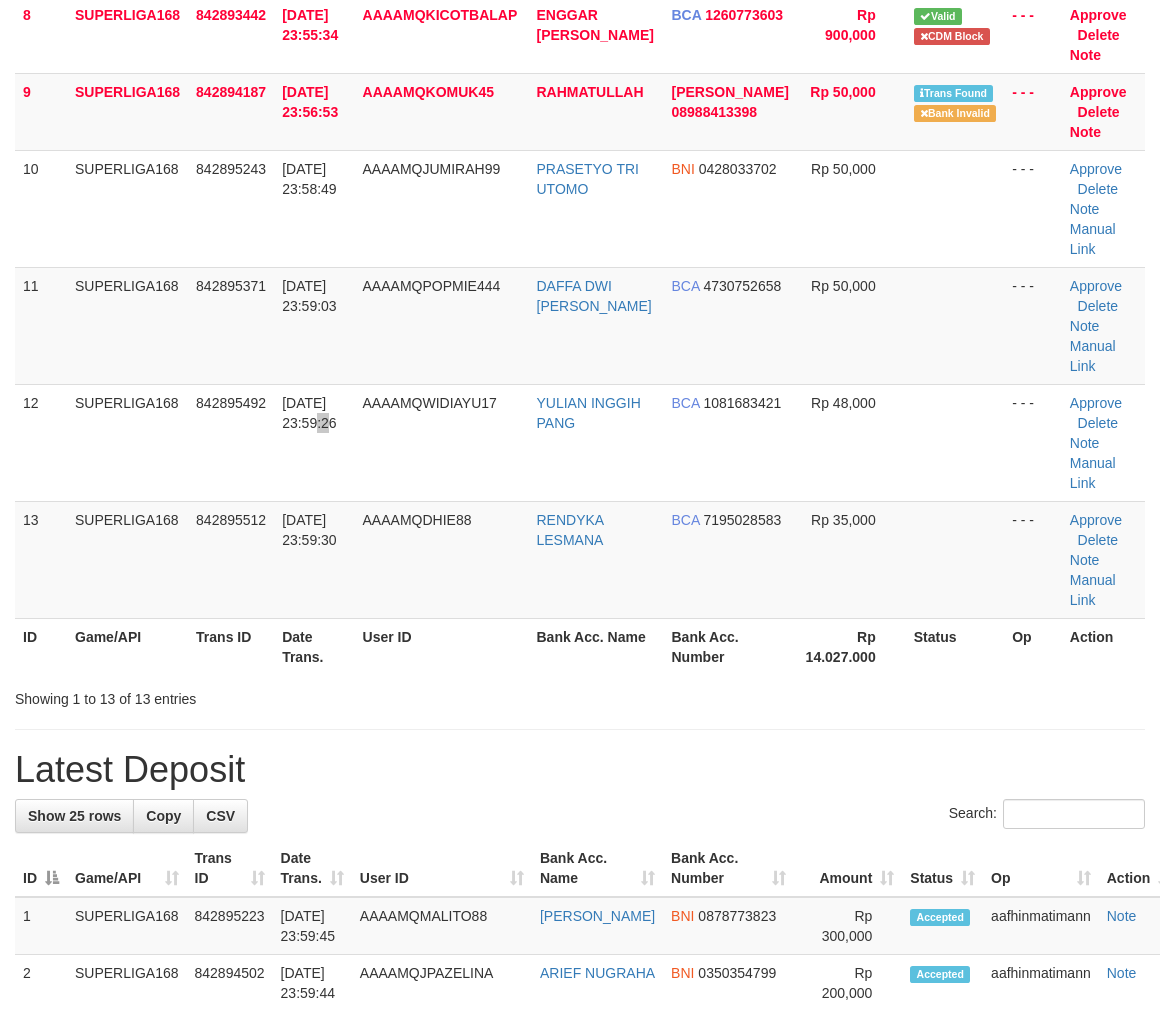 scroll, scrollTop: 777, scrollLeft: 0, axis: vertical 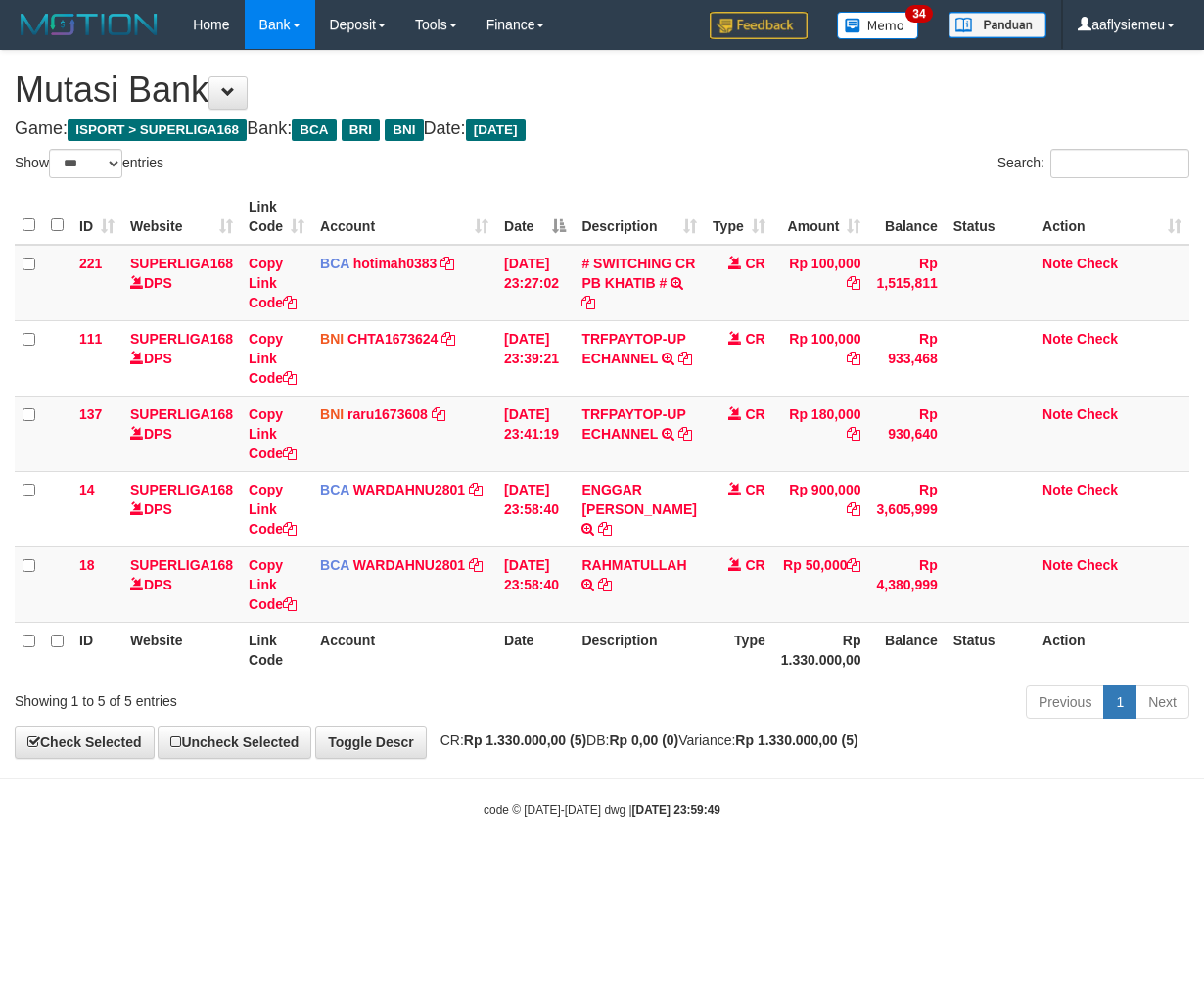 select on "***" 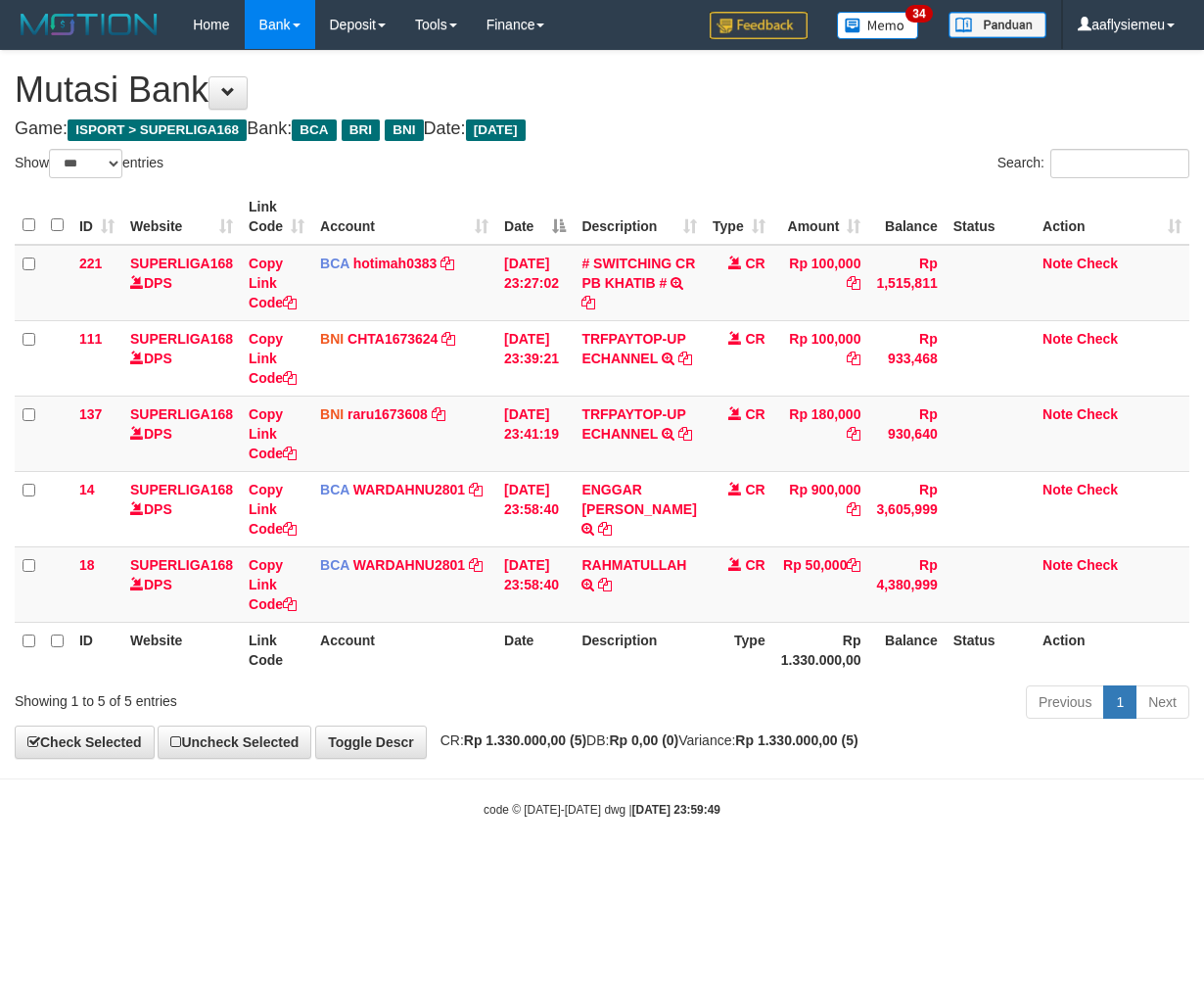scroll, scrollTop: 0, scrollLeft: 0, axis: both 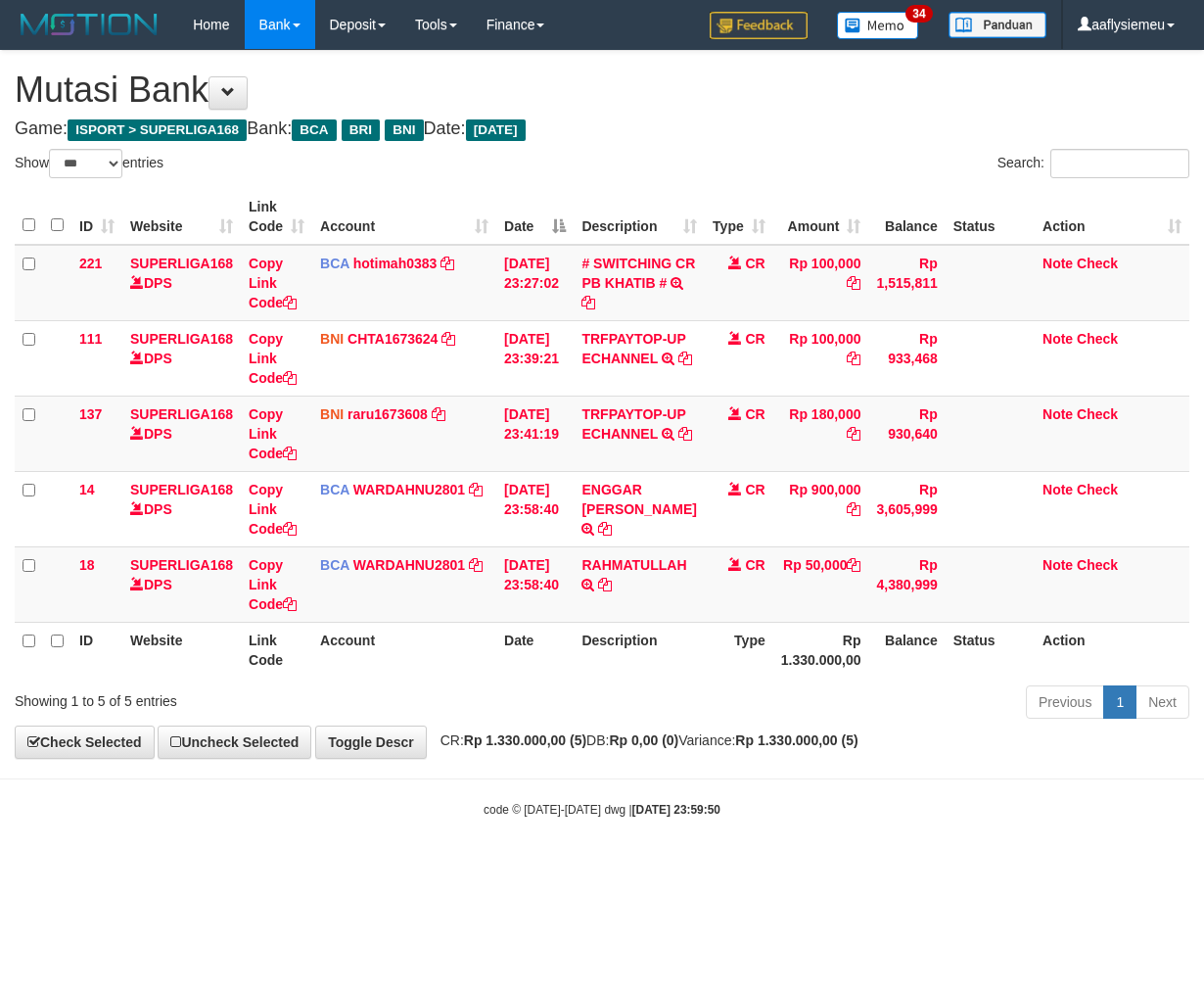 select on "***" 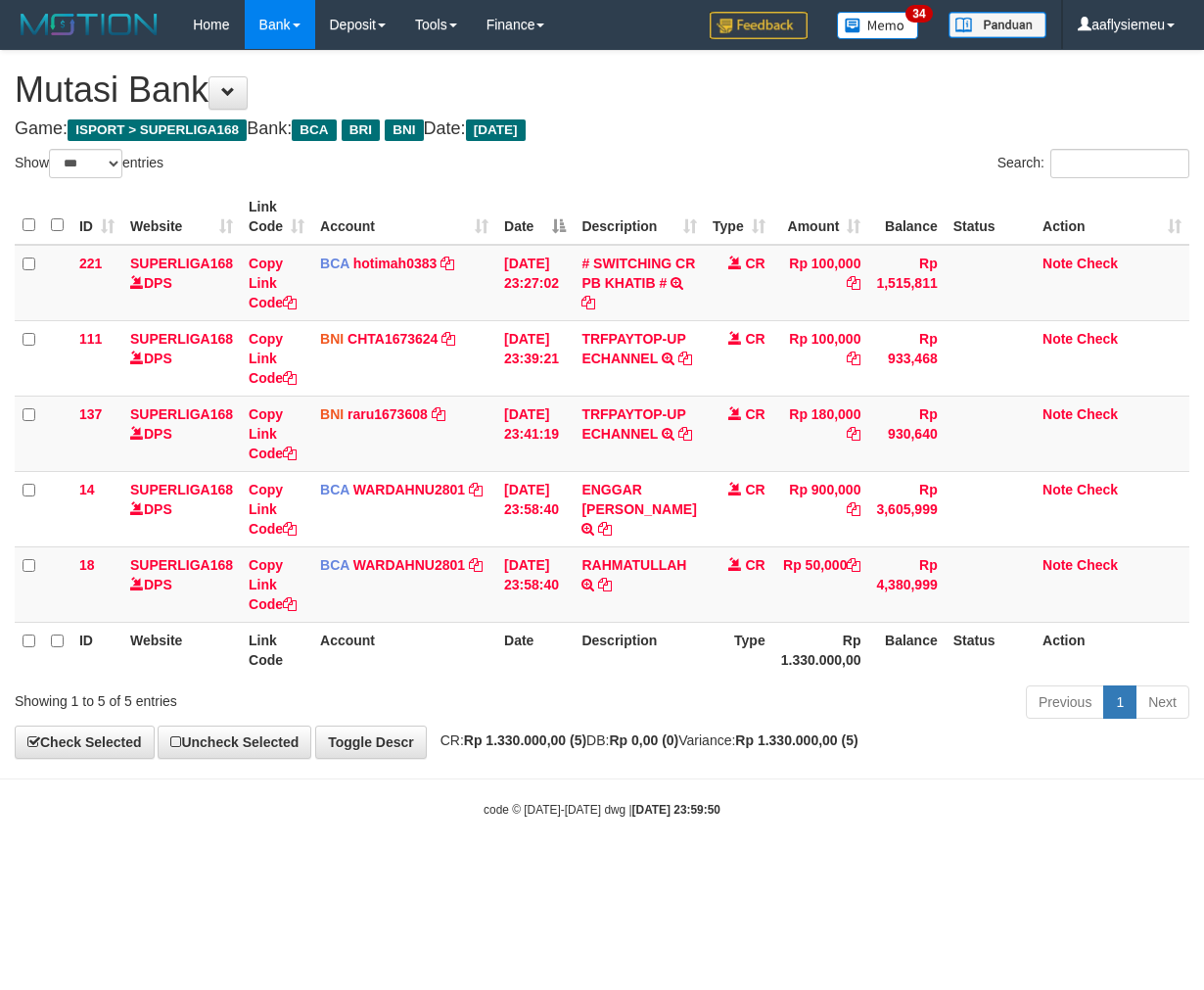 scroll, scrollTop: 0, scrollLeft: 0, axis: both 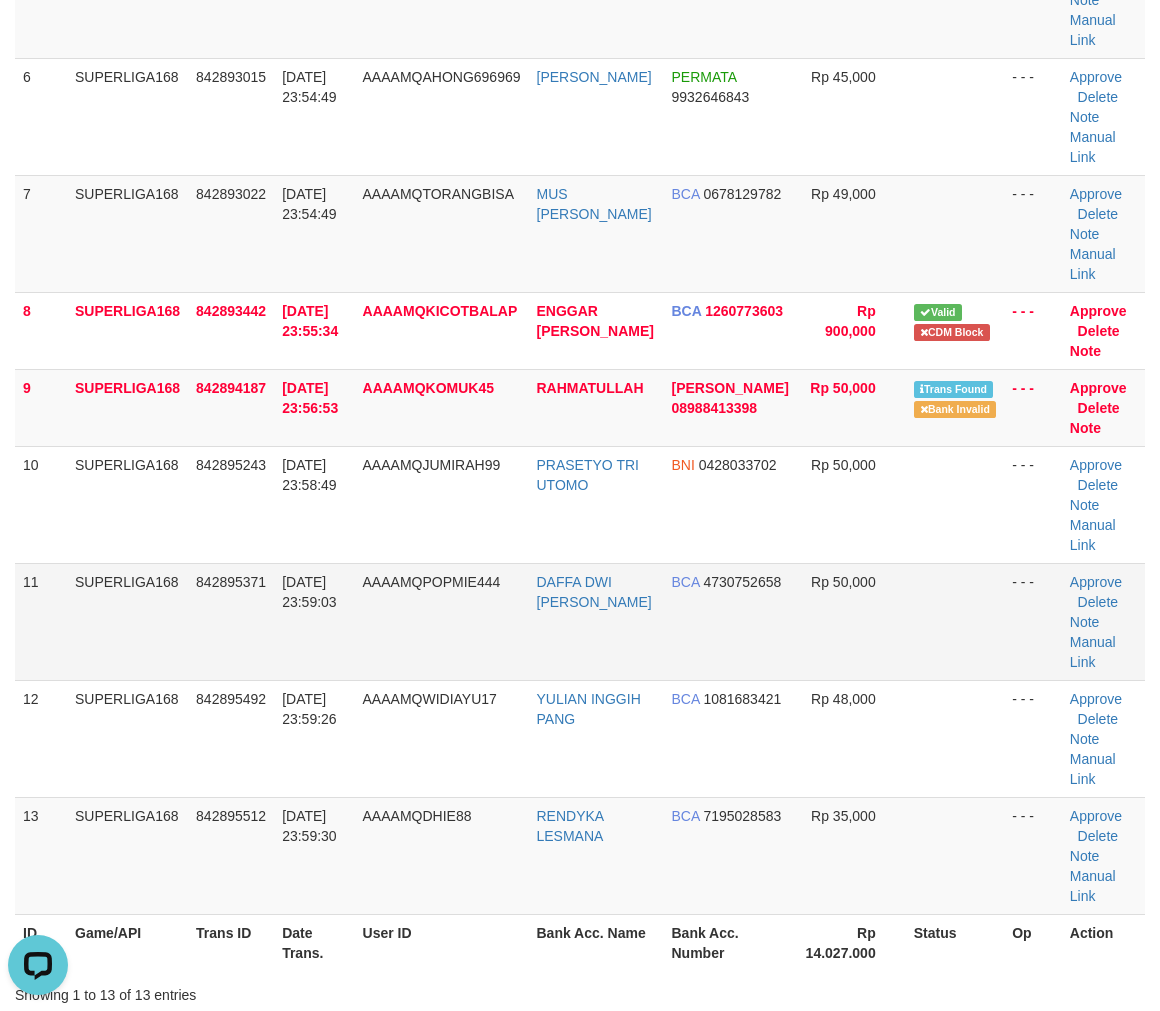 click on "11" at bounding box center (41, 621) 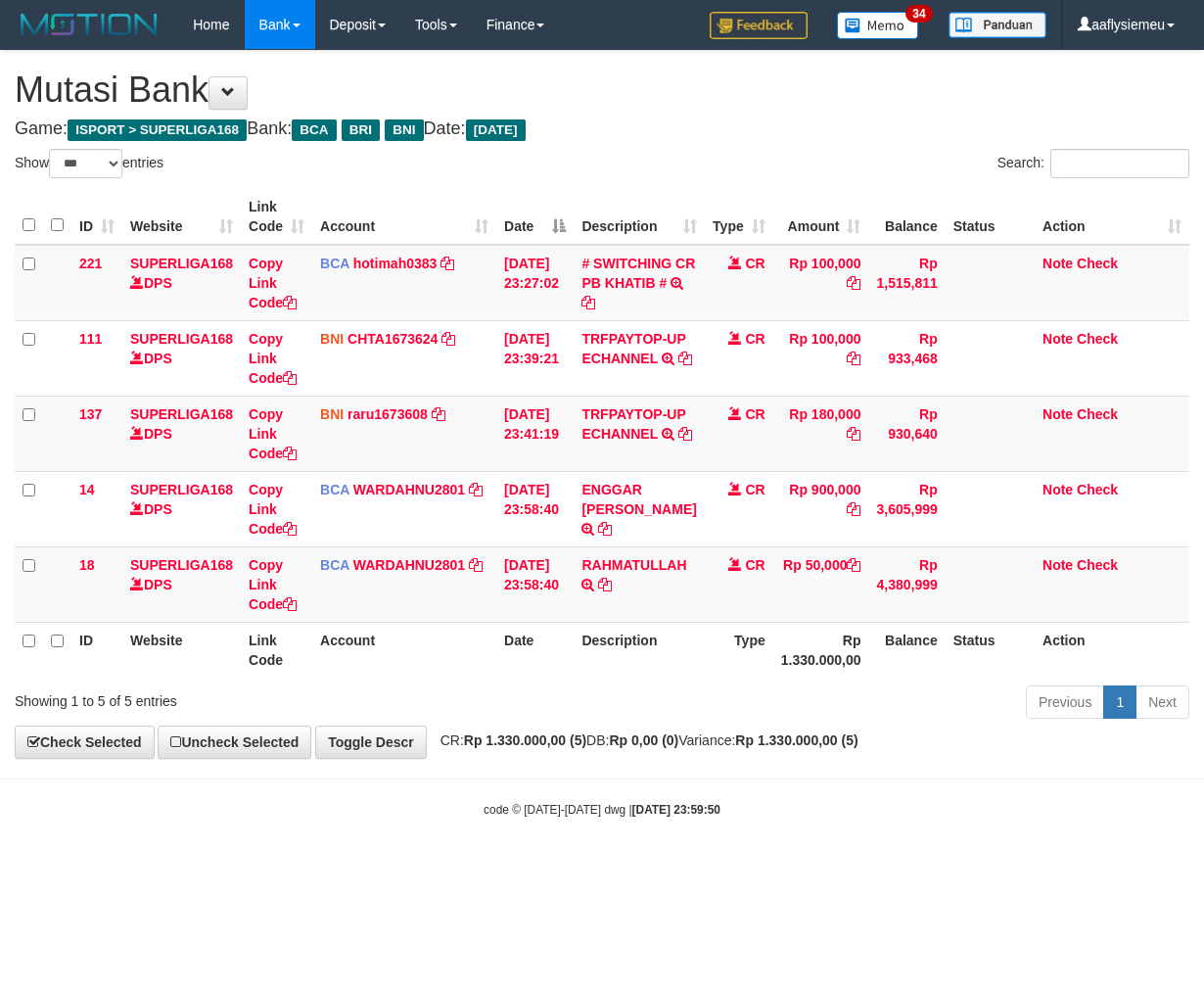 select on "***" 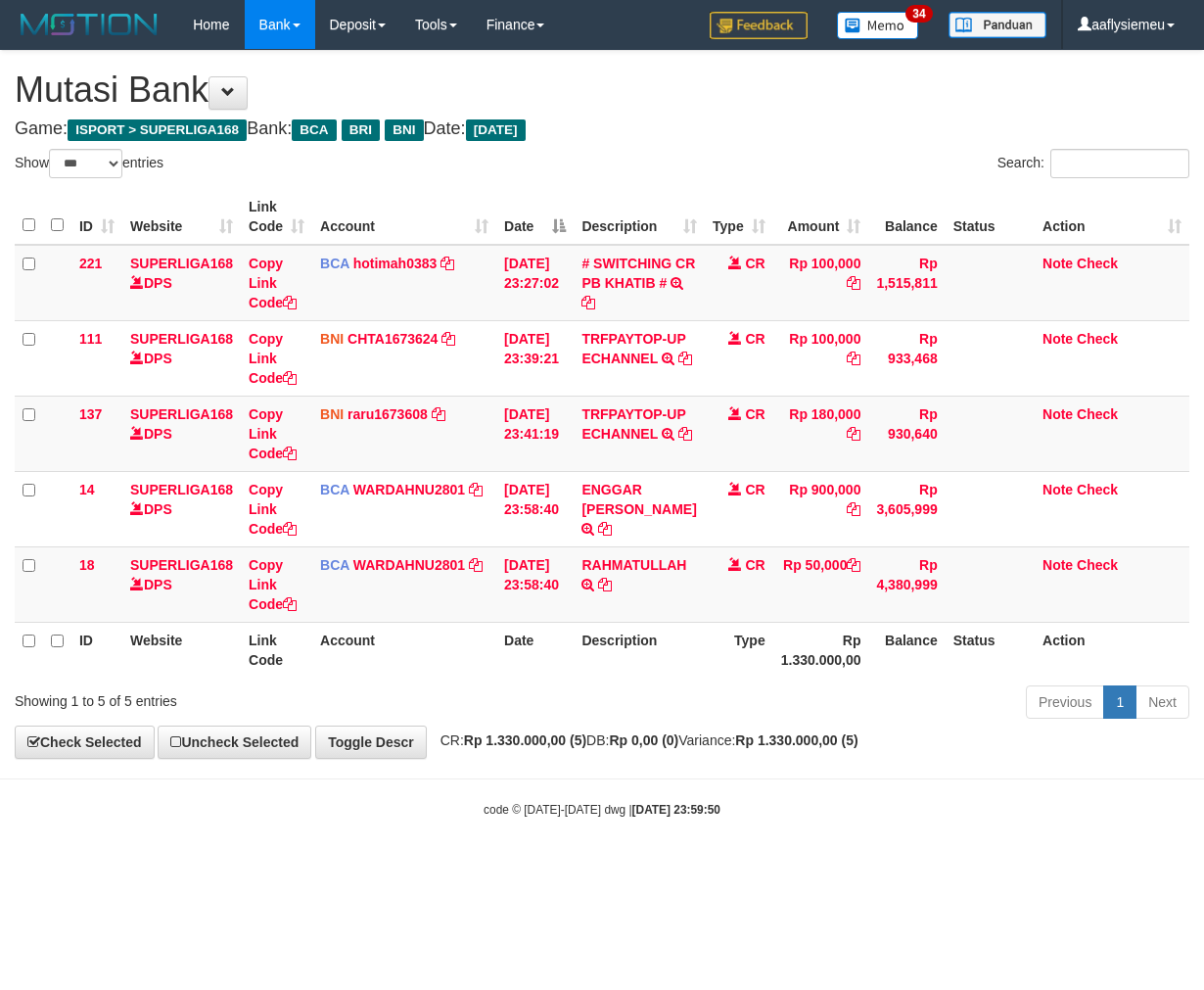 scroll, scrollTop: 0, scrollLeft: 0, axis: both 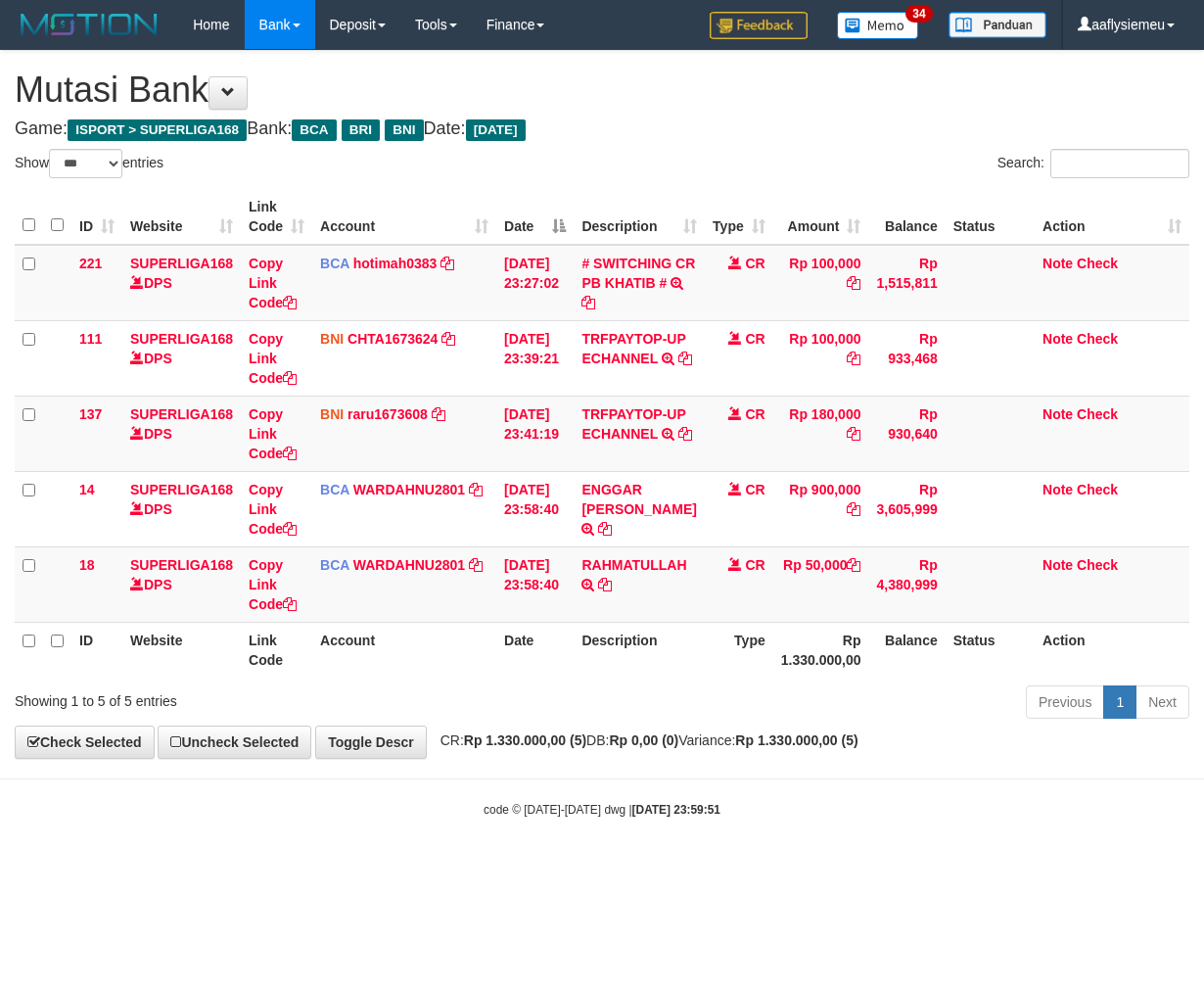 select on "***" 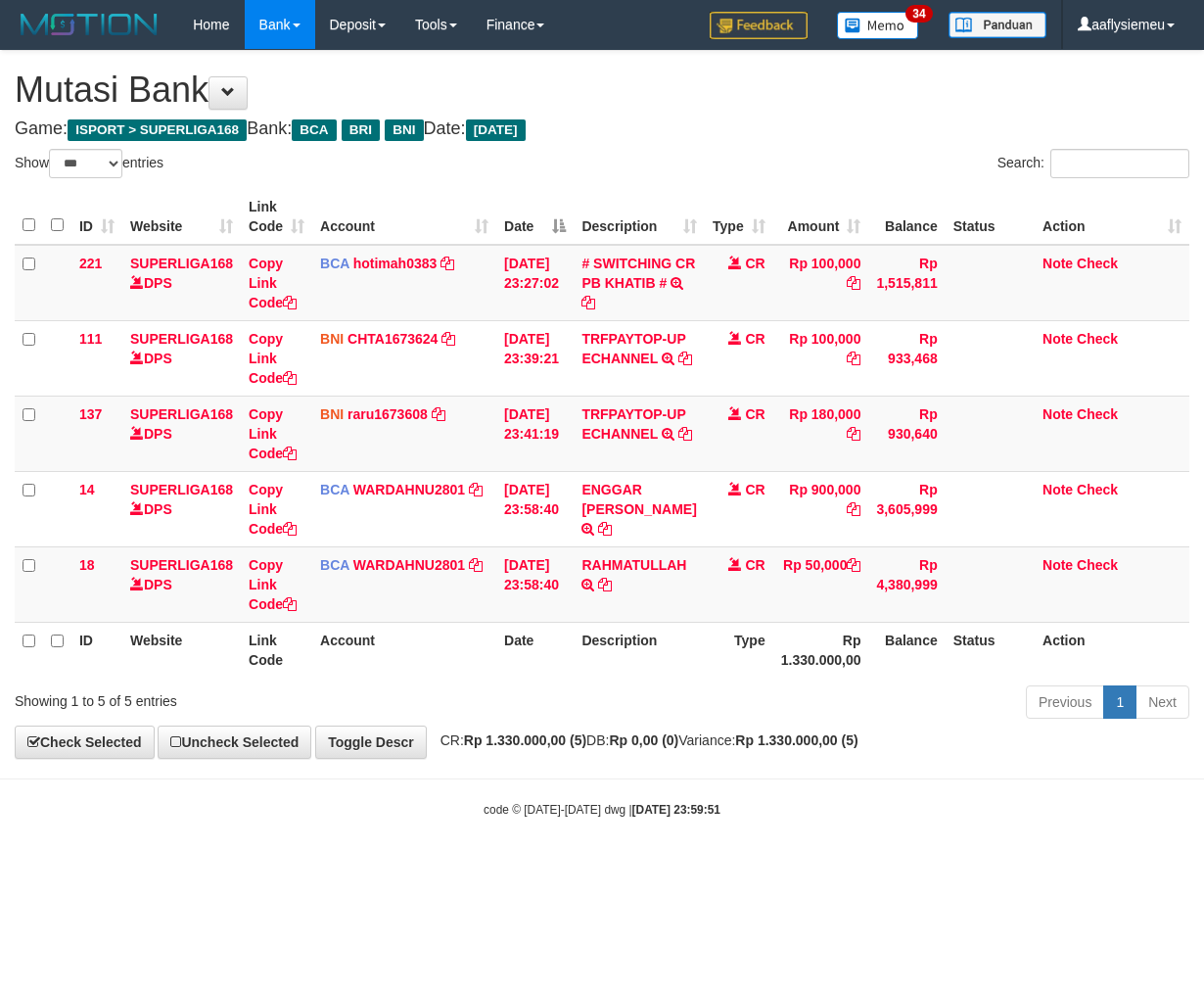 scroll, scrollTop: 0, scrollLeft: 0, axis: both 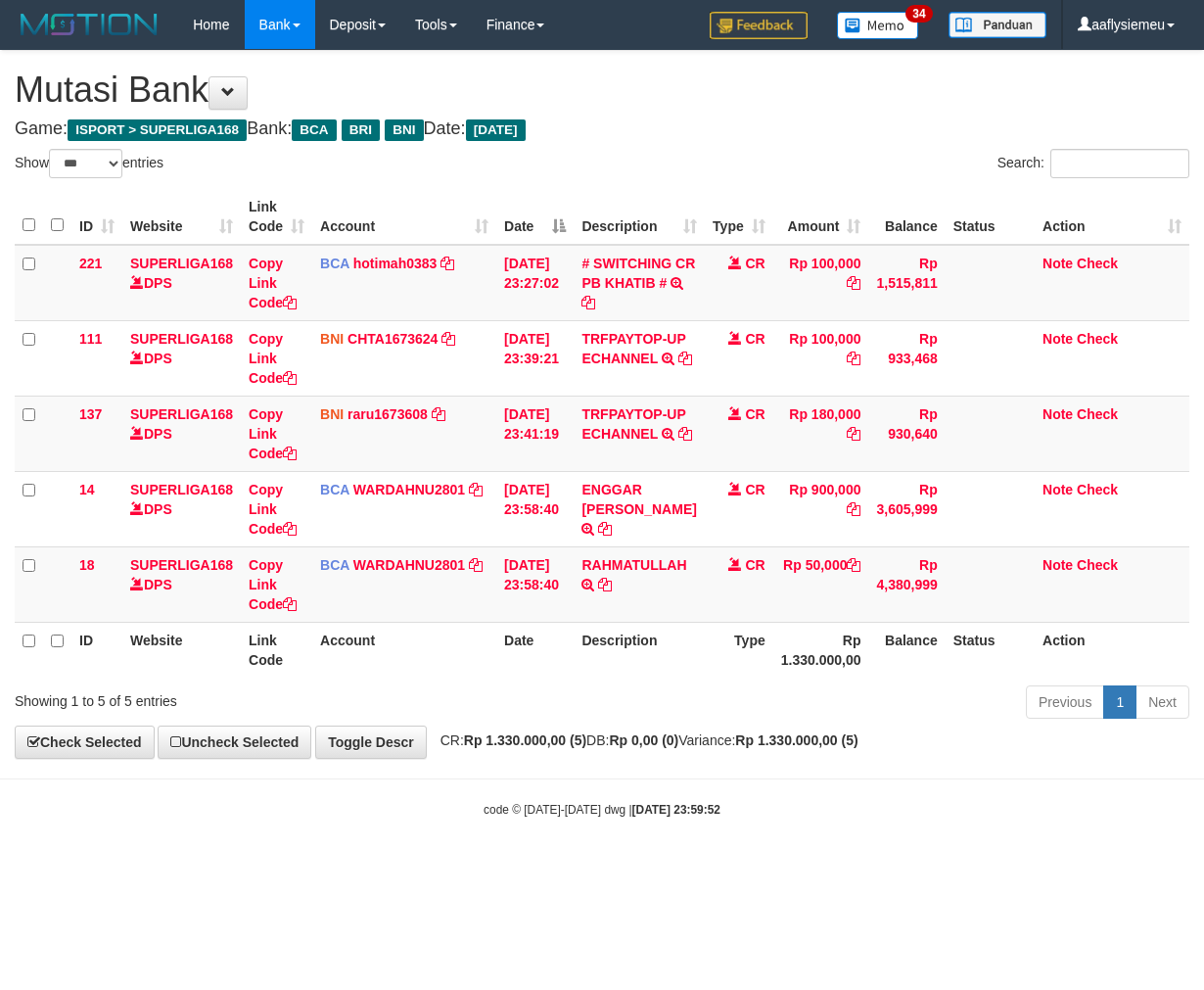 select on "***" 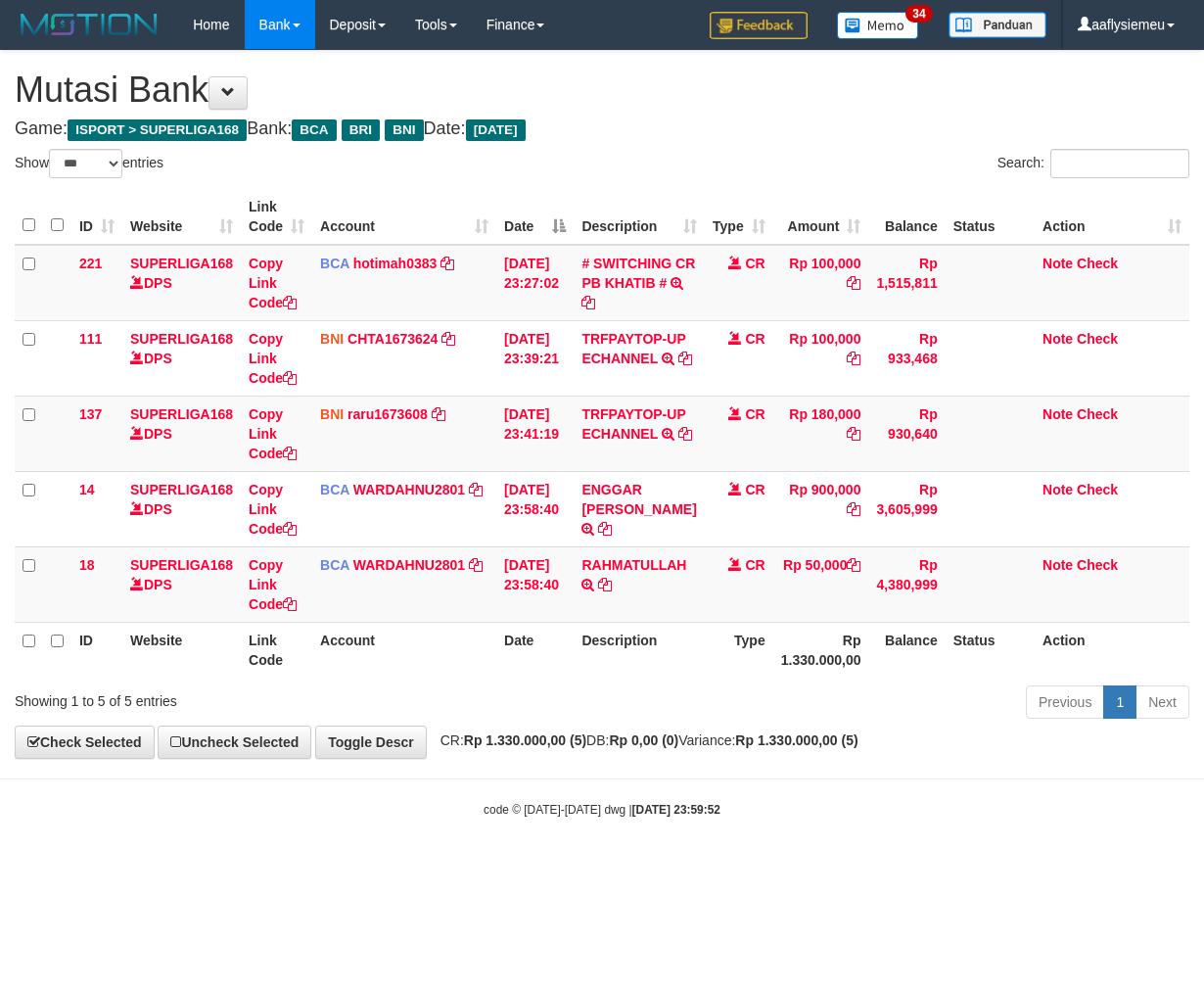 scroll, scrollTop: 0, scrollLeft: 0, axis: both 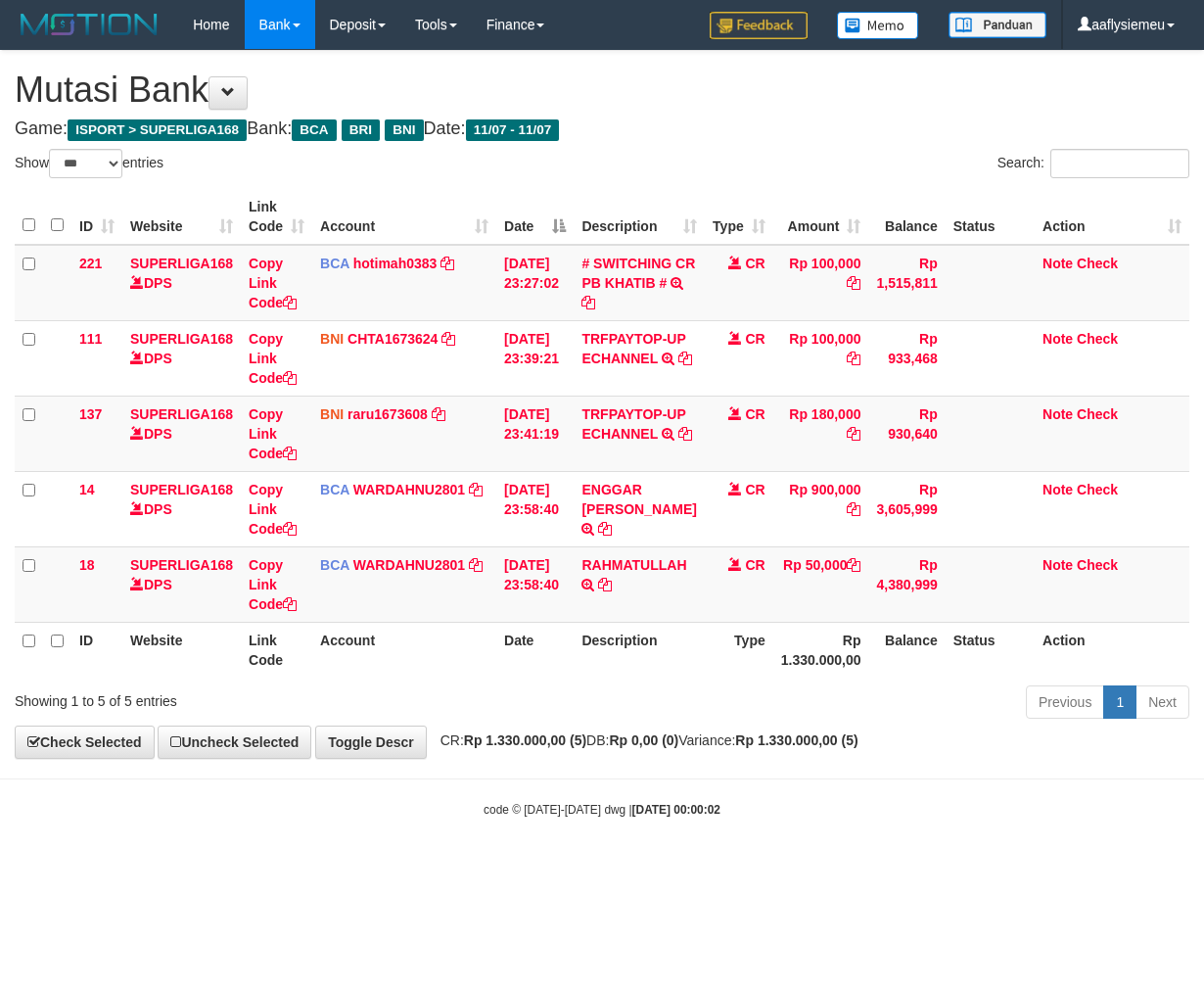 select on "***" 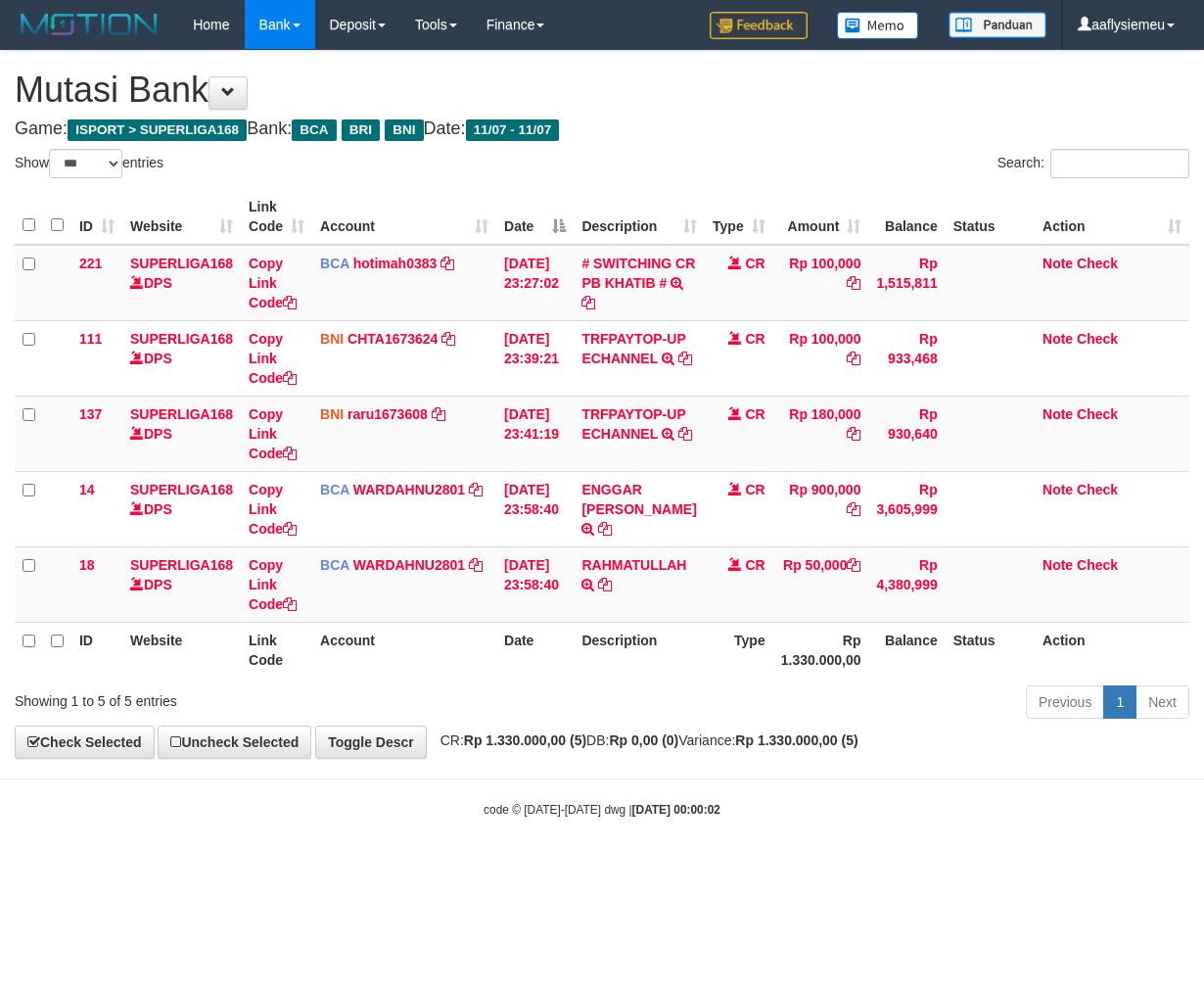 scroll, scrollTop: 0, scrollLeft: 0, axis: both 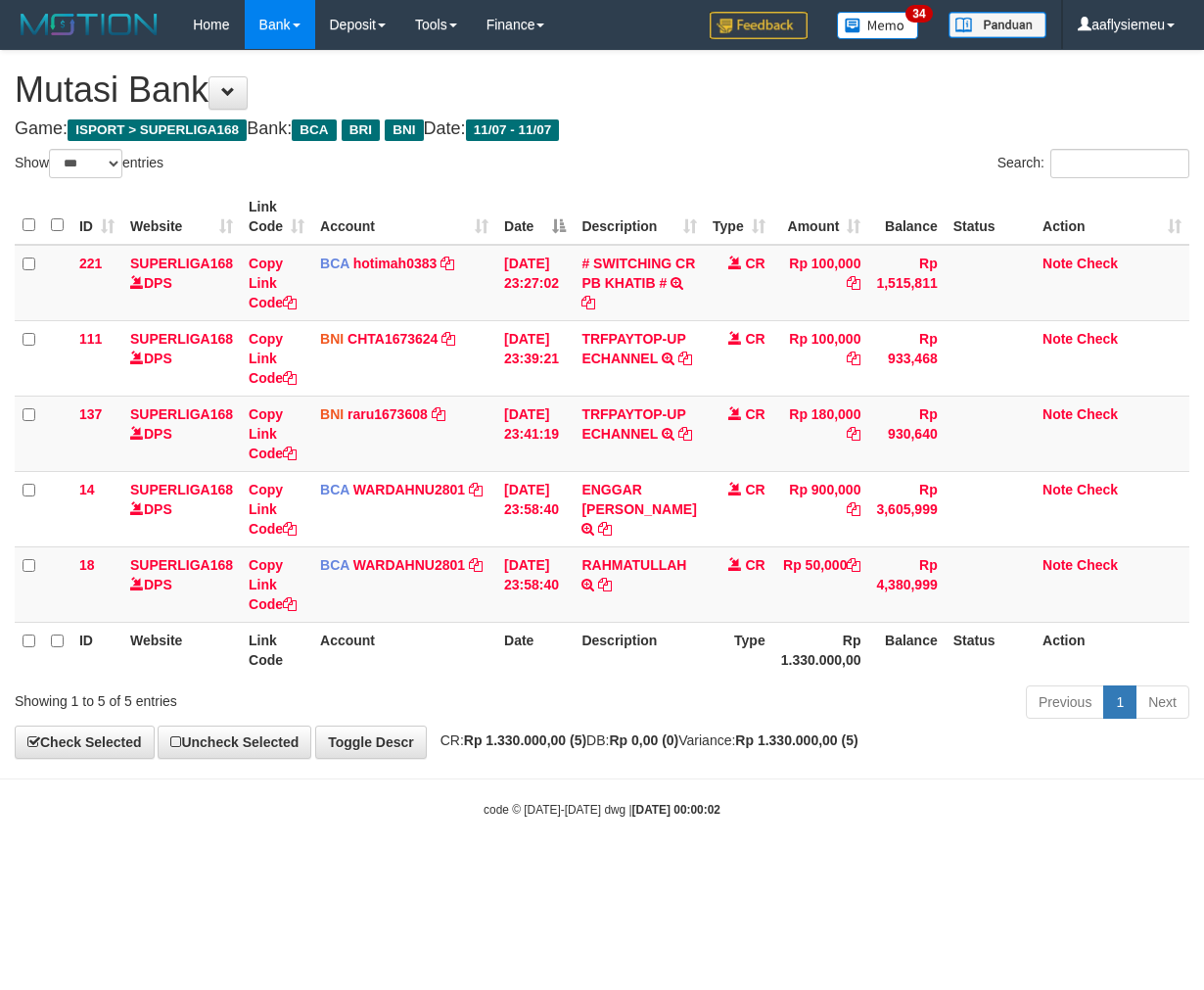 drag, startPoint x: 720, startPoint y: 691, endPoint x: 750, endPoint y: 687, distance: 30.265492 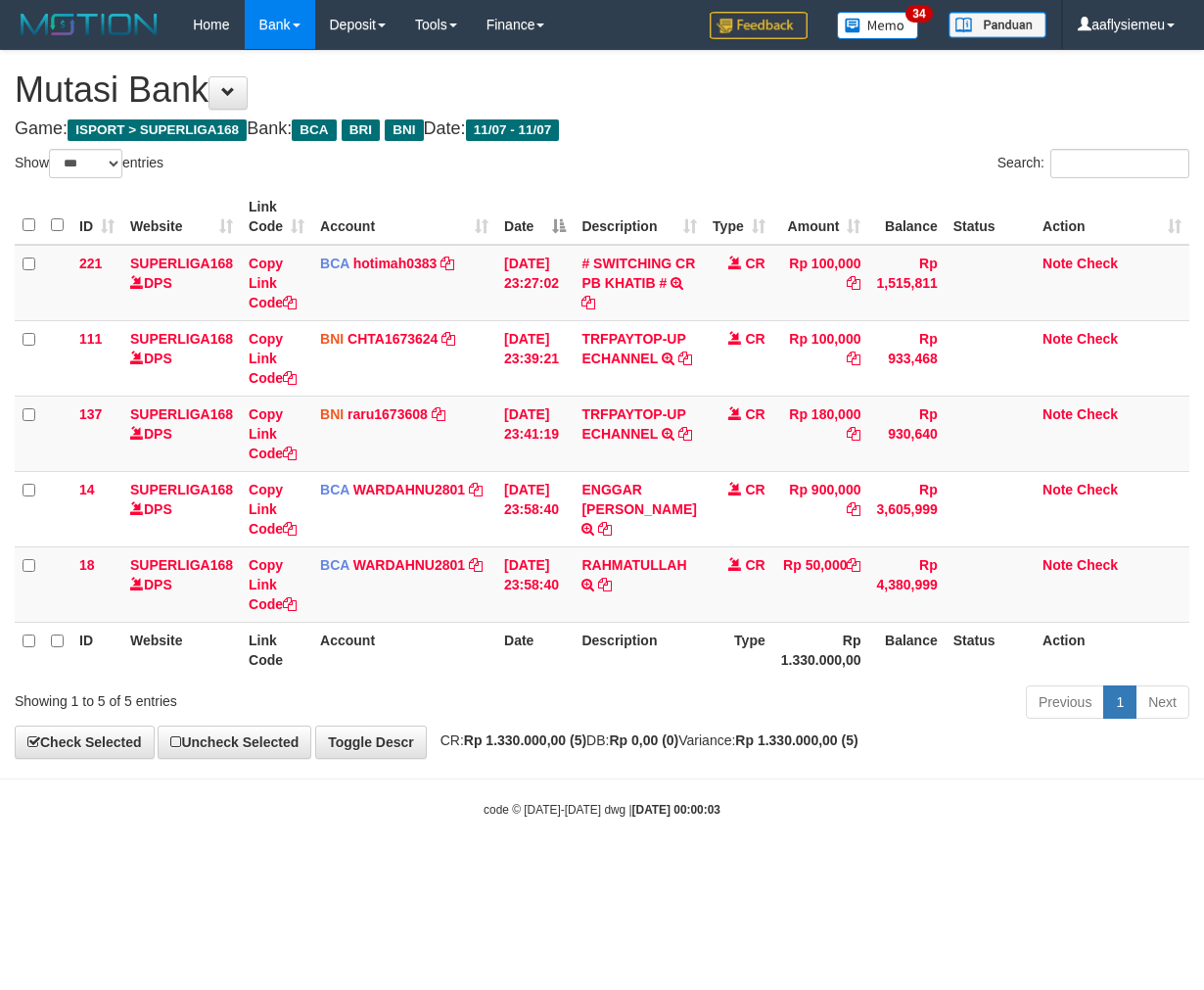 select on "***" 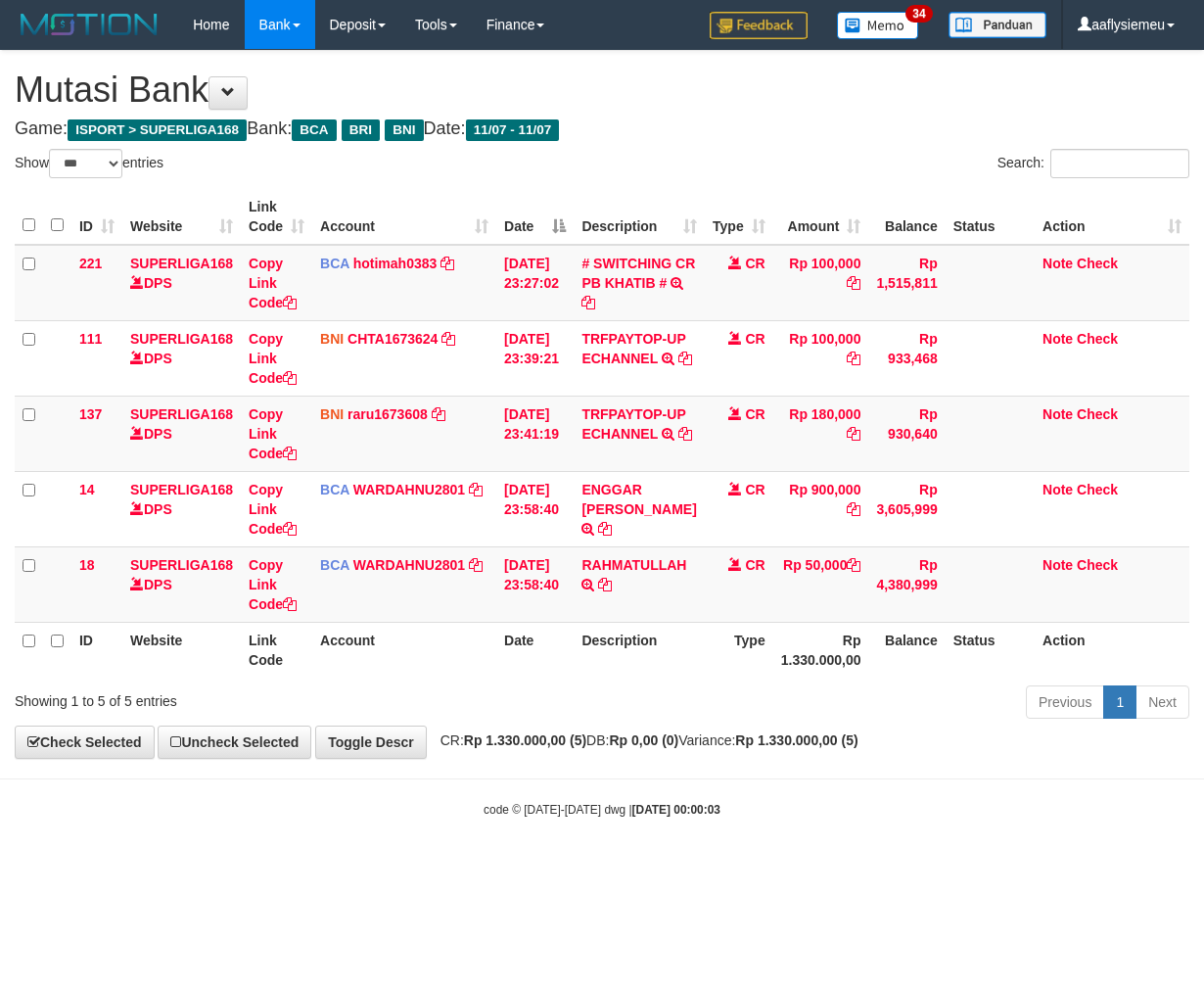 scroll, scrollTop: 0, scrollLeft: 0, axis: both 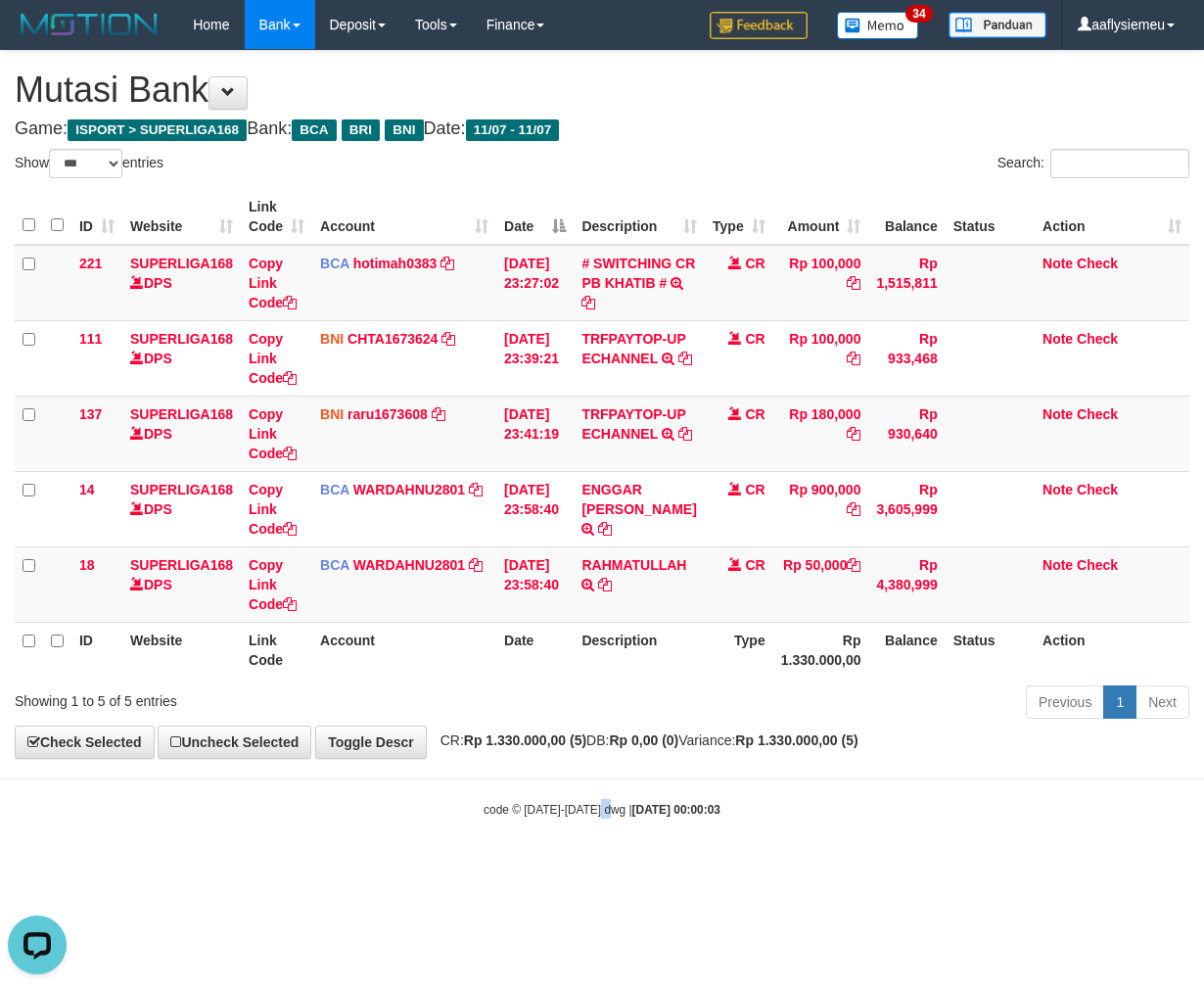 click on "Toggle navigation
Home
Bank
Account List
Load
By Website
Group
[ISPORT]													SUPERLIGA168
By Load Group (DPS)
34" at bounding box center (602, 434) 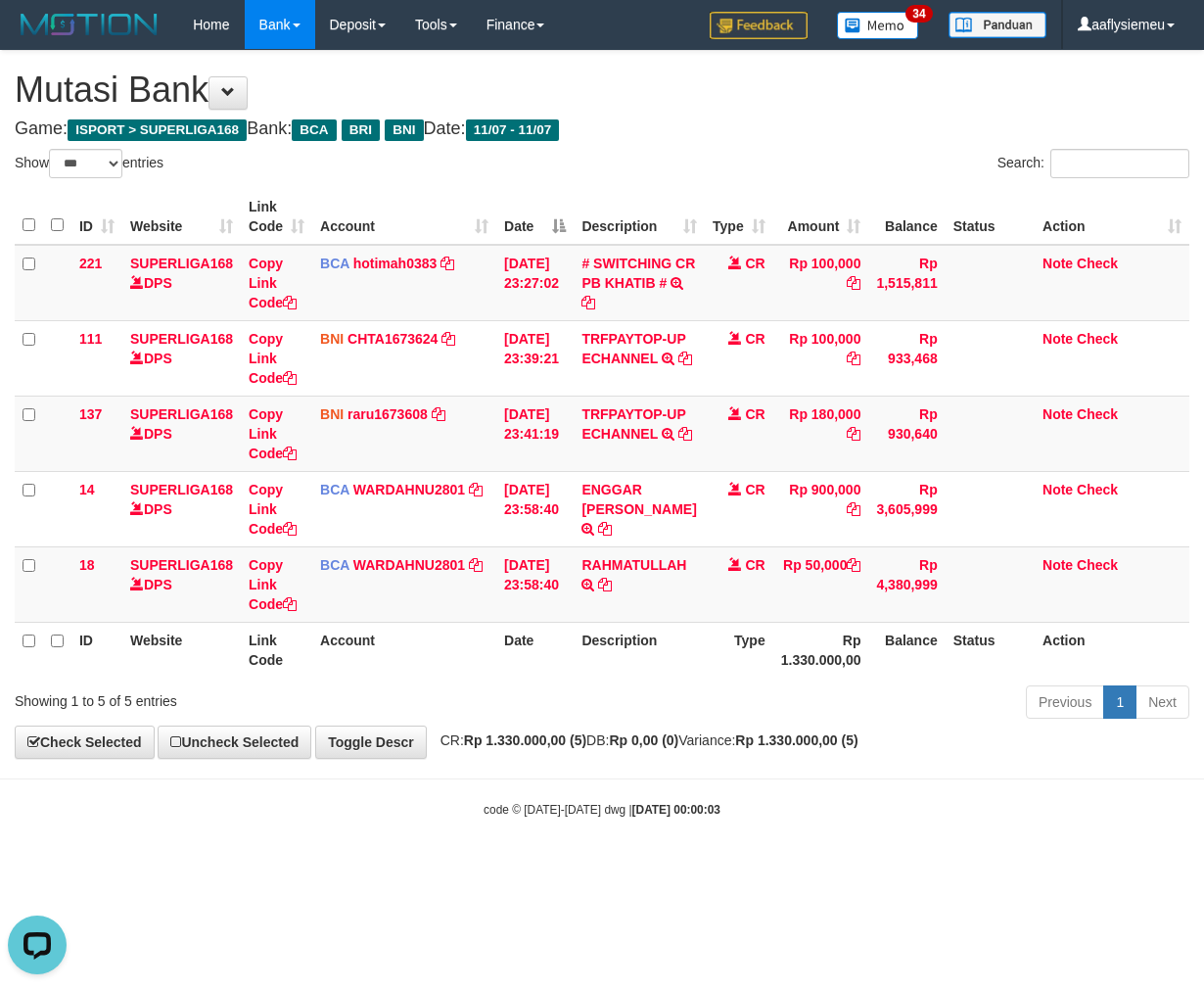 click on "Toggle navigation
Home
Bank
Account List
Load
By Website
Group
[ISPORT]													SUPERLIGA168
By Load Group (DPS)
34" at bounding box center [602, 434] 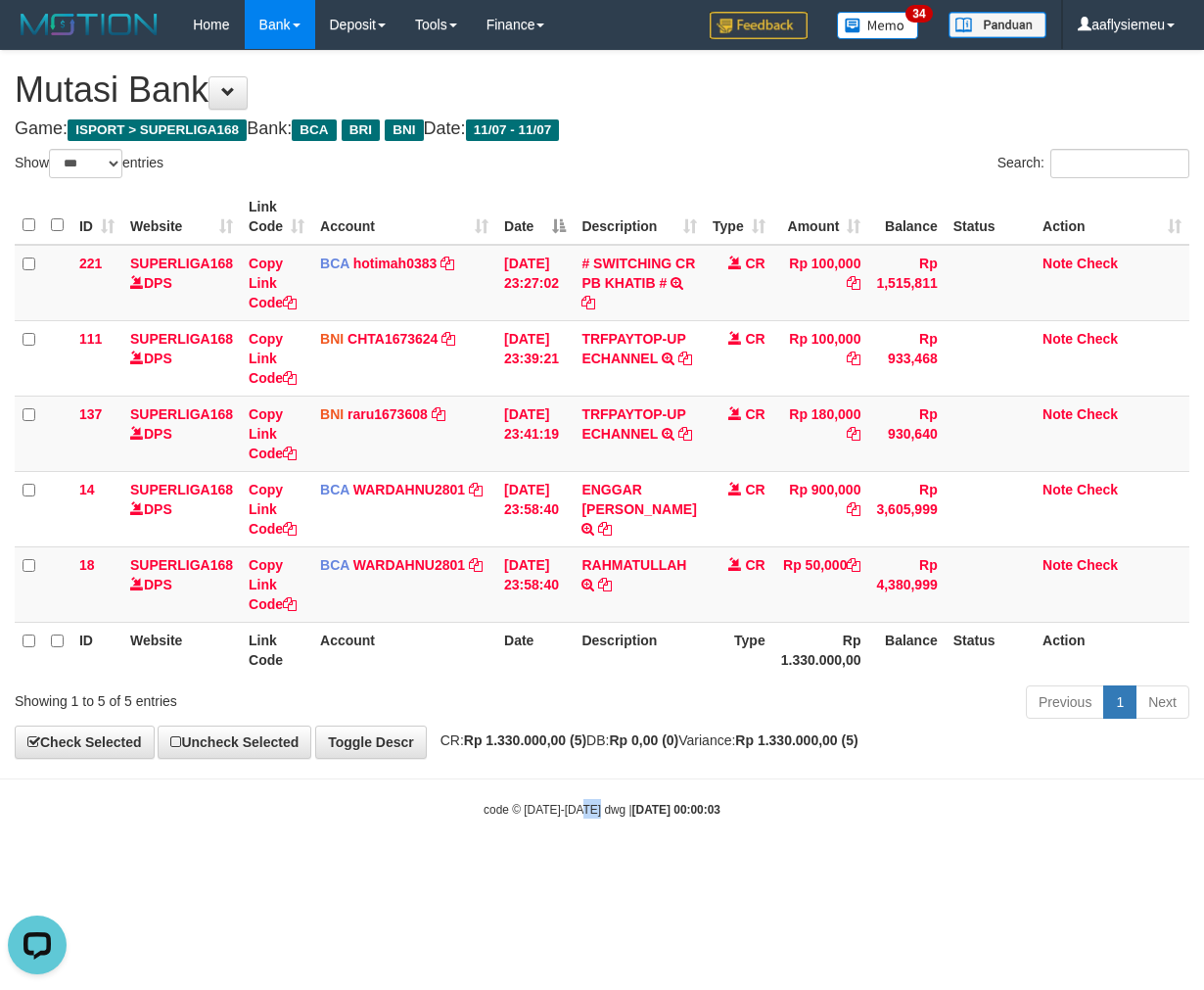 click on "Toggle navigation
Home
Bank
Account List
Load
By Website
Group
[ISPORT]													SUPERLIGA168
By Load Group (DPS)
34" at bounding box center (602, 434) 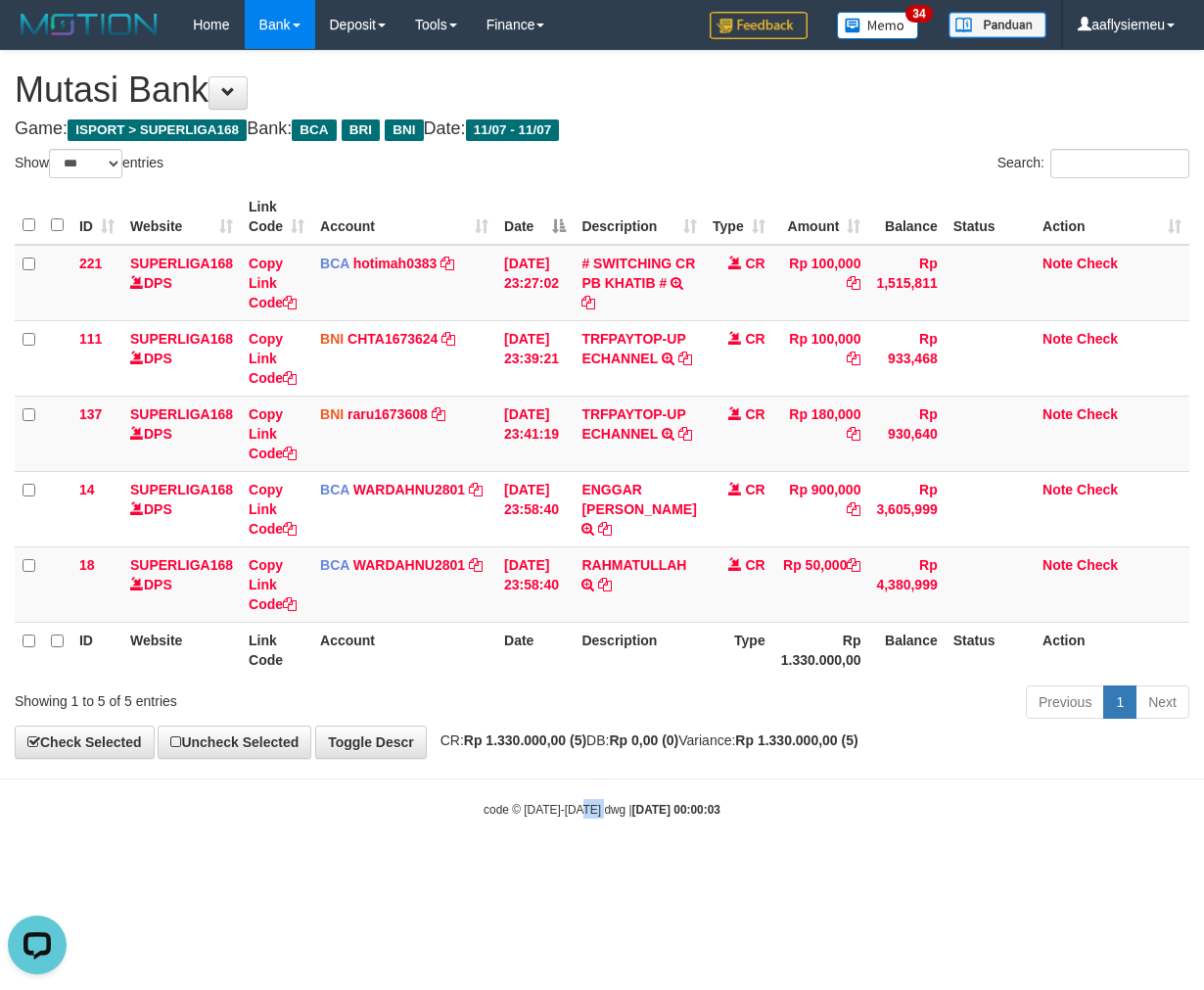click on "Toggle navigation
Home
Bank
Account List
Load
By Website
Group
[ISPORT]													SUPERLIGA168
By Load Group (DPS)
34" at bounding box center (602, 434) 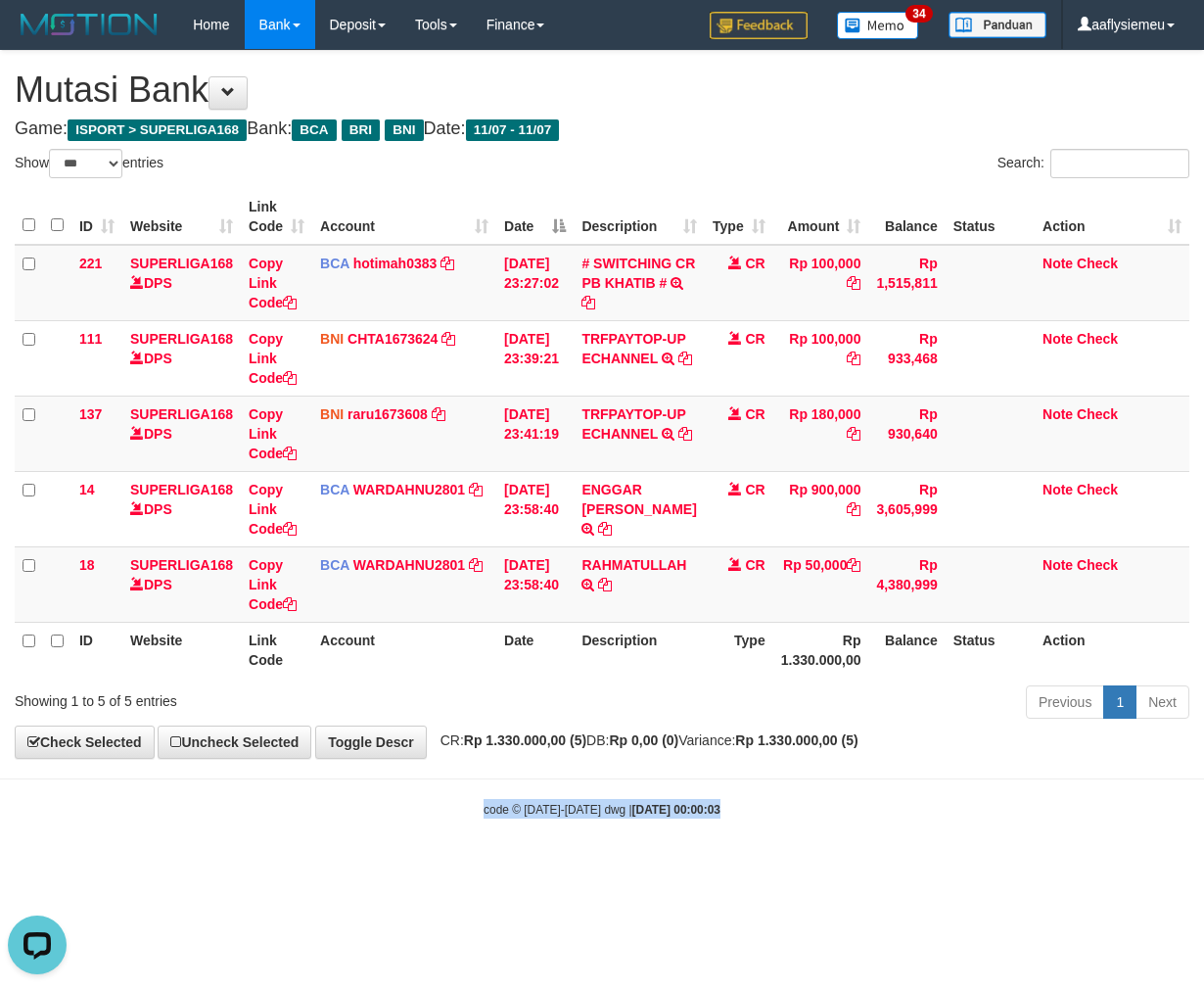 click on "Toggle navigation
Home
Bank
Account List
Load
By Website
Group
[ISPORT]													SUPERLIGA168
By Load Group (DPS)
34" at bounding box center [602, 434] 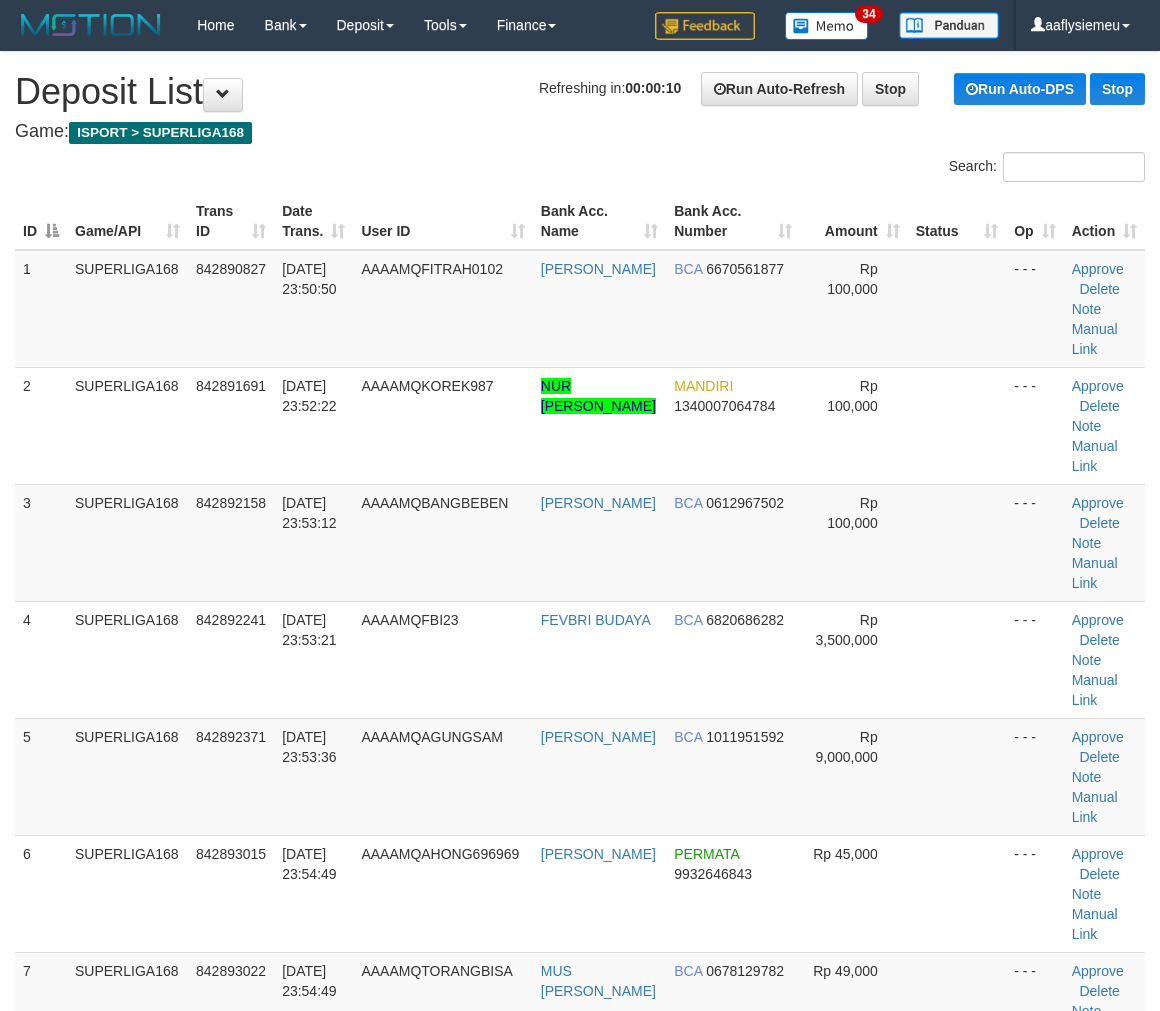 scroll, scrollTop: 0, scrollLeft: 0, axis: both 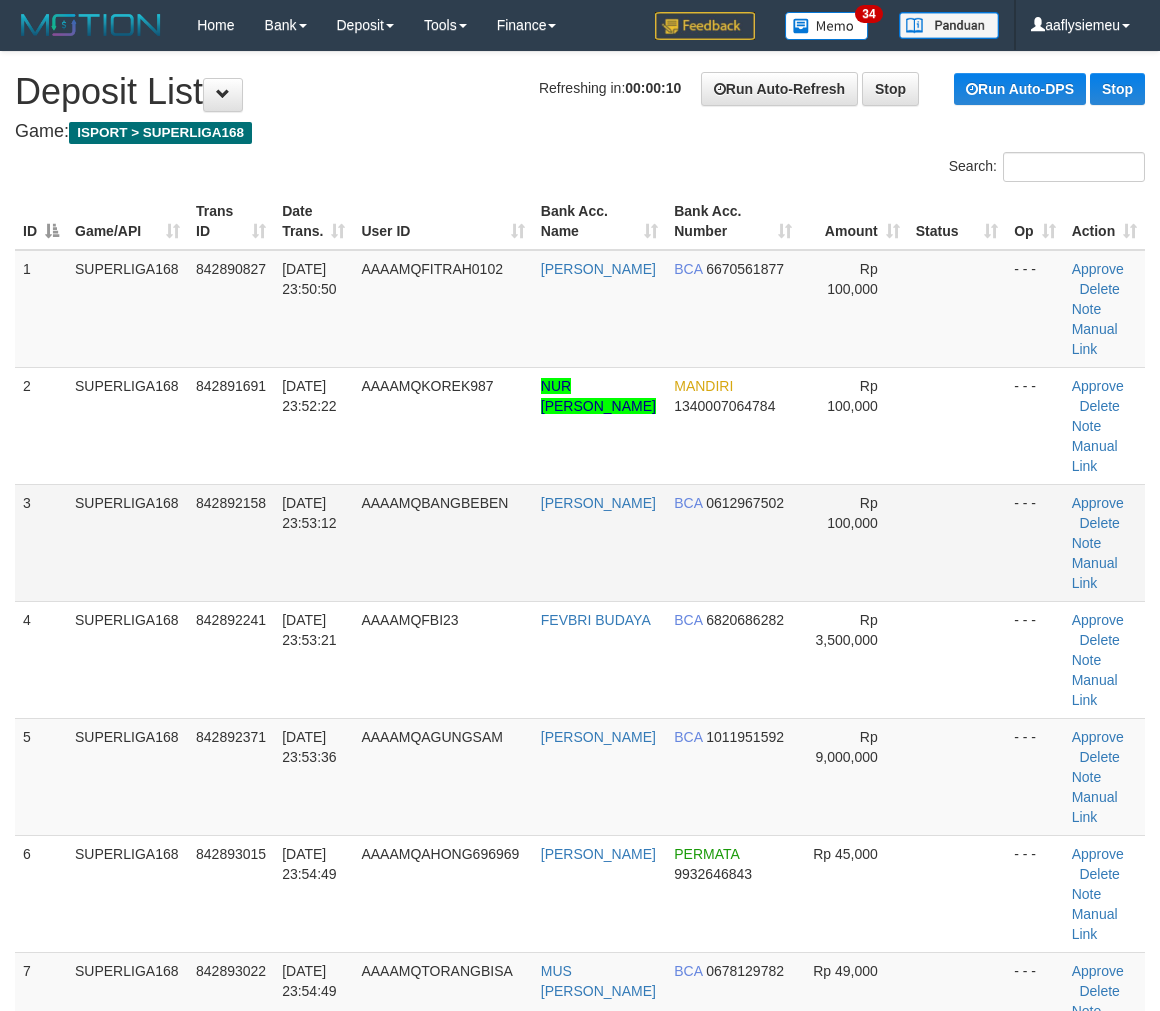 click on "3" at bounding box center [41, 542] 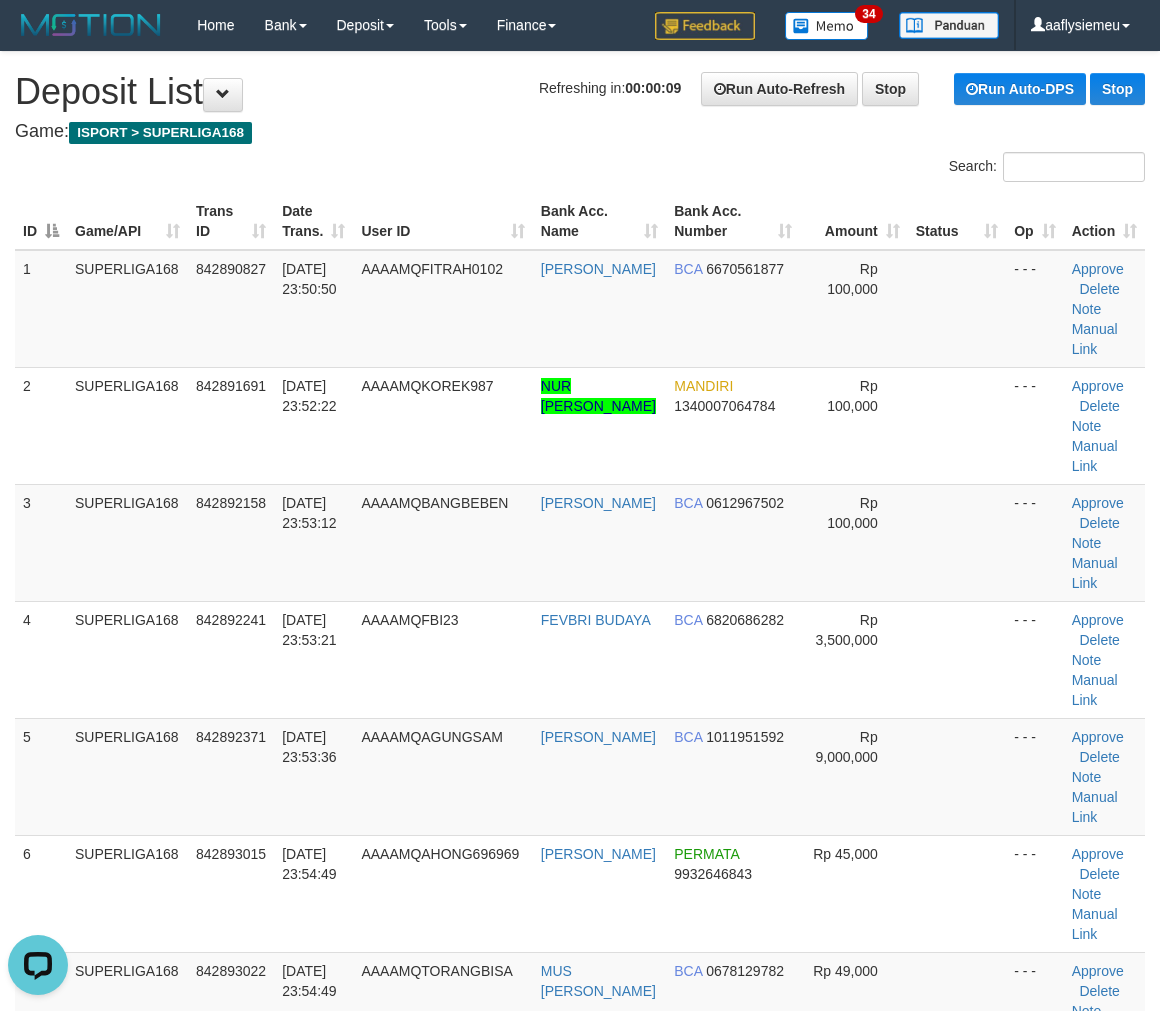 scroll, scrollTop: 0, scrollLeft: 0, axis: both 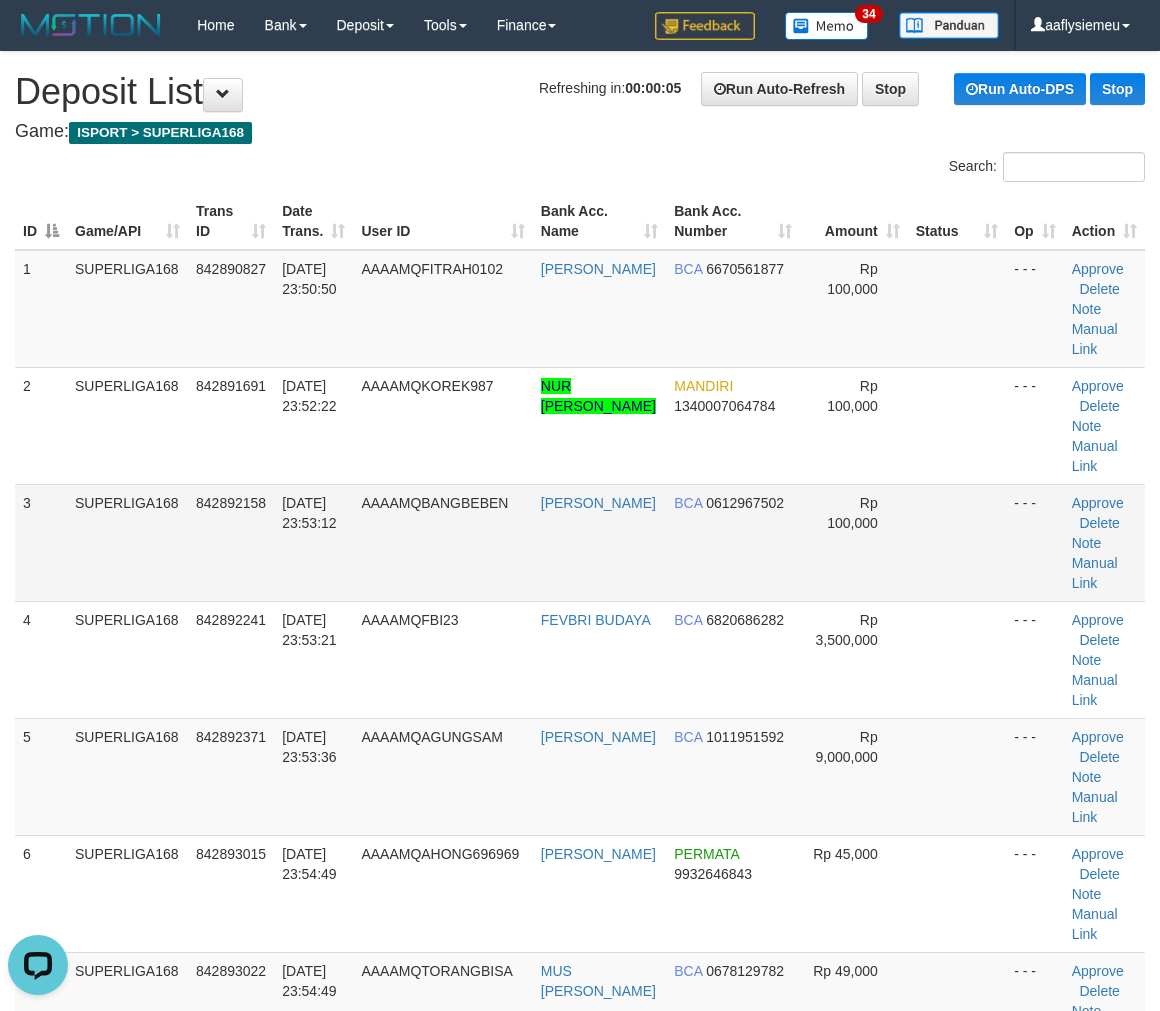 click on "3" at bounding box center (41, 542) 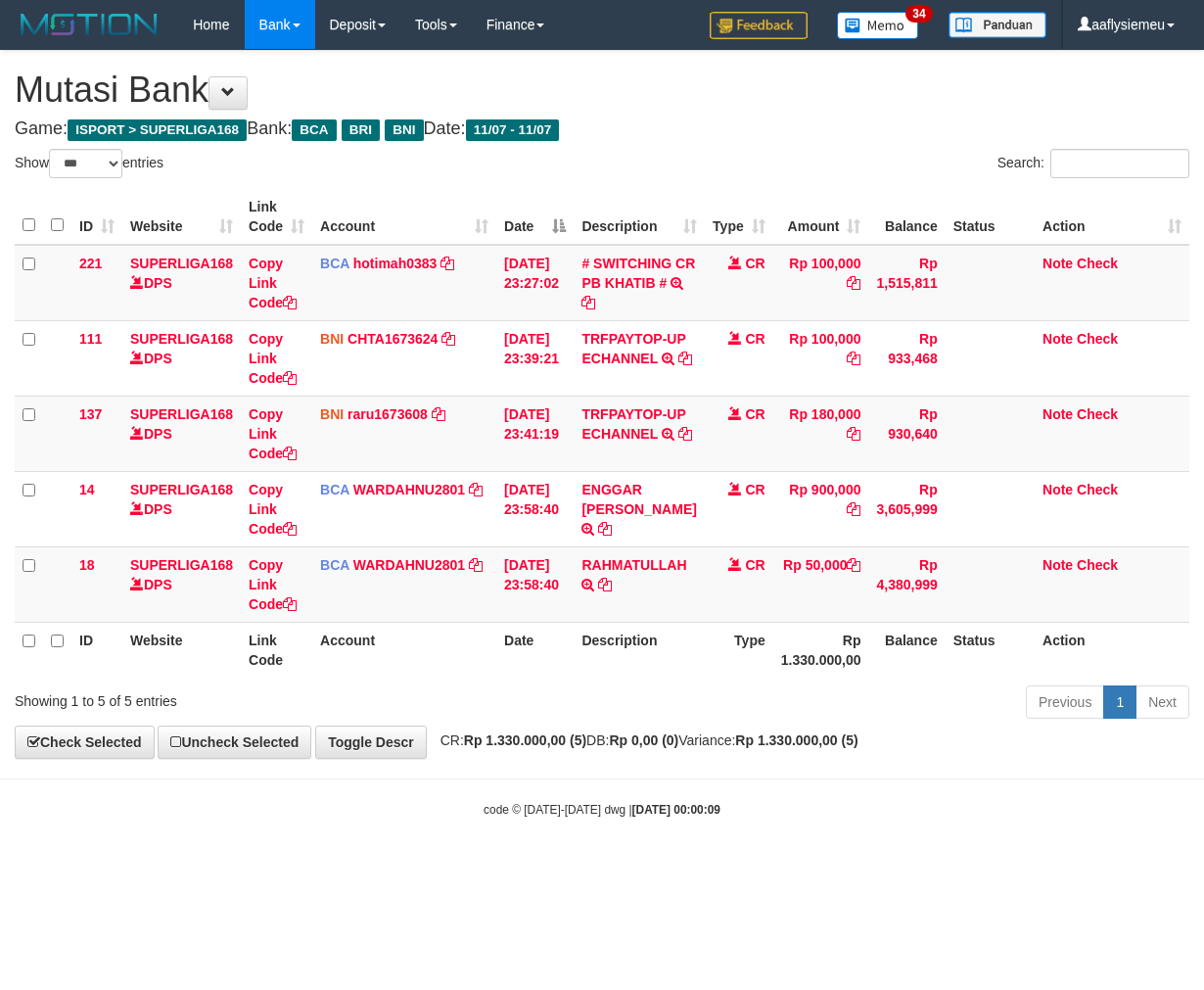 select on "***" 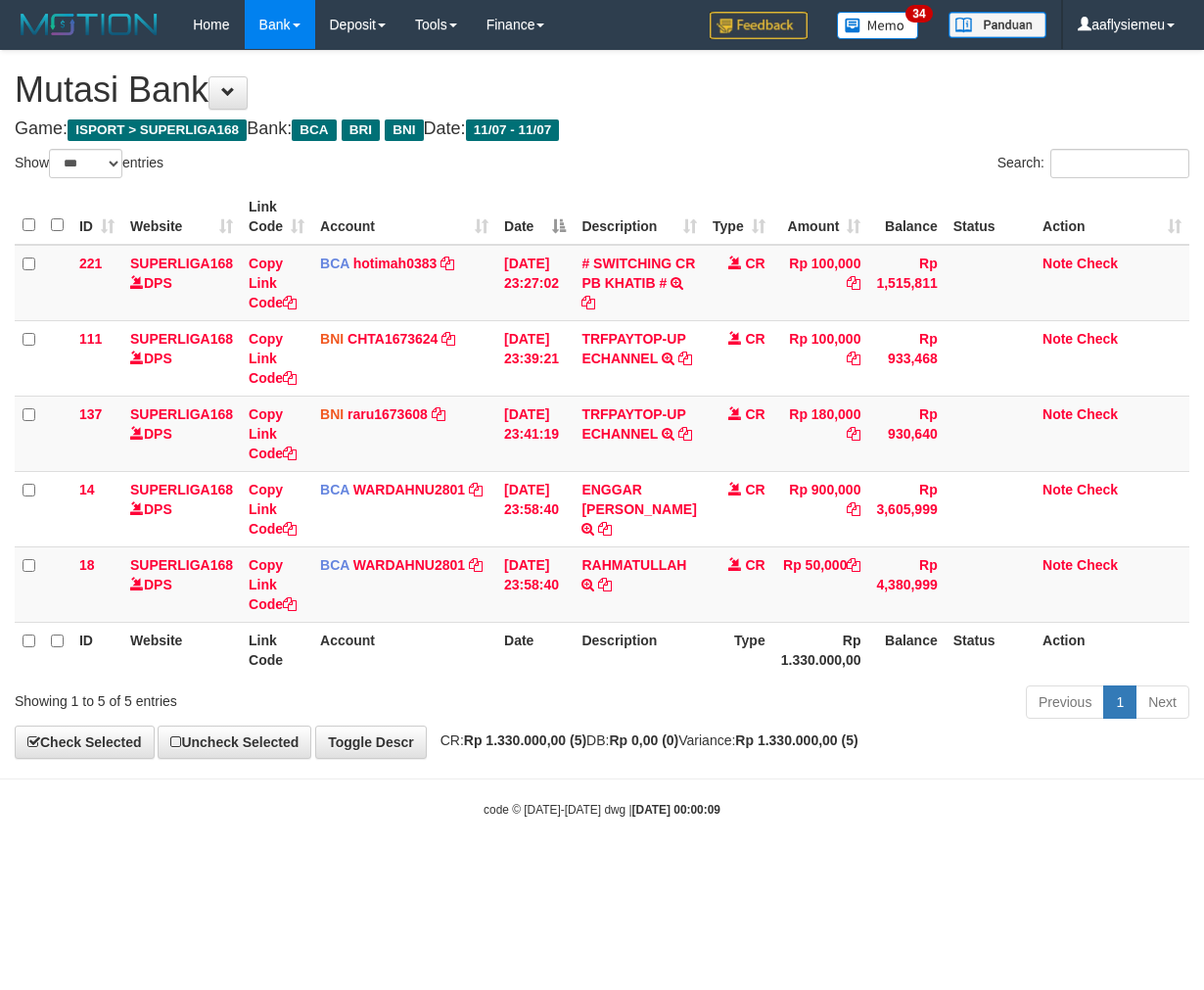 scroll, scrollTop: 0, scrollLeft: 0, axis: both 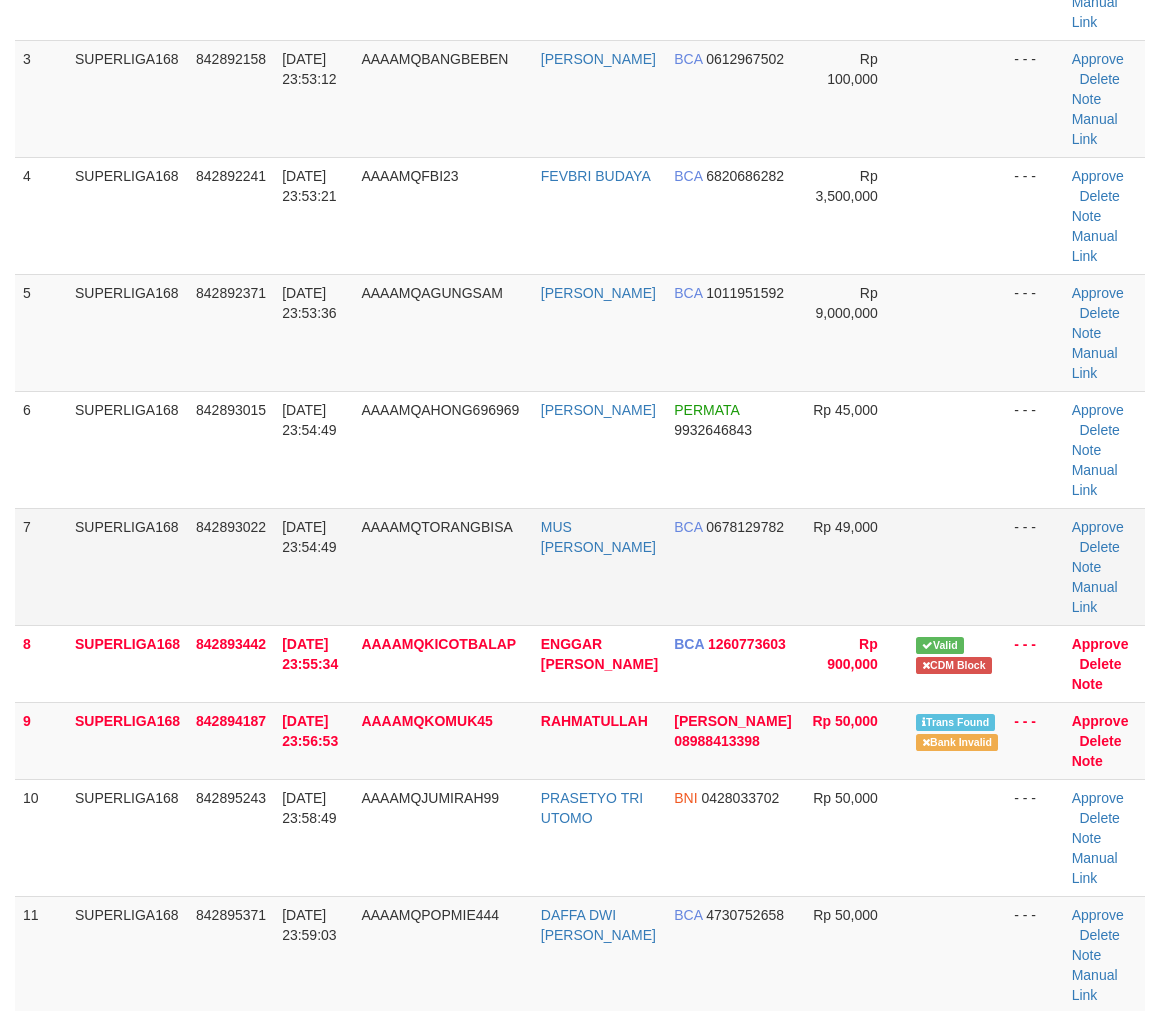 drag, startPoint x: 230, startPoint y: 540, endPoint x: 5, endPoint y: 630, distance: 242.33241 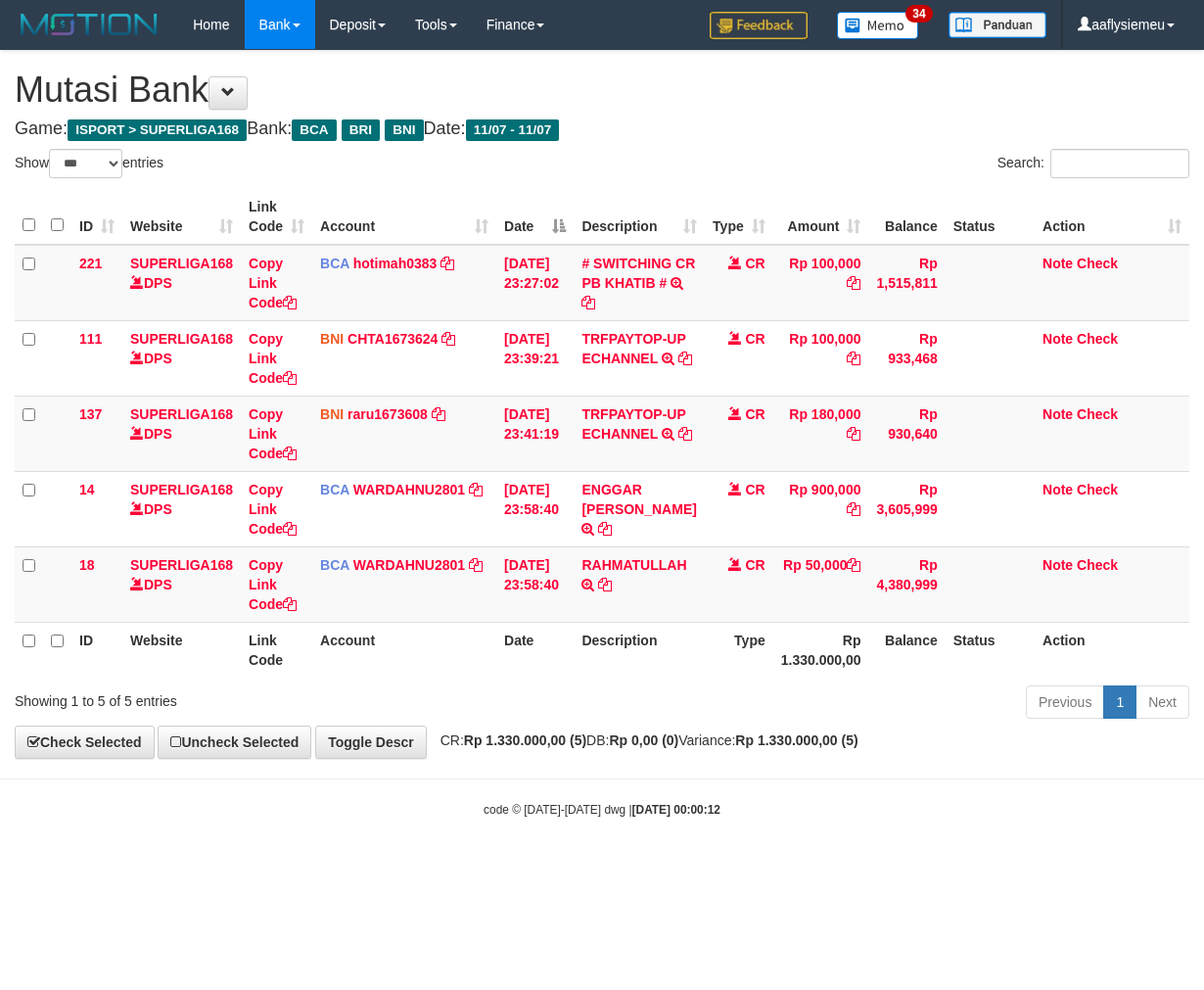 select on "***" 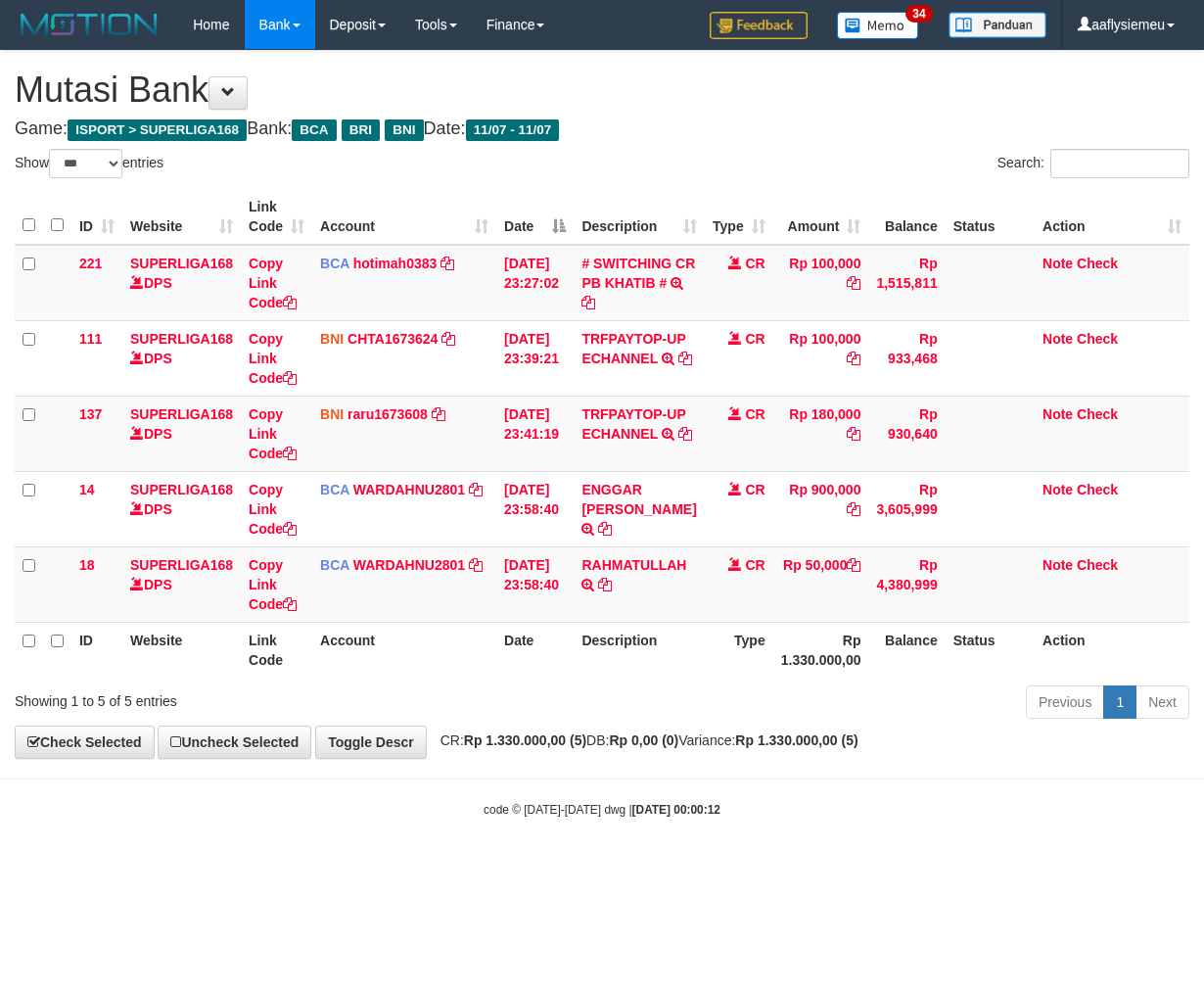 scroll, scrollTop: 0, scrollLeft: 0, axis: both 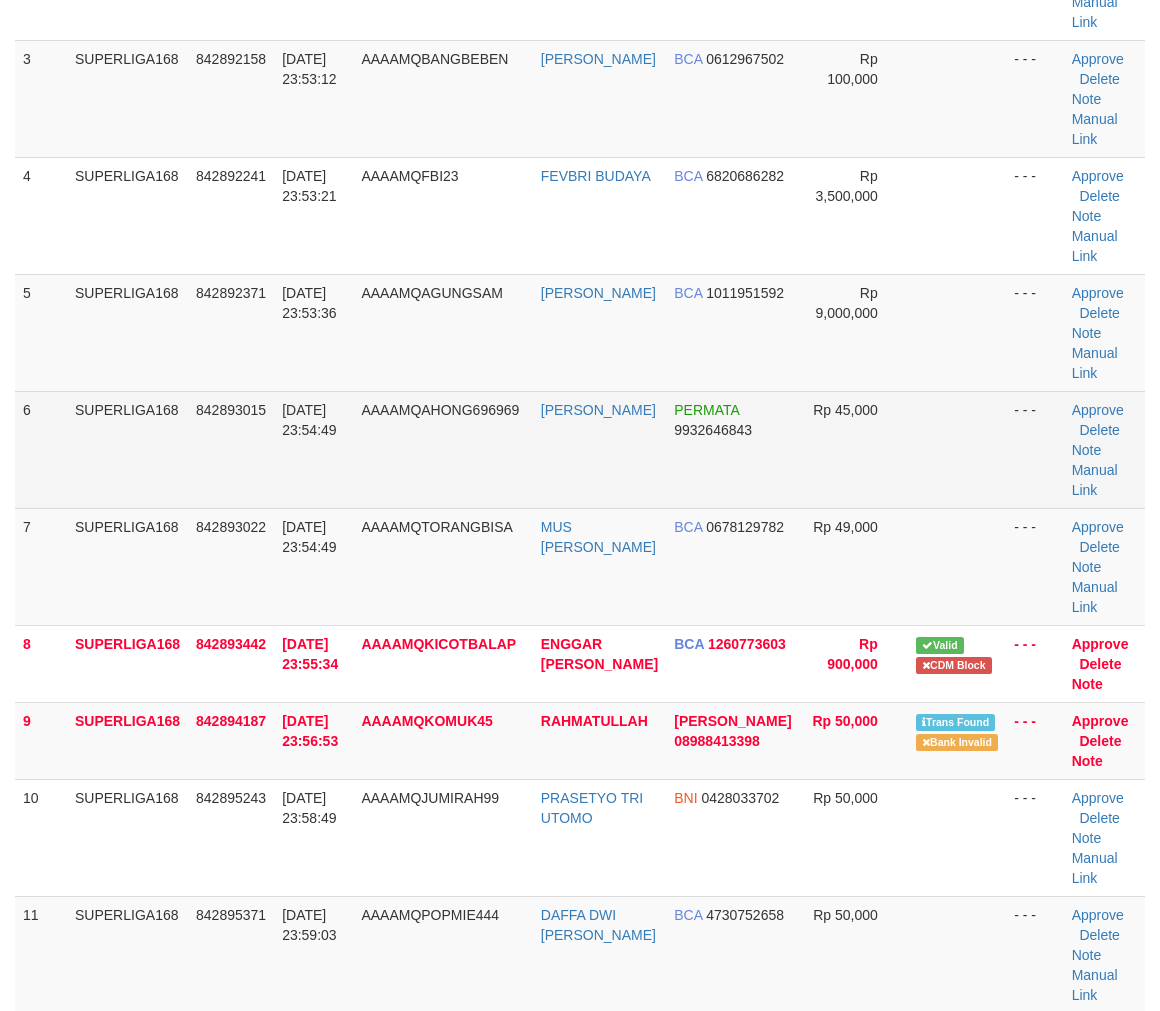 click on "11/07/2025 23:54:49" at bounding box center (313, 449) 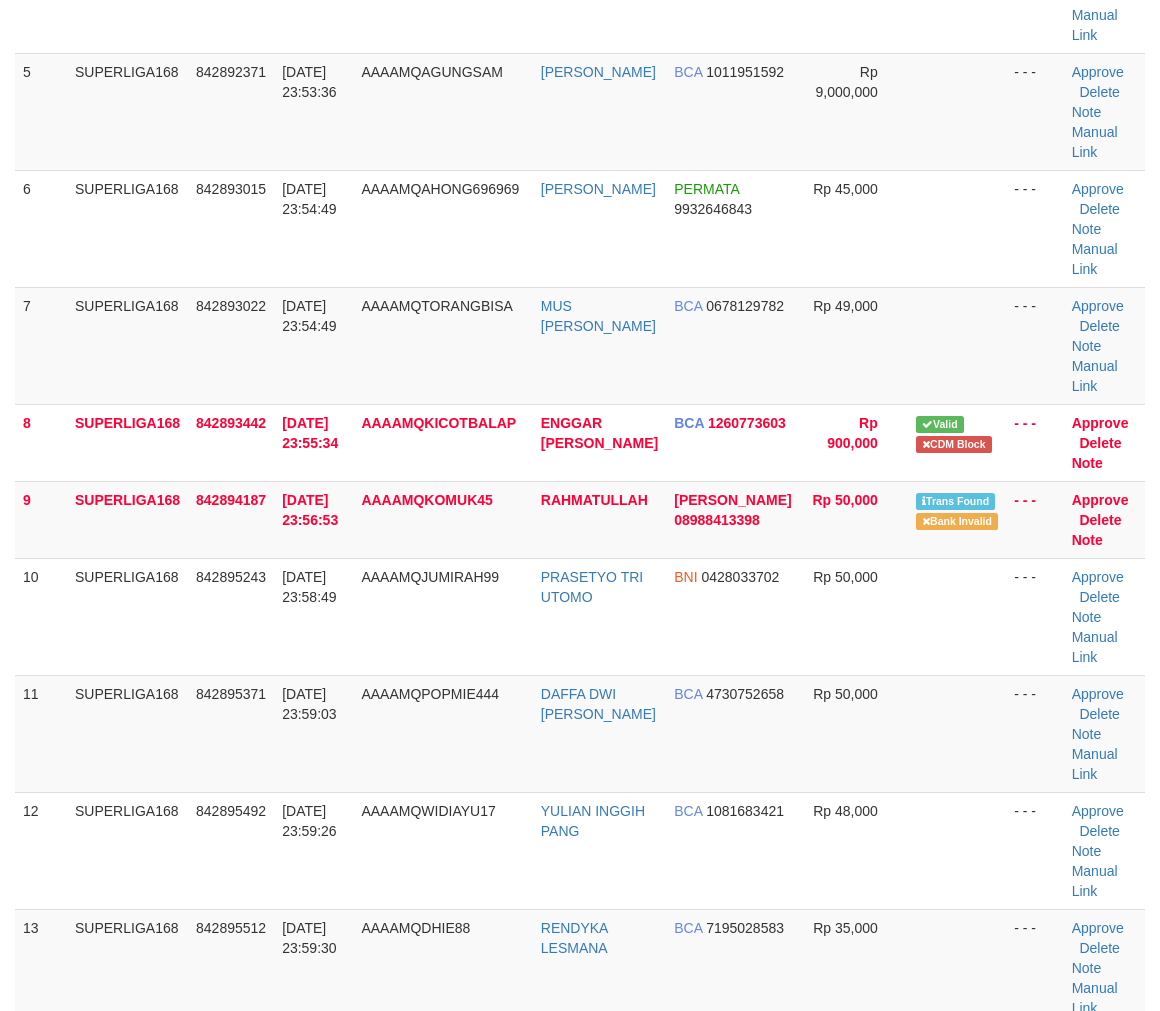 scroll, scrollTop: 666, scrollLeft: 0, axis: vertical 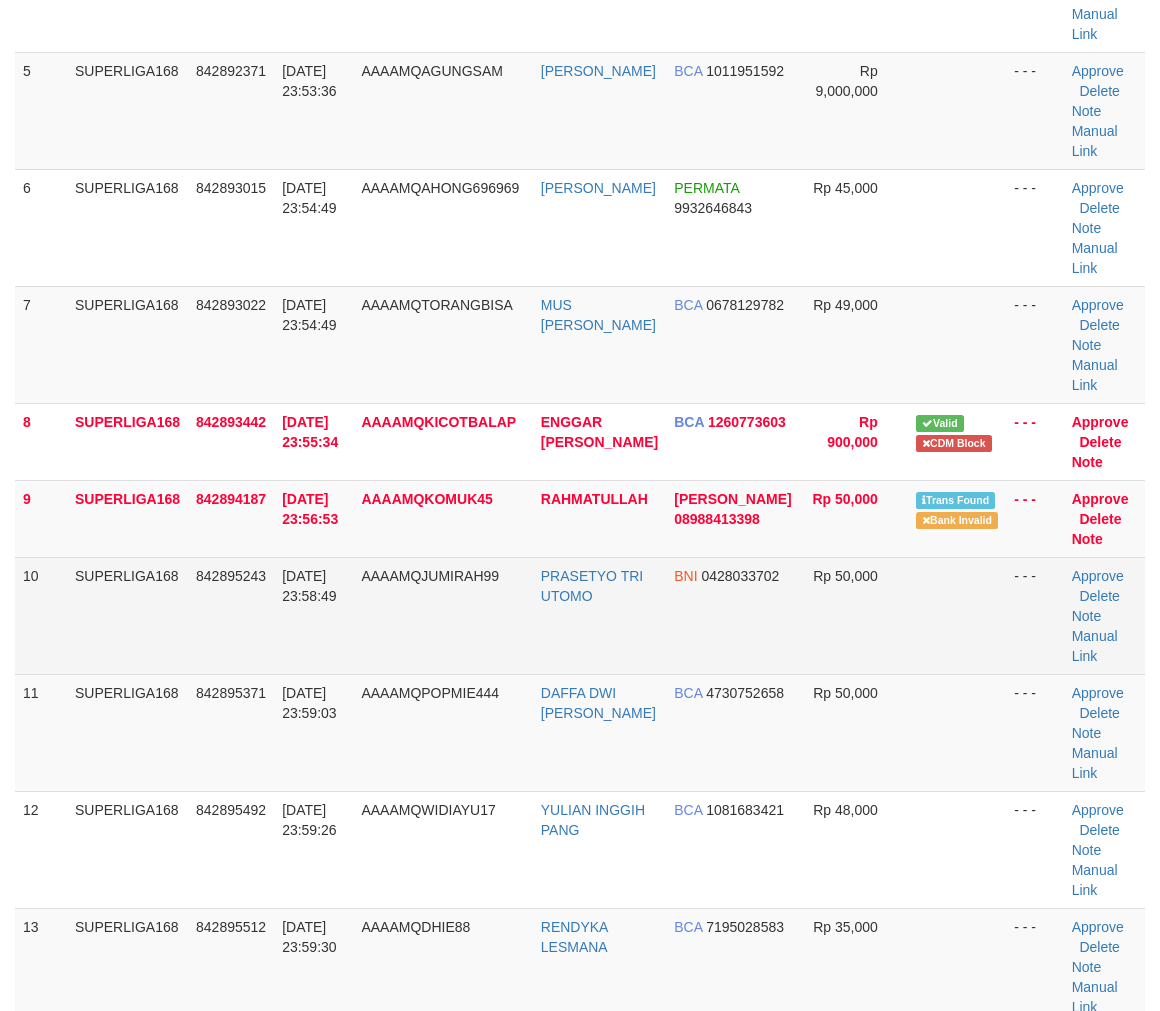 click on "10" at bounding box center (41, 615) 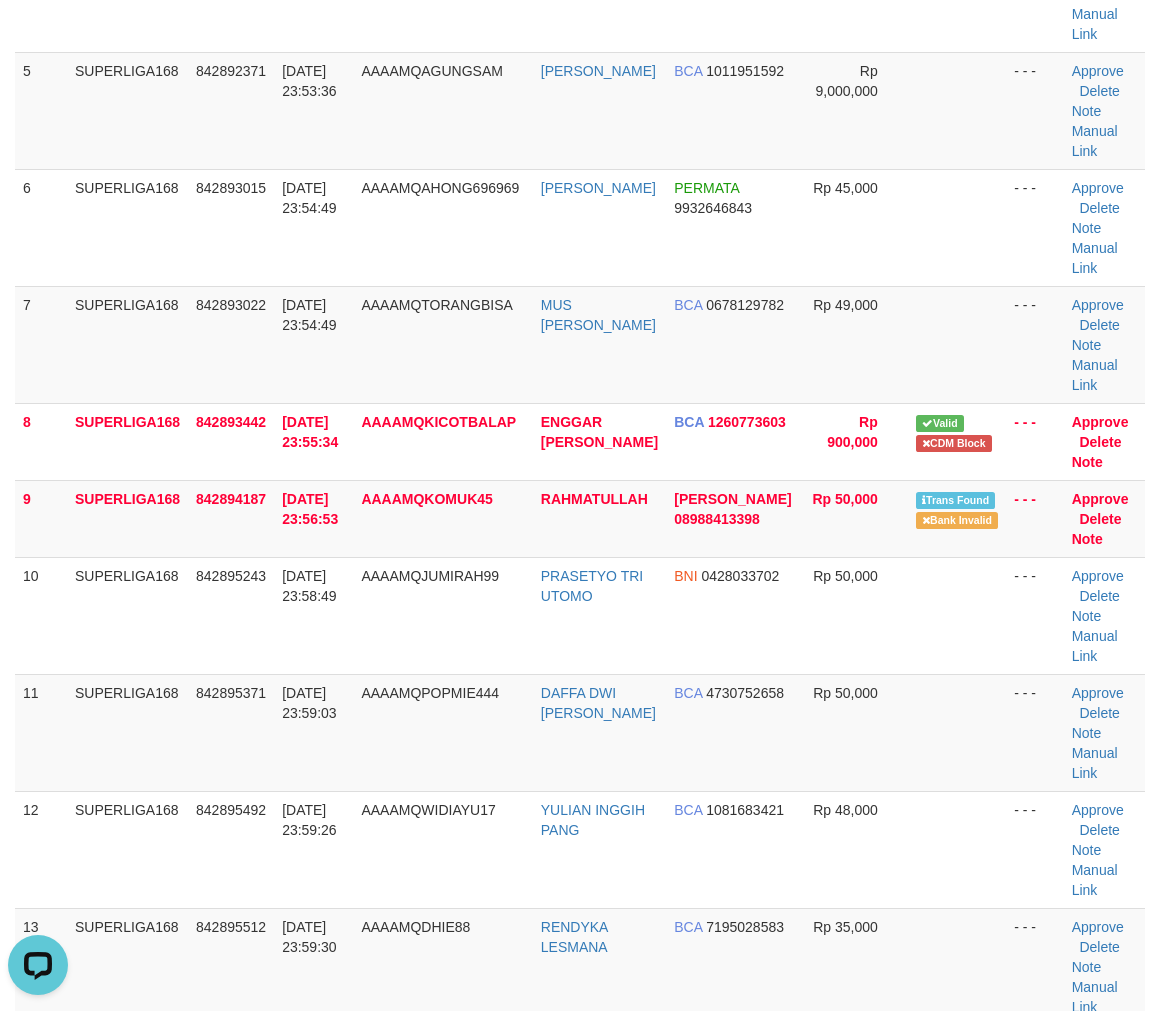 scroll, scrollTop: 0, scrollLeft: 0, axis: both 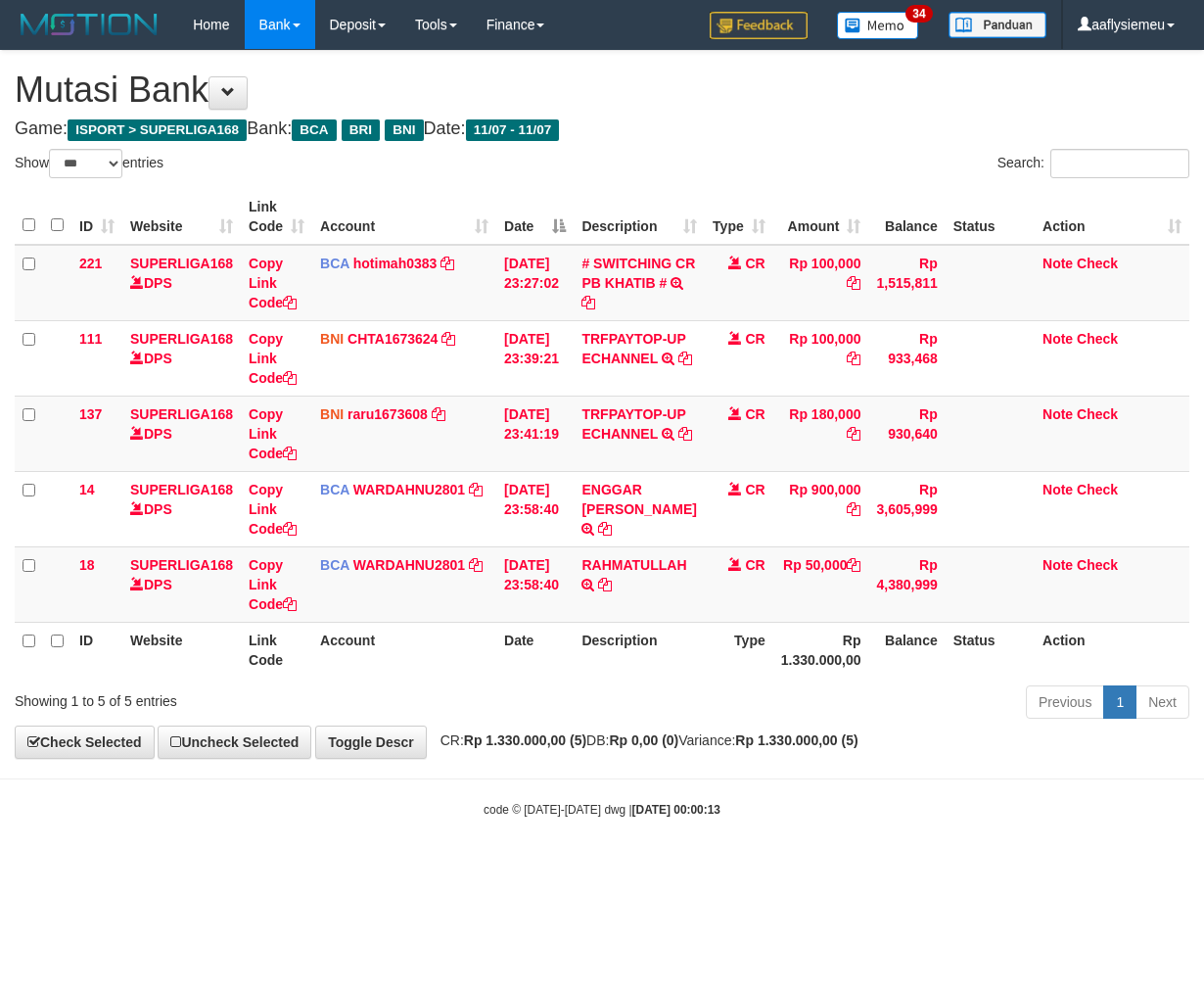 select on "***" 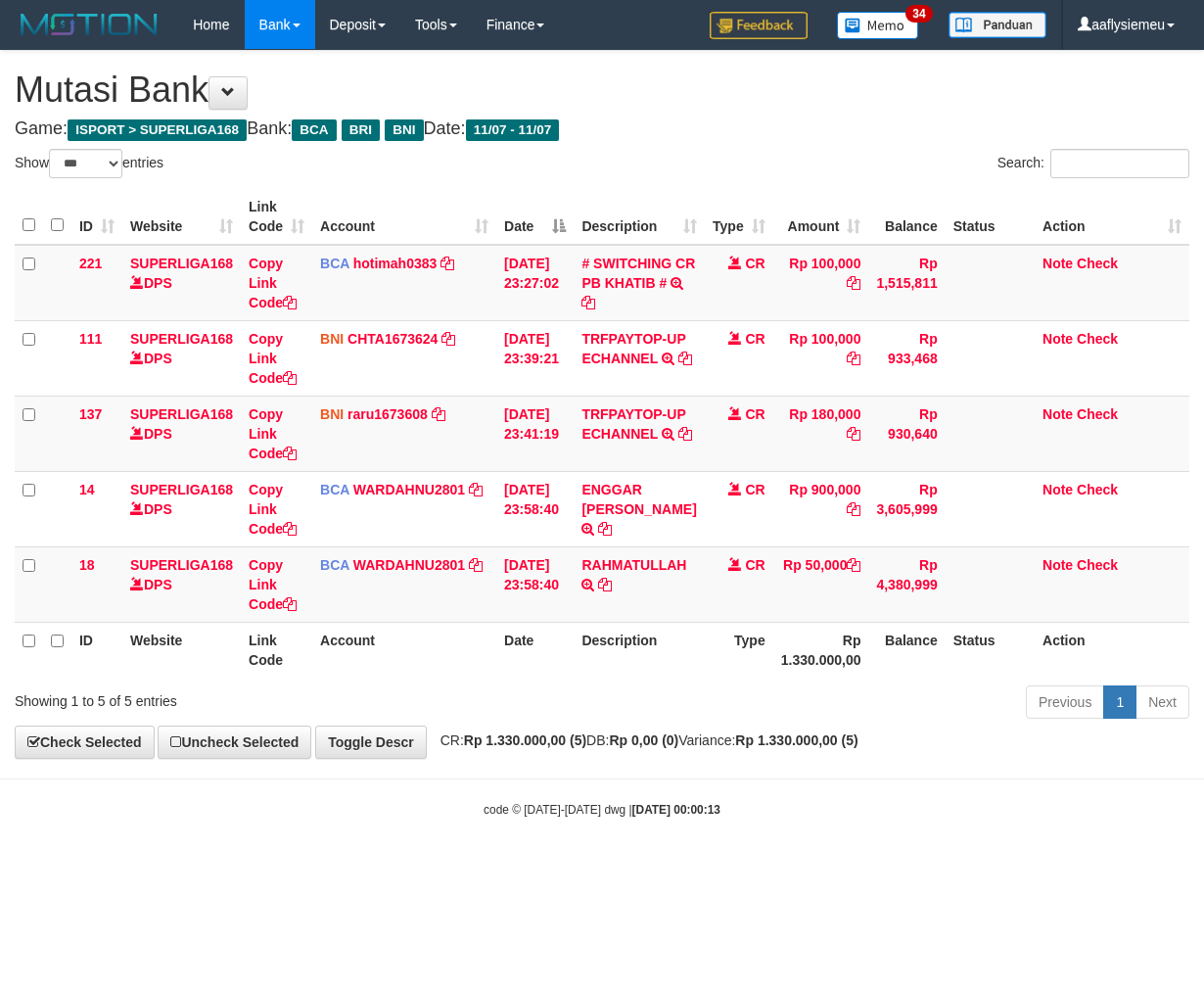 scroll, scrollTop: 0, scrollLeft: 0, axis: both 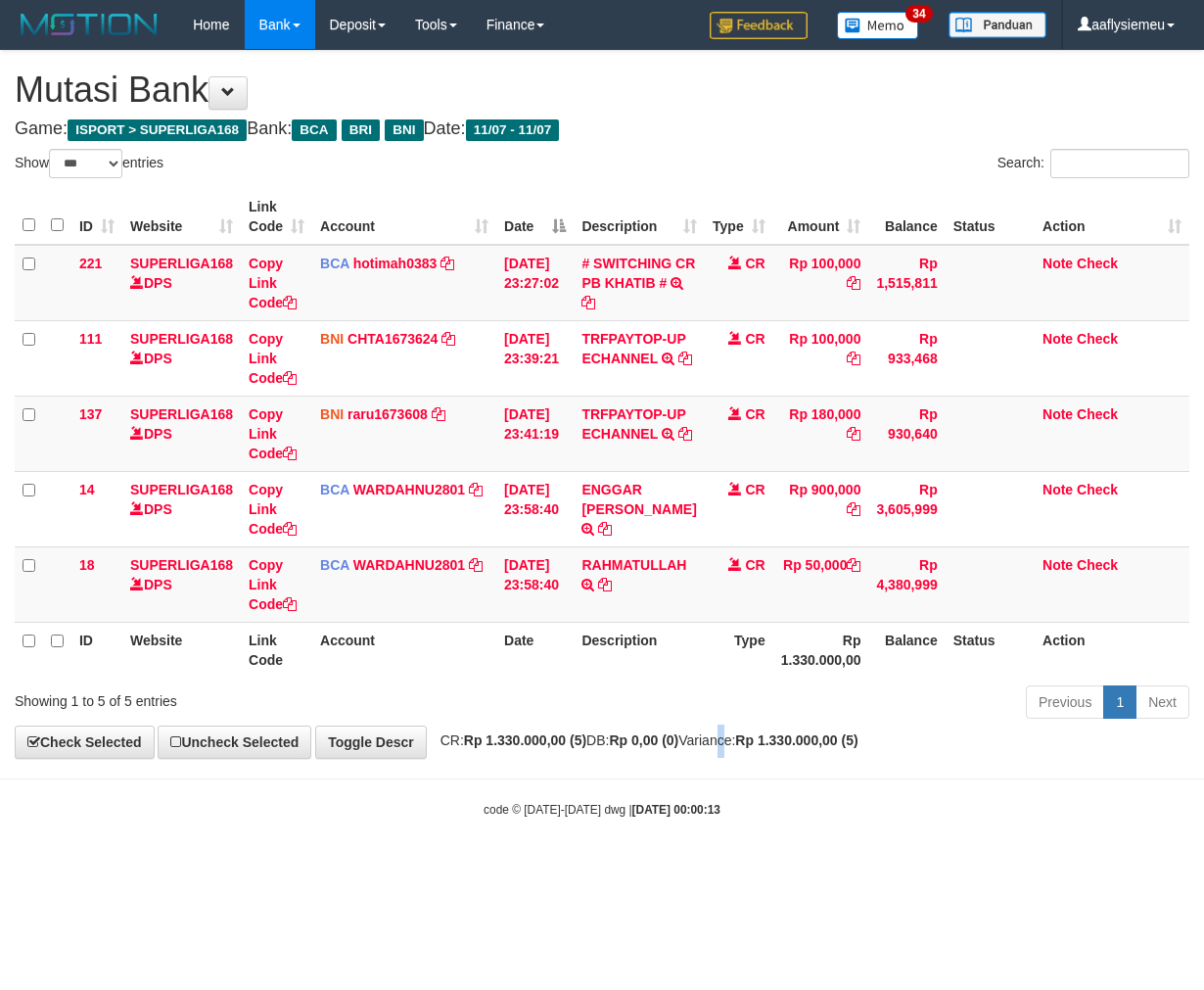 click on "**********" at bounding box center (602, 404) 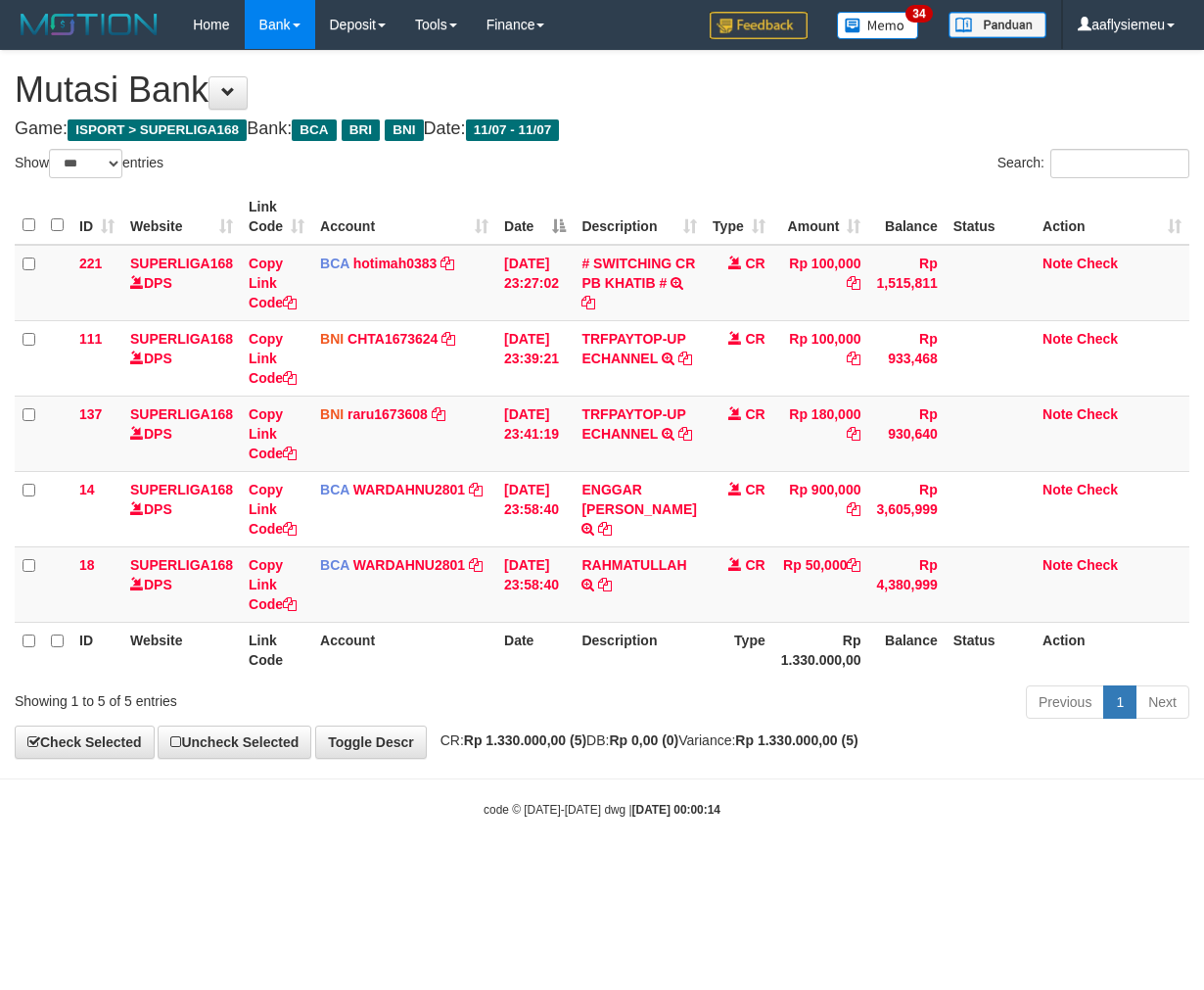 select on "***" 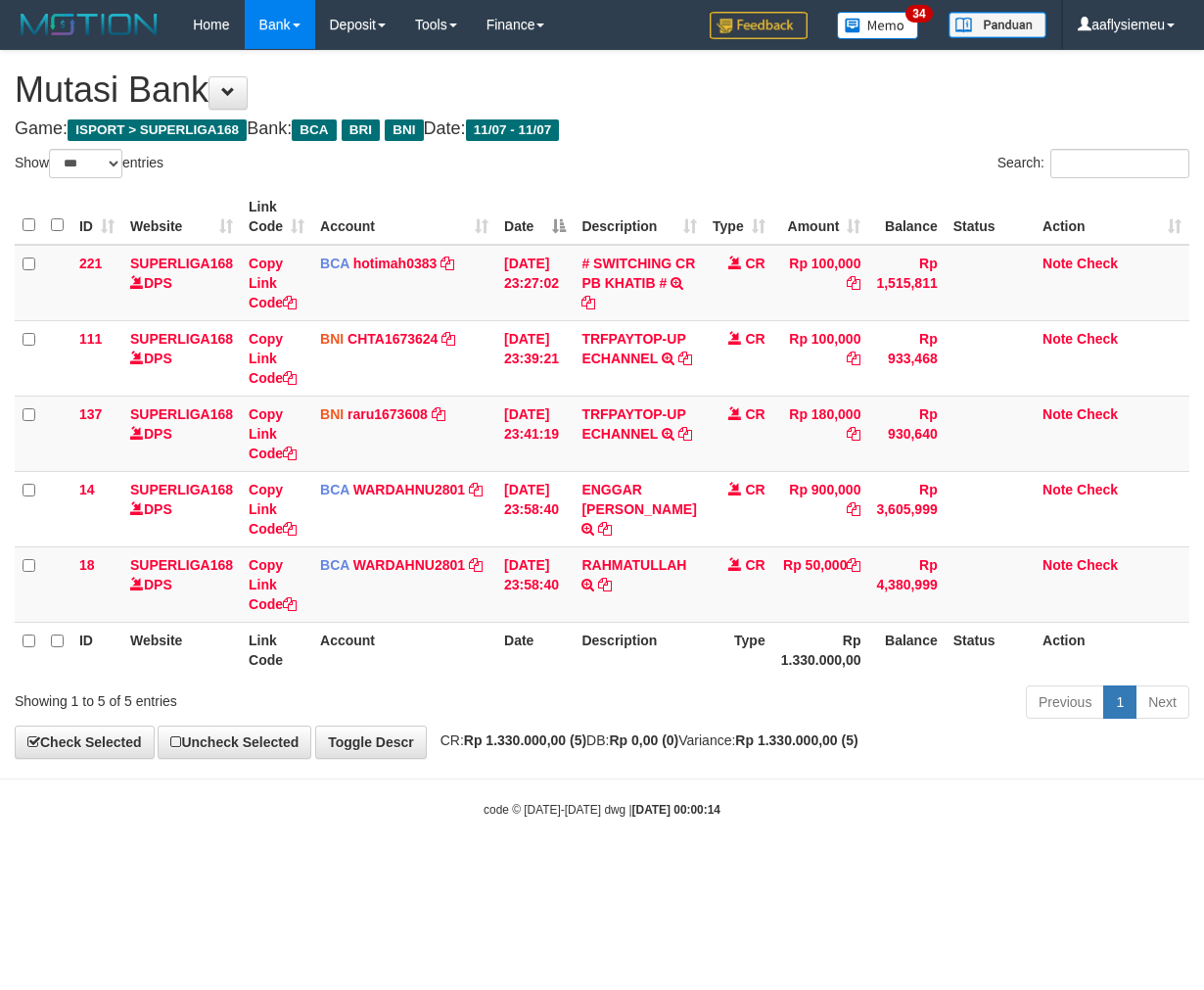 scroll, scrollTop: 0, scrollLeft: 0, axis: both 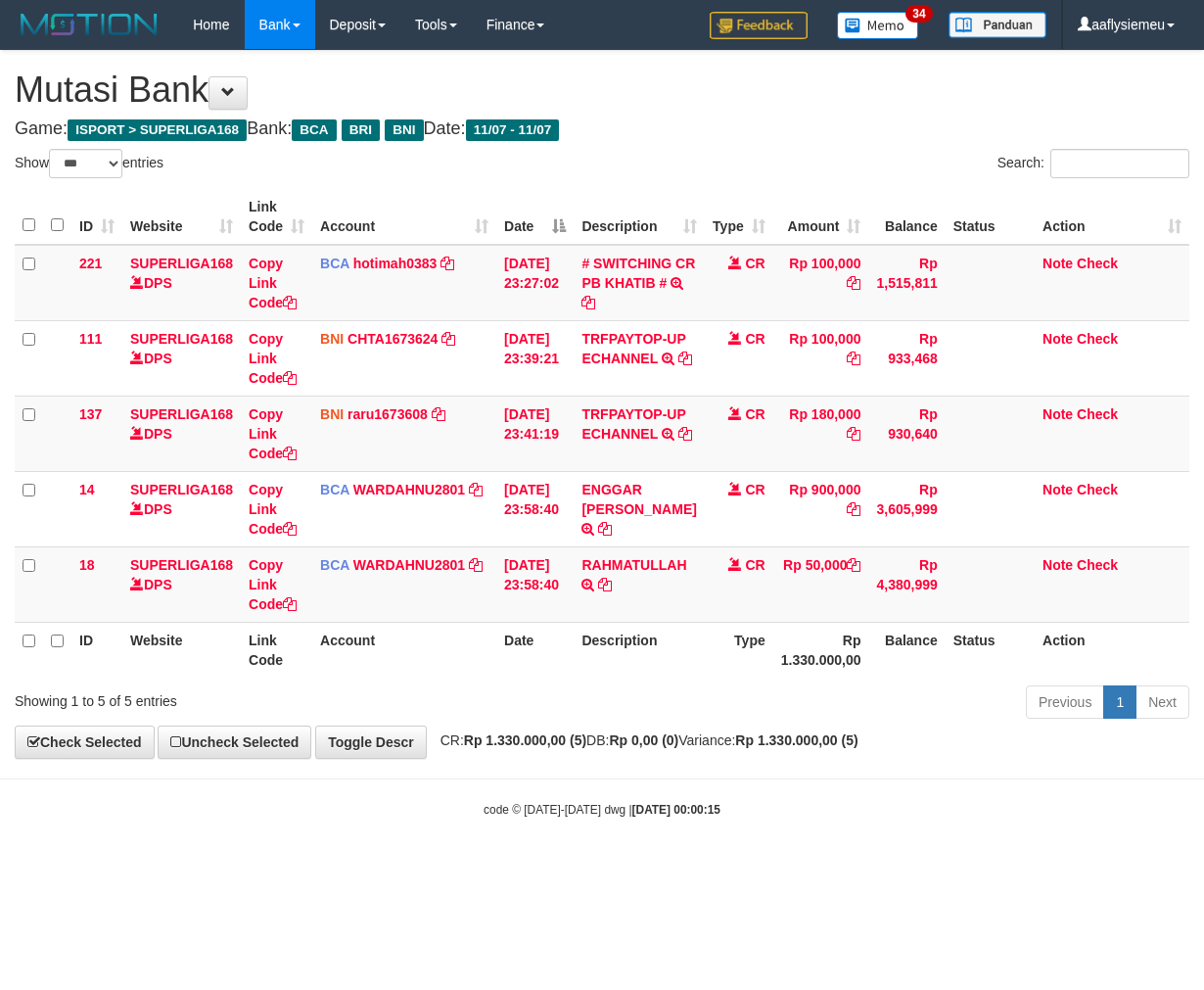 select on "***" 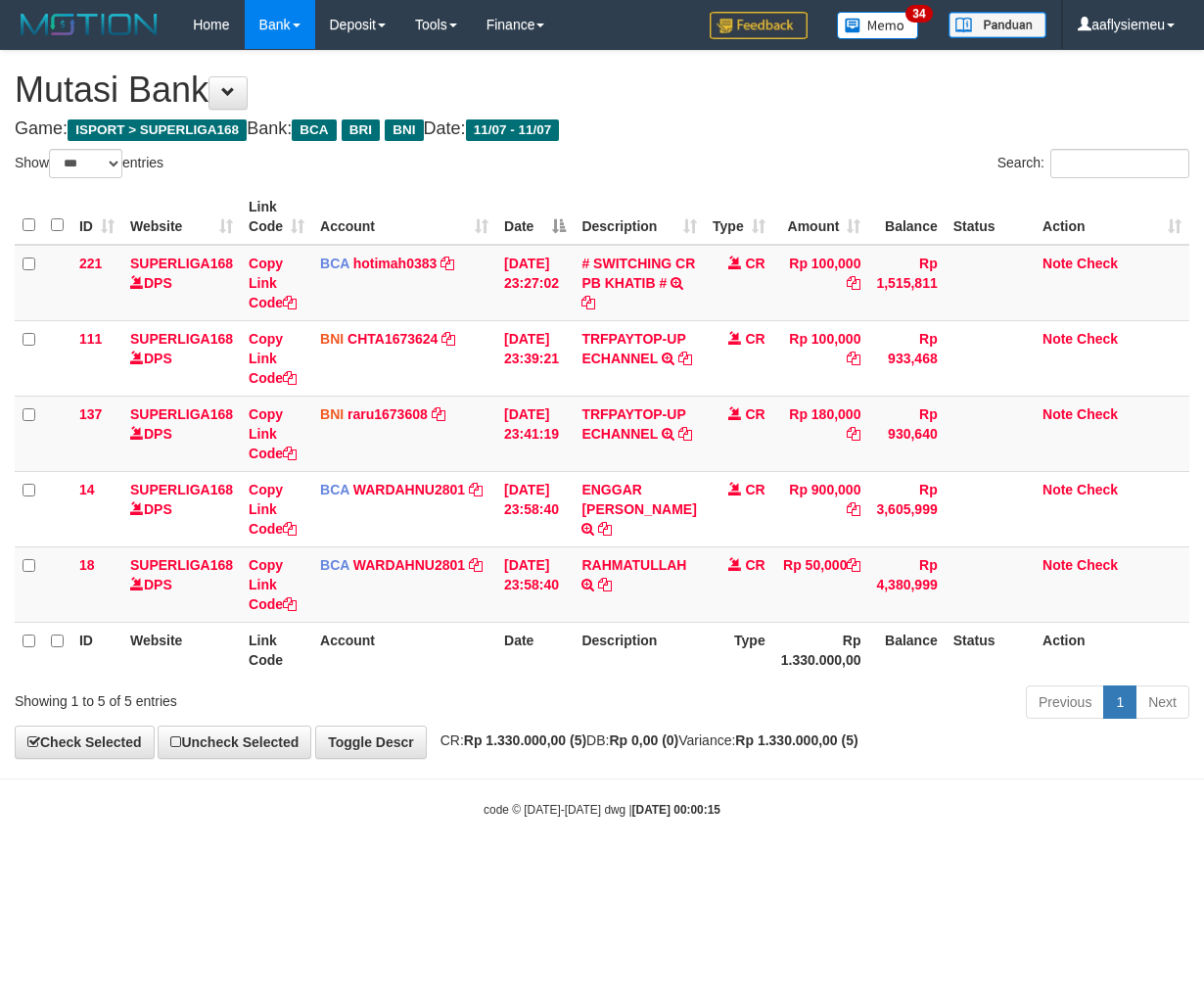 scroll, scrollTop: 0, scrollLeft: 0, axis: both 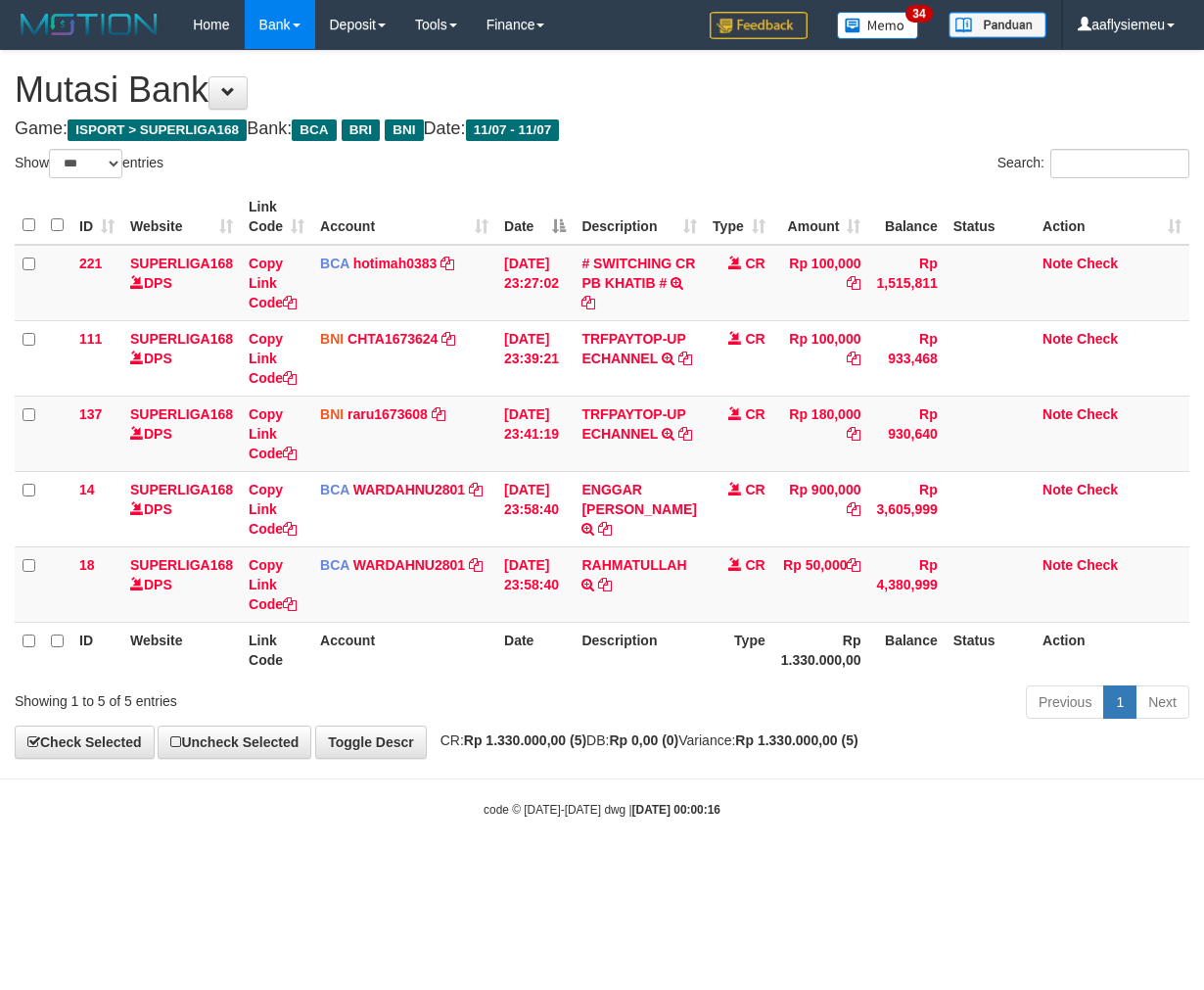 select on "***" 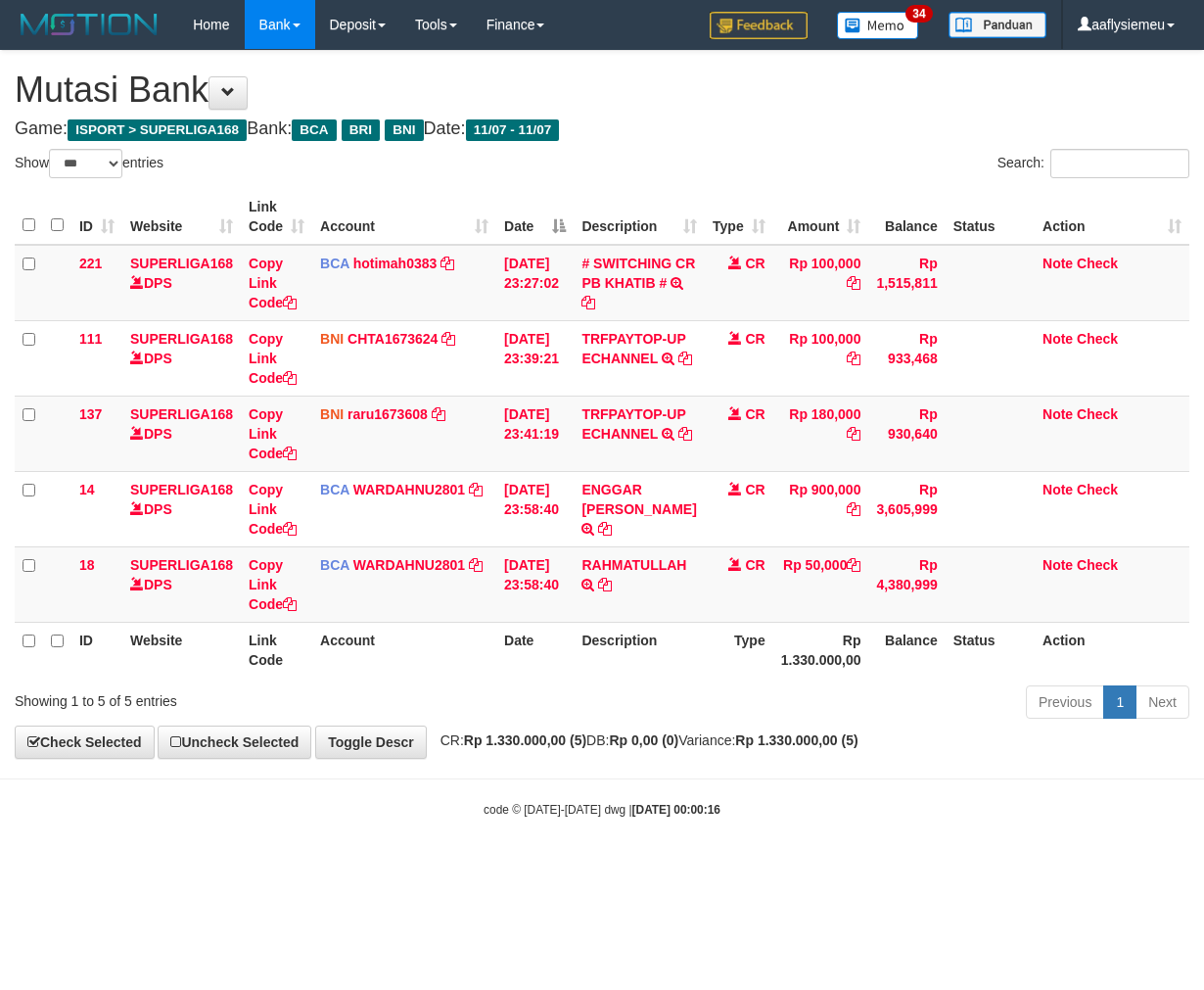 scroll, scrollTop: 0, scrollLeft: 0, axis: both 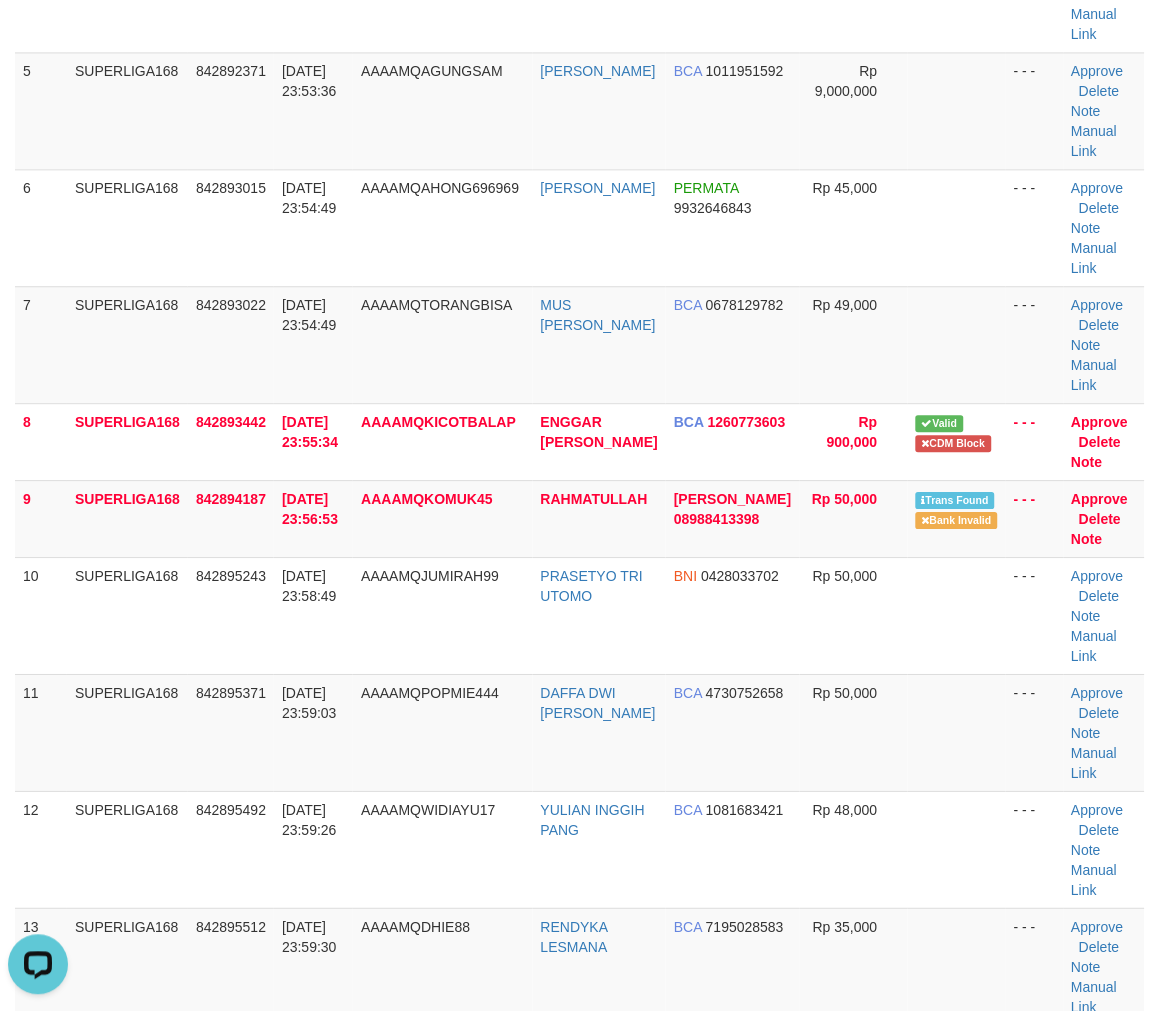 drag, startPoint x: 8, startPoint y: 637, endPoint x: 0, endPoint y: 651, distance: 16.124516 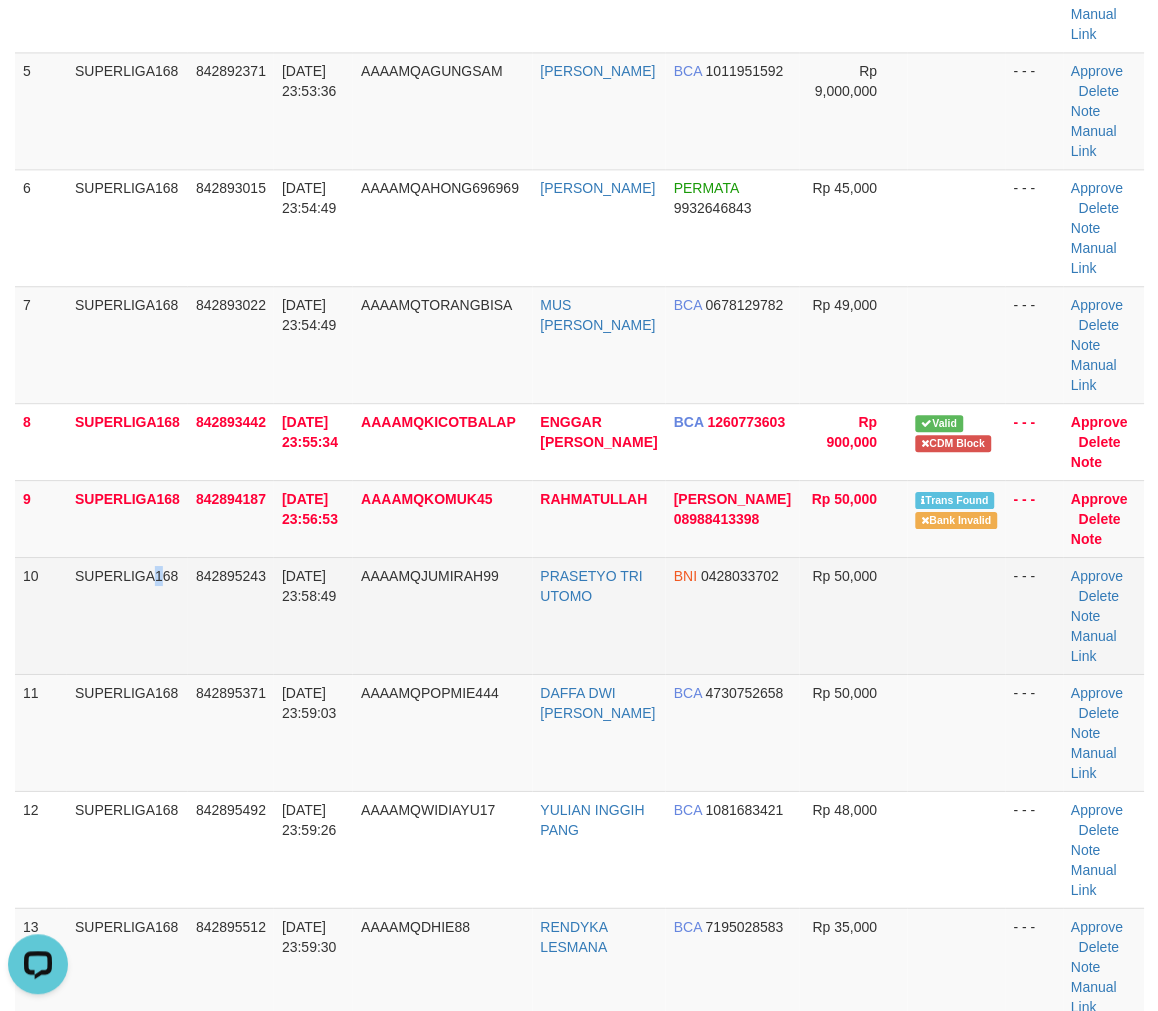 drag, startPoint x: 108, startPoint y: 602, endPoint x: 46, endPoint y: 638, distance: 71.693794 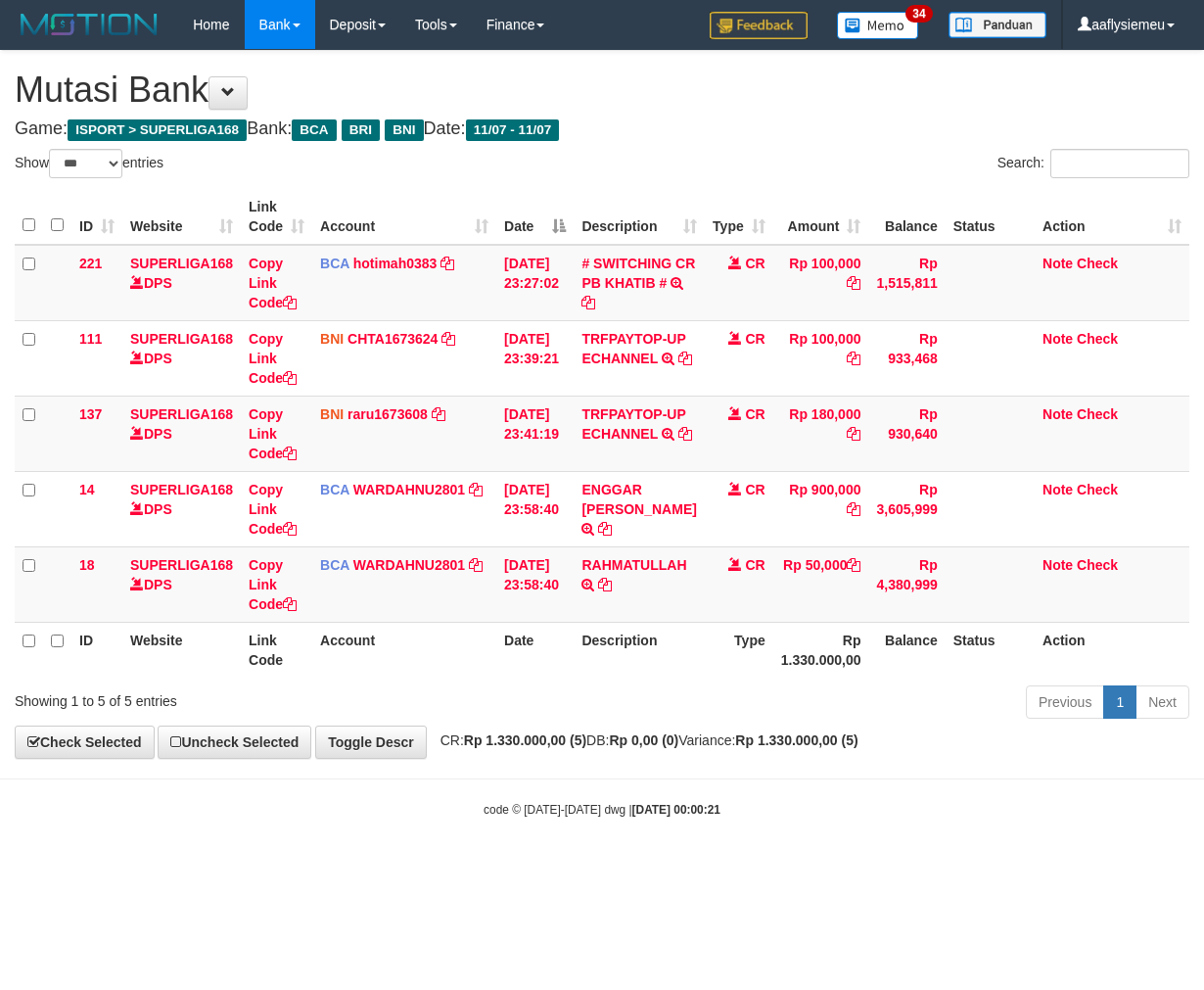 select on "***" 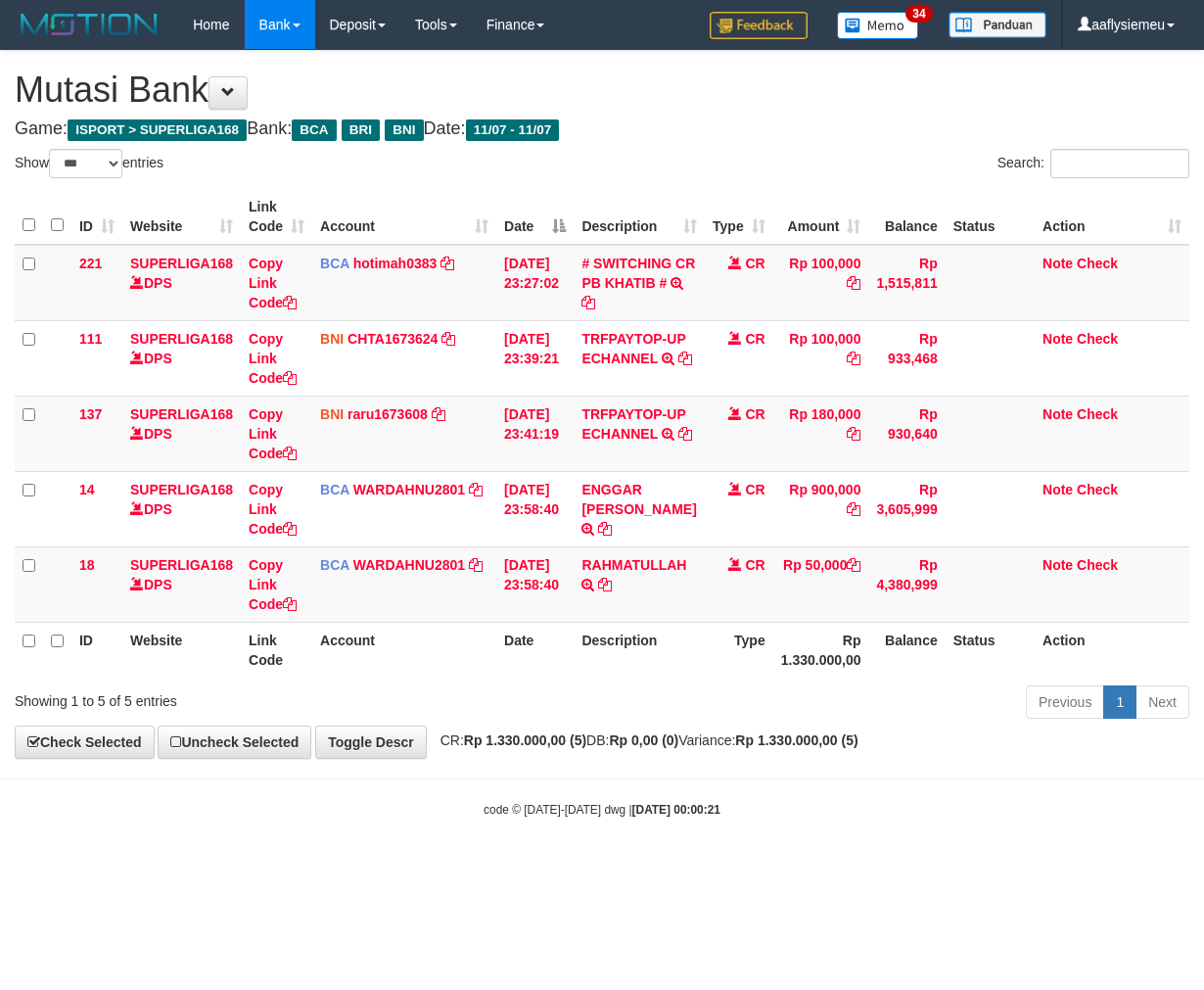 scroll, scrollTop: 0, scrollLeft: 0, axis: both 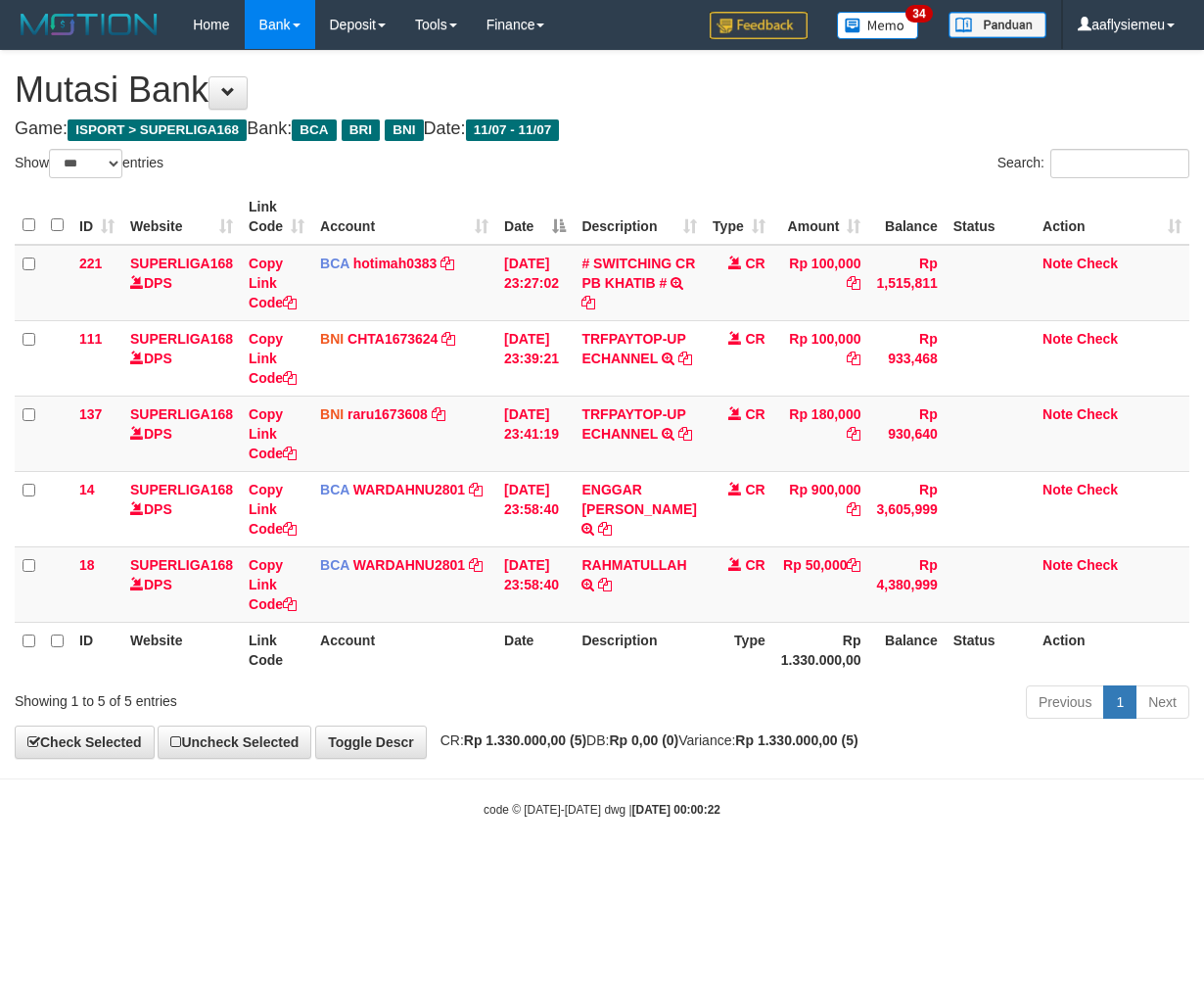 select on "***" 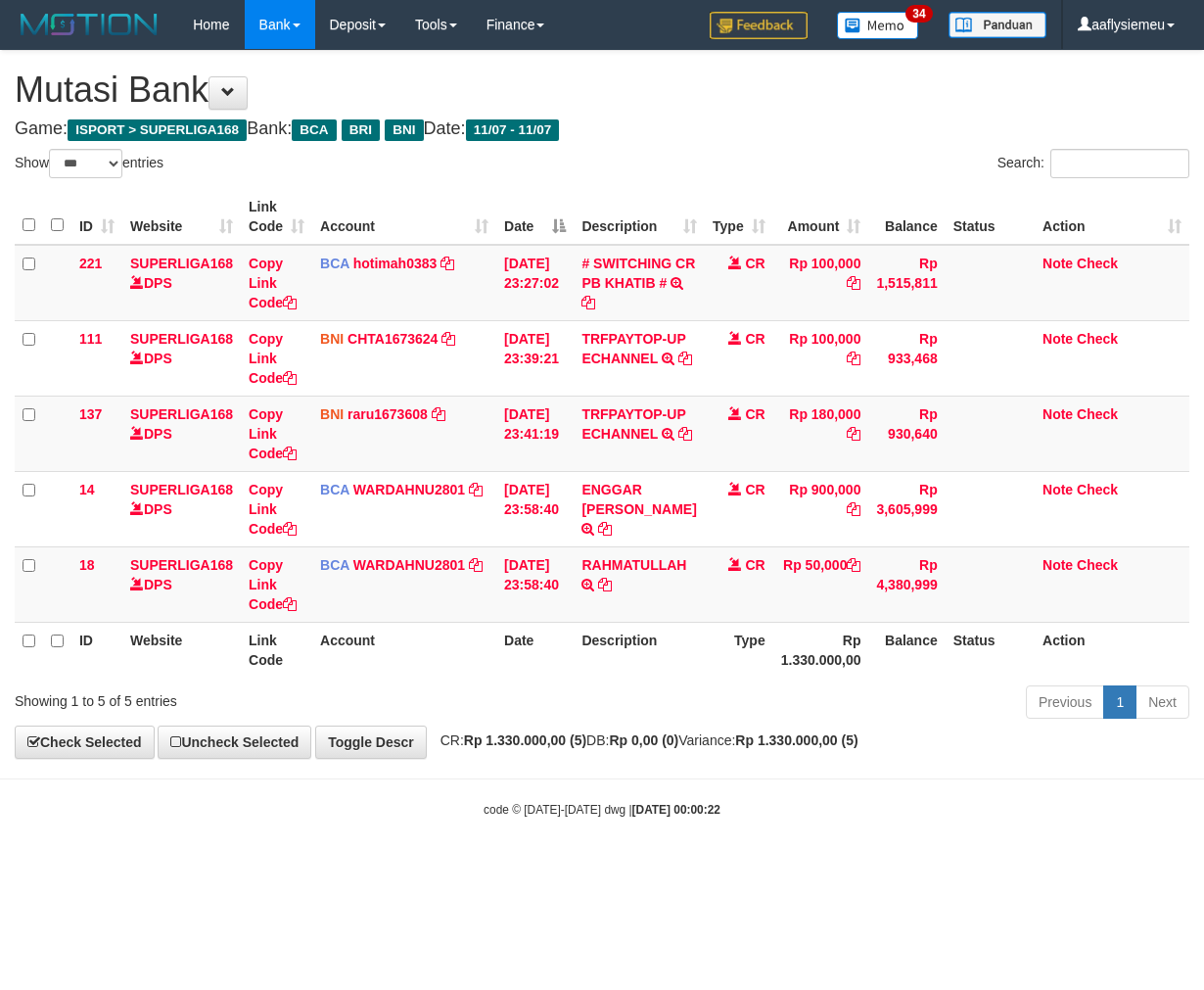 scroll, scrollTop: 0, scrollLeft: 0, axis: both 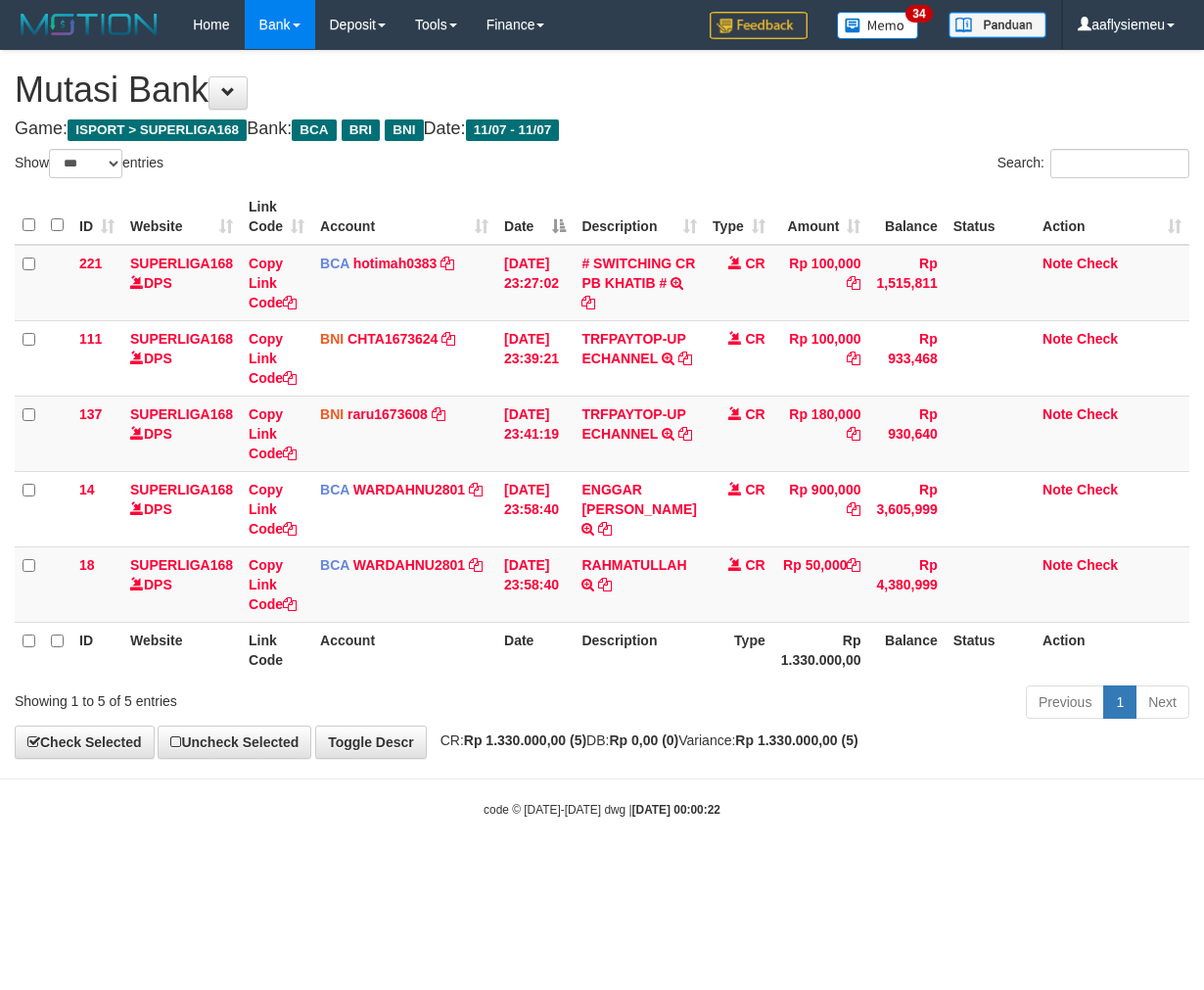 select on "***" 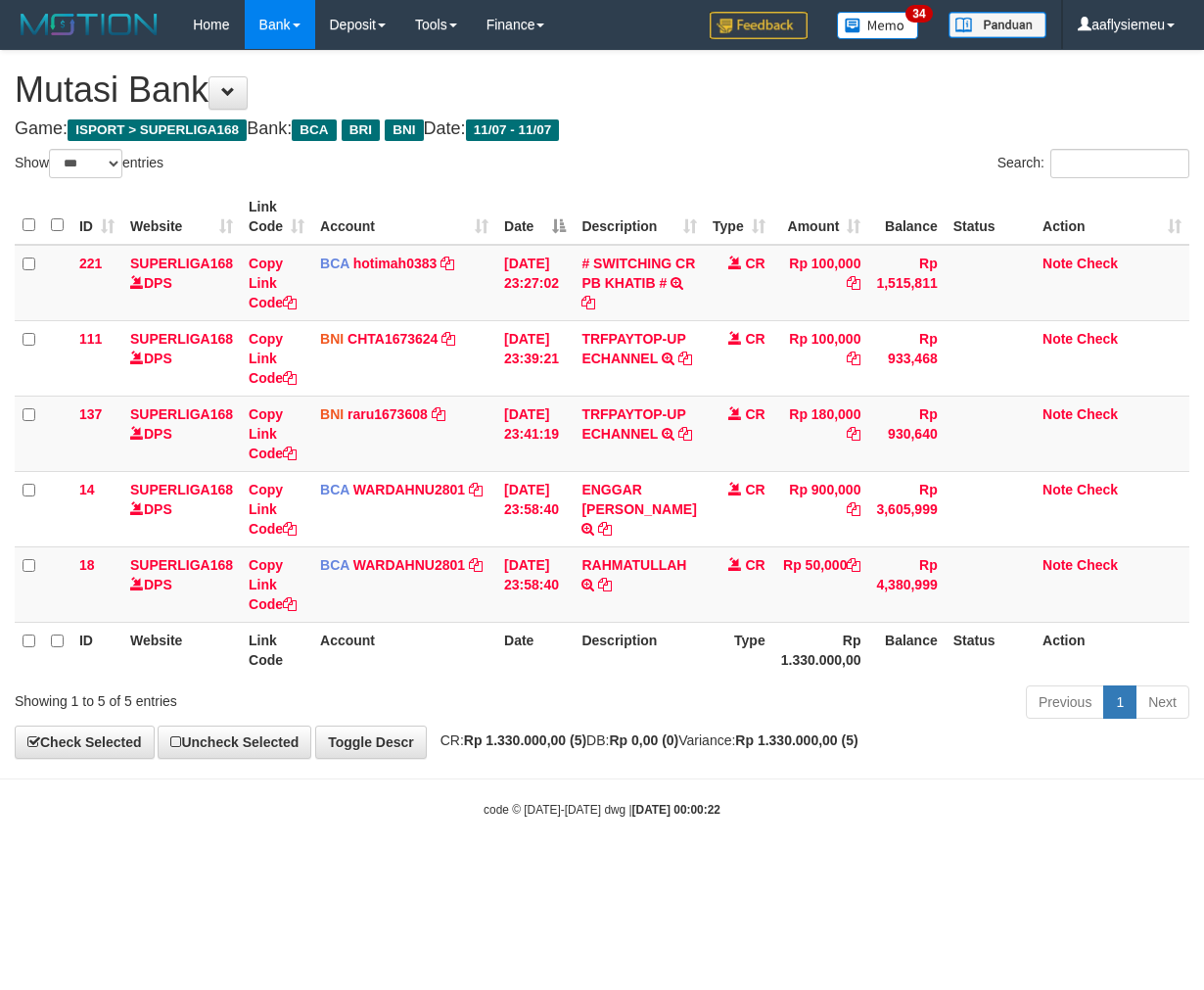 scroll, scrollTop: 0, scrollLeft: 0, axis: both 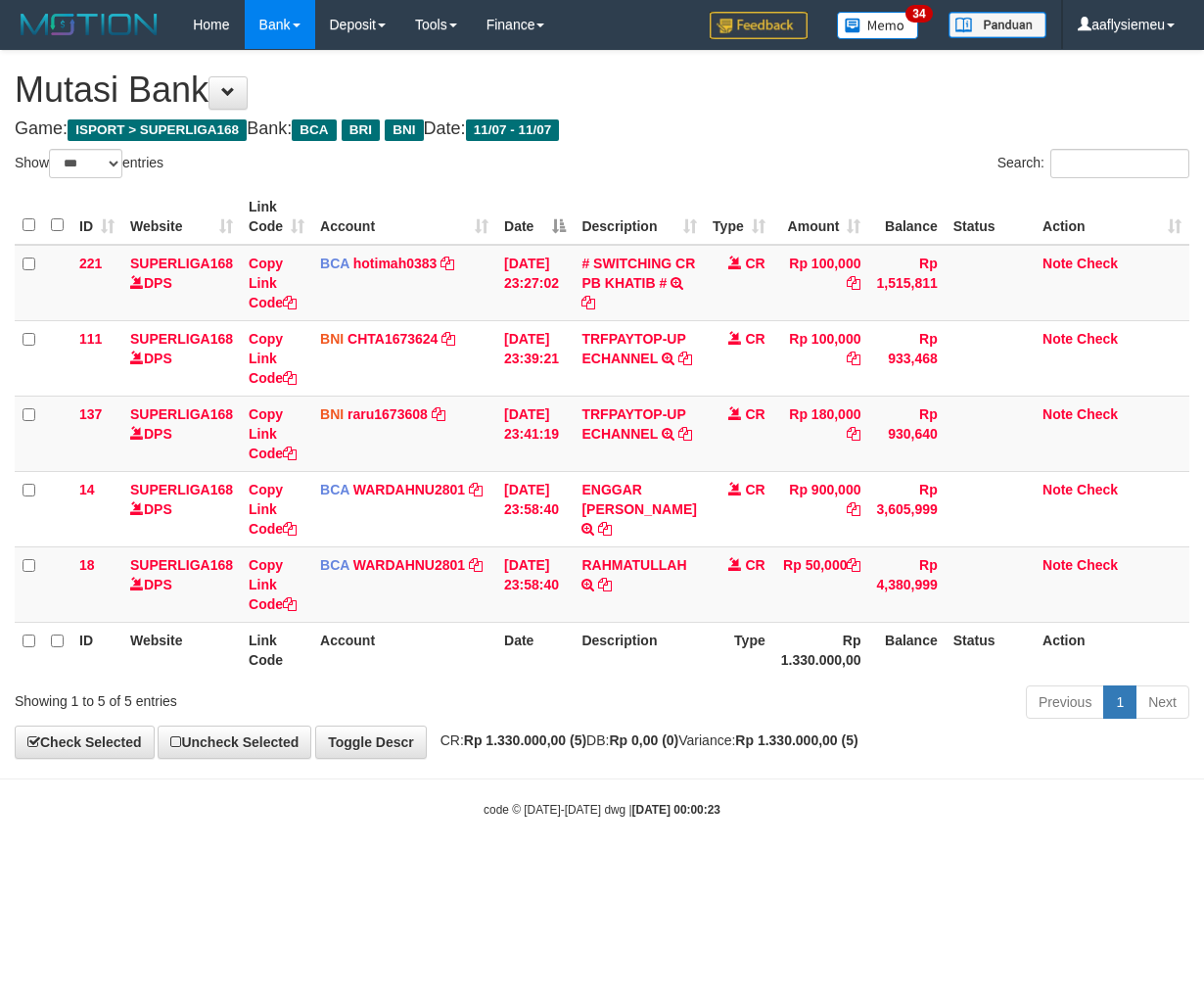 select on "***" 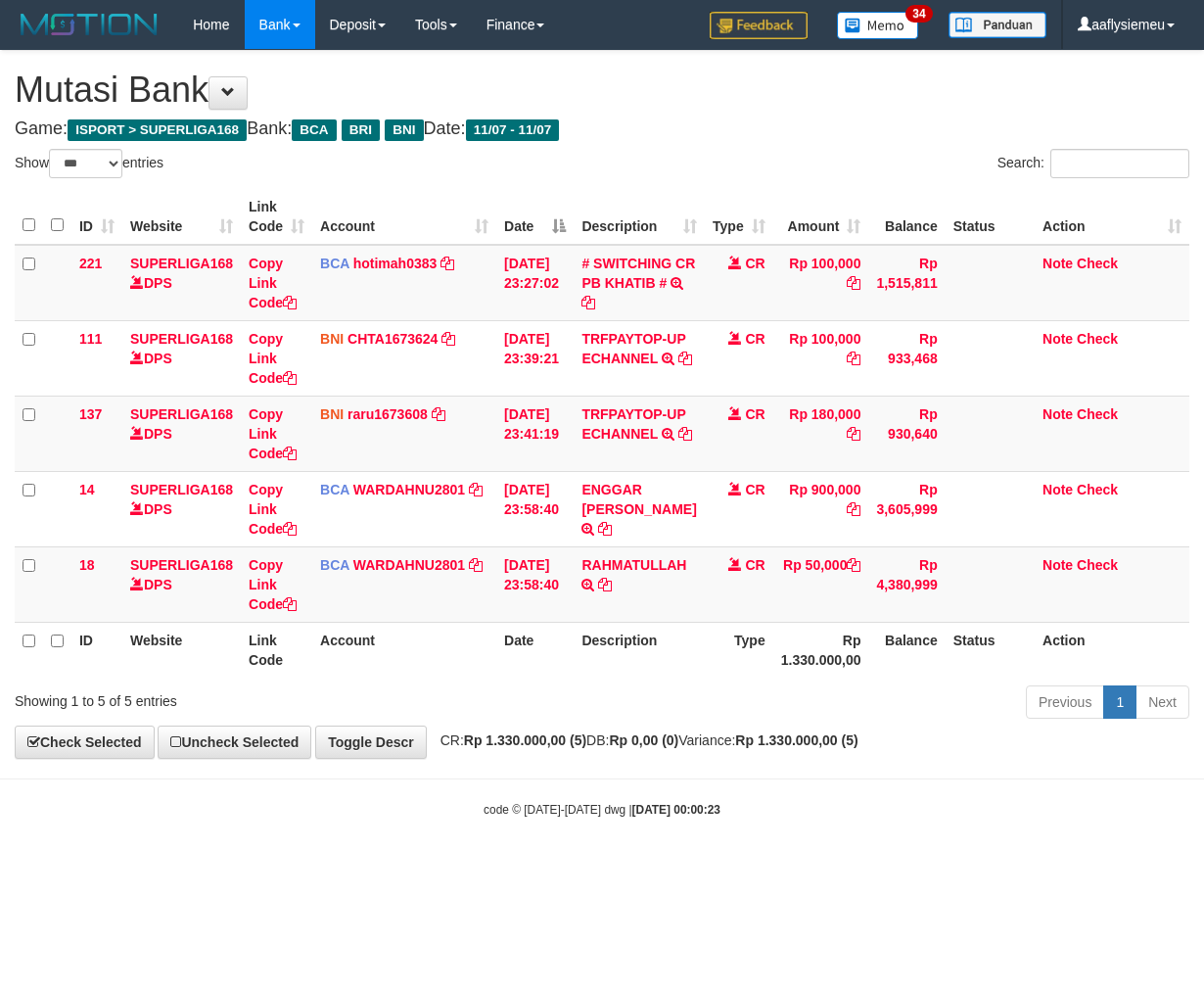 scroll, scrollTop: 0, scrollLeft: 0, axis: both 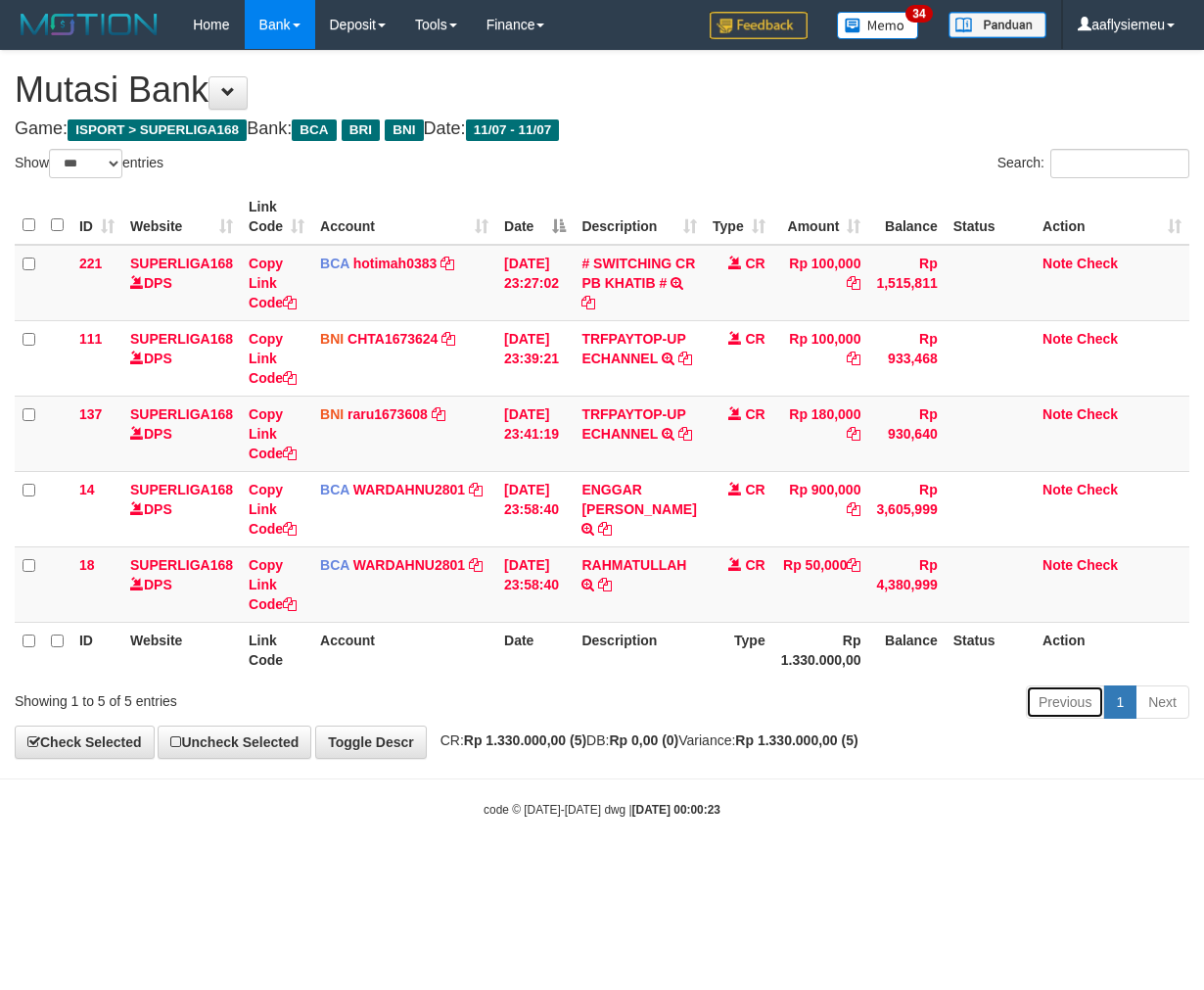 click on "Previous" at bounding box center (1065, 702) 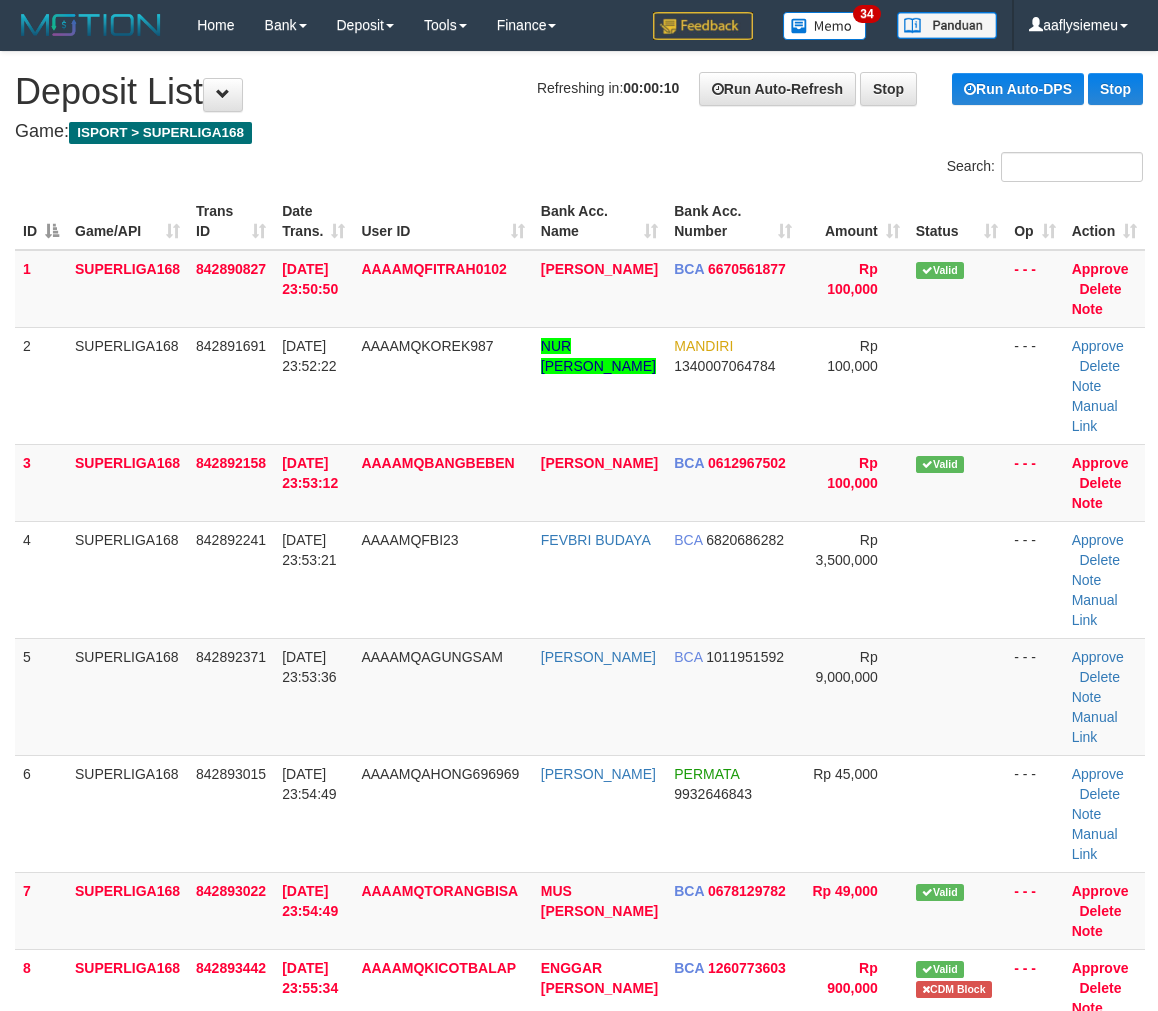 scroll, scrollTop: 666, scrollLeft: 0, axis: vertical 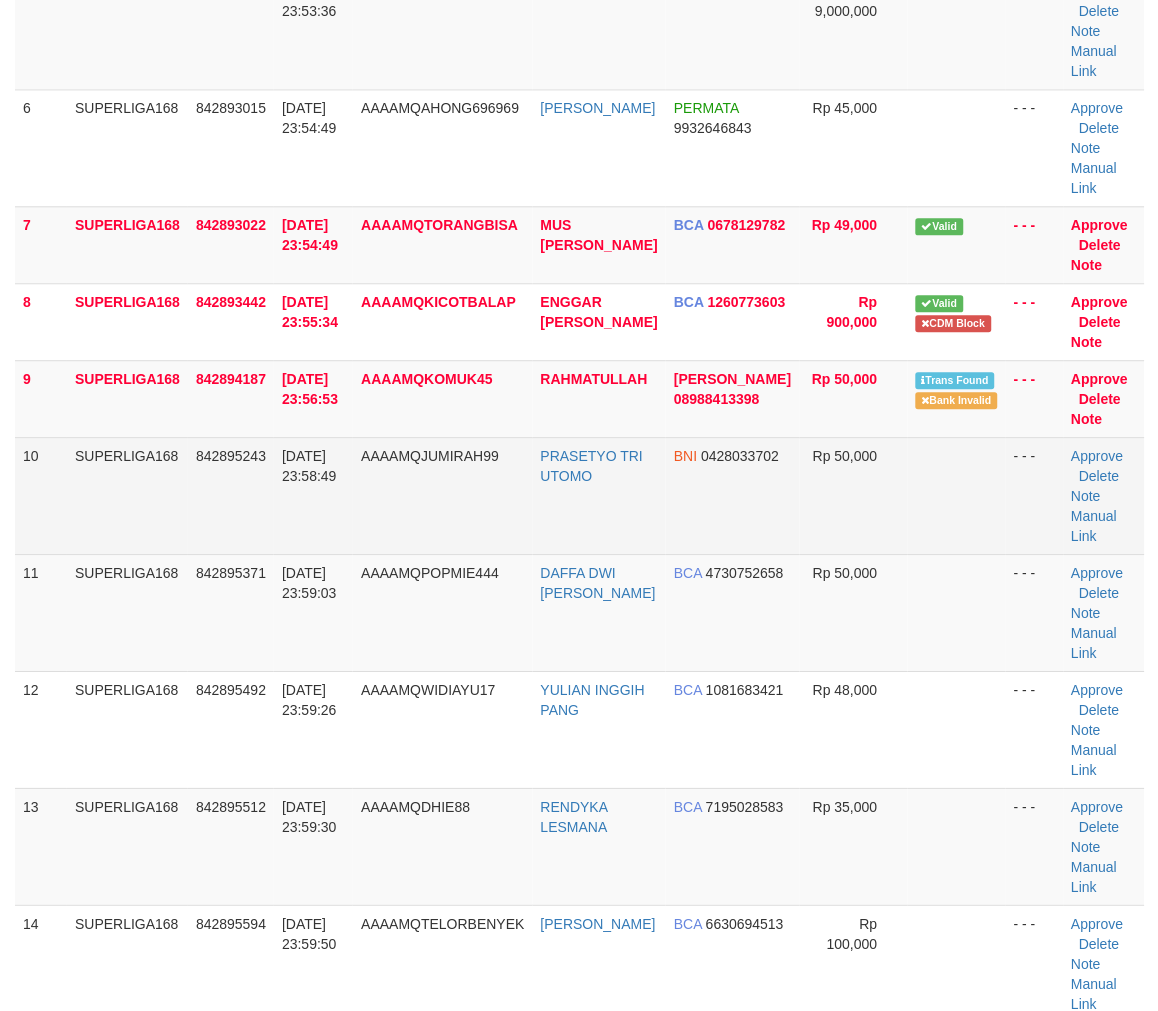 drag, startPoint x: 165, startPoint y: 507, endPoint x: 152, endPoint y: 525, distance: 22.203604 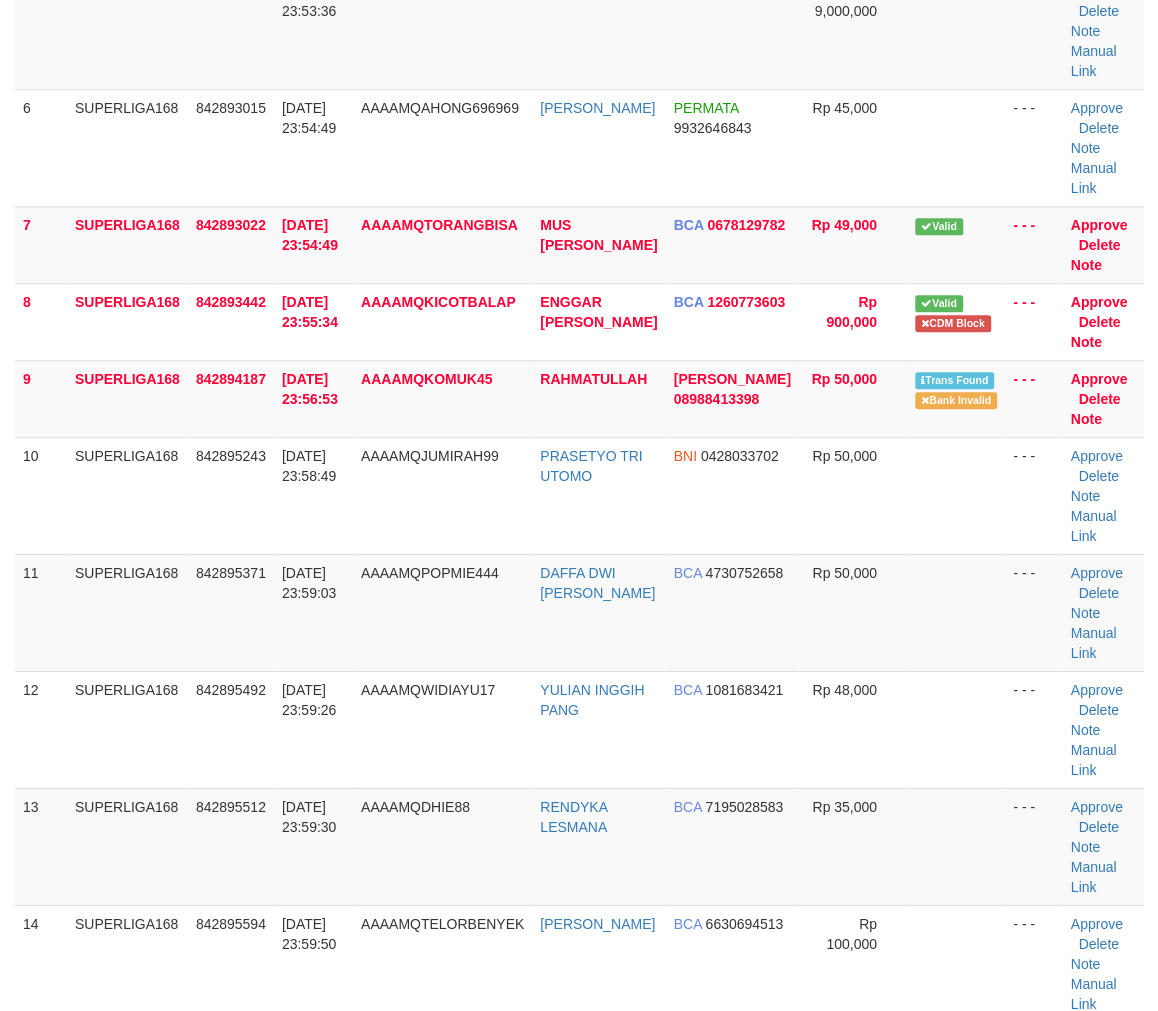 drag, startPoint x: 195, startPoint y: 565, endPoint x: 5, endPoint y: 631, distance: 201.13676 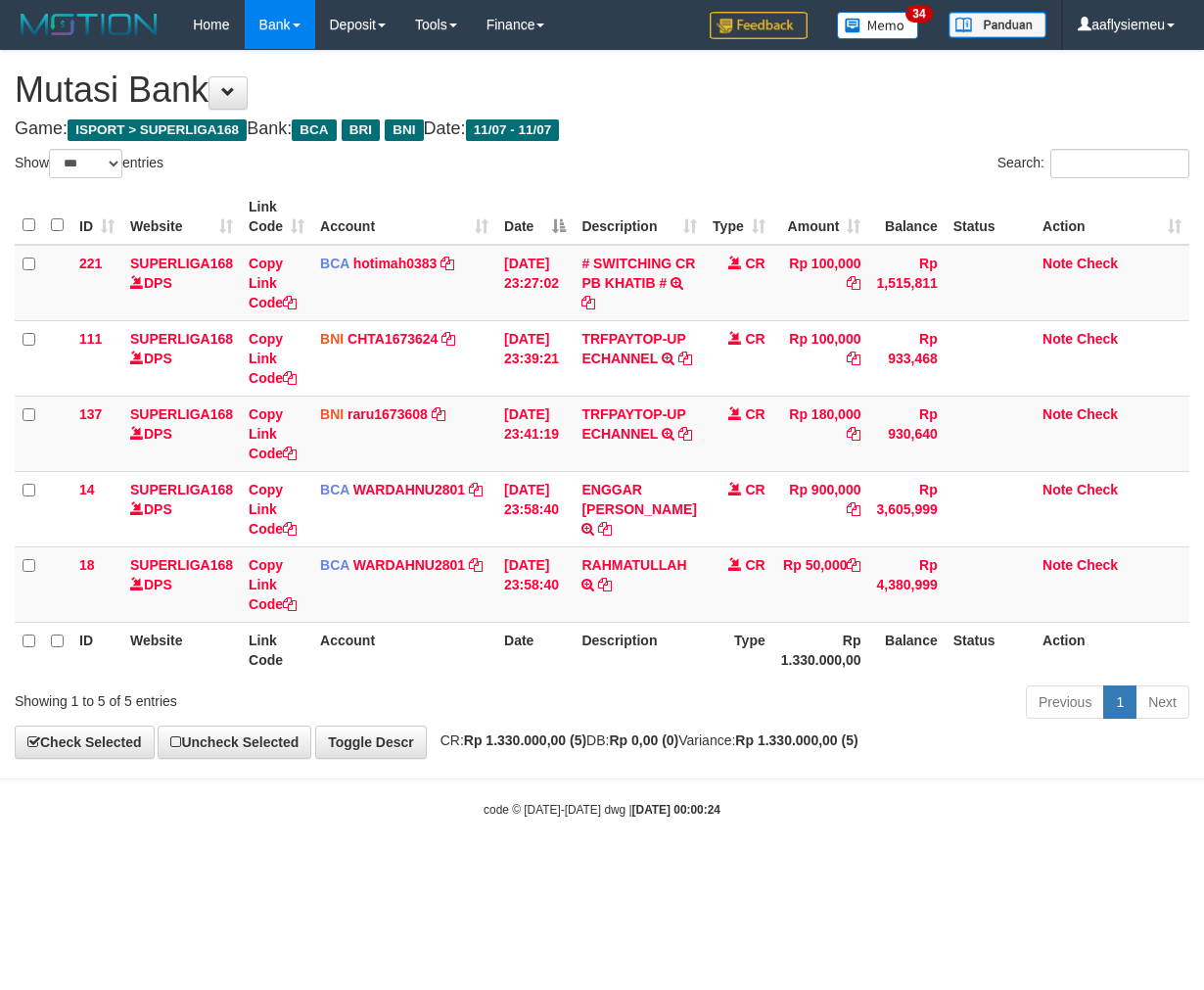 select on "***" 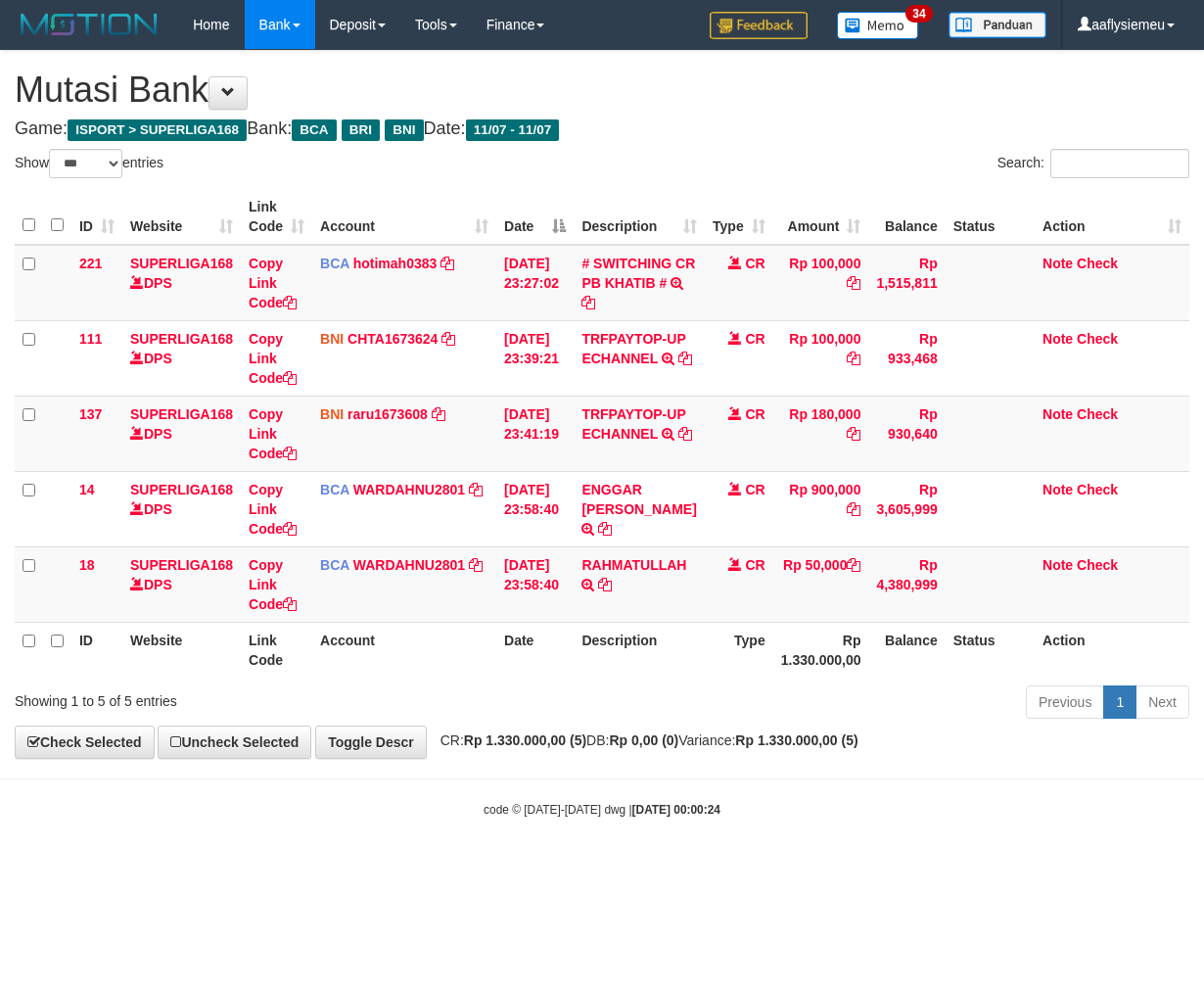 scroll, scrollTop: 0, scrollLeft: 0, axis: both 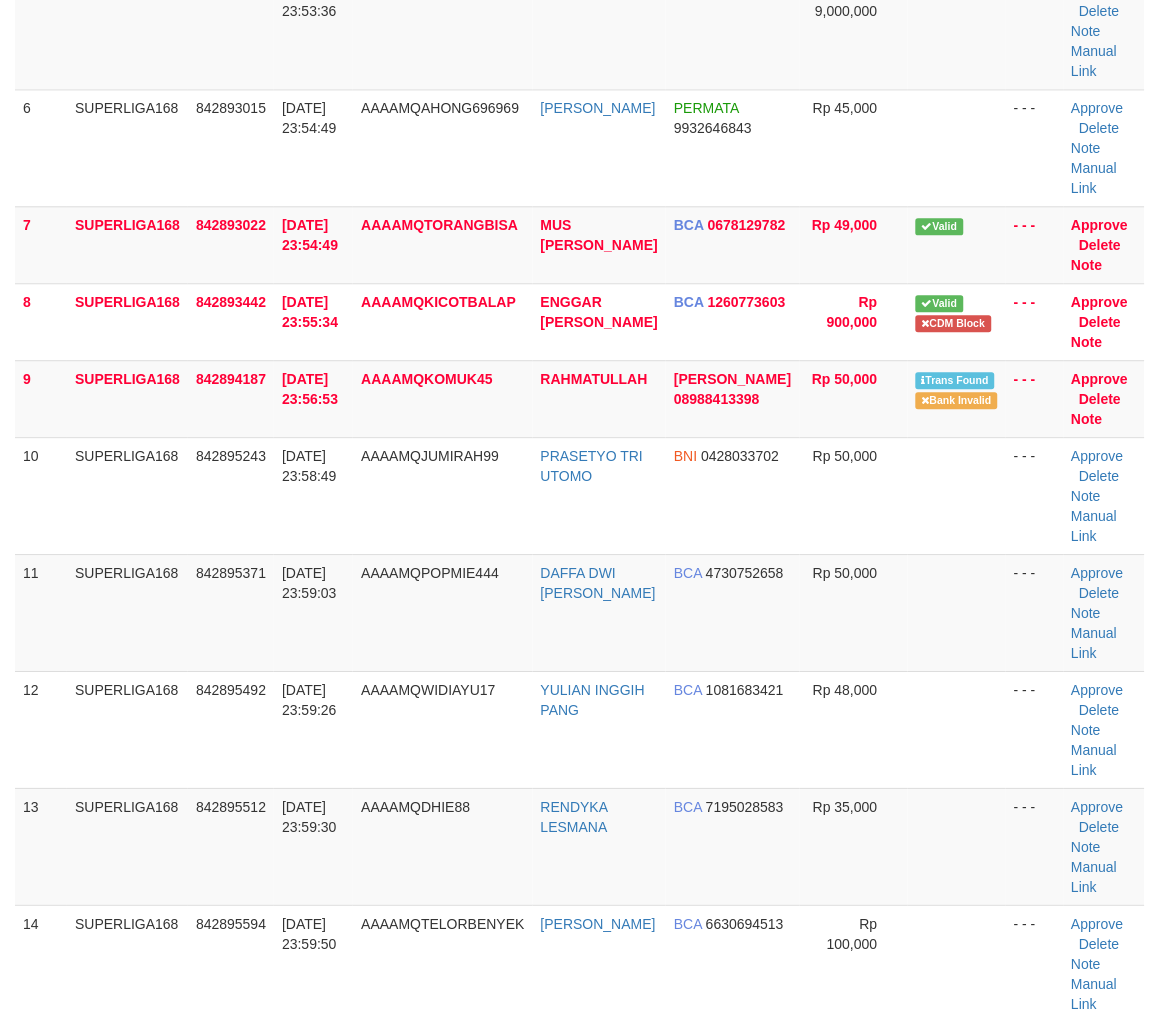 drag, startPoint x: 137, startPoint y: 565, endPoint x: 3, endPoint y: 592, distance: 136.69308 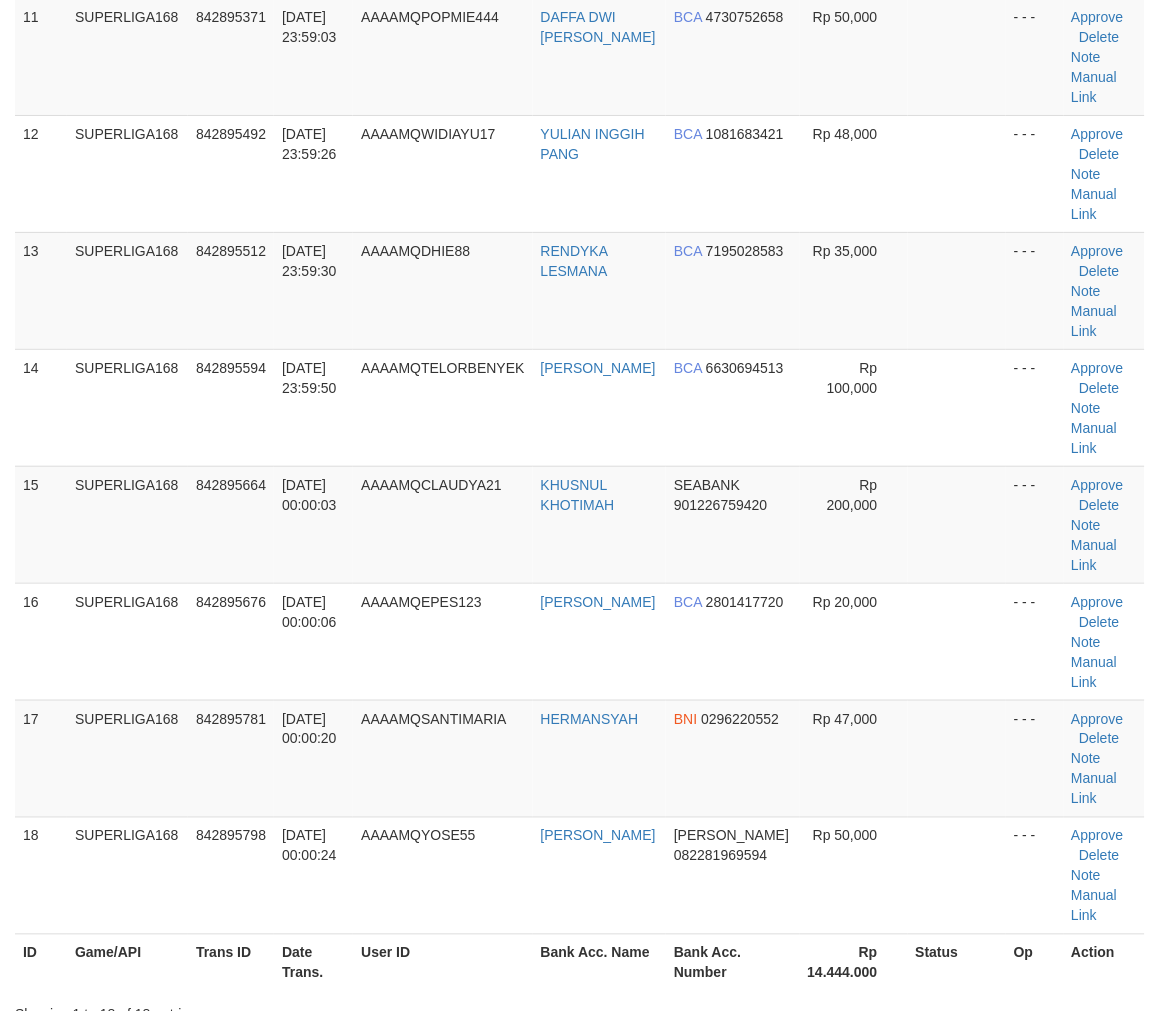 scroll, scrollTop: 777, scrollLeft: 0, axis: vertical 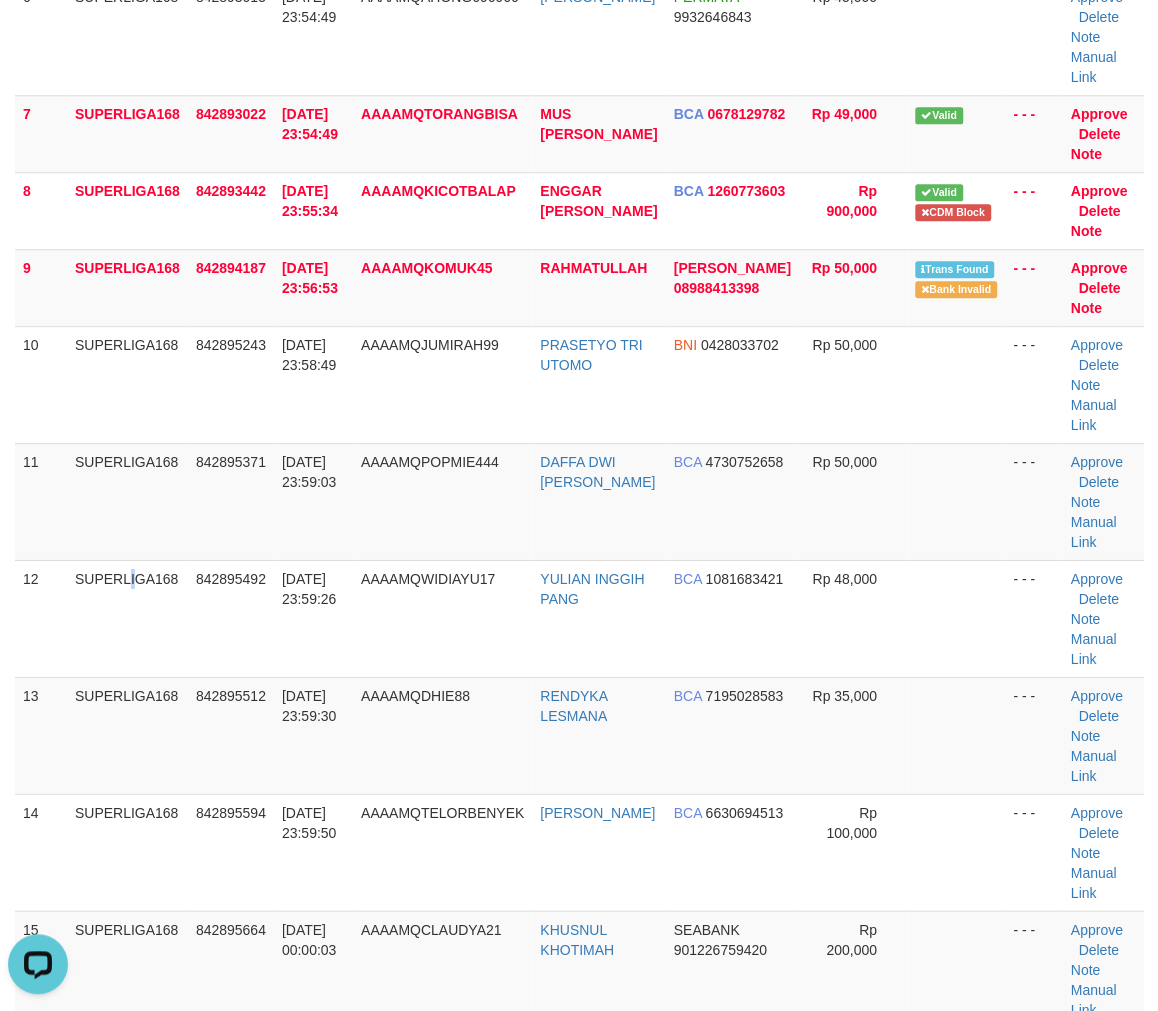 drag, startPoint x: 82, startPoint y: 571, endPoint x: 1, endPoint y: 615, distance: 92.17918 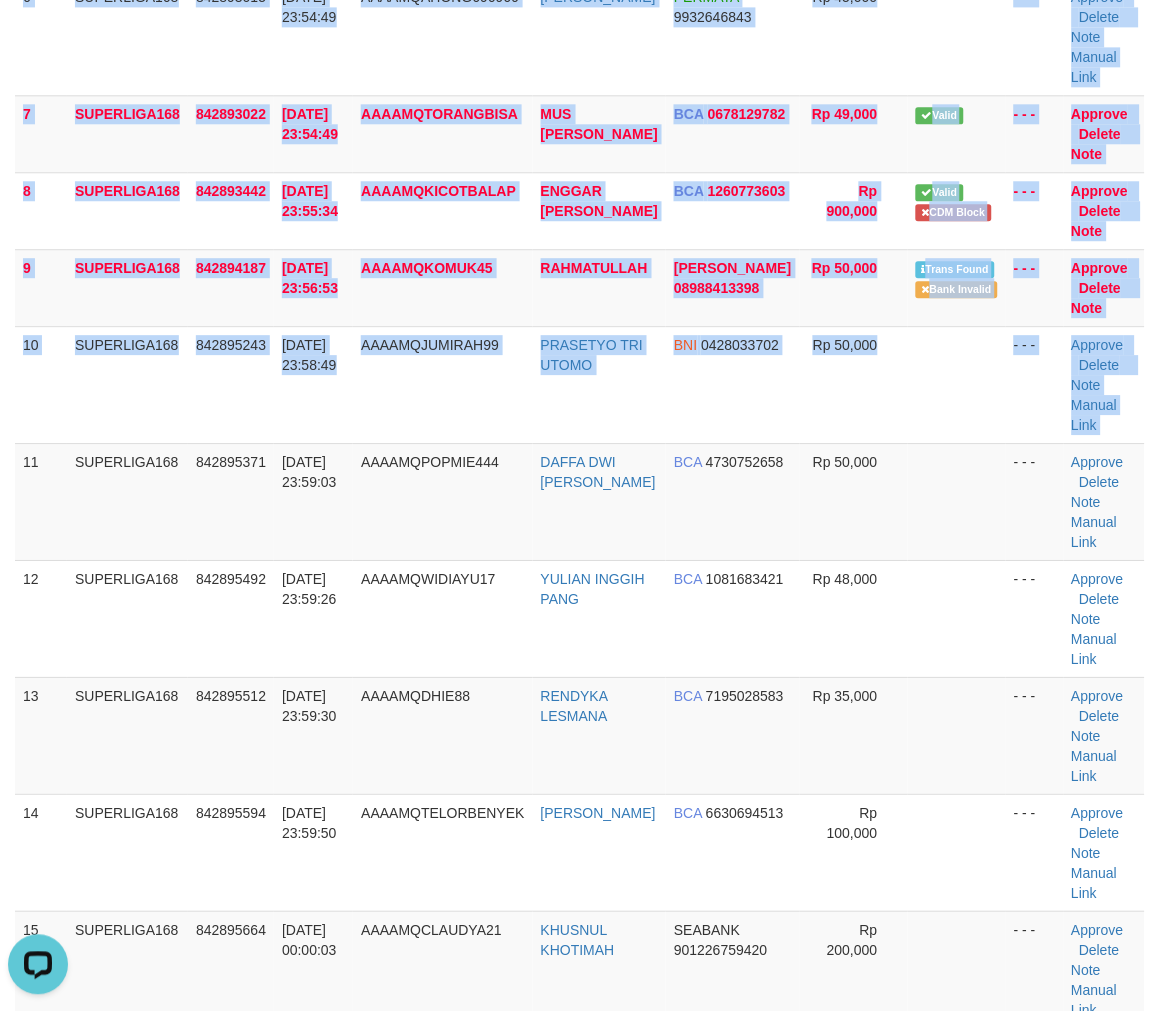 drag, startPoint x: 14, startPoint y: 535, endPoint x: 12, endPoint y: 550, distance: 15.132746 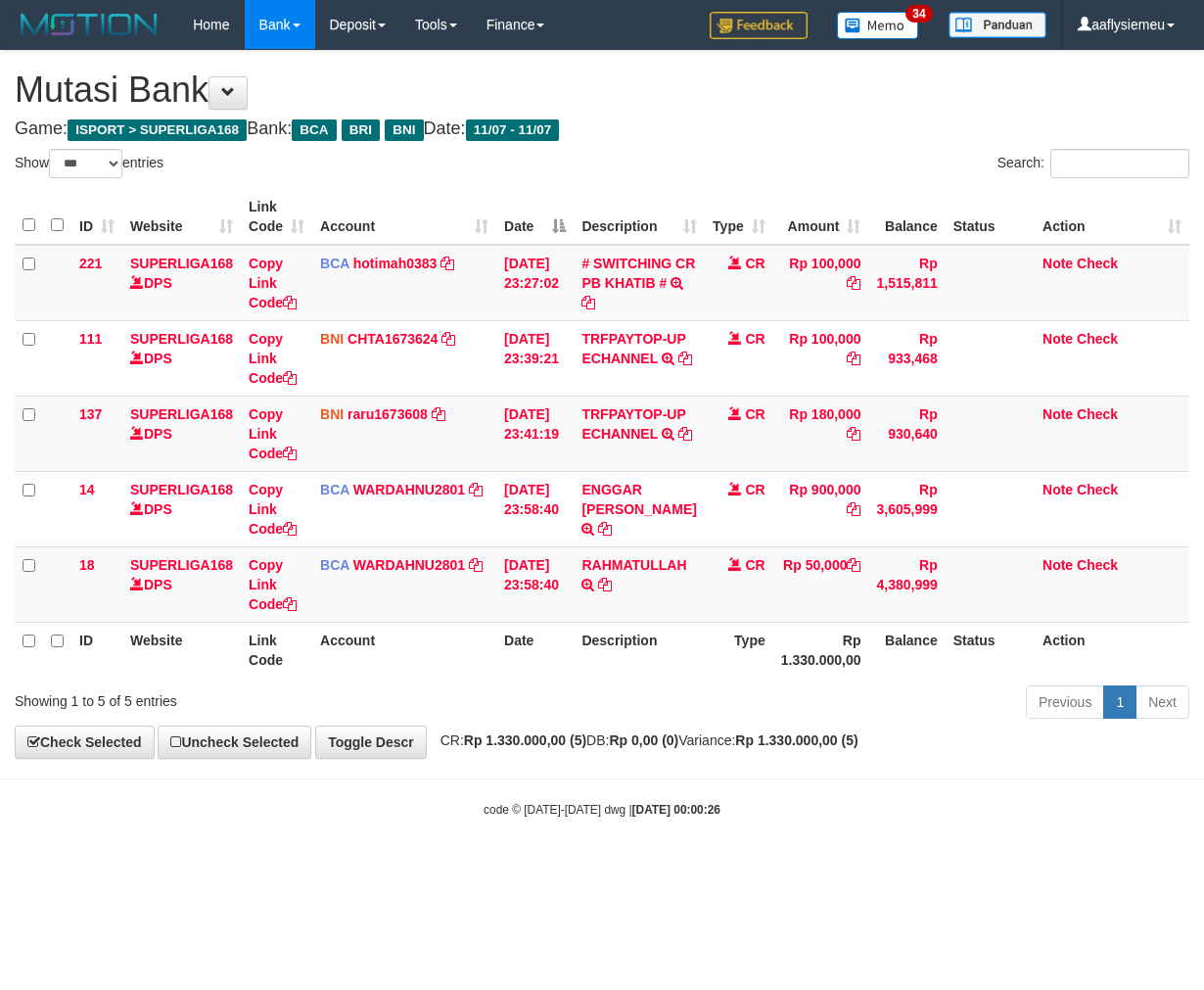 select on "***" 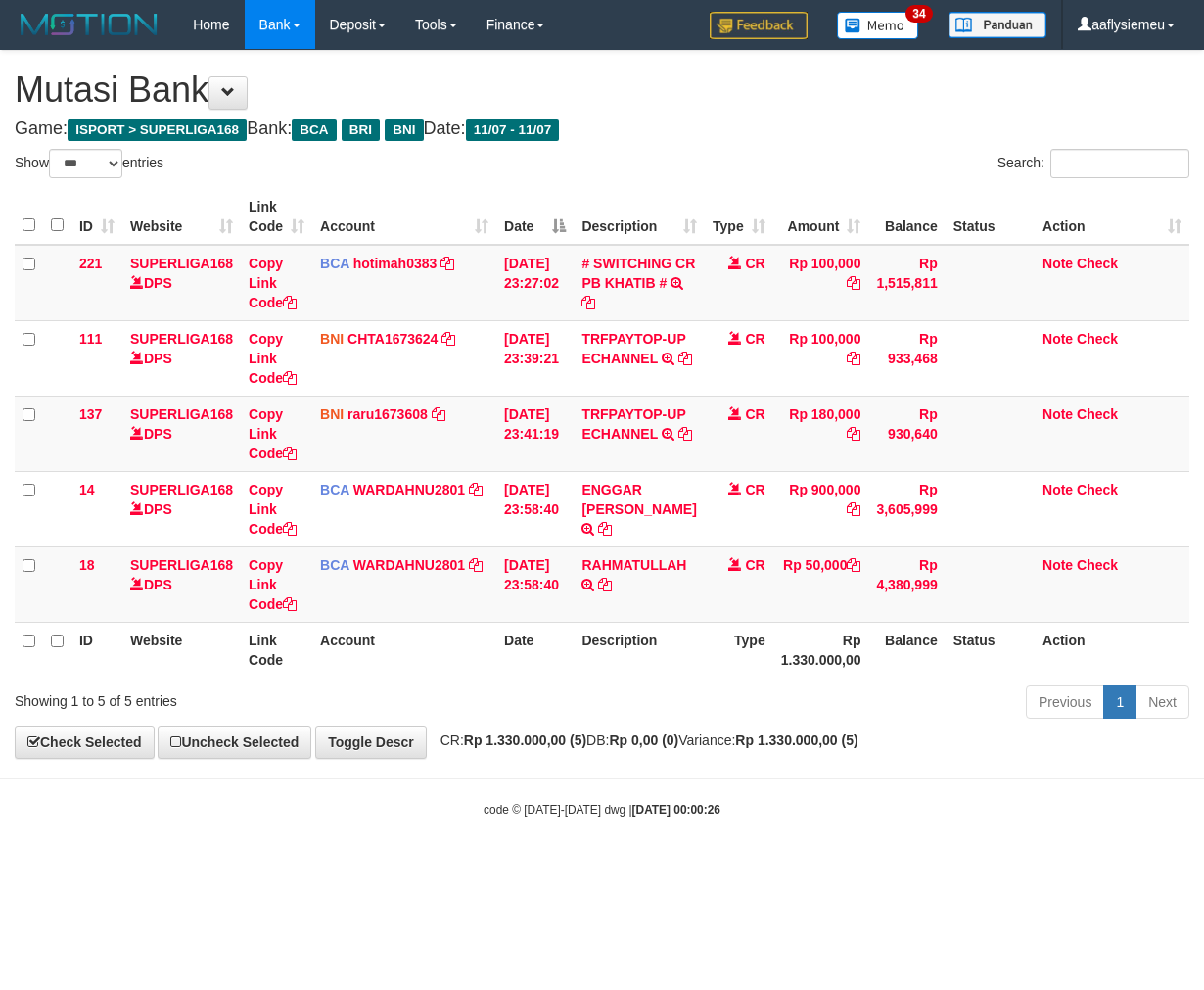 scroll, scrollTop: 0, scrollLeft: 0, axis: both 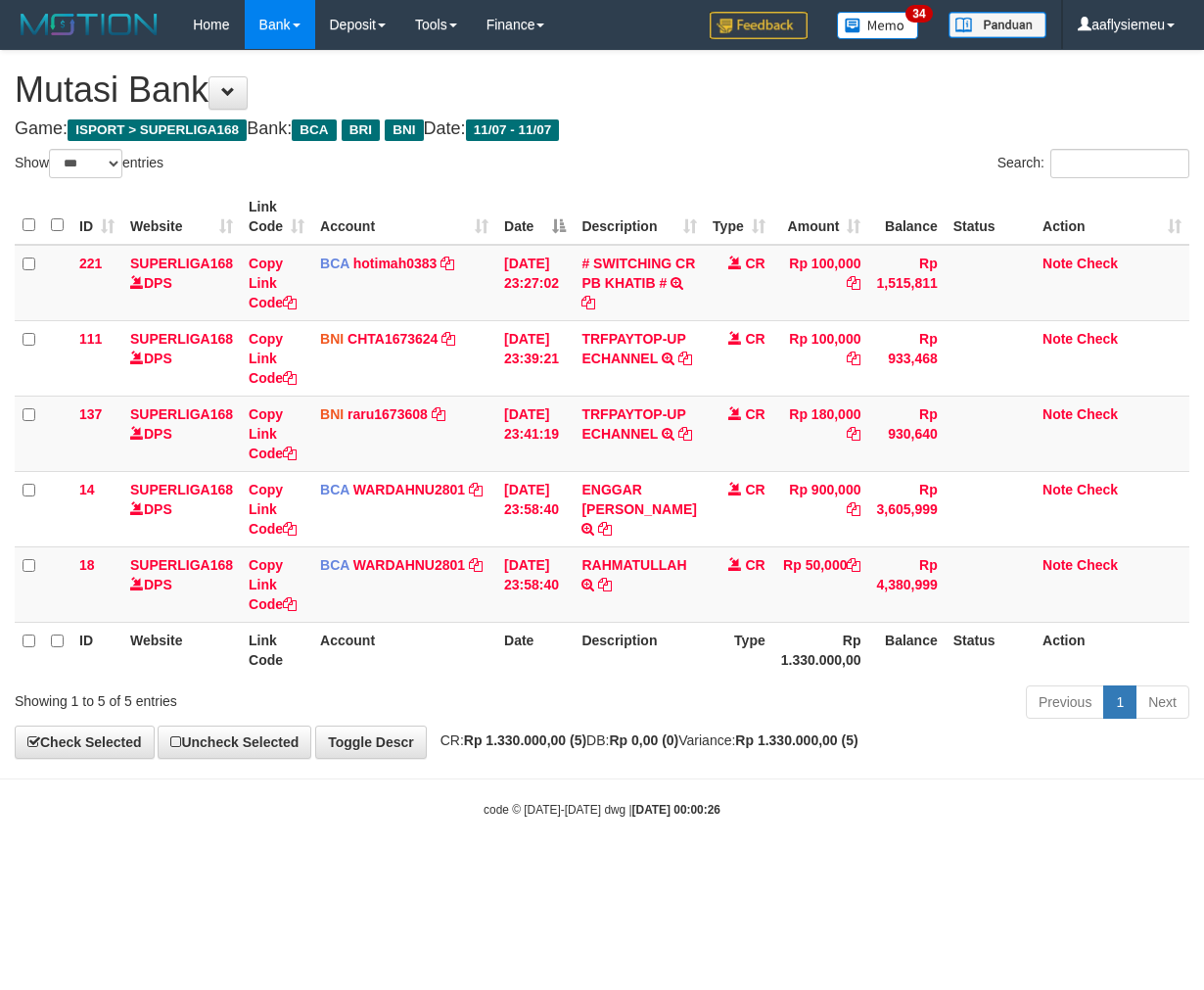select on "***" 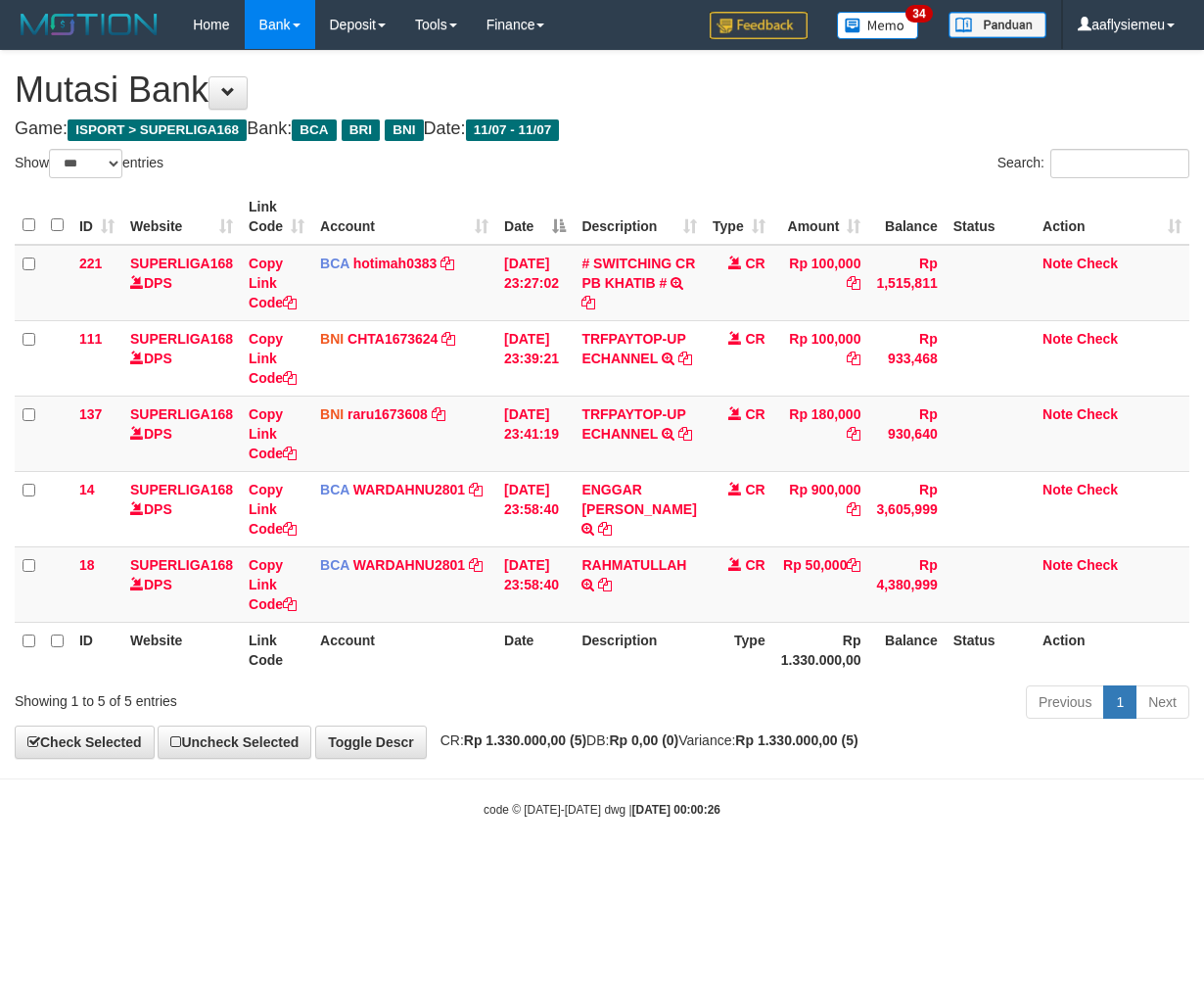 scroll, scrollTop: 0, scrollLeft: 0, axis: both 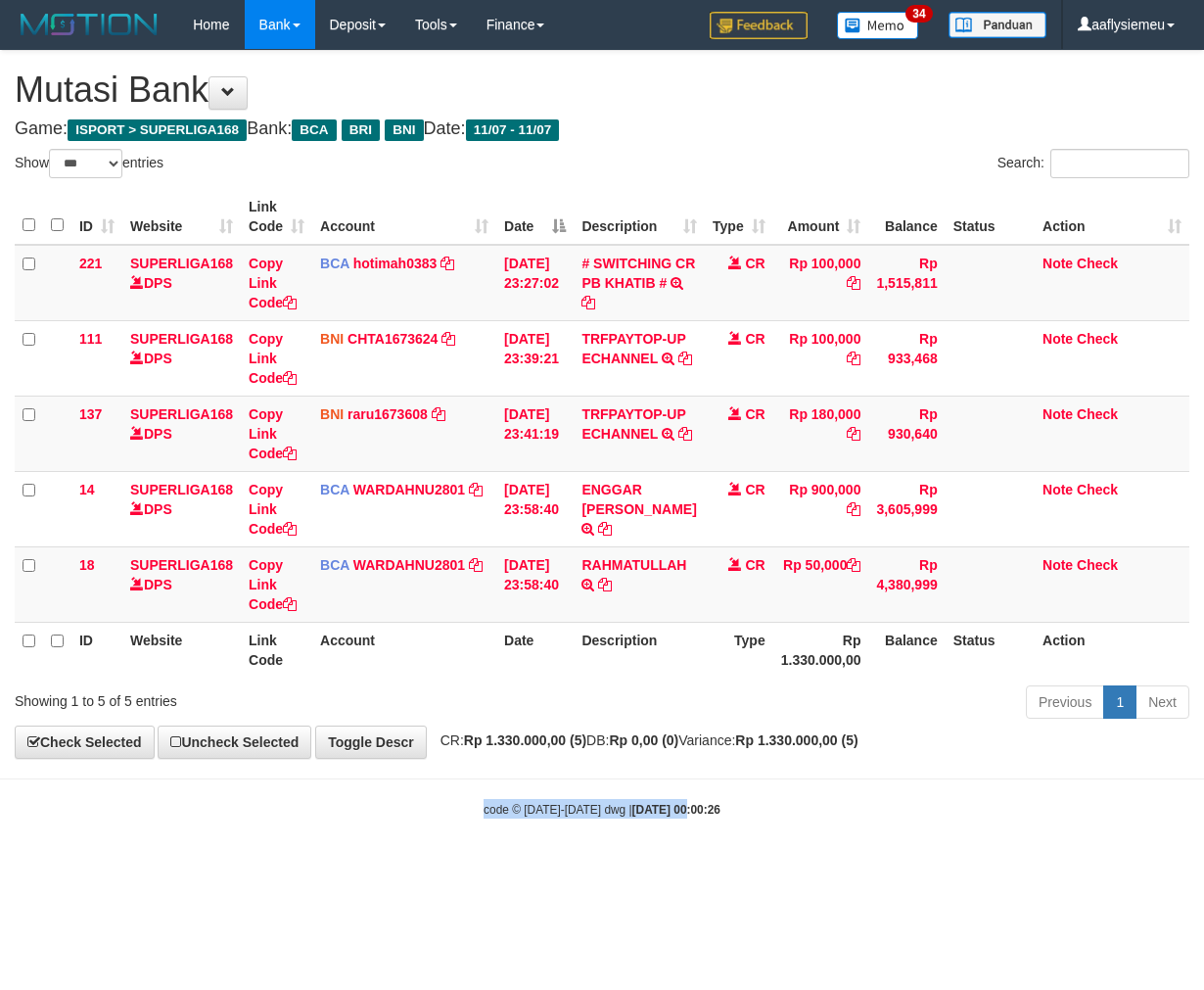 drag, startPoint x: 663, startPoint y: 789, endPoint x: 728, endPoint y: 754, distance: 73.82412 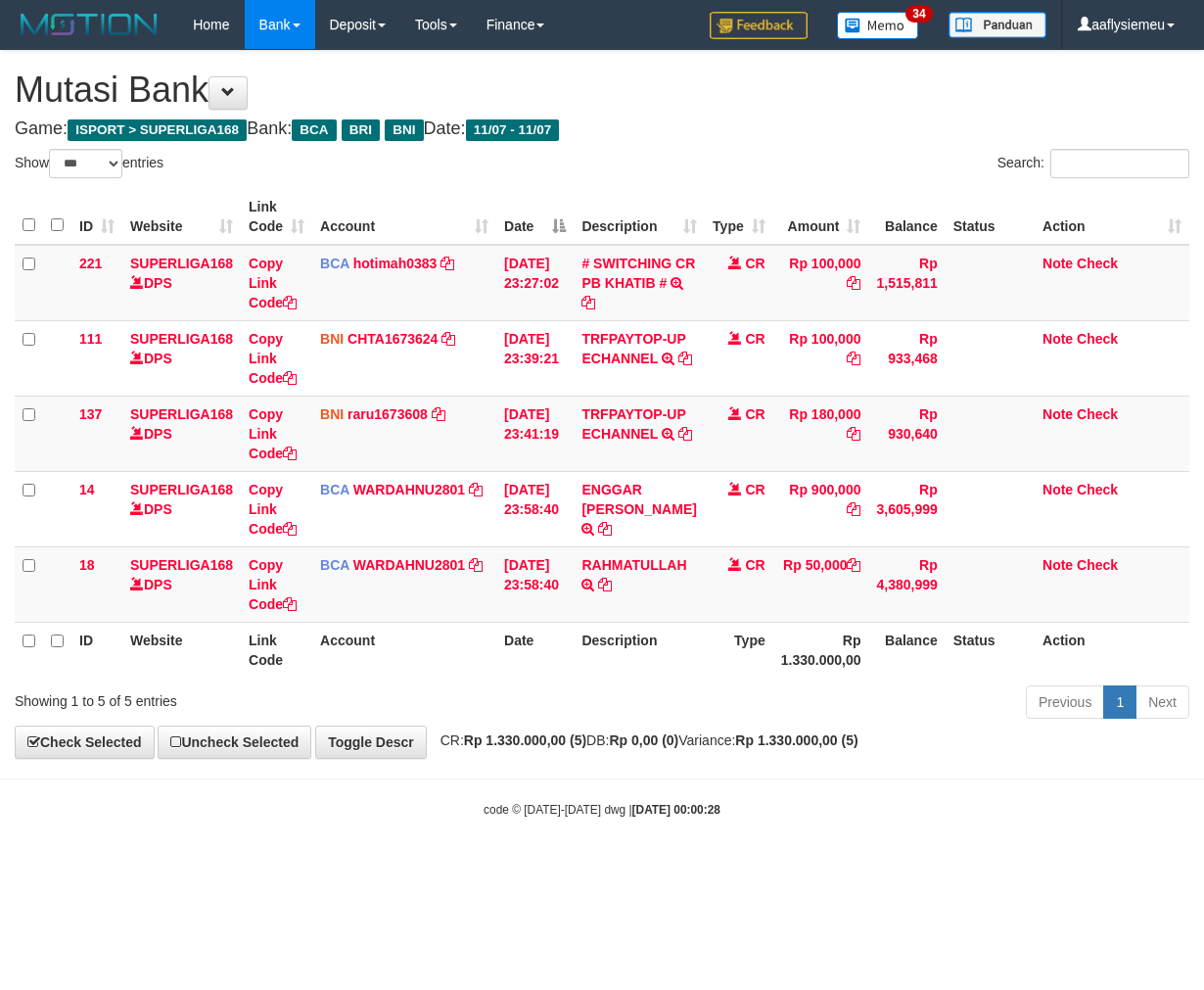 select on "***" 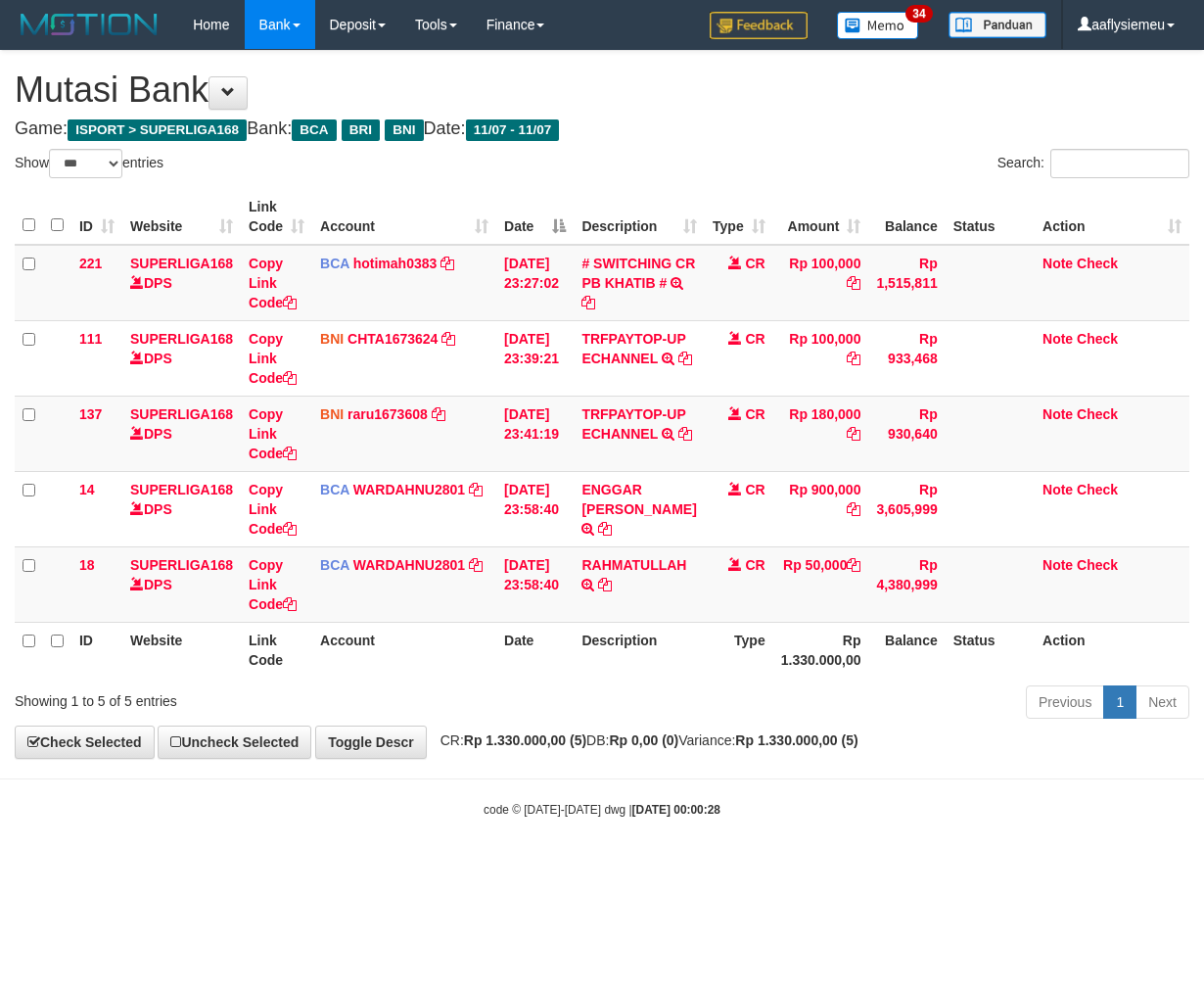 scroll, scrollTop: 0, scrollLeft: 0, axis: both 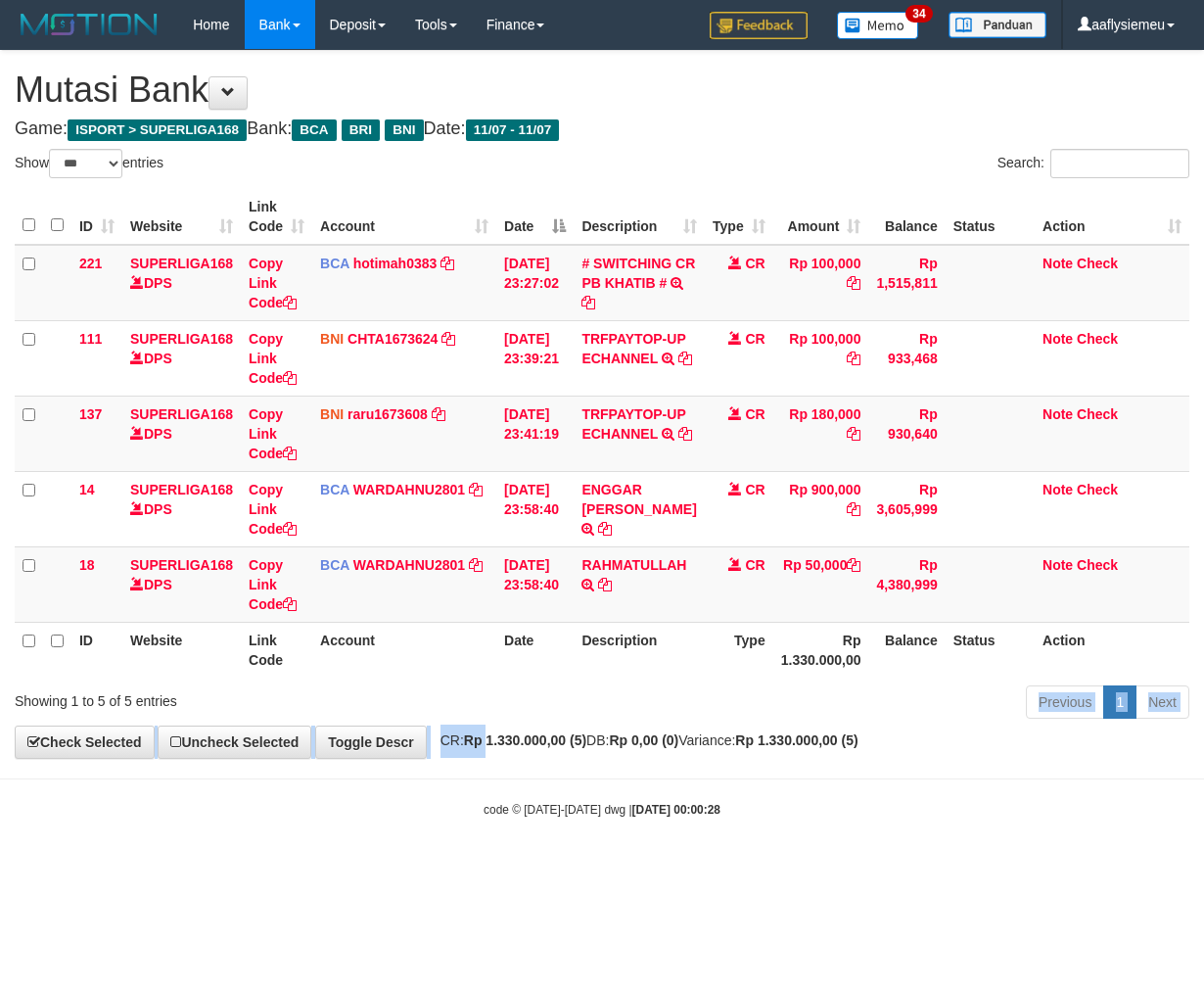 drag, startPoint x: 496, startPoint y: 726, endPoint x: 657, endPoint y: 696, distance: 163.77118 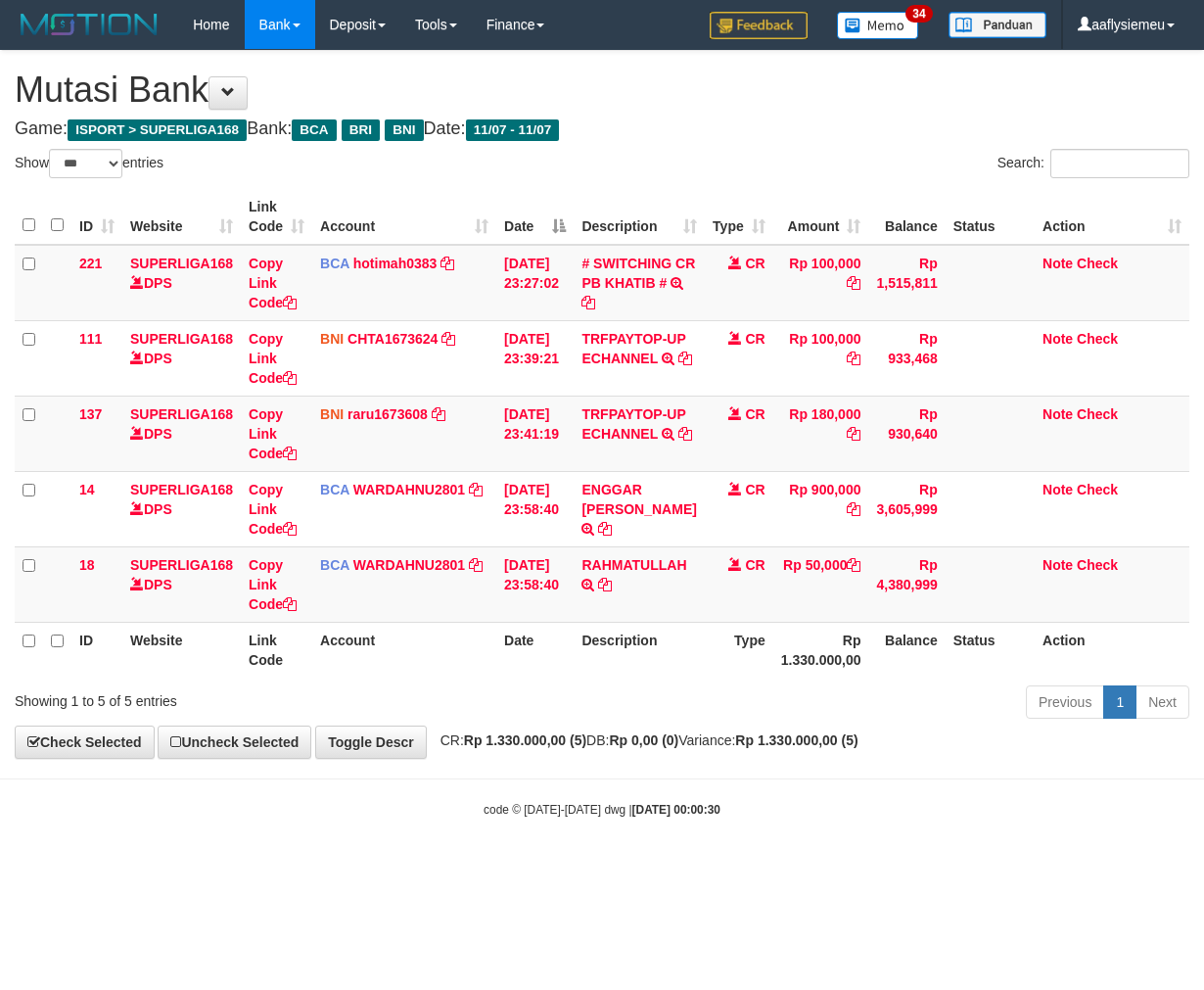 select on "***" 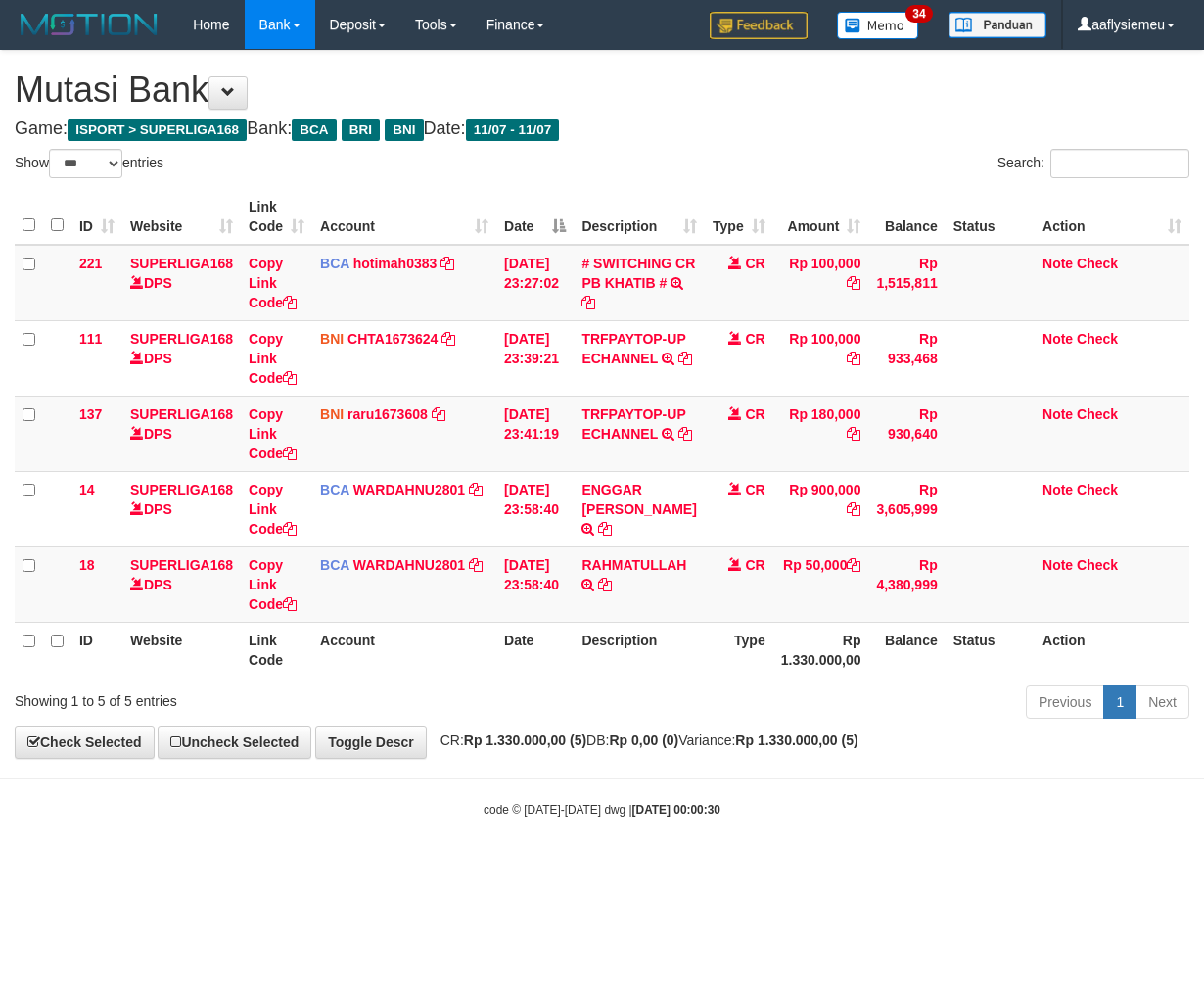 scroll, scrollTop: 0, scrollLeft: 0, axis: both 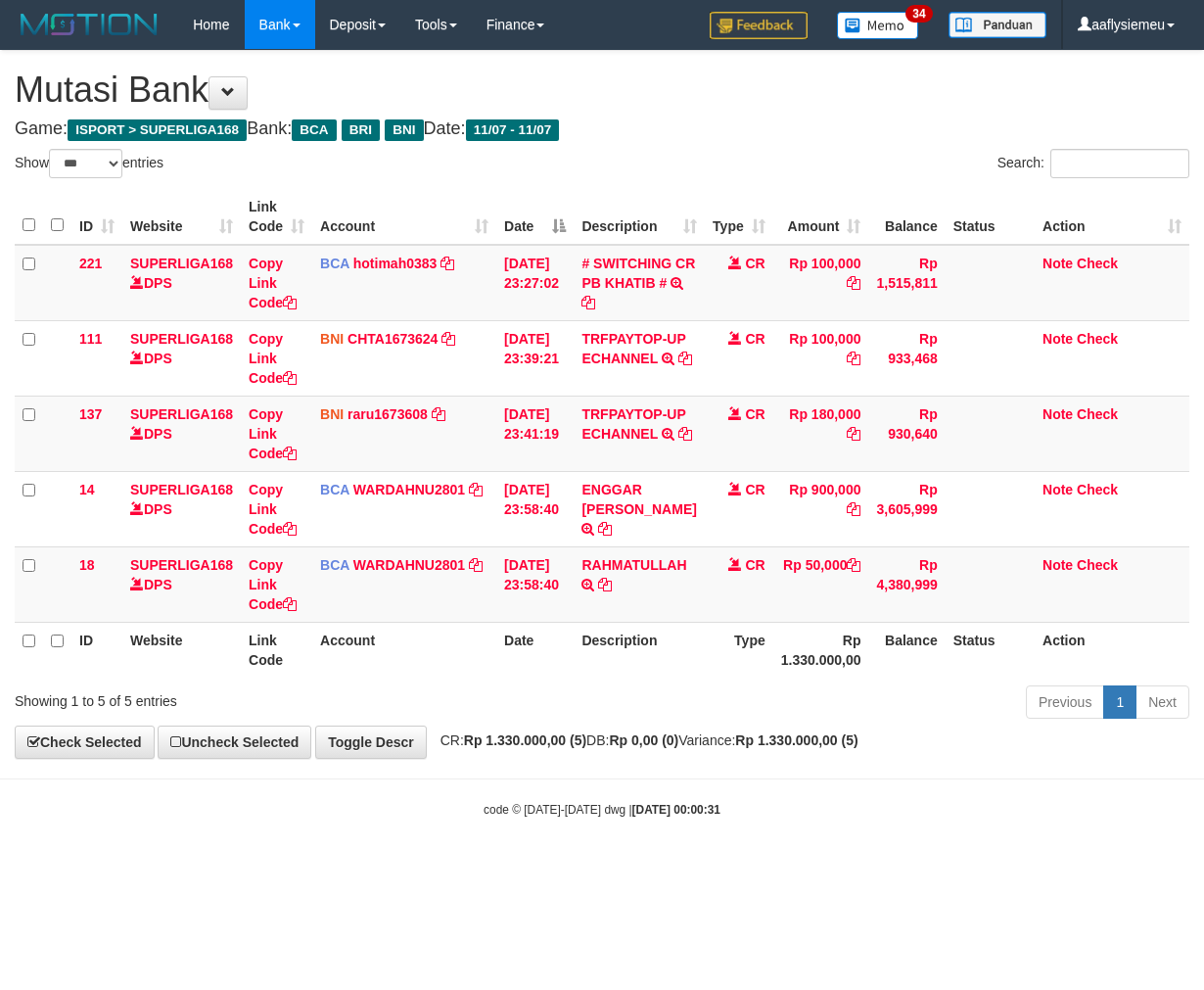 select on "***" 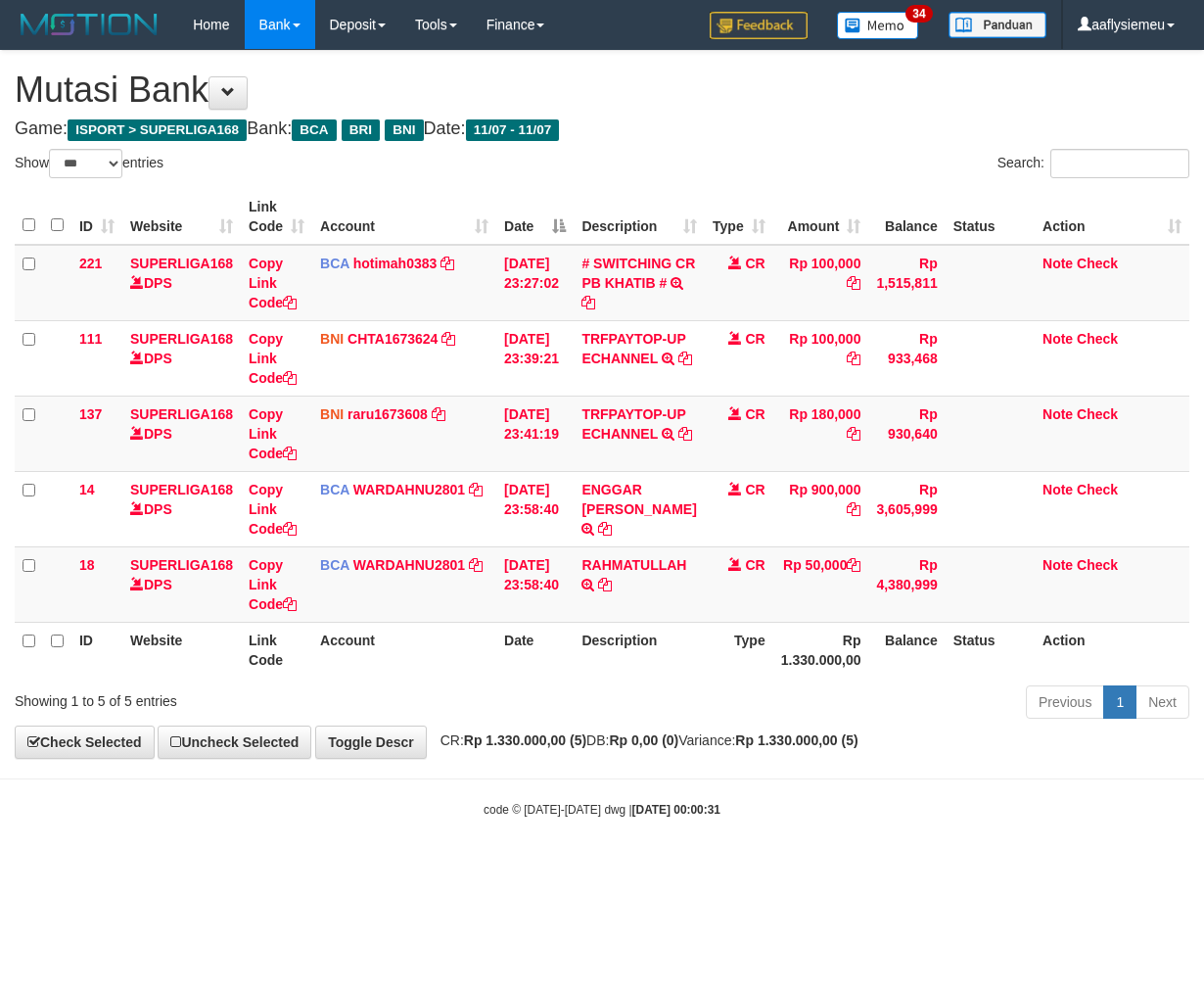 scroll, scrollTop: 0, scrollLeft: 0, axis: both 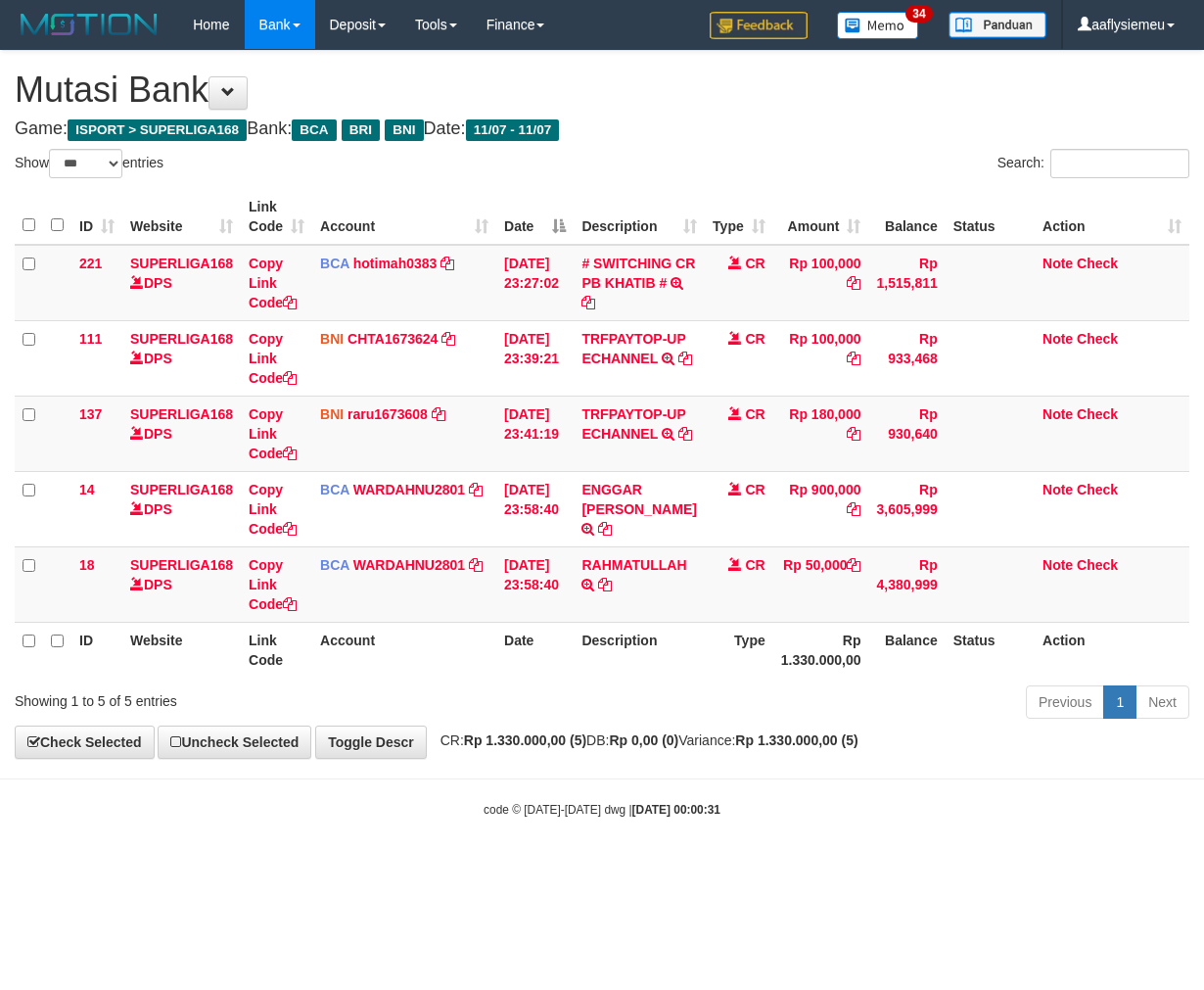 select on "***" 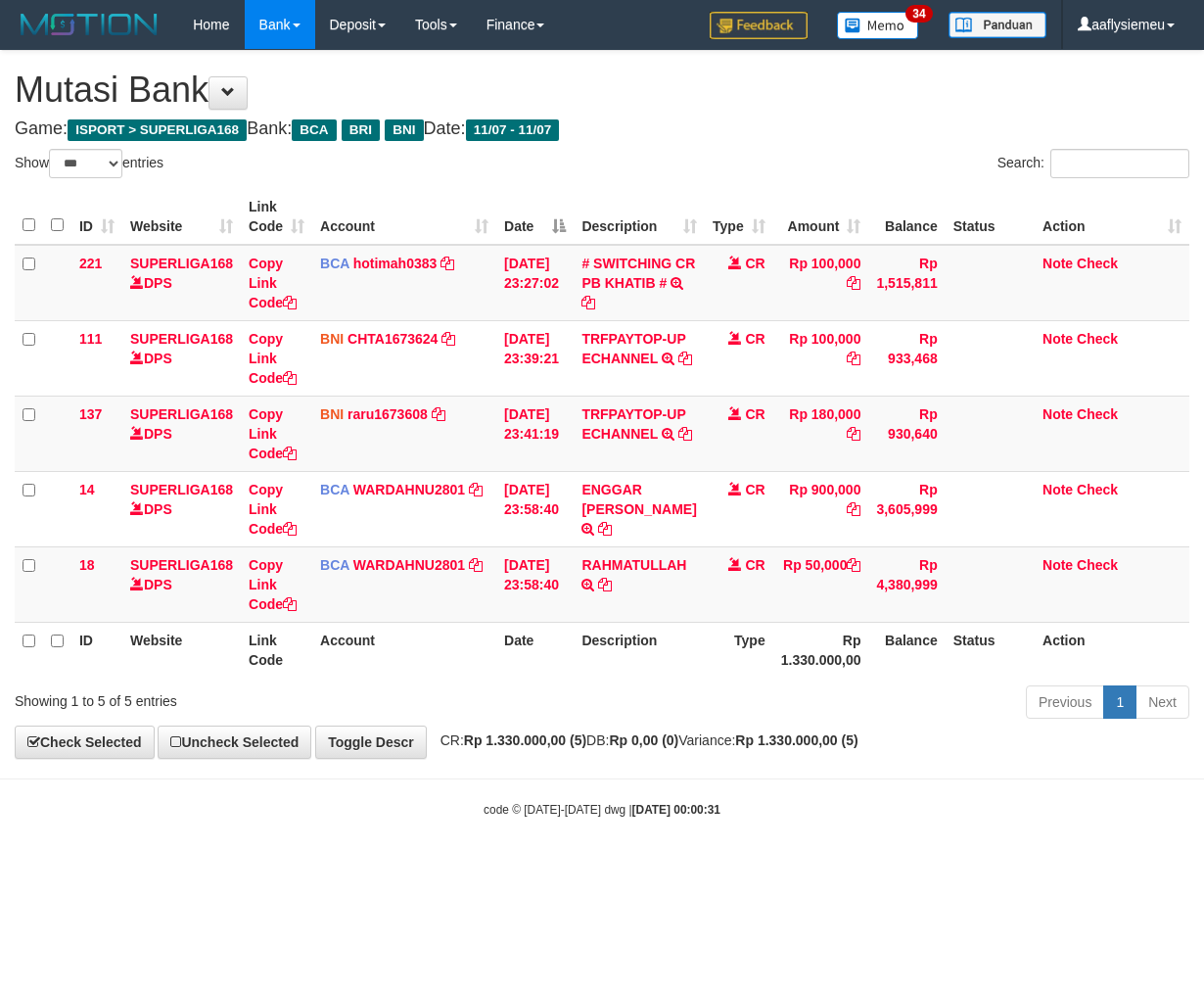 scroll, scrollTop: 0, scrollLeft: 0, axis: both 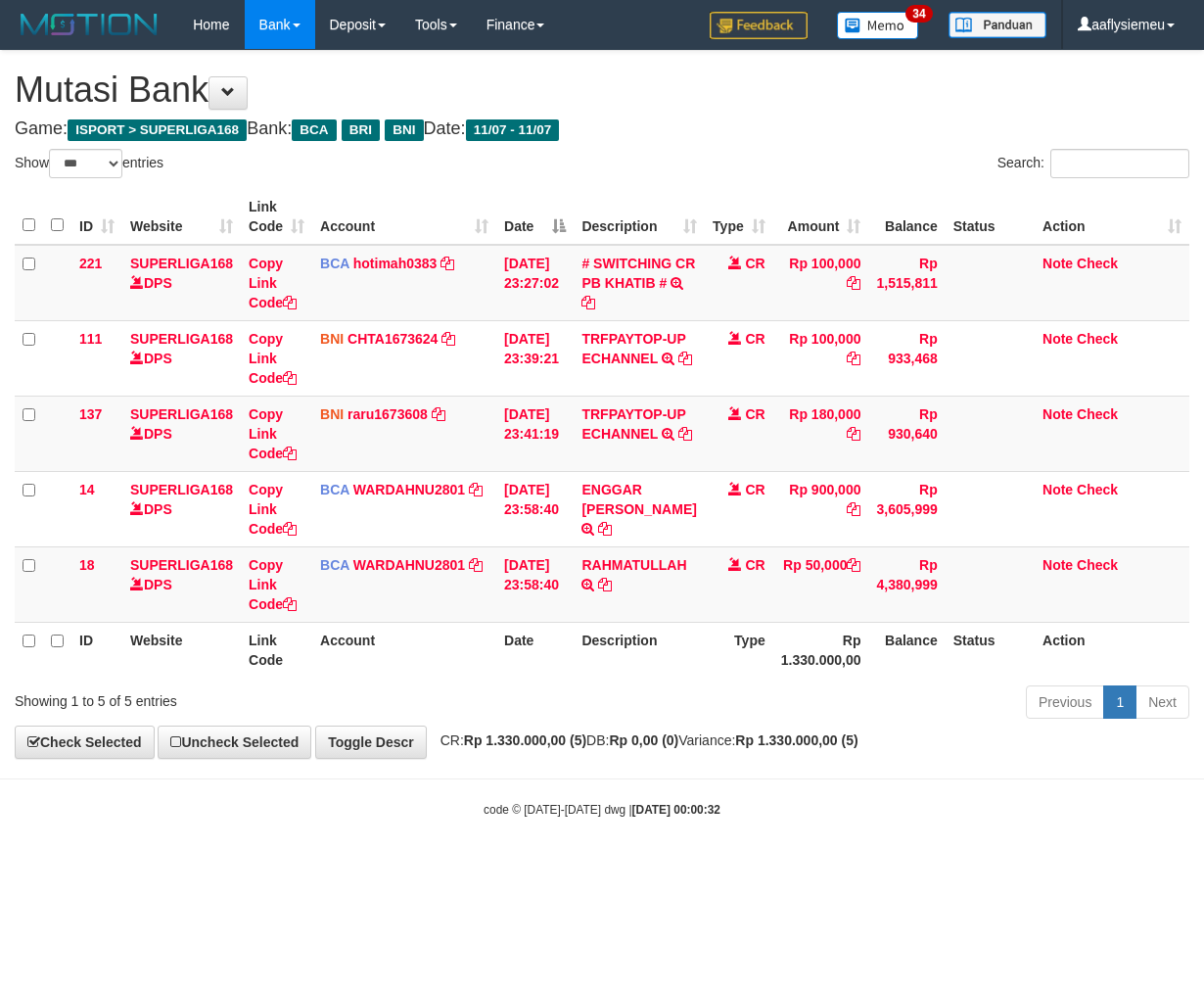 select on "***" 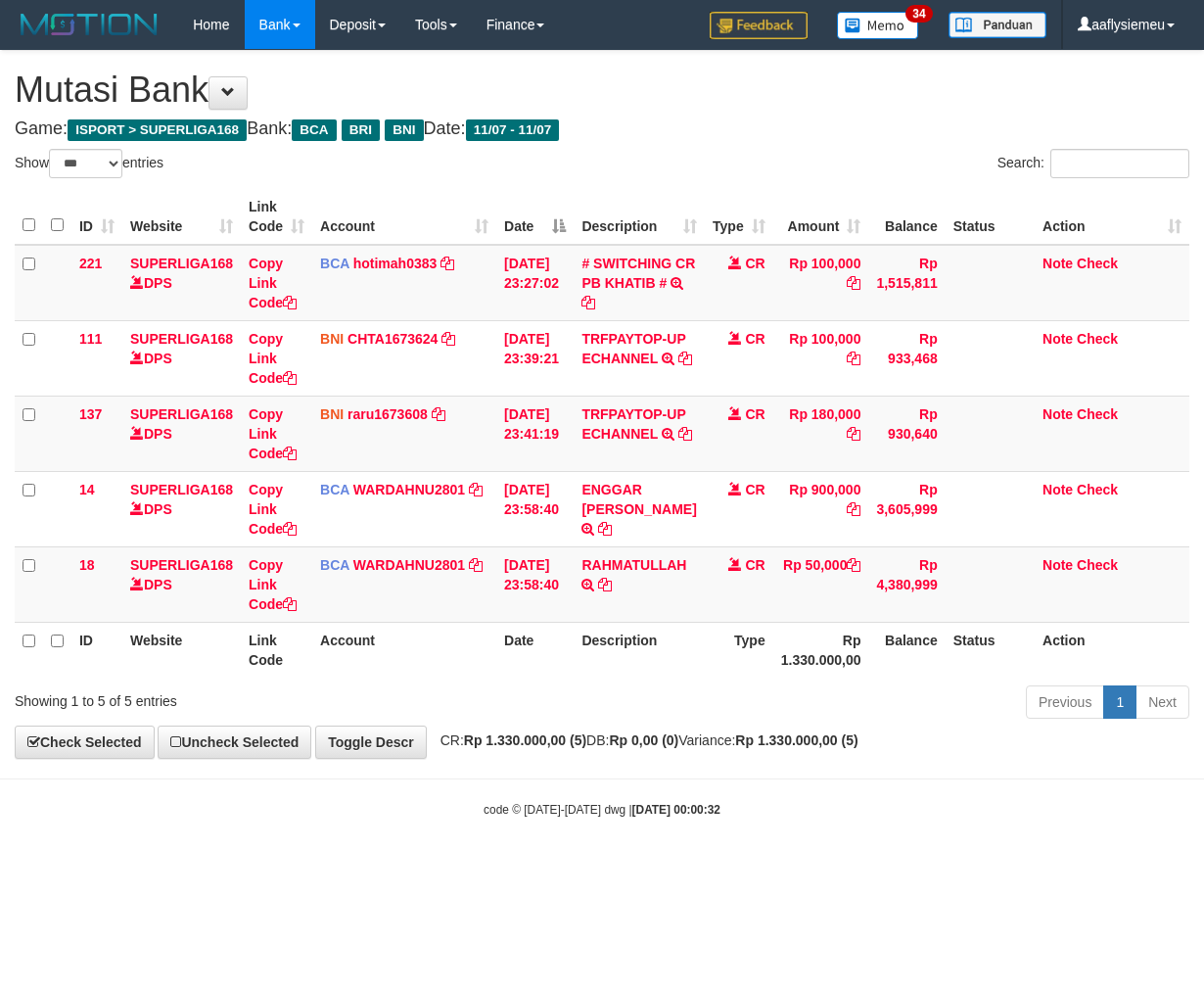 scroll, scrollTop: 0, scrollLeft: 0, axis: both 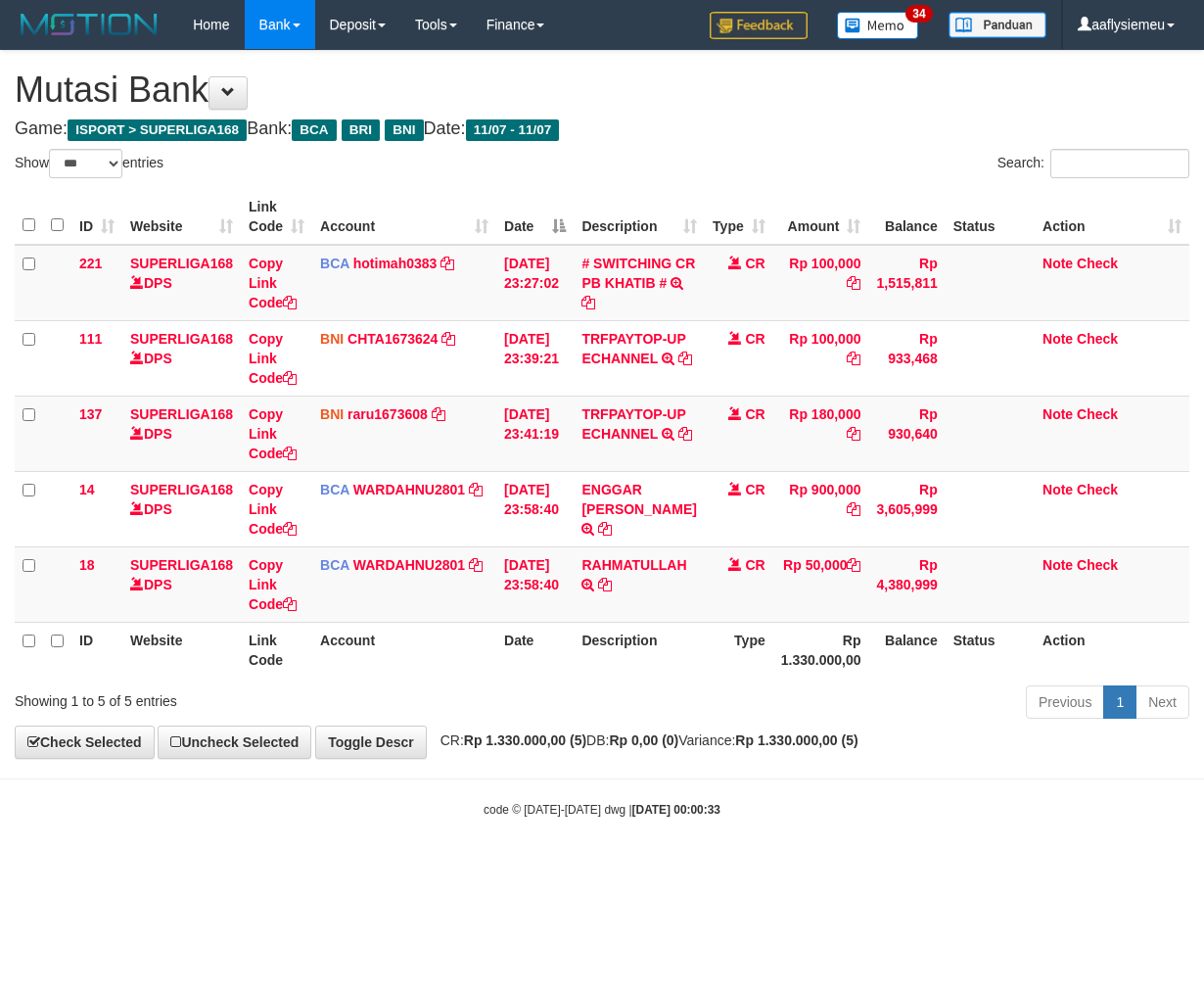 select on "***" 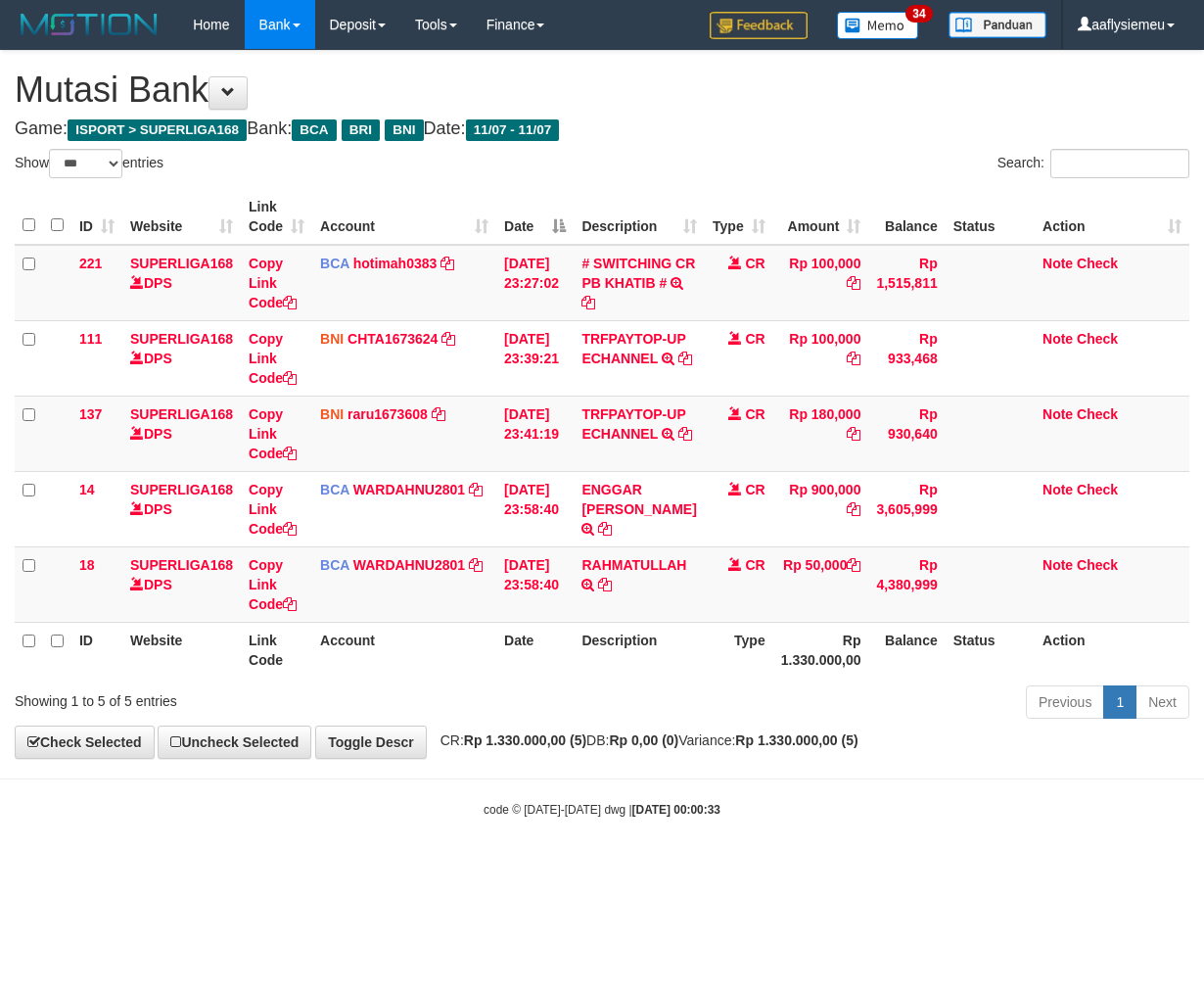 scroll, scrollTop: 0, scrollLeft: 0, axis: both 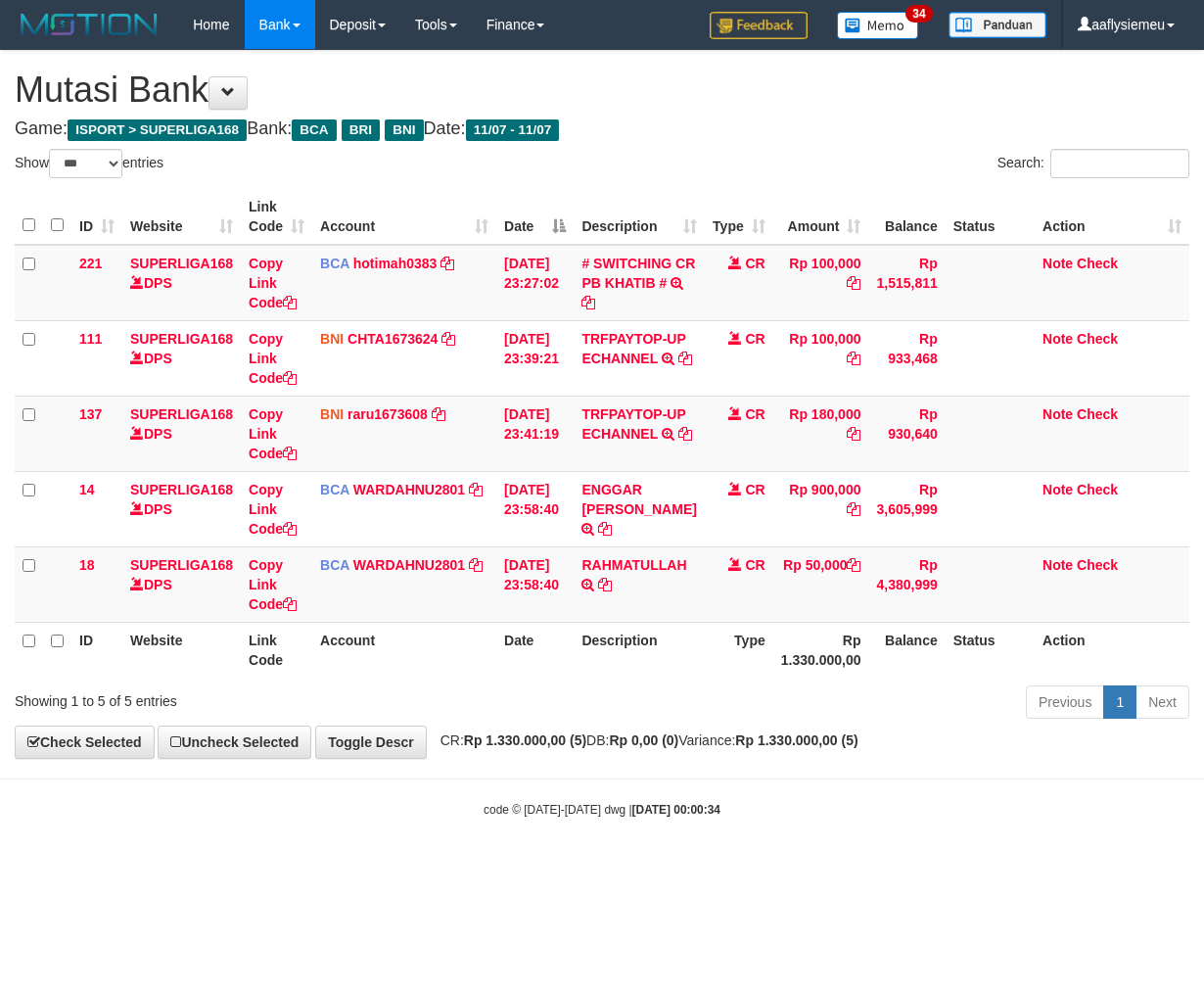 select on "***" 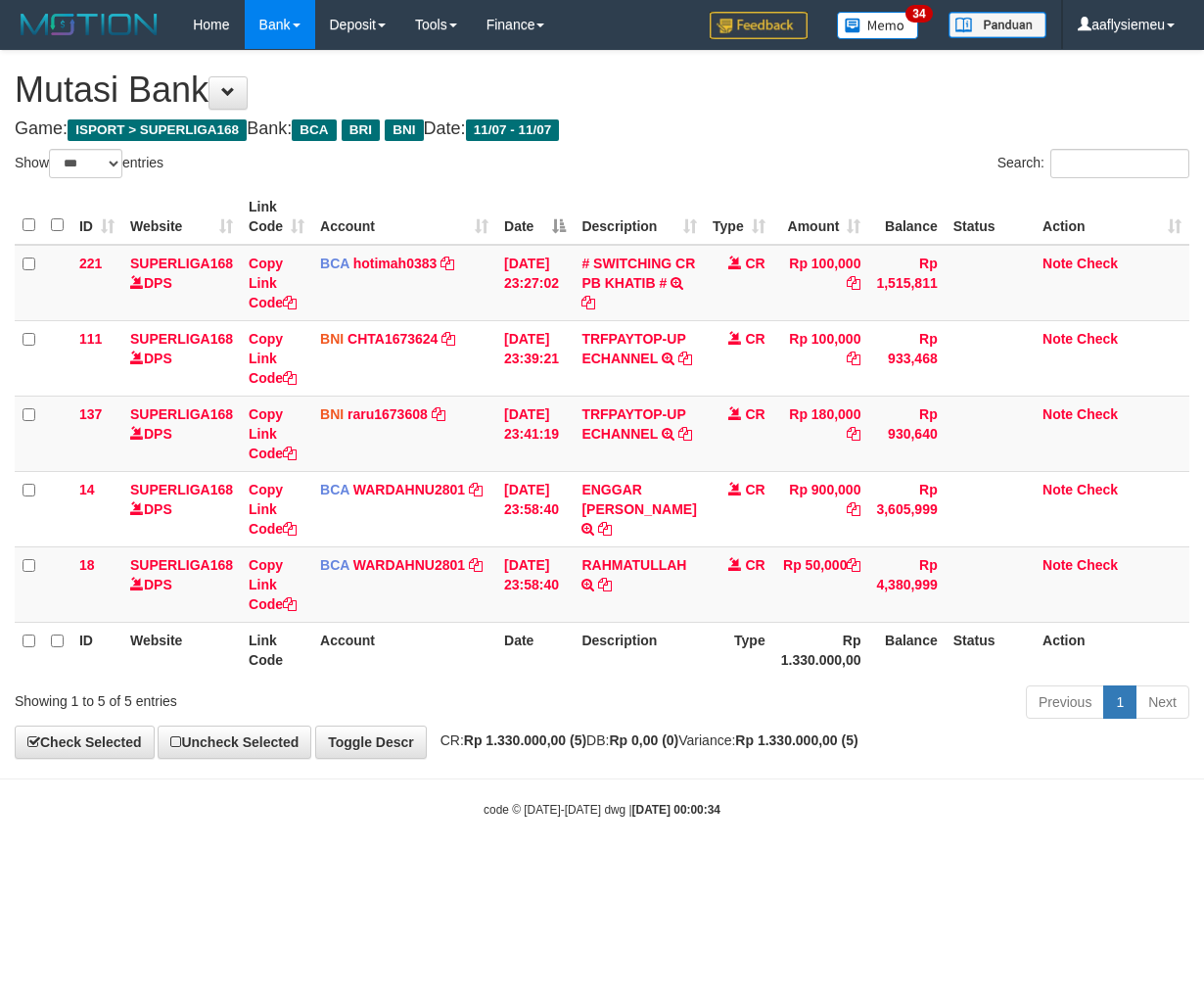 scroll, scrollTop: 0, scrollLeft: 0, axis: both 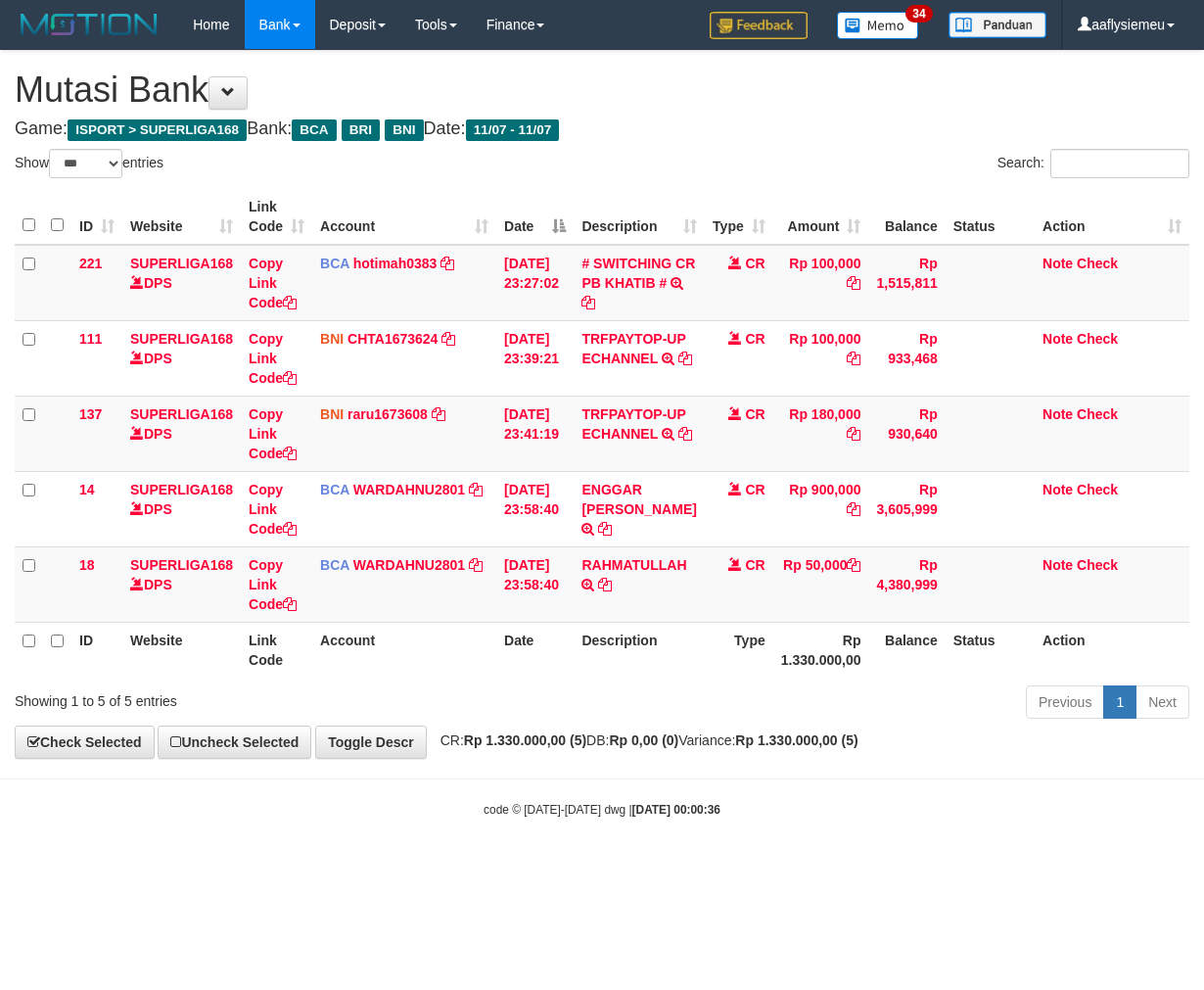 select on "***" 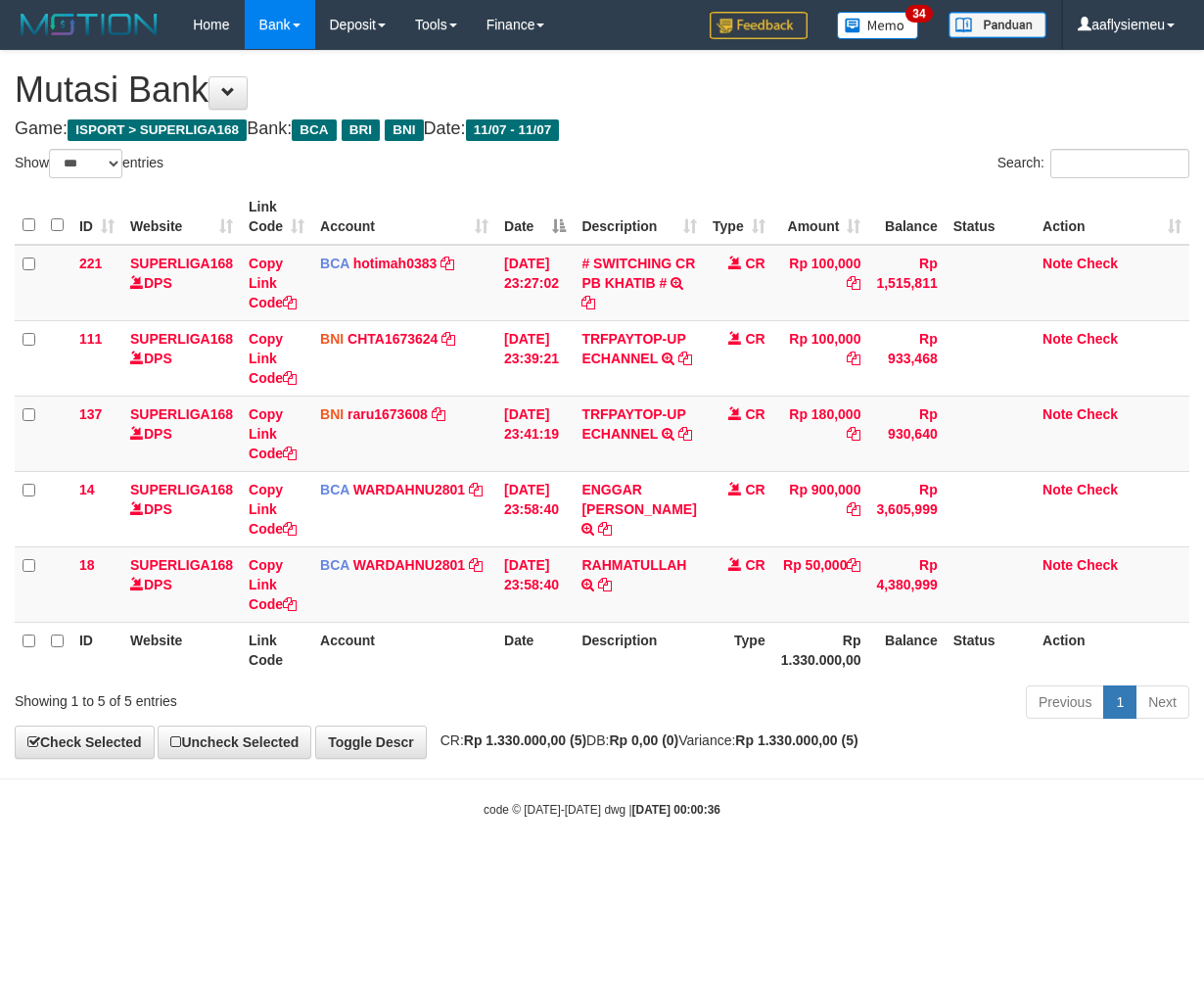 scroll, scrollTop: 0, scrollLeft: 0, axis: both 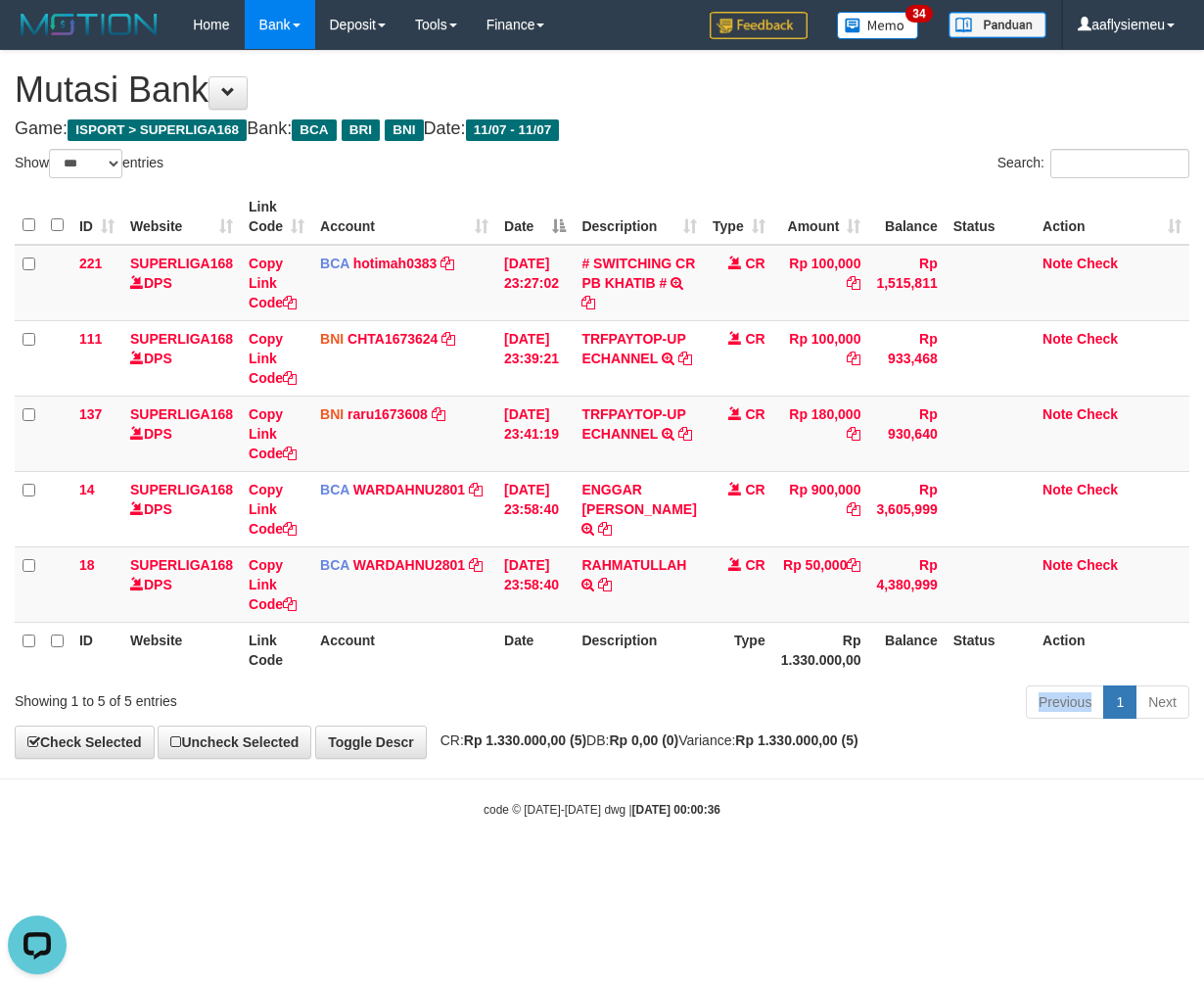 click on "Previous 1 Next" at bounding box center [854, 704] 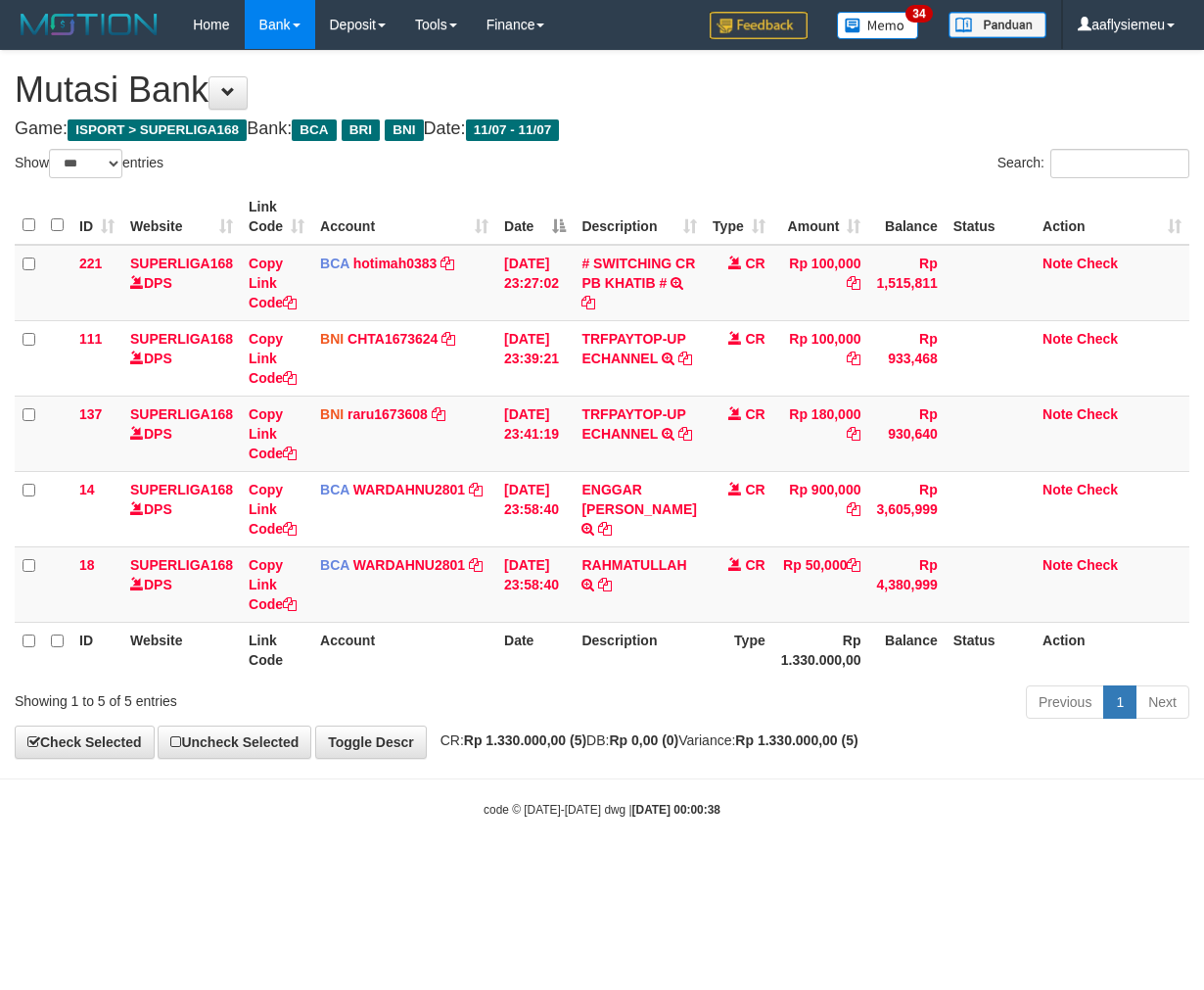 select on "***" 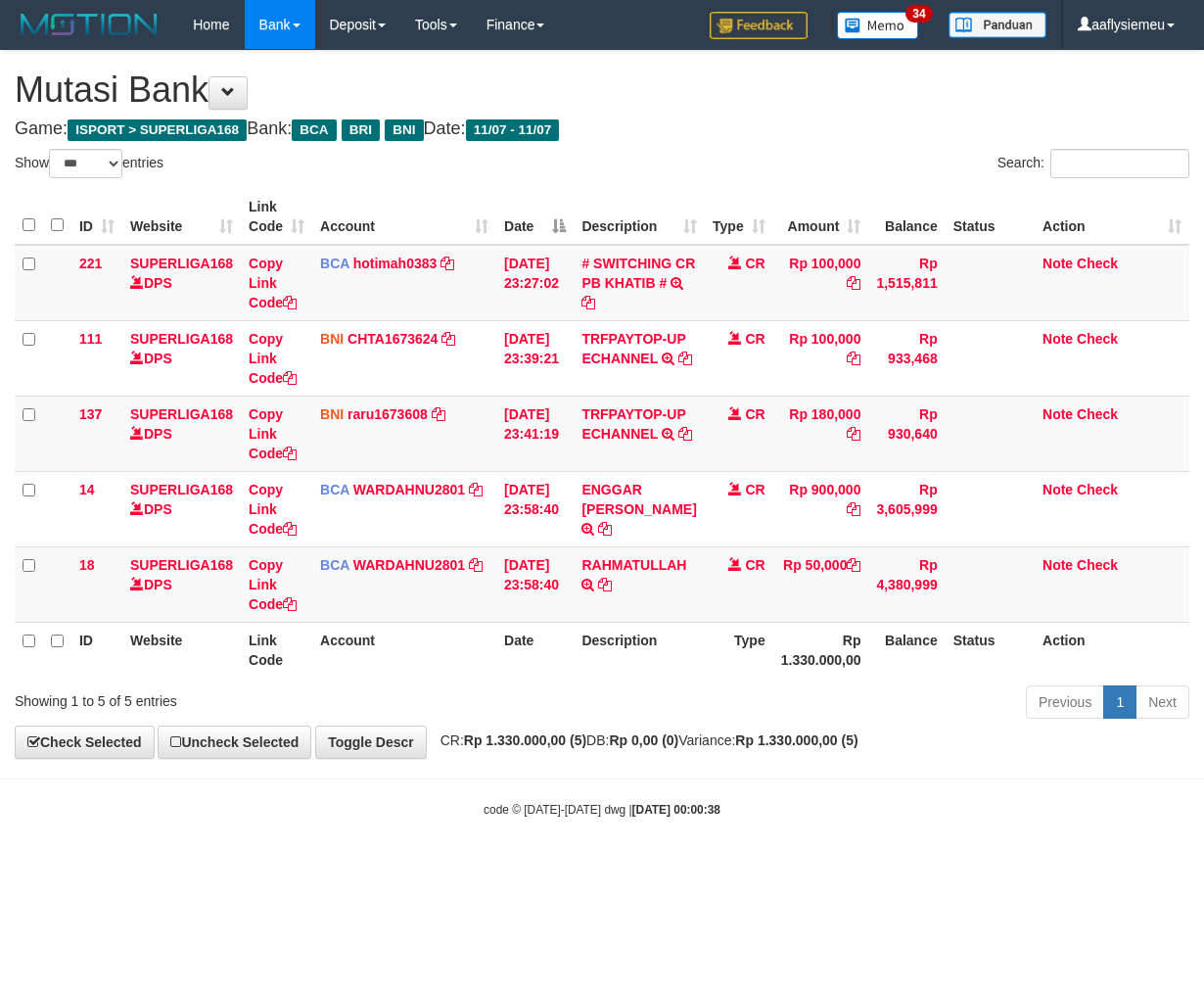 scroll, scrollTop: 0, scrollLeft: 0, axis: both 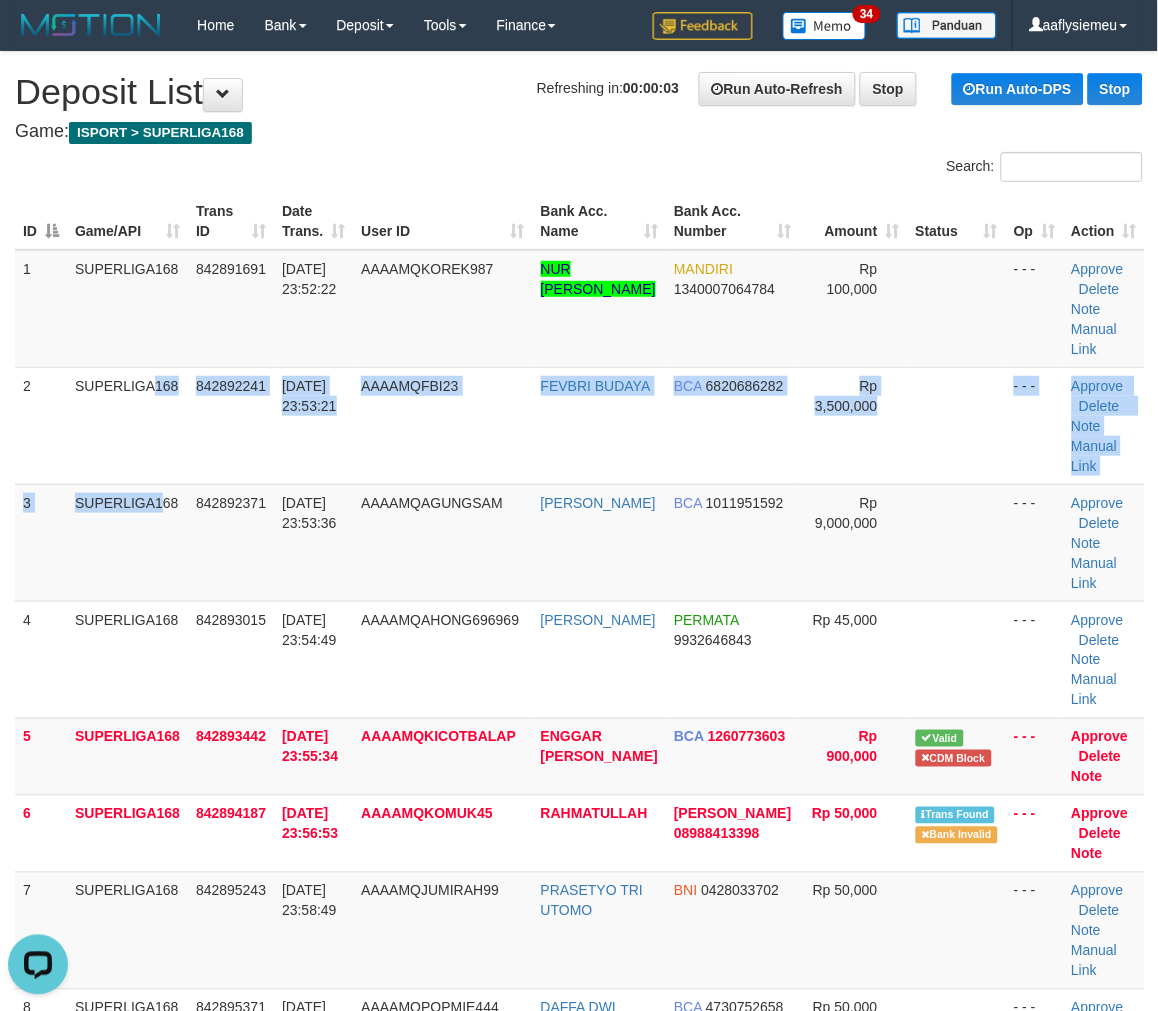 drag, startPoint x: 108, startPoint y: 478, endPoint x: 4, endPoint y: 498, distance: 105.90562 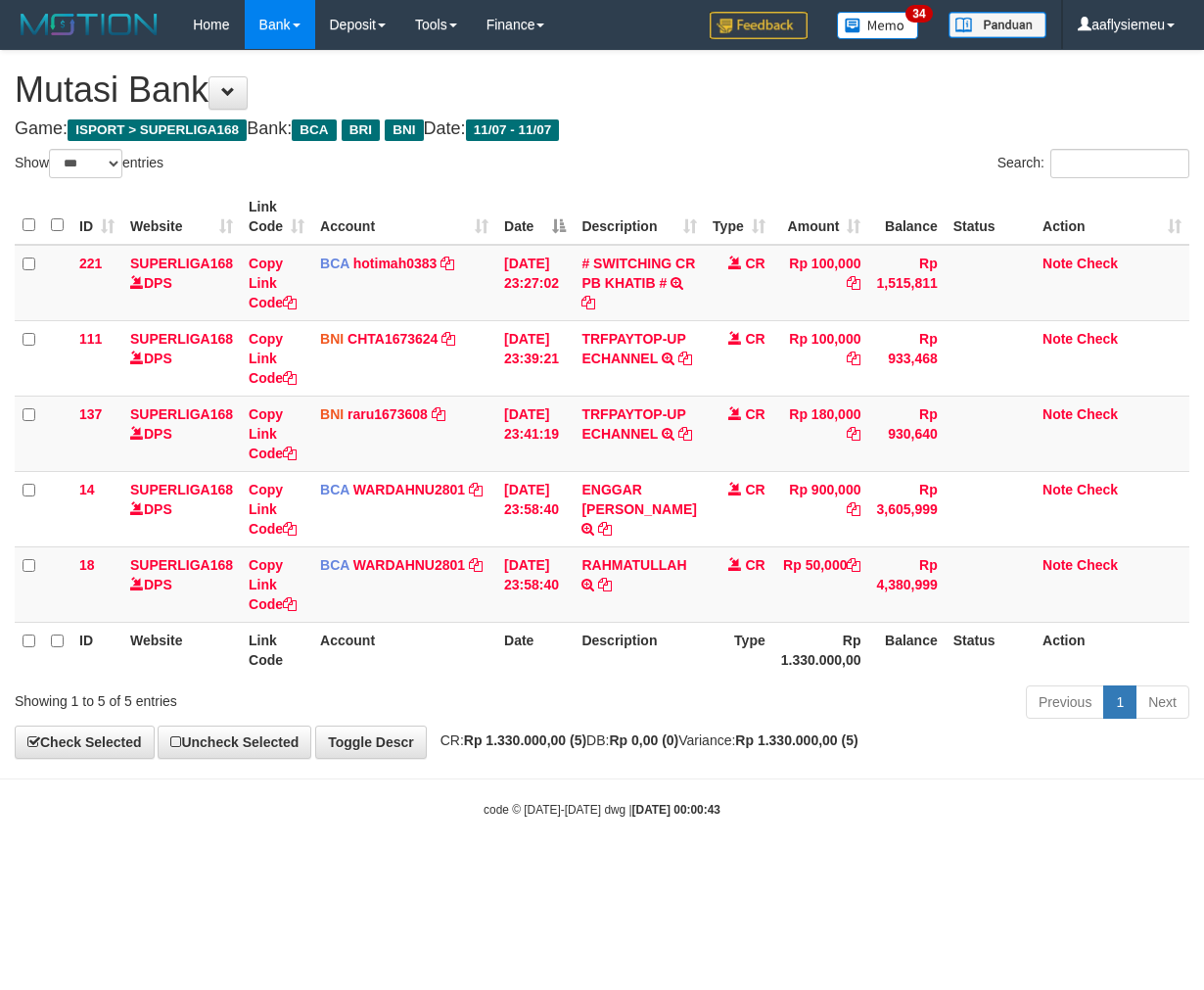 select on "***" 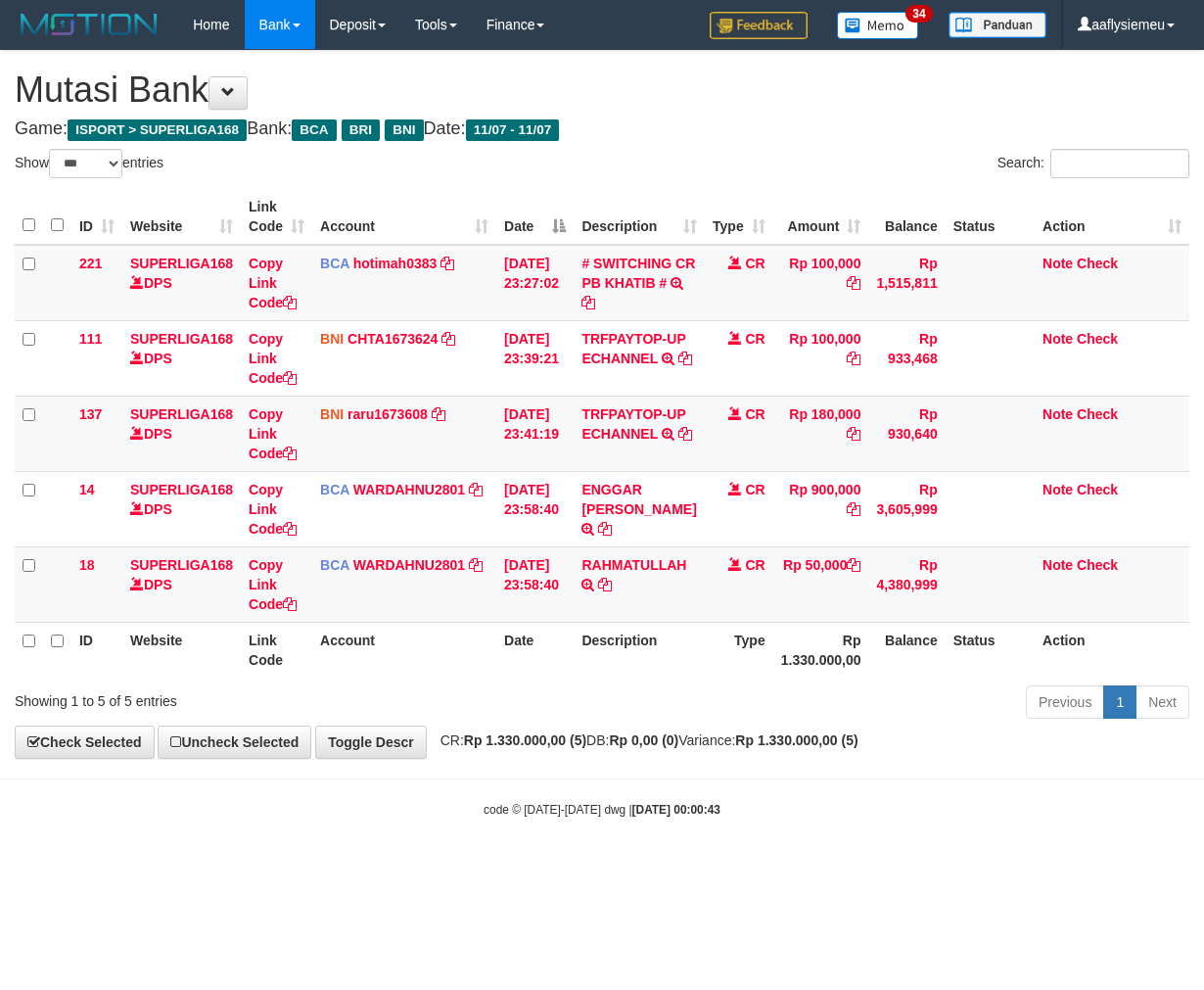 scroll, scrollTop: 0, scrollLeft: 0, axis: both 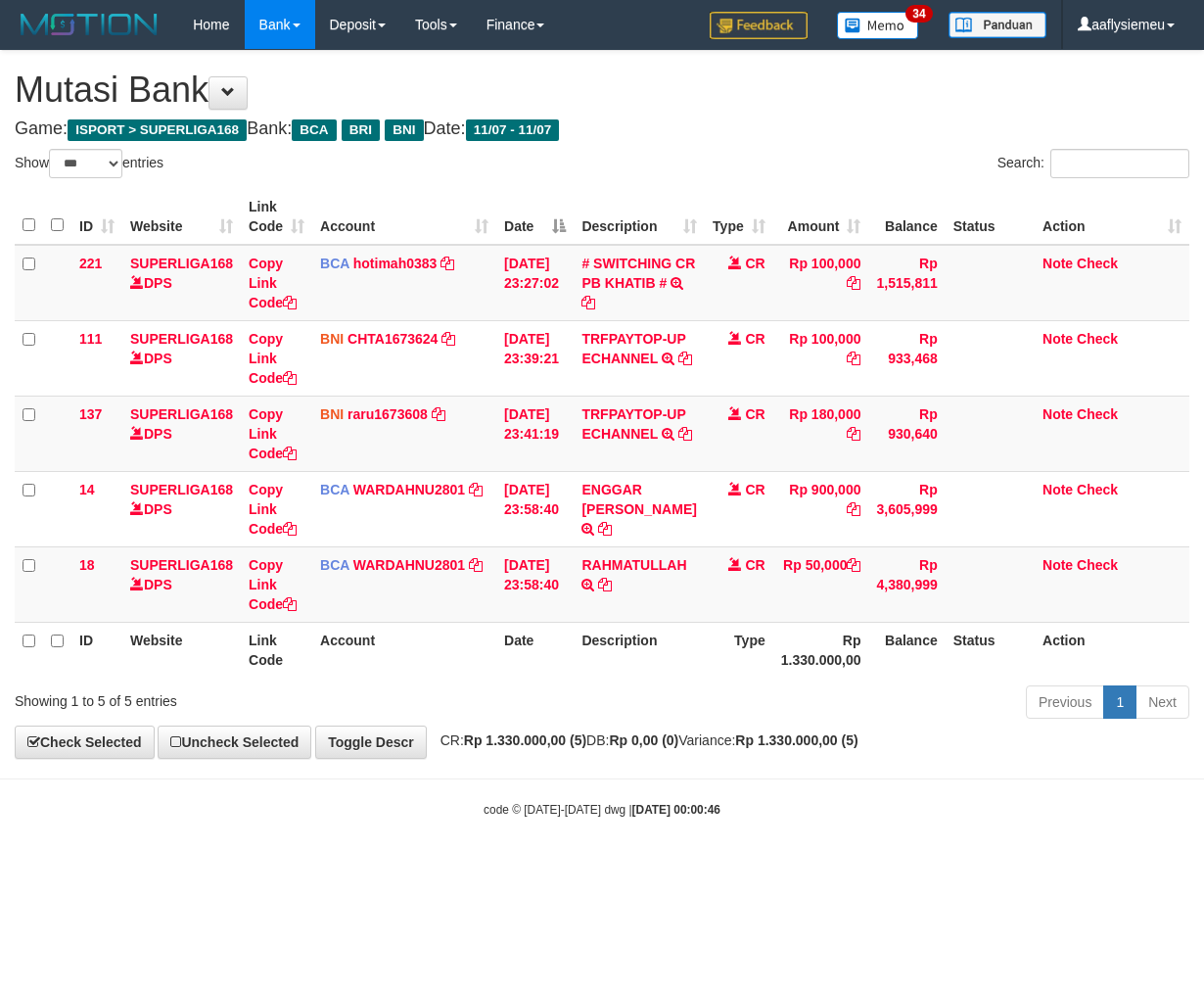 select on "***" 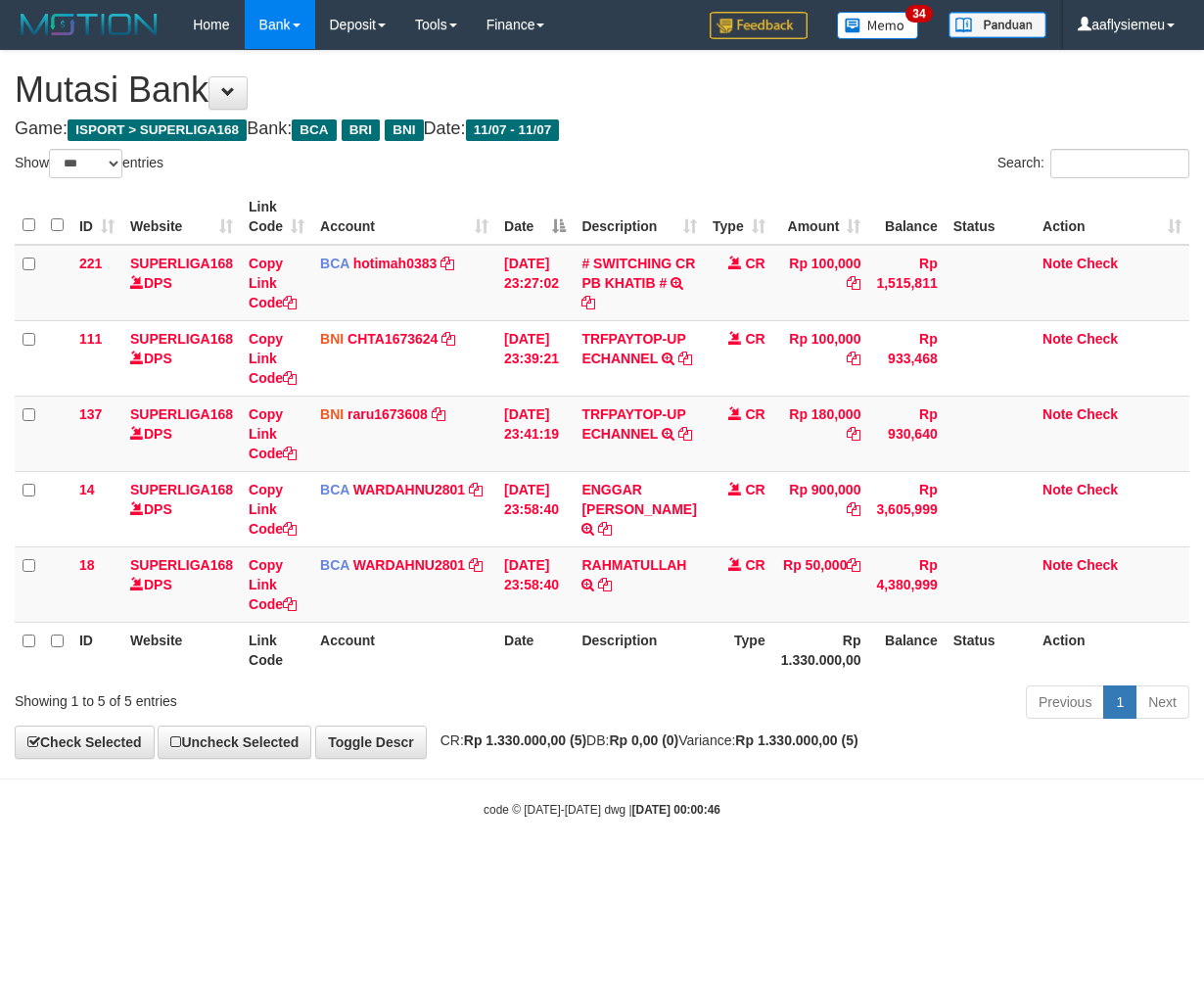scroll, scrollTop: 0, scrollLeft: 0, axis: both 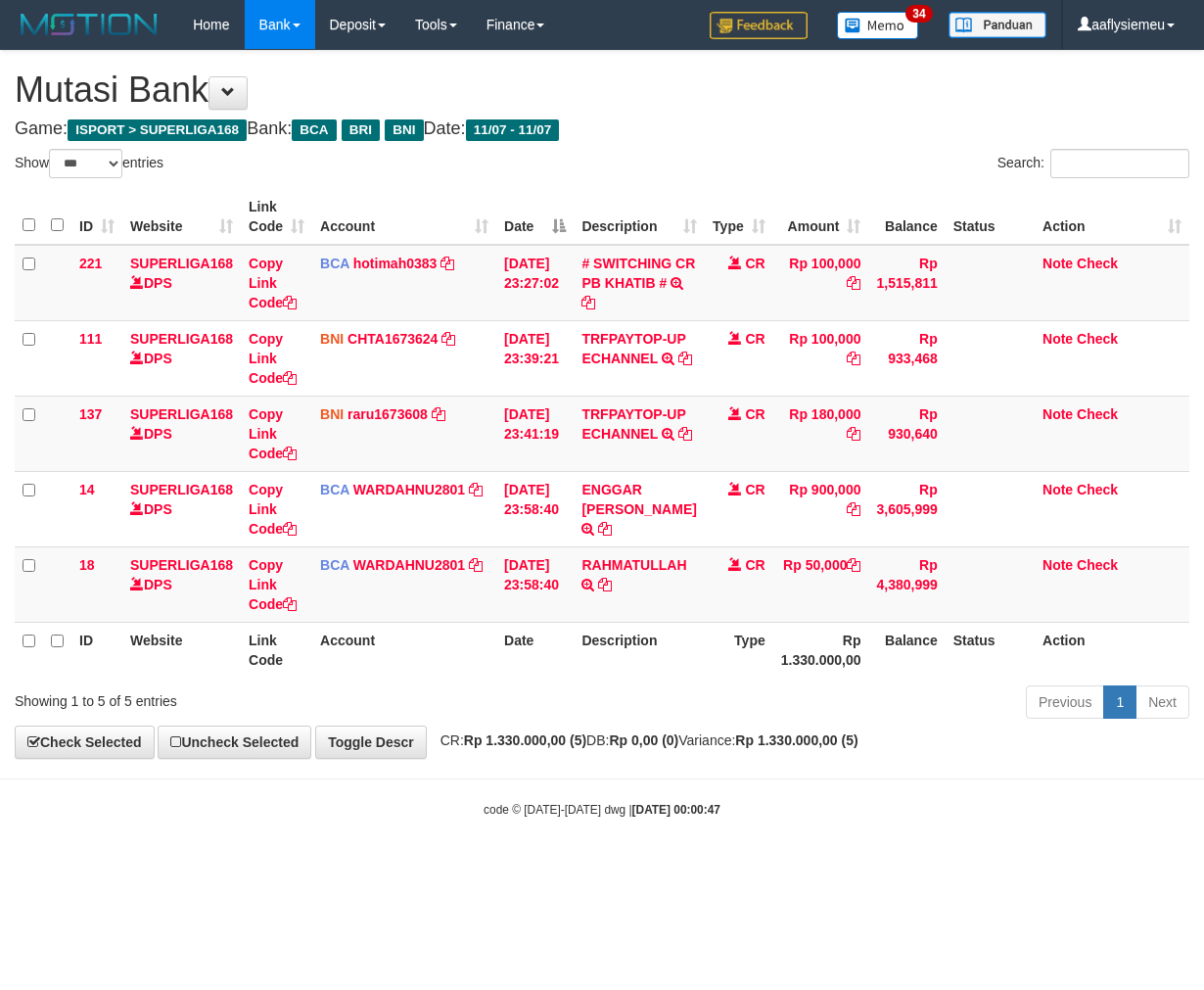 select on "***" 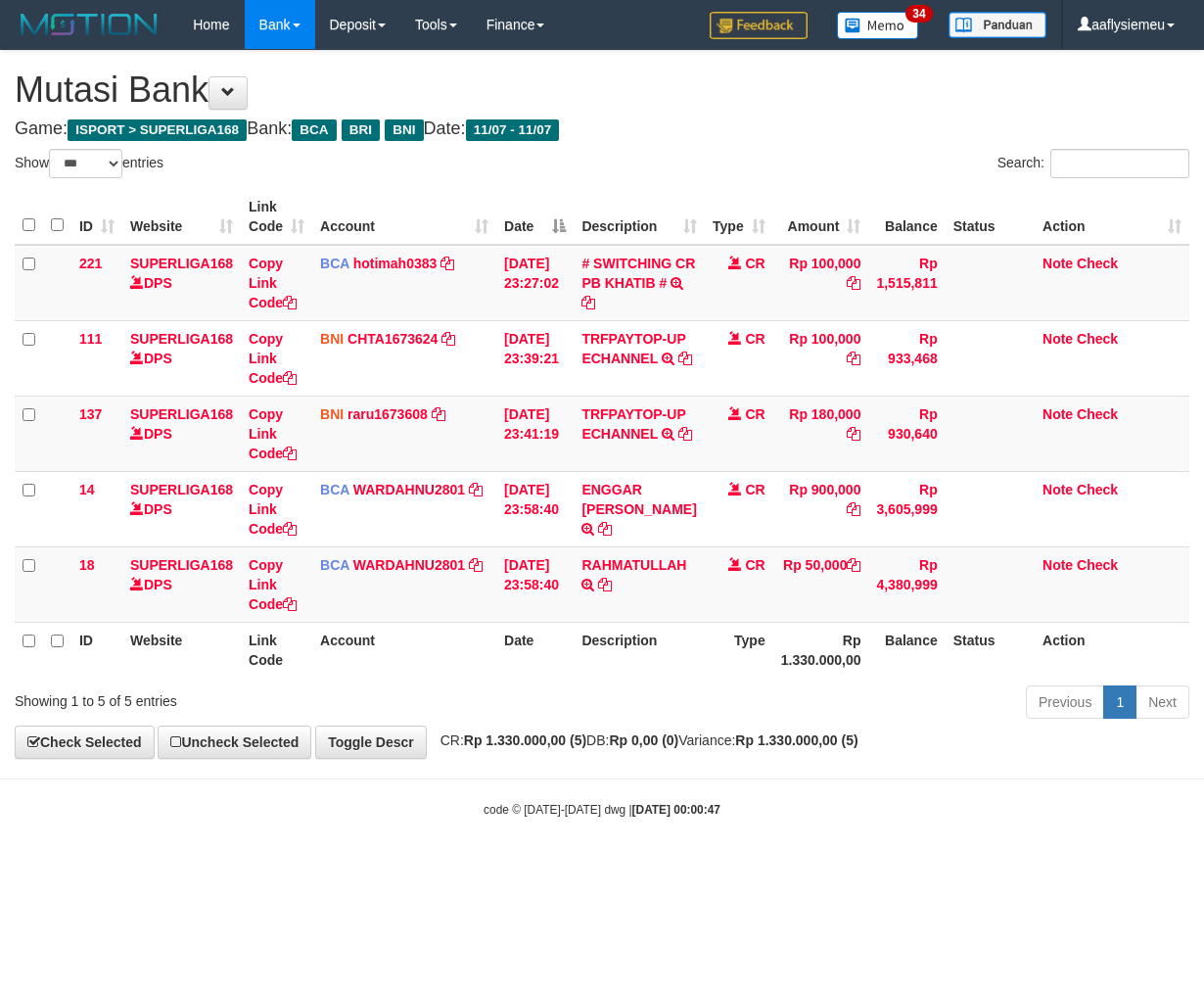 scroll, scrollTop: 0, scrollLeft: 0, axis: both 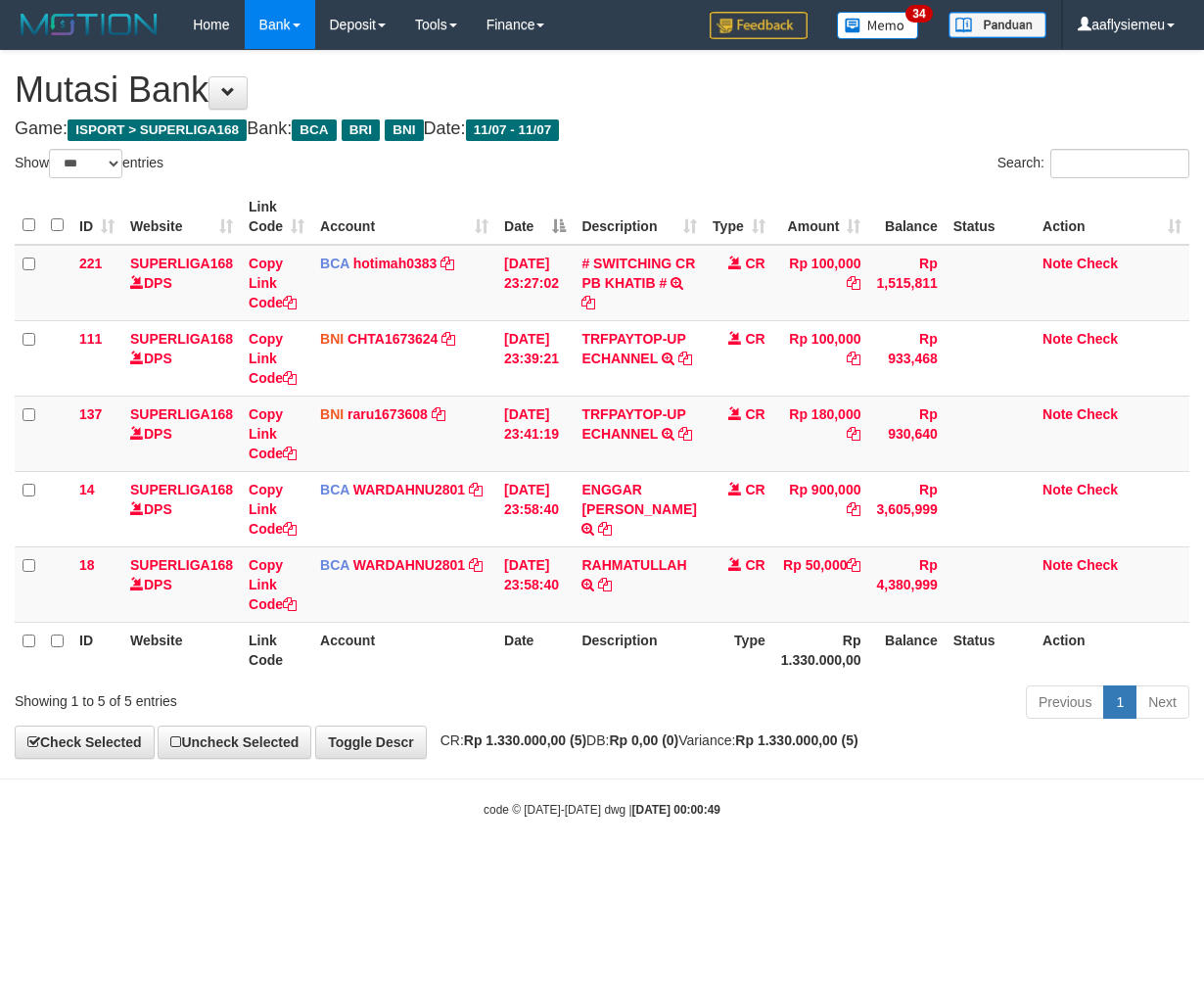 select on "***" 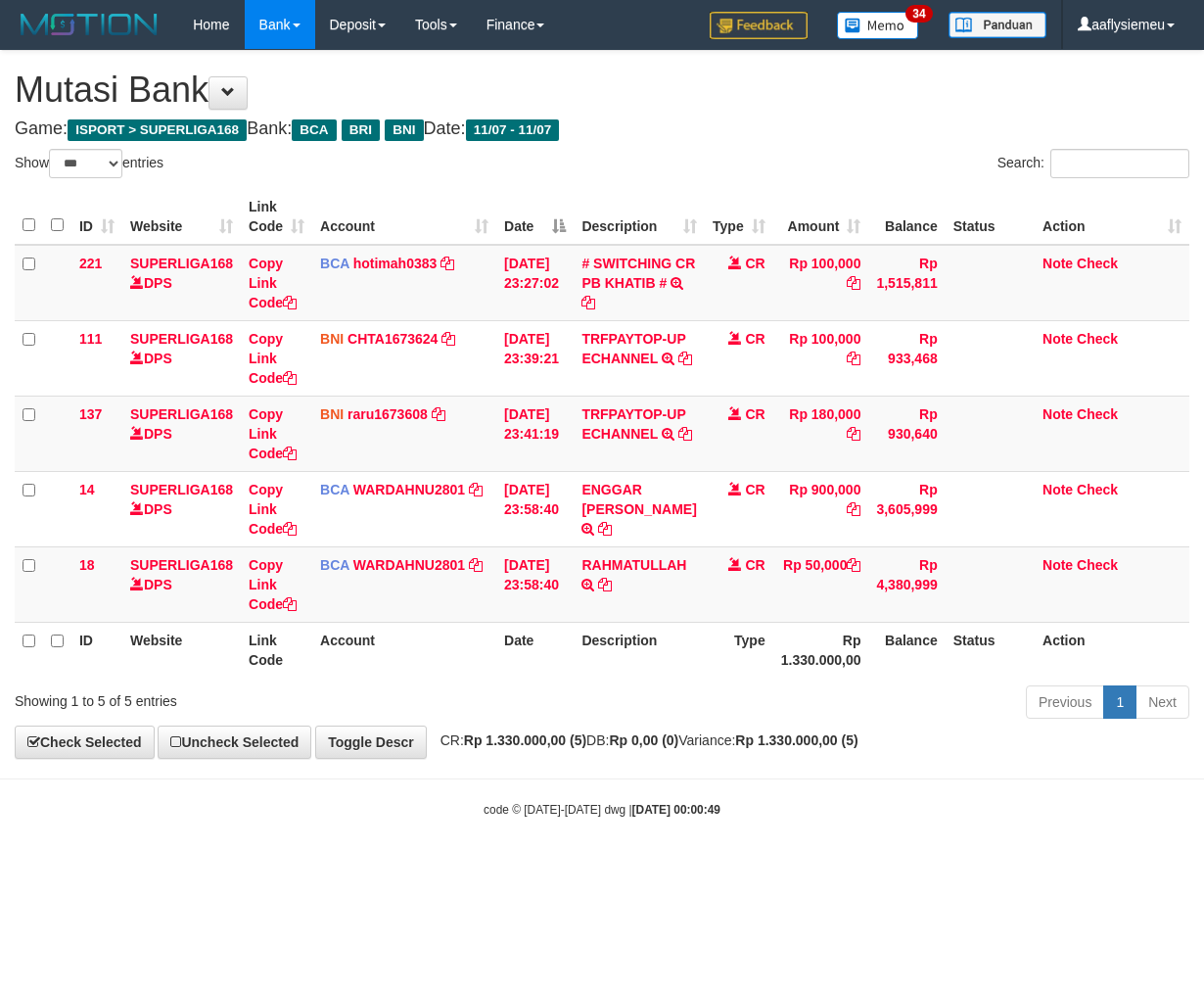 click on "Description" at bounding box center [638, 649] 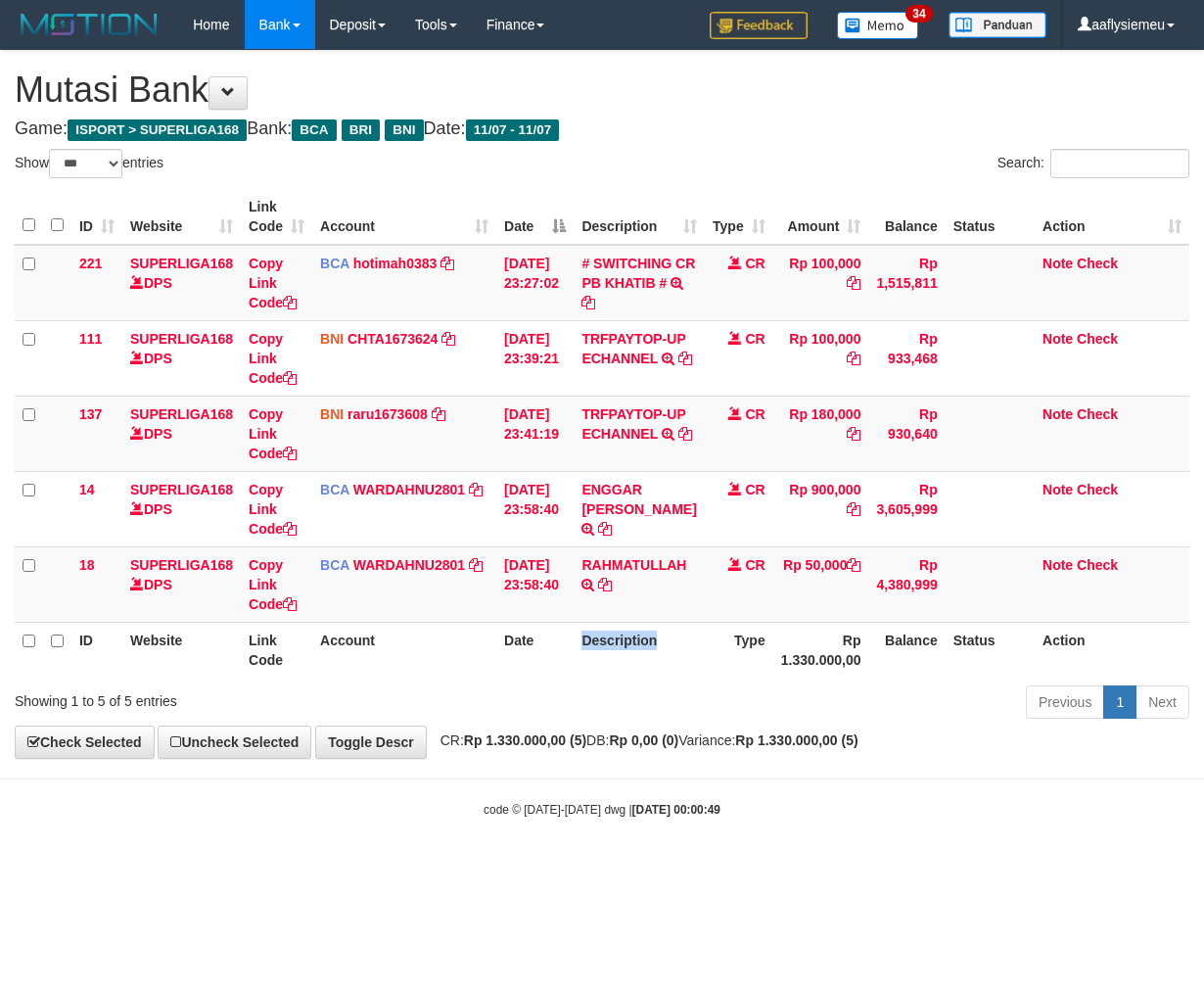 click on "Description" at bounding box center [638, 649] 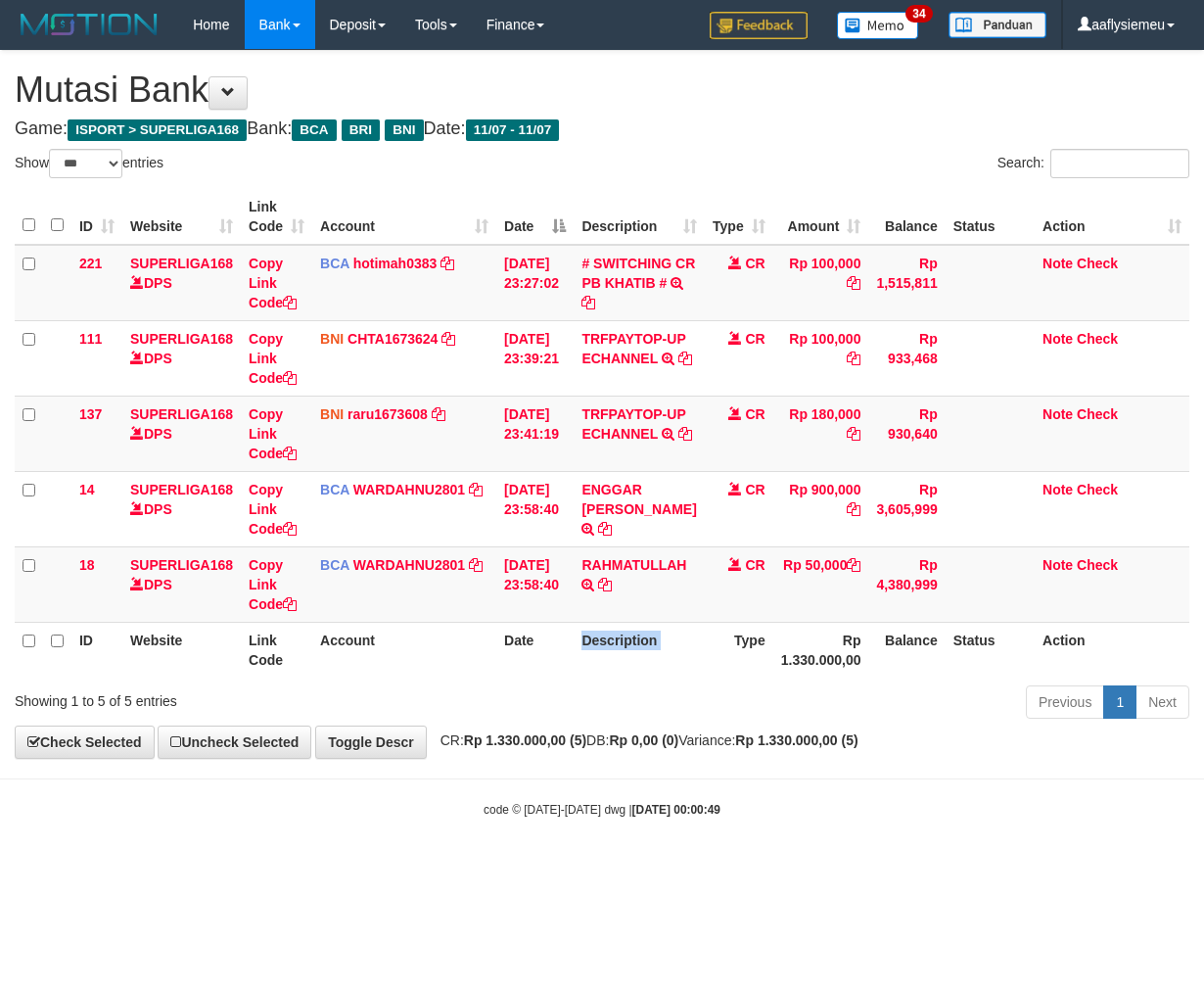 click on "Description" at bounding box center [638, 649] 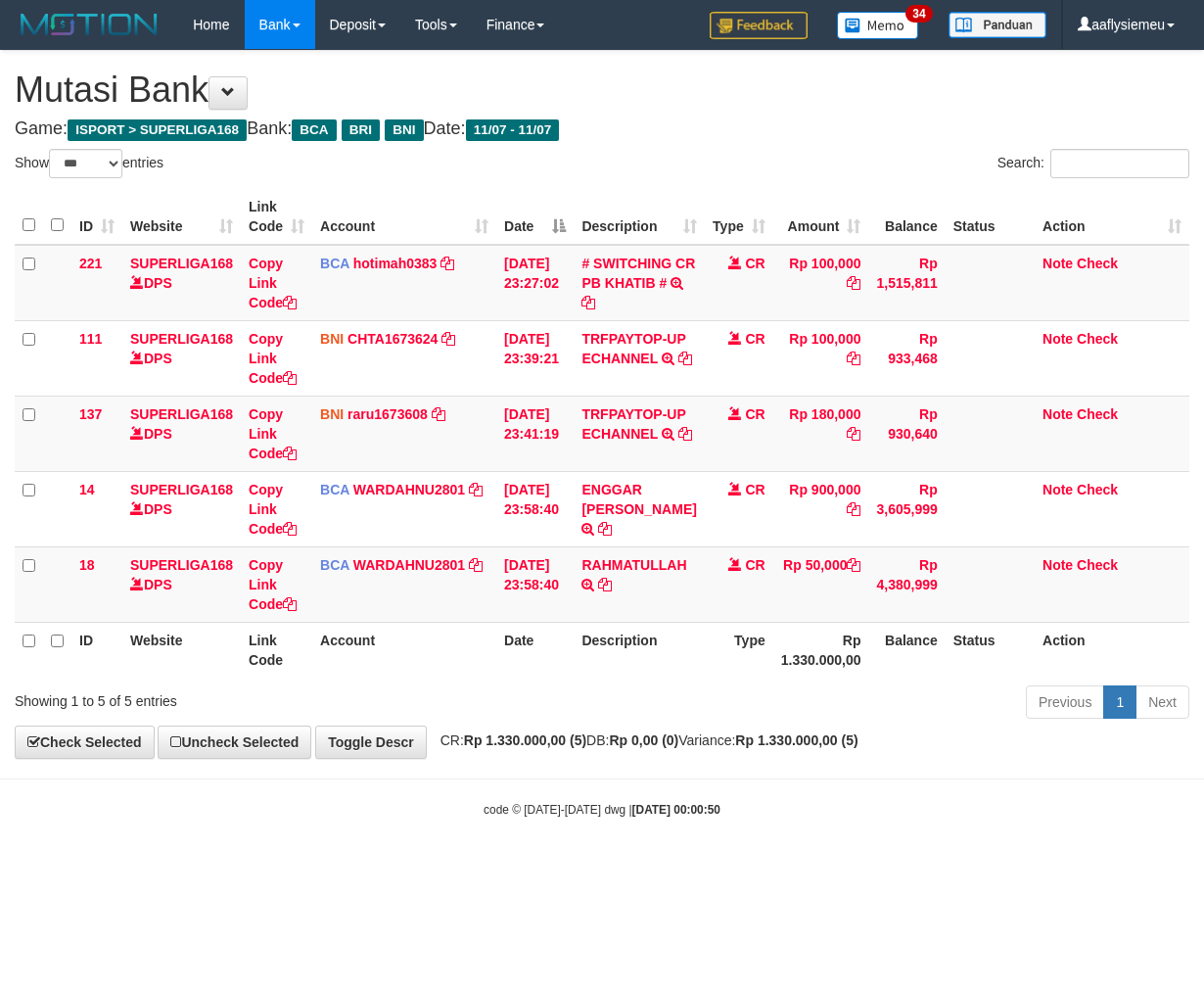 select on "***" 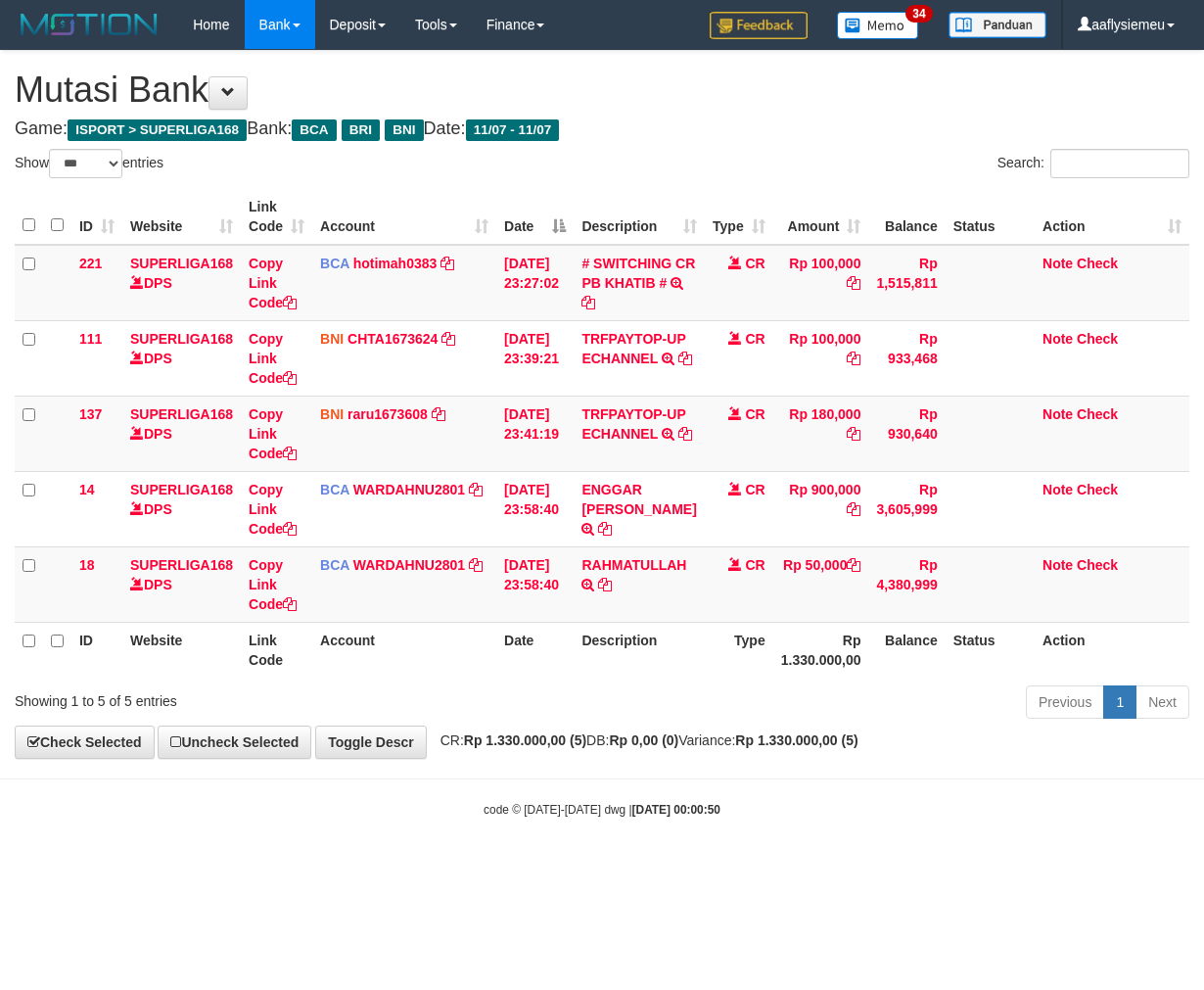 scroll, scrollTop: 0, scrollLeft: 0, axis: both 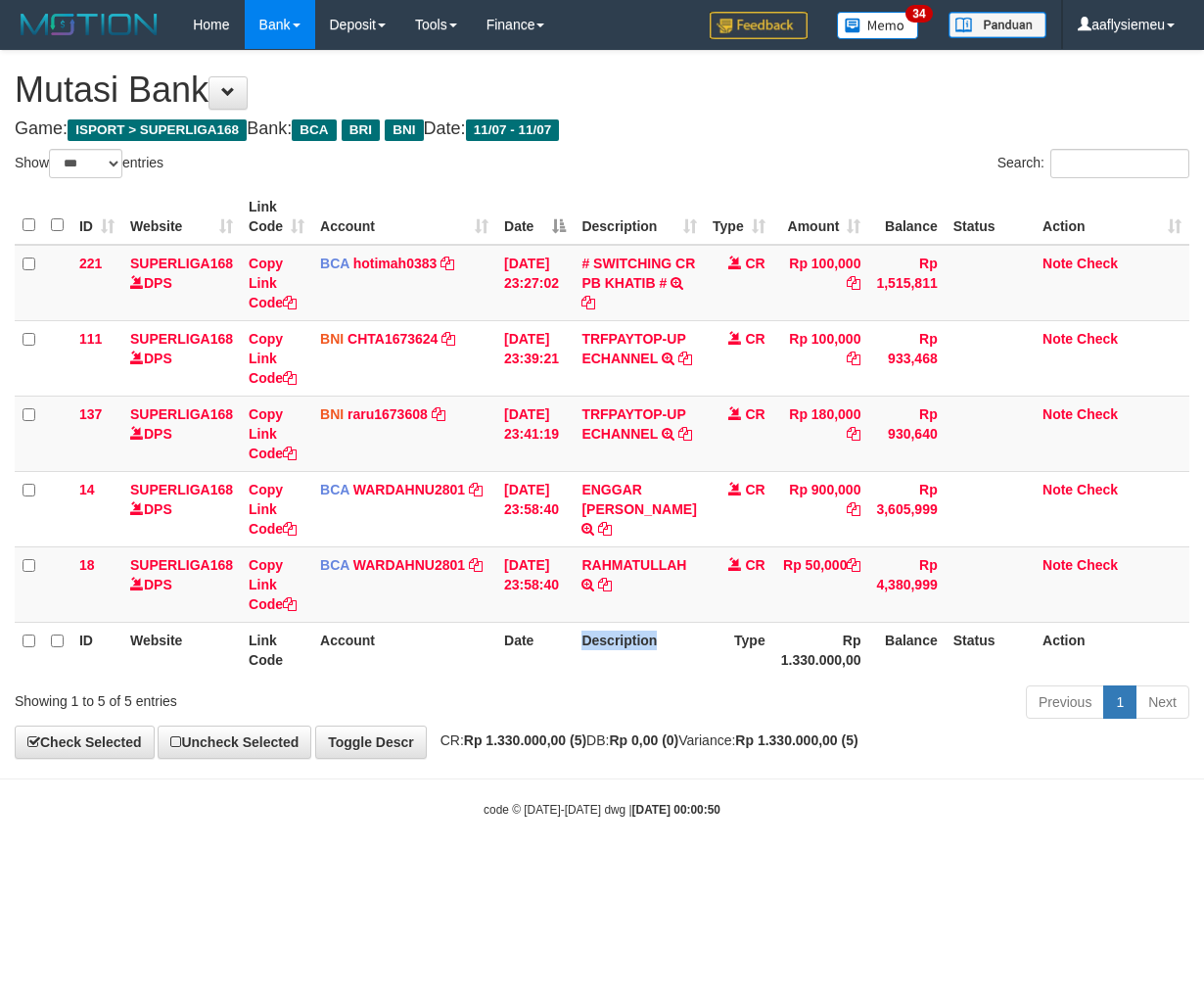 click on "Description" at bounding box center (638, 649) 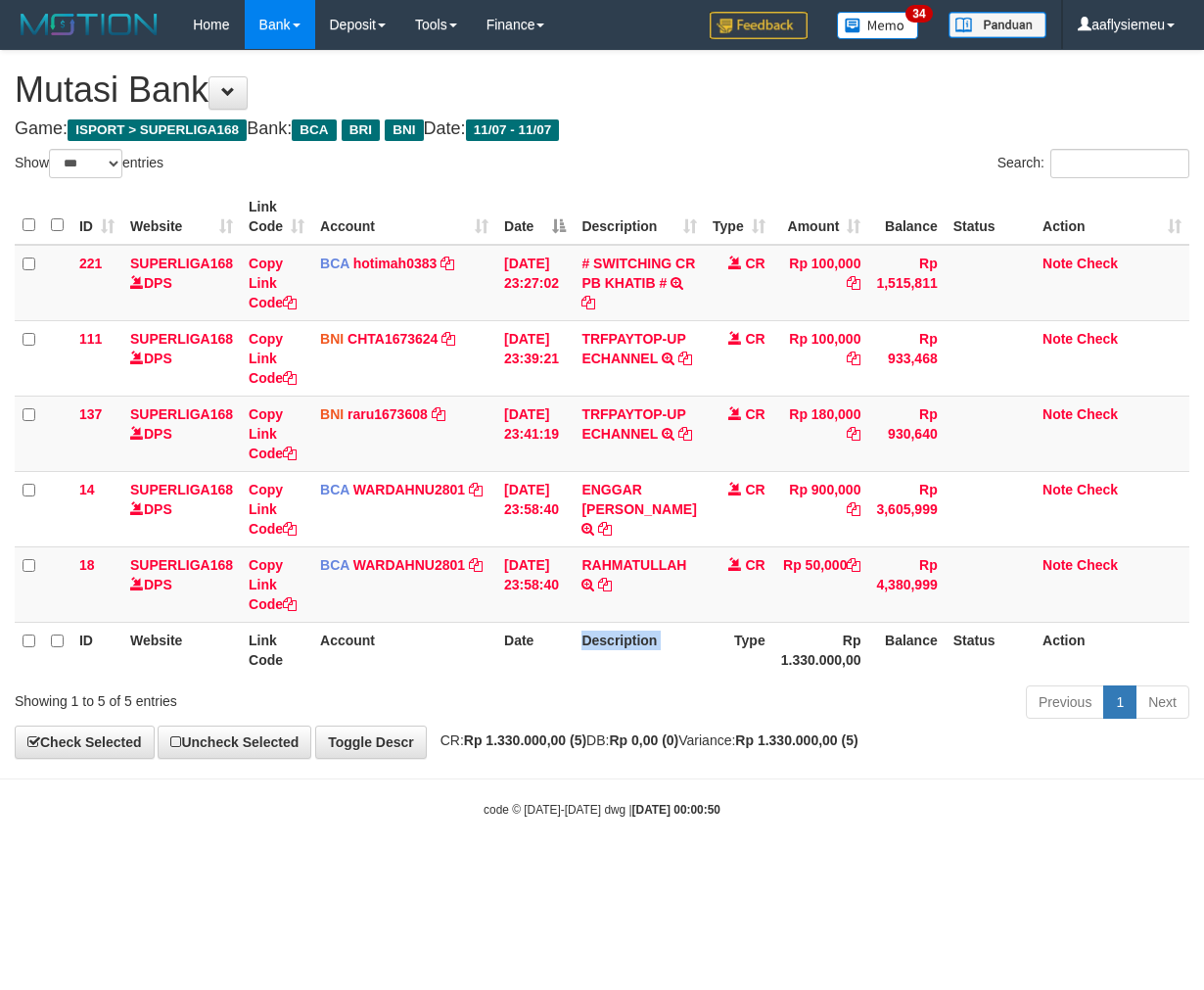 drag, startPoint x: 681, startPoint y: 654, endPoint x: 698, endPoint y: 677, distance: 28.600699 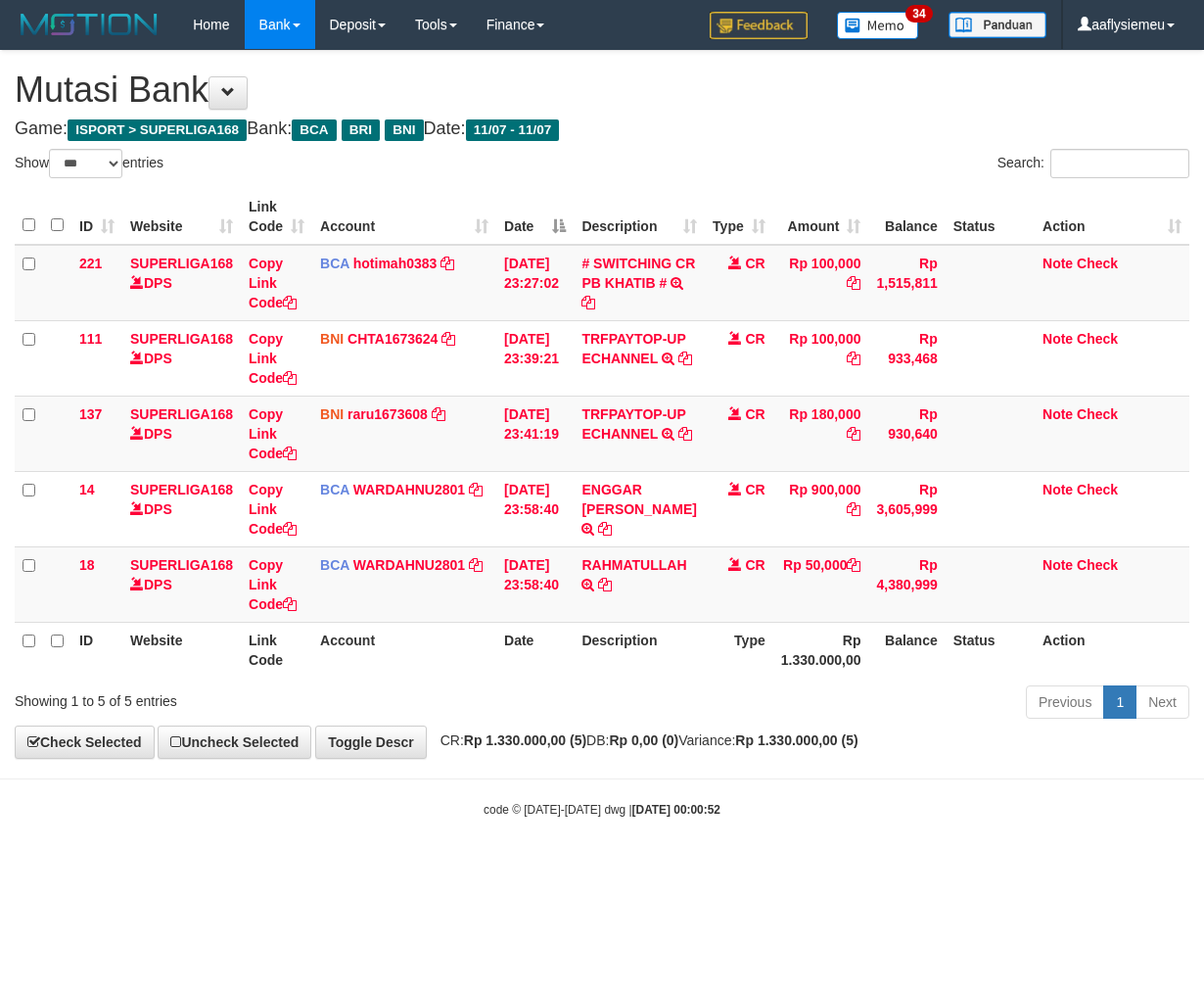 select on "***" 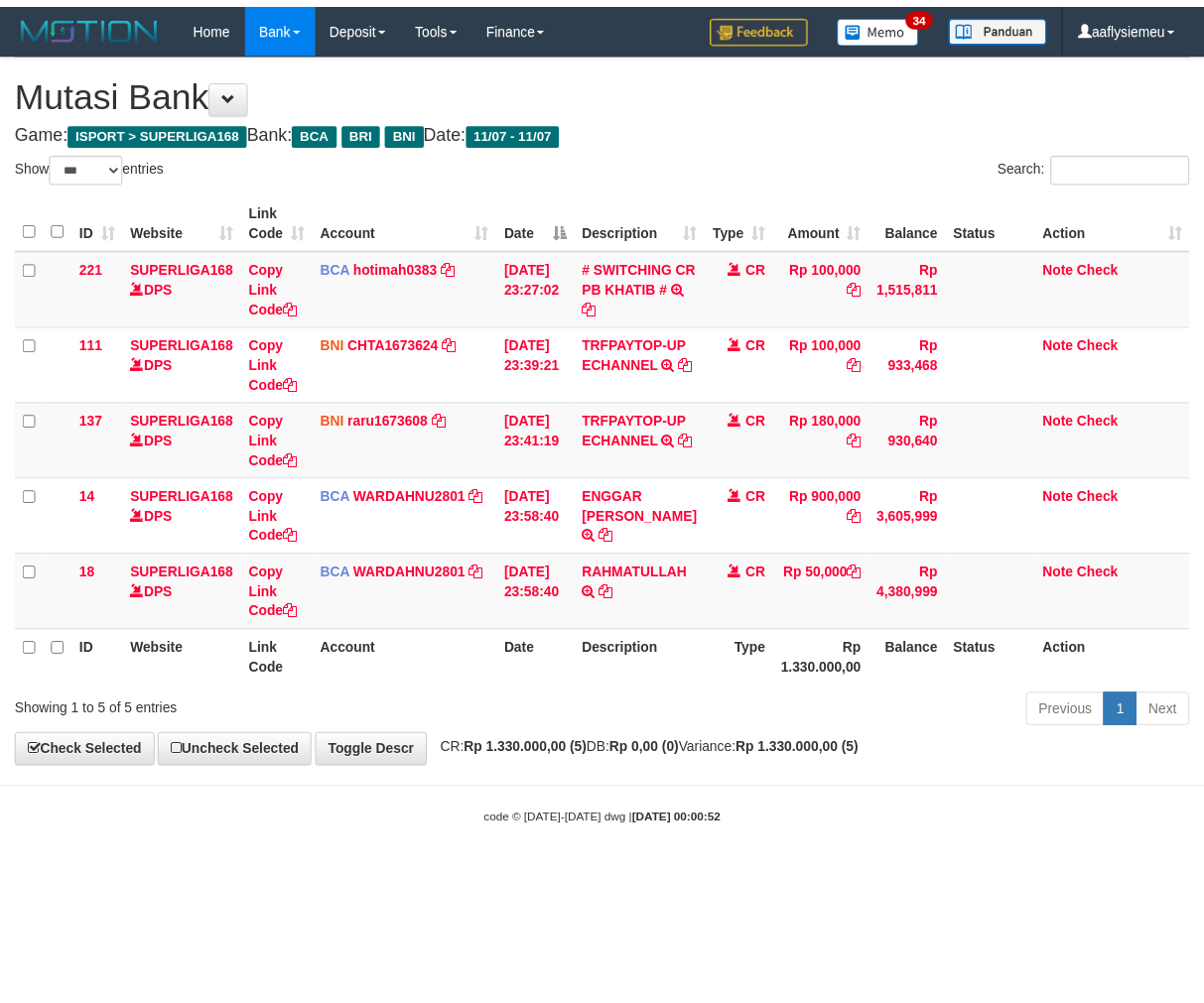 scroll, scrollTop: 0, scrollLeft: 0, axis: both 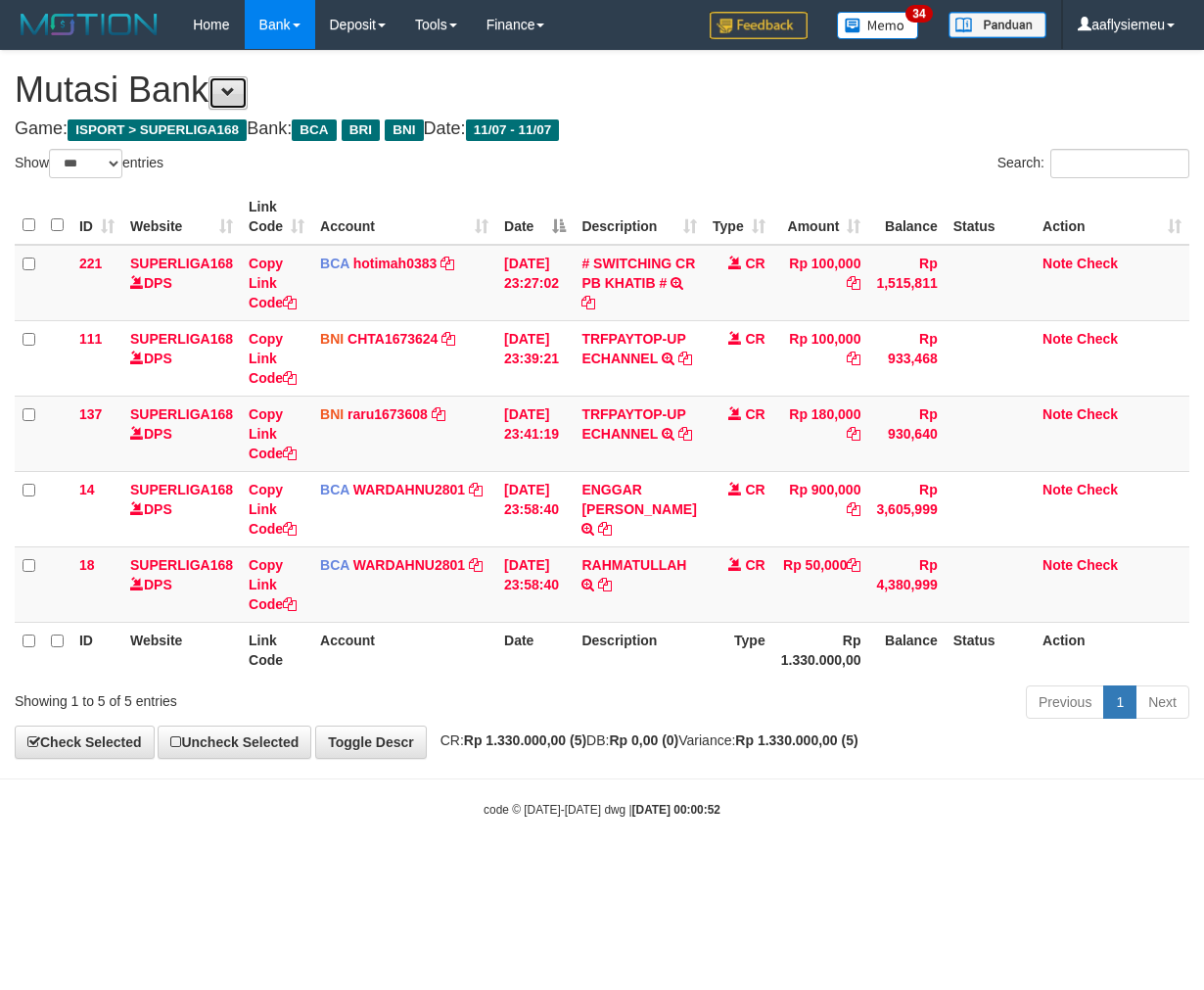 click at bounding box center [228, 93] 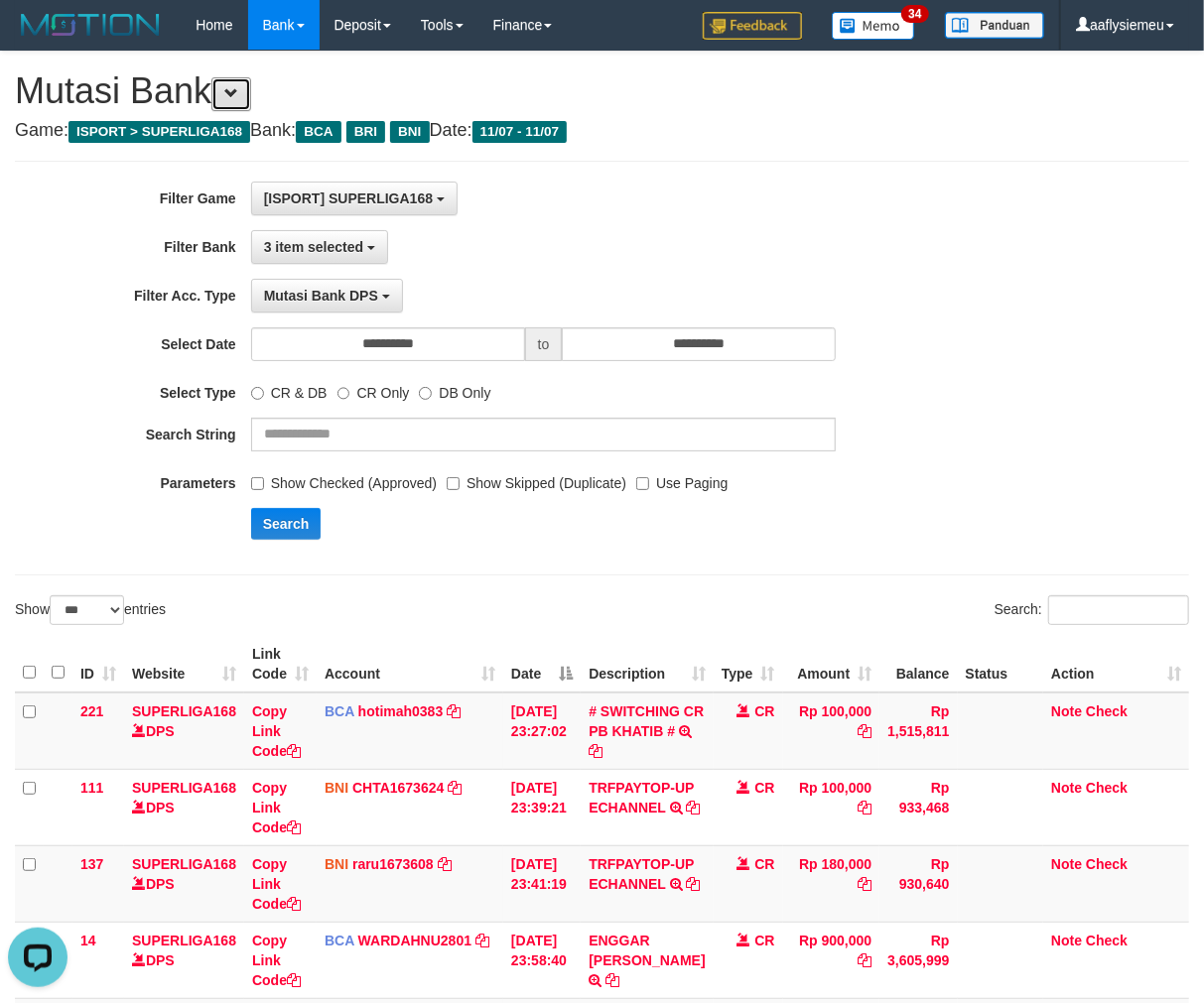 scroll, scrollTop: 0, scrollLeft: 0, axis: both 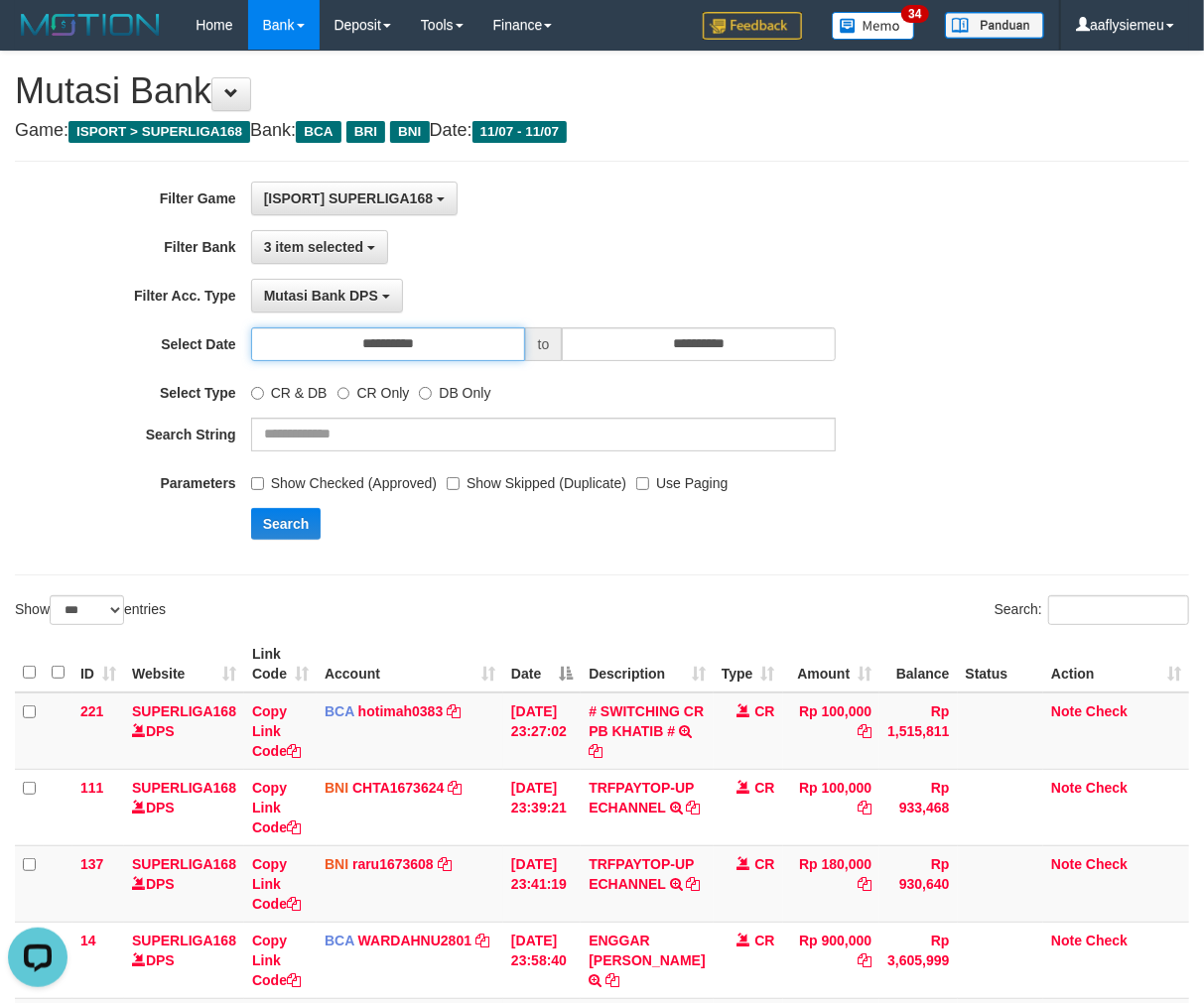 click on "**********" at bounding box center [388, 344] 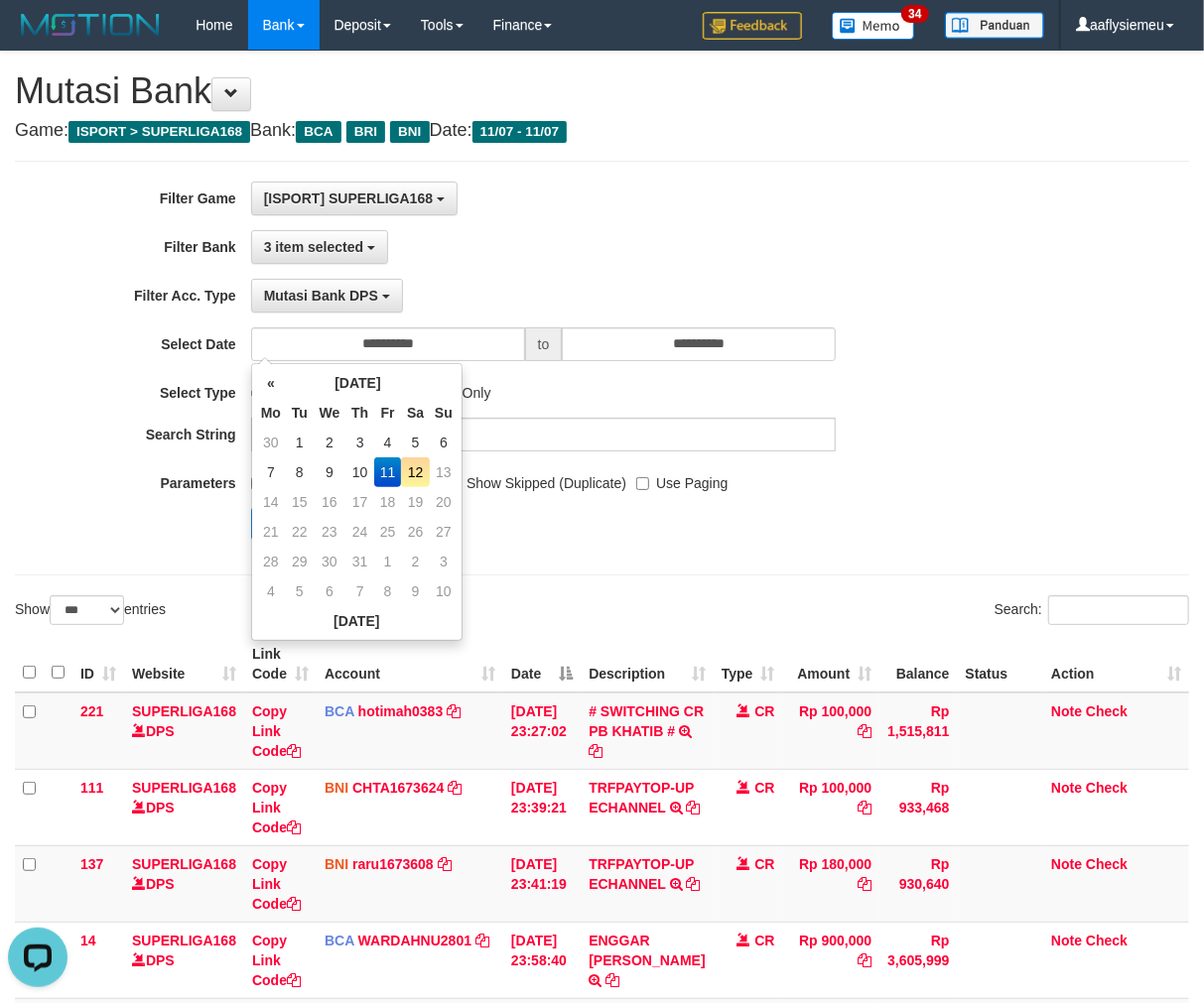 click on "12" at bounding box center (415, 472) 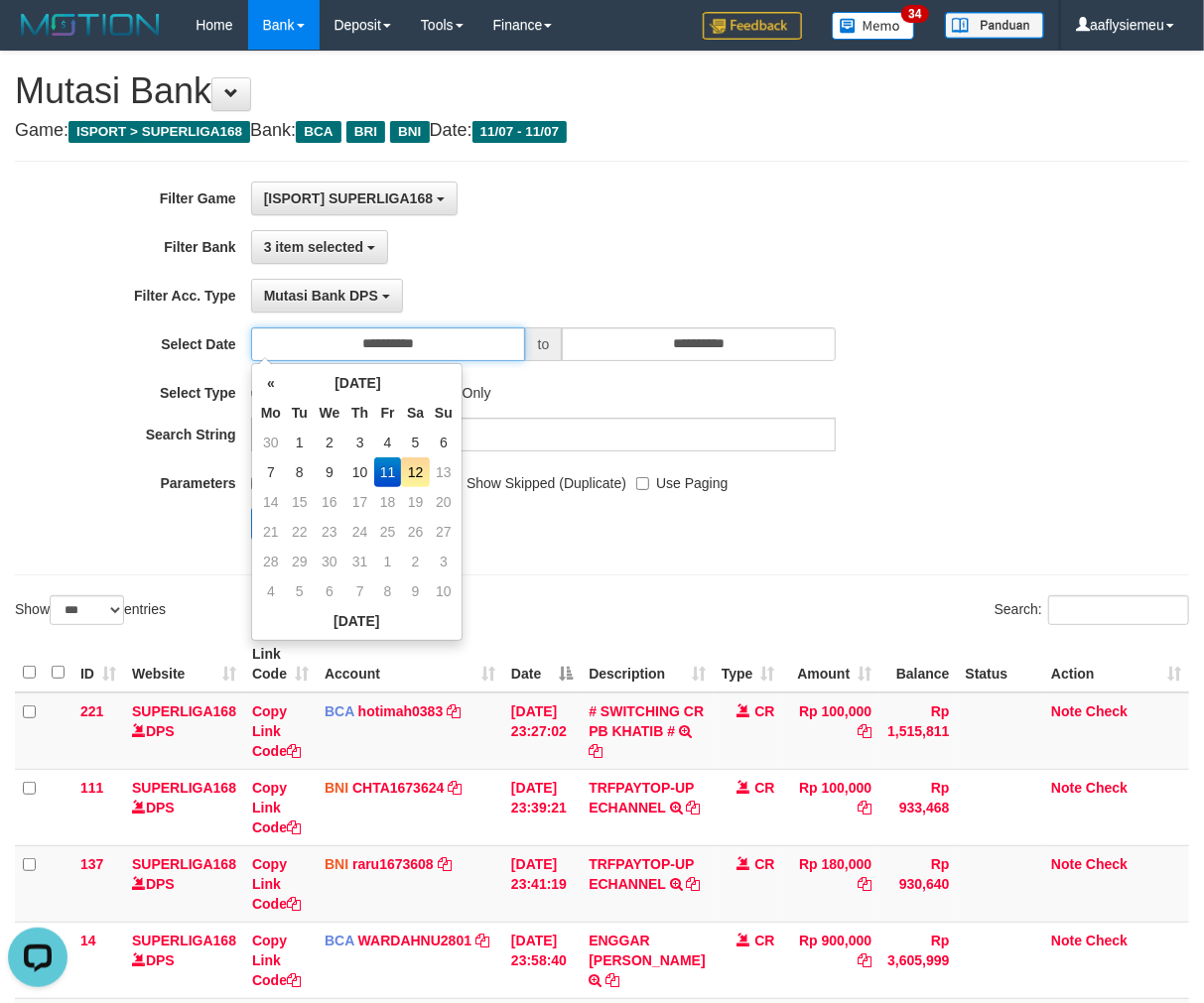 type on "**********" 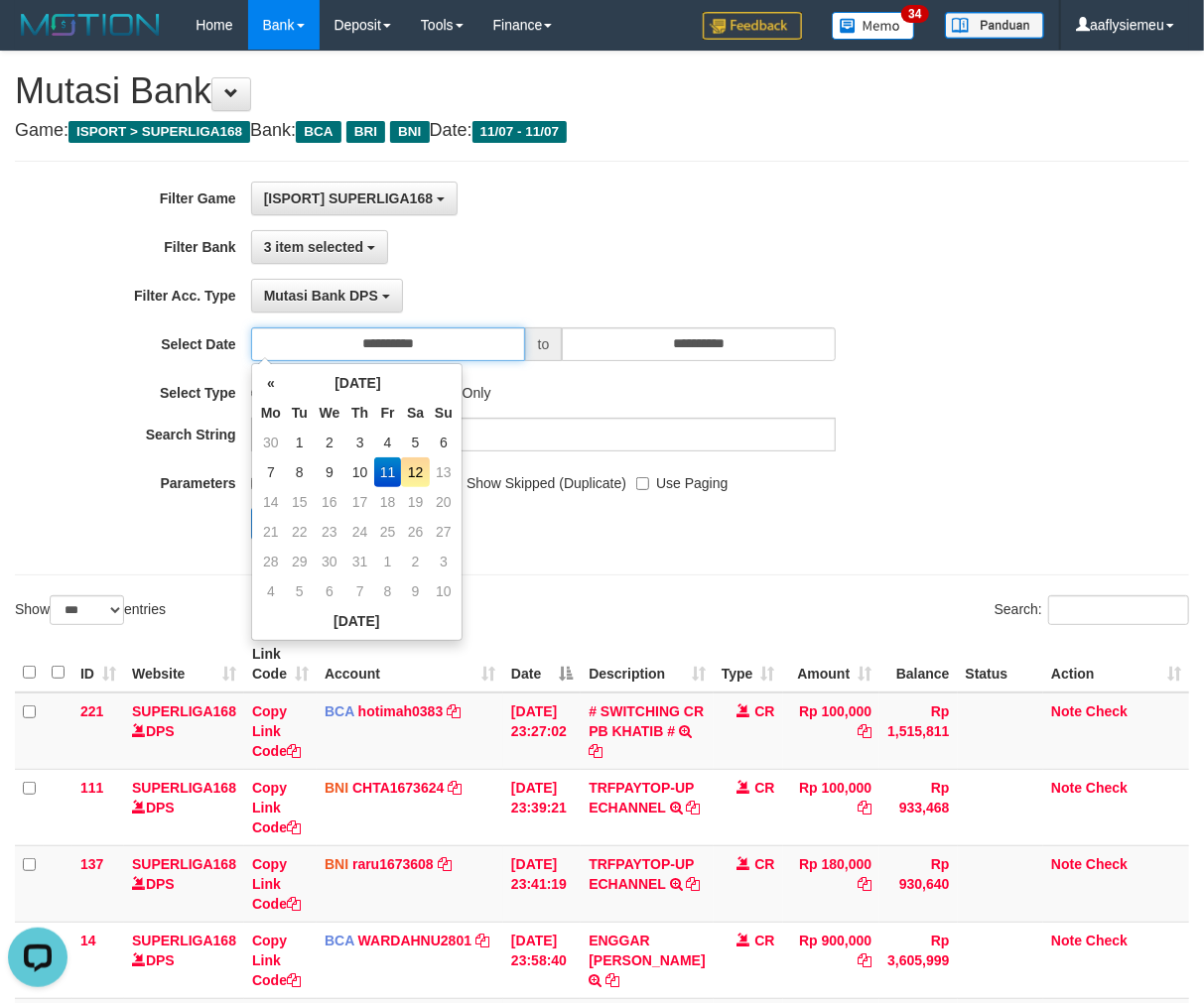 type on "**********" 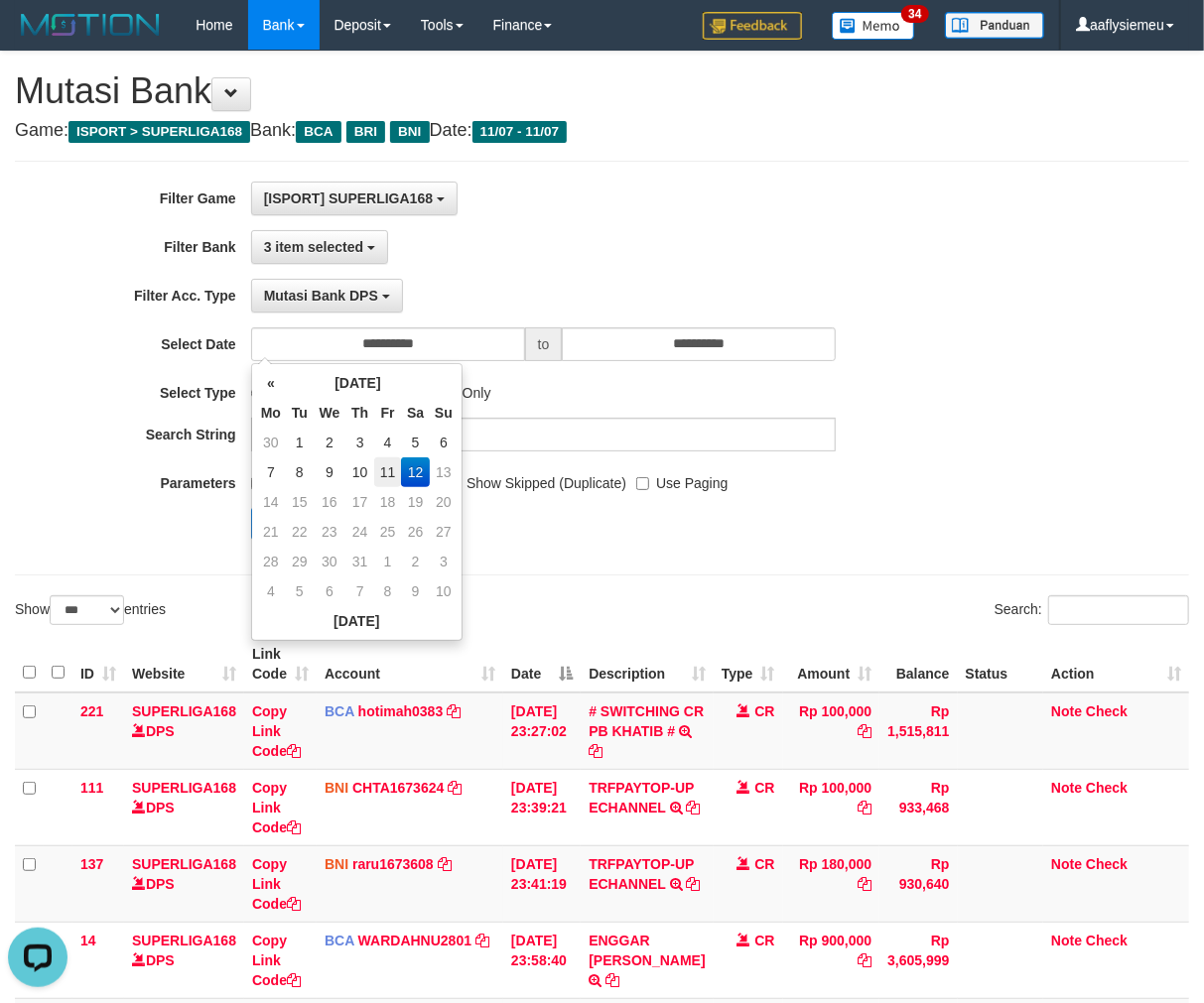click on "11" at bounding box center [387, 472] 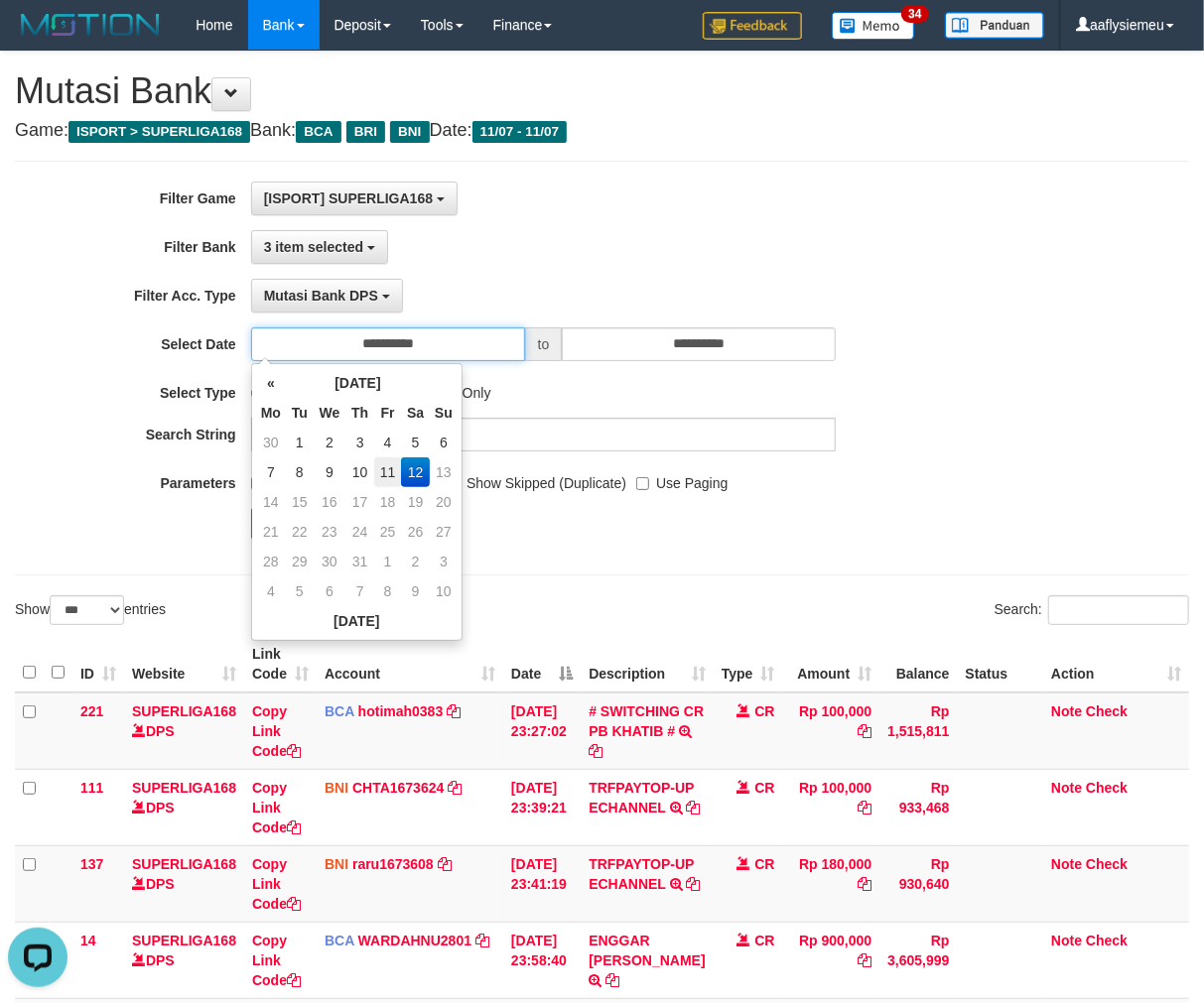 type on "**********" 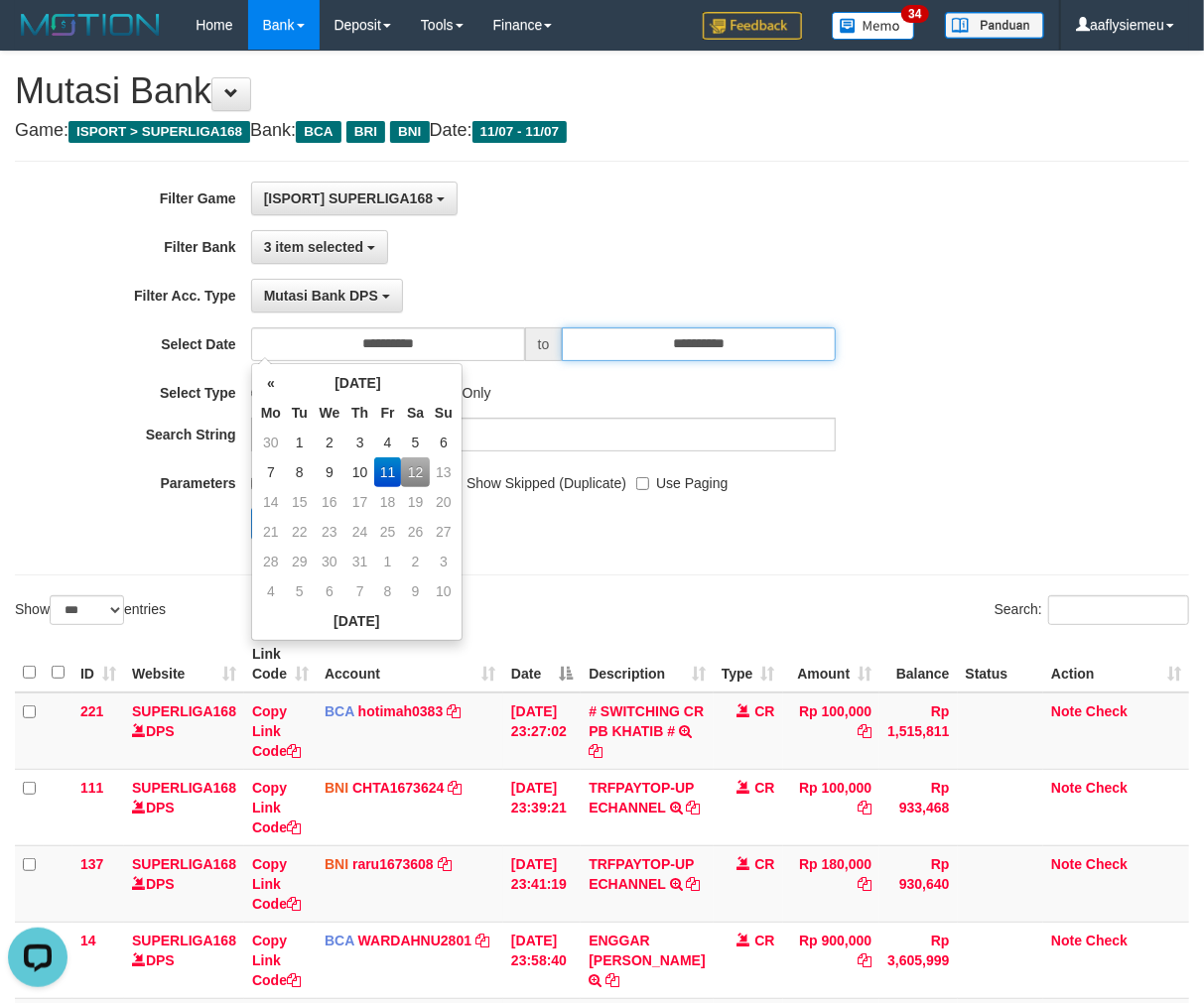 click on "**********" at bounding box center [699, 344] 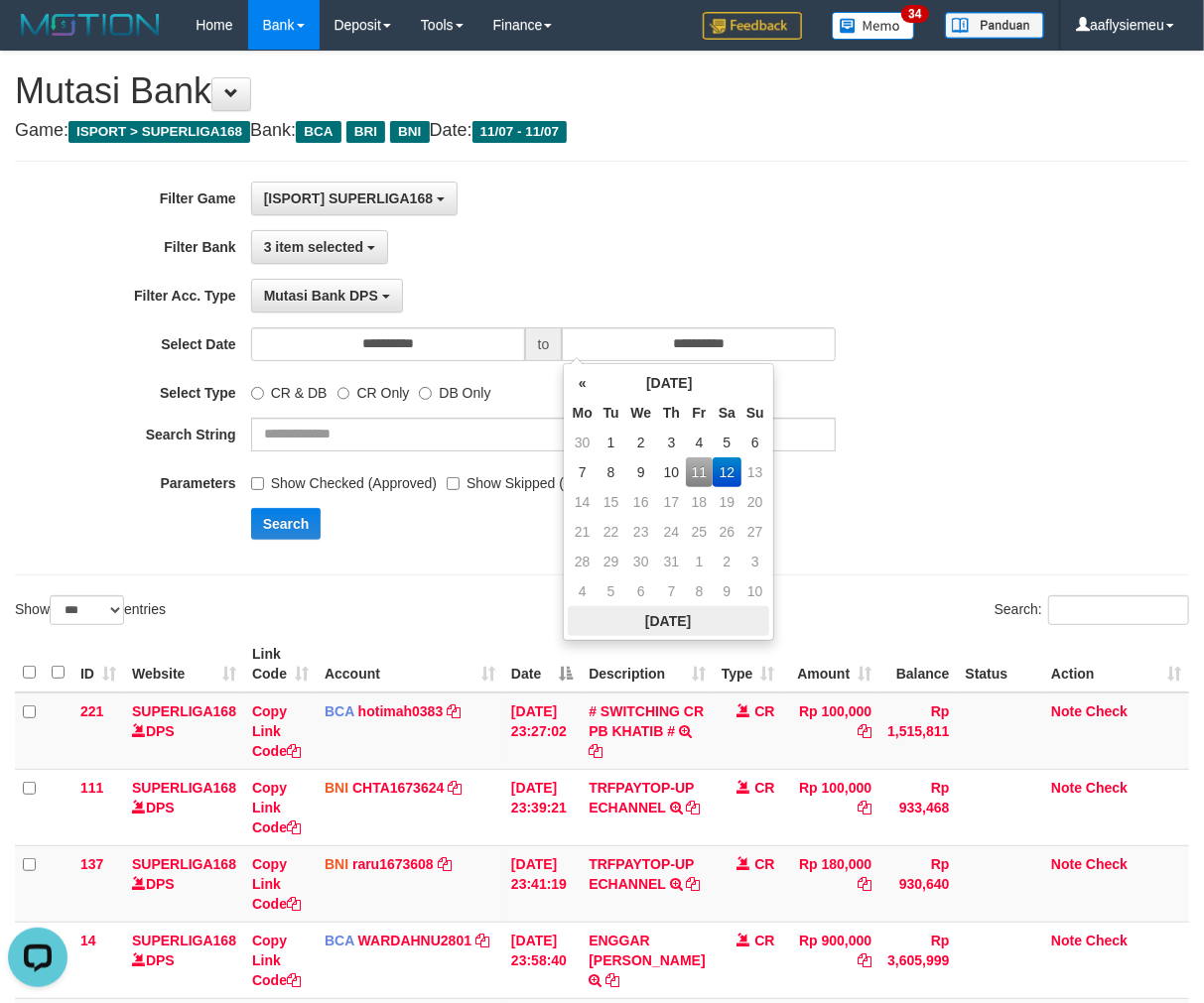 click on "Today" at bounding box center (668, 621) 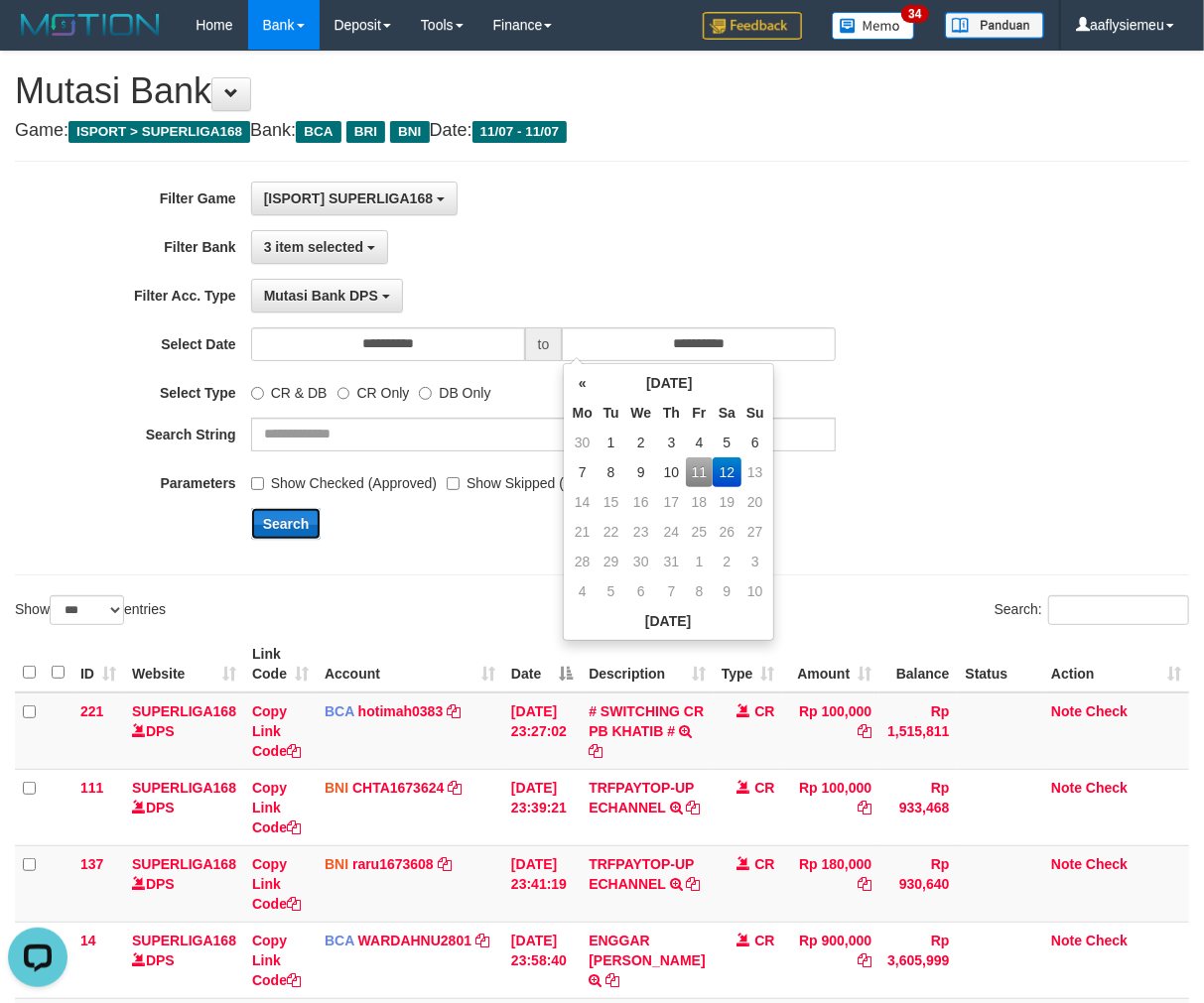 click on "Search" at bounding box center (286, 524) 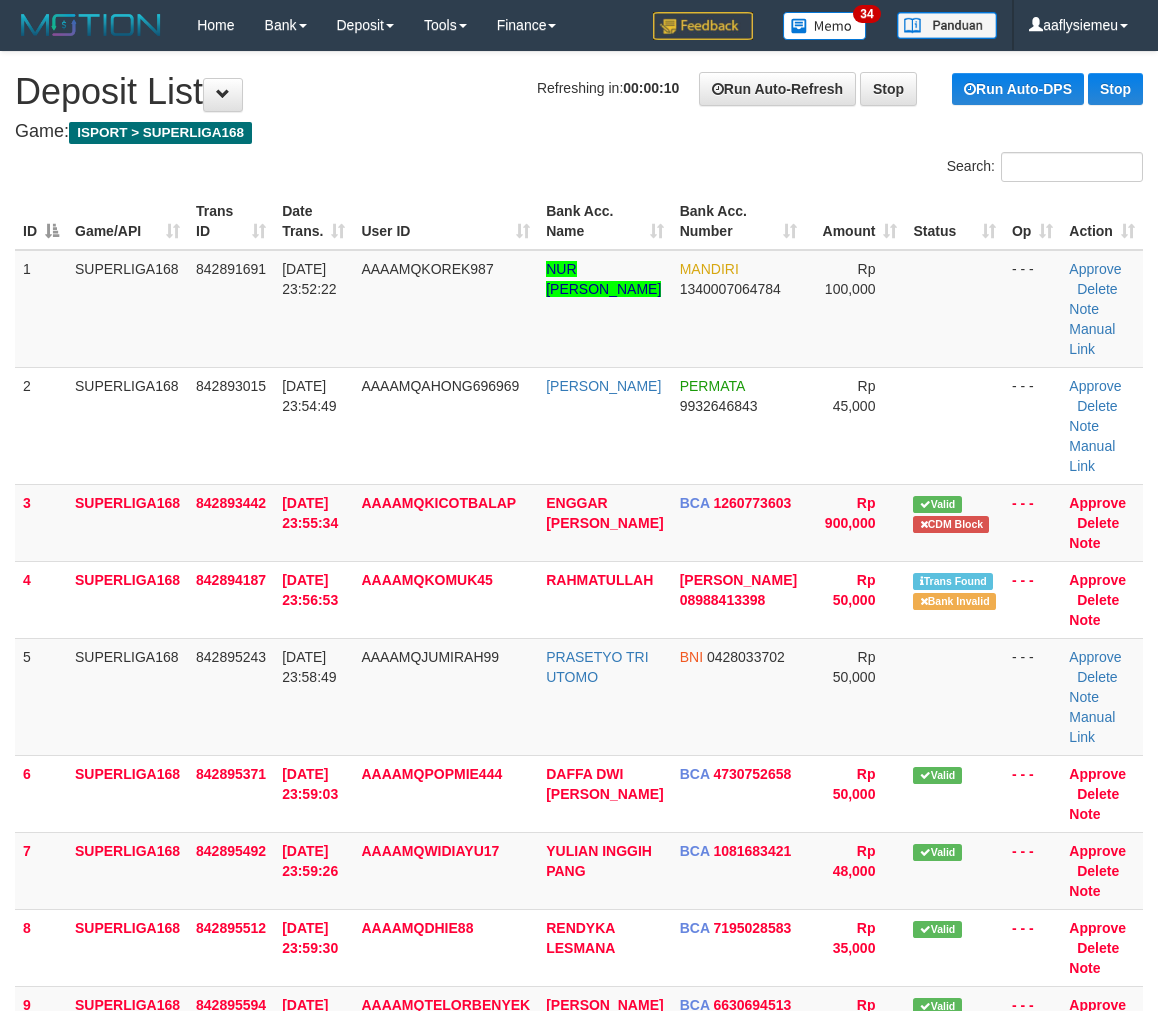 scroll, scrollTop: 0, scrollLeft: 0, axis: both 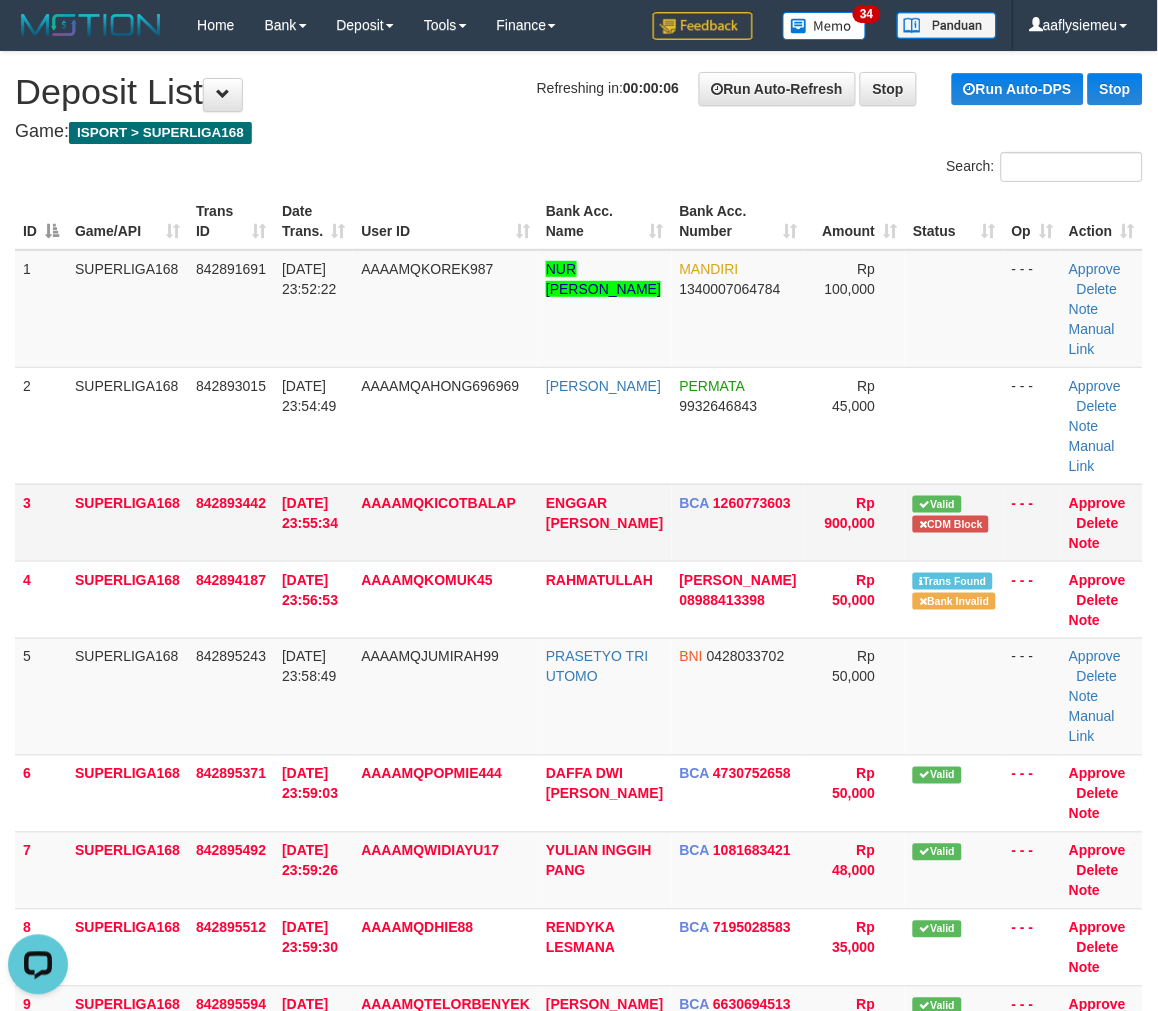 click on "[DATE] 23:55:34" at bounding box center (313, 522) 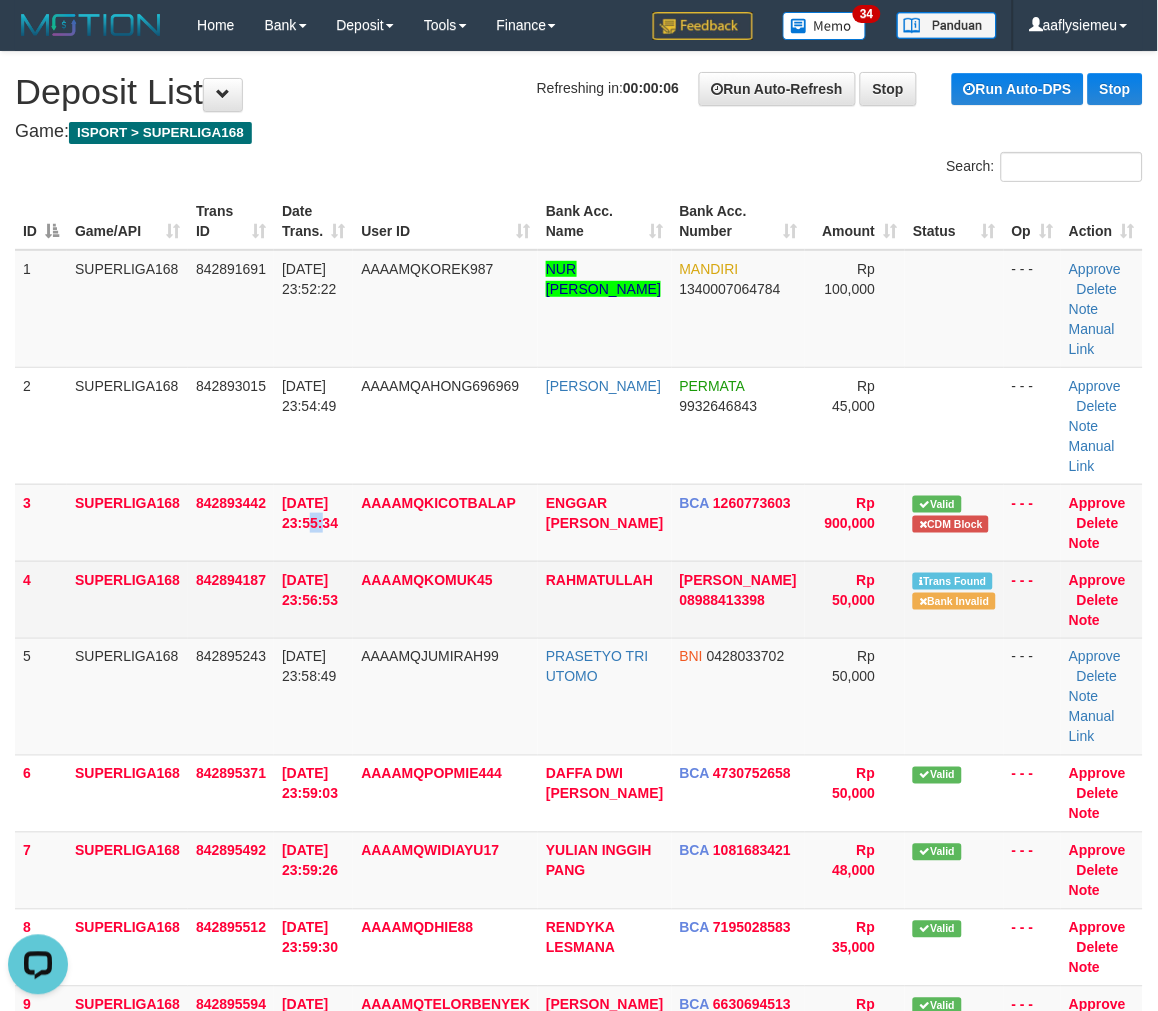 drag, startPoint x: 288, startPoint y: 547, endPoint x: 128, endPoint y: 608, distance: 171.23376 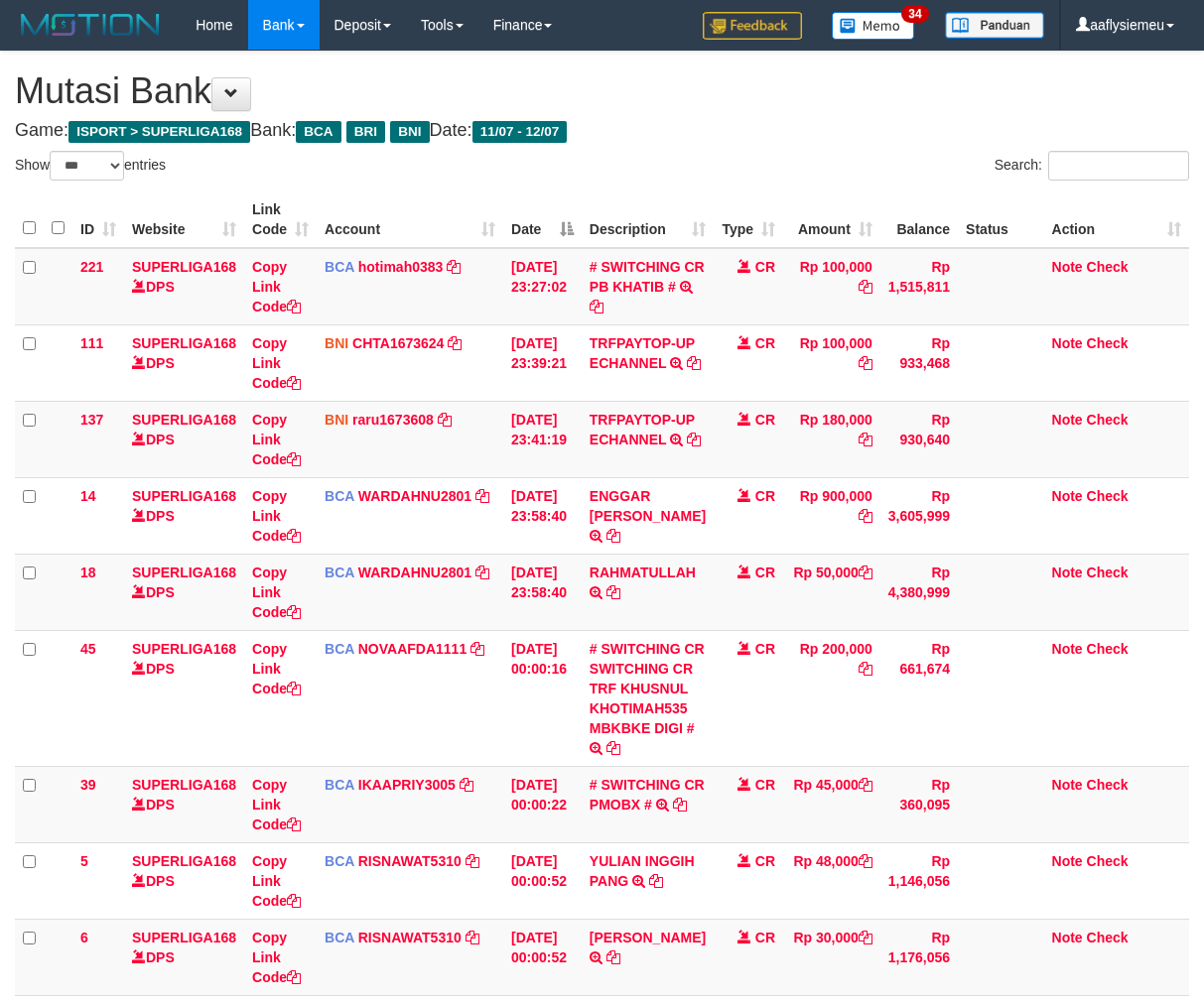 select on "***" 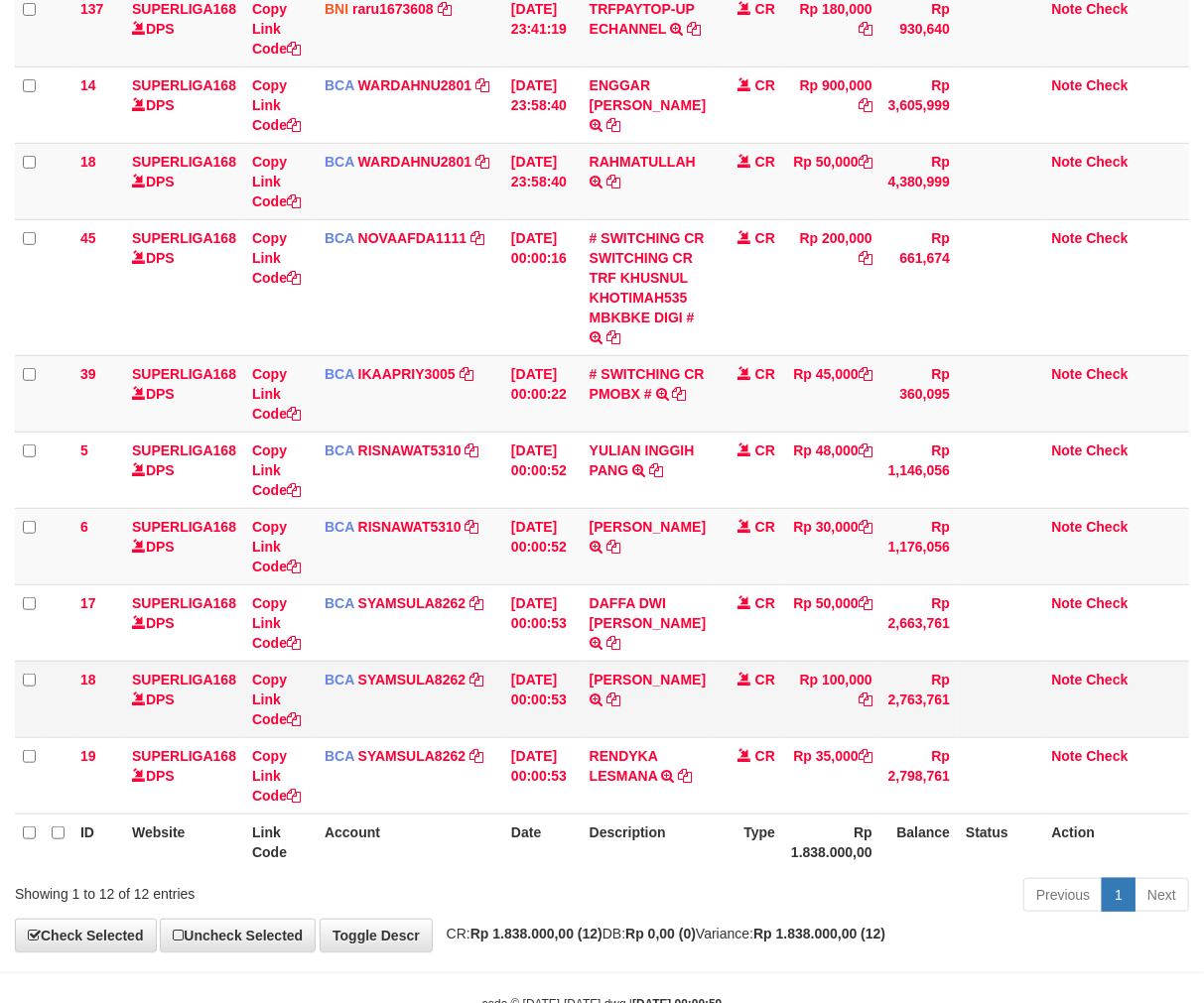 scroll, scrollTop: 491, scrollLeft: 0, axis: vertical 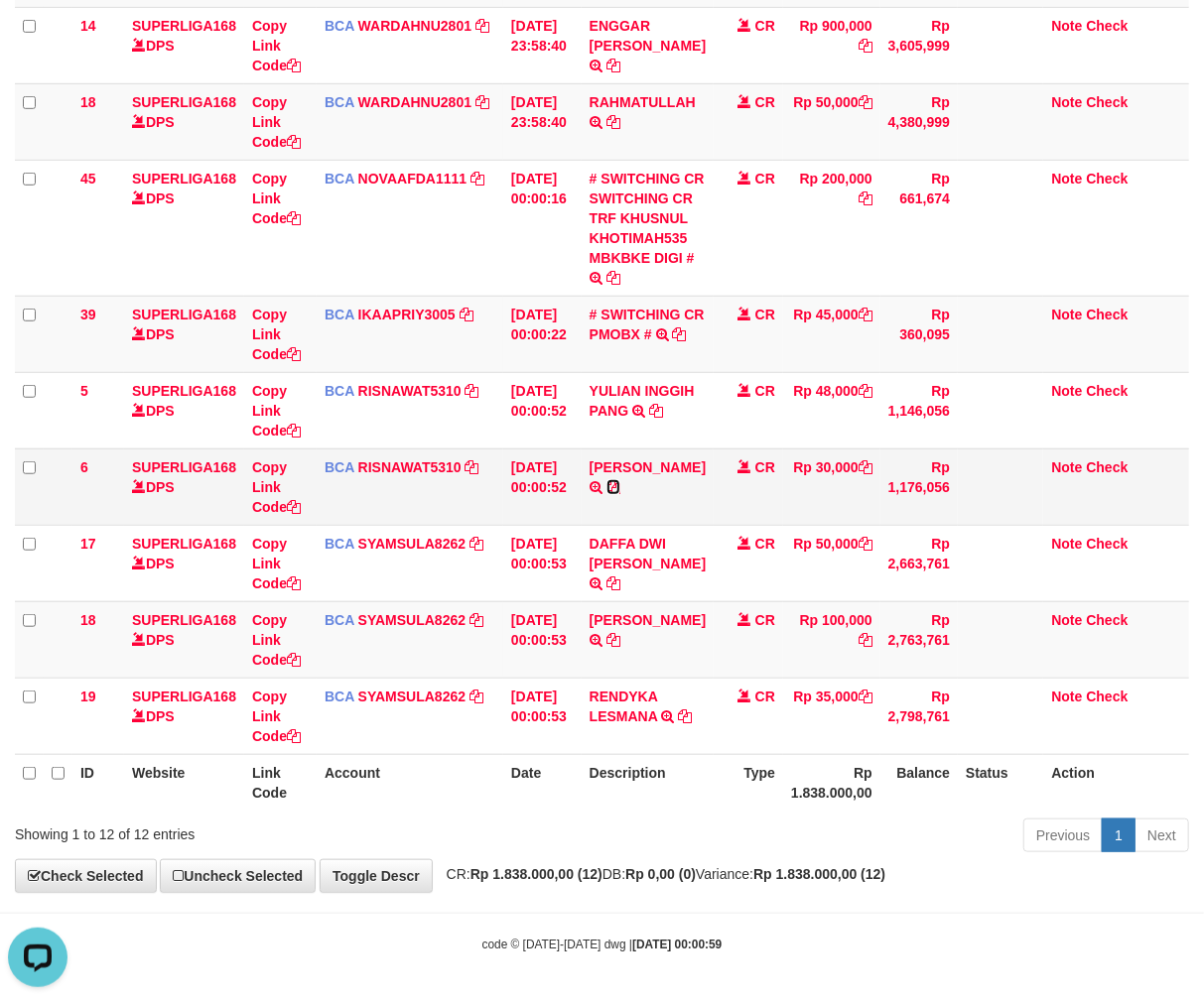 click at bounding box center (613, 487) 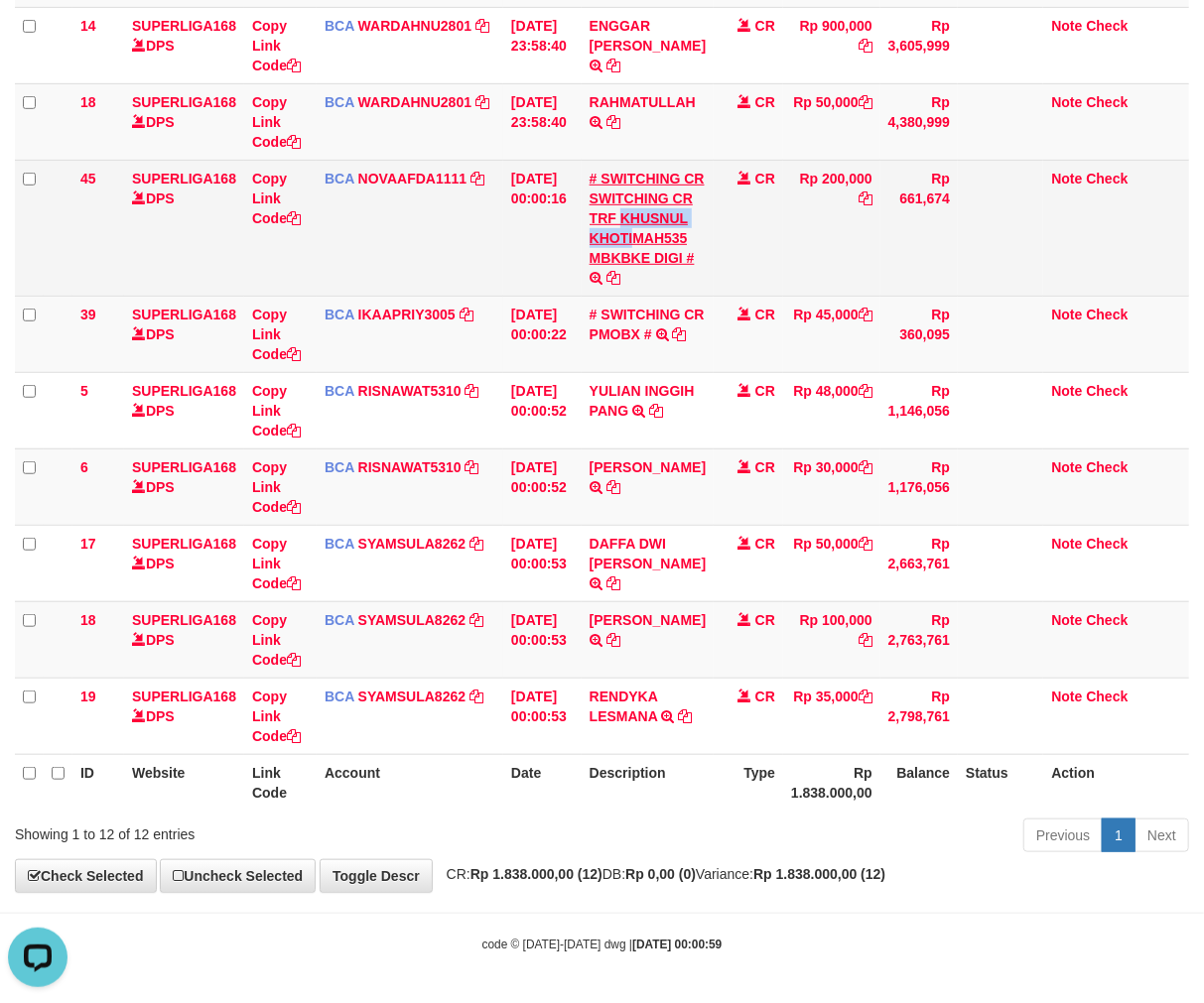 copy on "KHUSNUL KHOTI" 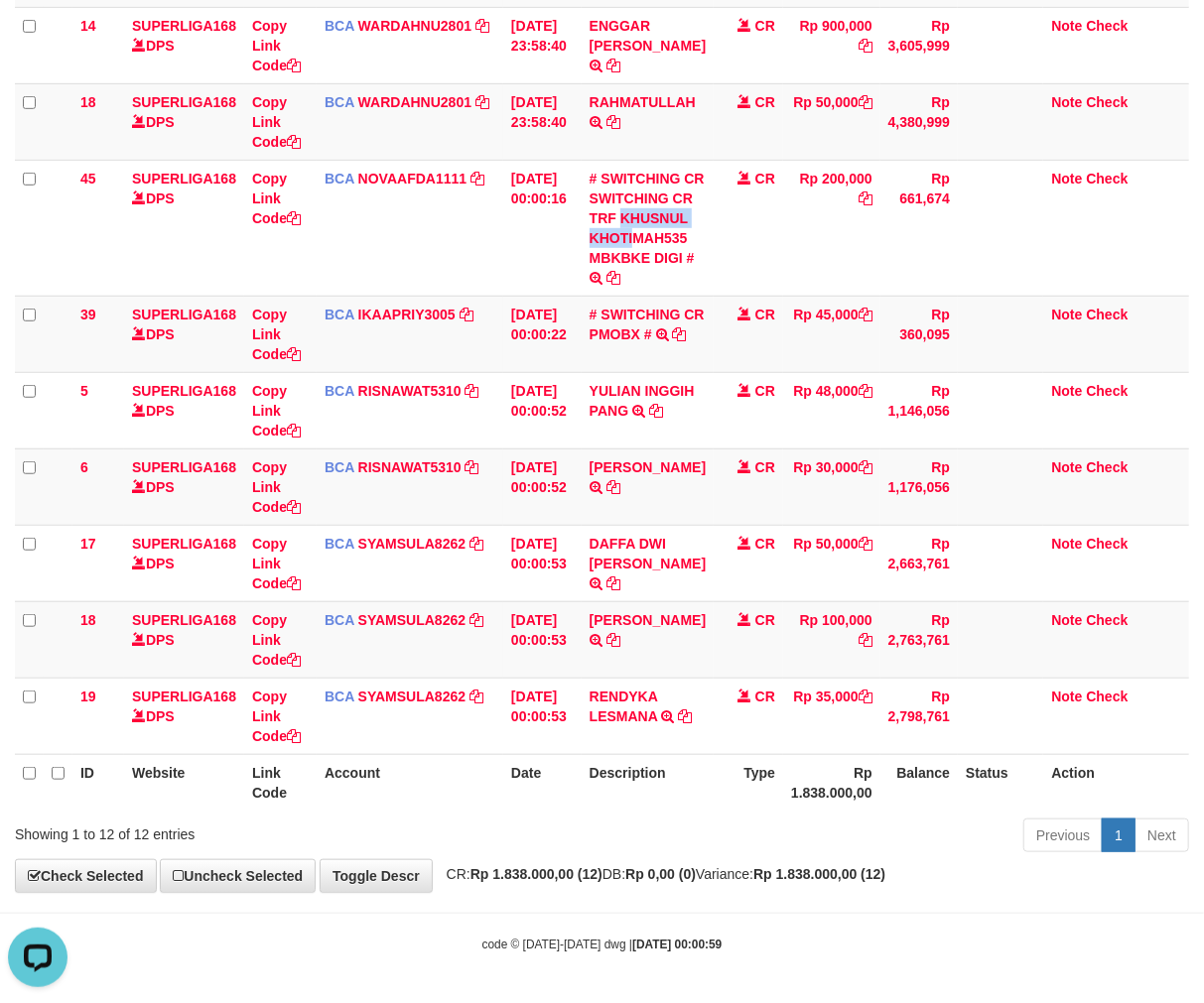 drag, startPoint x: 590, startPoint y: 216, endPoint x: 1206, endPoint y: 389, distance: 639.83201 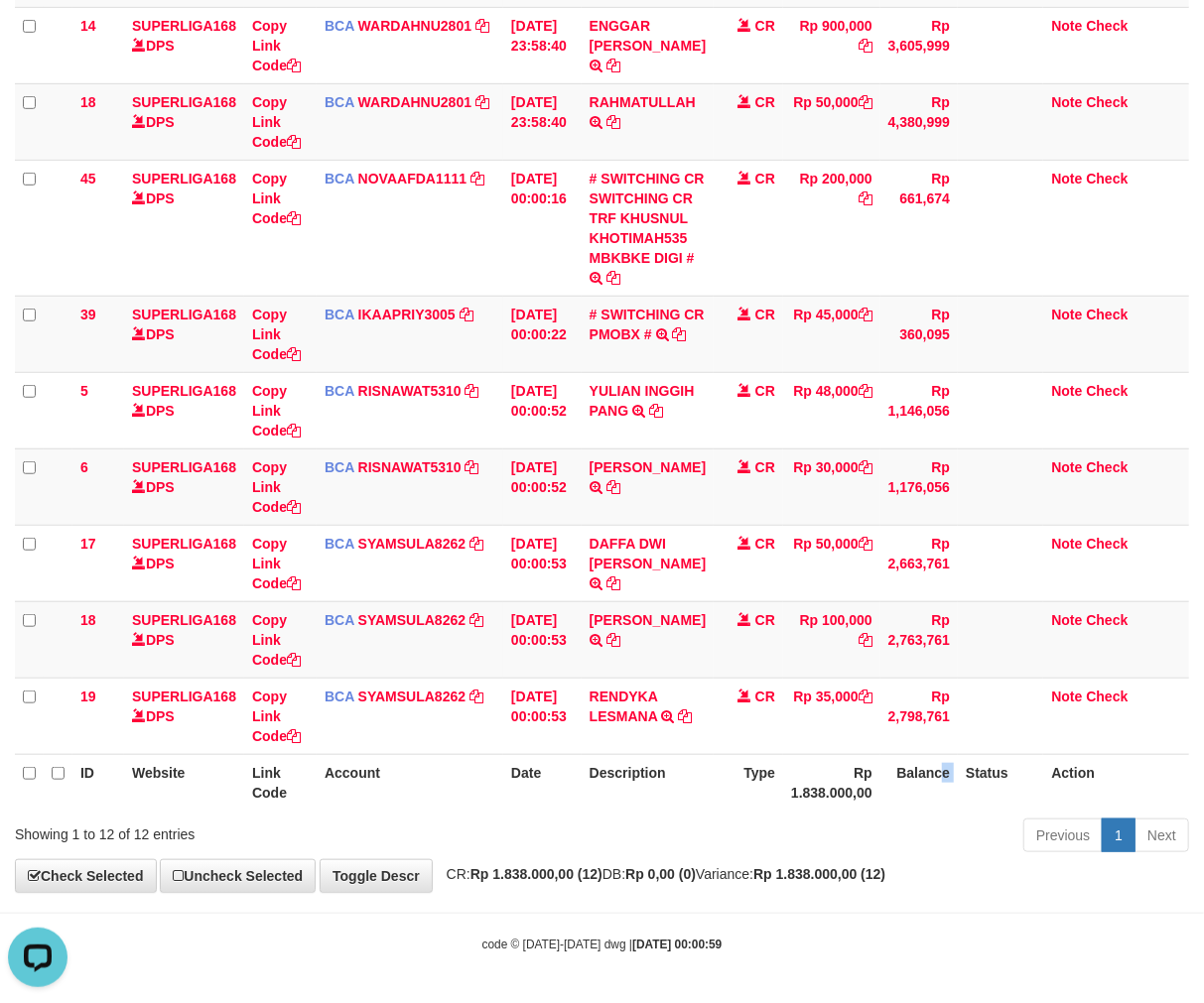 drag, startPoint x: 938, startPoint y: 796, endPoint x: 1211, endPoint y: 765, distance: 274.75444 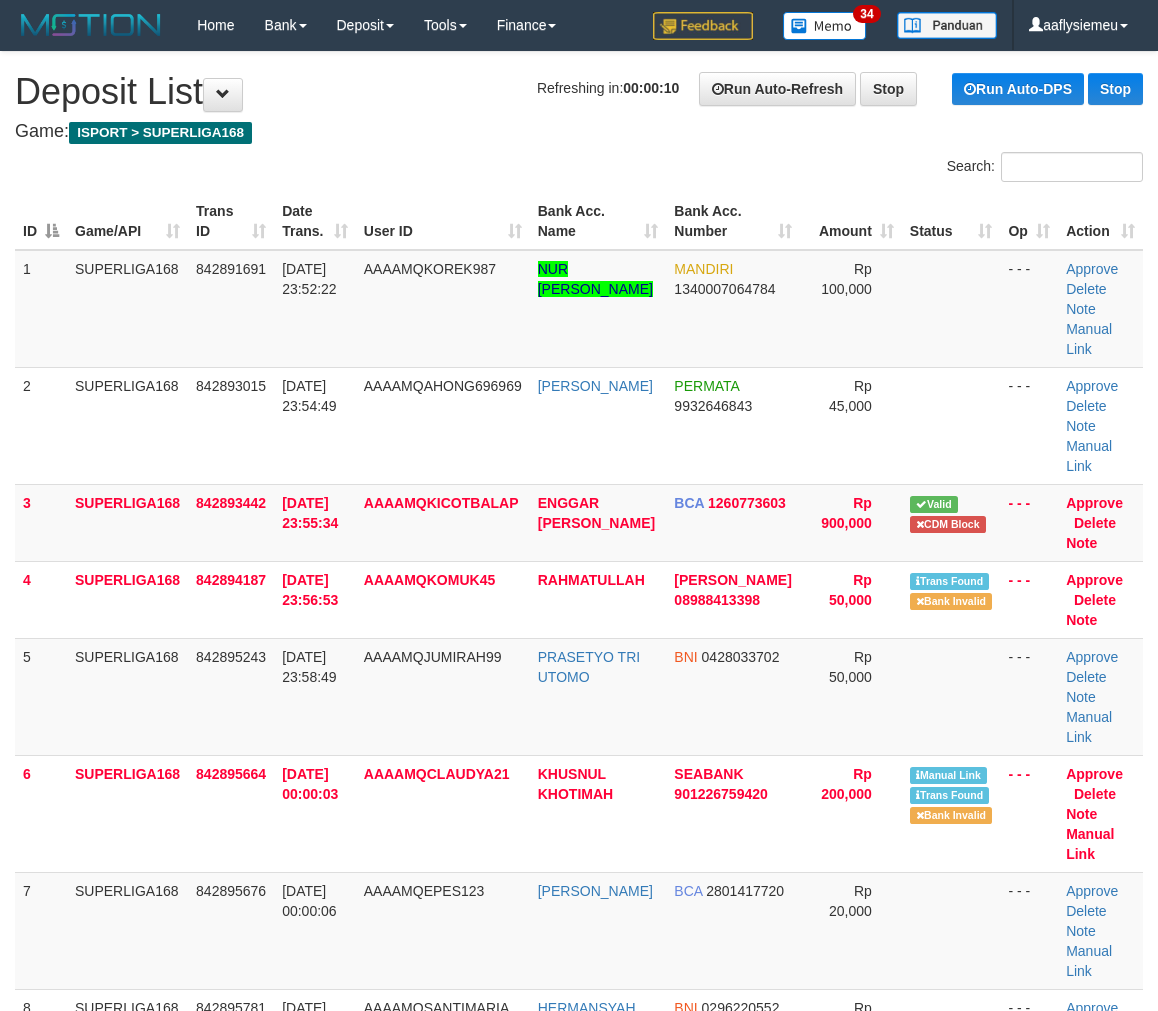 scroll, scrollTop: 0, scrollLeft: 0, axis: both 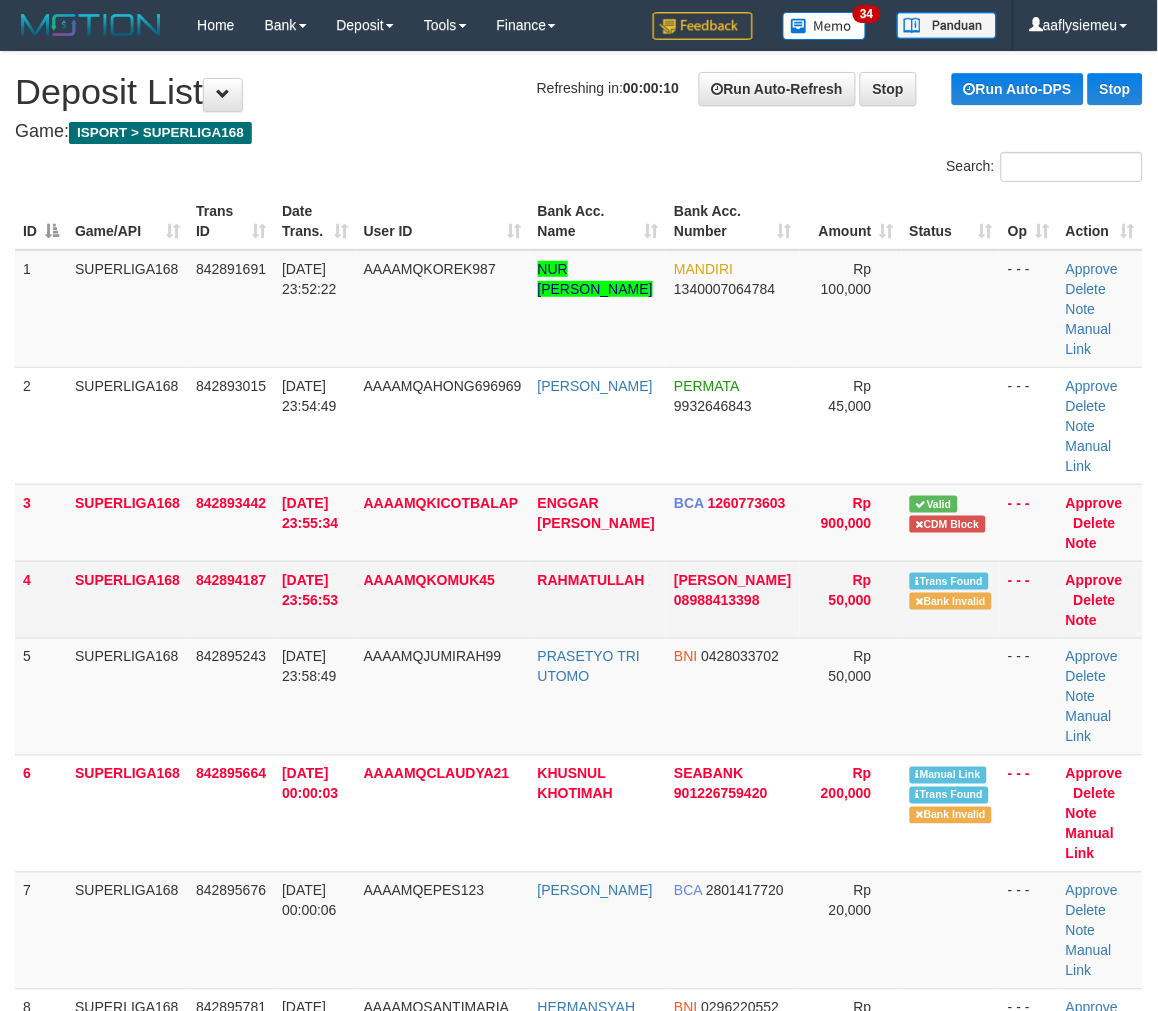 click on "11/07/2025 23:56:53" at bounding box center (310, 590) 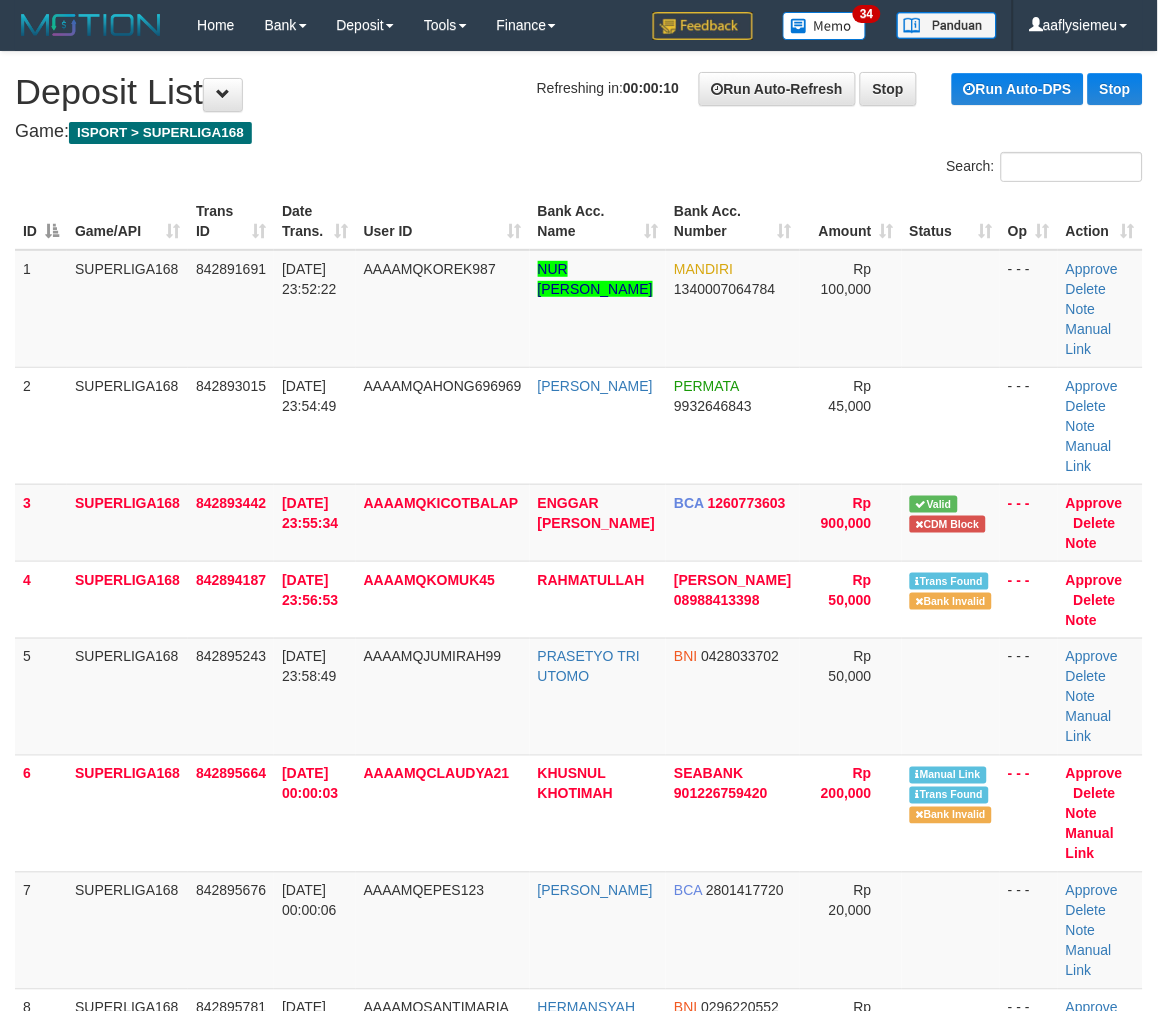 scroll, scrollTop: 734, scrollLeft: 0, axis: vertical 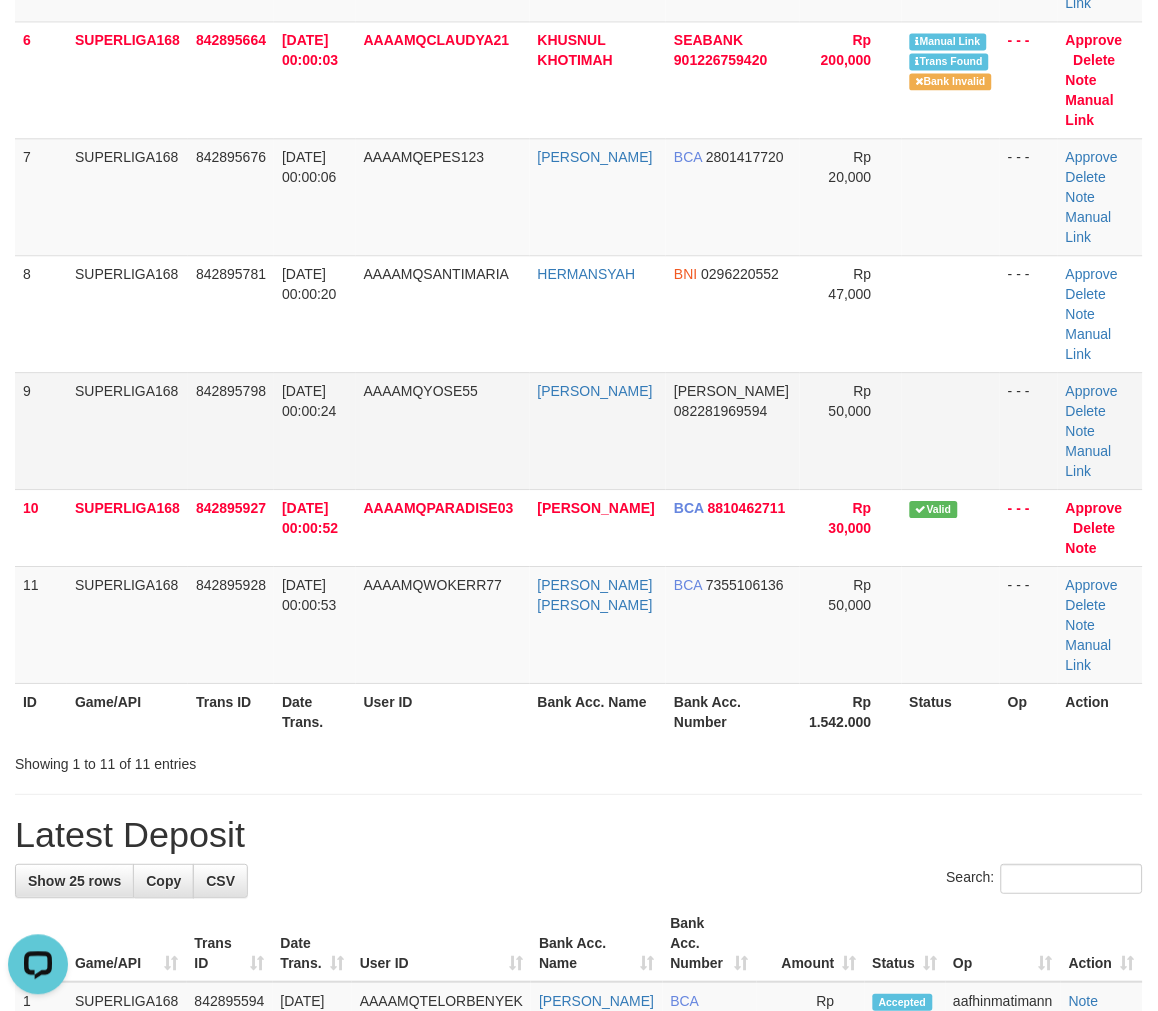 click on "AAAAMQYOSE55" at bounding box center [443, 430] 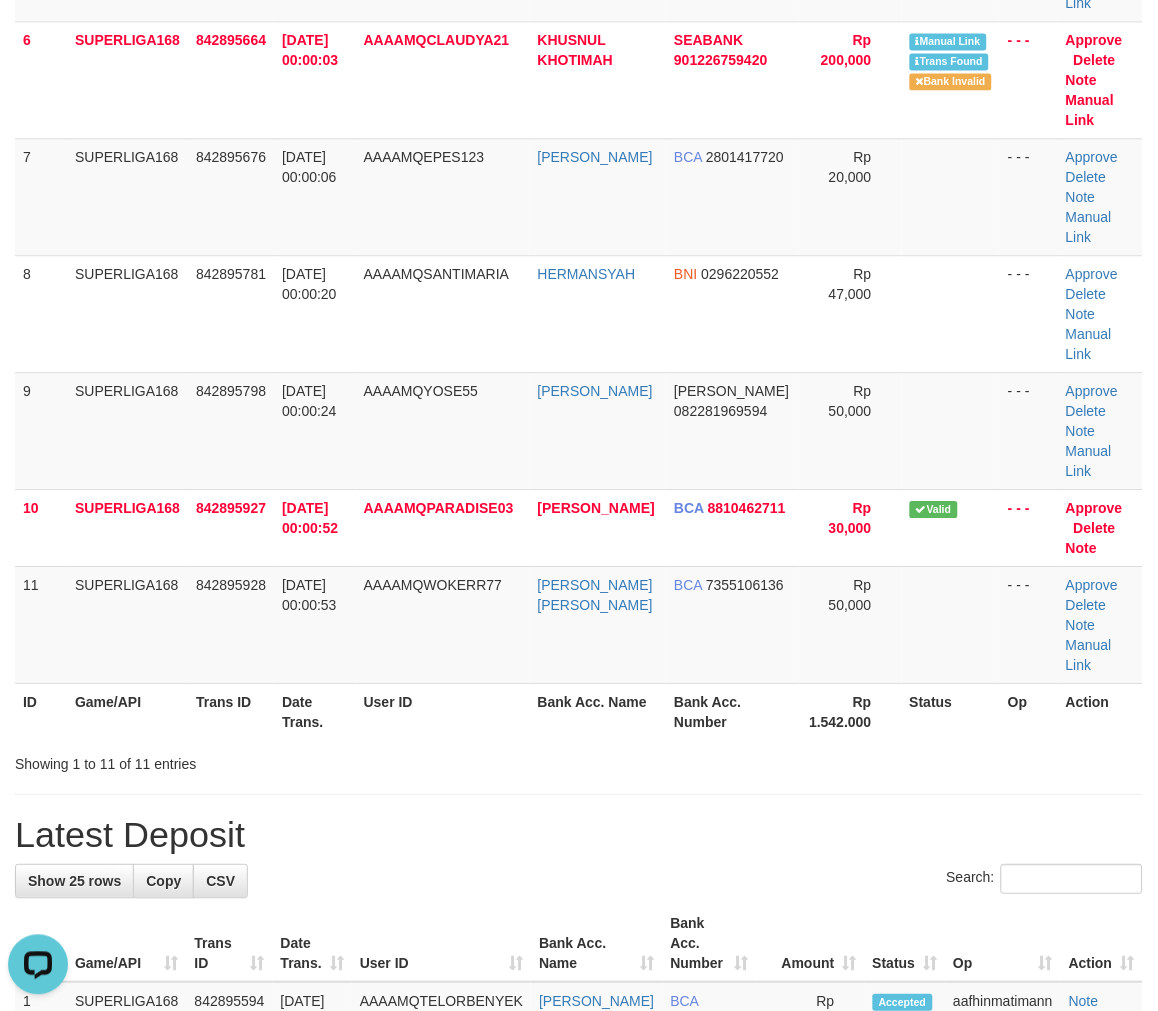 drag, startPoint x: 381, startPoint y: 618, endPoint x: 11, endPoint y: 671, distance: 373.77667 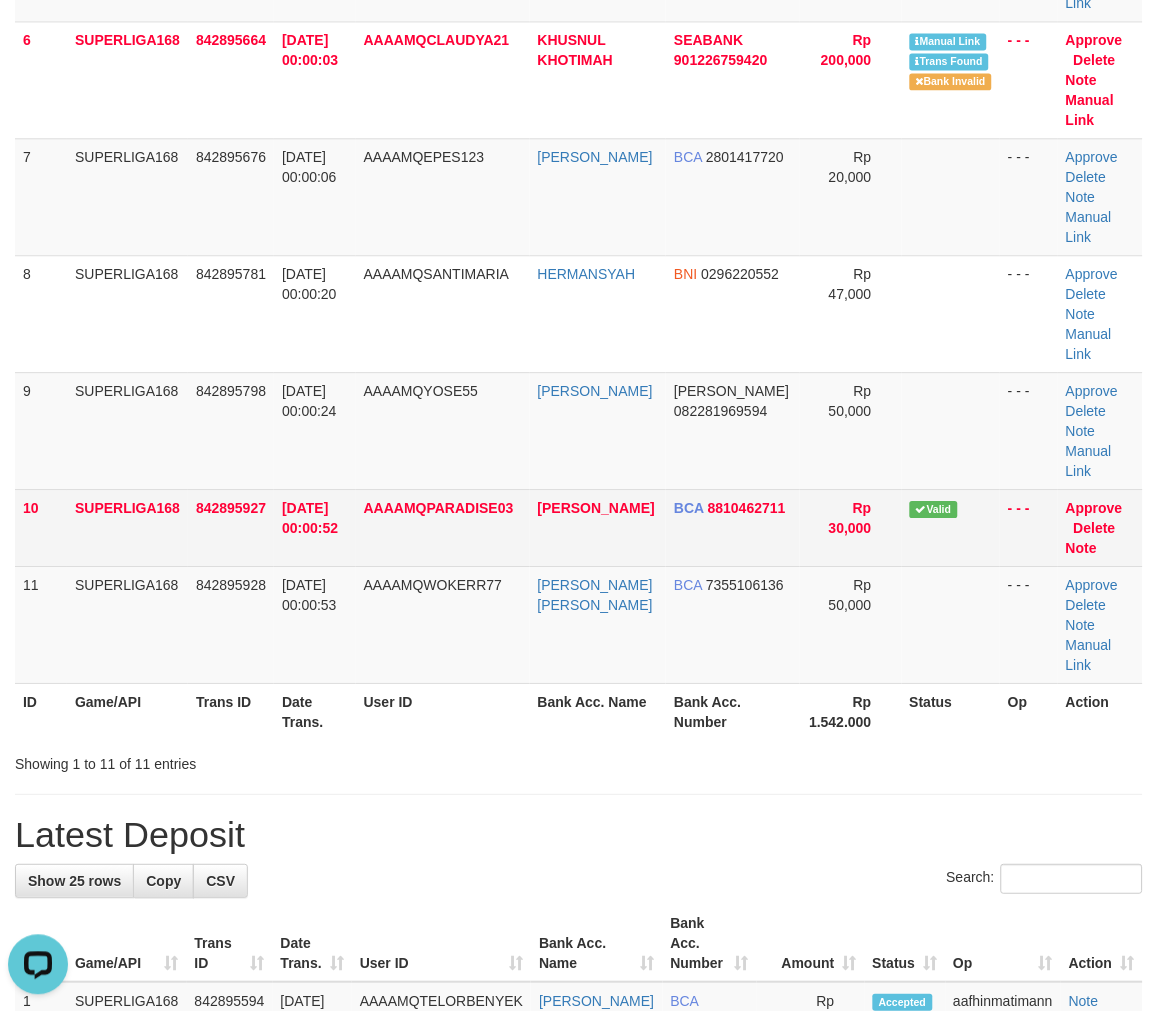 click on "12/07/2025 00:00:52" at bounding box center (310, 518) 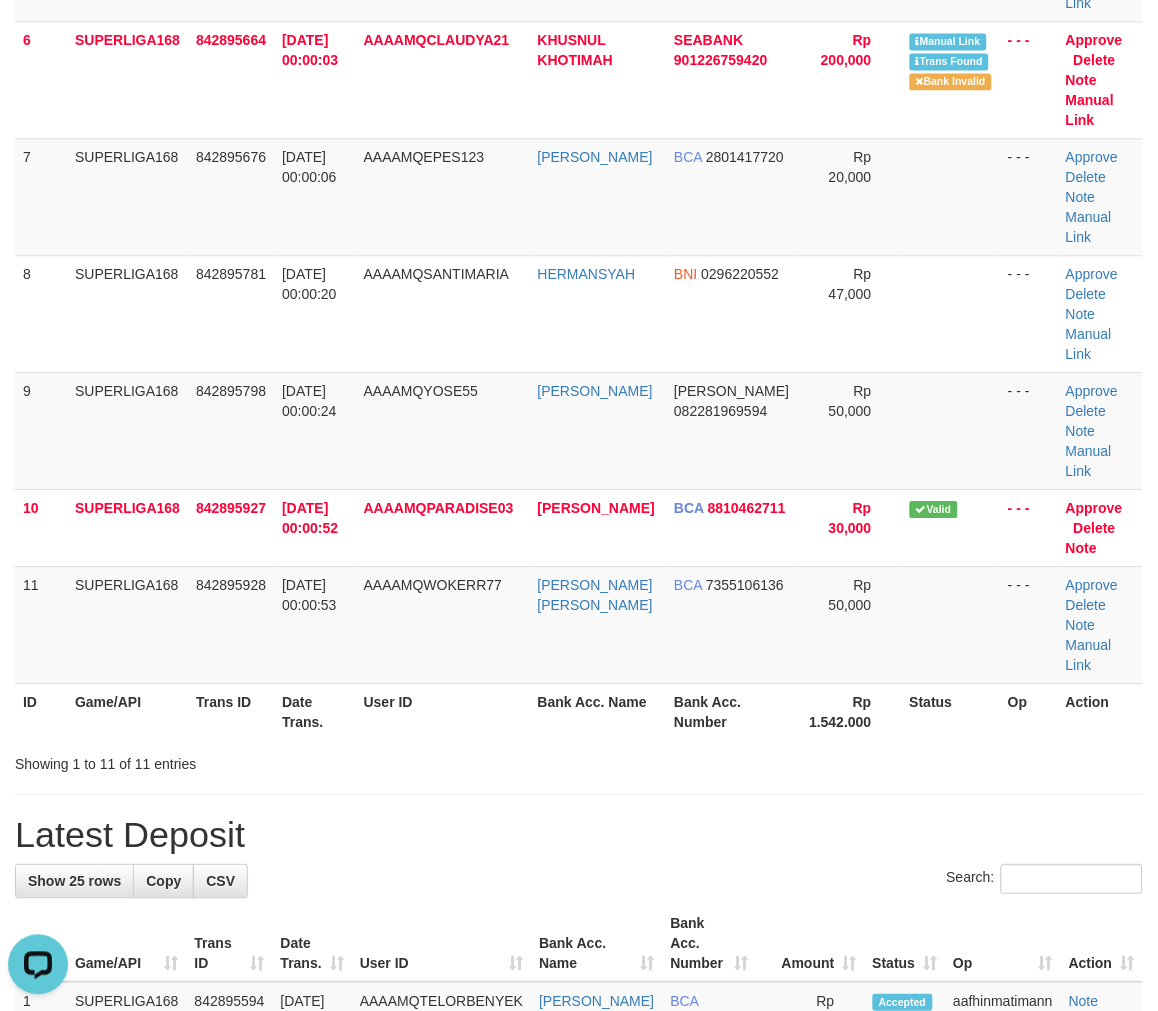 drag, startPoint x: 350, startPoint y: 767, endPoint x: 340, endPoint y: 764, distance: 10.440307 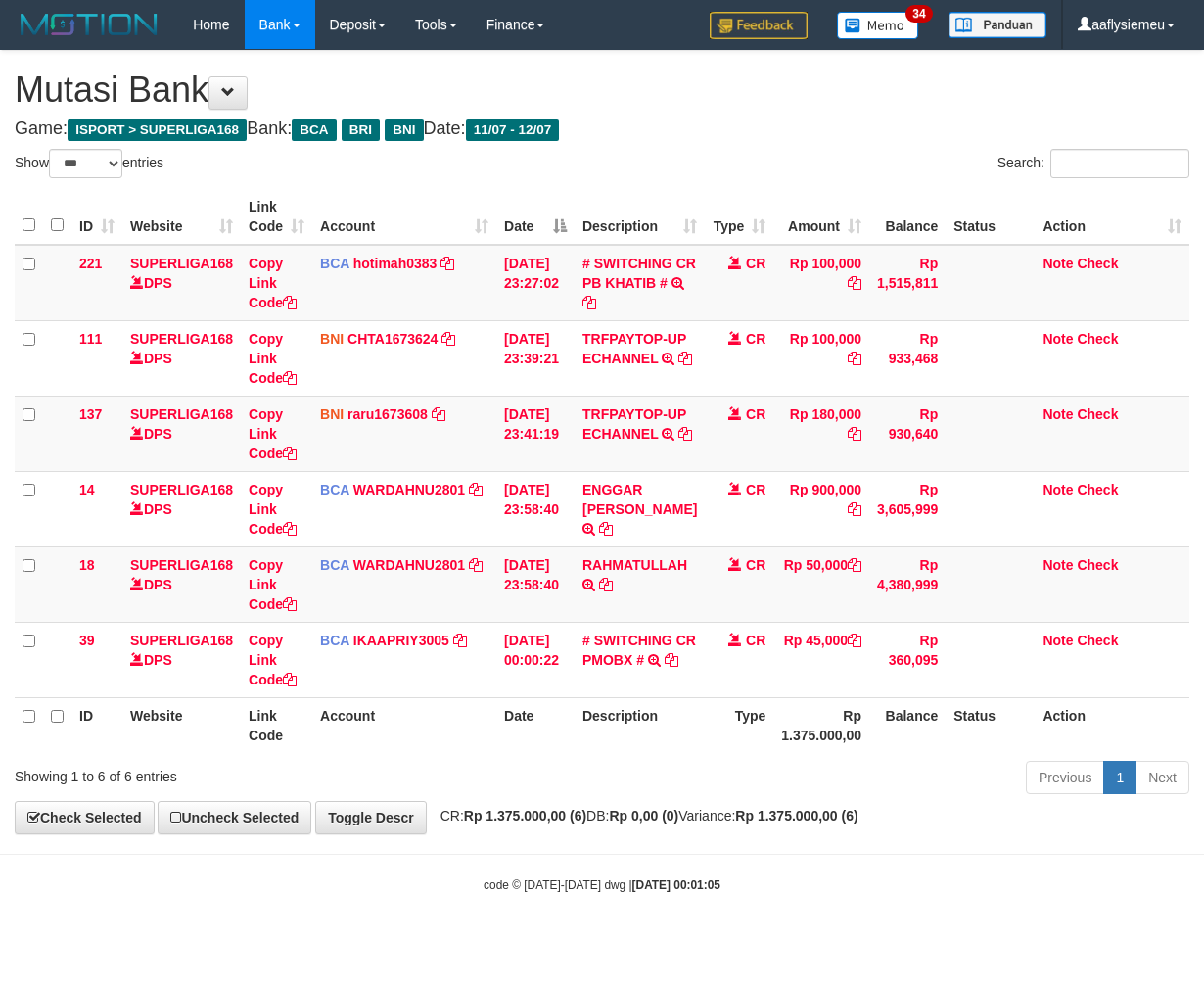 select on "***" 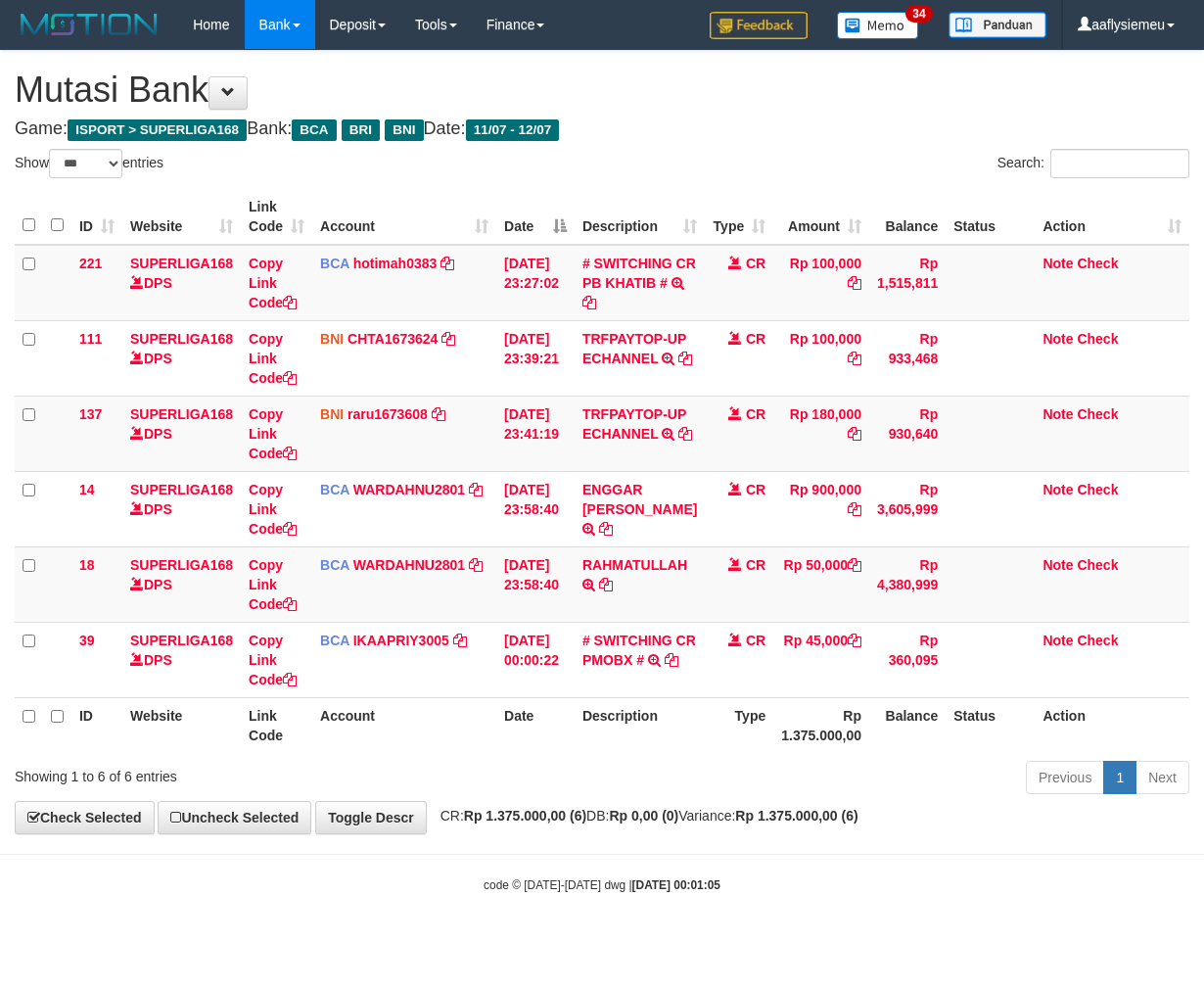 scroll, scrollTop: 0, scrollLeft: 0, axis: both 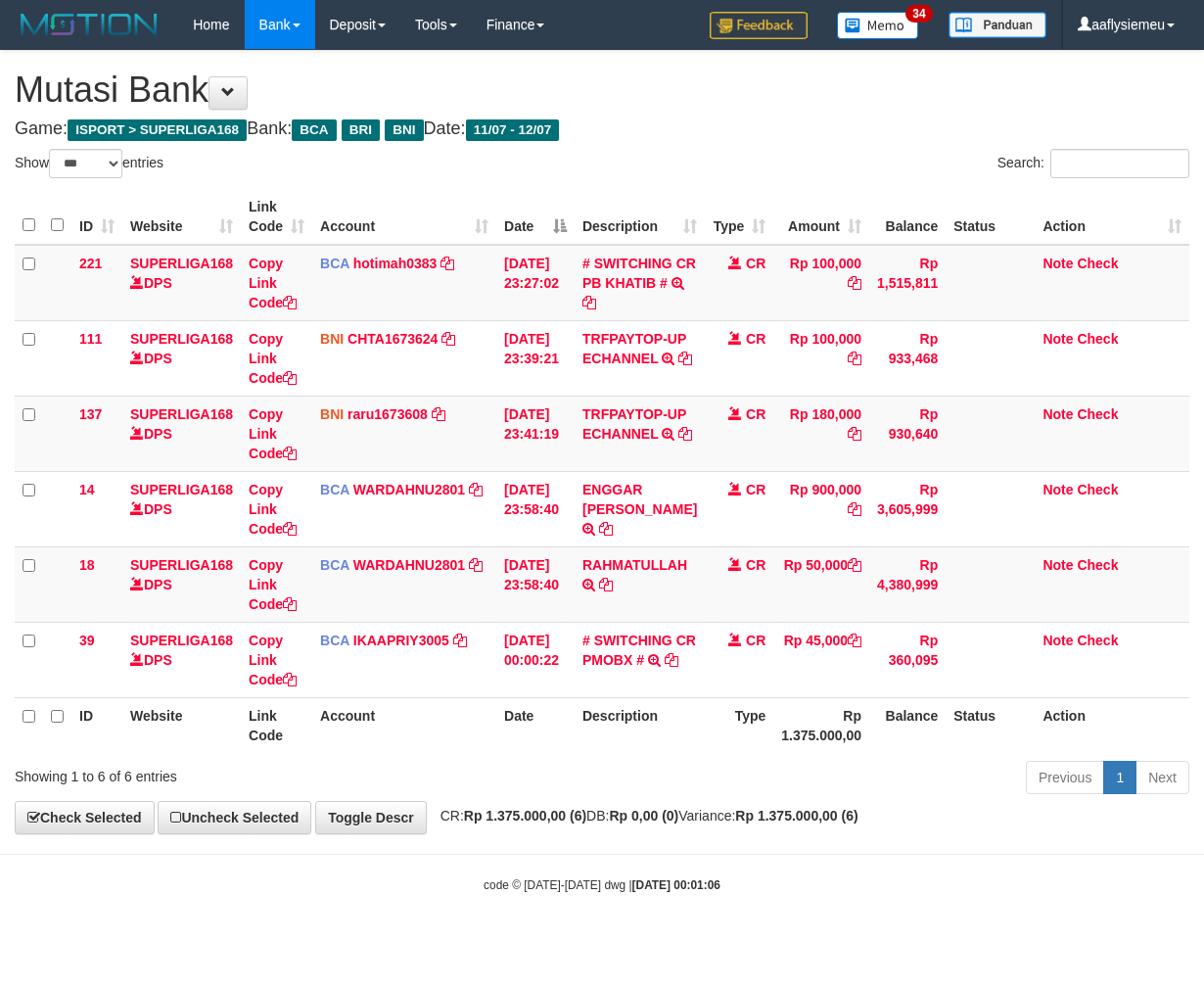 select on "***" 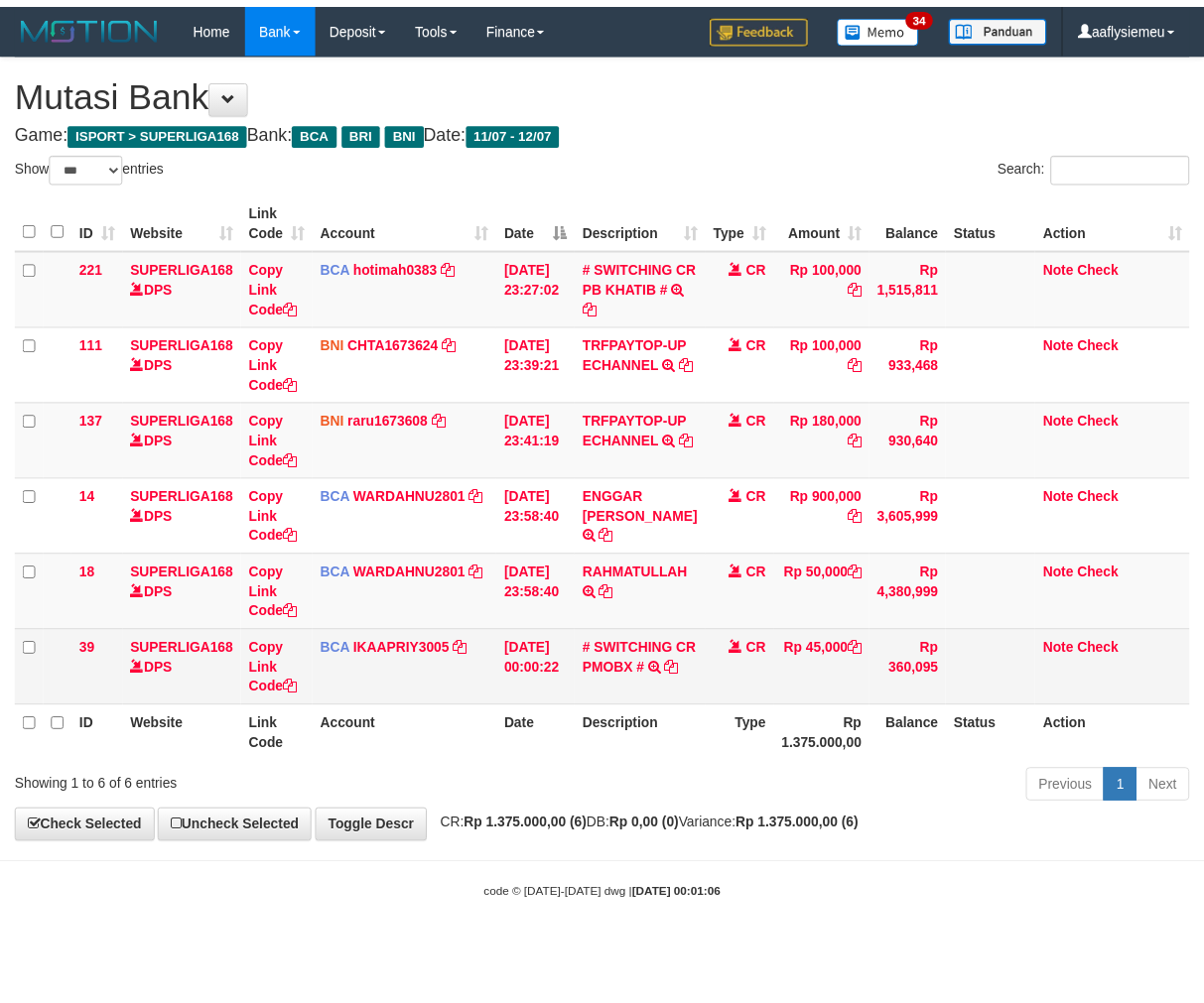 scroll, scrollTop: 0, scrollLeft: 0, axis: both 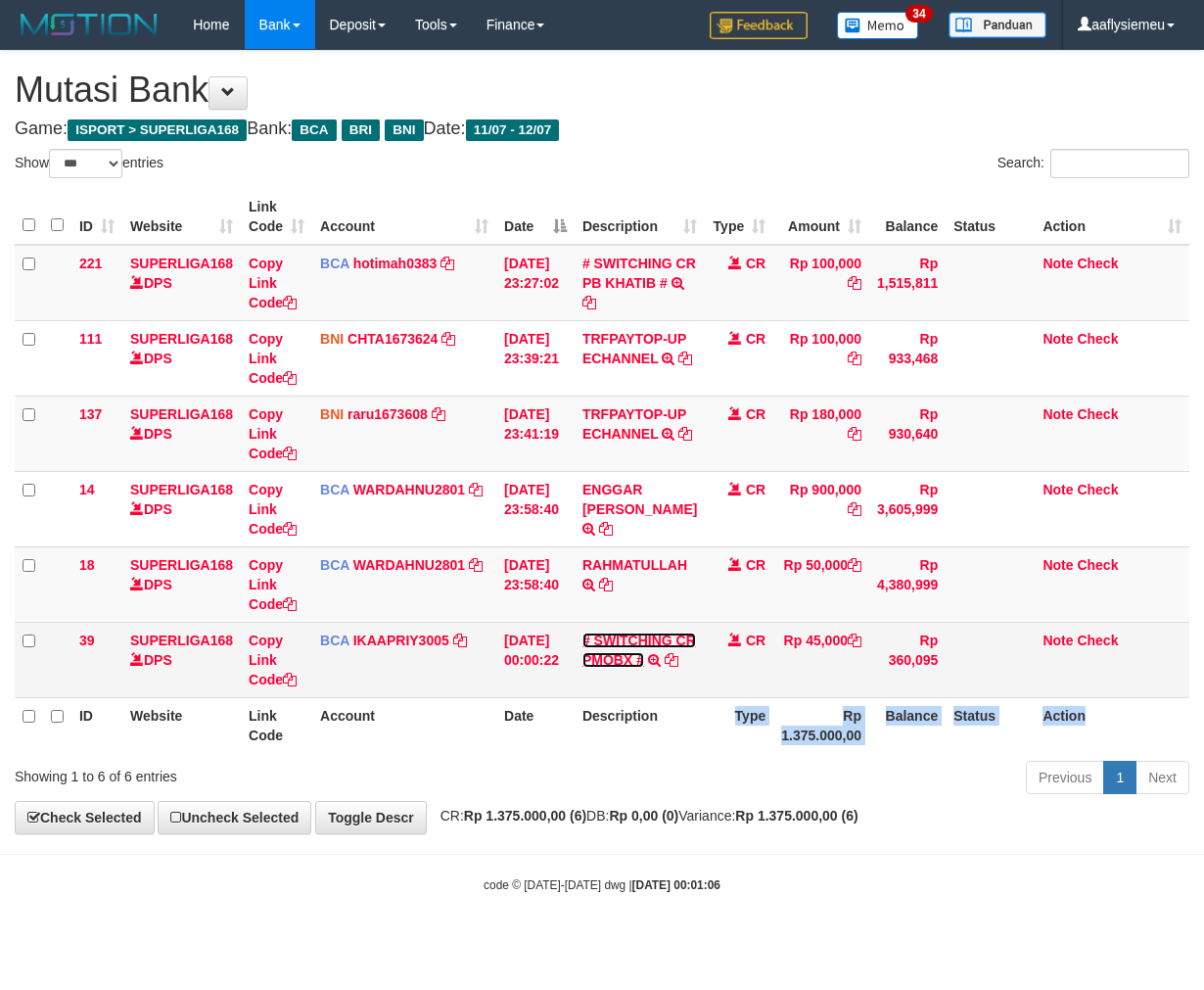 click on "# SWITCHING CR PMOBX #" at bounding box center (639, 650) 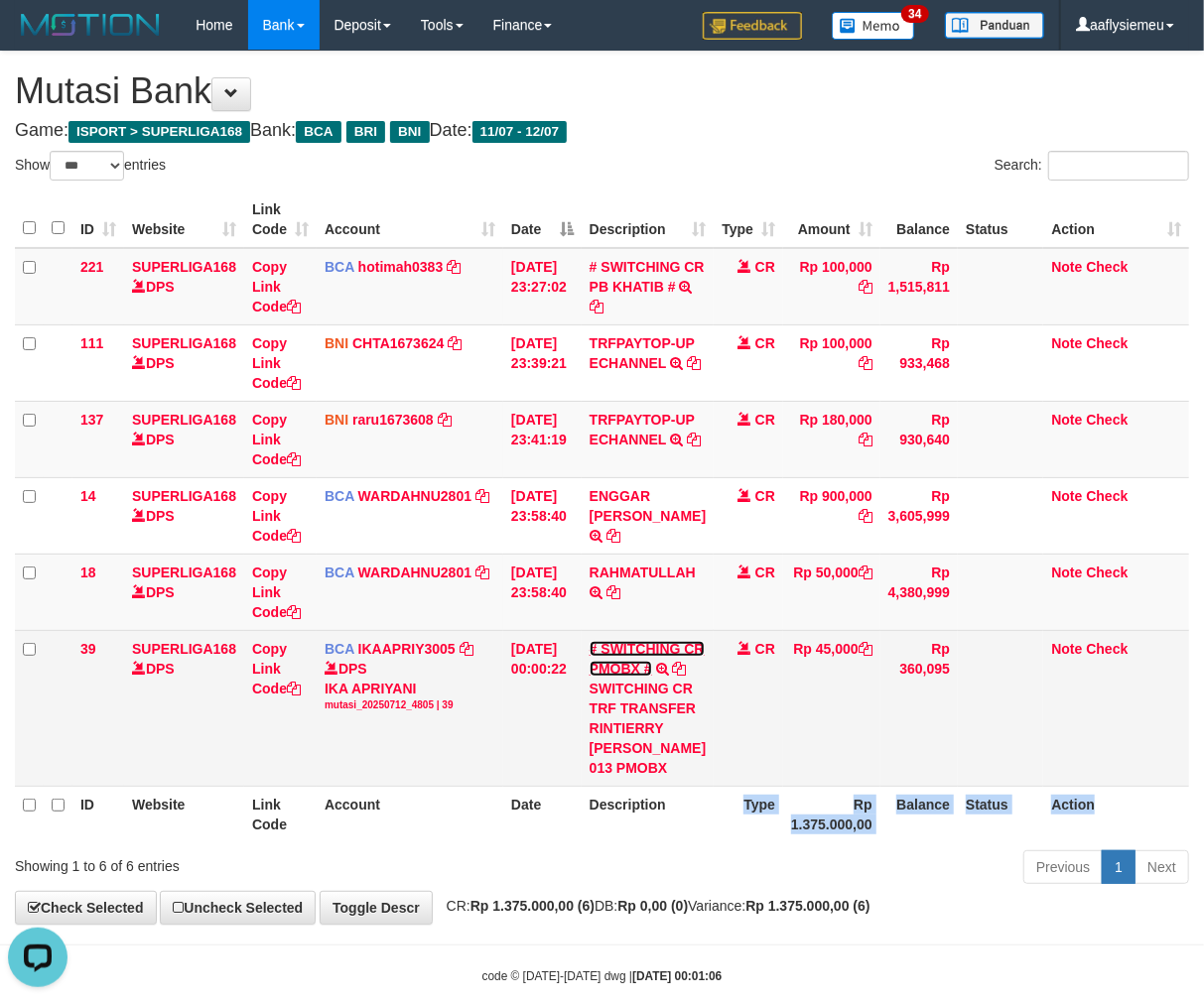 scroll, scrollTop: 0, scrollLeft: 0, axis: both 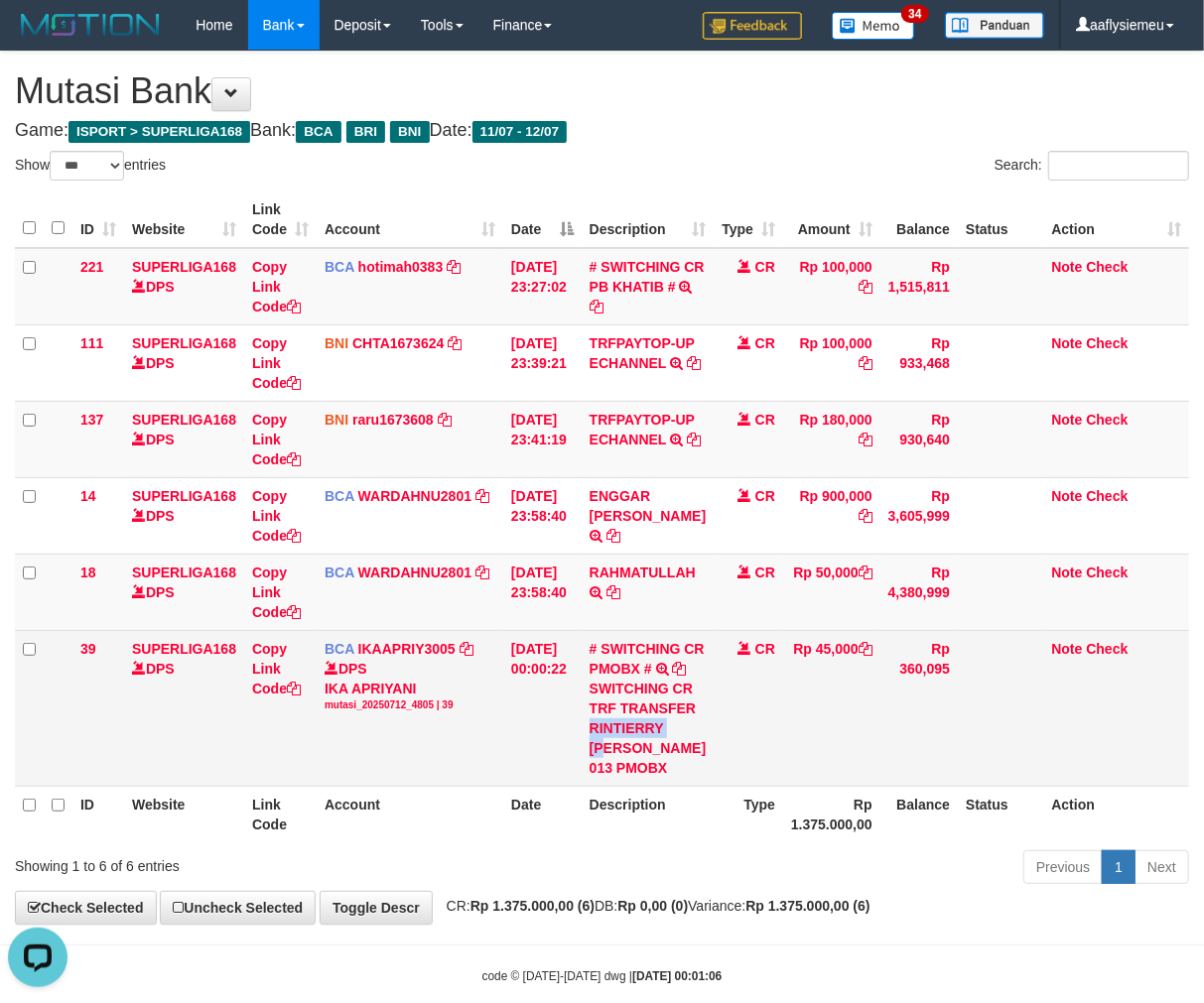 copy on "RINTIERRY NA" 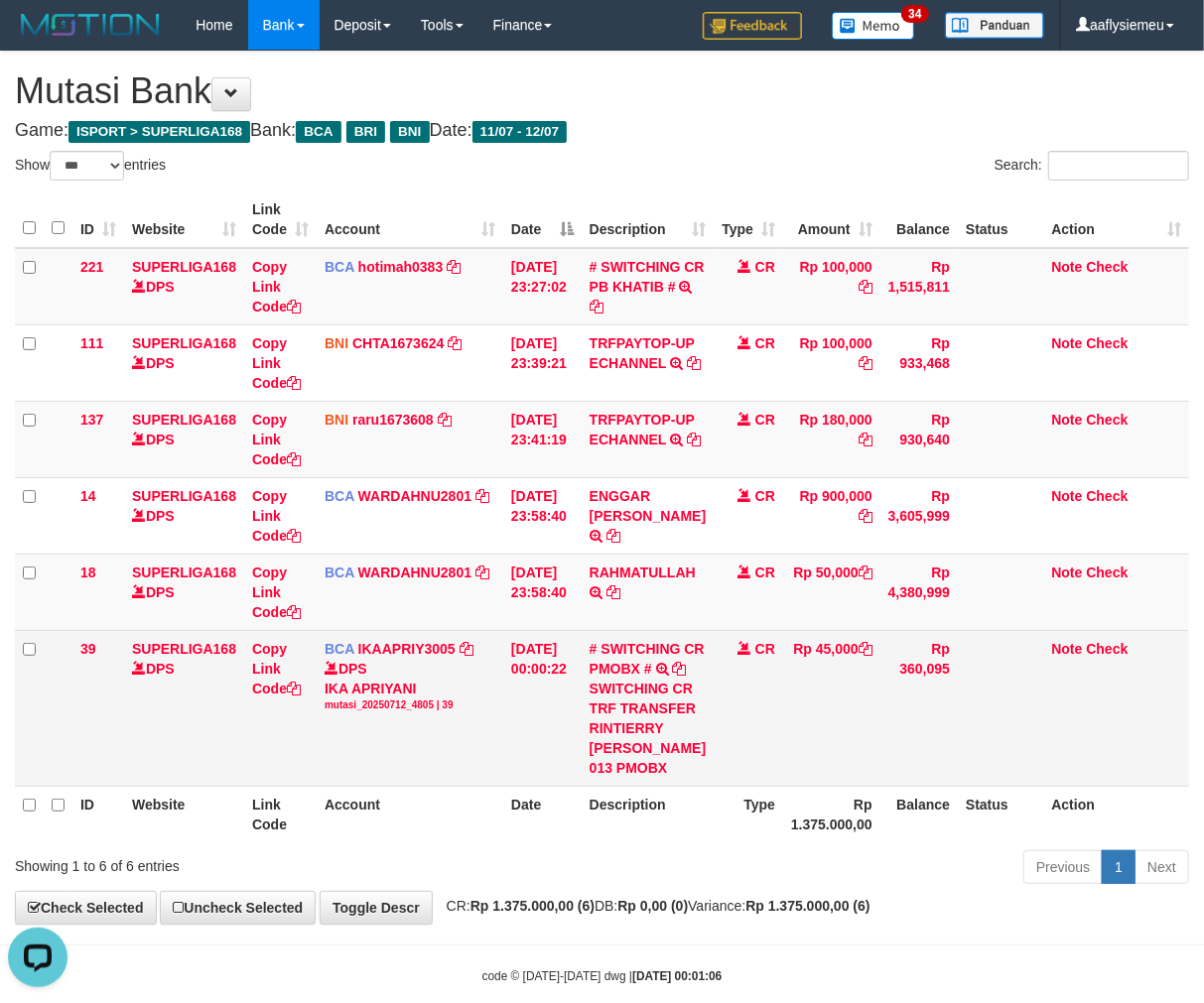 click on "Rp 360,095" at bounding box center [919, 707] 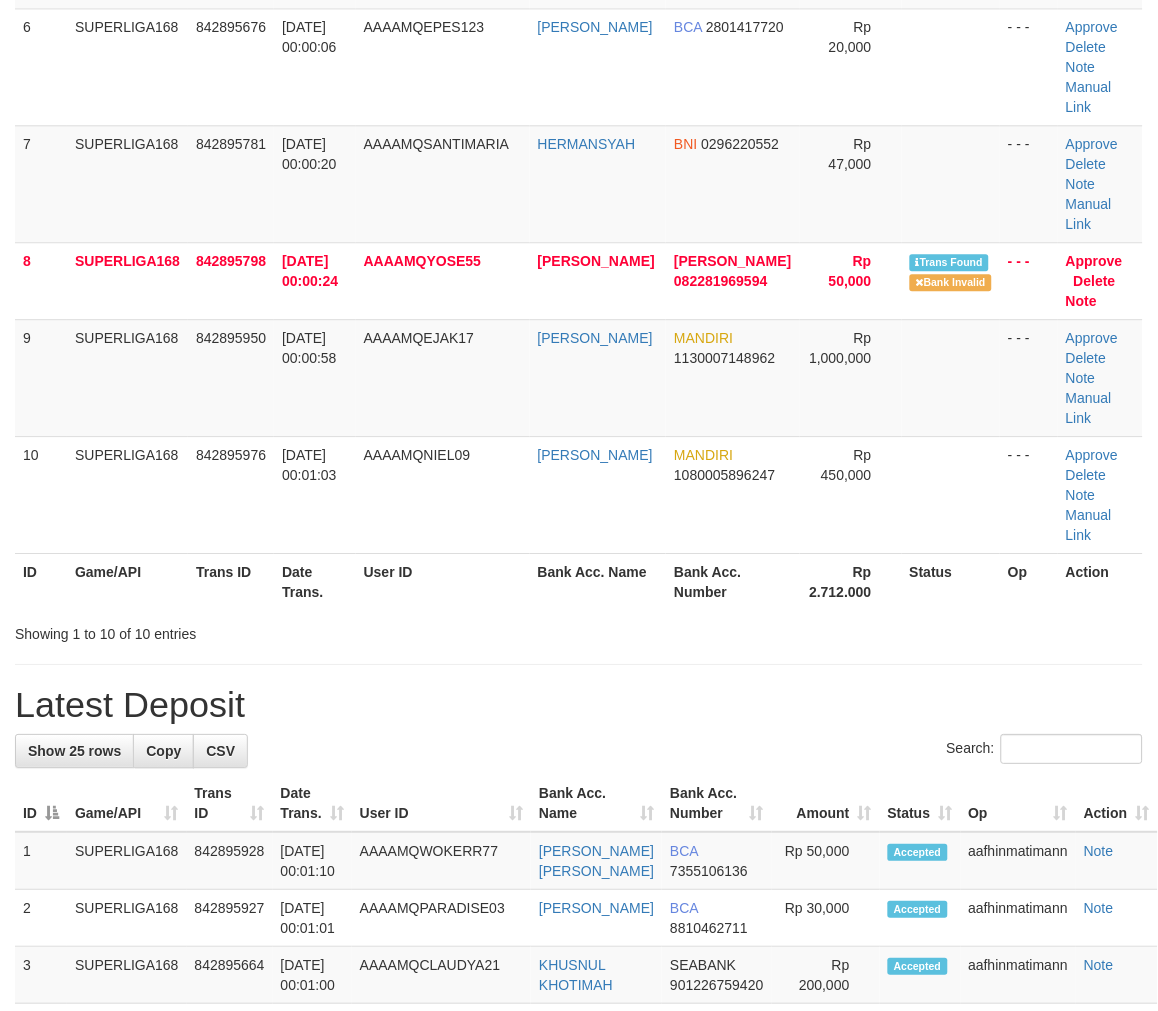 click on "**********" at bounding box center (579, 477) 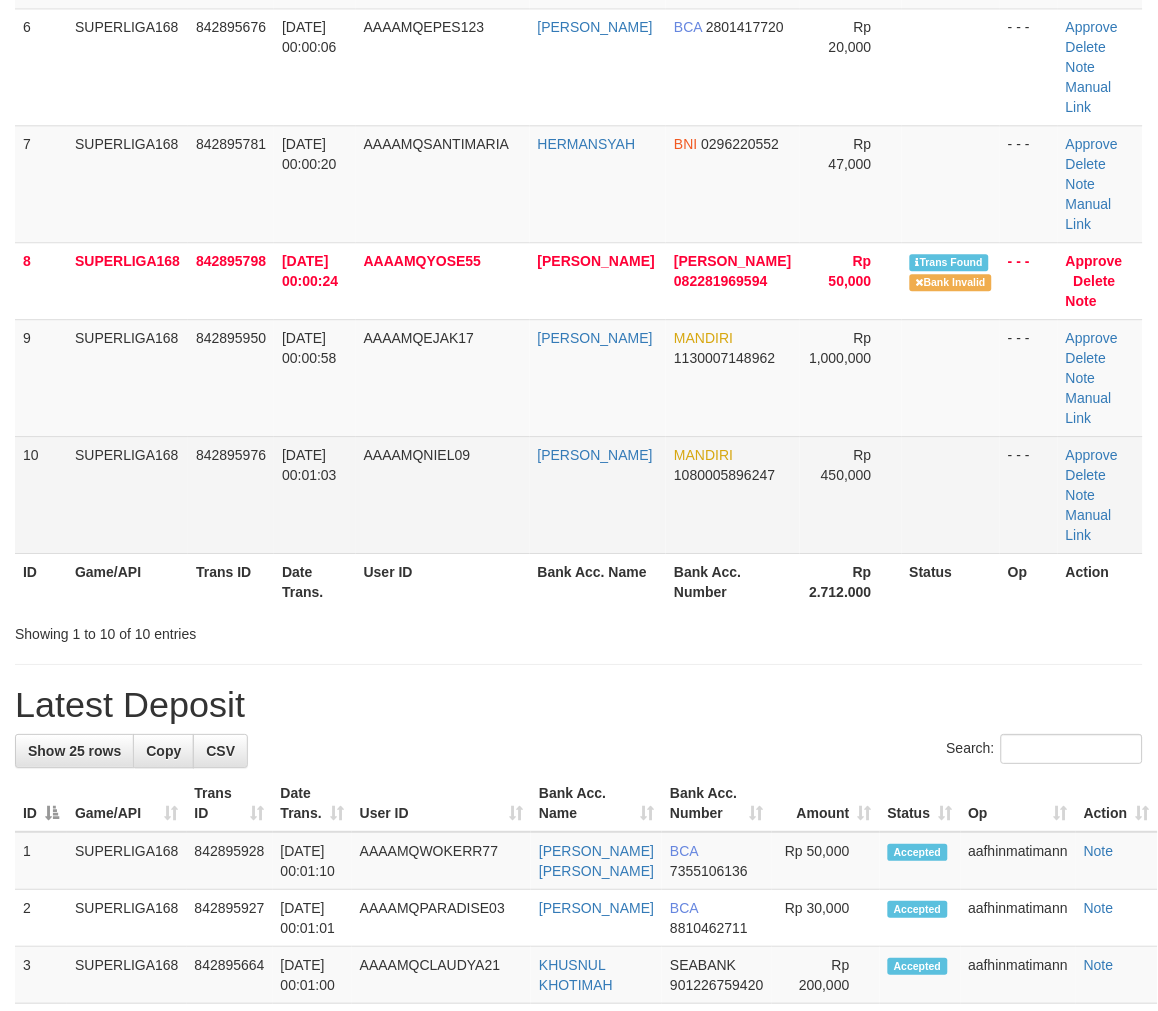 scroll, scrollTop: 734, scrollLeft: 0, axis: vertical 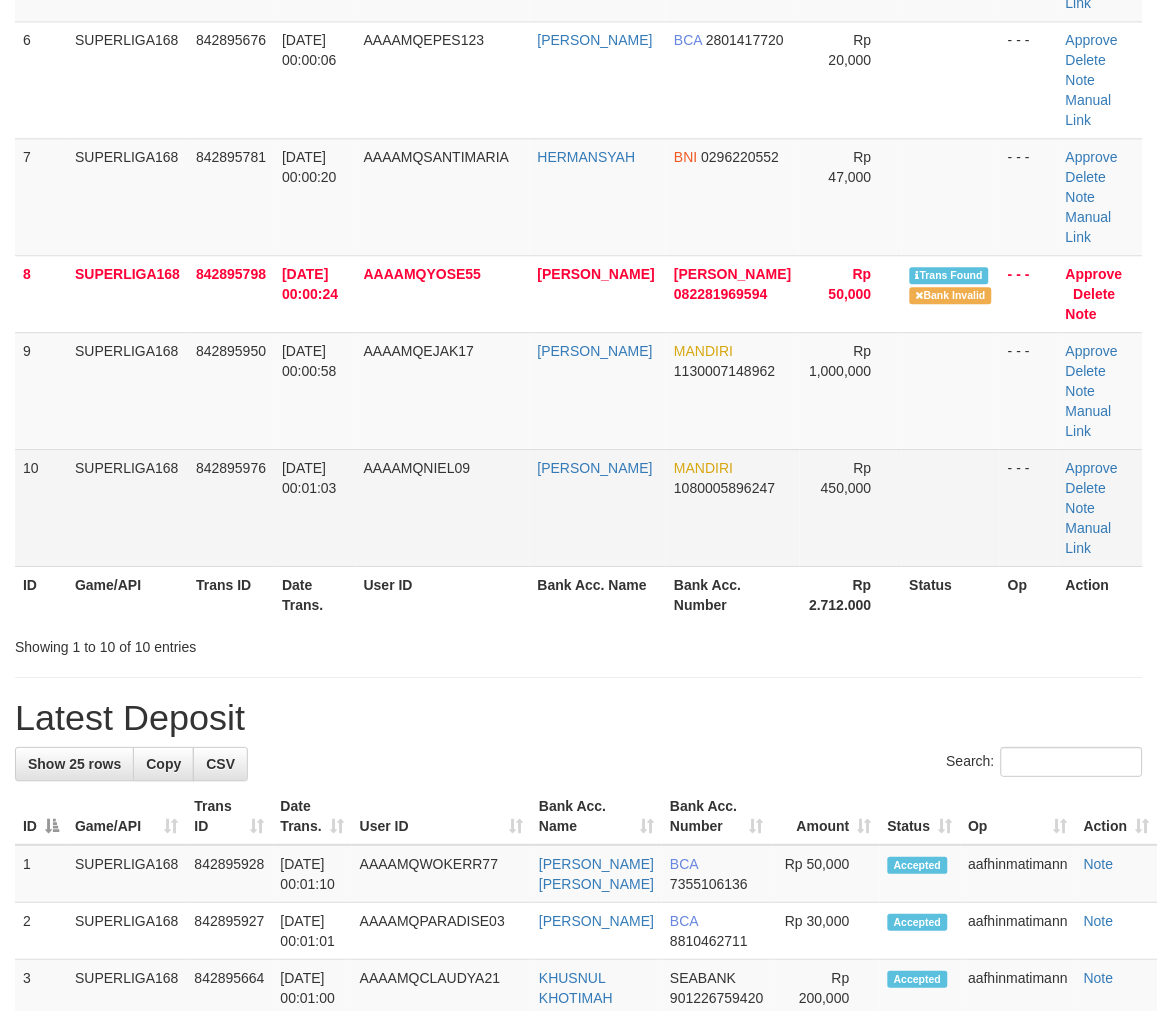 click on "12/07/2025 00:01:03" at bounding box center [315, 507] 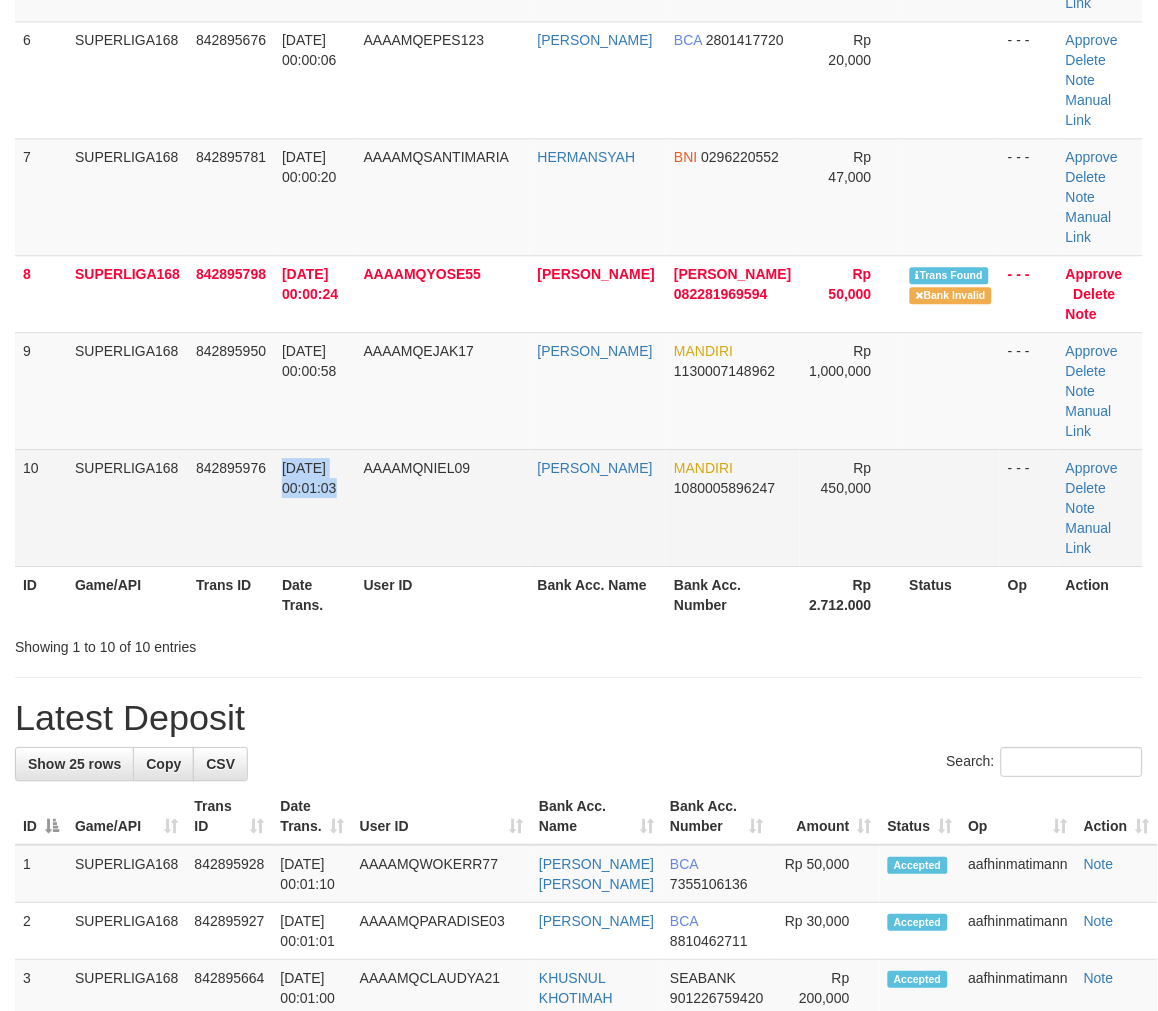 click on "12/07/2025 00:01:03" at bounding box center [315, 507] 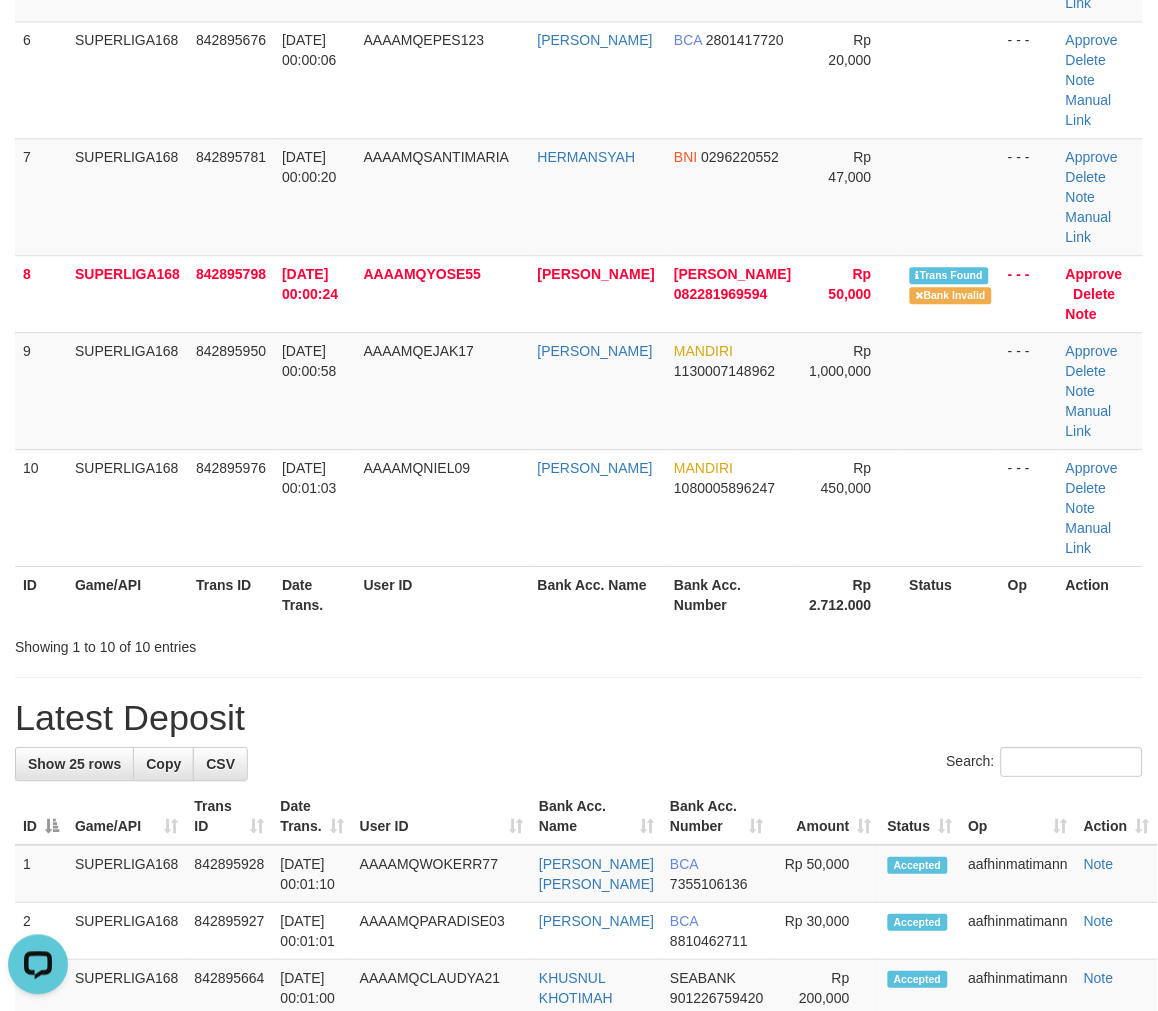 scroll, scrollTop: 0, scrollLeft: 0, axis: both 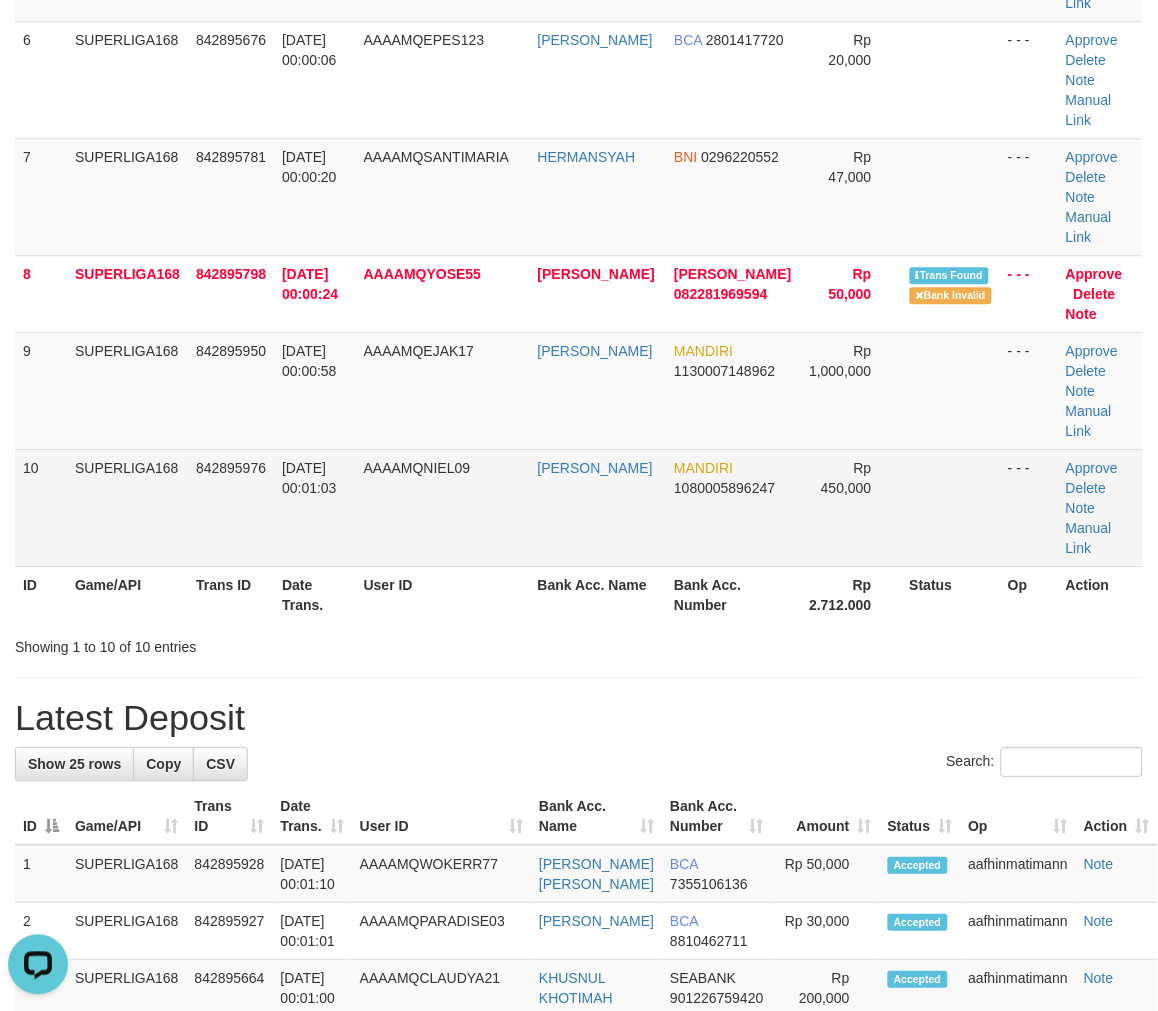 click on "AAAAMQNIEL09" at bounding box center (443, 507) 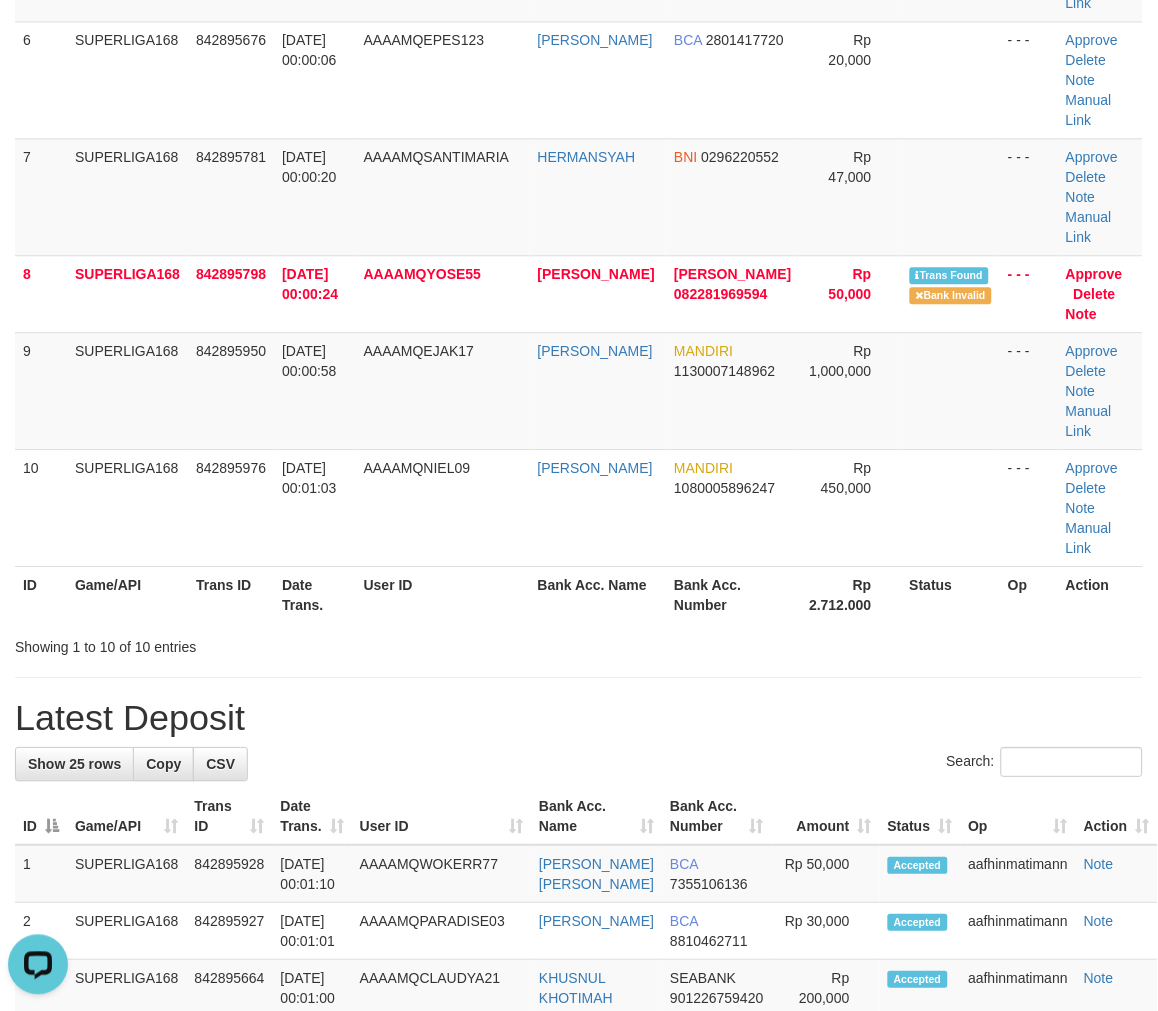 click on "Bank Acc. Name" at bounding box center [598, 594] 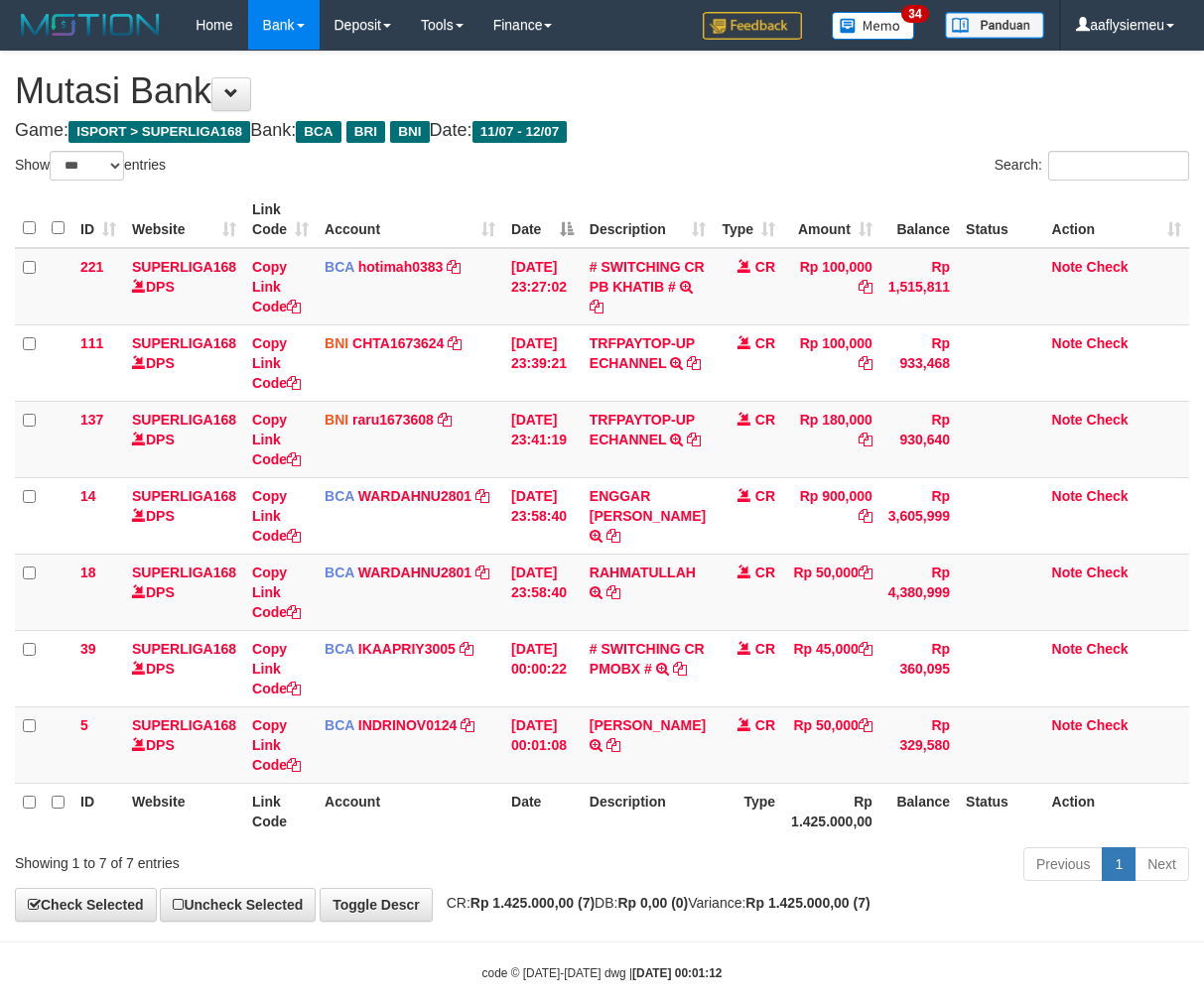 select on "***" 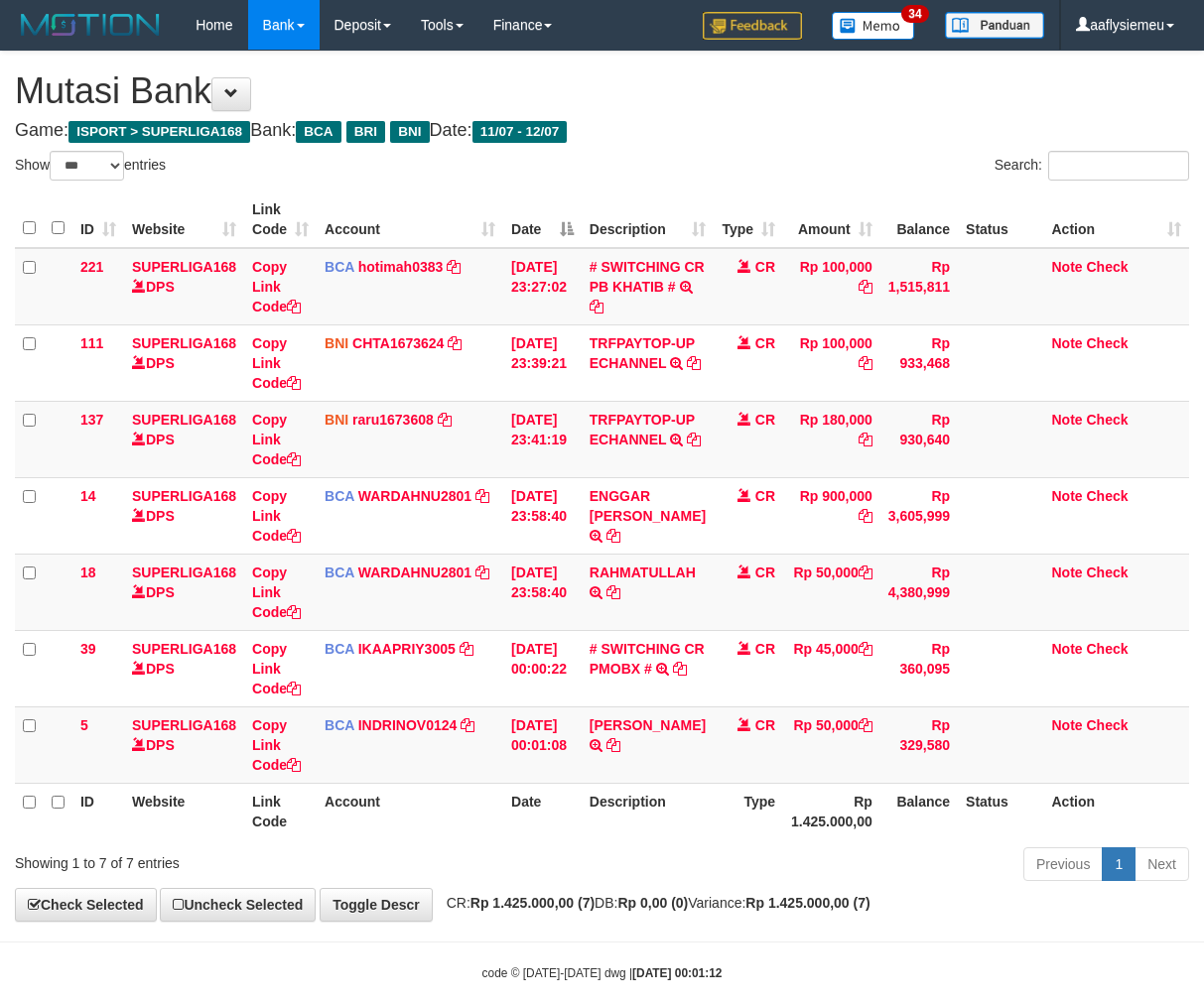 scroll, scrollTop: 0, scrollLeft: 0, axis: both 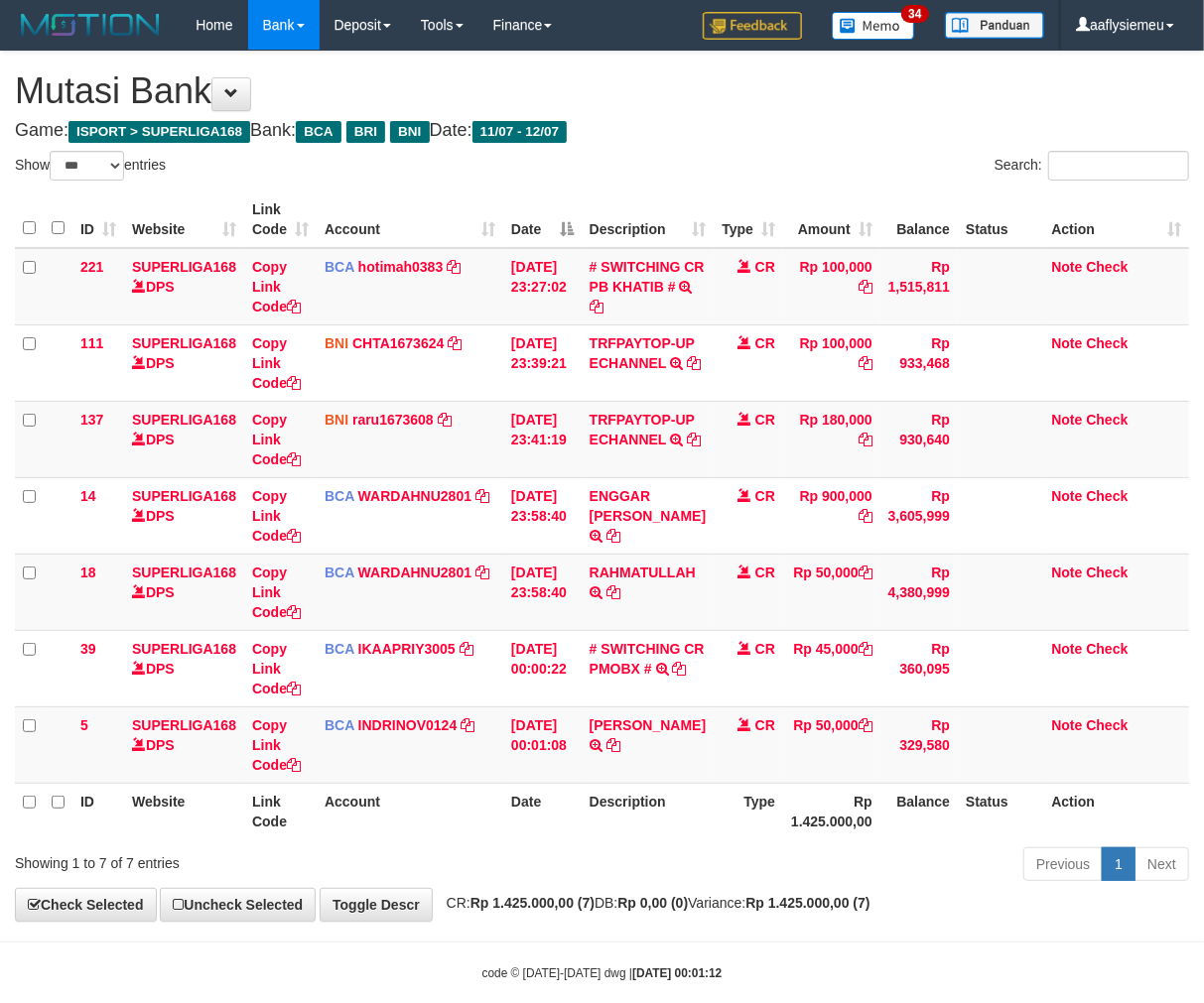 click on "Balance" at bounding box center (919, 811) 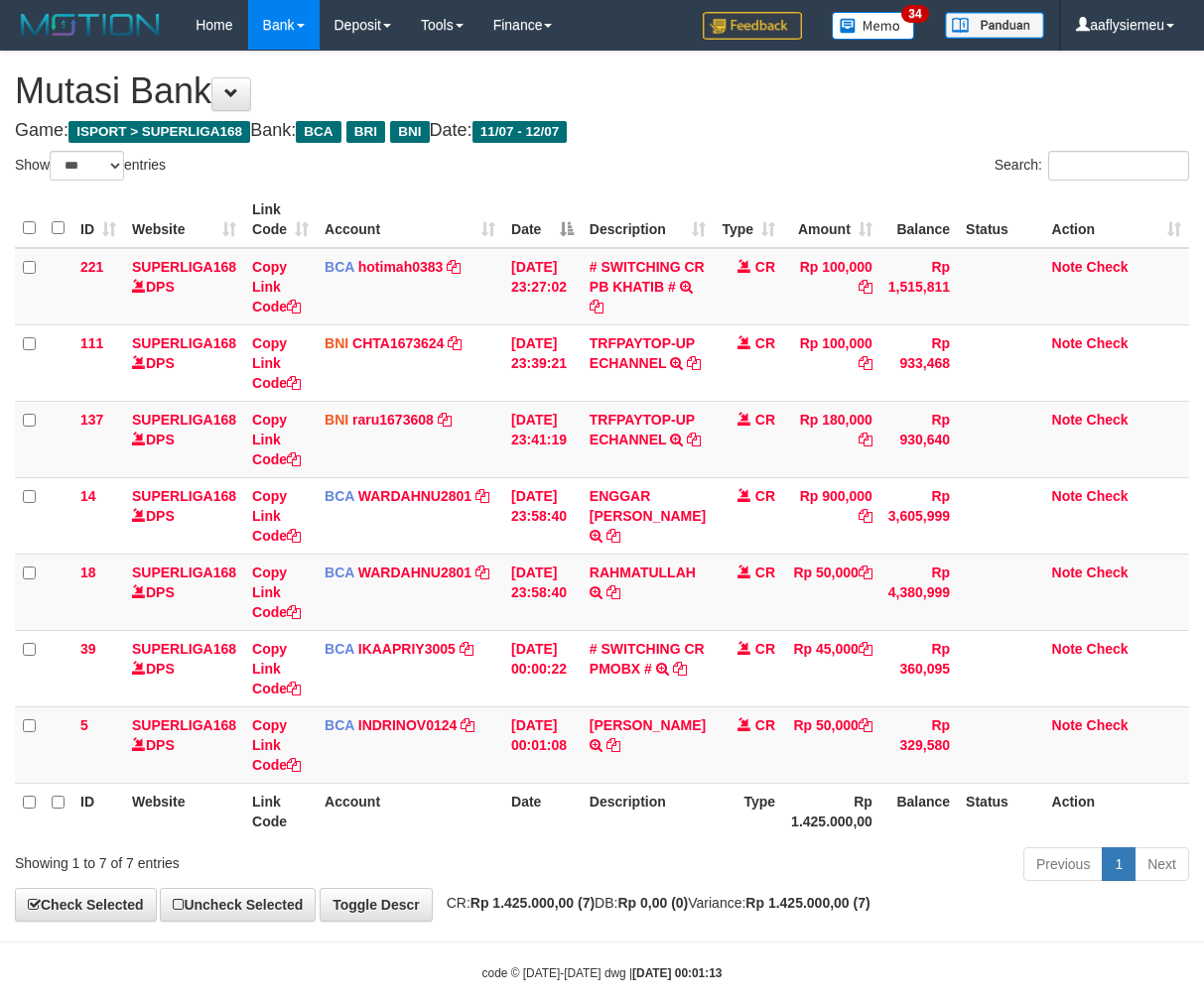 select on "***" 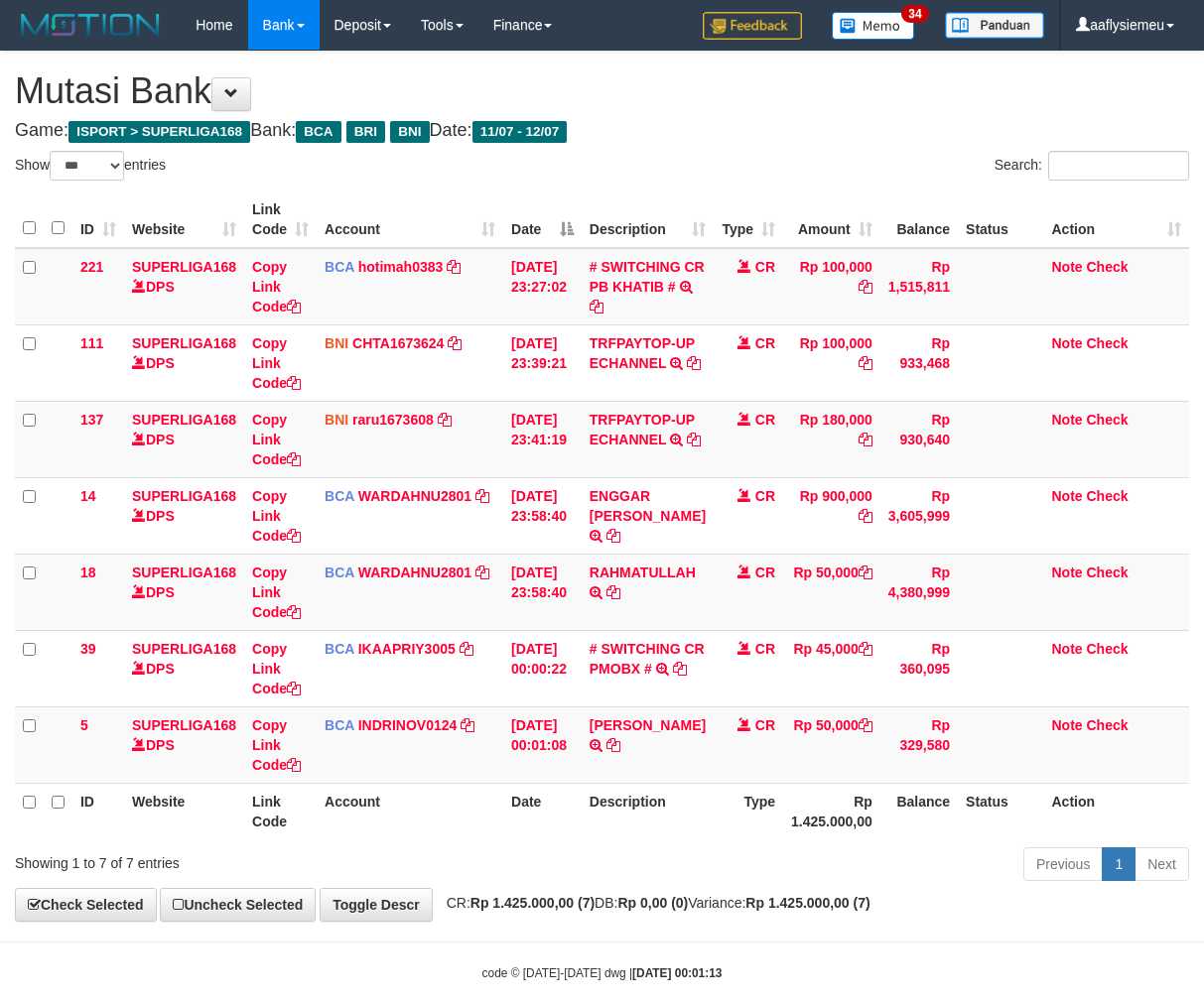 scroll, scrollTop: 0, scrollLeft: 0, axis: both 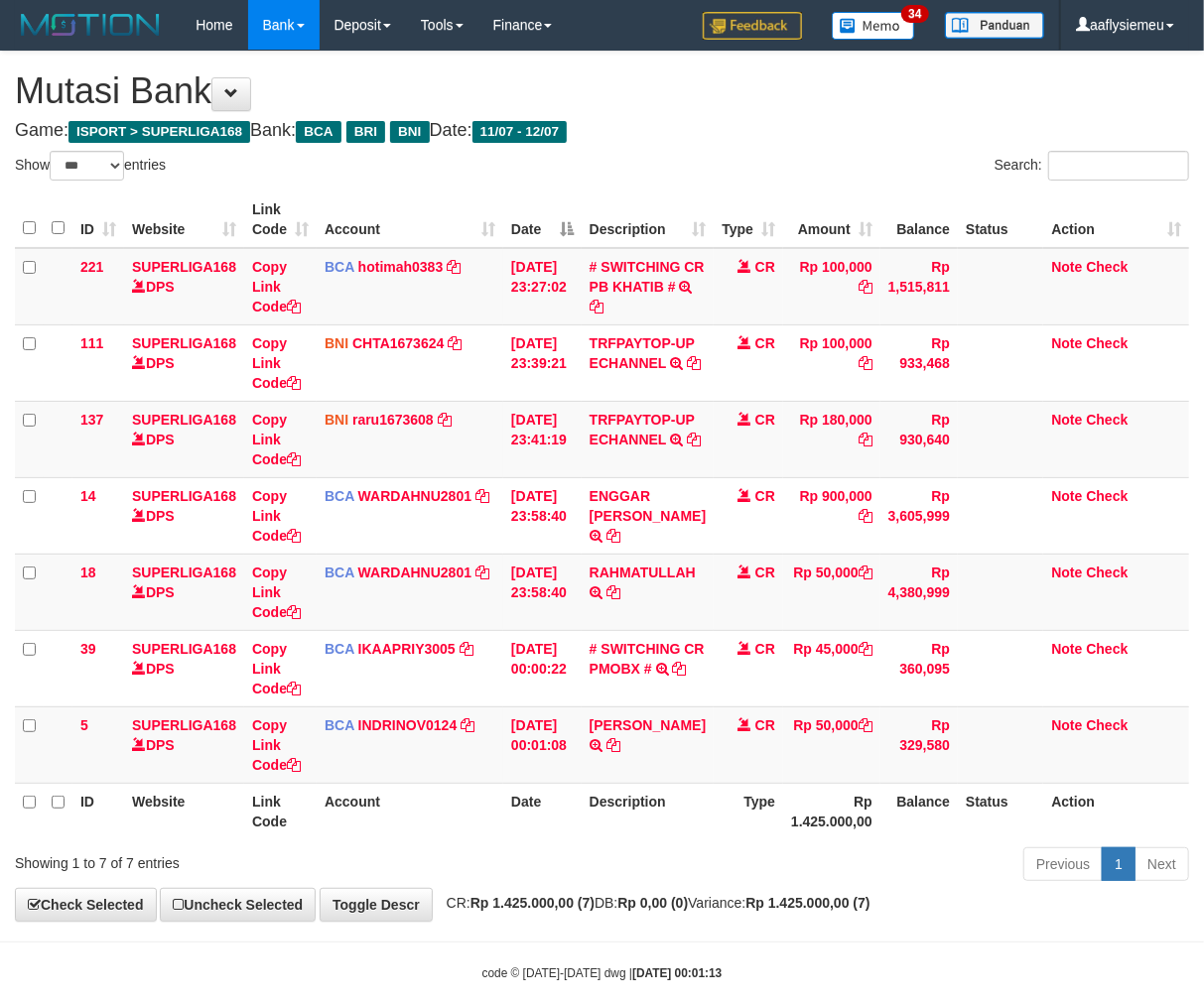 click on "Rp 1.425.000,00" at bounding box center [832, 811] 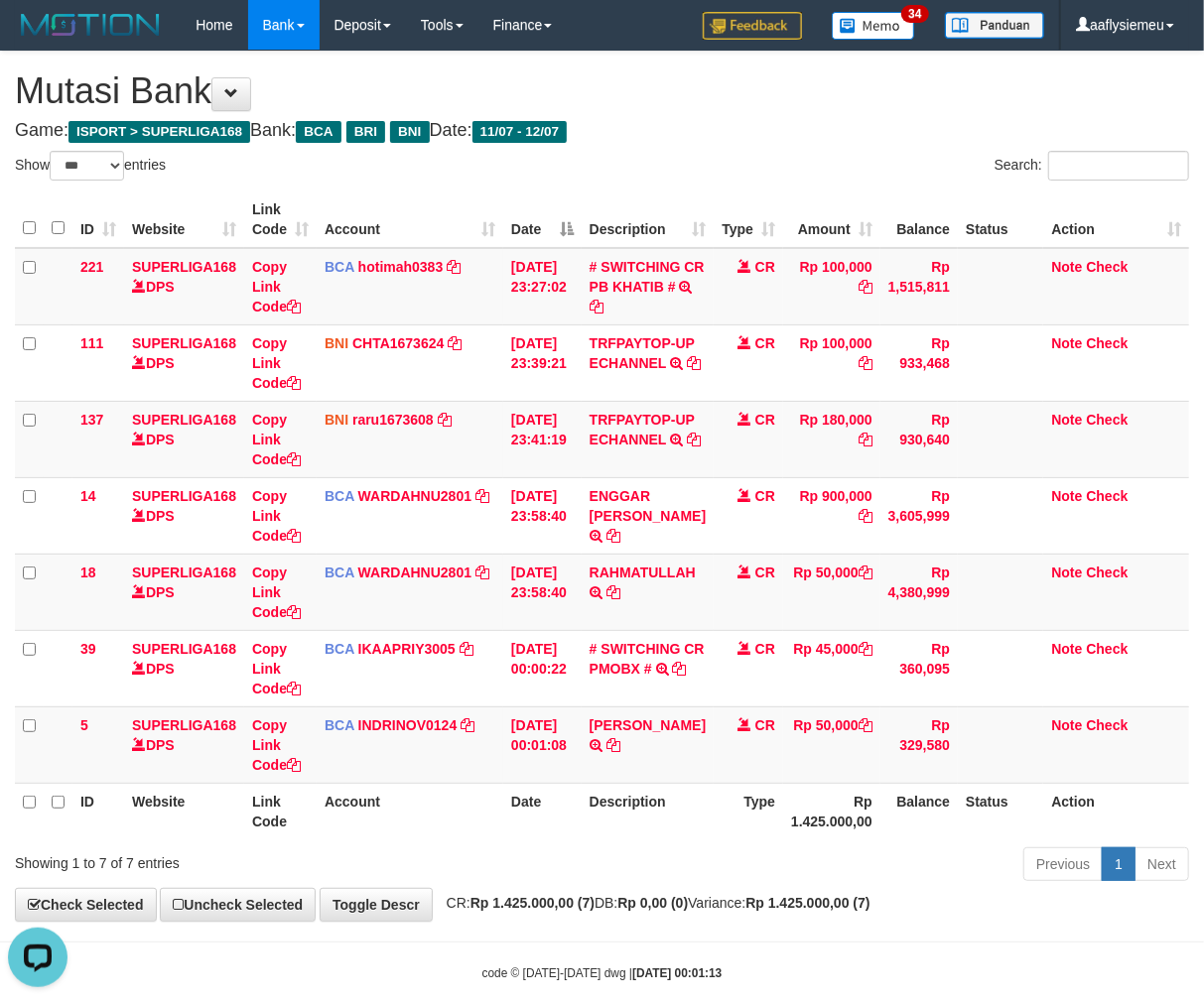 scroll, scrollTop: 0, scrollLeft: 0, axis: both 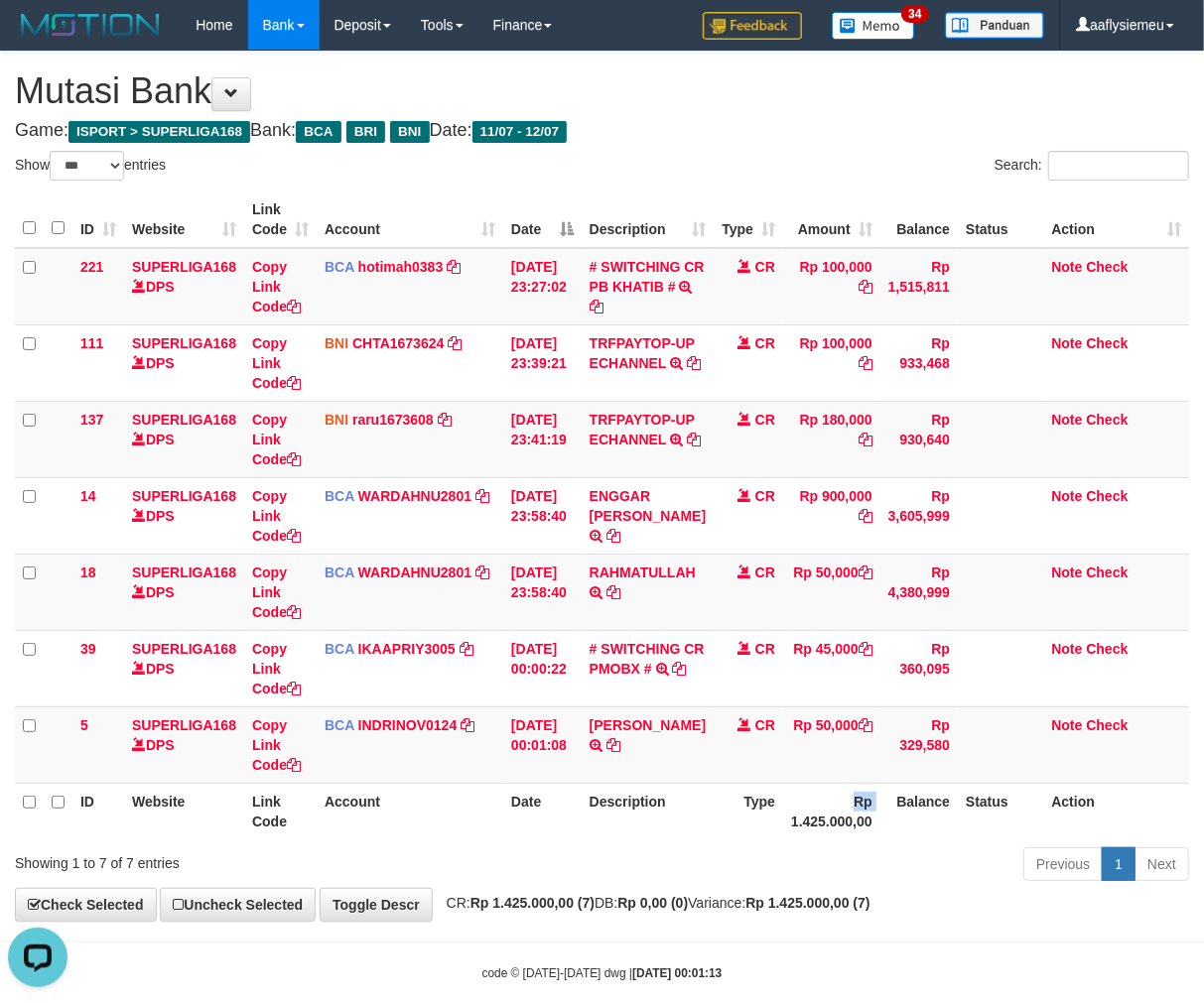 drag, startPoint x: 829, startPoint y: 791, endPoint x: 864, endPoint y: 784, distance: 35.69314 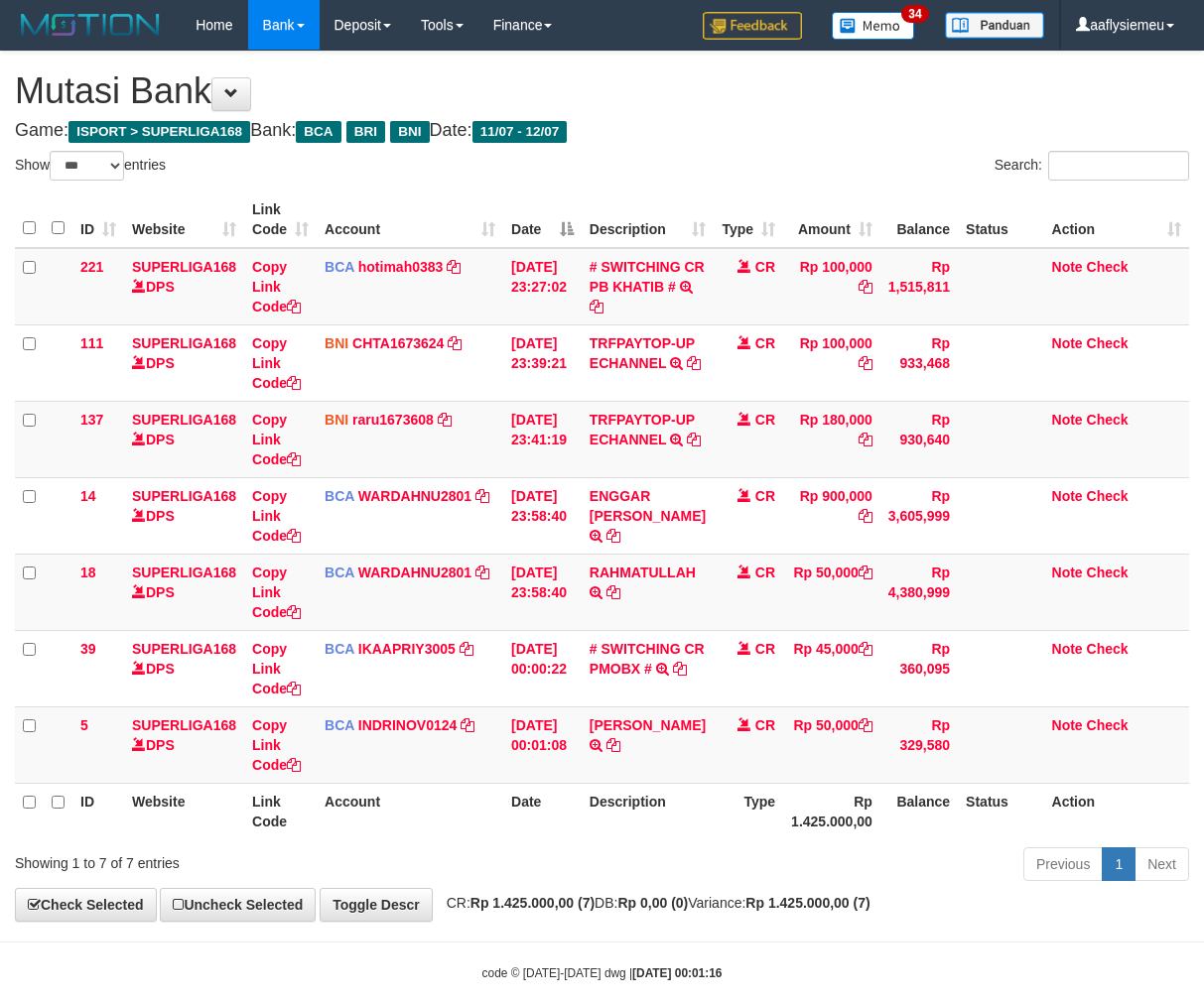 select on "***" 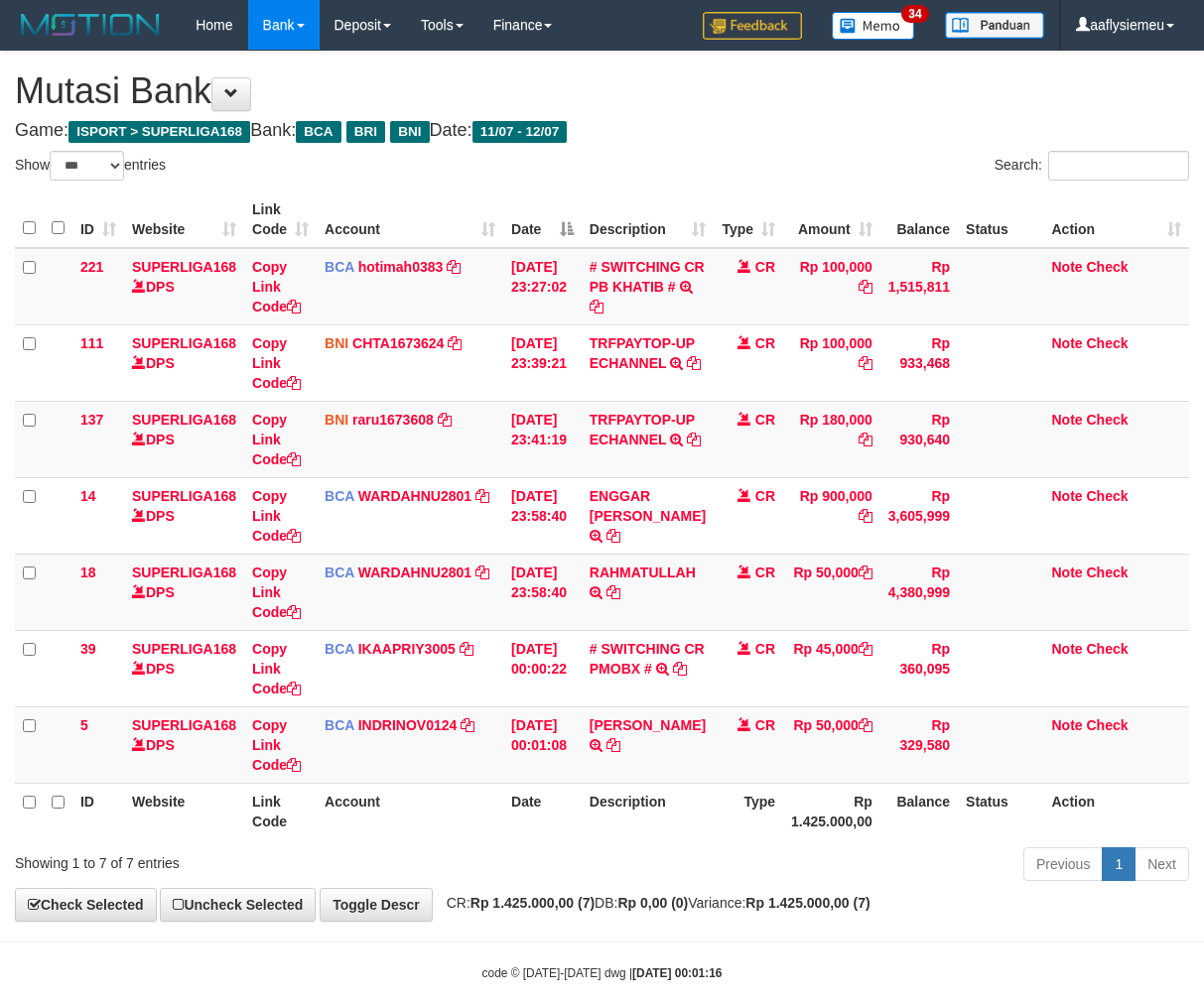 scroll, scrollTop: 0, scrollLeft: 0, axis: both 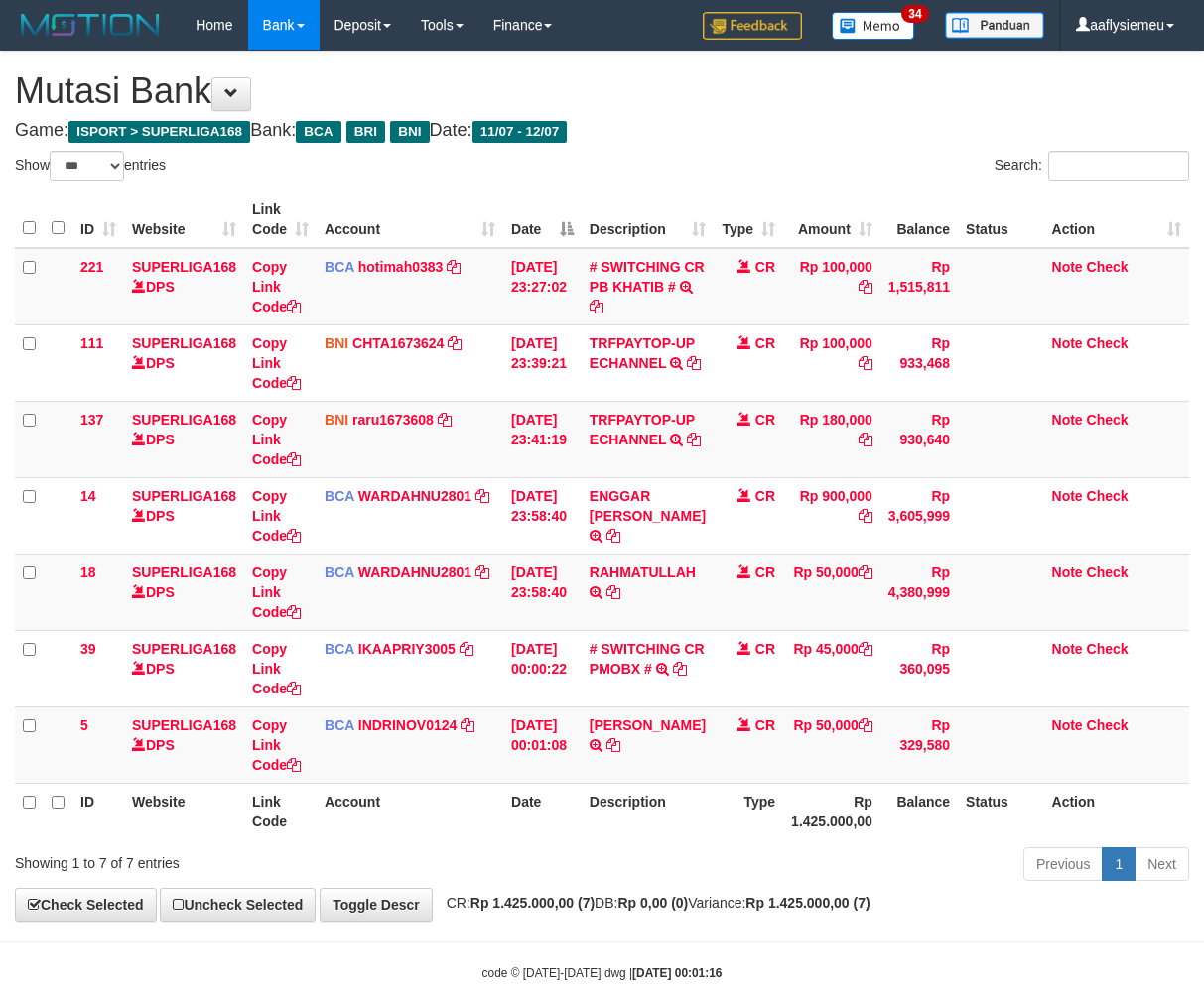select on "***" 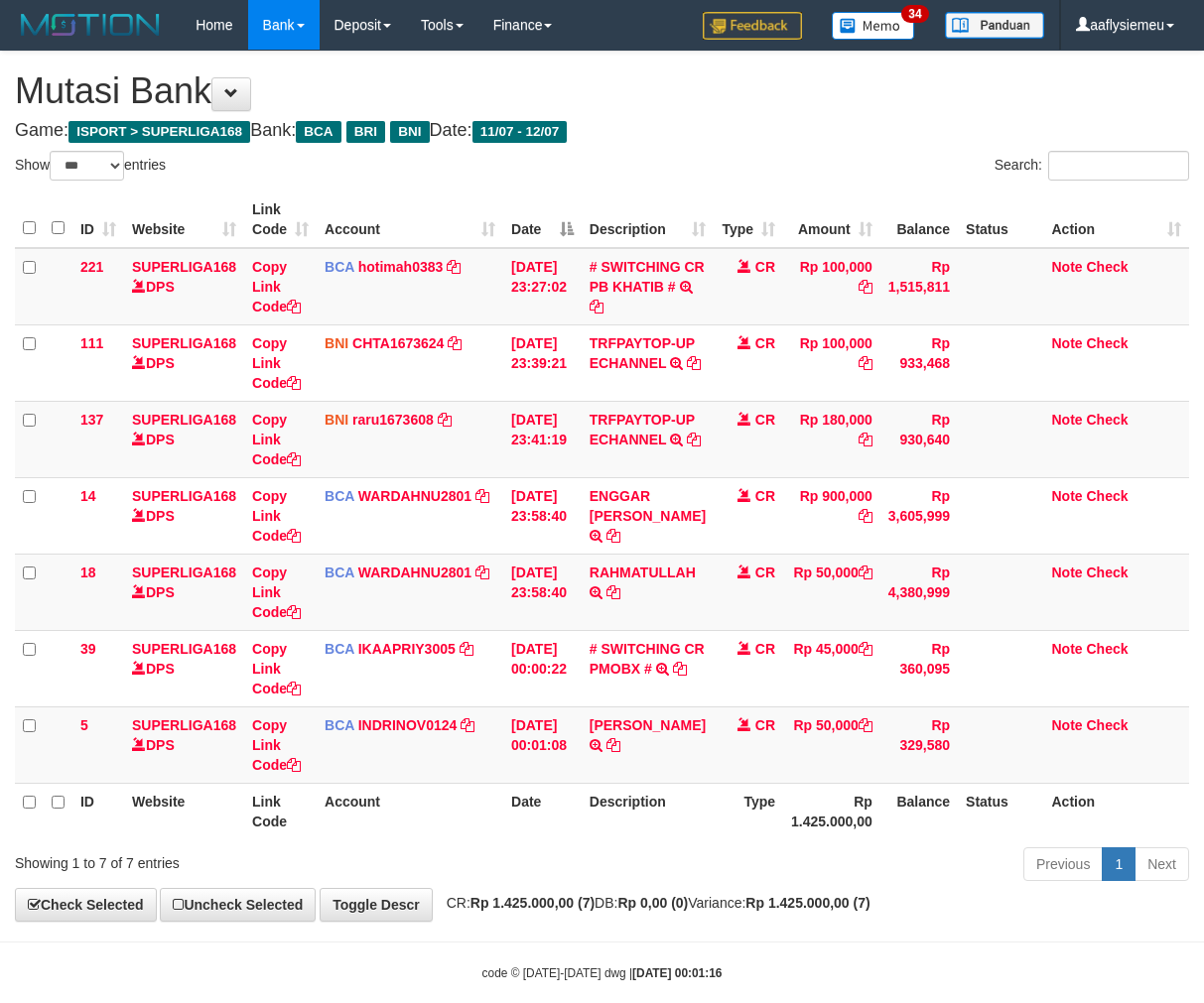scroll, scrollTop: 30, scrollLeft: 0, axis: vertical 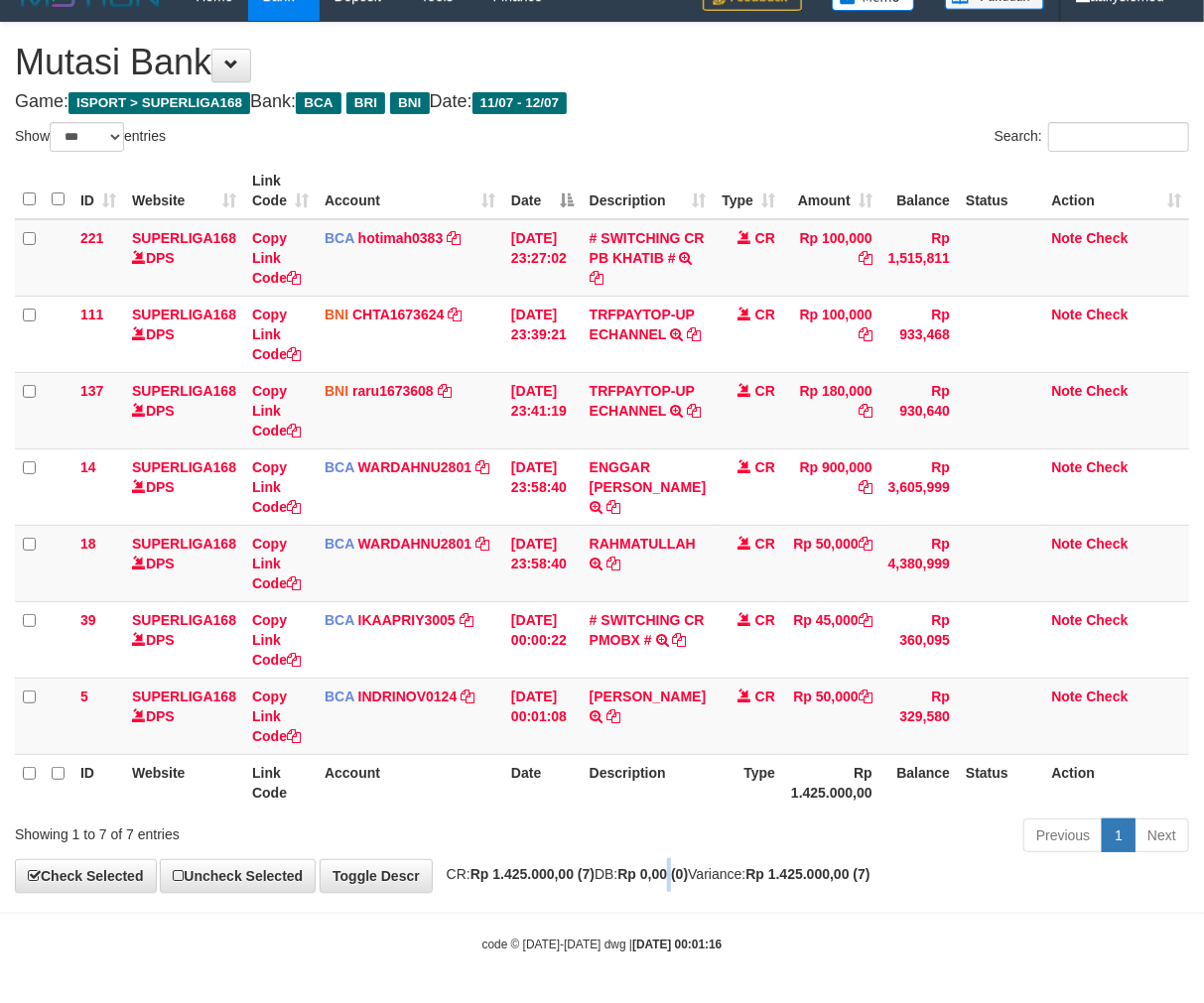 click on "Rp 0,00 (0)" at bounding box center (652, 874) 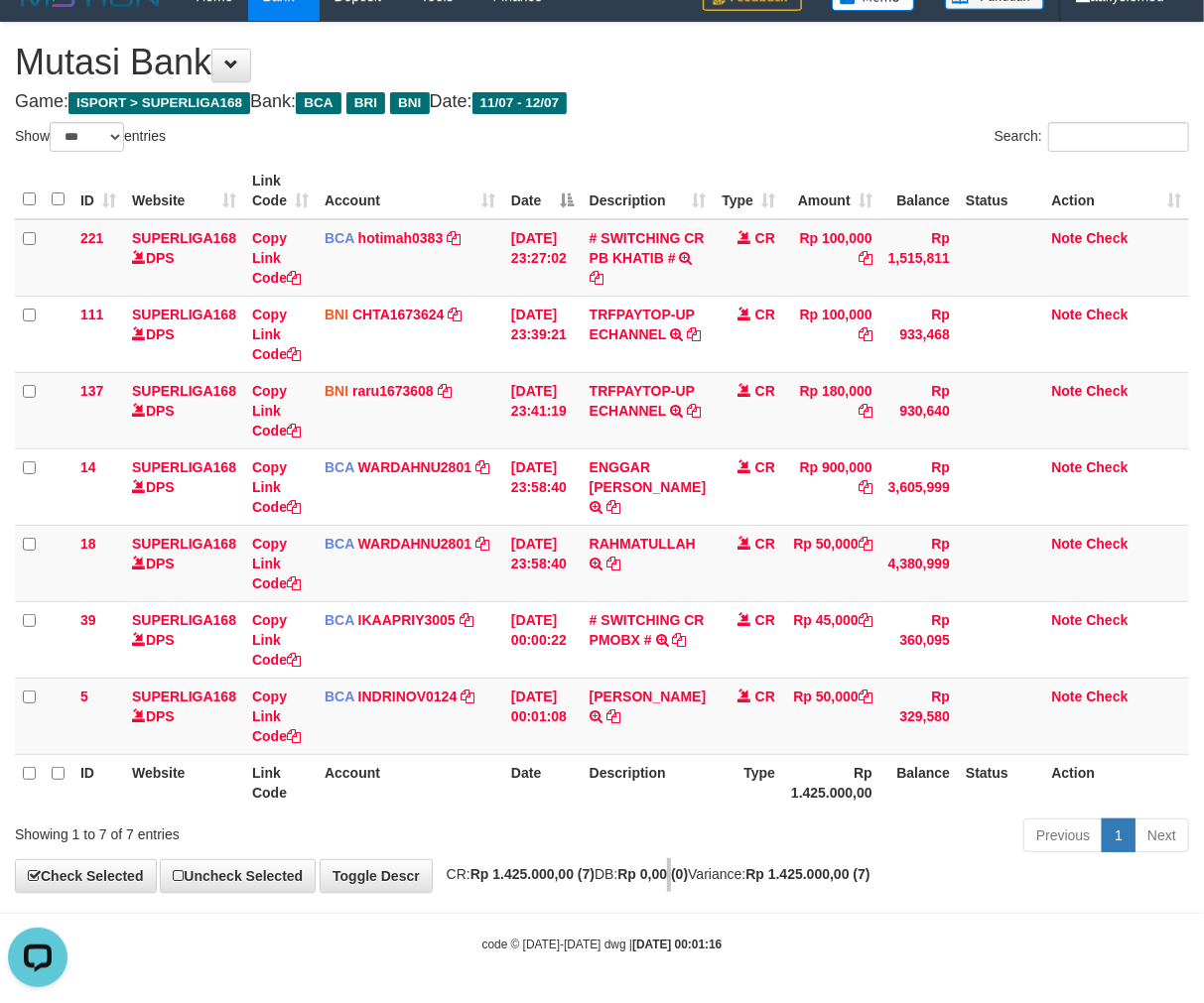 scroll, scrollTop: 0, scrollLeft: 0, axis: both 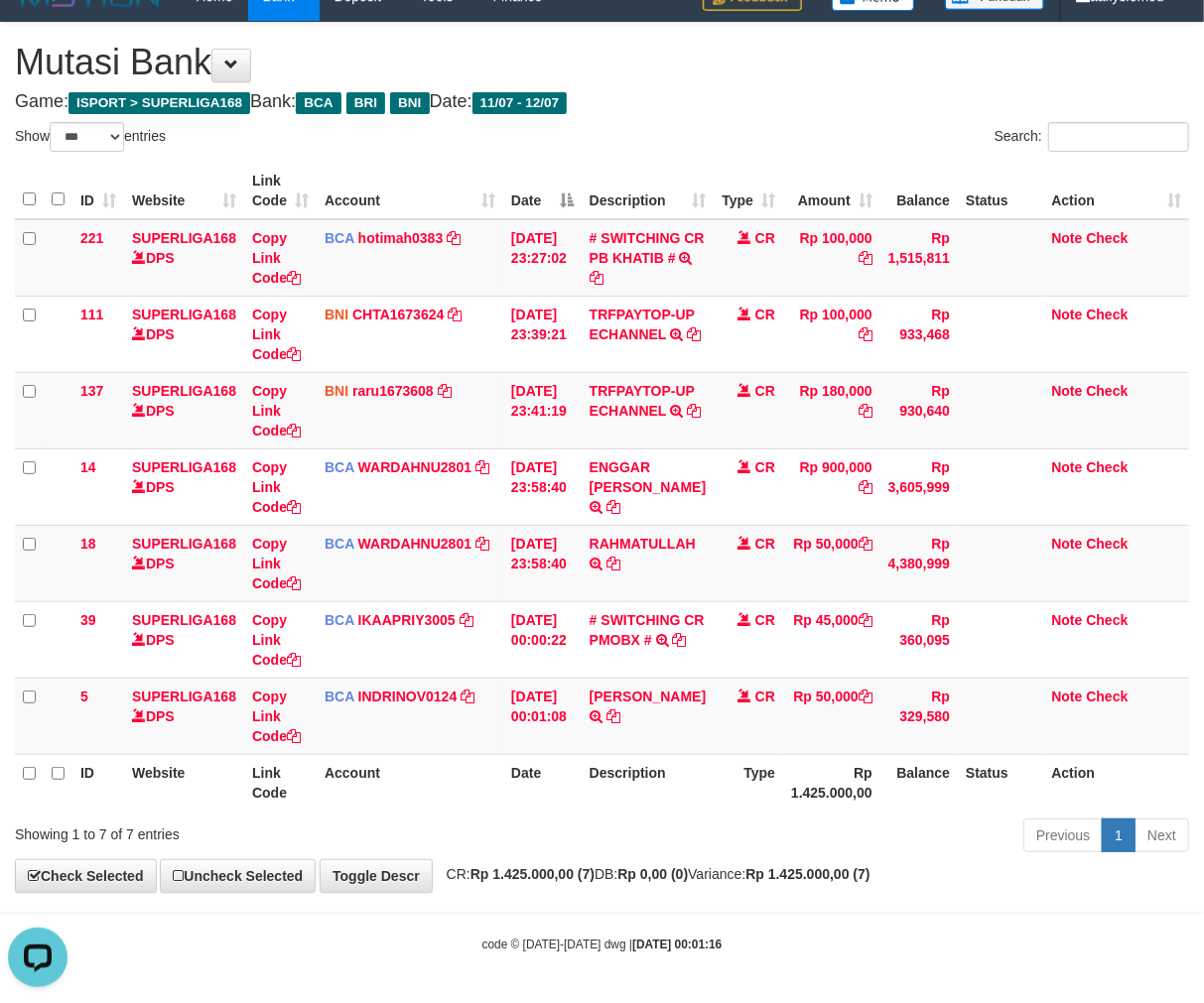 drag, startPoint x: 620, startPoint y: 834, endPoint x: 681, endPoint y: 820, distance: 62.58594 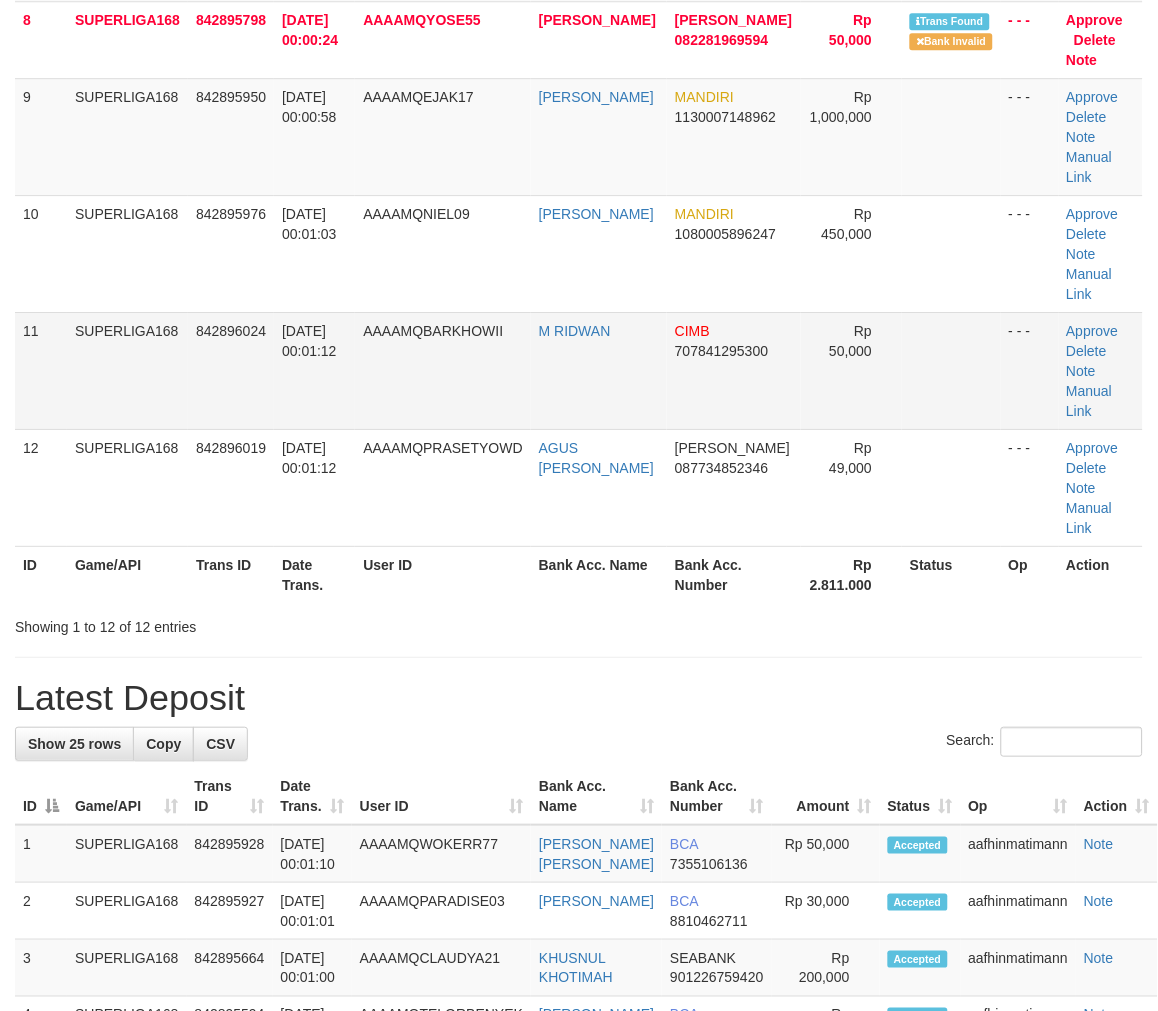 scroll, scrollTop: 734, scrollLeft: 0, axis: vertical 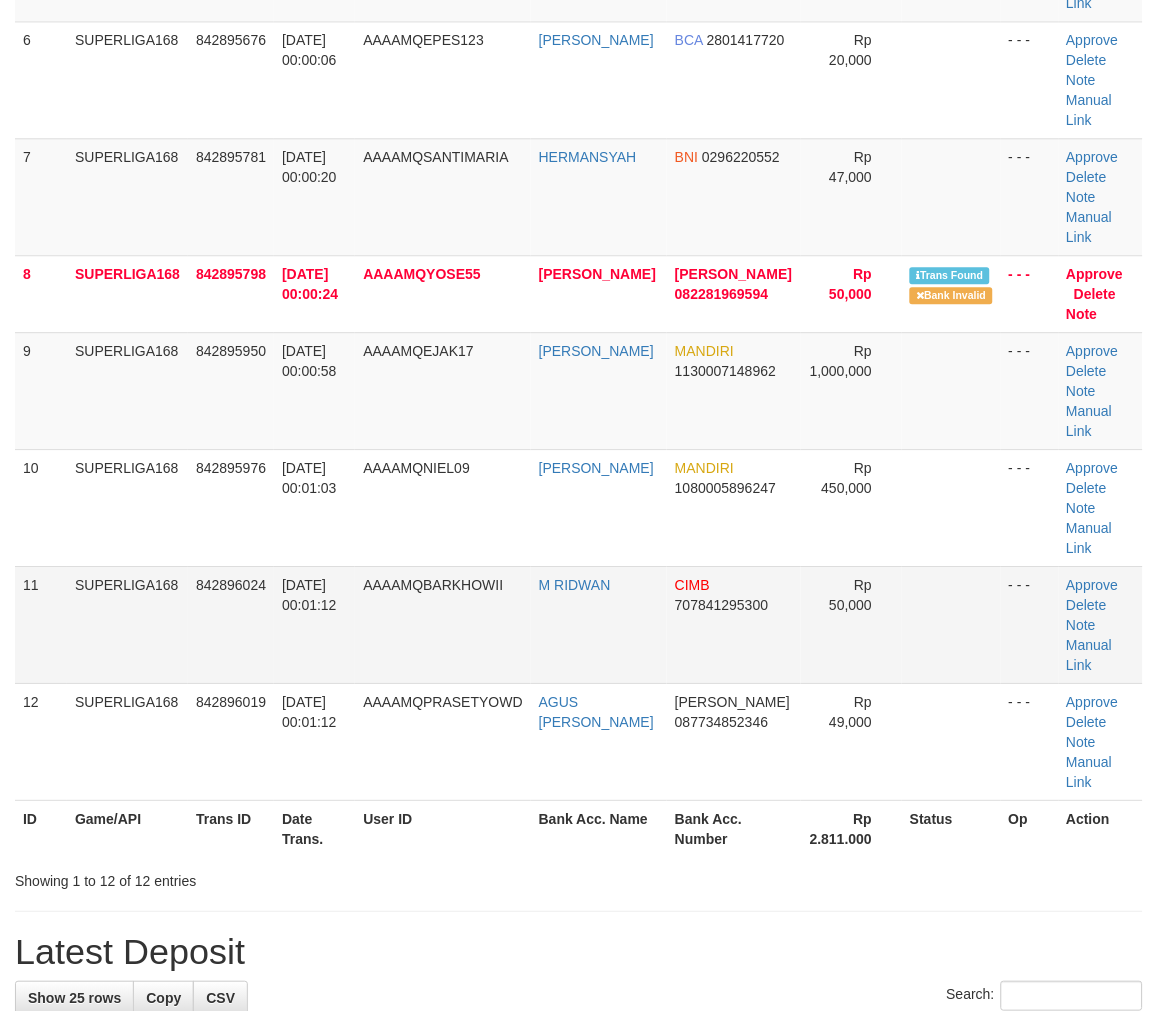 click on "AAAAMQBARKHOWII" at bounding box center [442, 624] 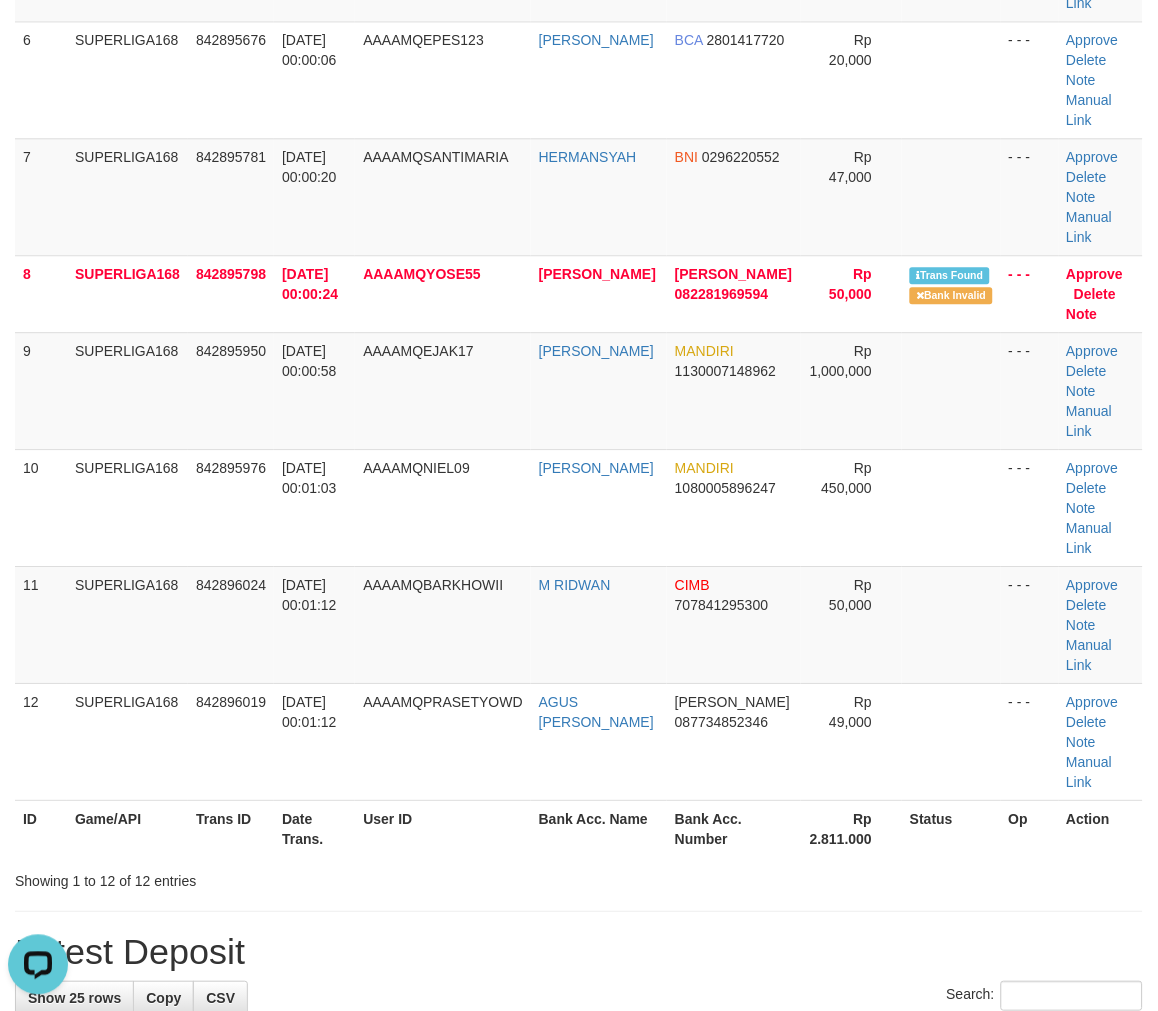 scroll, scrollTop: 0, scrollLeft: 0, axis: both 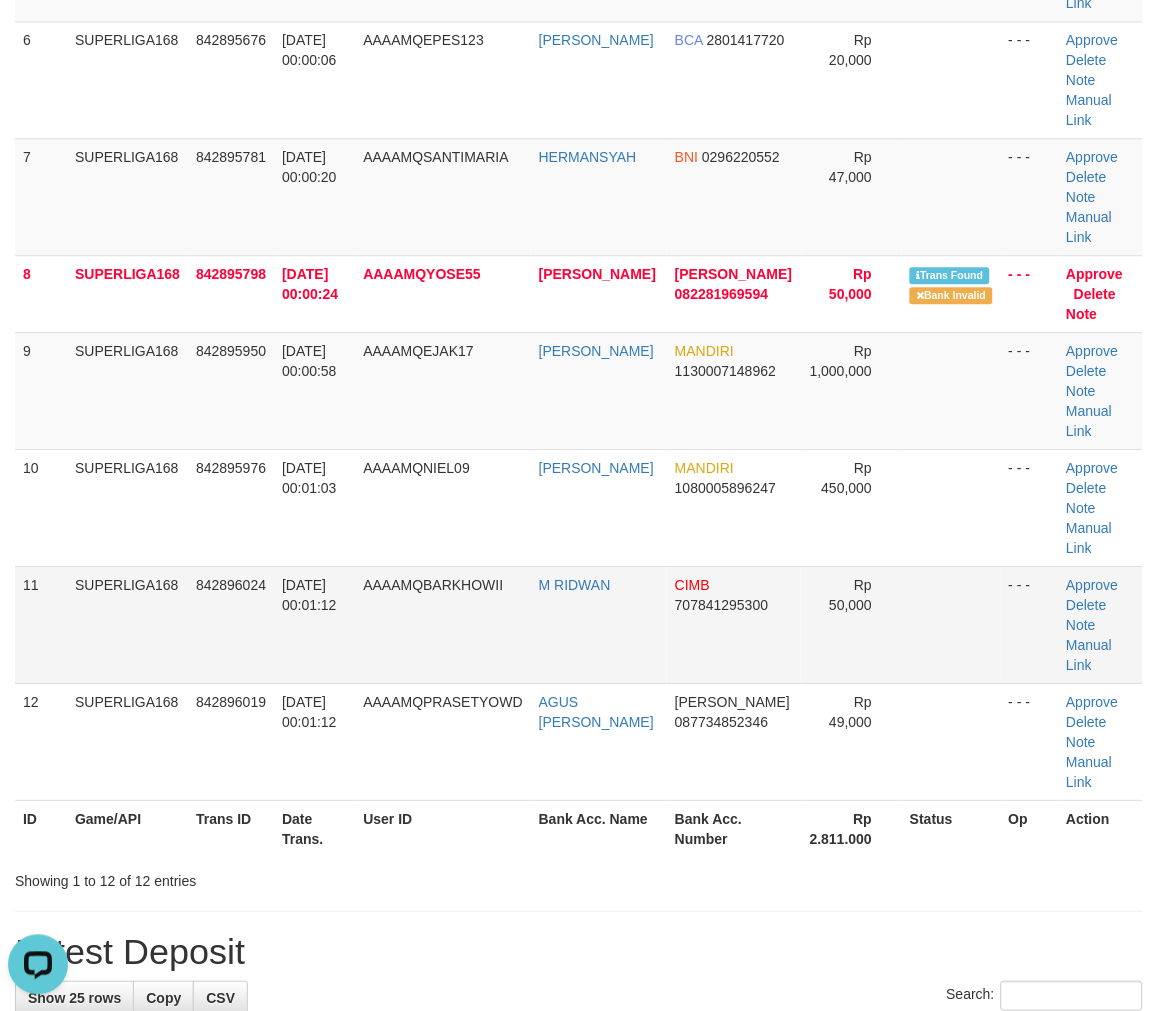 click on "12/07/2025 00:01:12" at bounding box center [314, 624] 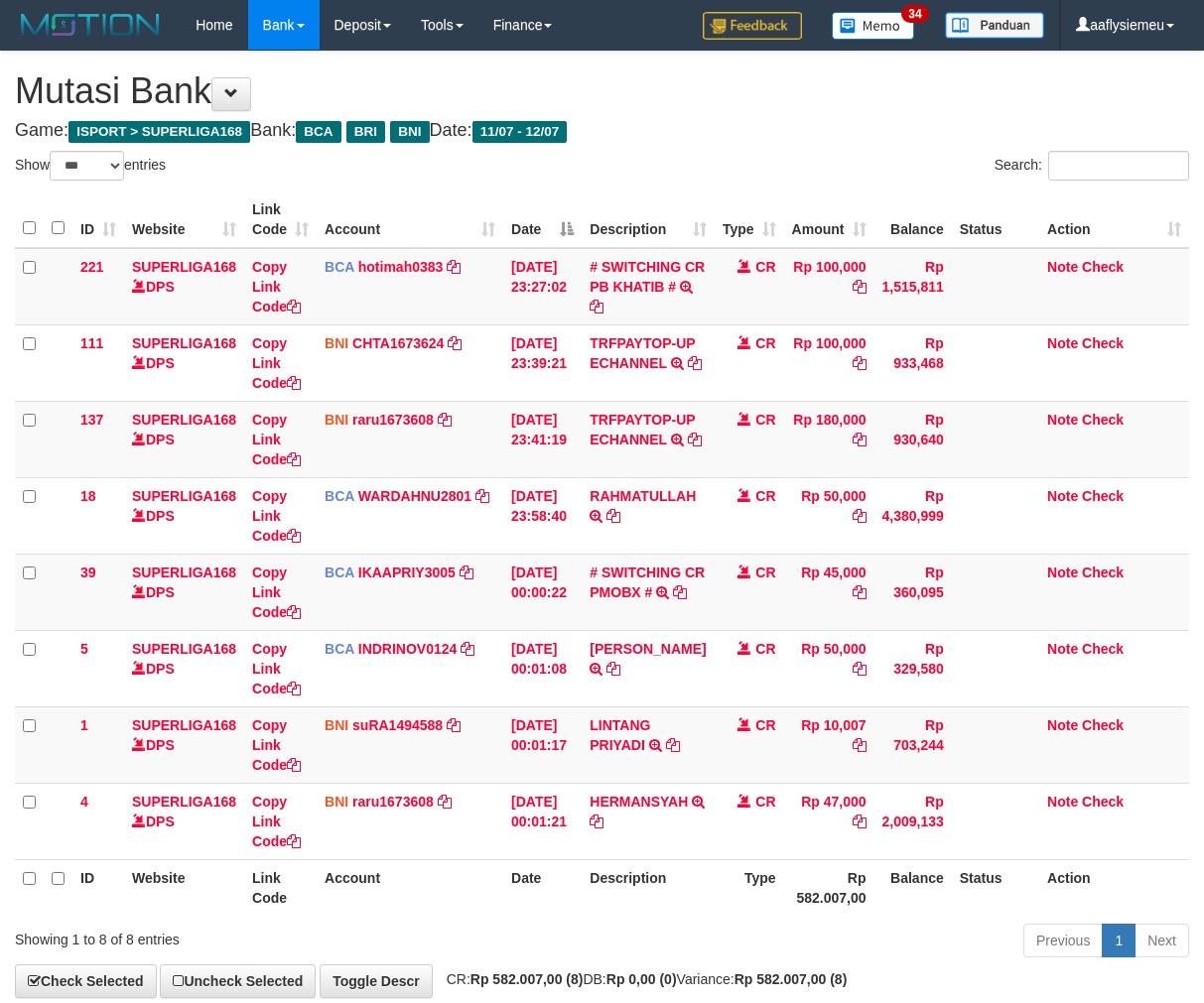 select on "***" 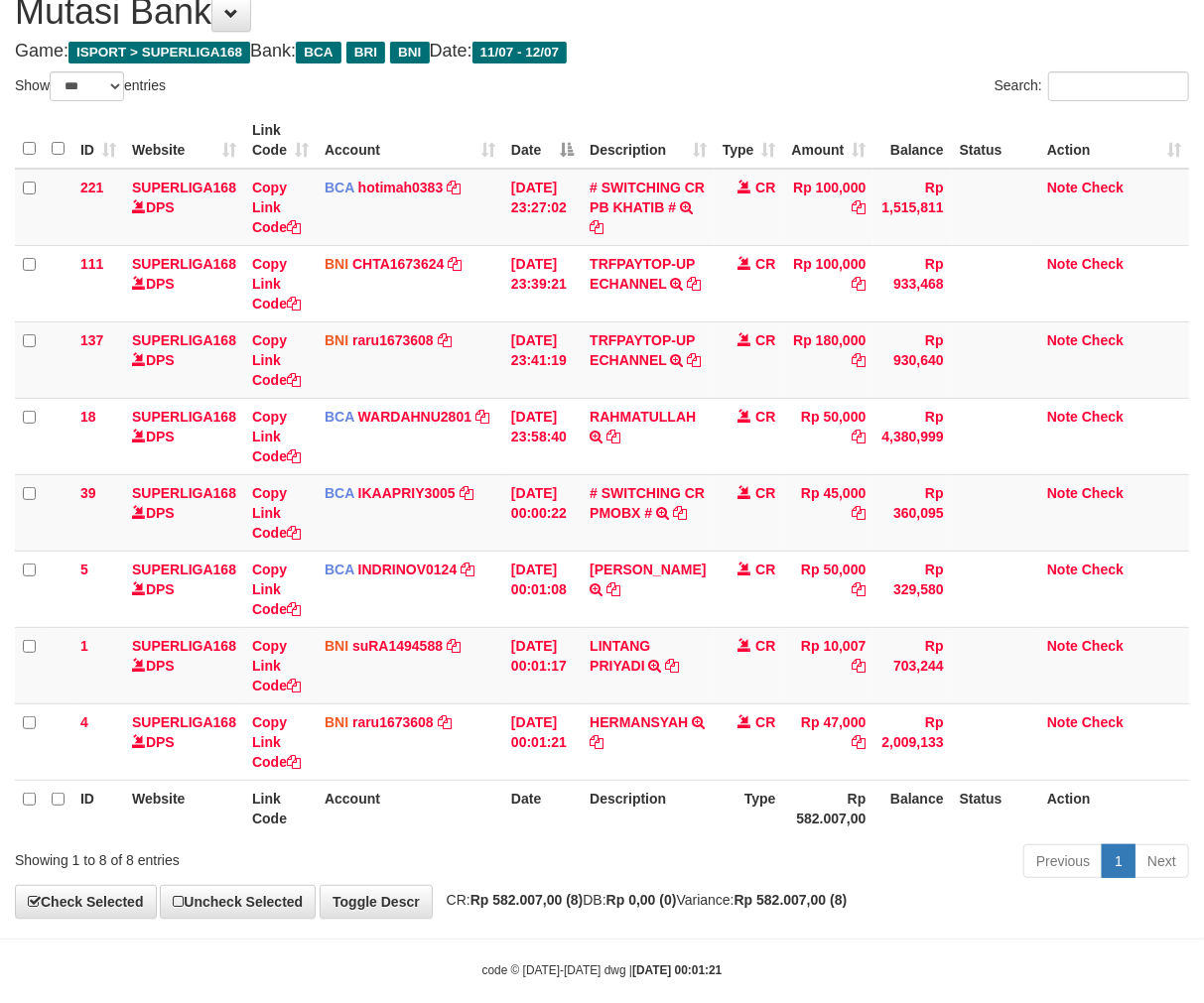 scroll, scrollTop: 105, scrollLeft: 0, axis: vertical 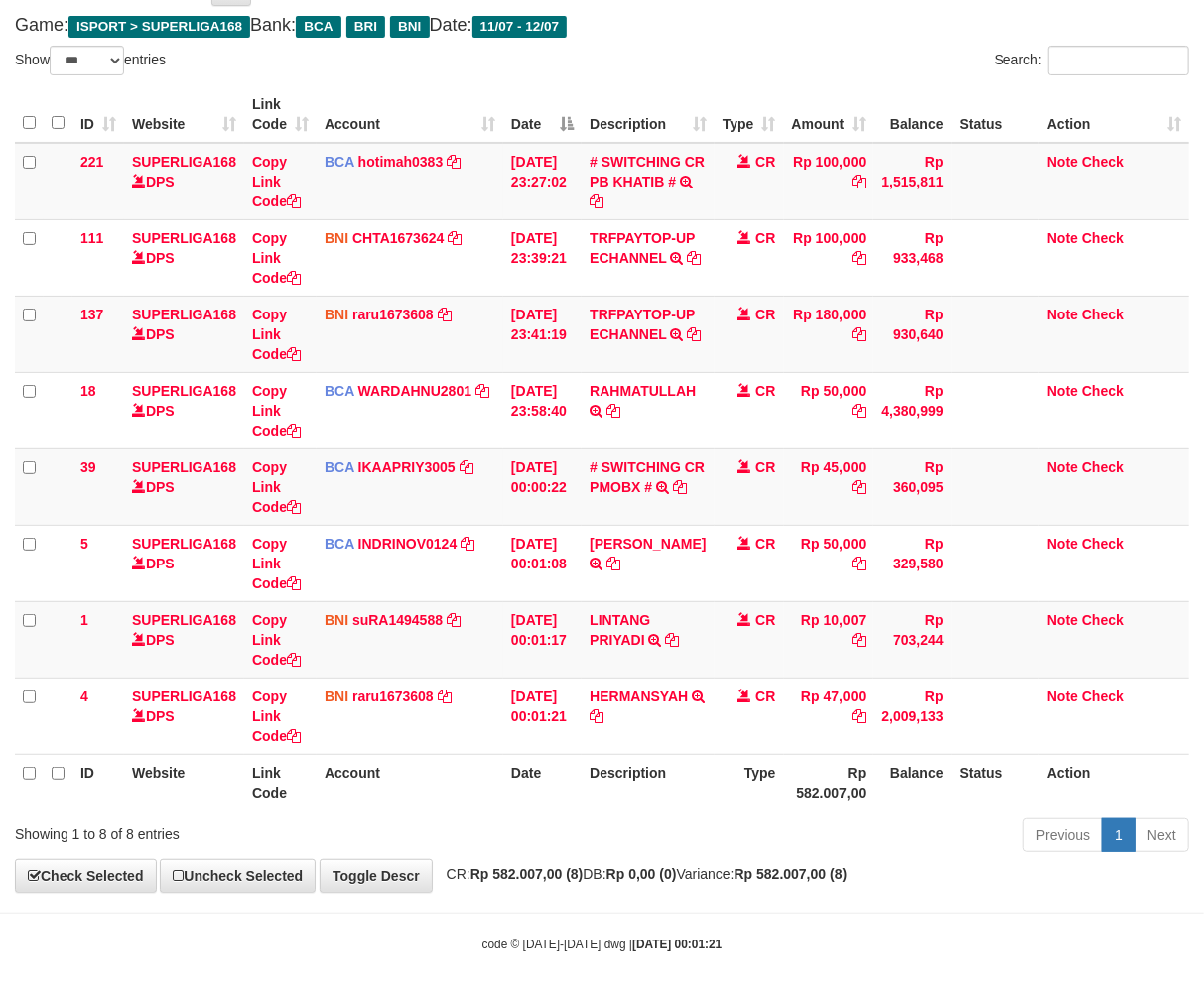 click on "Type" at bounding box center [749, 782] 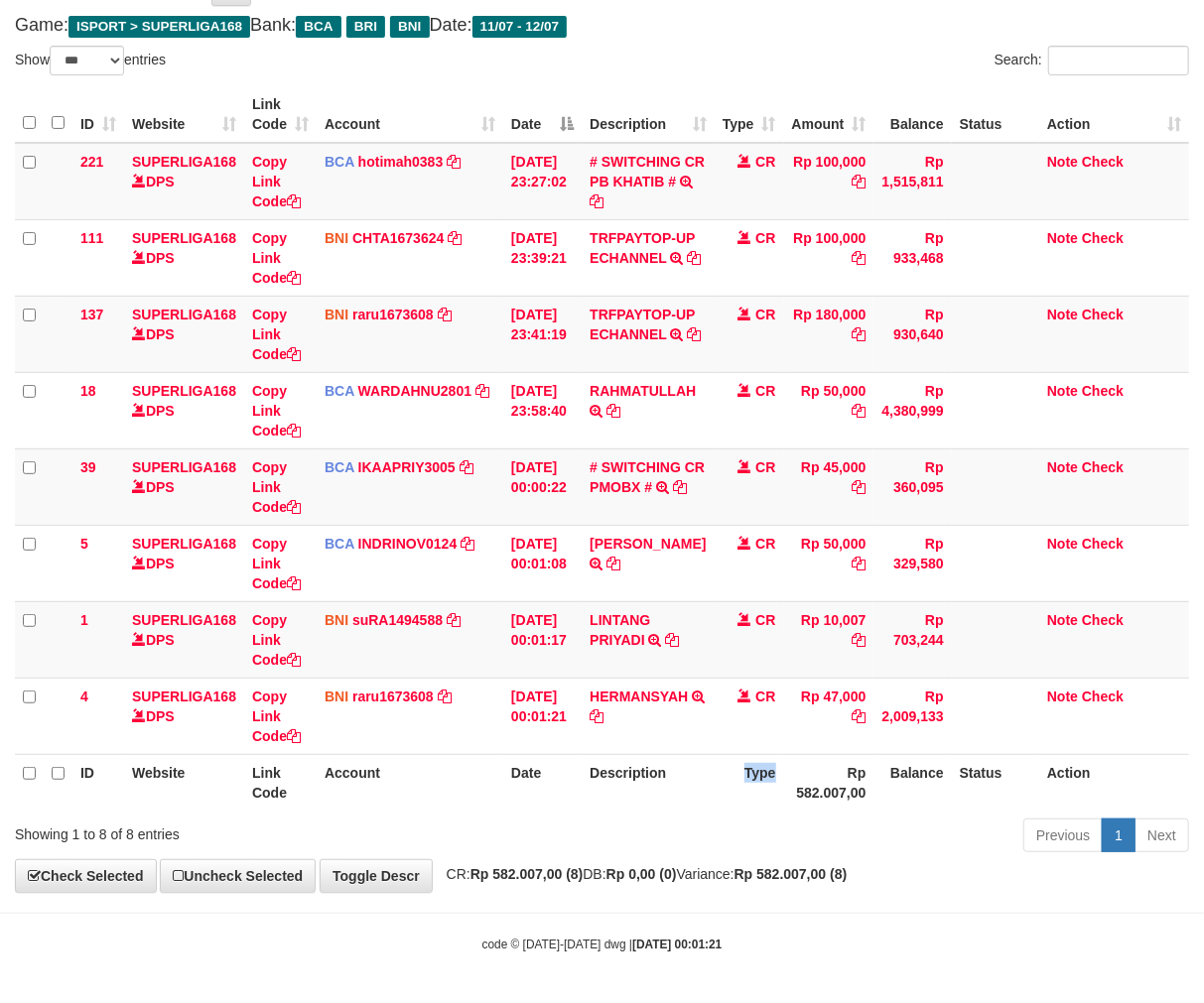 click on "Type" at bounding box center [749, 782] 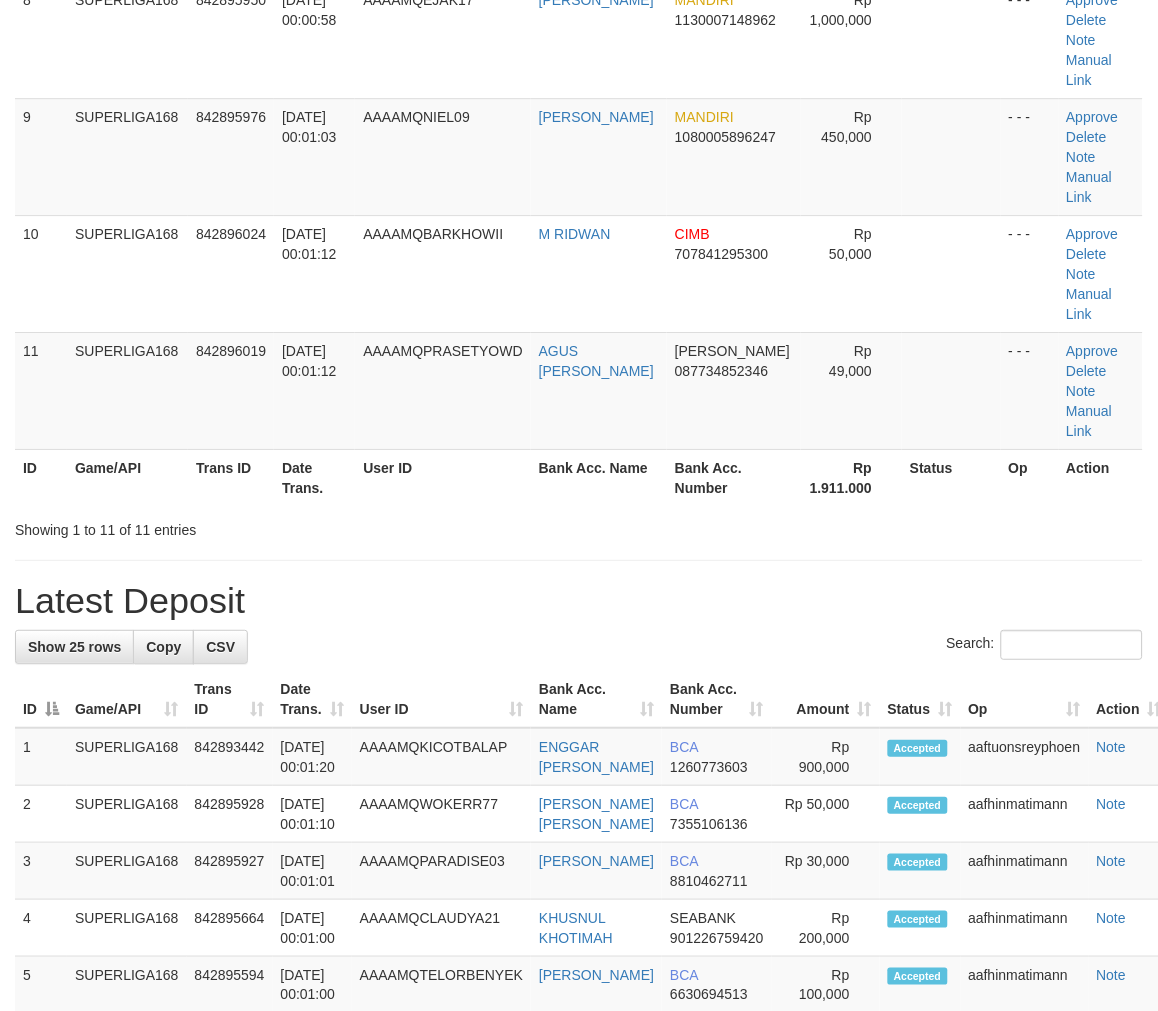 click on "Showing 1 to 11 of 11 entries" at bounding box center [241, 526] 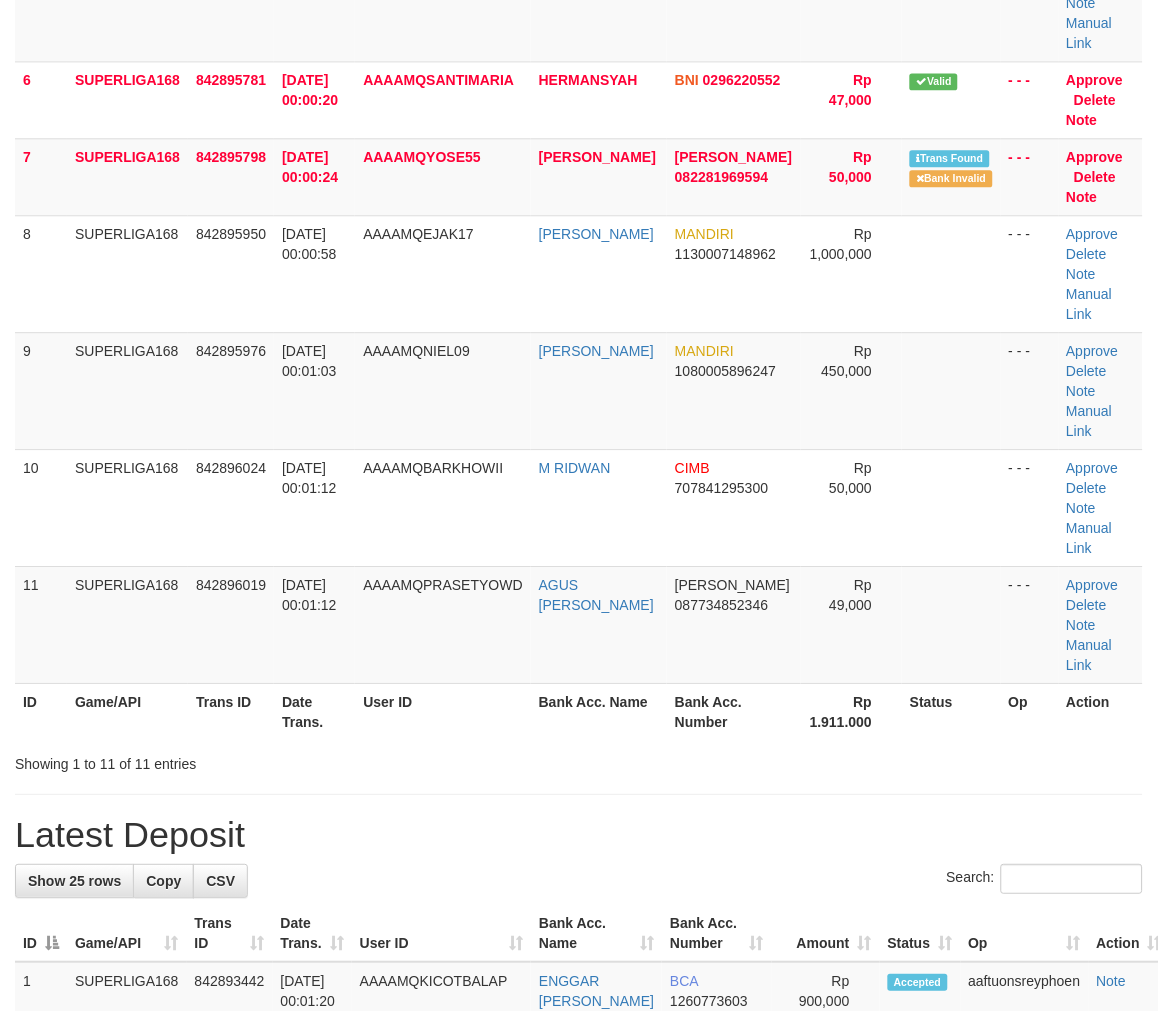 click on "[DATE] 00:01:12" at bounding box center [314, 507] 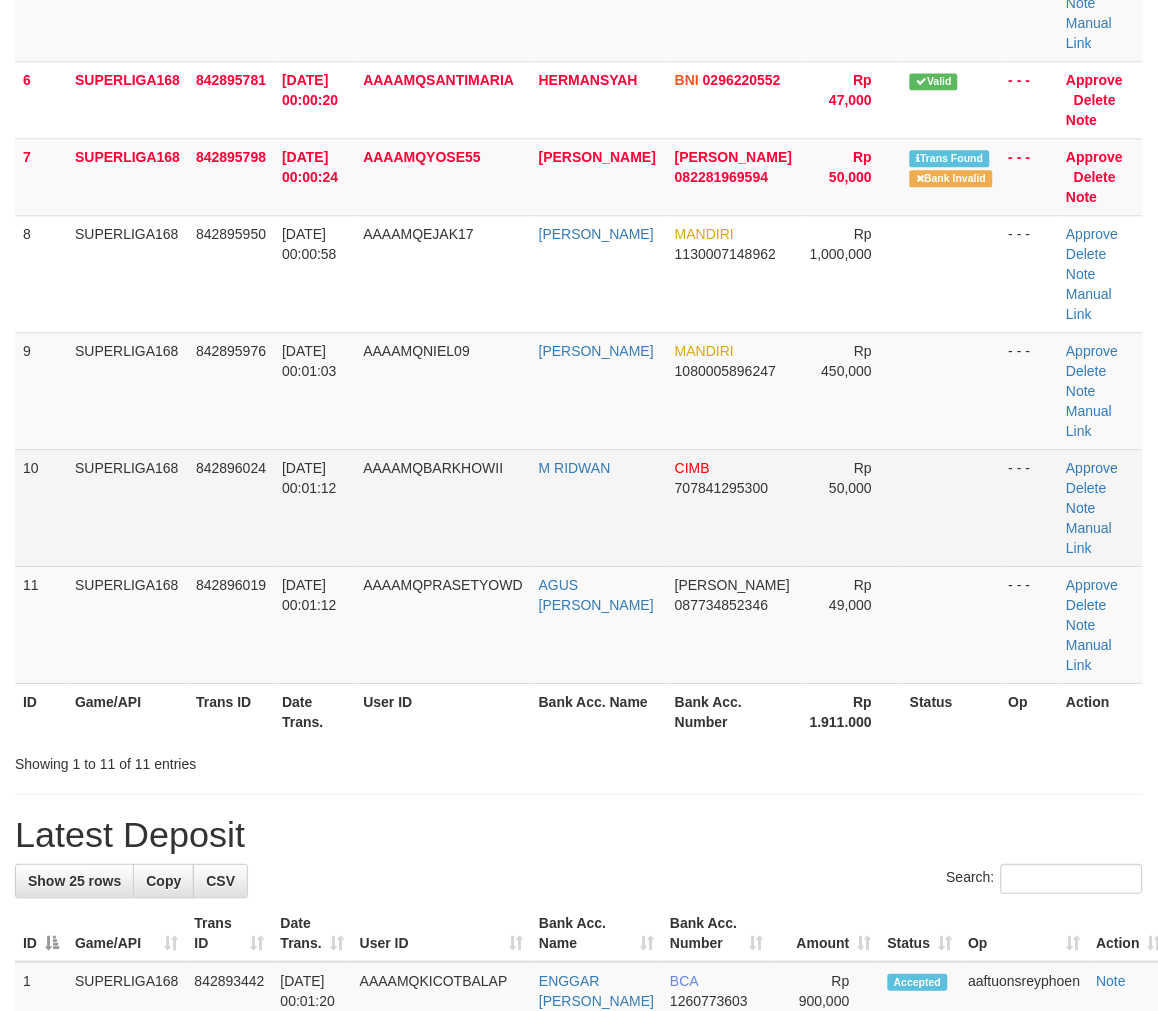 scroll, scrollTop: 658, scrollLeft: 0, axis: vertical 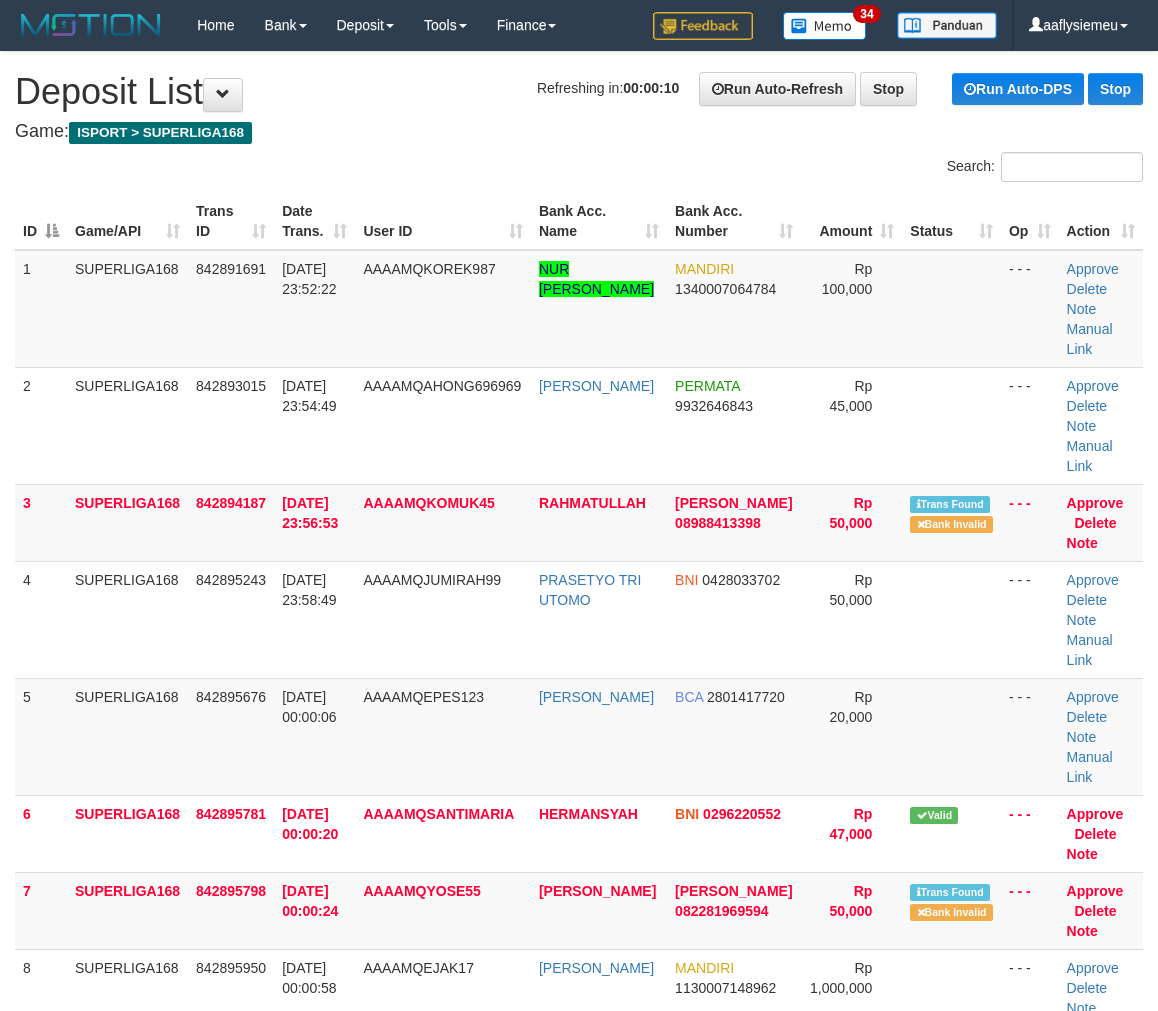 click on "Date Trans." at bounding box center [314, 1445] 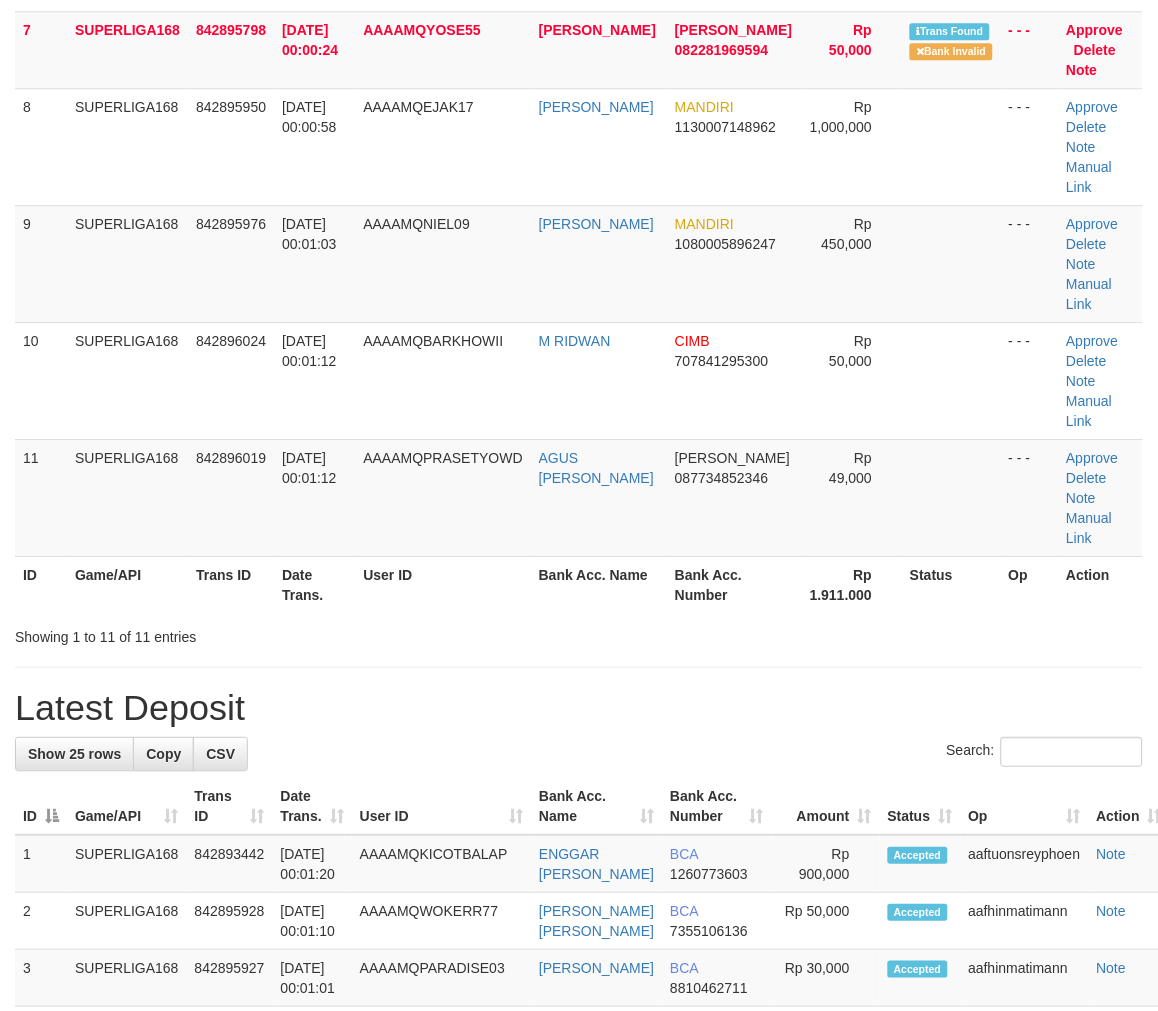 drag, startPoint x: 0, startPoint y: 0, endPoint x: 330, endPoint y: 585, distance: 671.6584 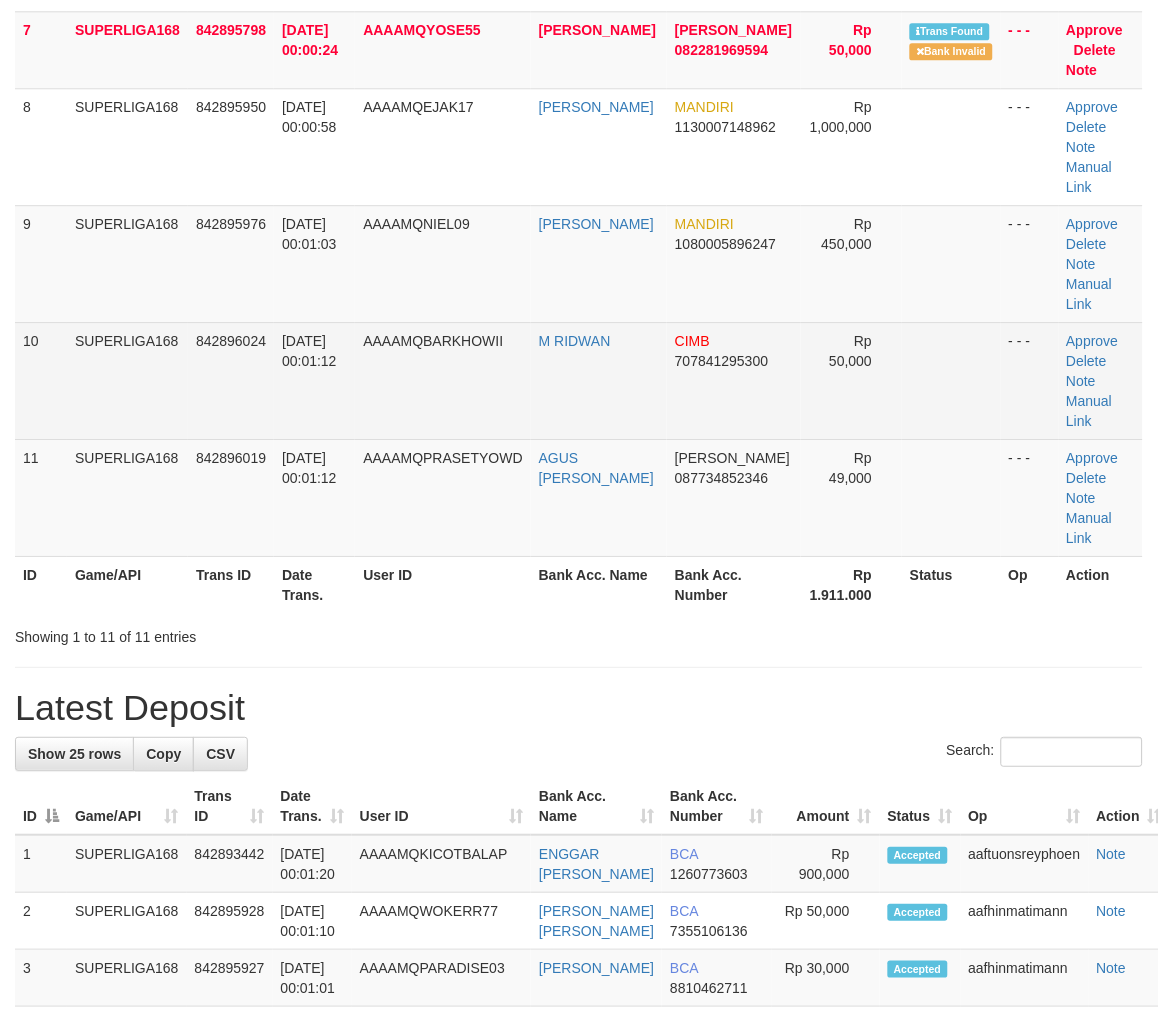 scroll, scrollTop: 626, scrollLeft: 0, axis: vertical 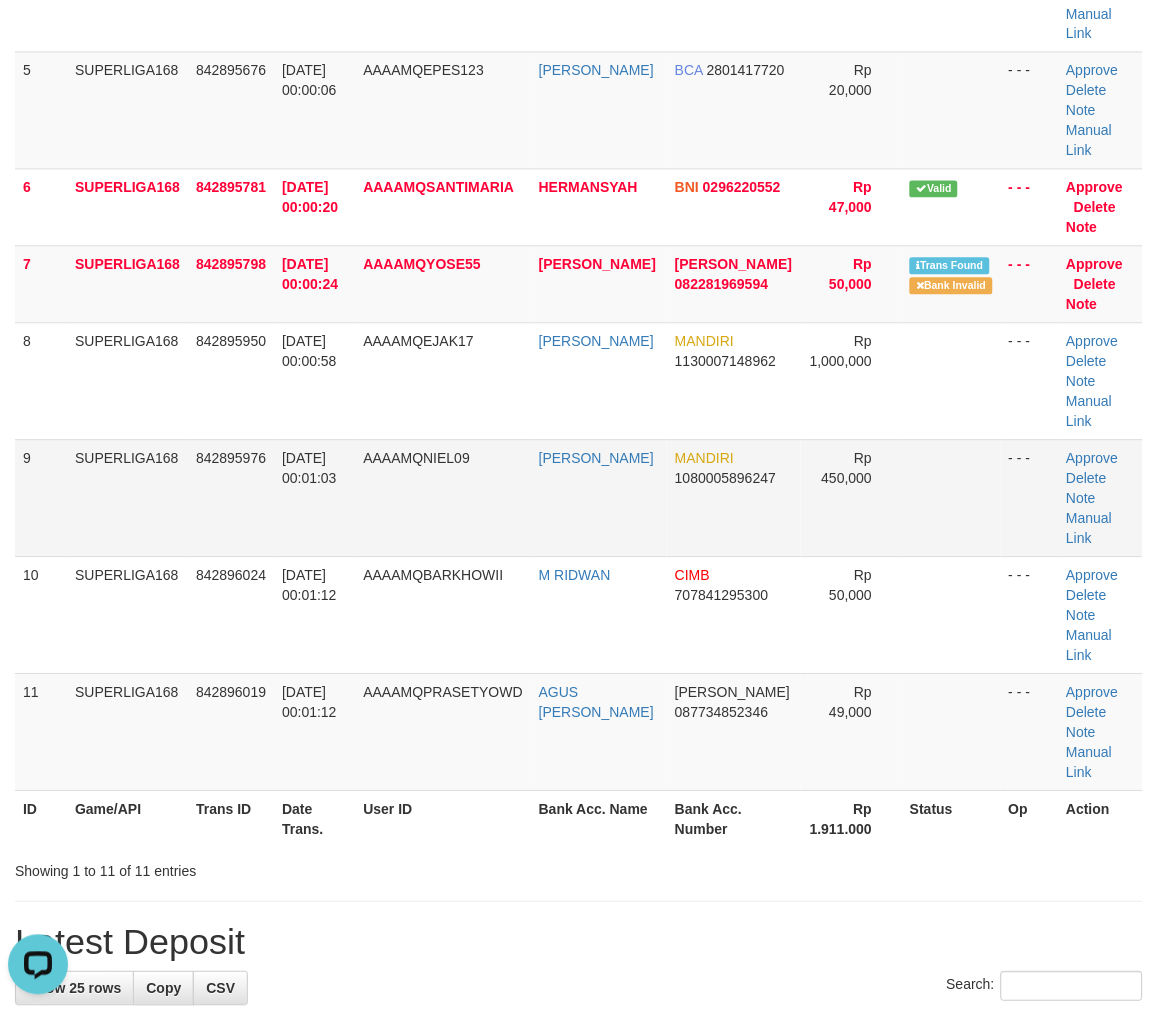 click on "12/07/2025 00:01:03" at bounding box center [314, 498] 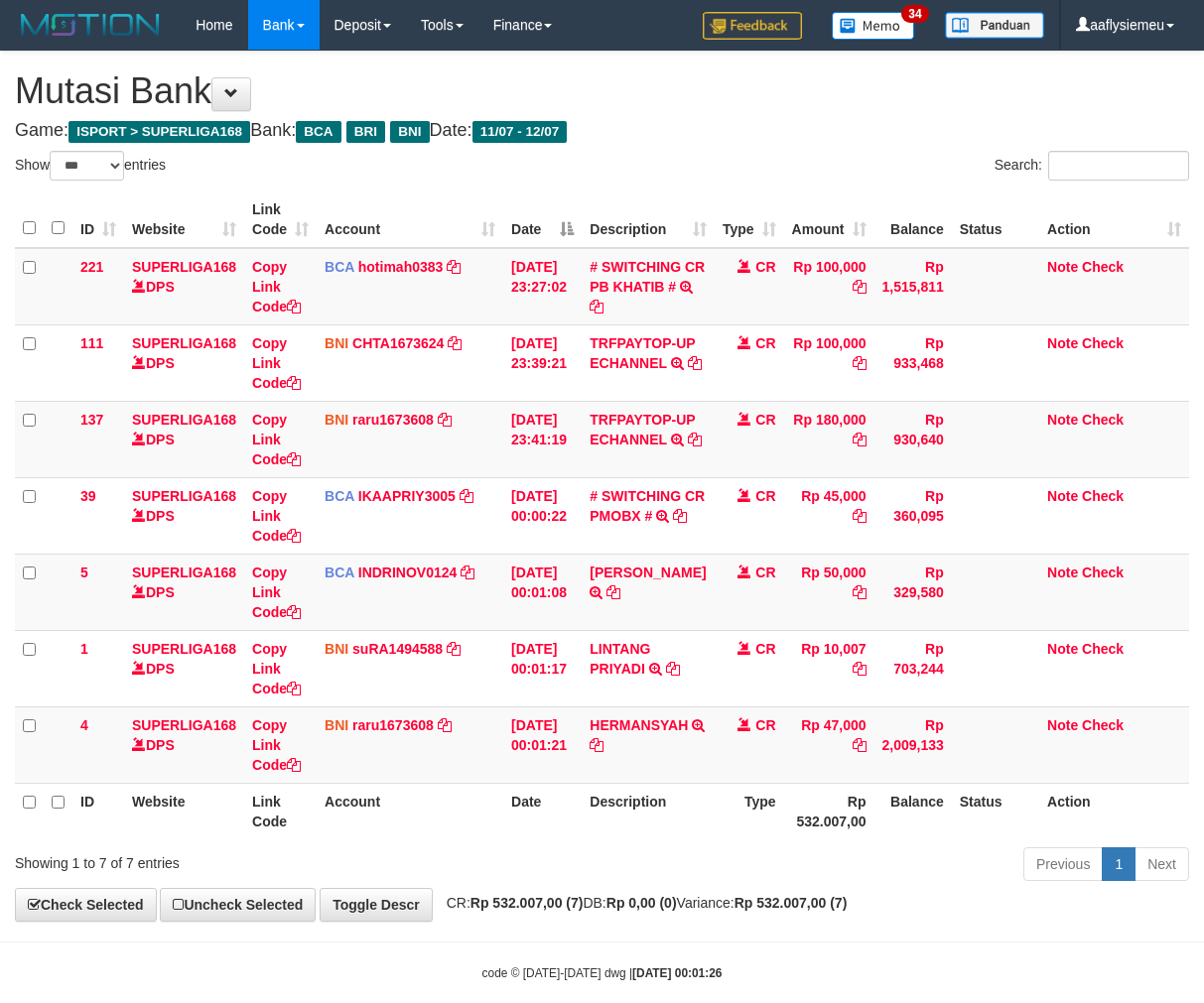 select on "***" 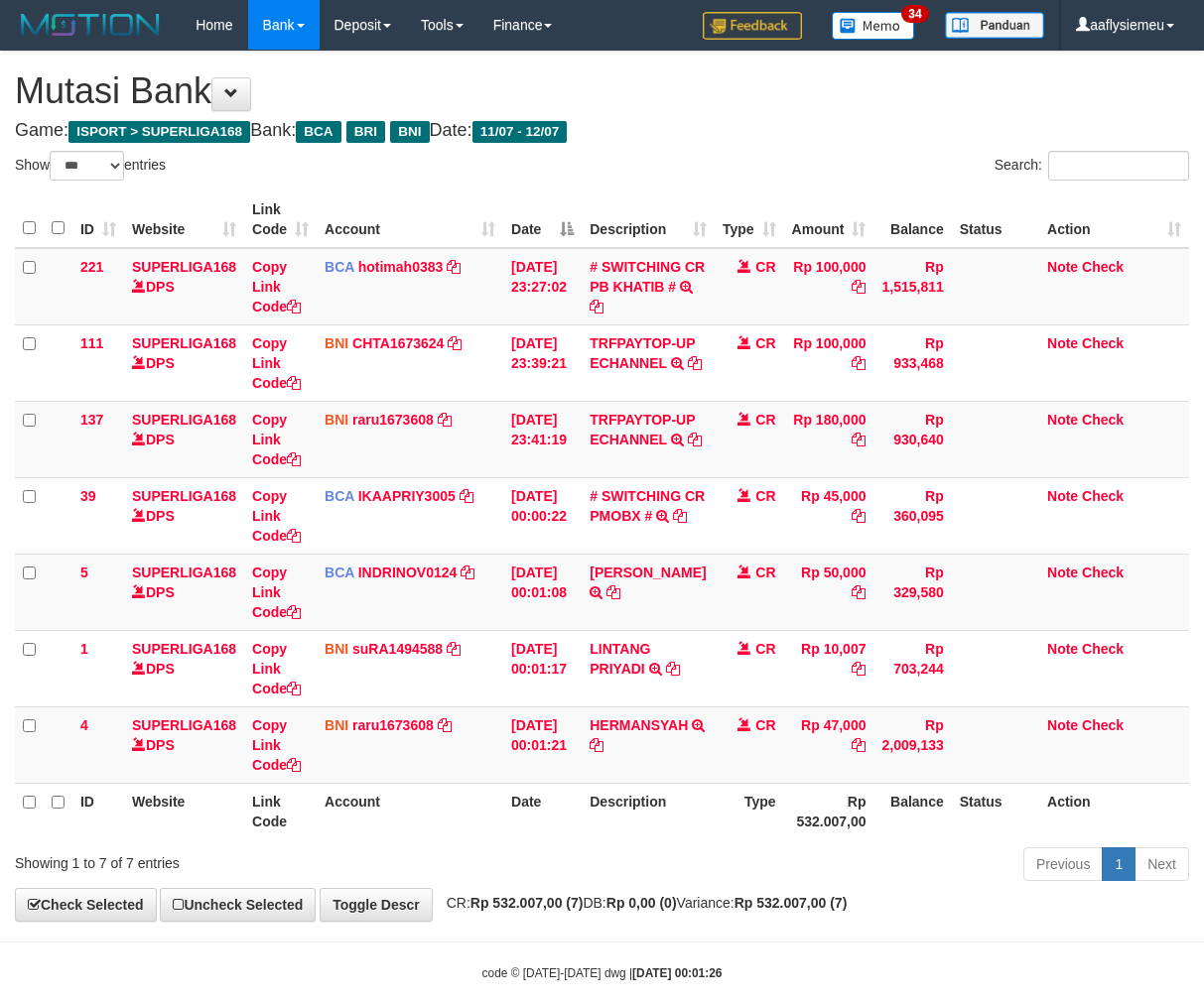 click on "Rp 47,000" at bounding box center (829, 744) 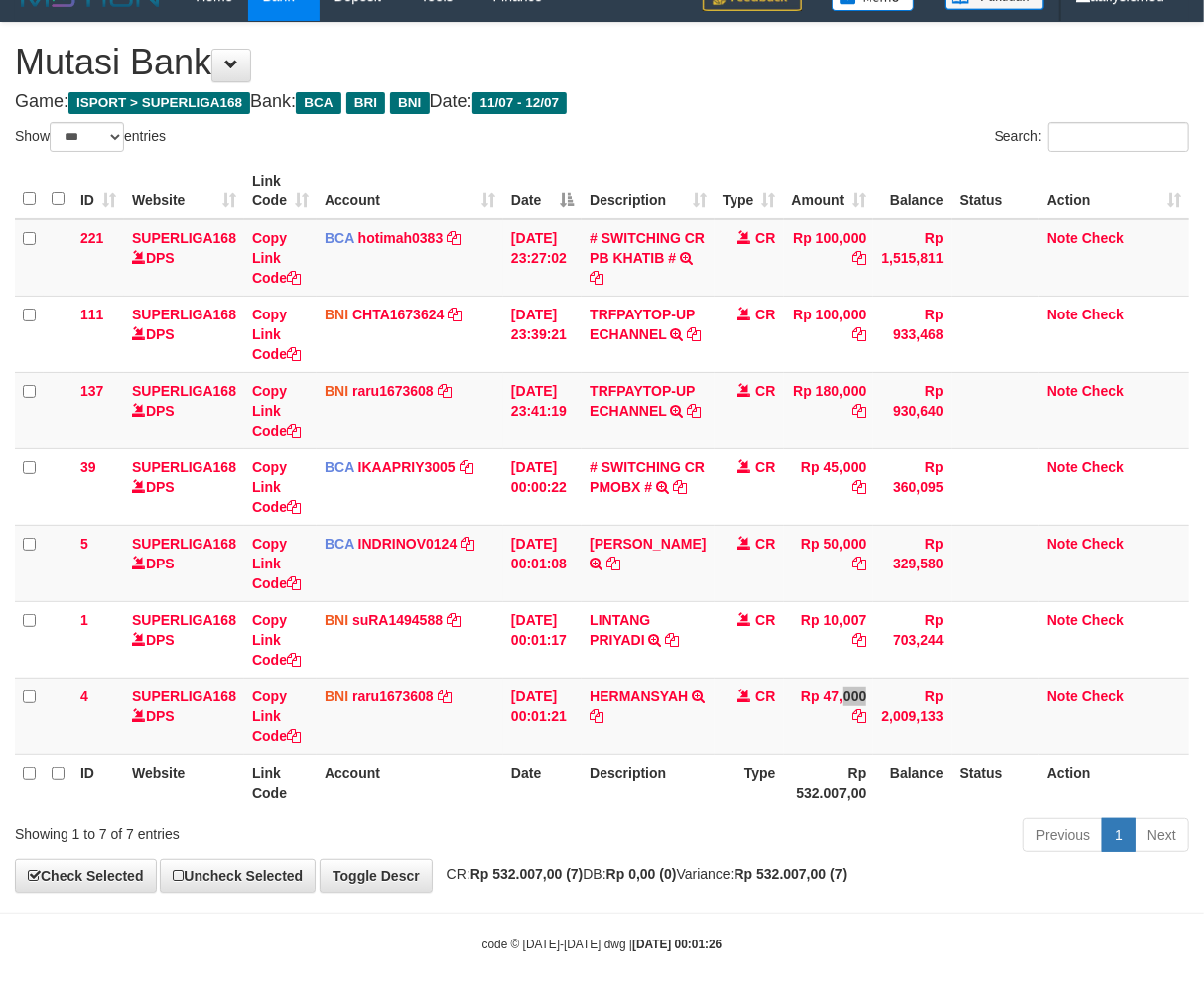 scroll, scrollTop: 69, scrollLeft: 0, axis: vertical 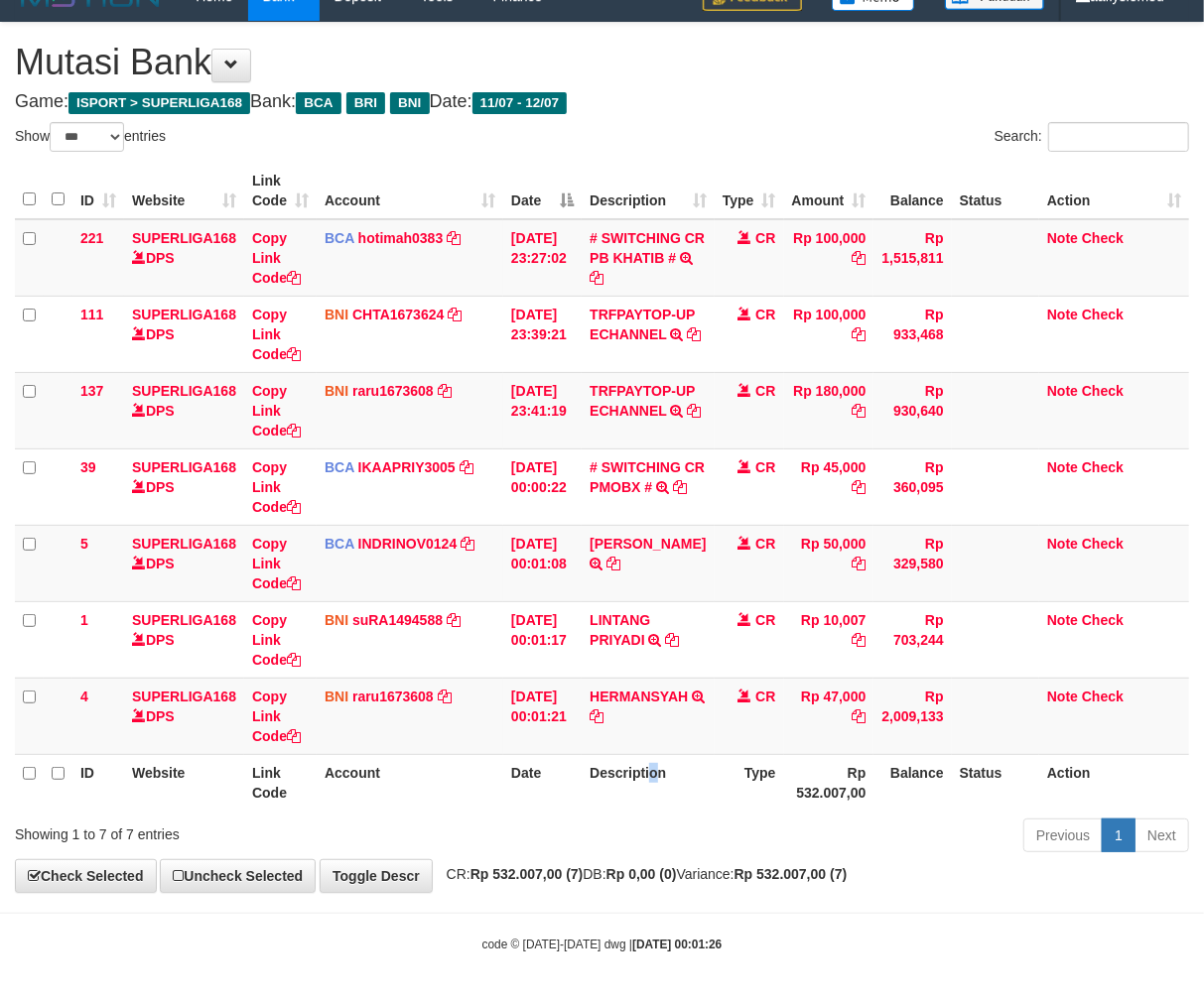 click on "Description" at bounding box center (647, 782) 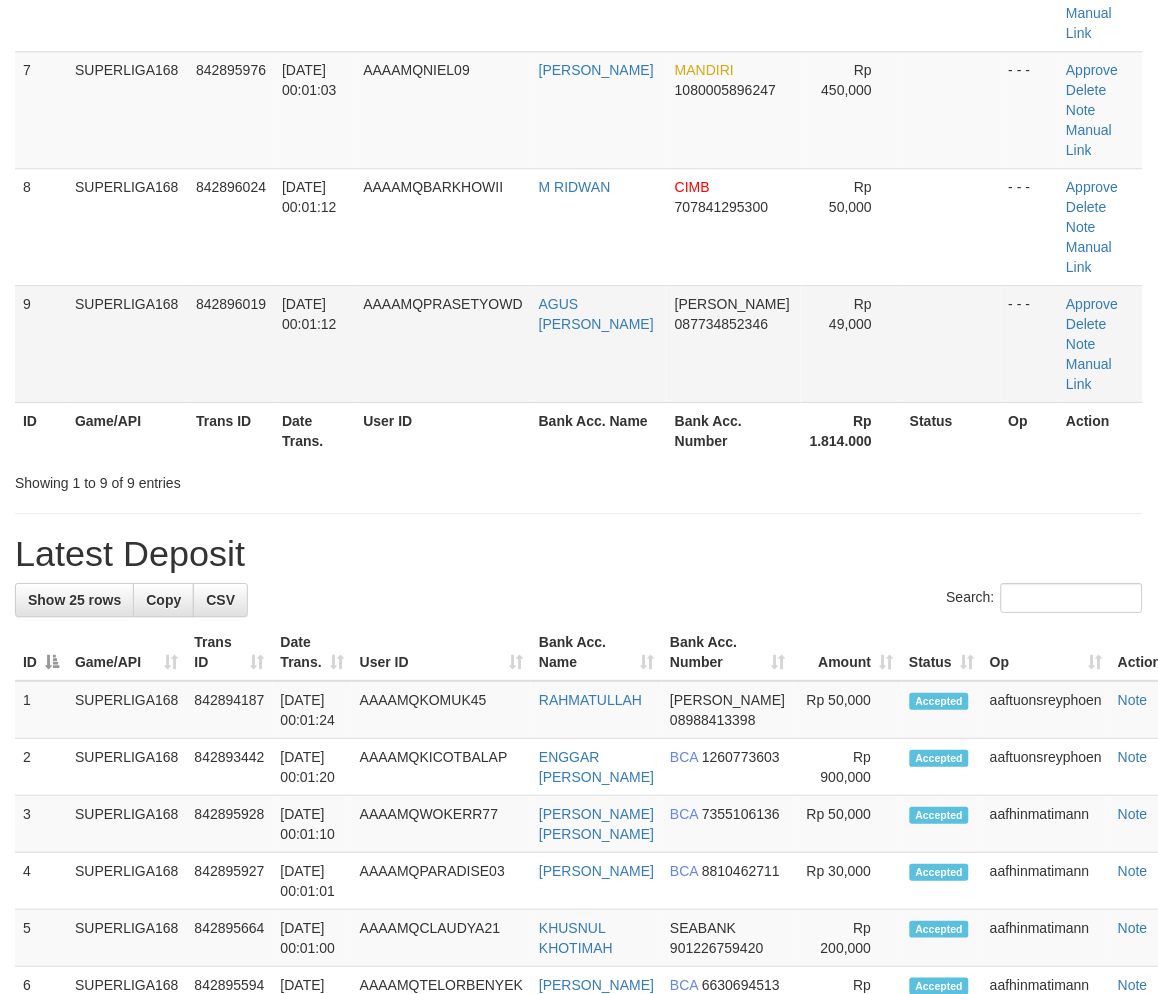 scroll, scrollTop: 626, scrollLeft: 0, axis: vertical 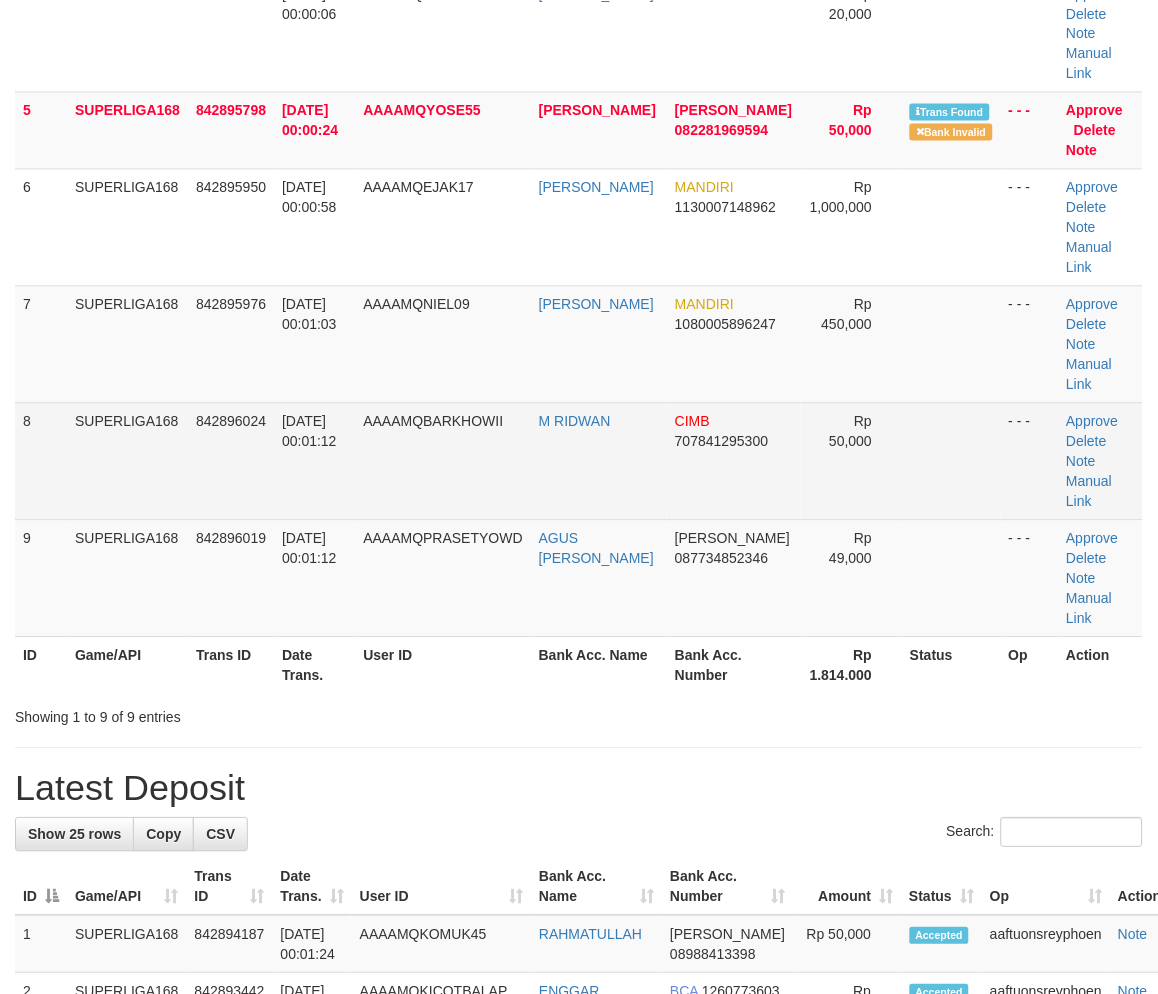 click on "AAAAMQBARKHOWII" at bounding box center [442, 461] 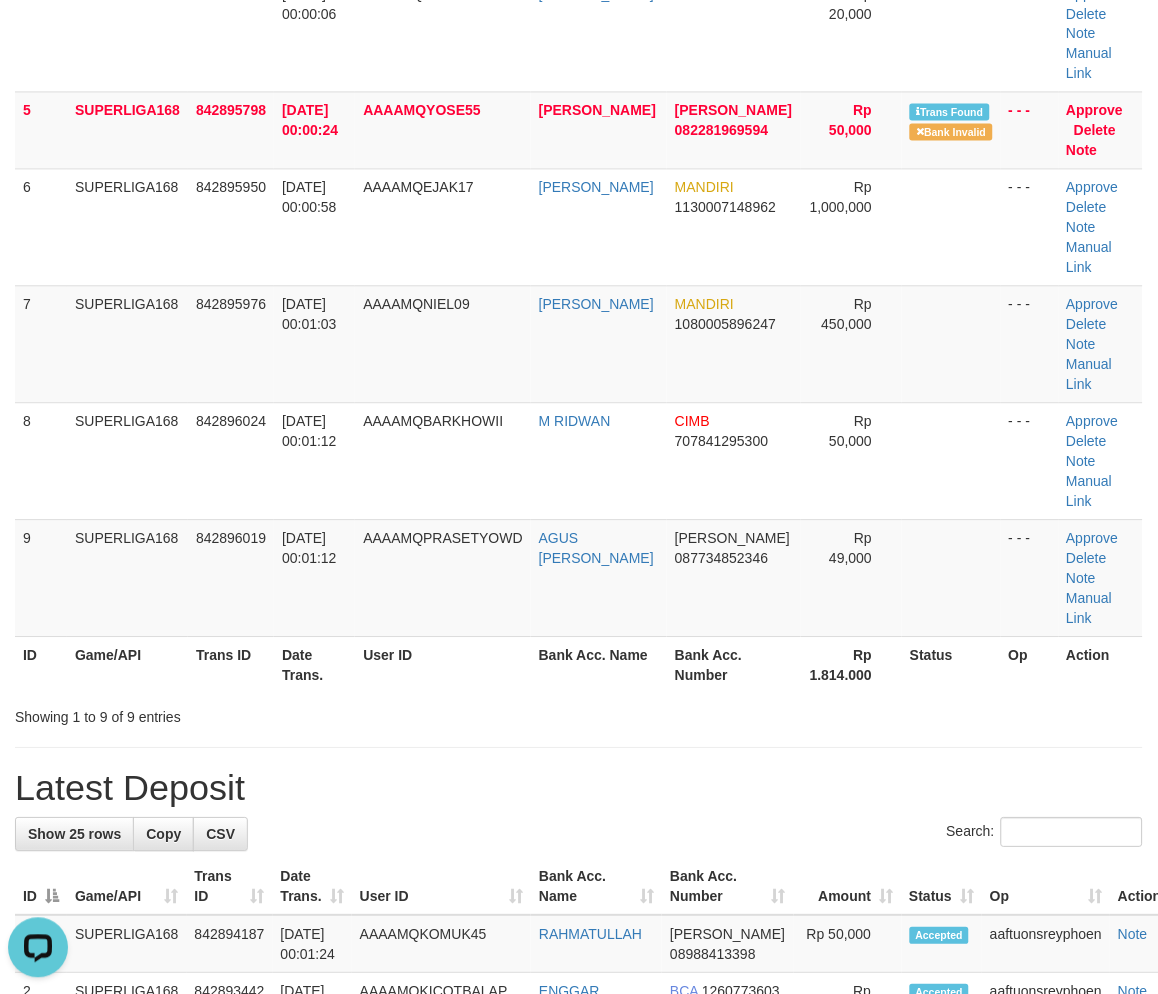 scroll, scrollTop: 0, scrollLeft: 0, axis: both 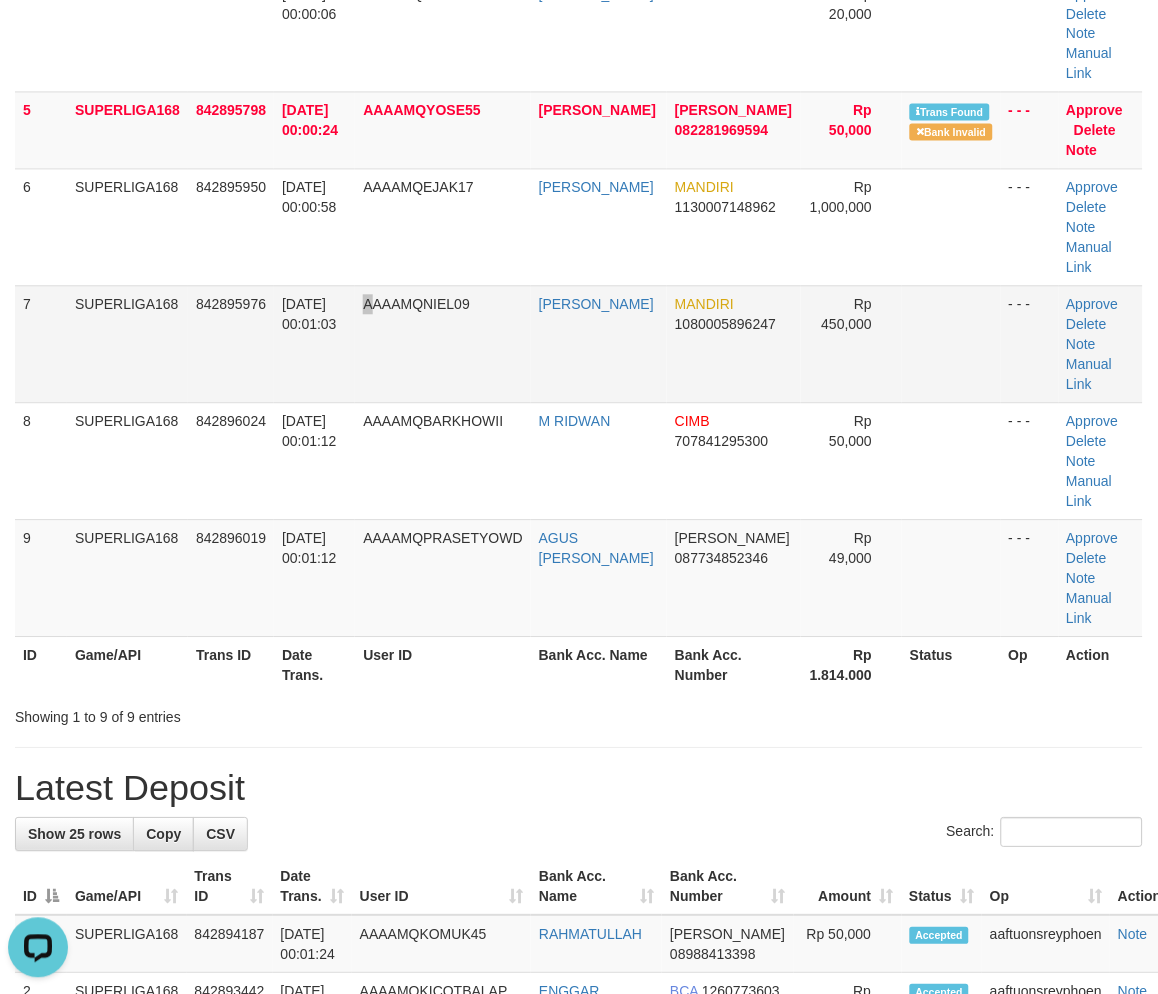click on "7
SUPERLIGA168
842895976
12/07/2025 00:01:03
AAAAMQNIEL09
DANIEL MARPAUNG
MANDIRI
1080005896247
Rp 450,000
- - -
Approve
Delete
Note
Manual Link" at bounding box center [579, 344] 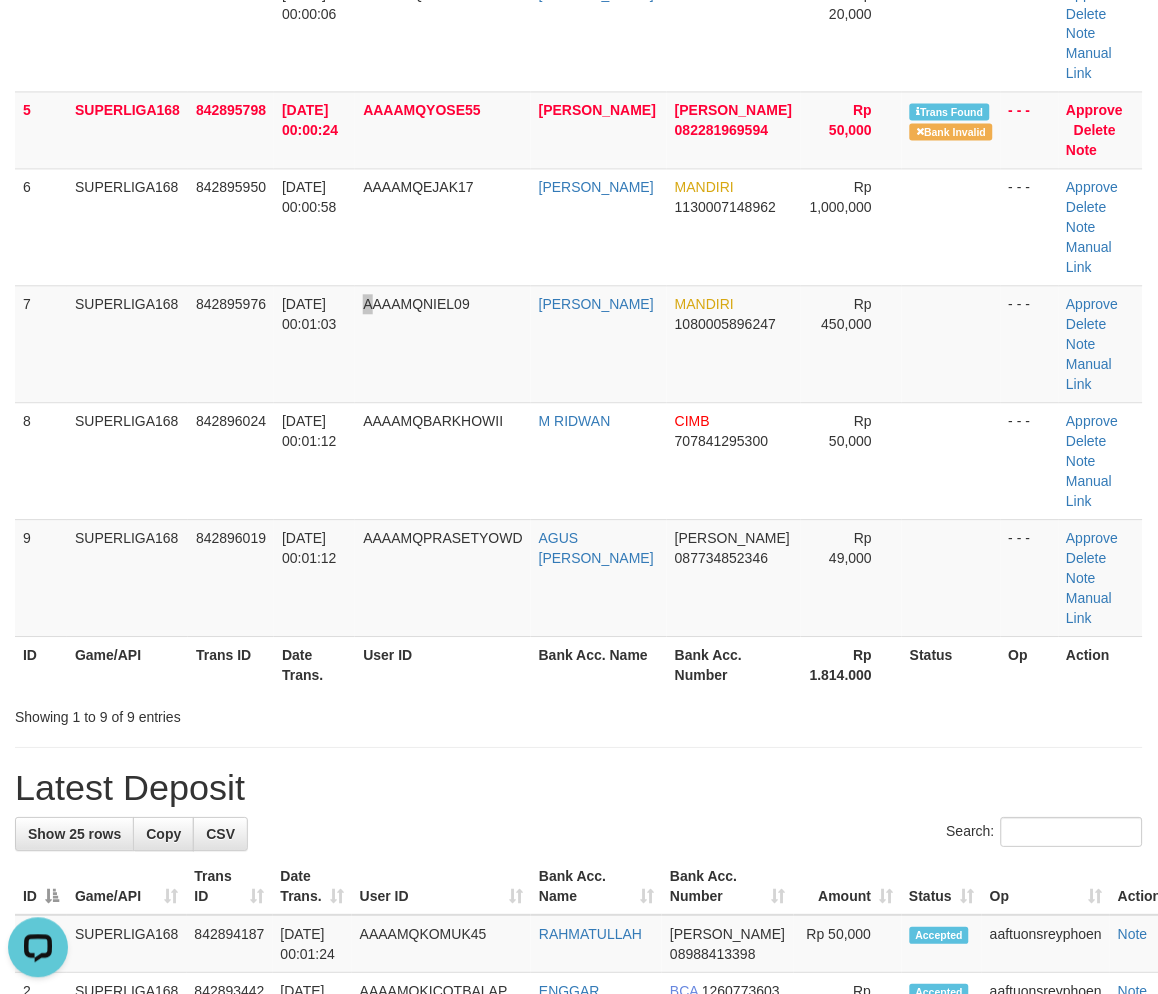 scroll, scrollTop: 0, scrollLeft: 0, axis: both 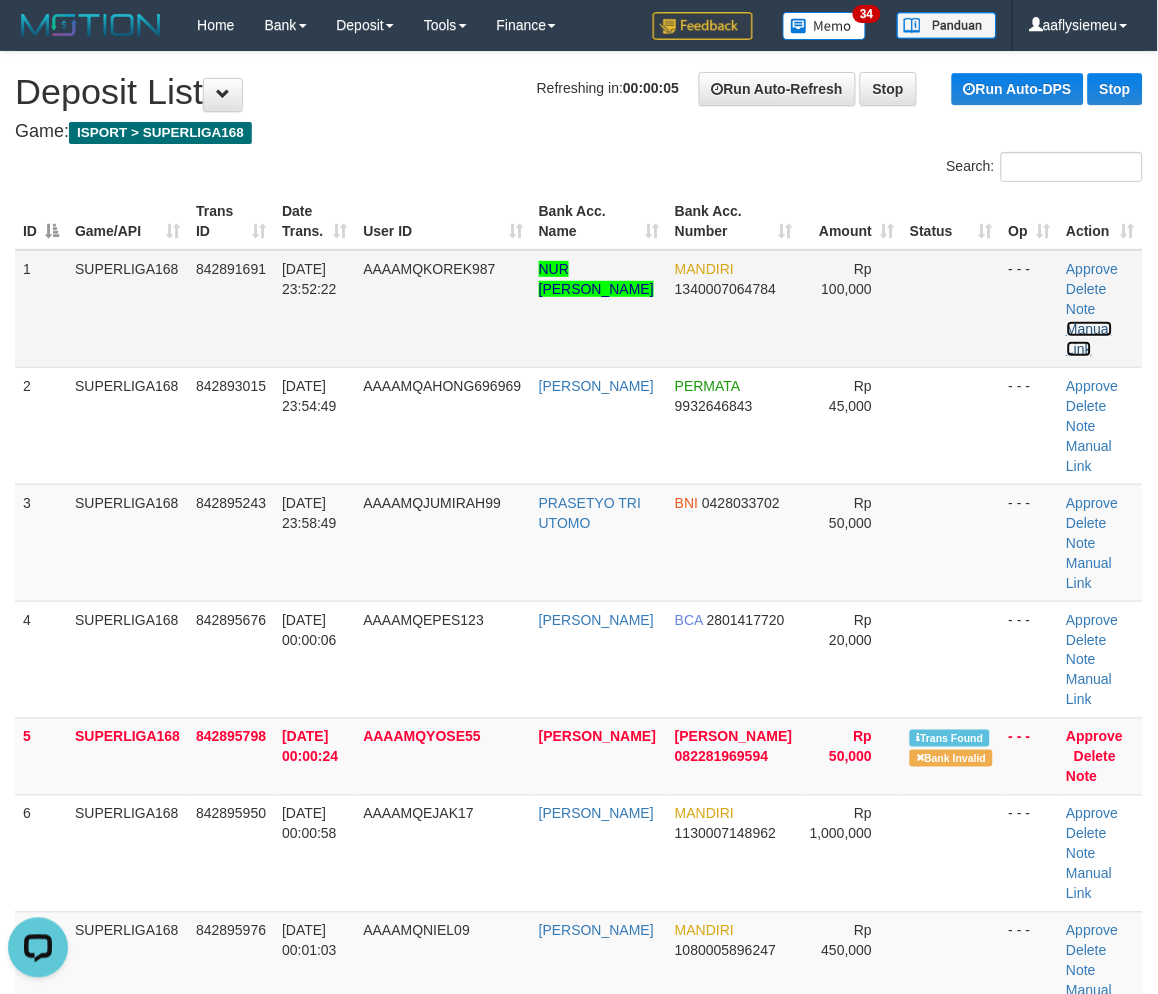 click on "Manual Link" at bounding box center (1090, 339) 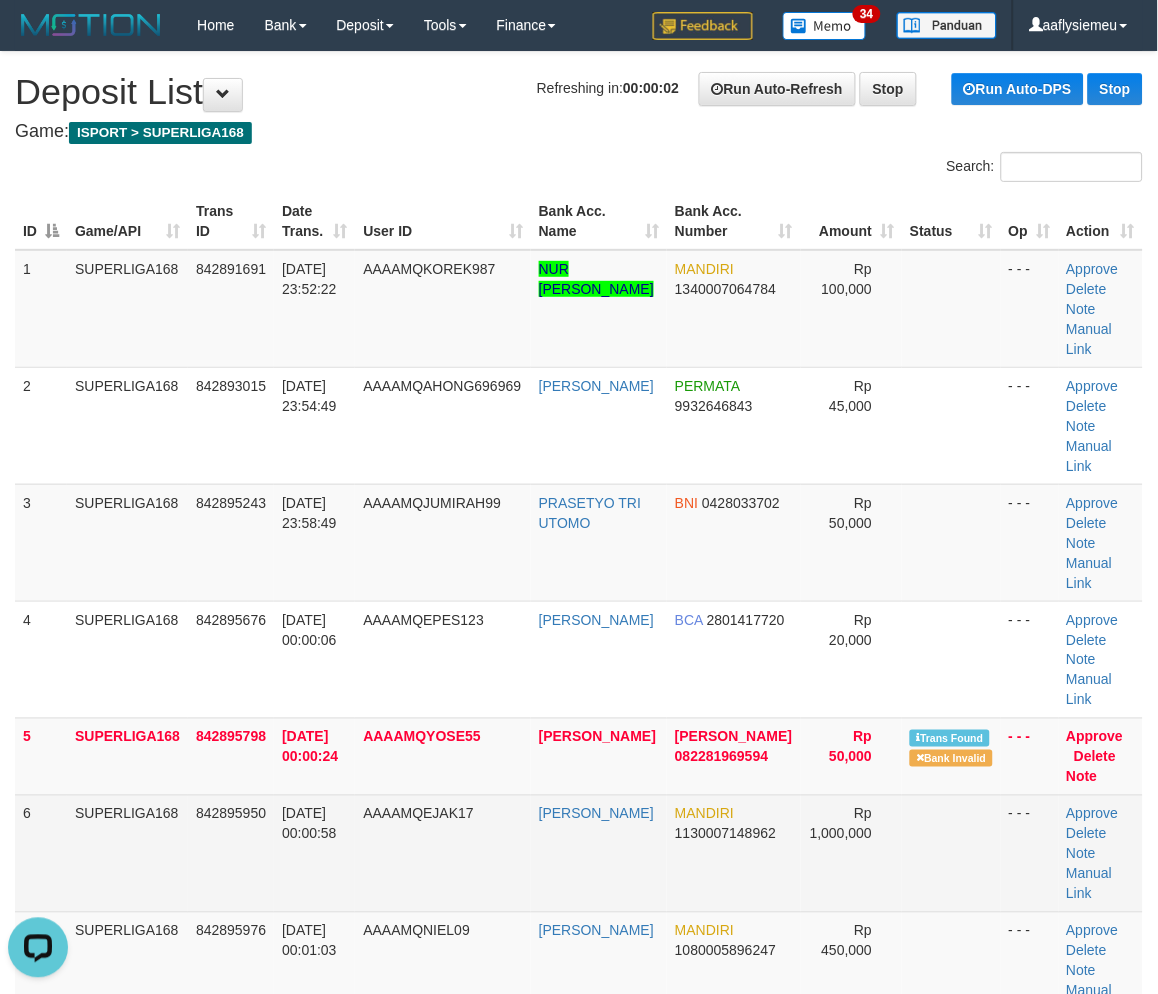 drag, startPoint x: 302, startPoint y: 831, endPoint x: 20, endPoint y: 846, distance: 282.39865 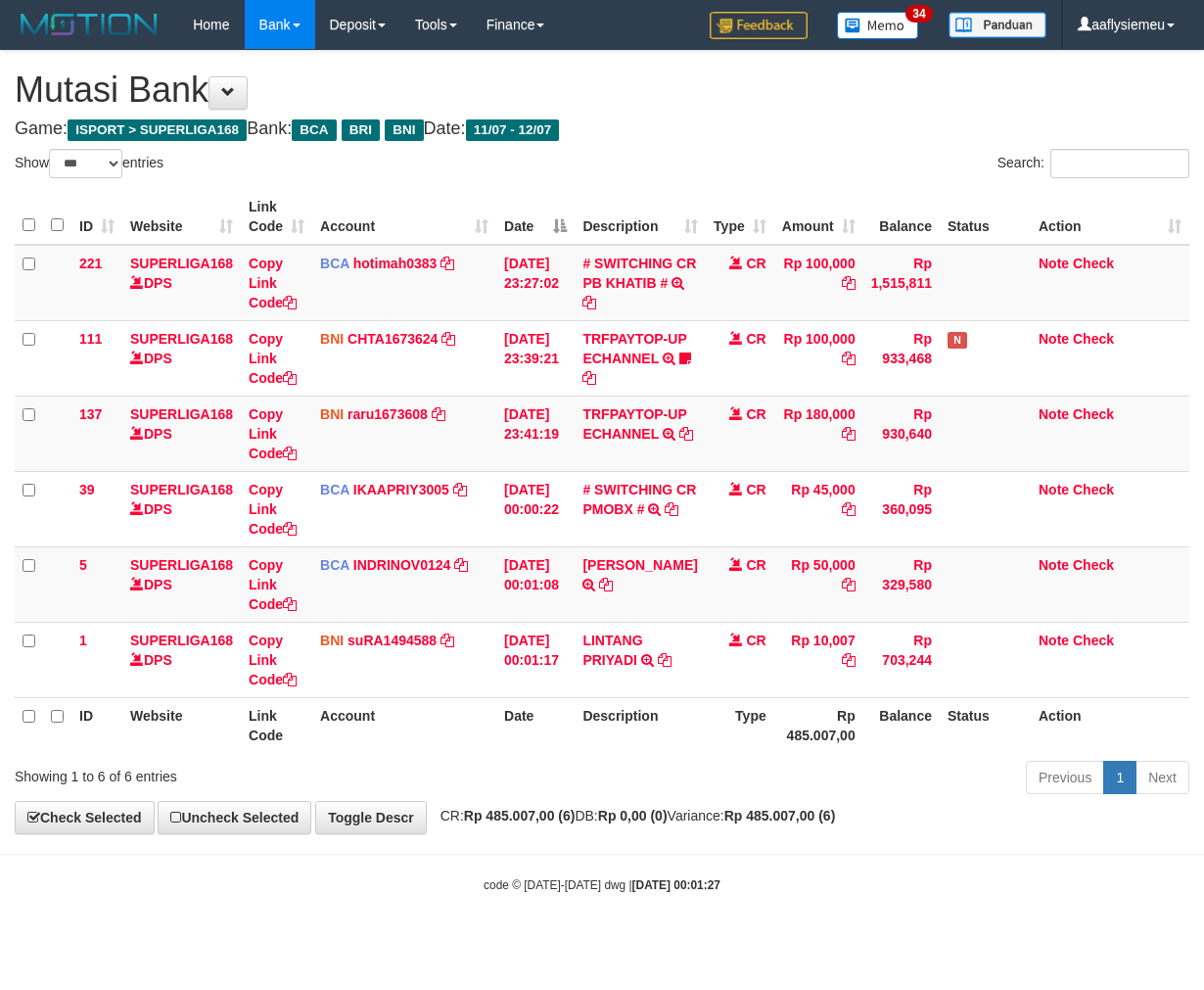 select on "***" 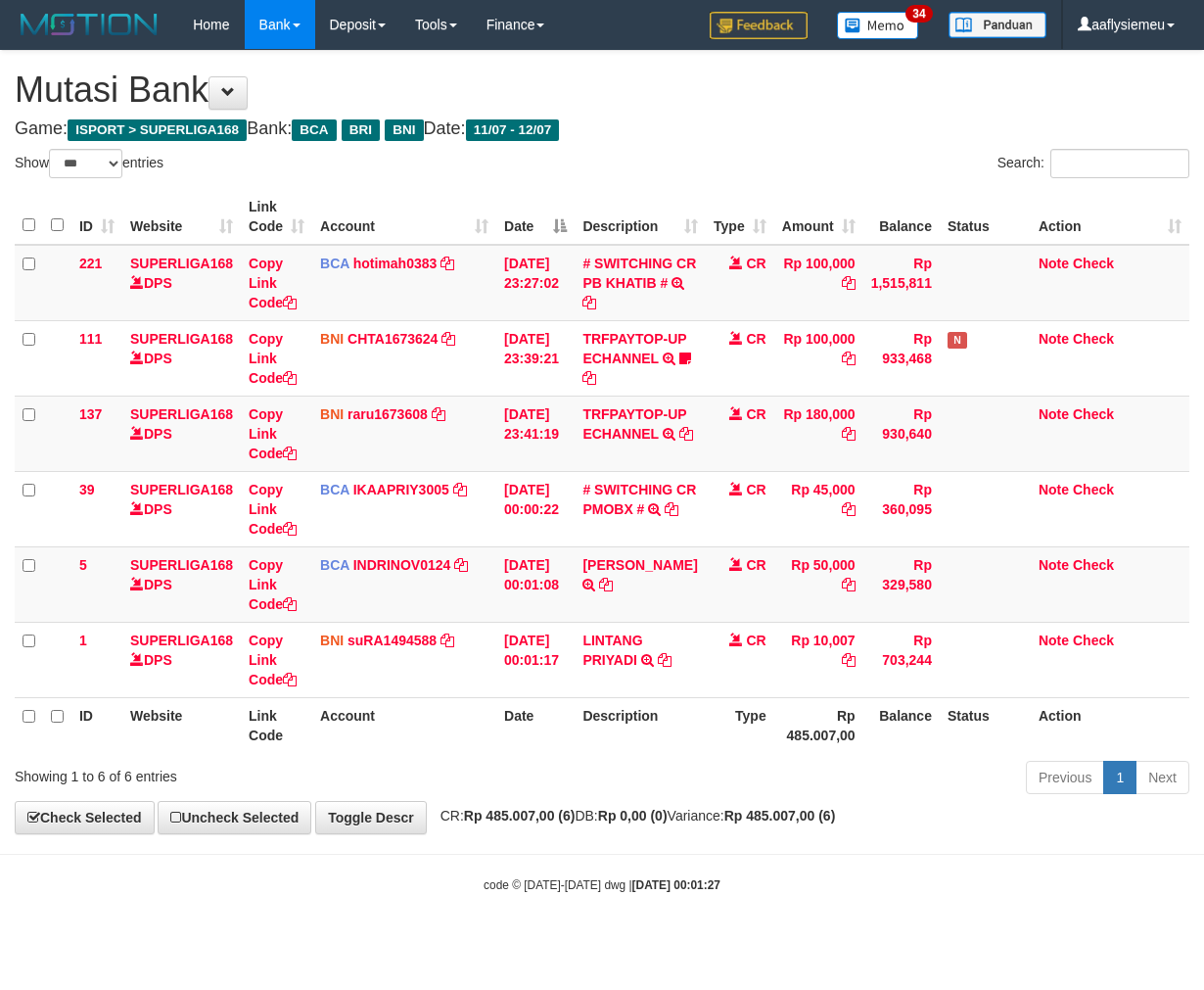 scroll, scrollTop: 0, scrollLeft: 0, axis: both 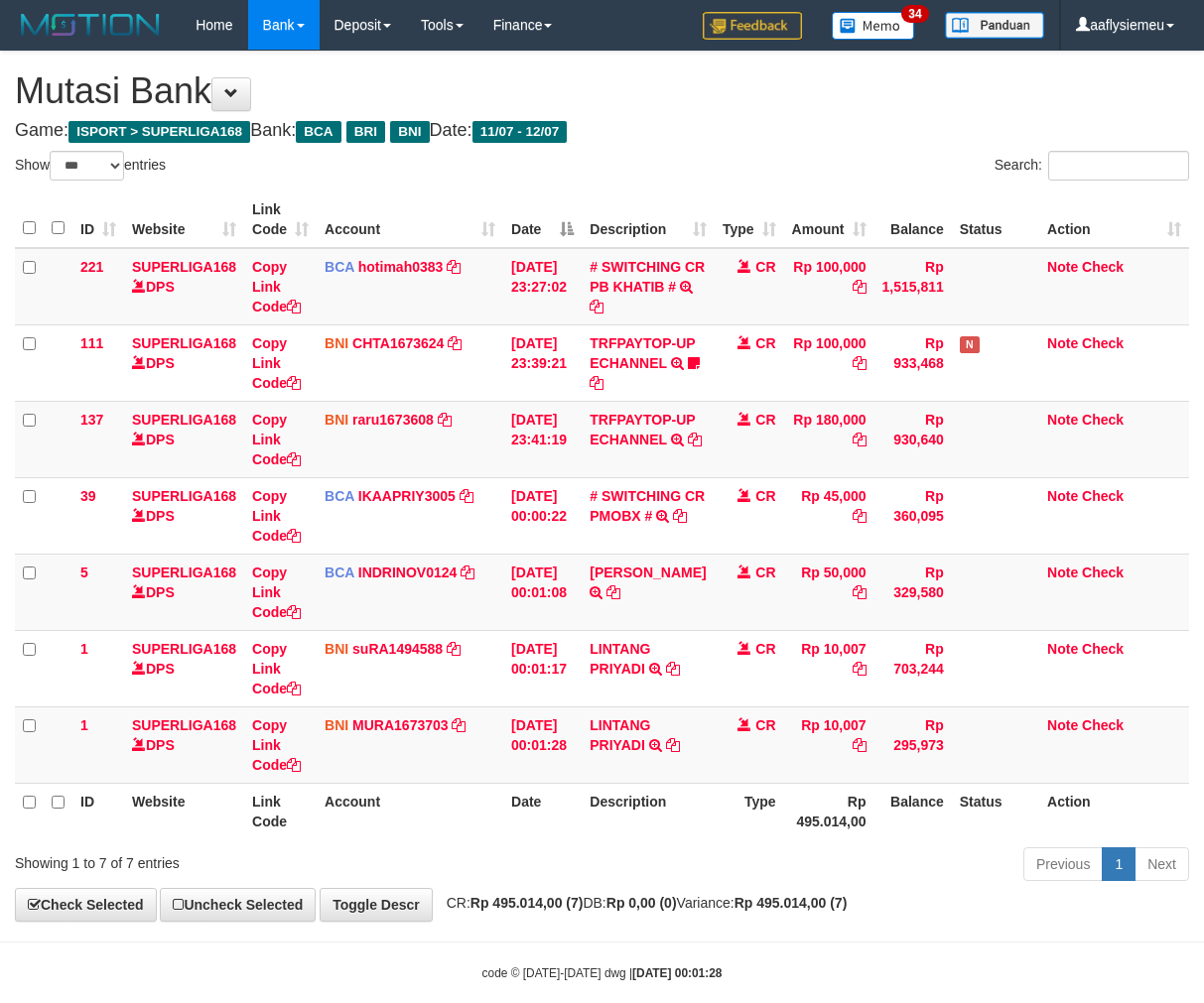 select on "***" 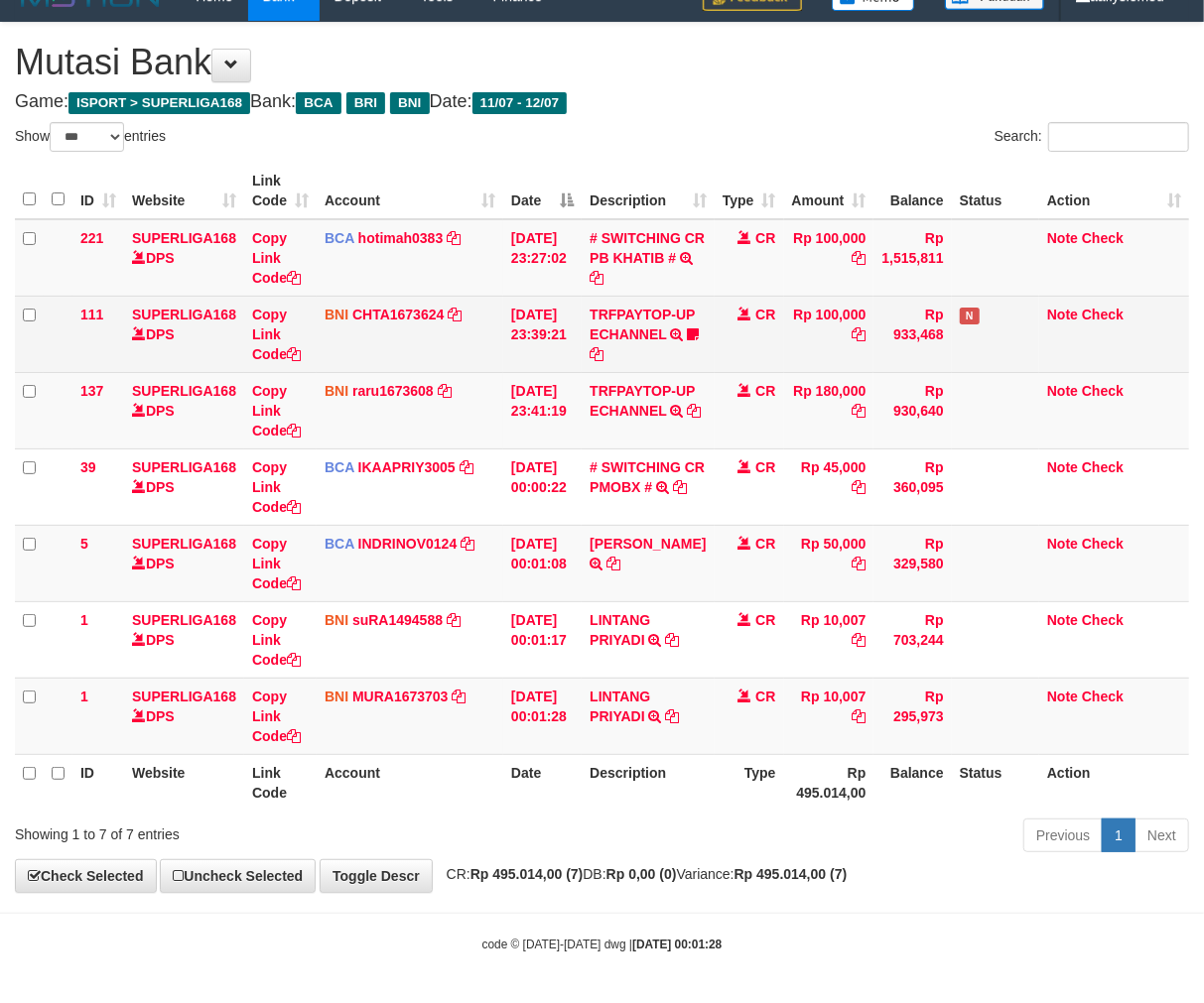 scroll, scrollTop: 69, scrollLeft: 0, axis: vertical 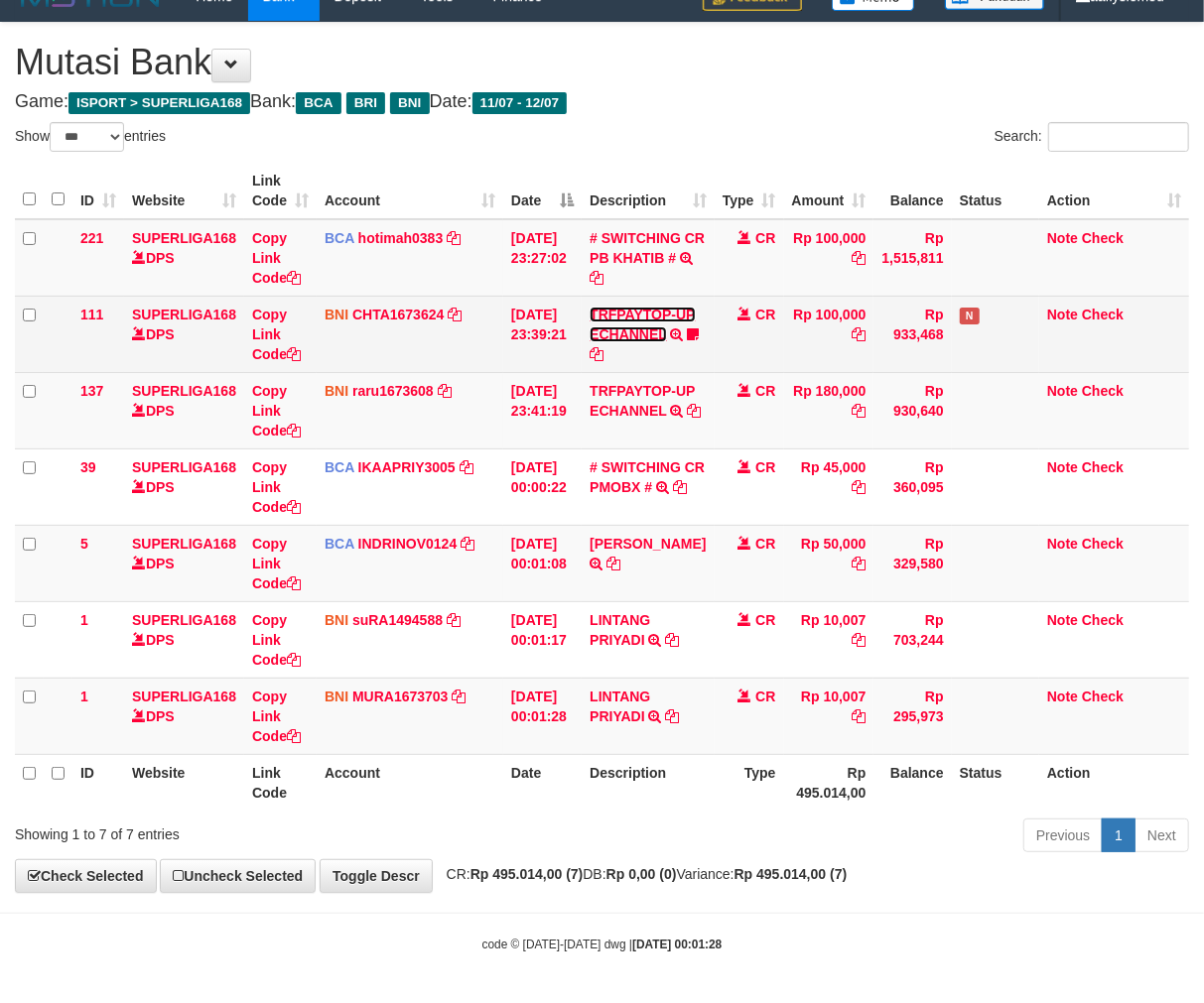 click on "TRFPAYTOP-UP ECHANNEL" at bounding box center (642, 324) 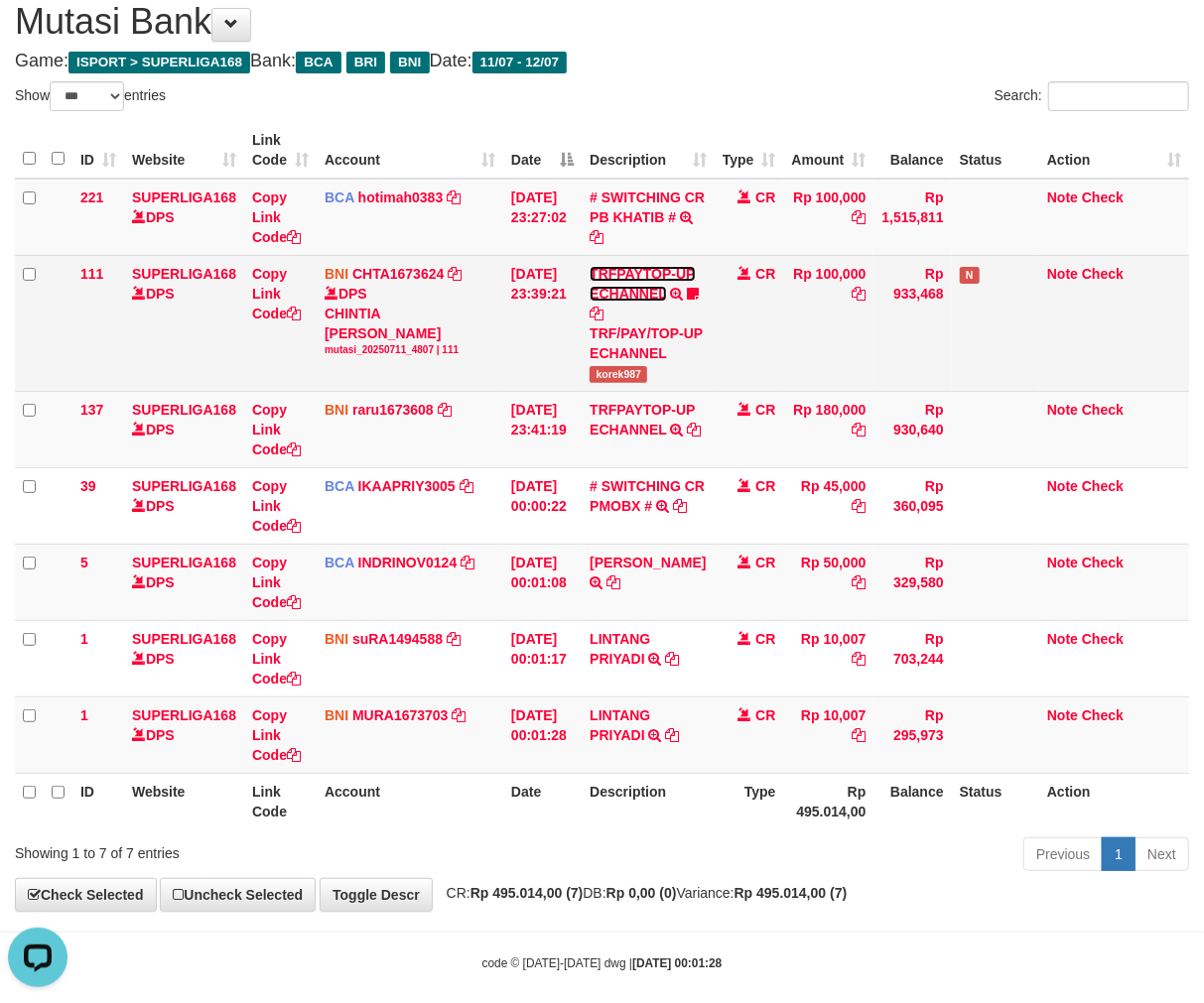 scroll, scrollTop: 0, scrollLeft: 0, axis: both 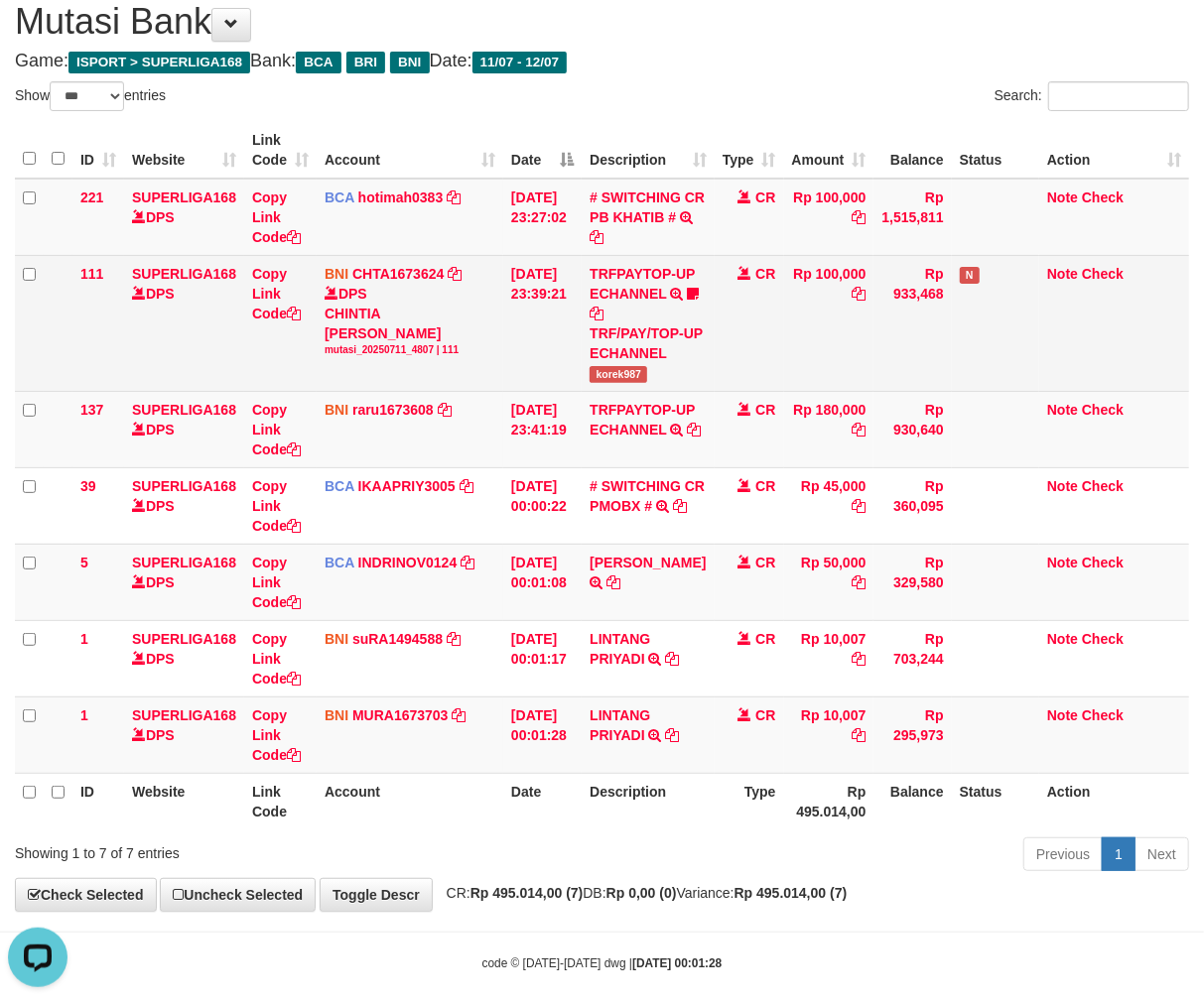click on "TRFPAYTOP-UP ECHANNEL            TRF/PAY/TOP-UP ECHANNEL    korek987" at bounding box center [647, 322] 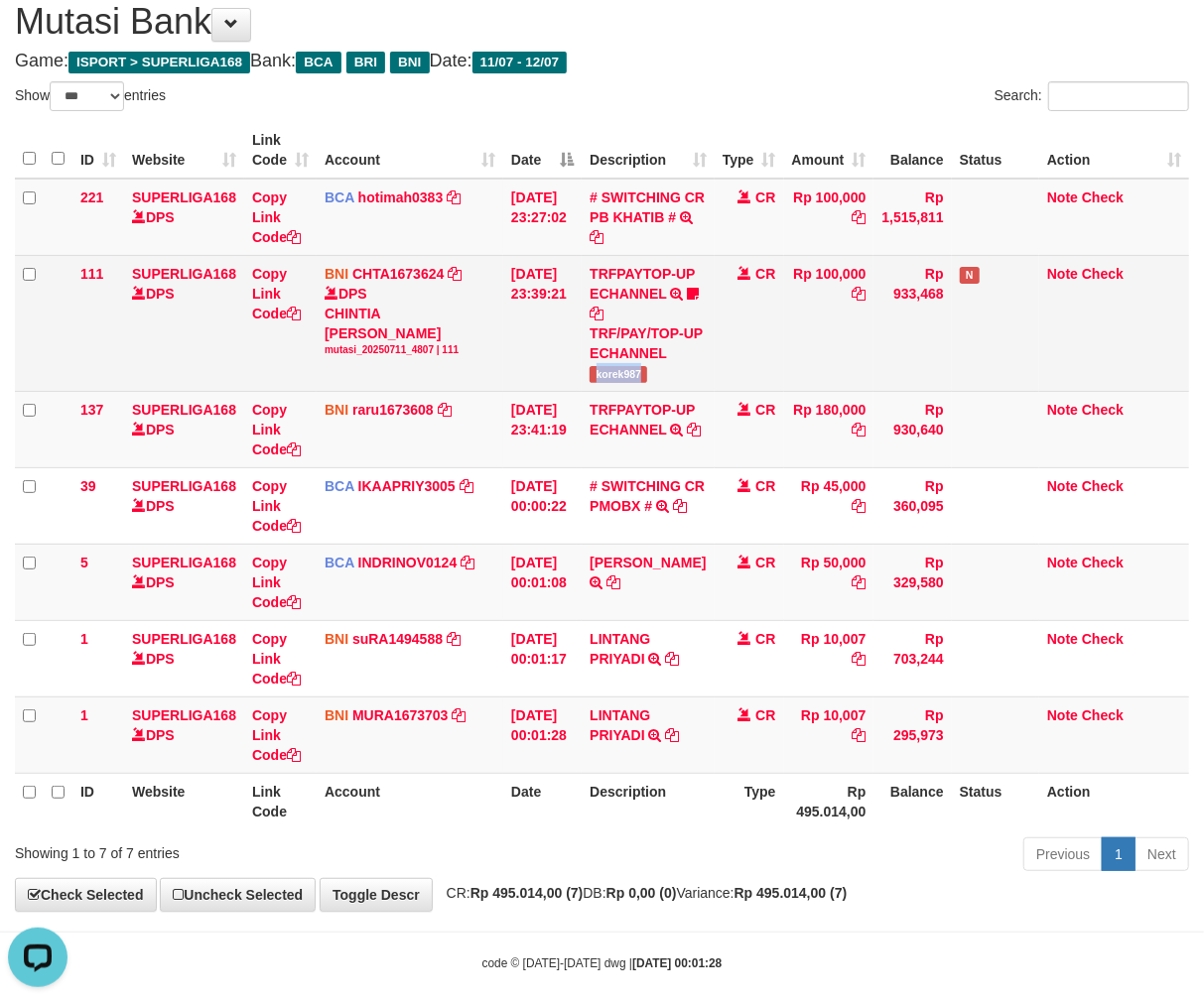 click on "TRFPAYTOP-UP ECHANNEL            TRF/PAY/TOP-UP ECHANNEL    korek987" at bounding box center [647, 322] 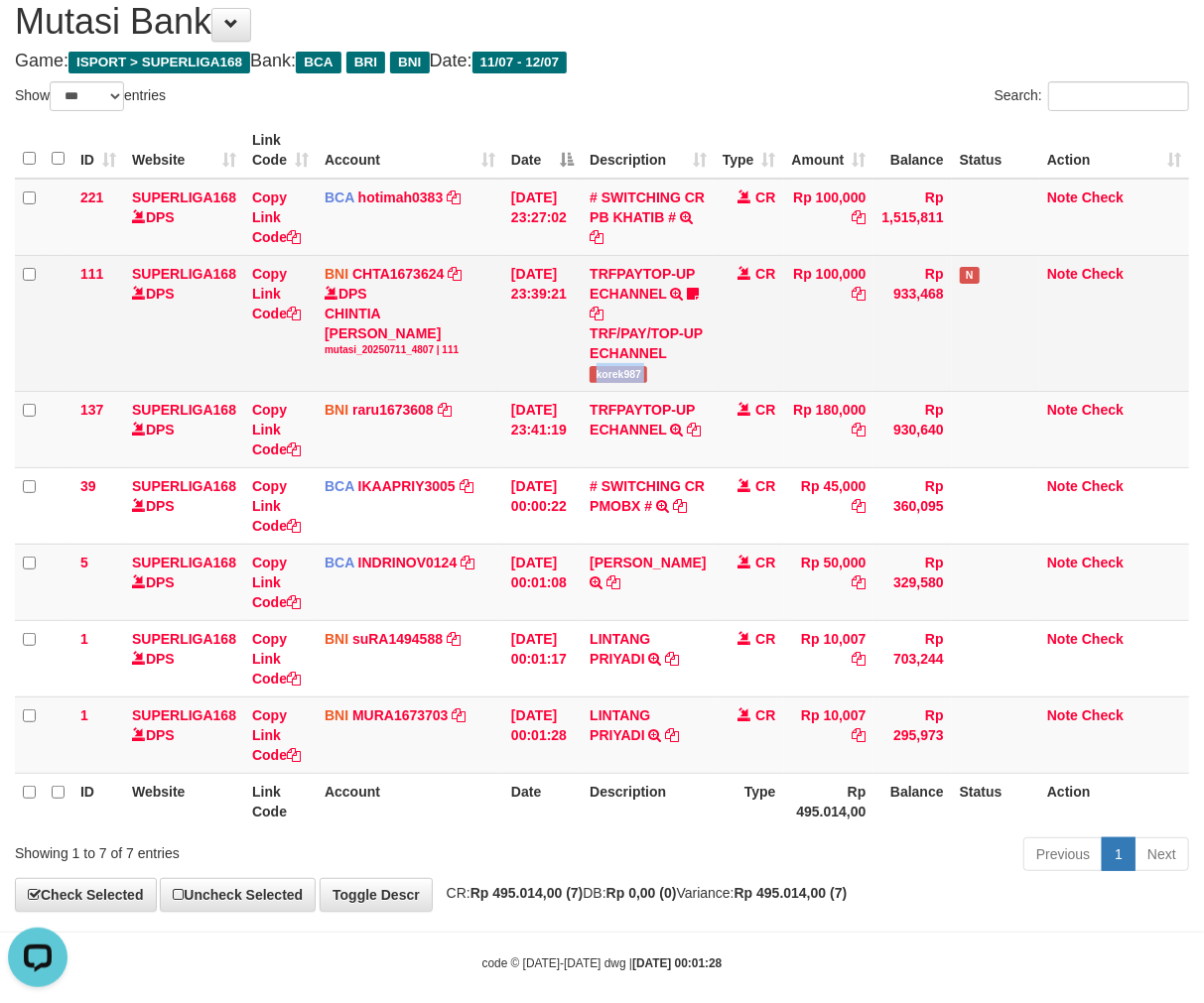 click on "TRFPAYTOP-UP ECHANNEL            TRF/PAY/TOP-UP ECHANNEL    korek987" at bounding box center [647, 322] 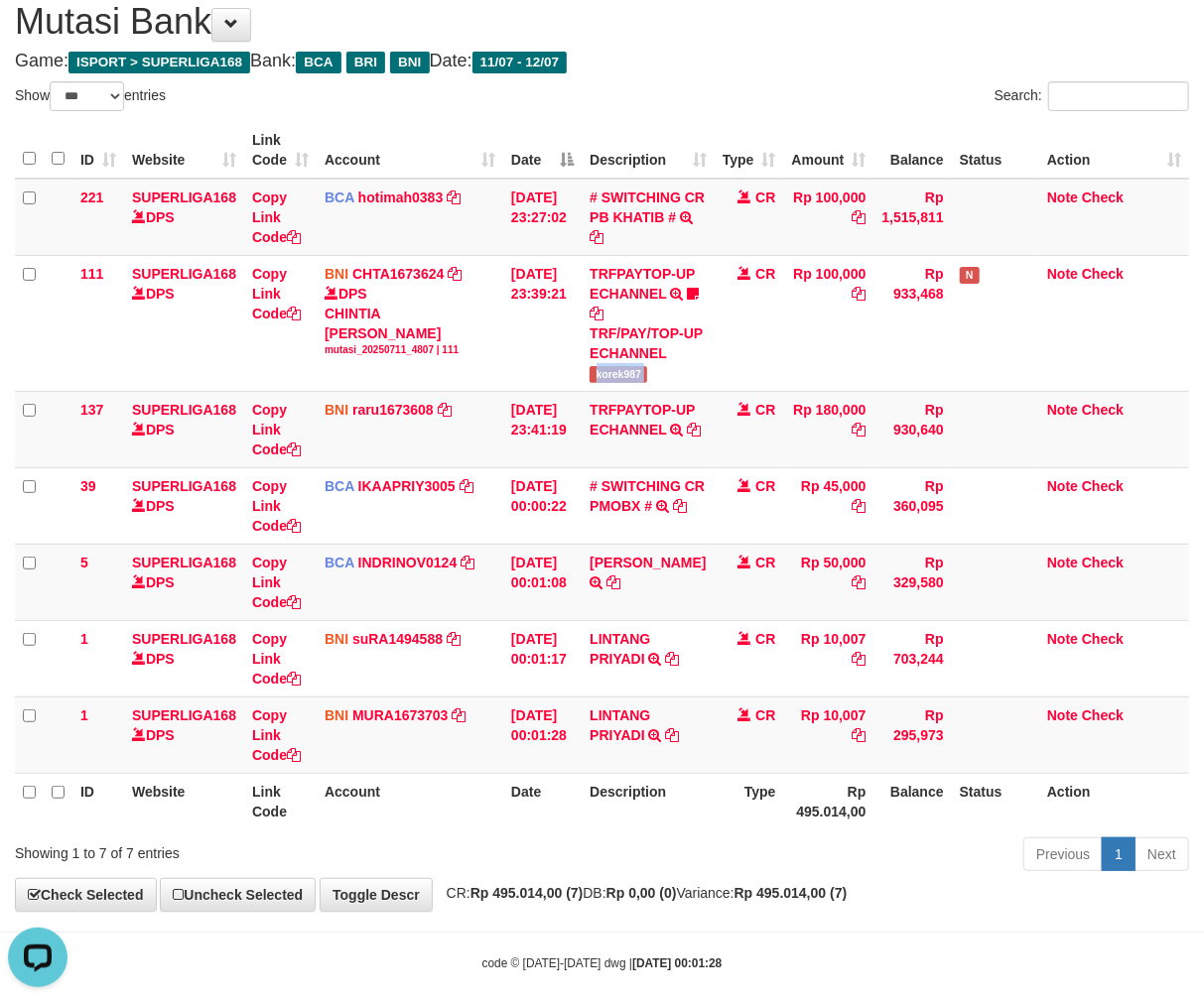 copy on "korek987" 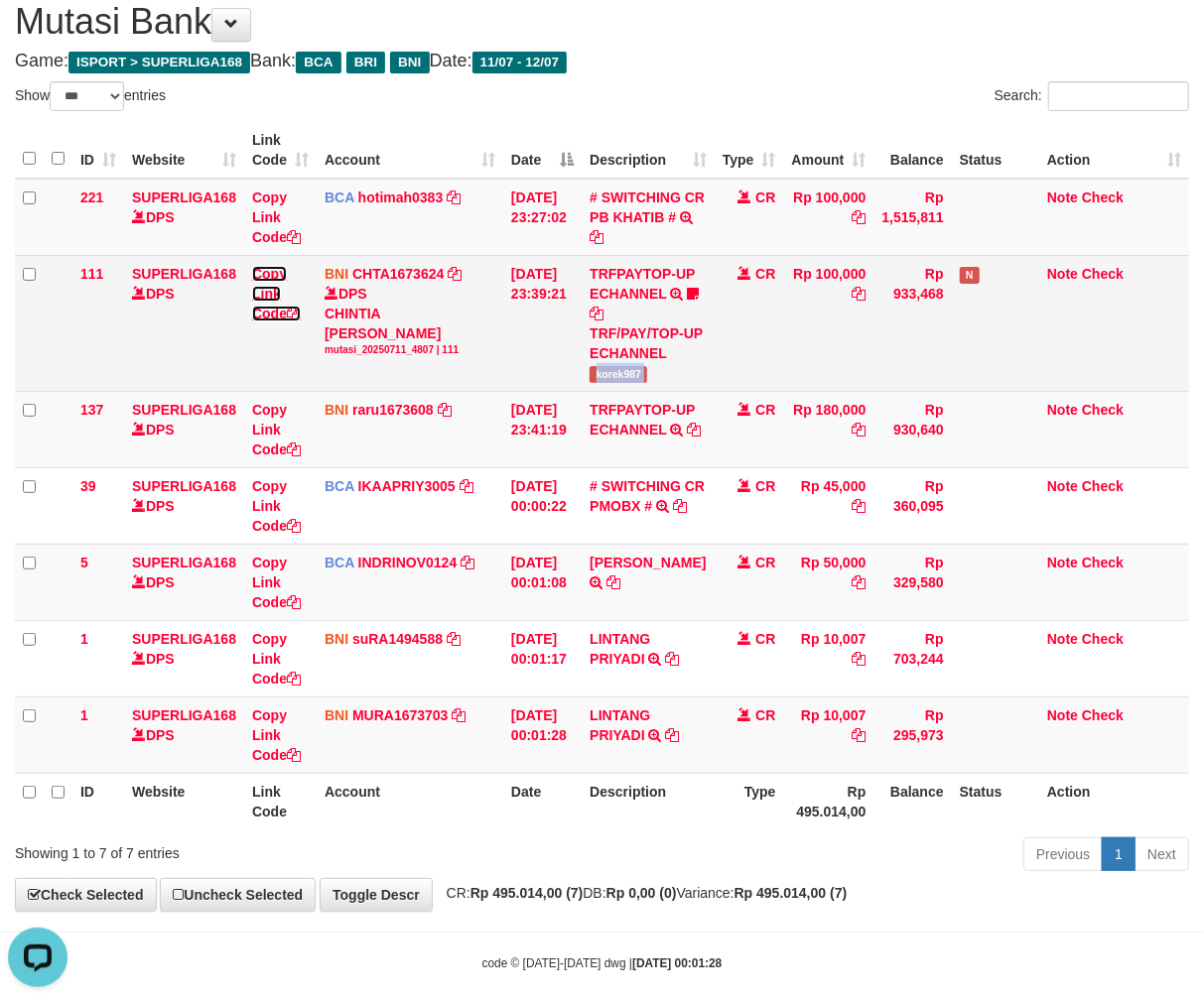 click on "Copy Link Code" at bounding box center [276, 294] 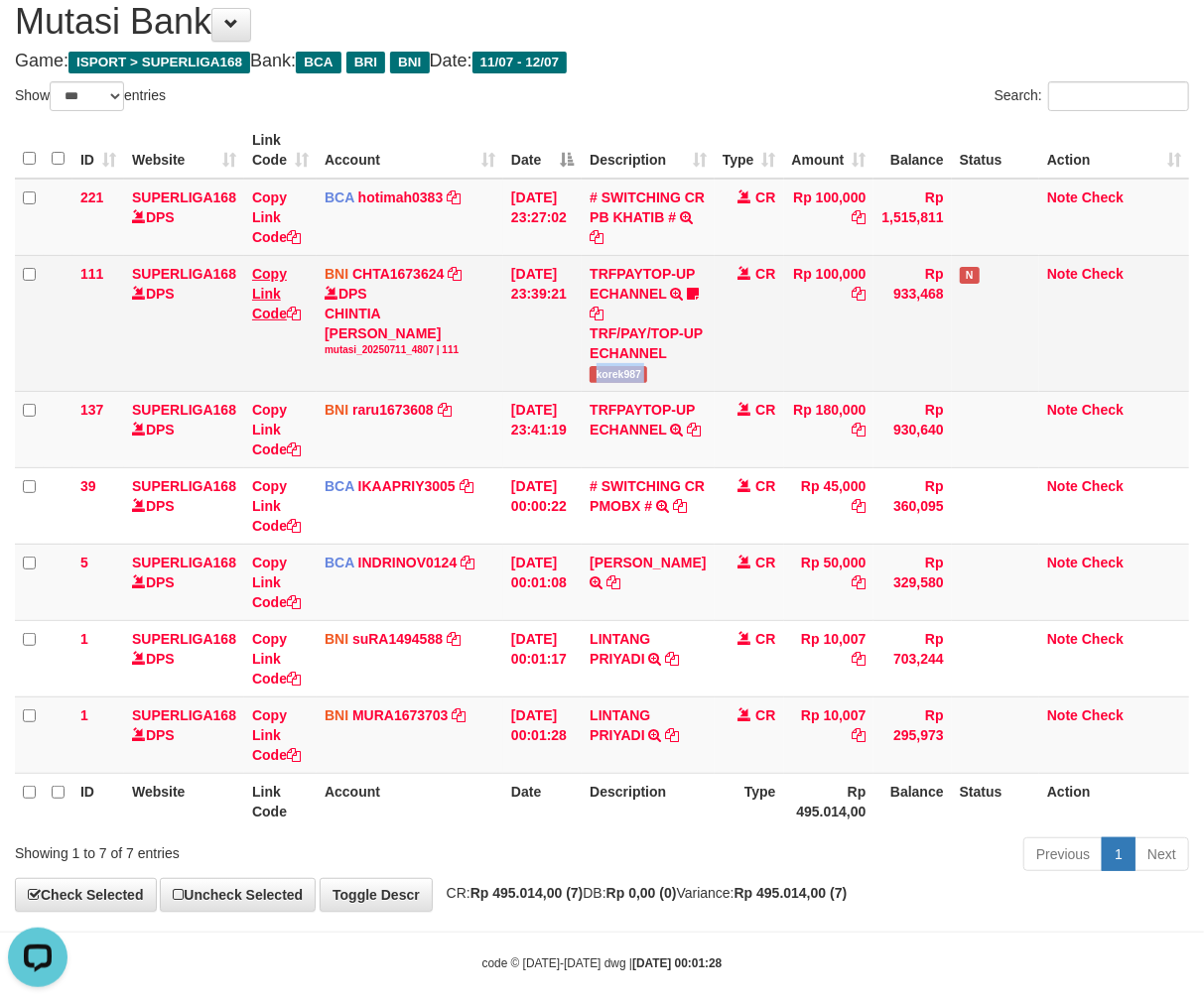 copy on "korek987" 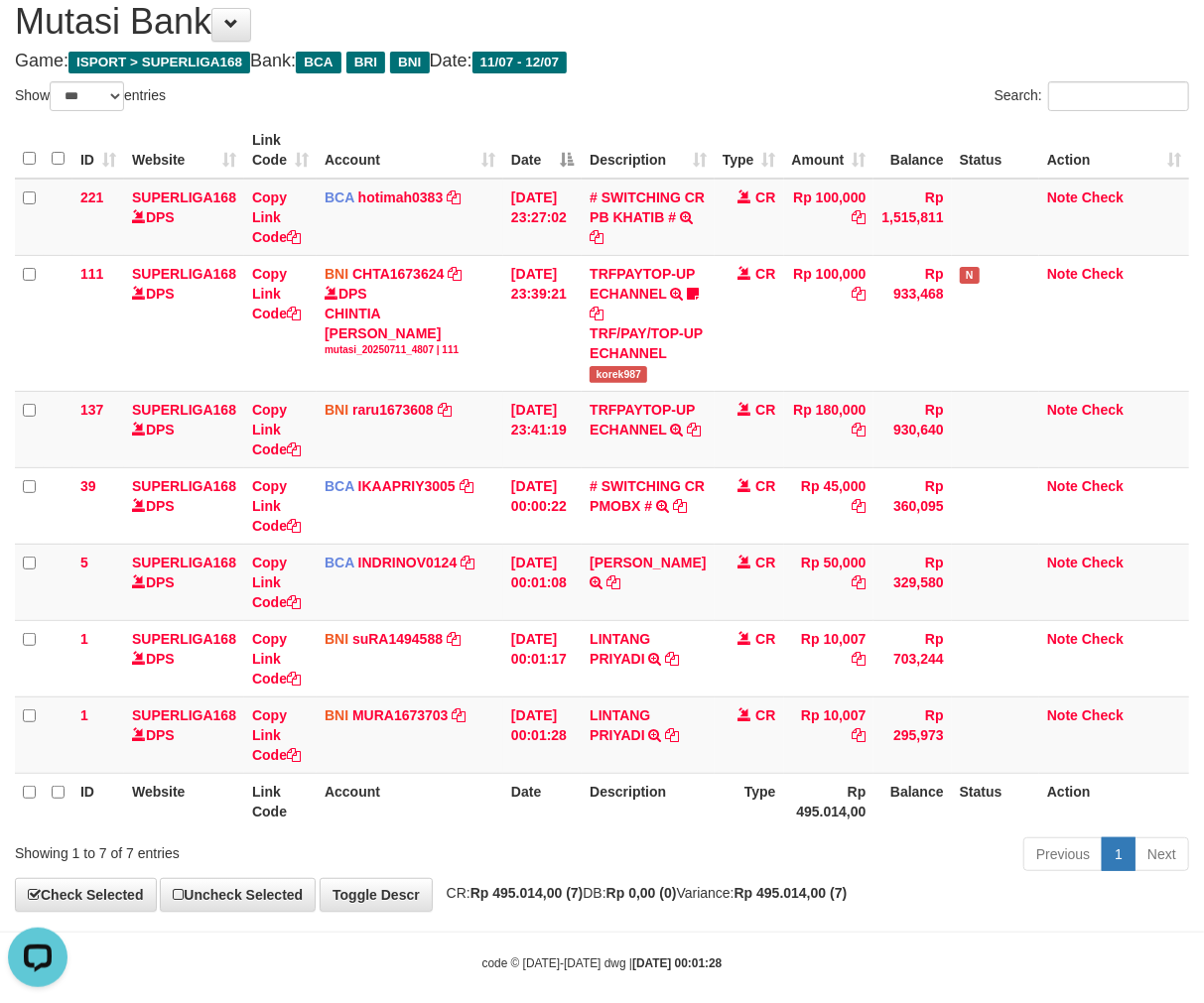 scroll, scrollTop: 295, scrollLeft: 0, axis: vertical 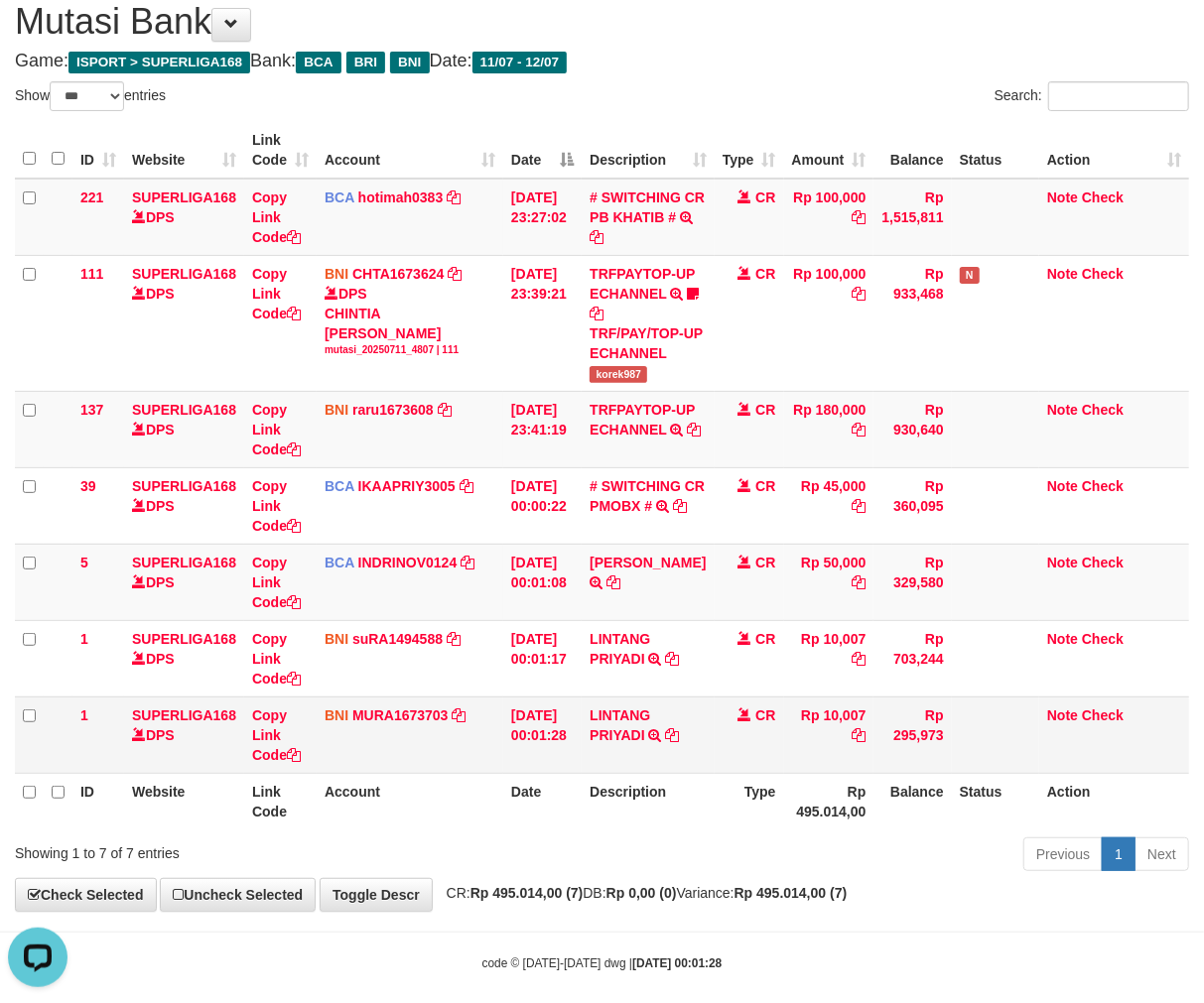 drag, startPoint x: 920, startPoint y: 858, endPoint x: 983, endPoint y: 786, distance: 95.67131 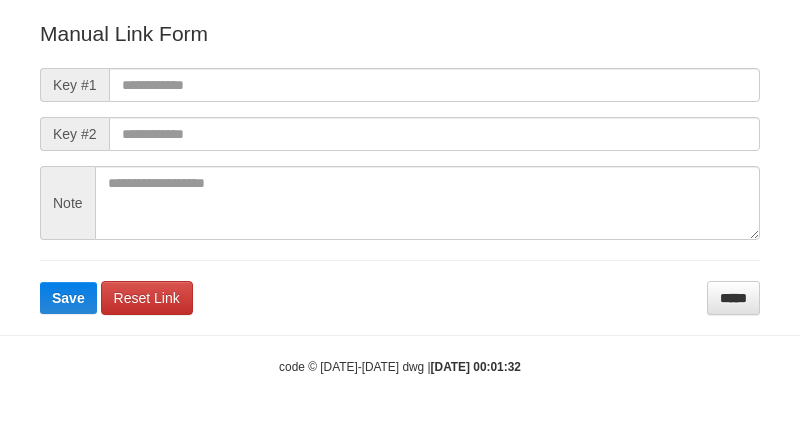 scroll, scrollTop: 262, scrollLeft: 0, axis: vertical 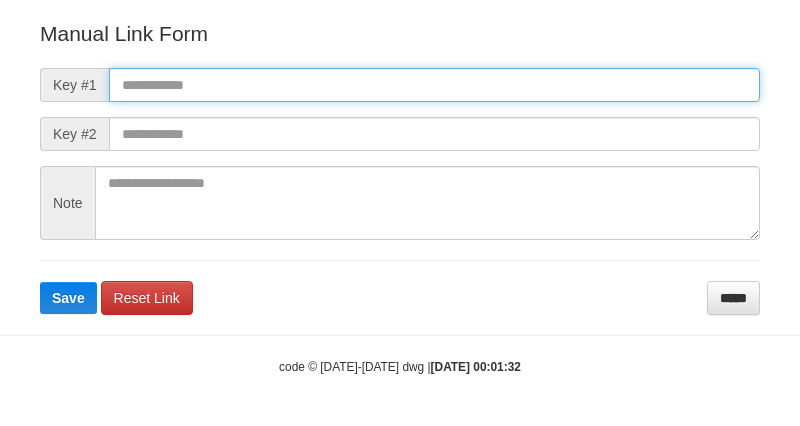 click at bounding box center [434, 85] 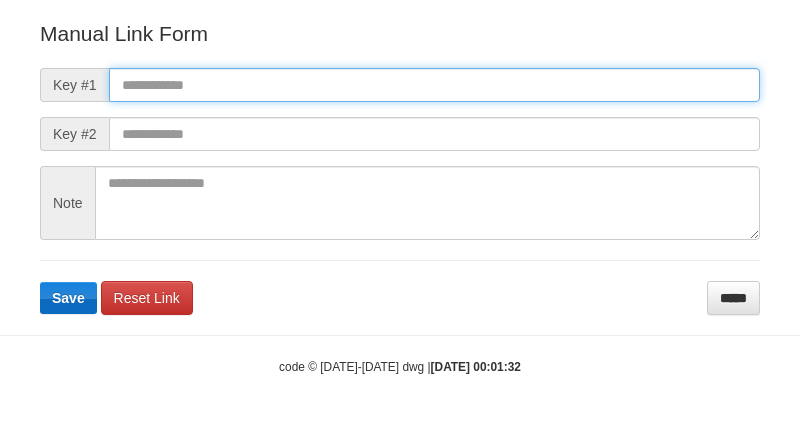 paste on "**********" 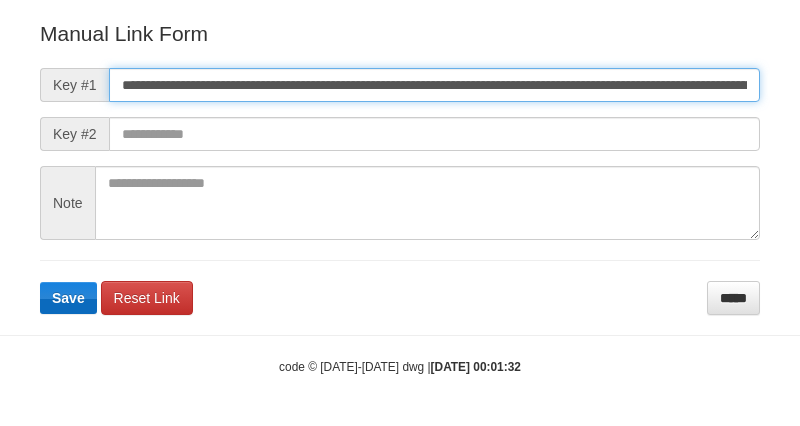 scroll, scrollTop: 0, scrollLeft: 1367, axis: horizontal 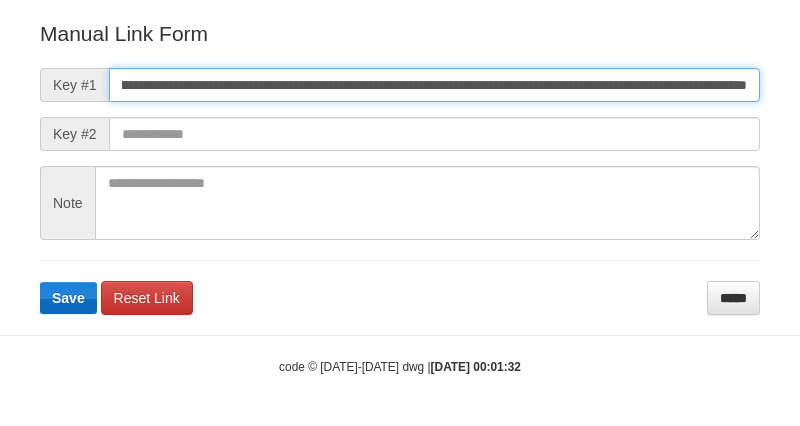 type on "**********" 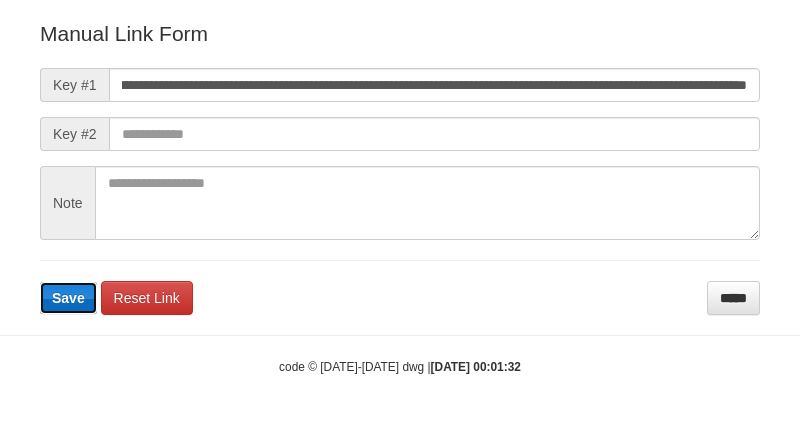 type 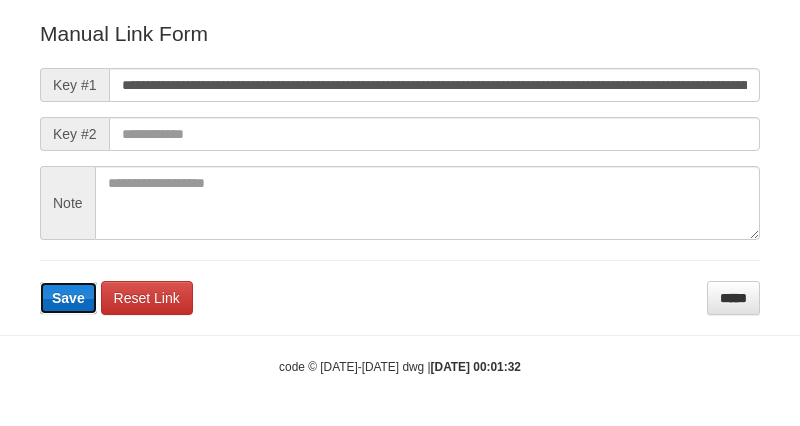 click on "Save" at bounding box center (68, 298) 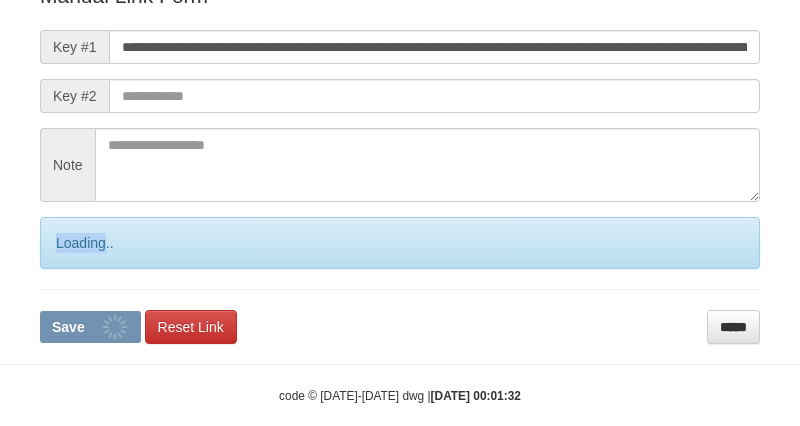 click on "Loading.." at bounding box center [400, 243] 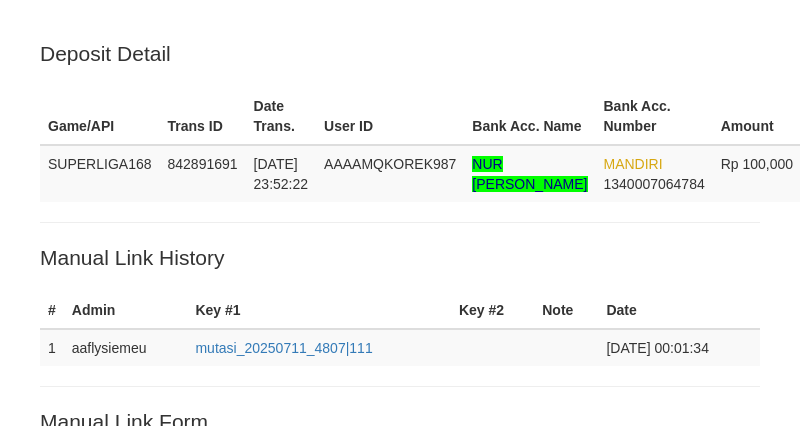 click on "Note" at bounding box center [67, 706] 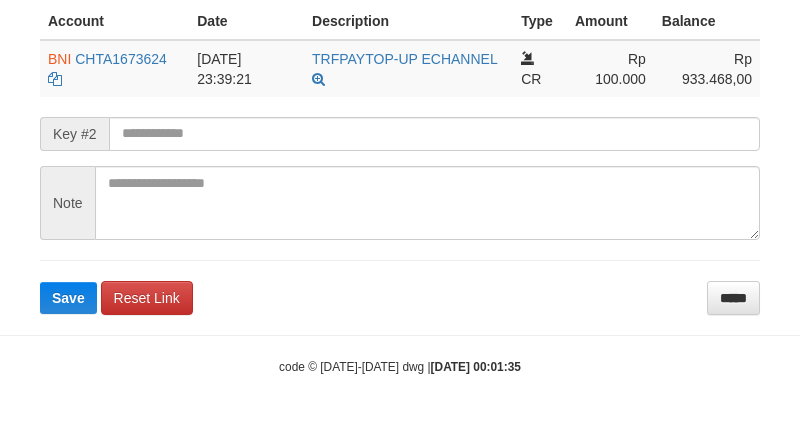 scroll, scrollTop: 540, scrollLeft: 0, axis: vertical 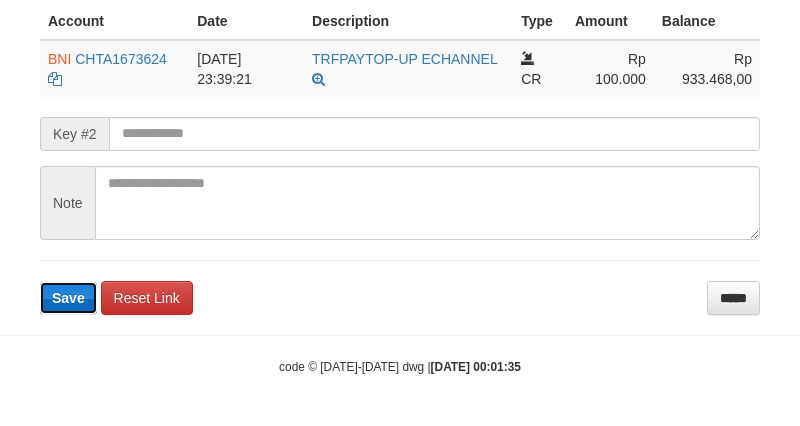 click on "Save" at bounding box center [68, 298] 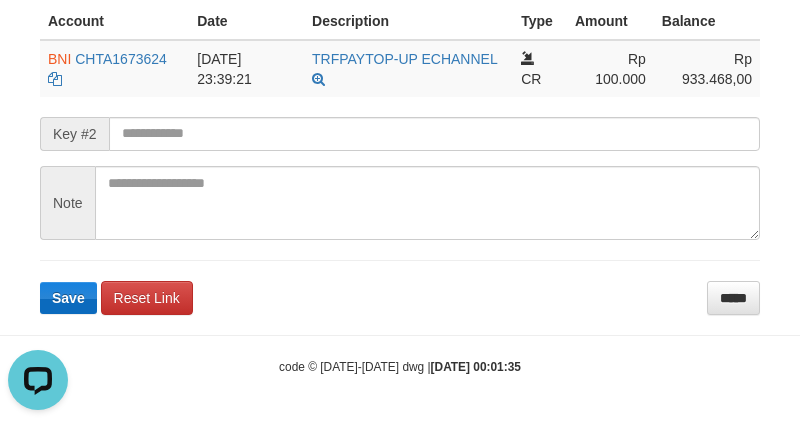 scroll, scrollTop: 0, scrollLeft: 0, axis: both 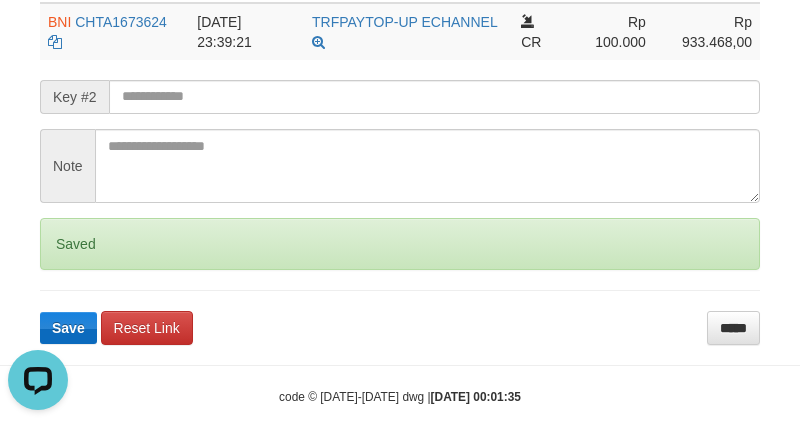 click on "**********" at bounding box center (400, 105) 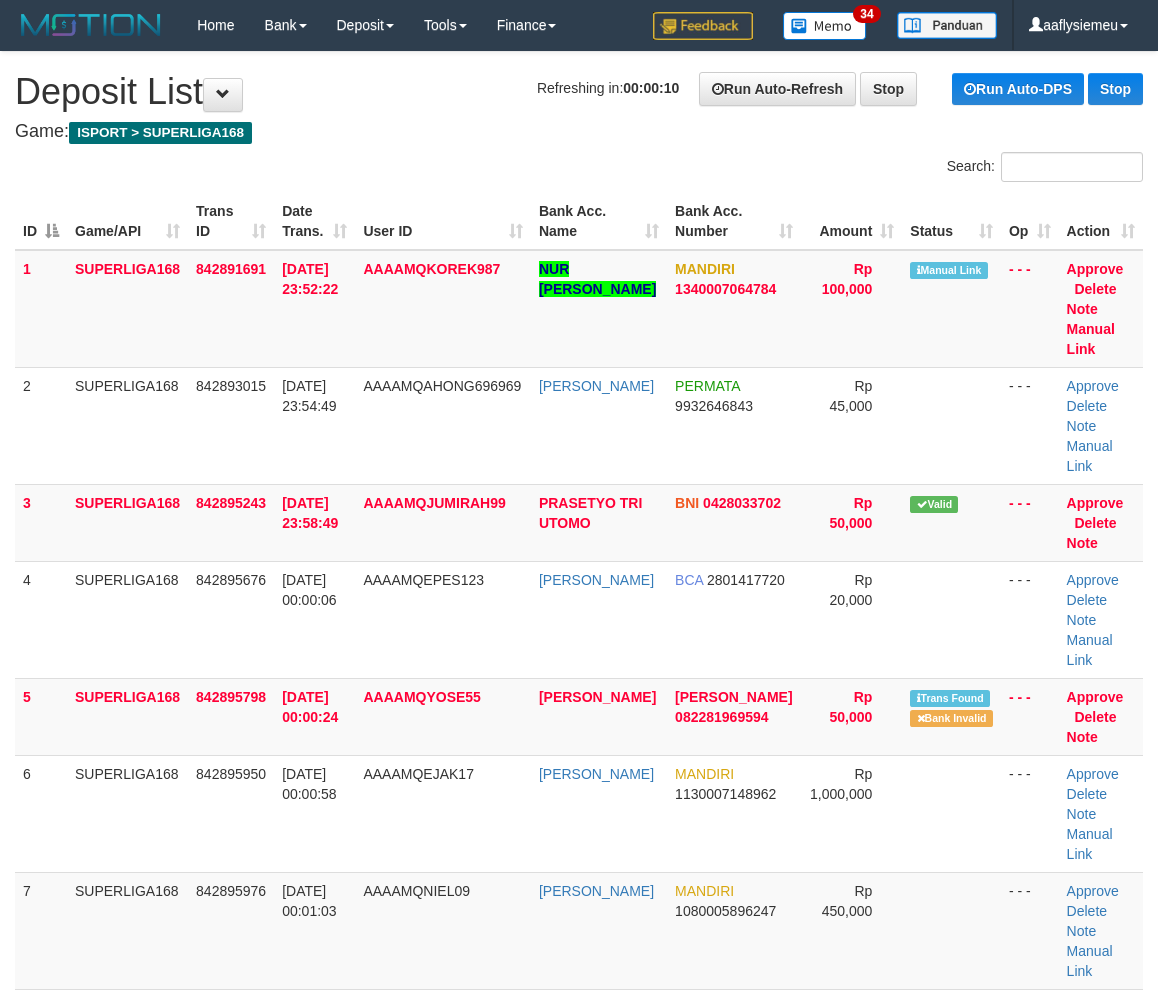 scroll, scrollTop: 0, scrollLeft: 0, axis: both 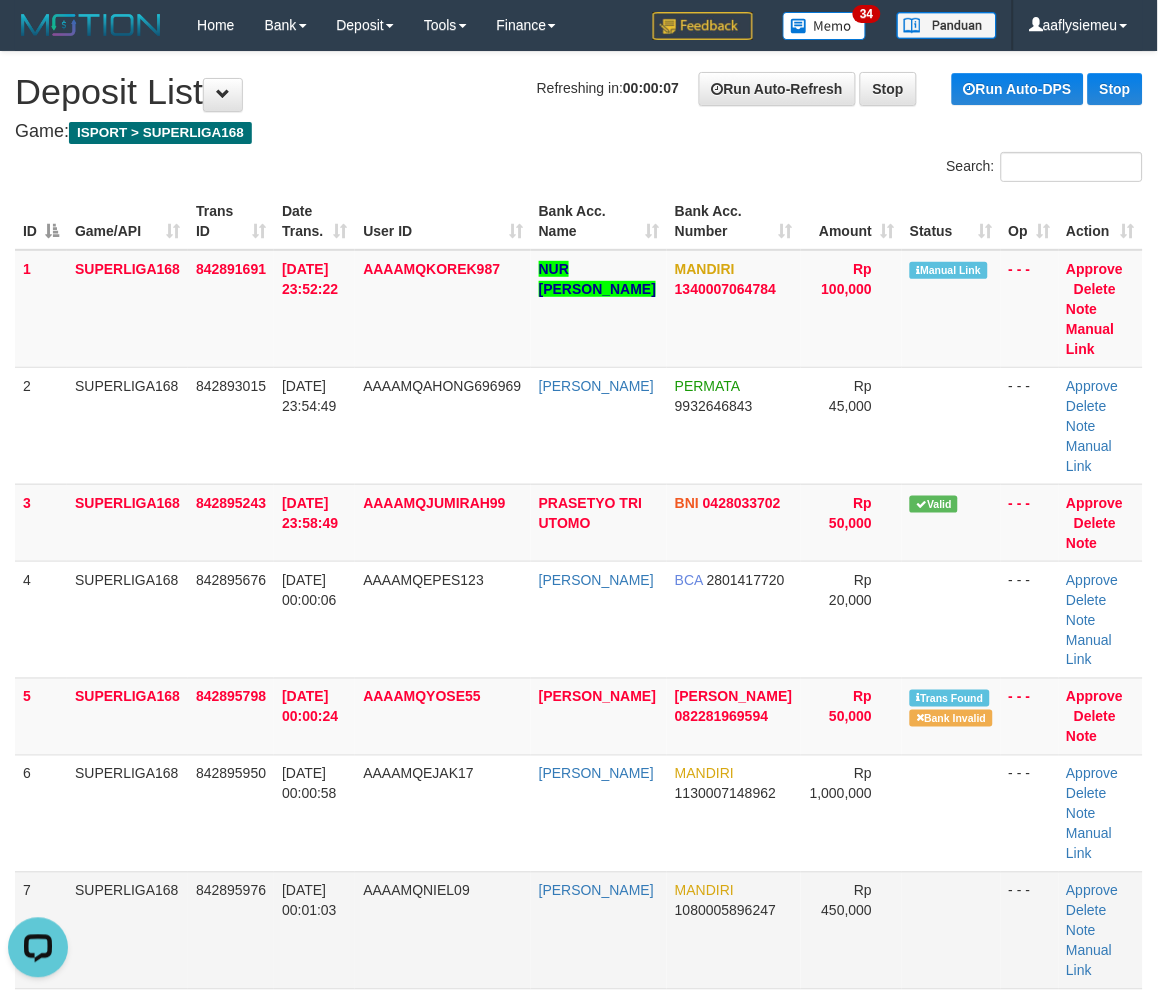 click on "12/07/2025 00:01:03" at bounding box center [314, 930] 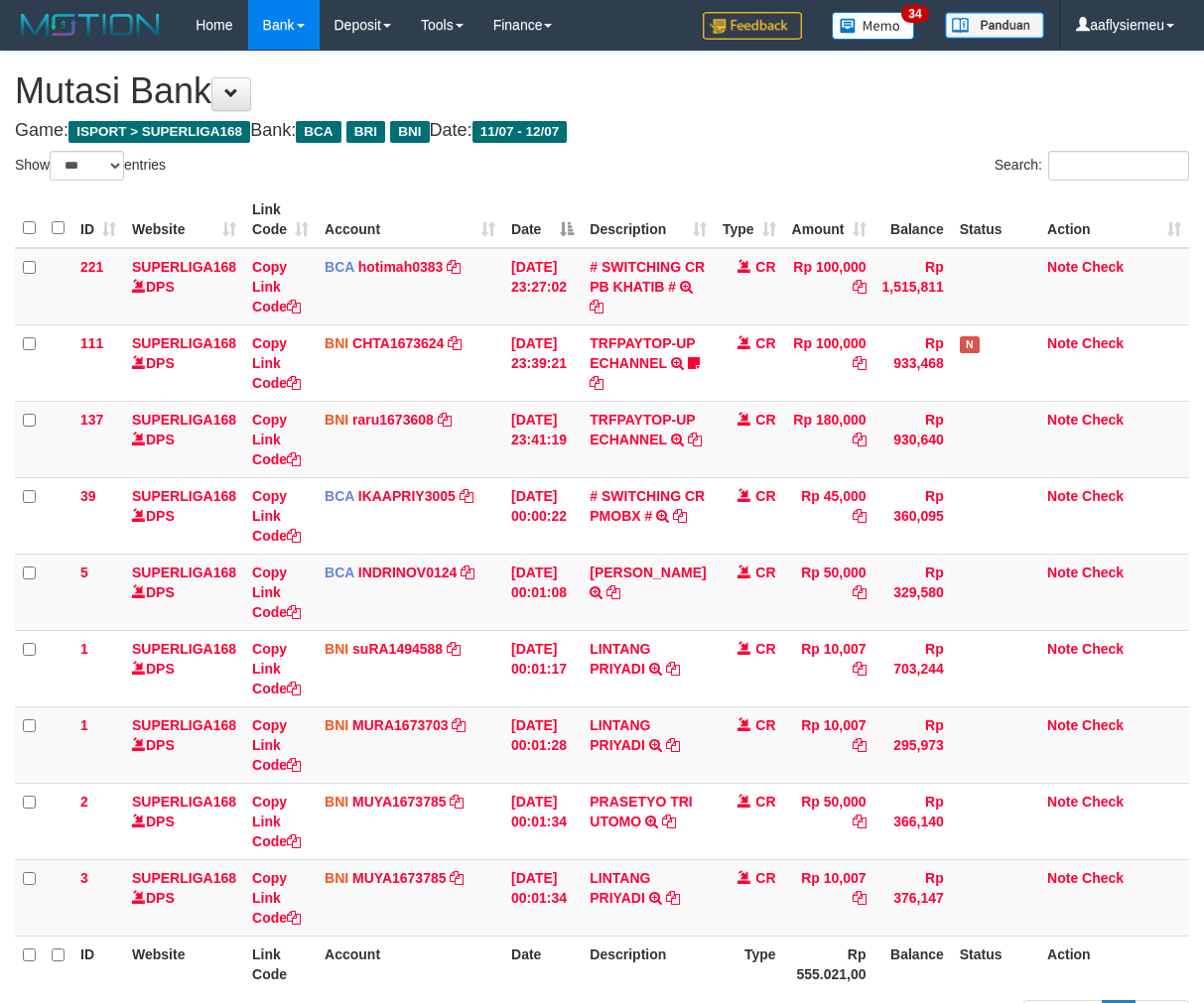 select on "***" 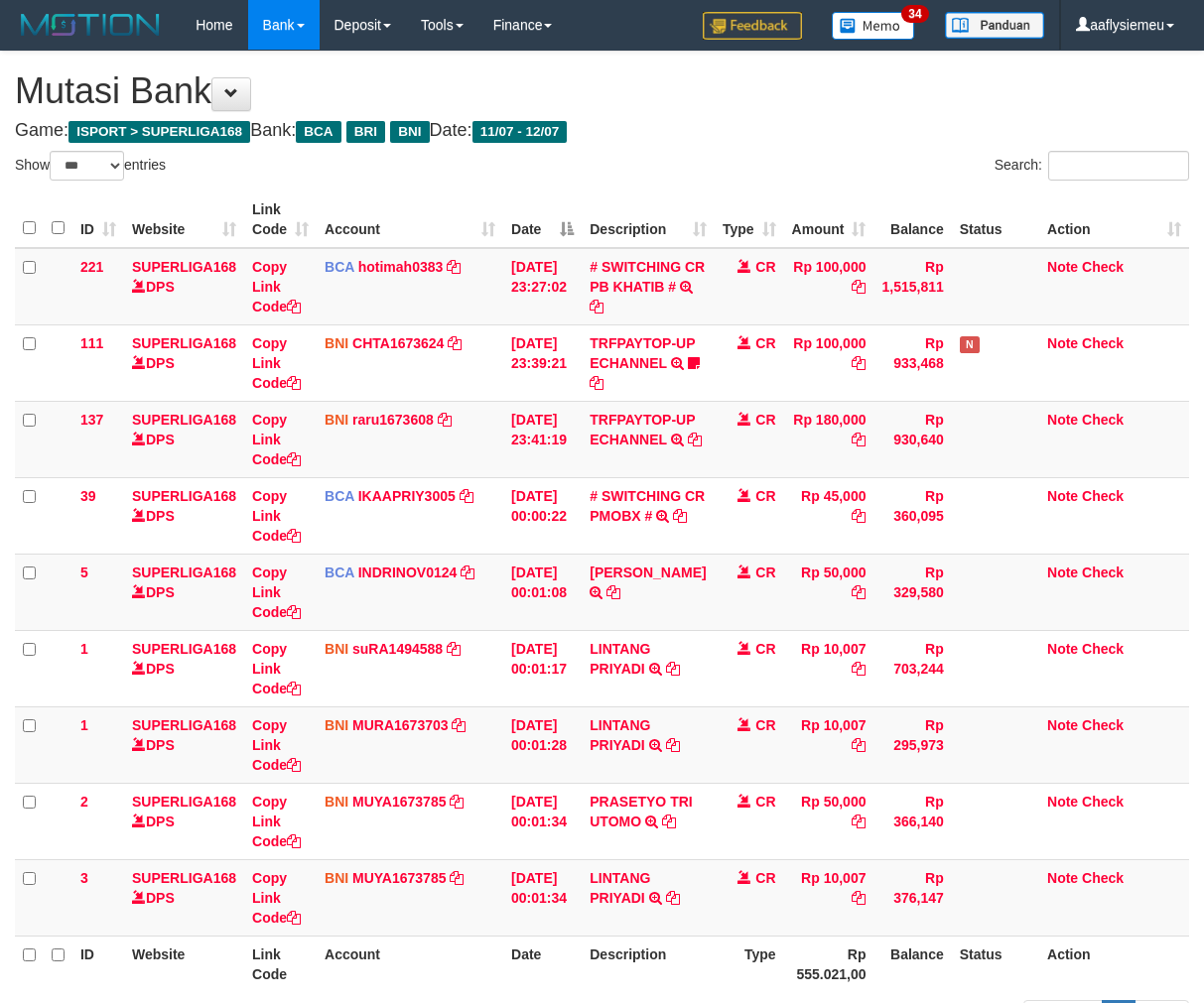 scroll, scrollTop: 69, scrollLeft: 0, axis: vertical 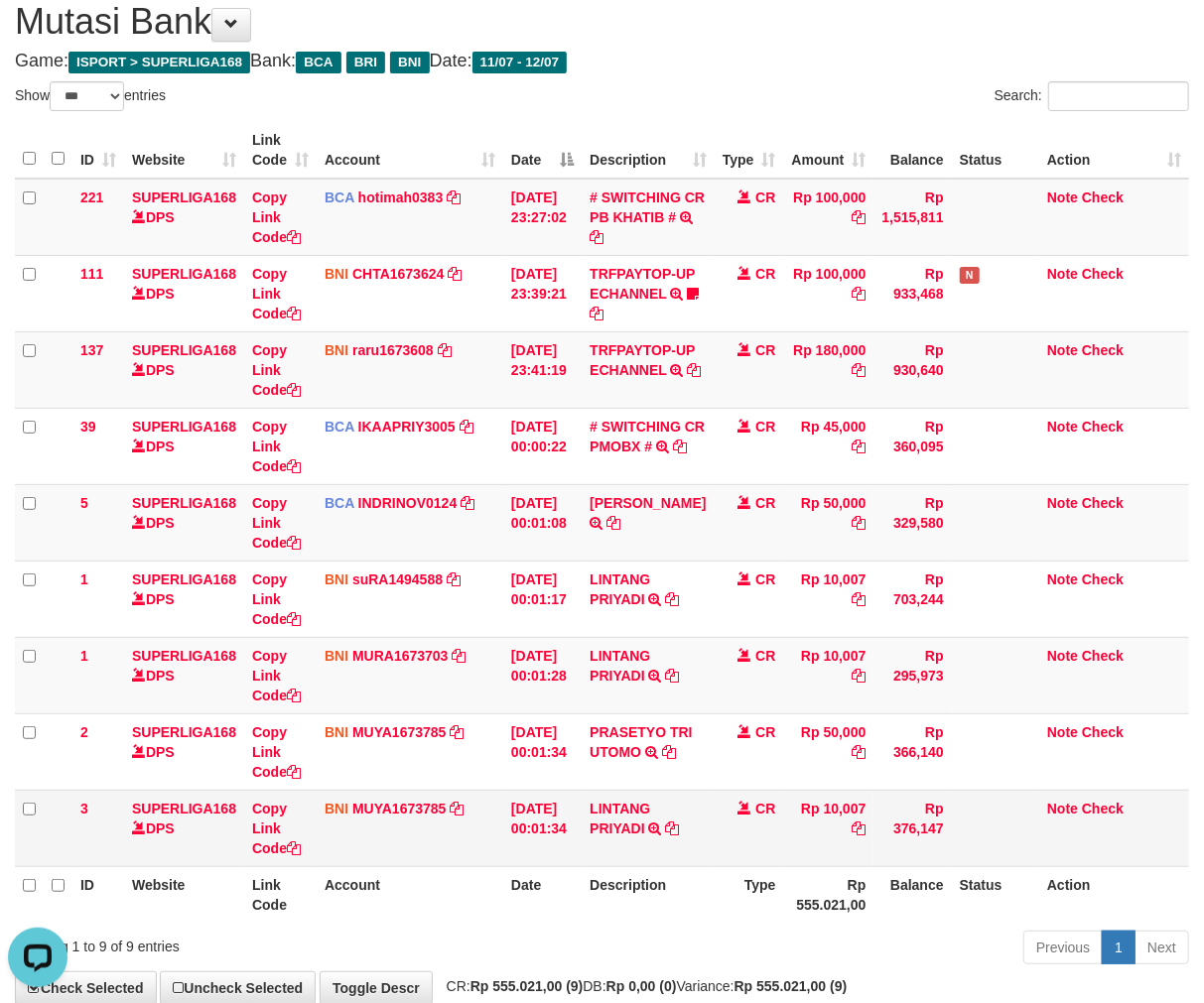 click on "Rp 10,007" at bounding box center (829, 827) 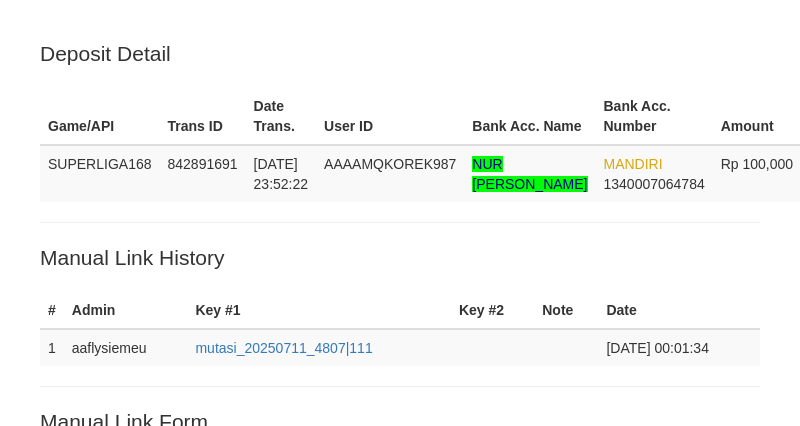 scroll, scrollTop: 540, scrollLeft: 0, axis: vertical 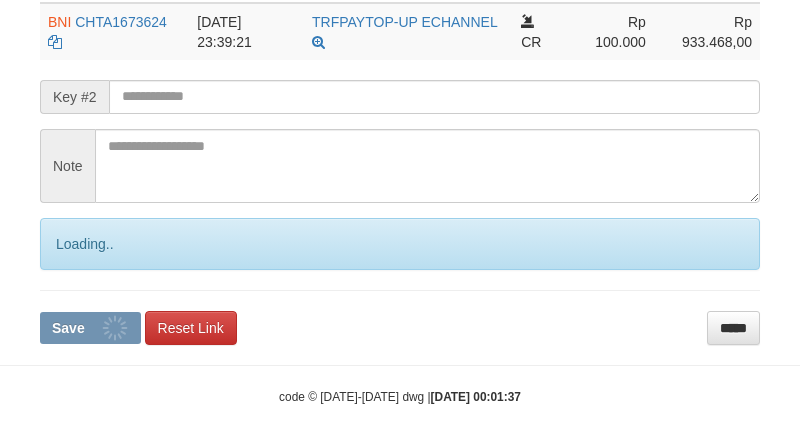 click on "**********" at bounding box center (400, 105) 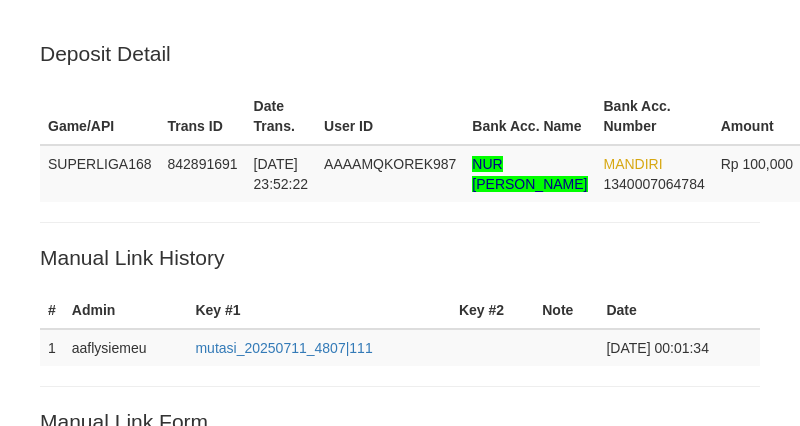 scroll, scrollTop: 540, scrollLeft: 0, axis: vertical 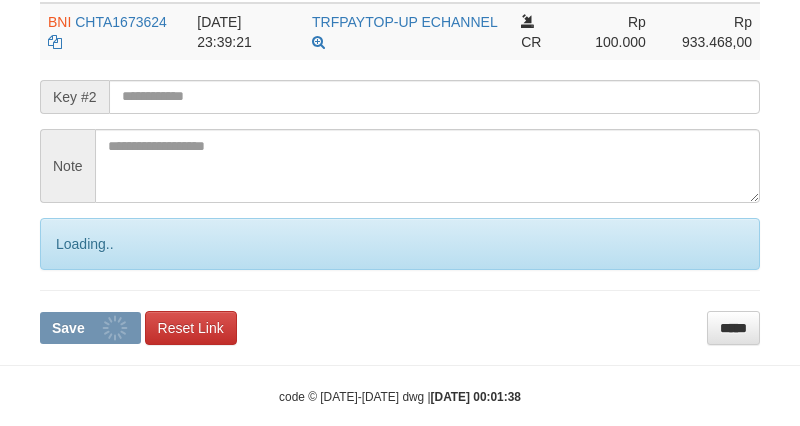 click on "Loading.." at bounding box center [400, 244] 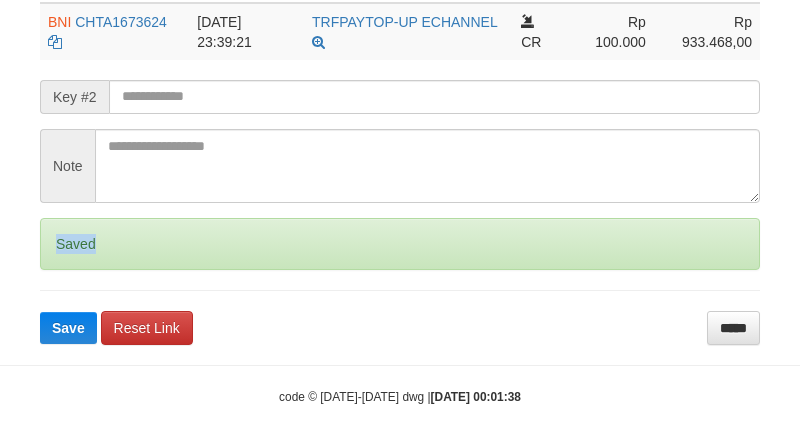 click on "Saved" at bounding box center (400, 244) 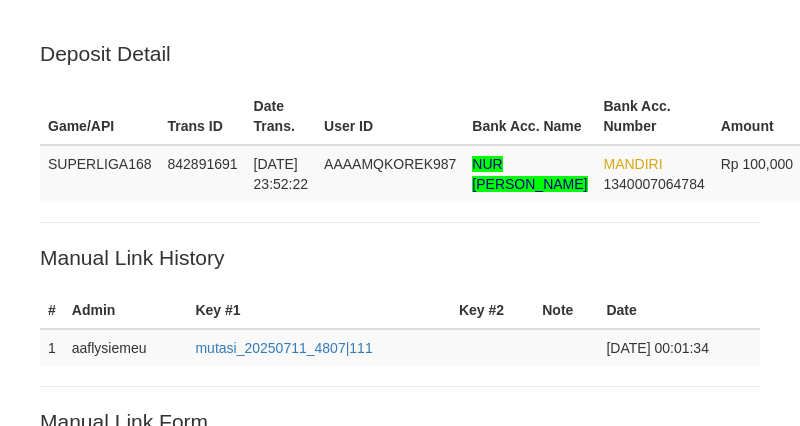 click on "Loading.." at bounding box center (400, 784) 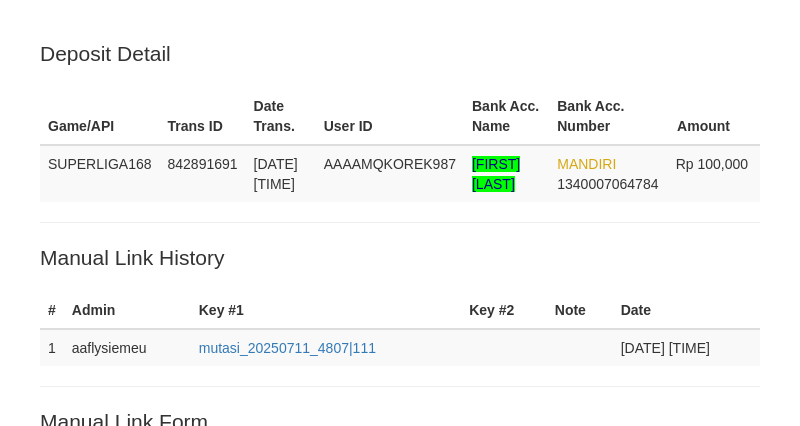 scroll, scrollTop: 540, scrollLeft: 0, axis: vertical 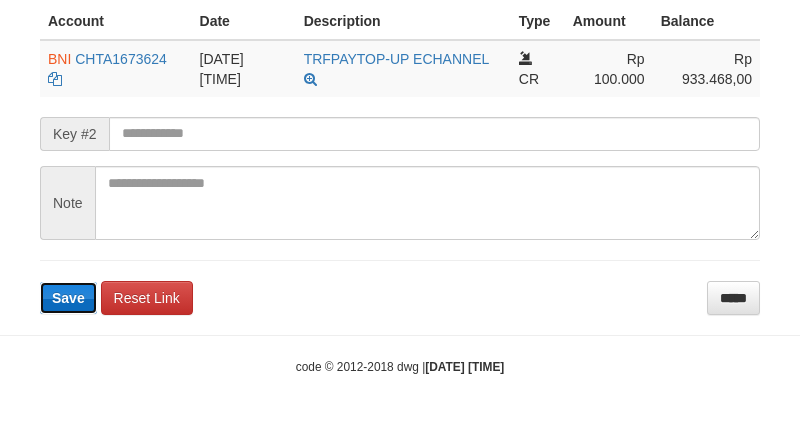 click on "Save" at bounding box center (68, 298) 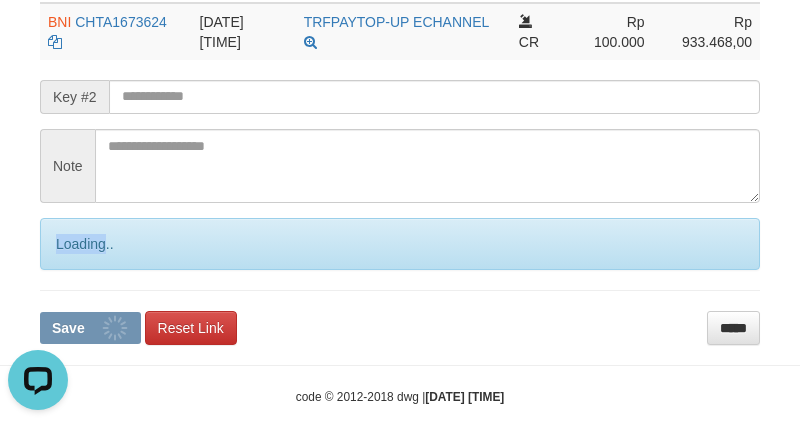 scroll, scrollTop: 0, scrollLeft: 0, axis: both 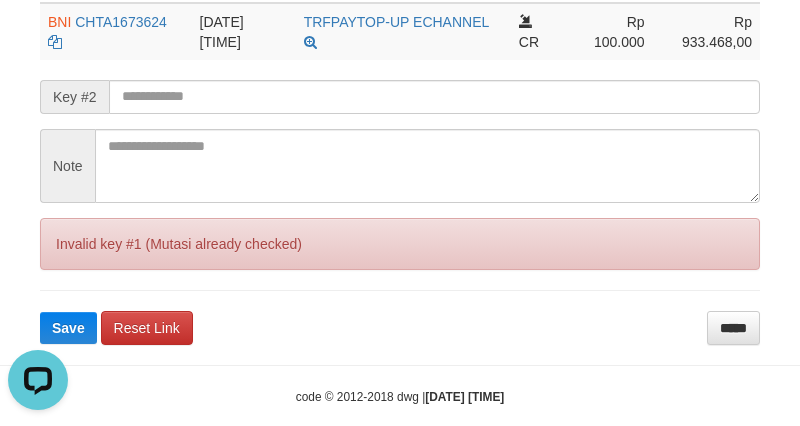 click on "Invalid key #1 (Mutasi already checked)" at bounding box center [400, 244] 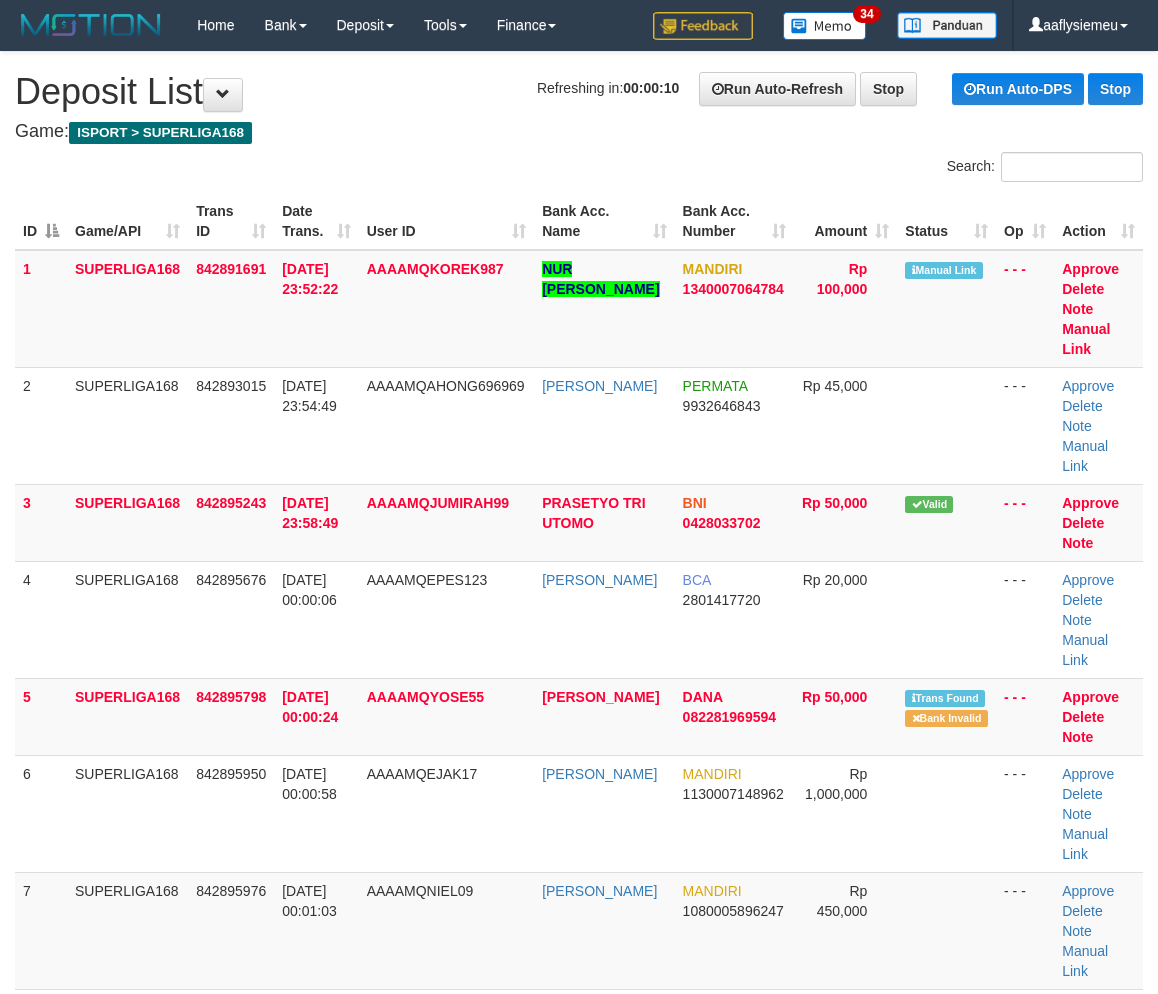 scroll, scrollTop: 0, scrollLeft: 0, axis: both 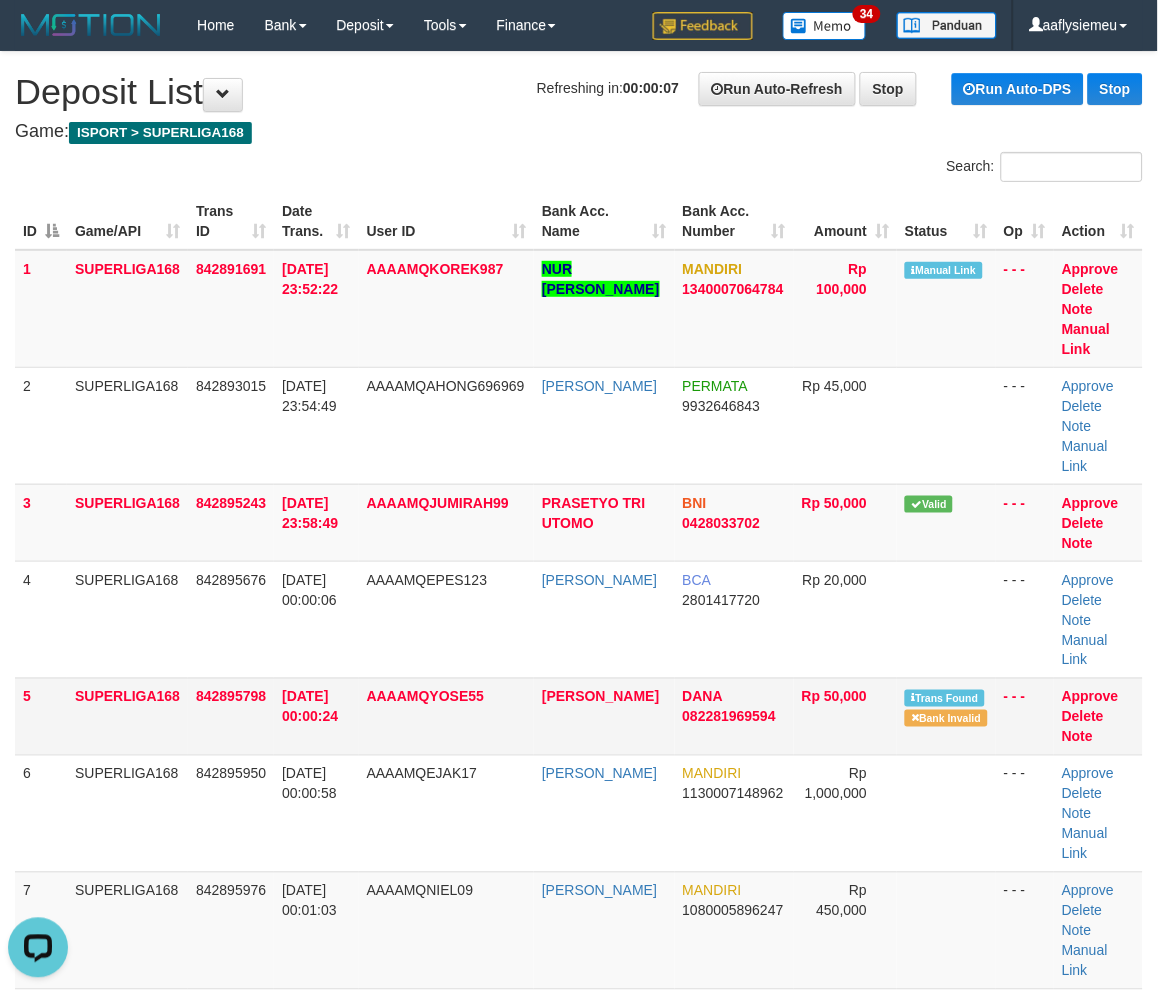 click on "SUPERLIGA168" at bounding box center (127, 716) 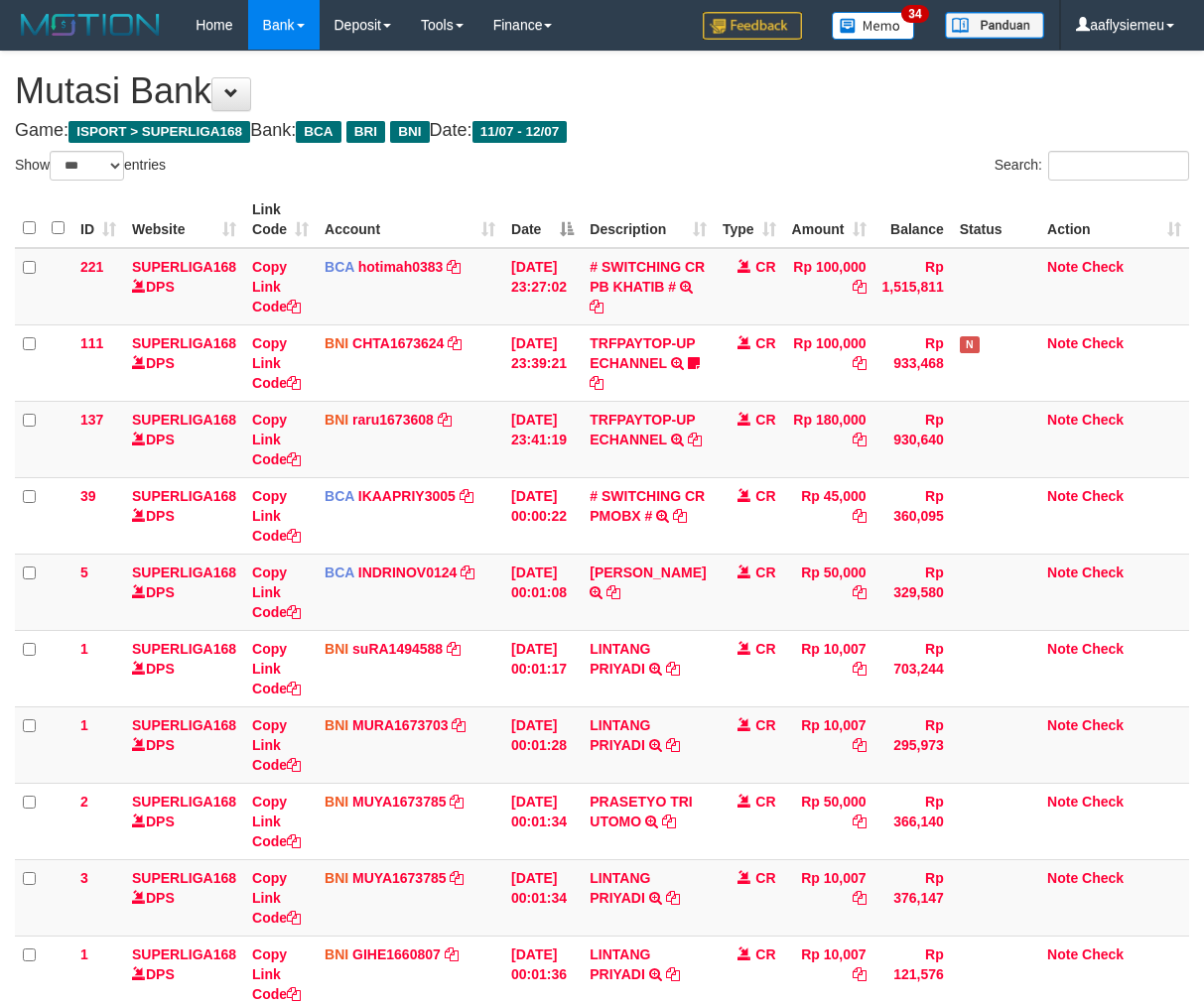 select on "***" 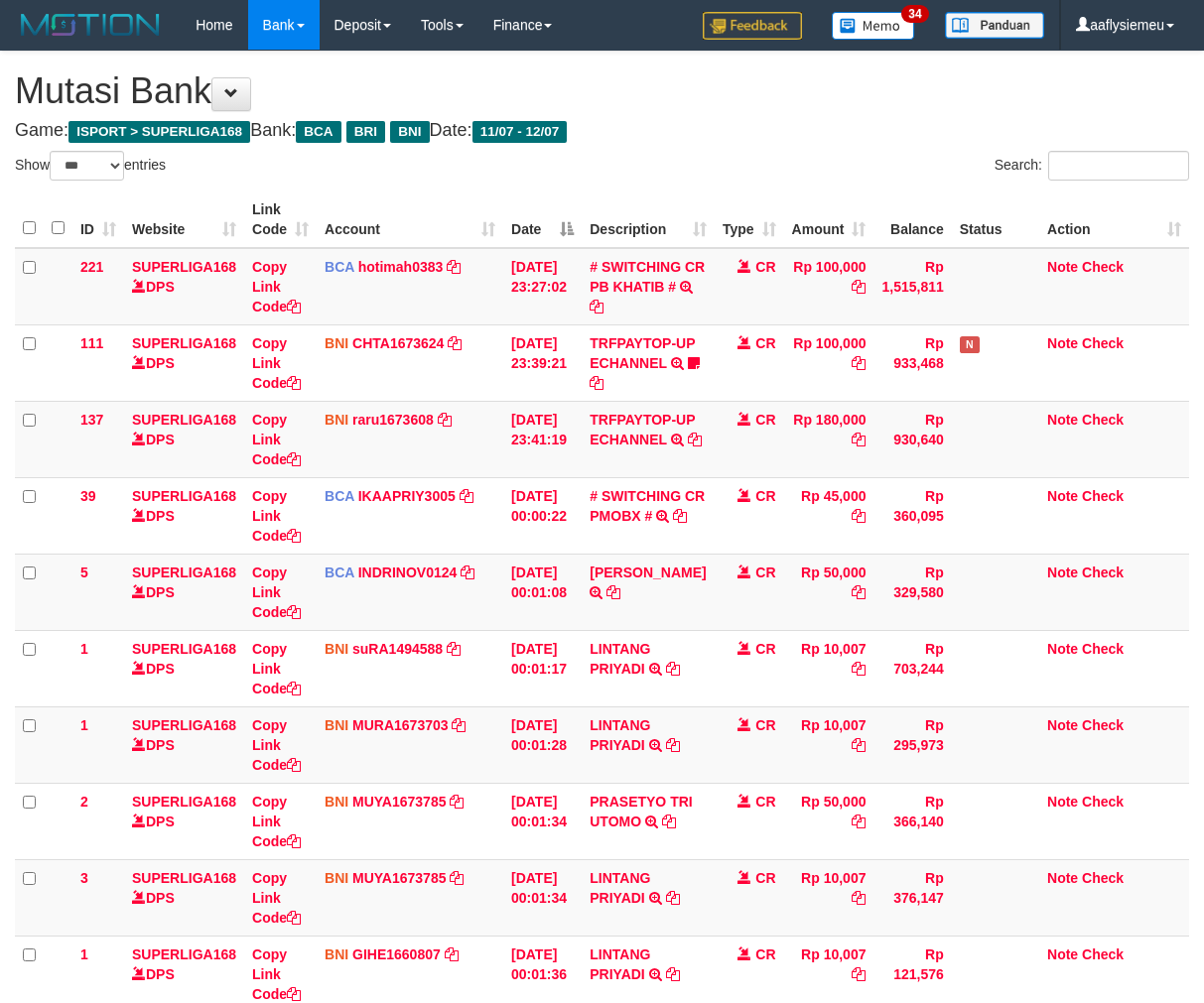 scroll, scrollTop: 69, scrollLeft: 0, axis: vertical 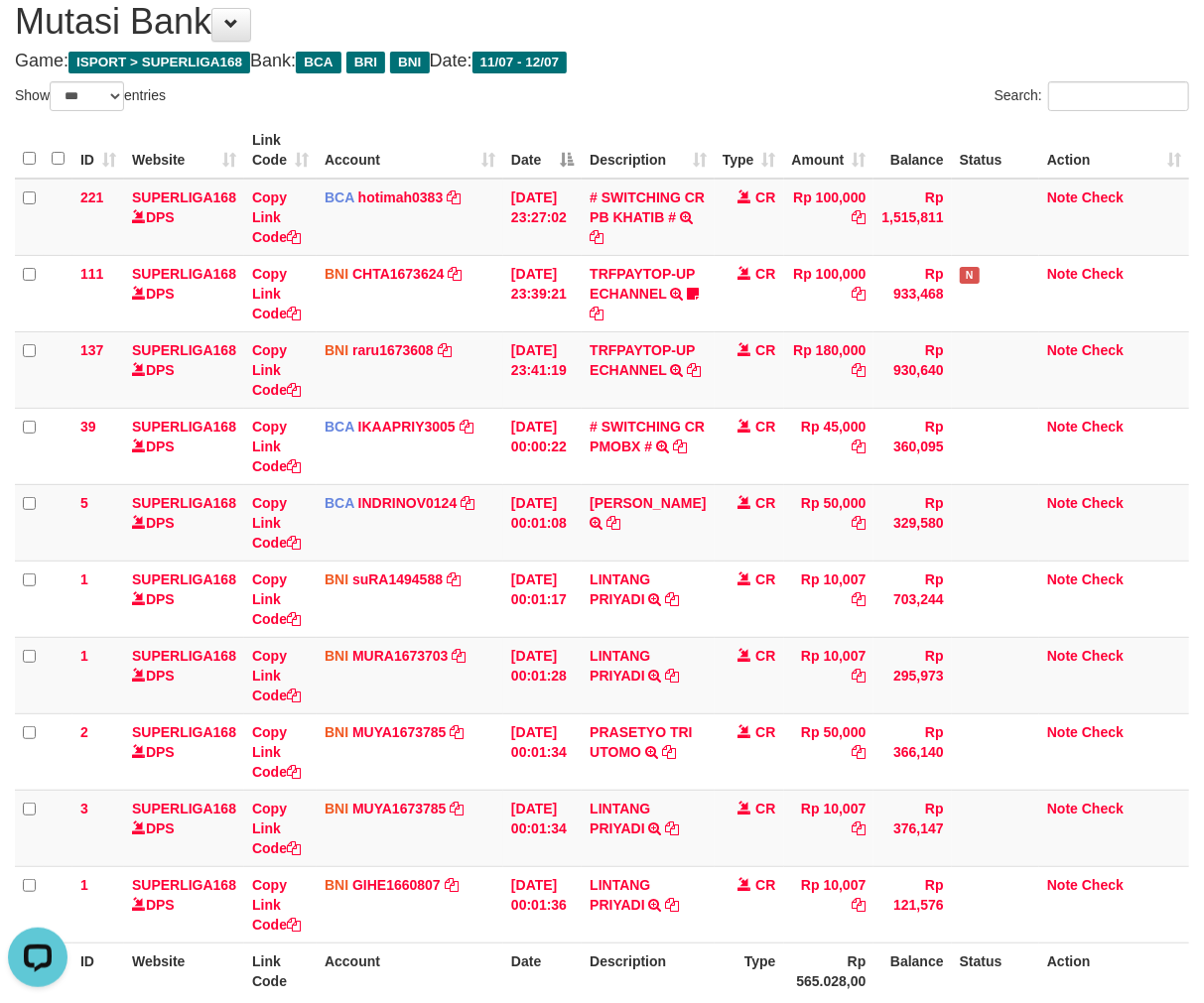 drag, startPoint x: 858, startPoint y: 798, endPoint x: 1207, endPoint y: 666, distance: 373.12866 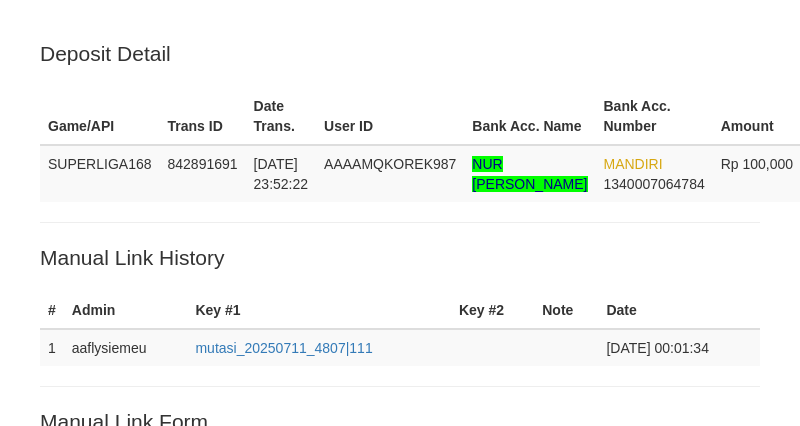 scroll, scrollTop: 540, scrollLeft: 0, axis: vertical 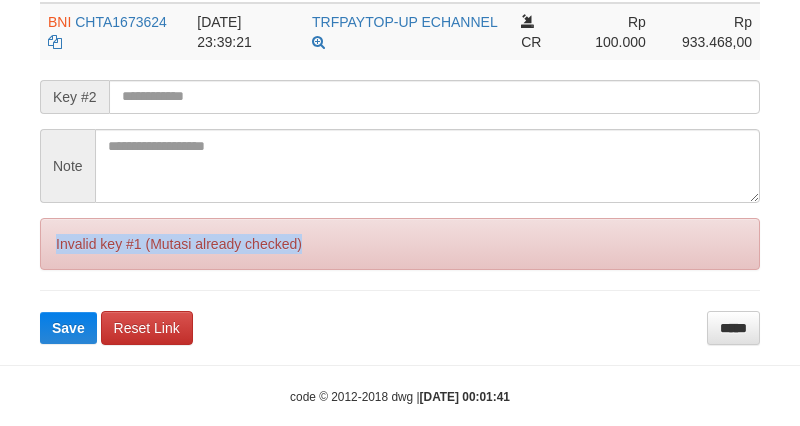 click on "Invalid key #1 (Mutasi already checked)" at bounding box center [400, 244] 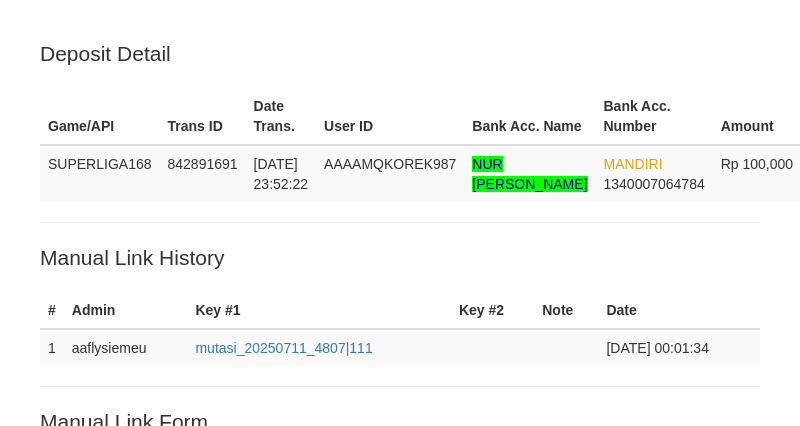 click on "Loading.." at bounding box center [400, 784] 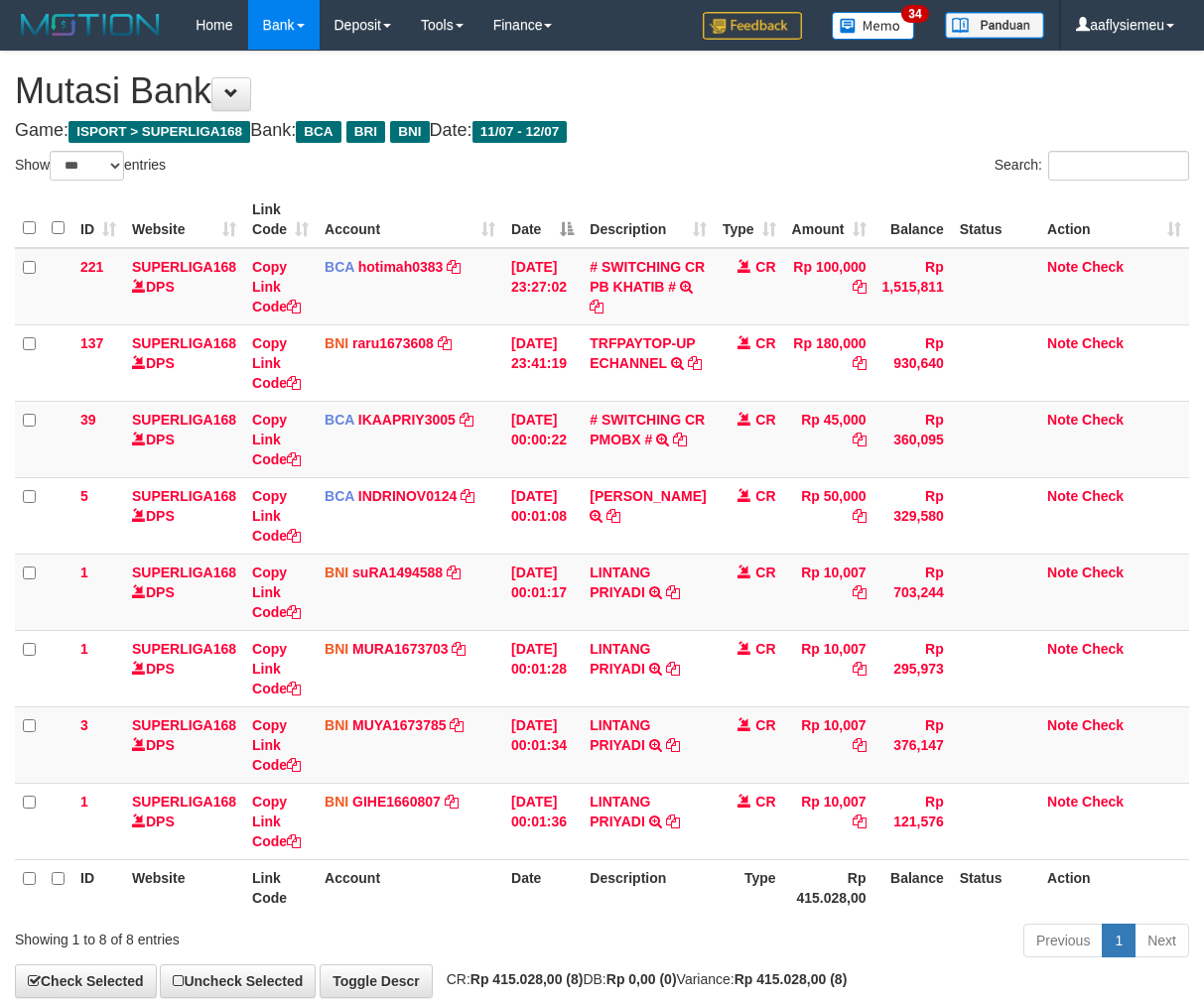 select on "***" 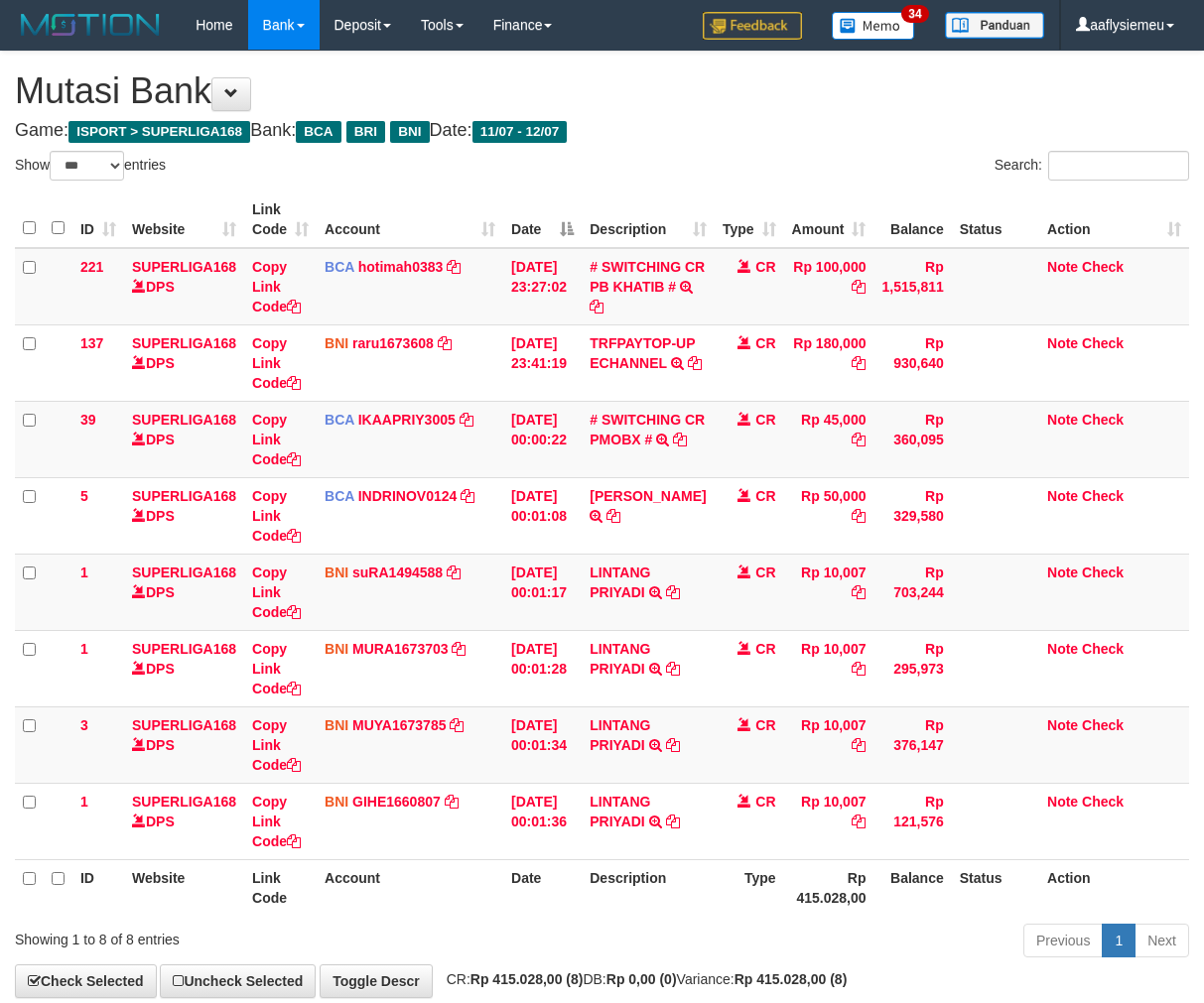 scroll, scrollTop: 69, scrollLeft: 0, axis: vertical 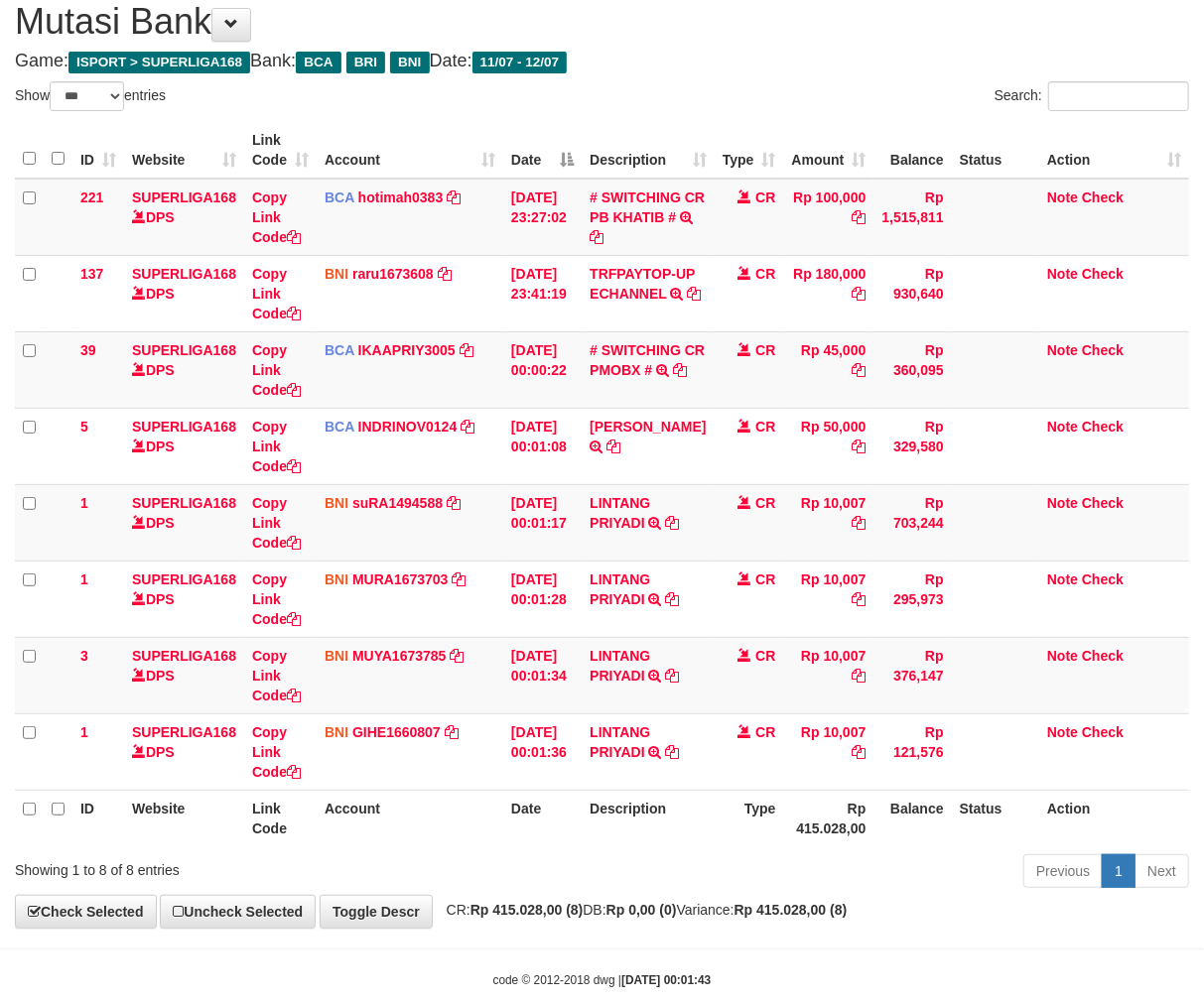 click on "Previous 1 Next" at bounding box center [853, 873] 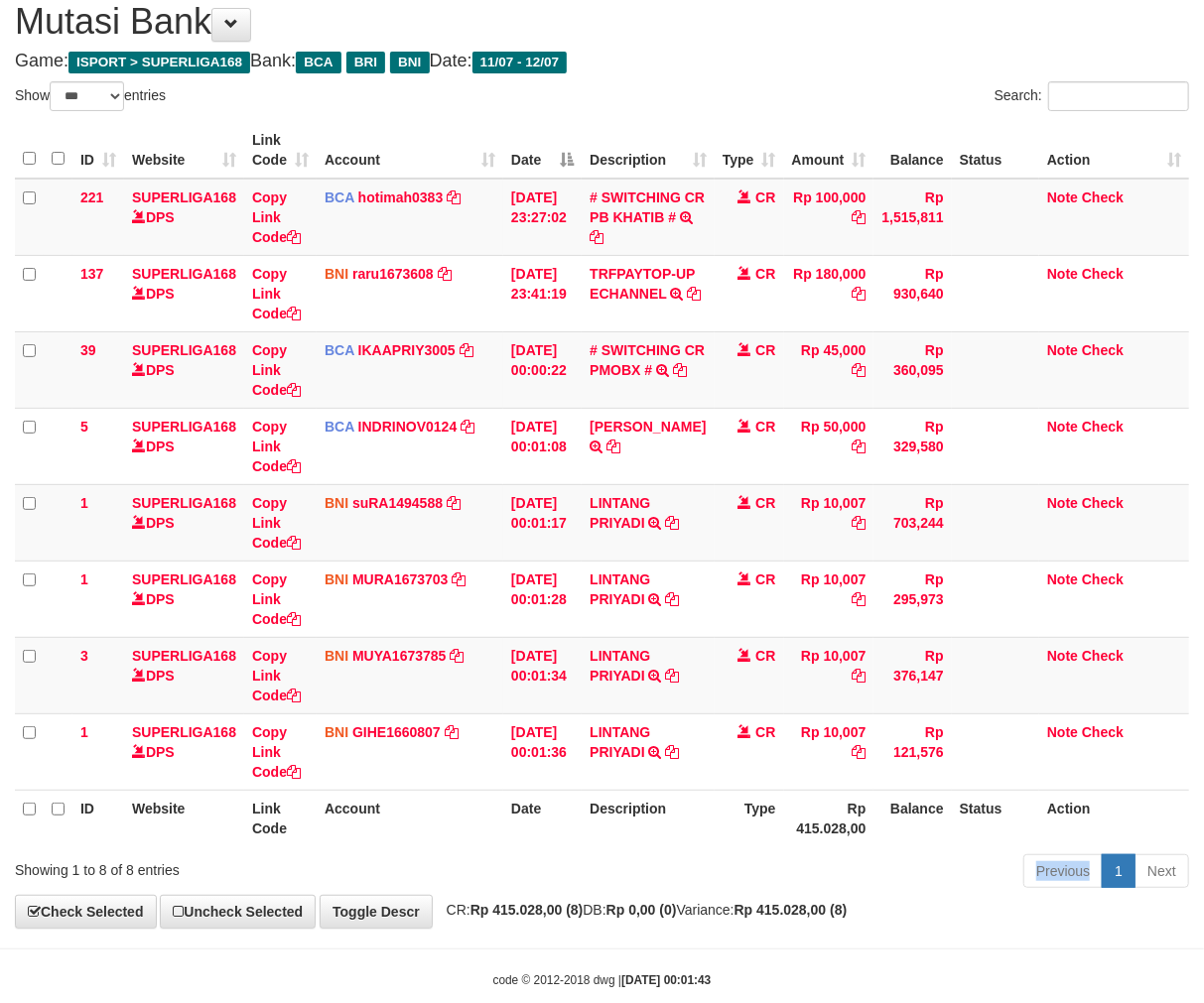 drag, startPoint x: 807, startPoint y: 870, endPoint x: 1215, endPoint y: 771, distance: 419.83925 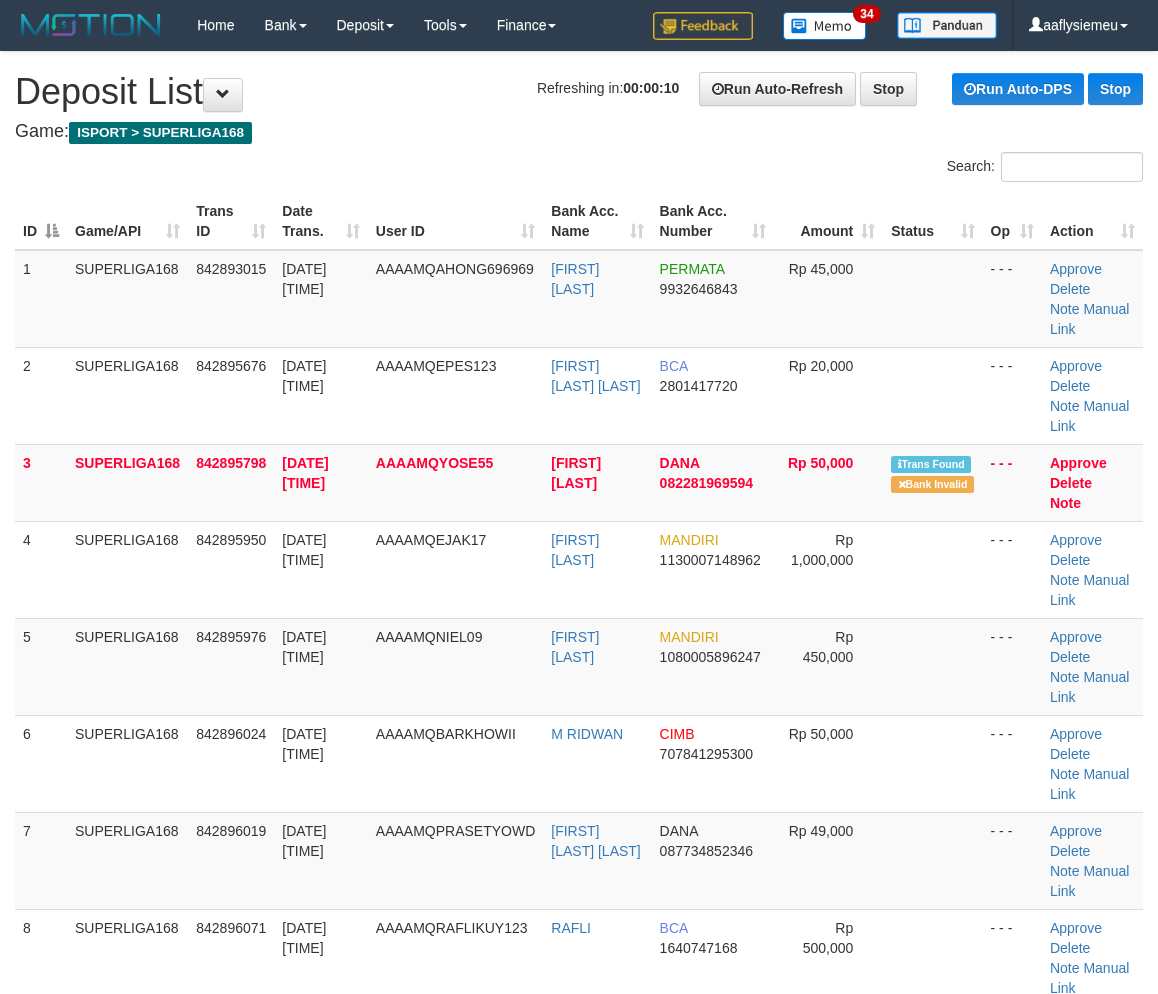 scroll, scrollTop: 333, scrollLeft: 0, axis: vertical 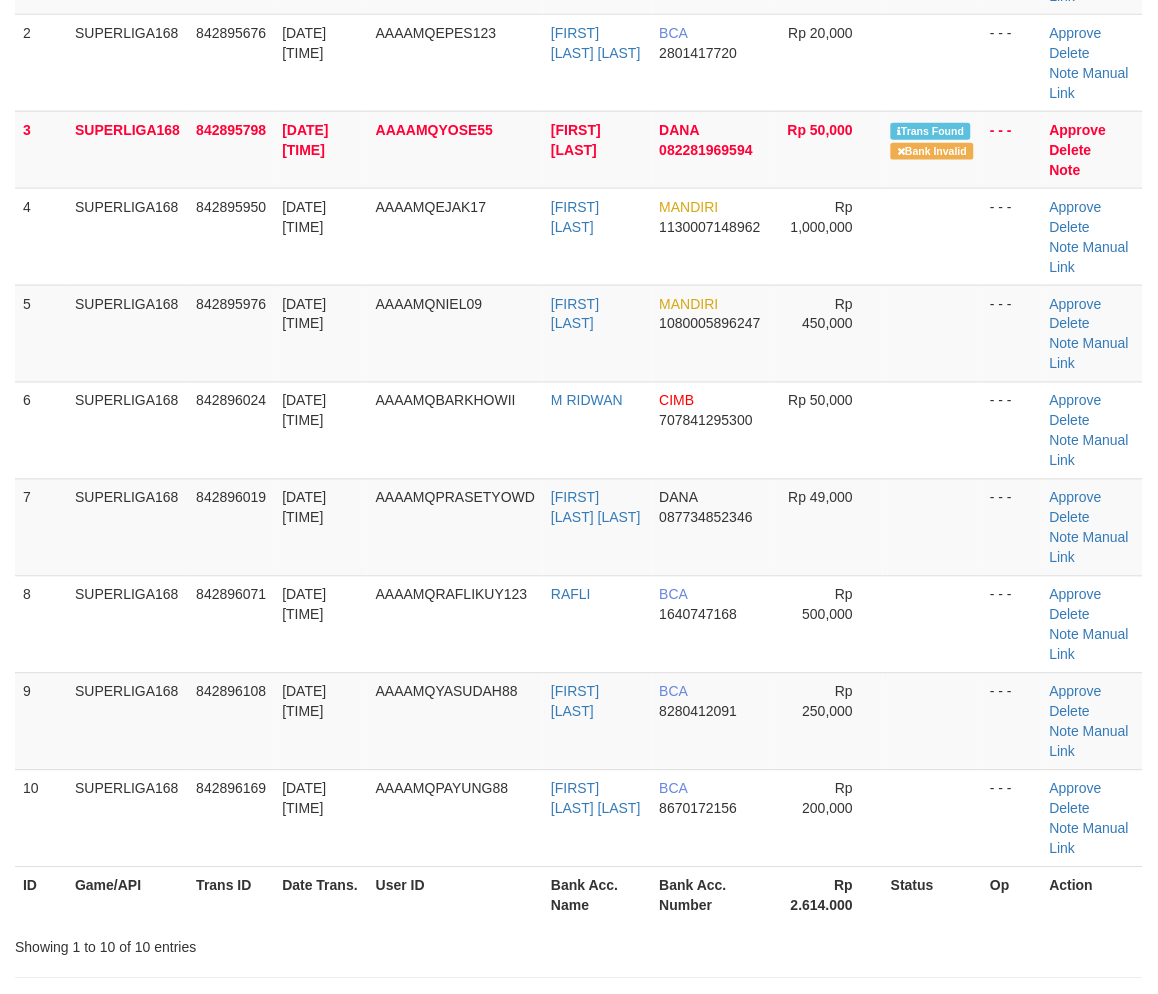 drag, startPoint x: 170, startPoint y: 663, endPoint x: 3, endPoint y: 695, distance: 170.03824 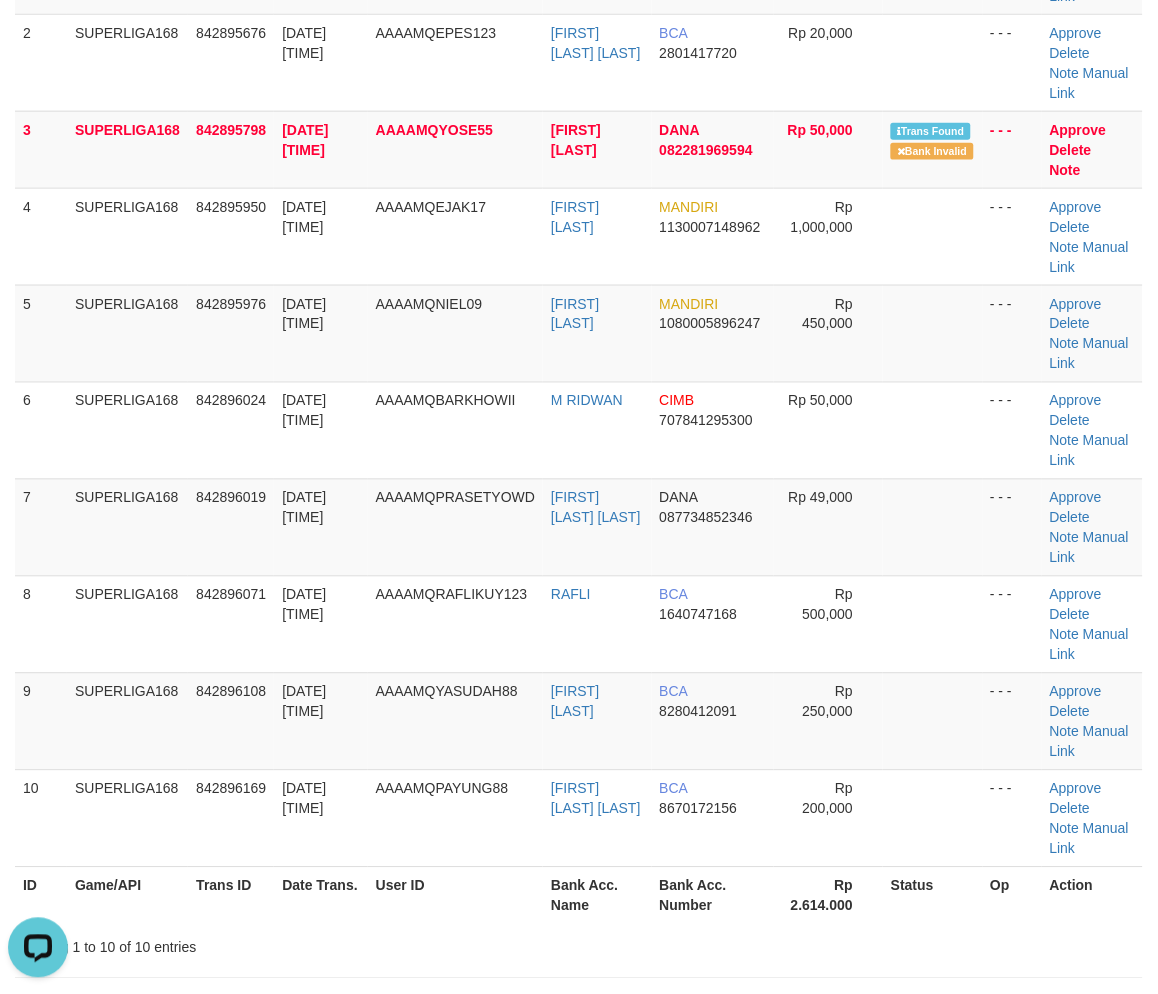 scroll, scrollTop: 0, scrollLeft: 0, axis: both 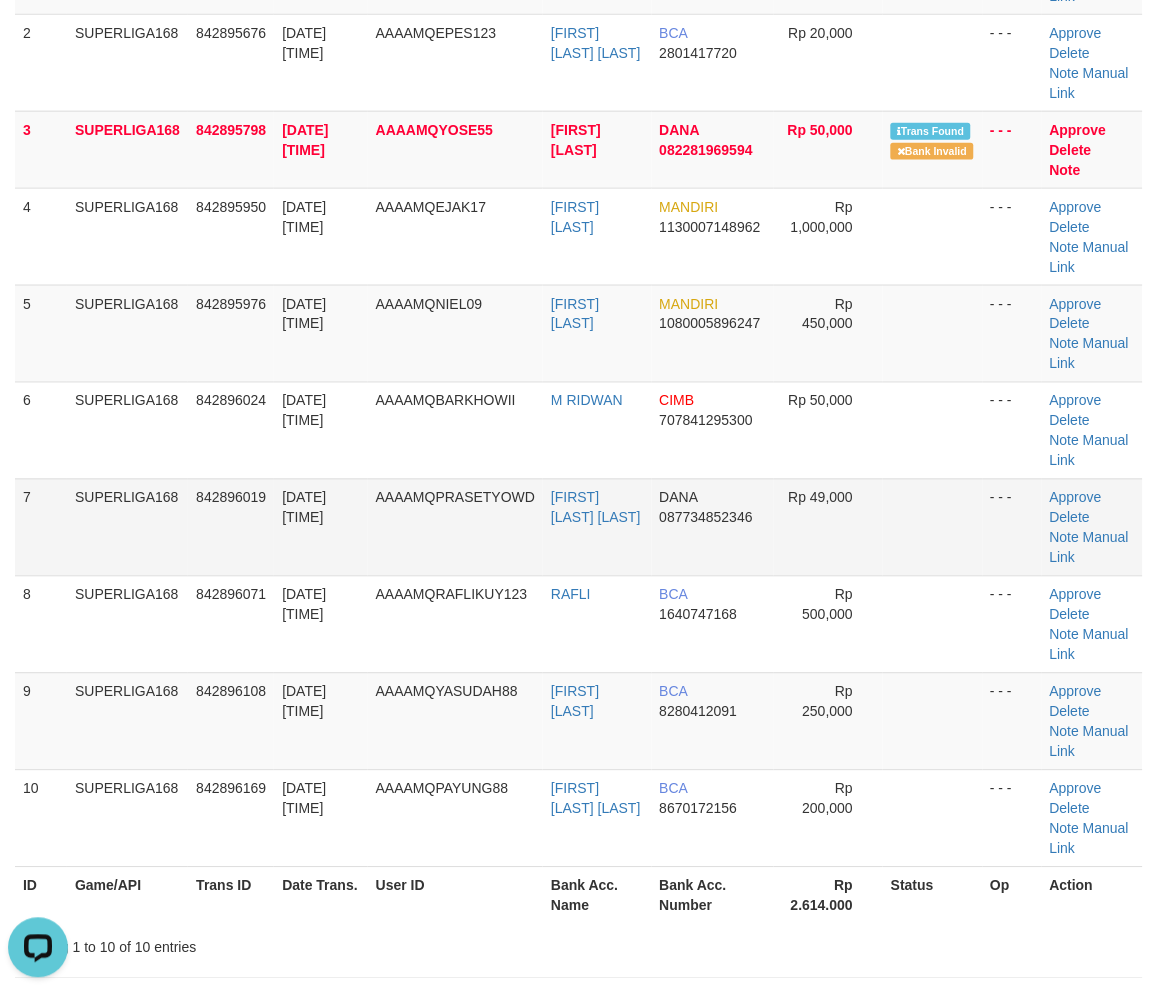 click on "AAAAMQPRASETYOWD" at bounding box center (455, 527) 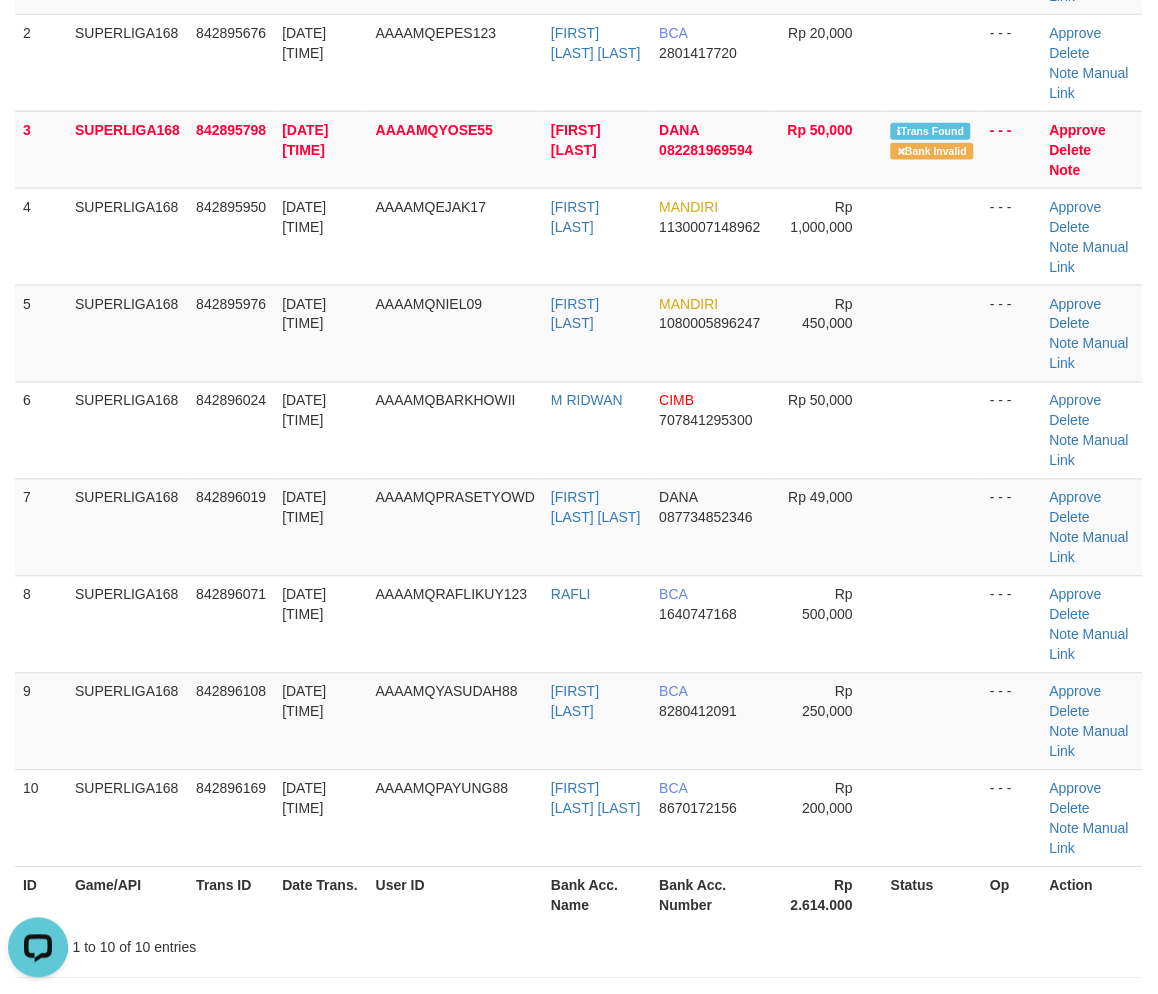 drag, startPoint x: 483, startPoint y: 646, endPoint x: 2, endPoint y: 760, distance: 494.3248 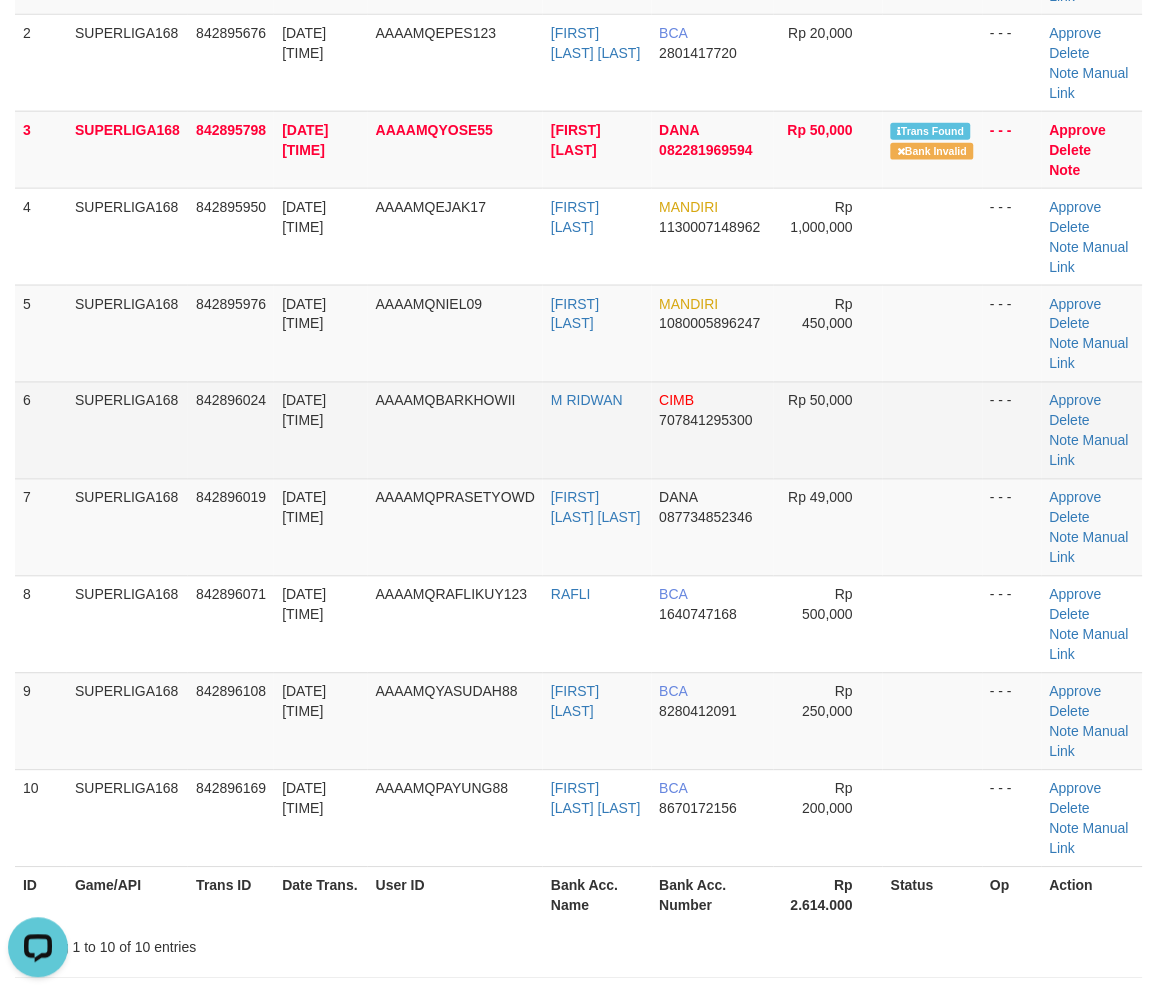 click on "AAAAMQBARKHOWII" at bounding box center [446, 401] 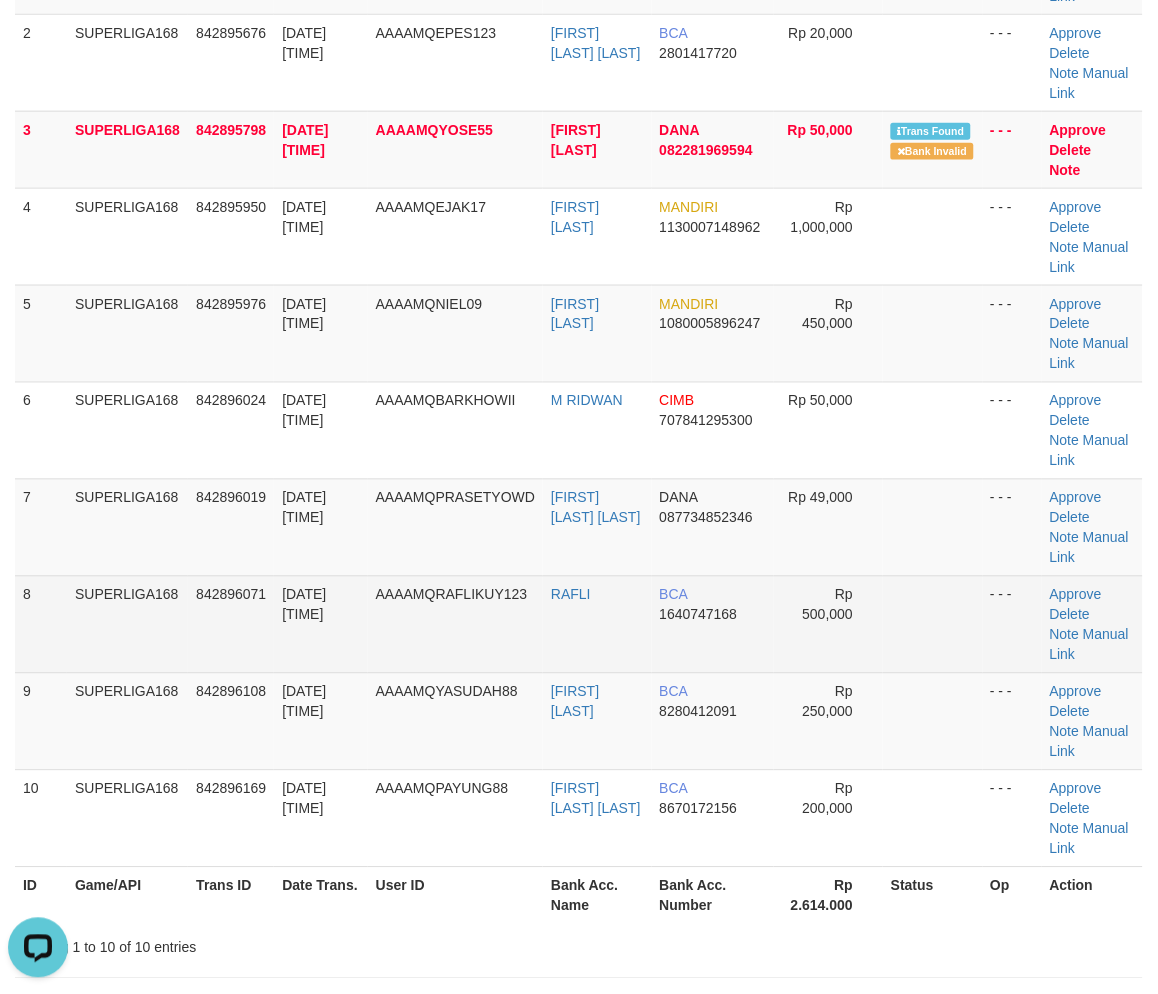 click on "SUPERLIGA168" at bounding box center (127, 624) 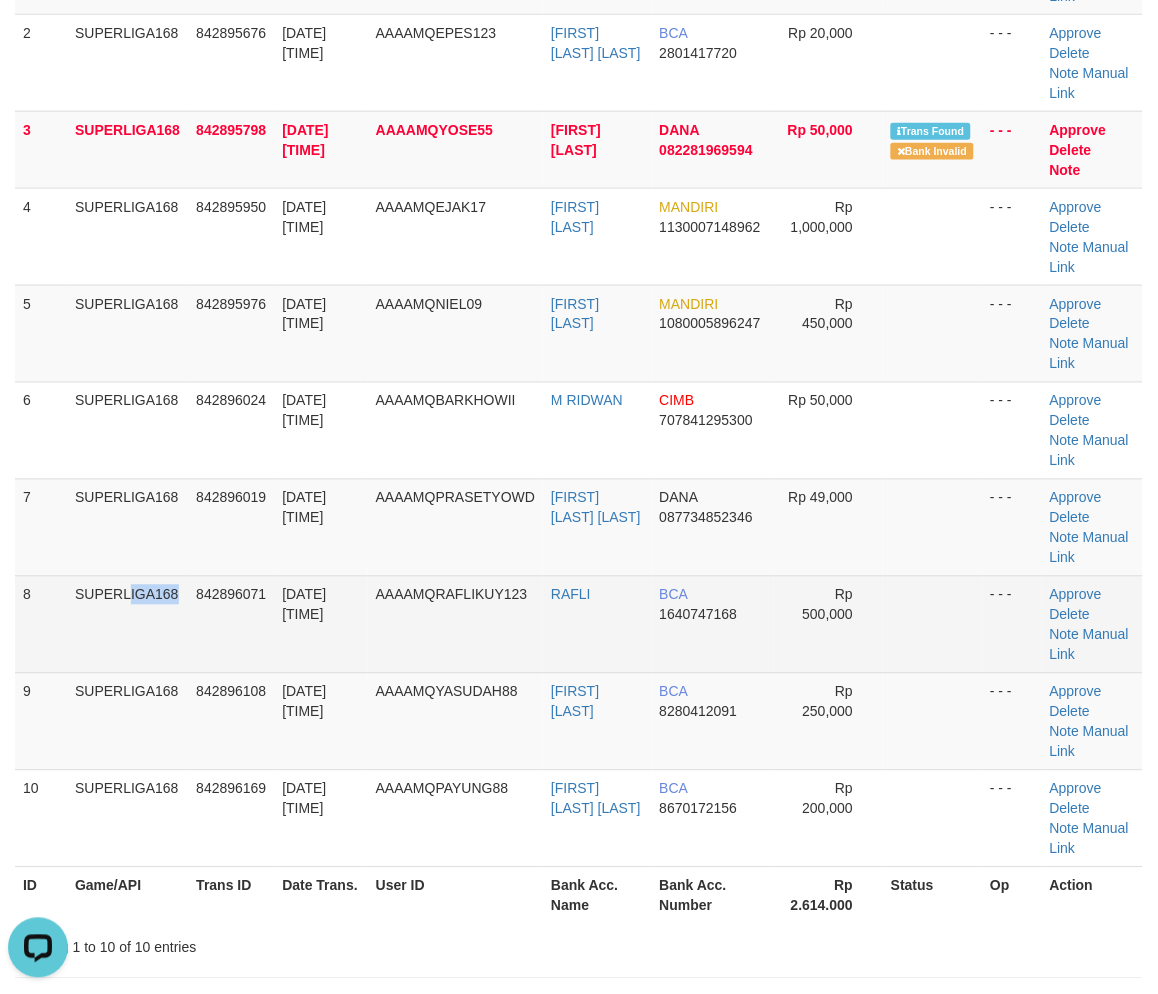 drag, startPoint x: 165, startPoint y: 764, endPoint x: 156, endPoint y: 770, distance: 10.816654 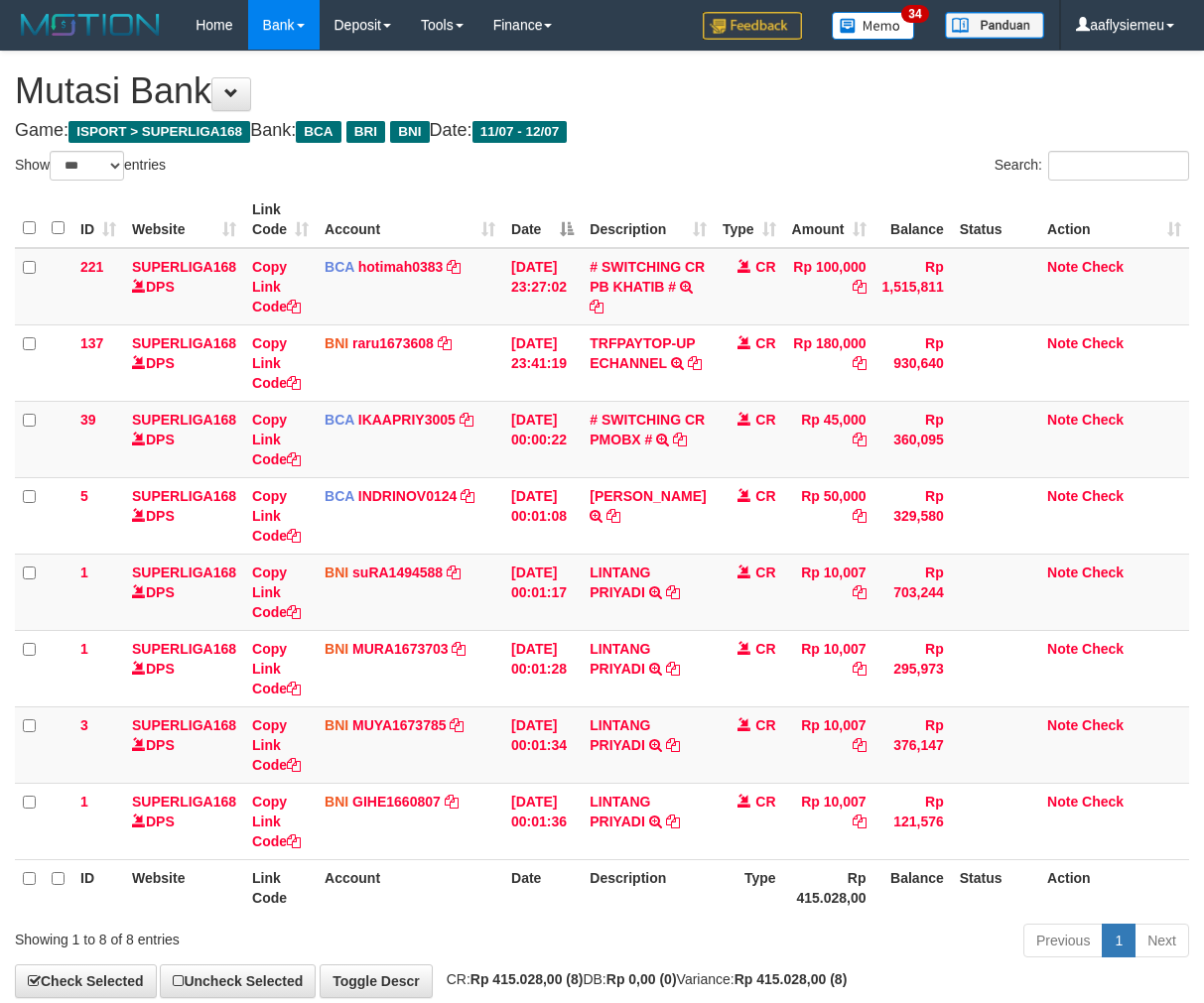 select on "***" 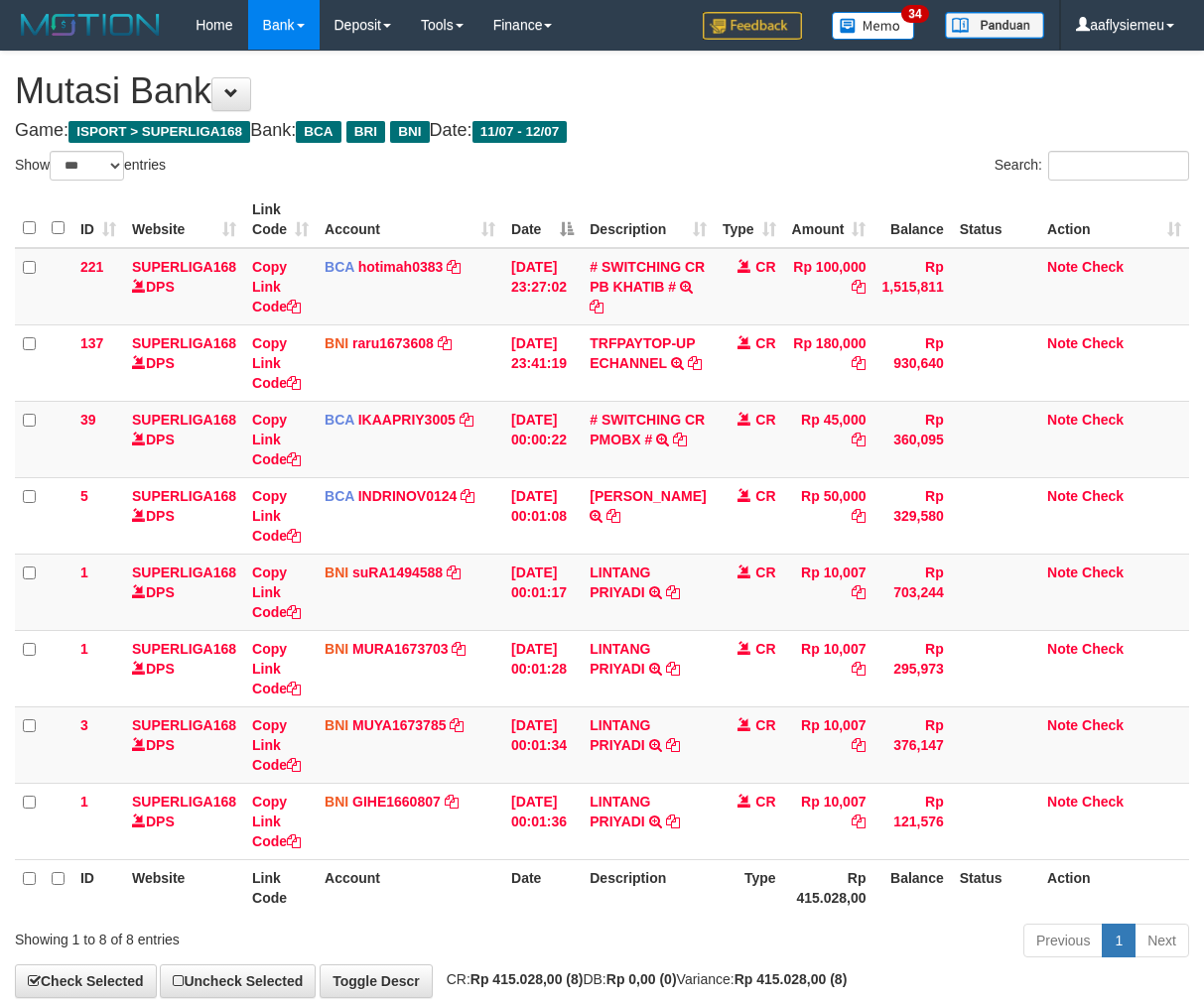 scroll, scrollTop: 69, scrollLeft: 0, axis: vertical 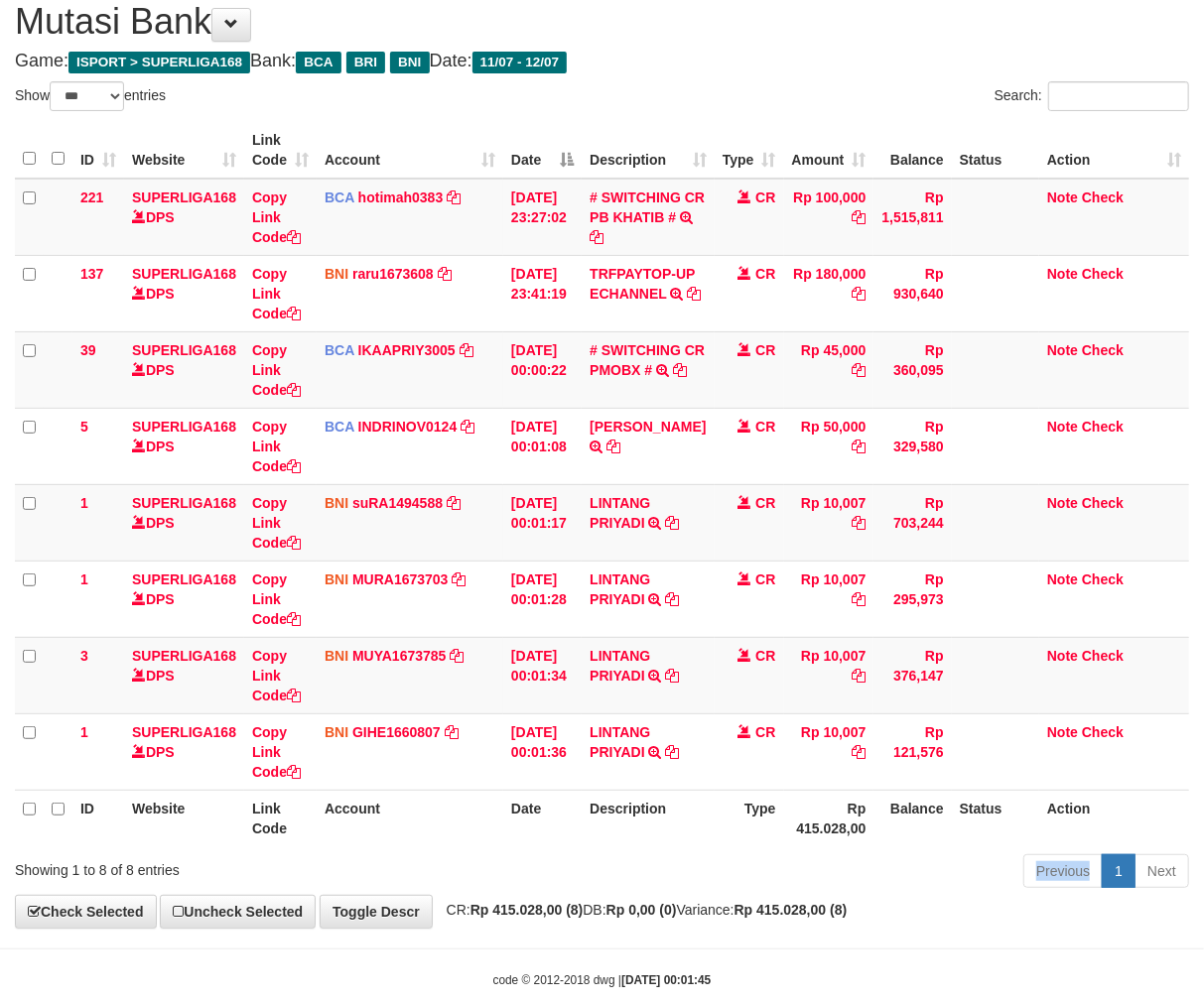 click on "Previous 1 Next" at bounding box center [853, 873] 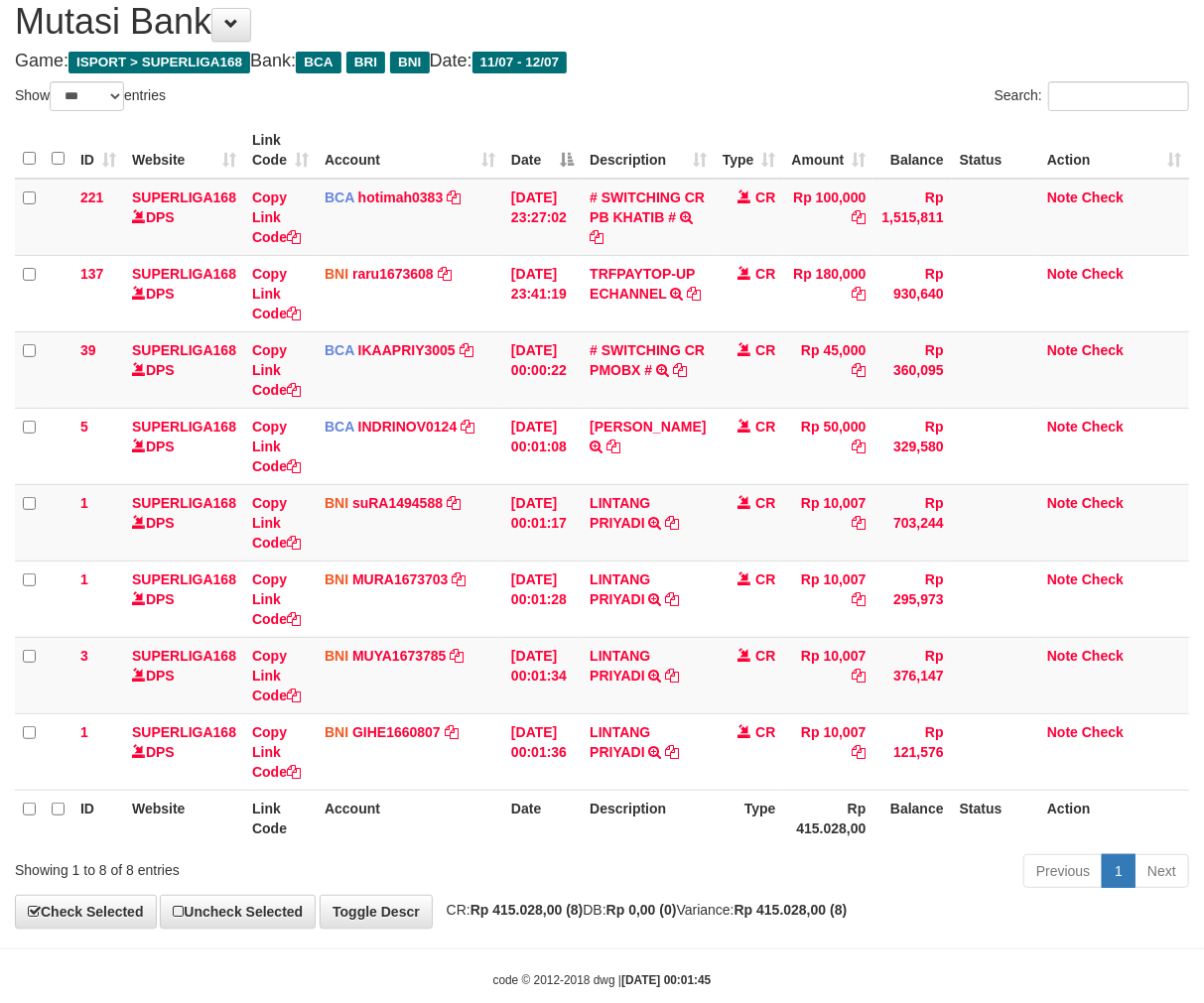 click on "Previous 1 Next" at bounding box center (853, 873) 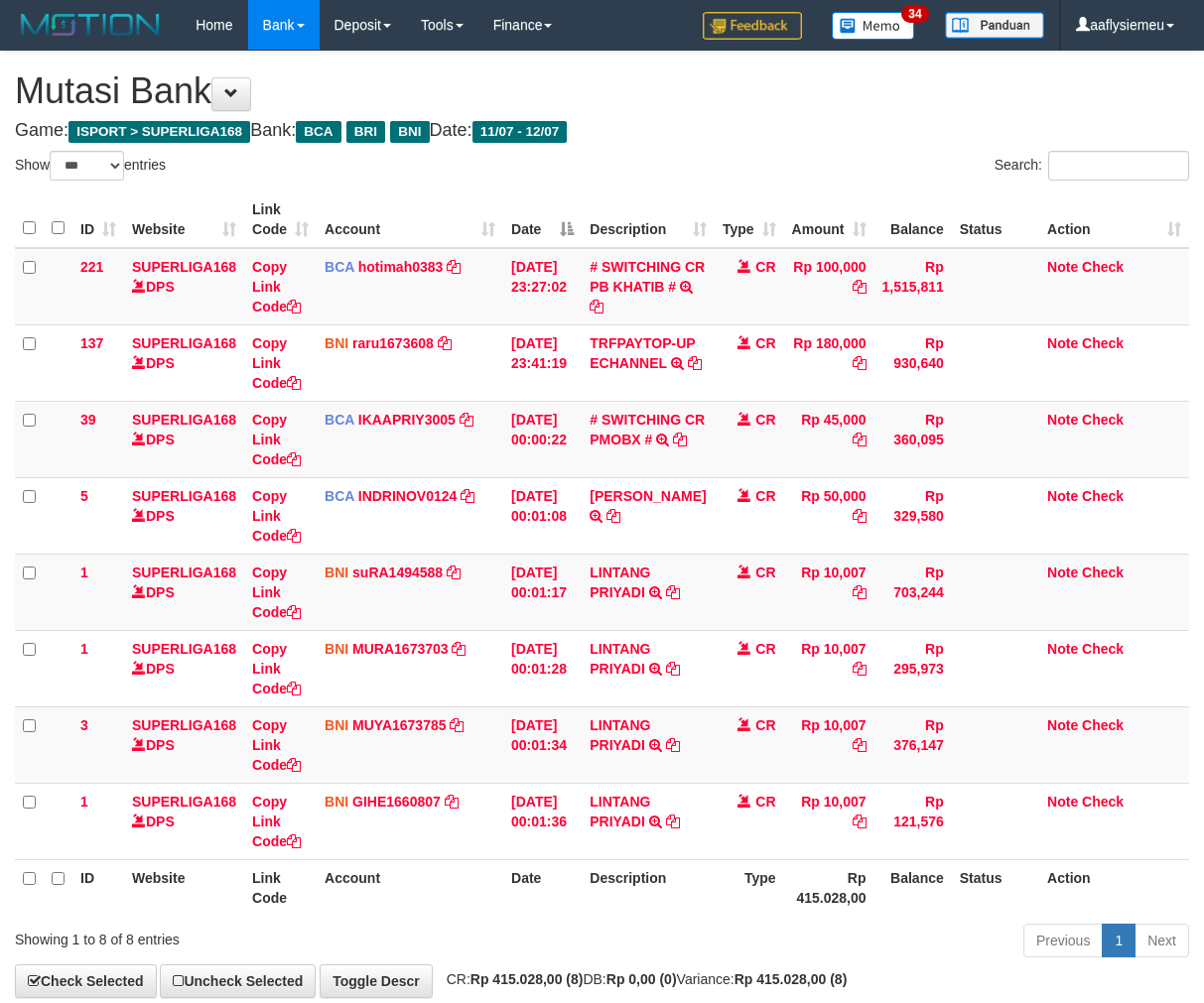 select on "***" 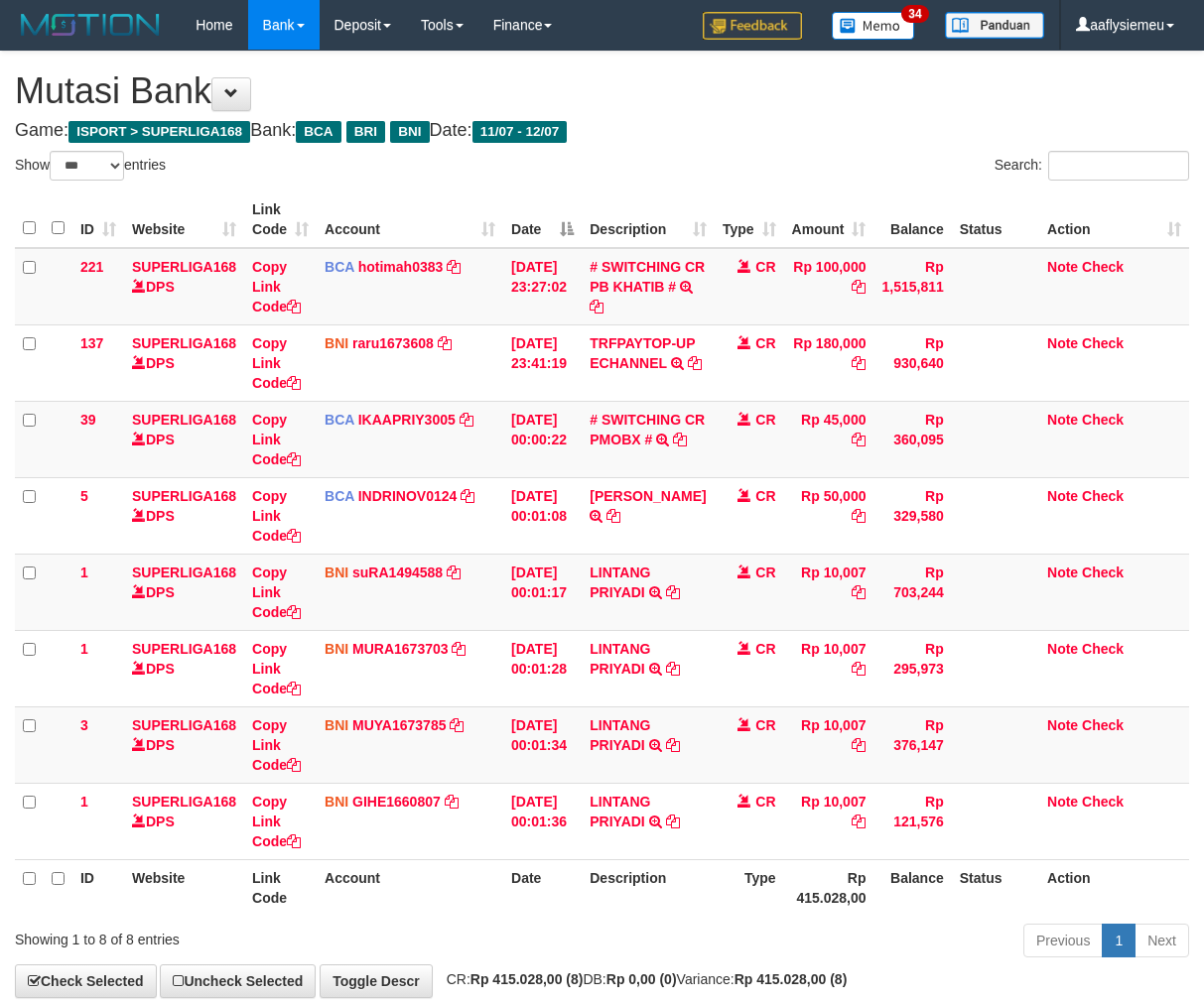 scroll, scrollTop: 69, scrollLeft: 0, axis: vertical 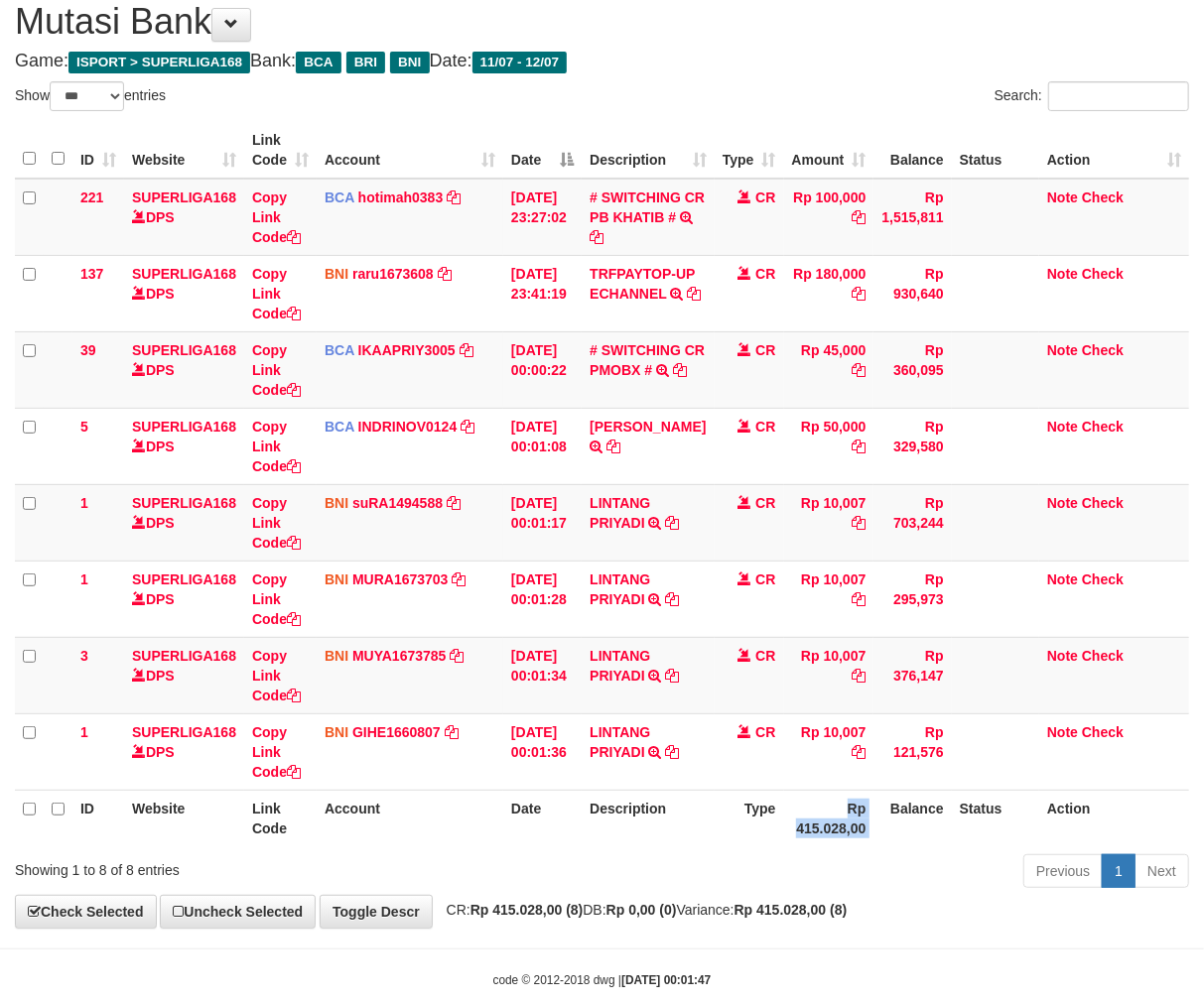 click on "Rp 415.028,00" at bounding box center [829, 817] 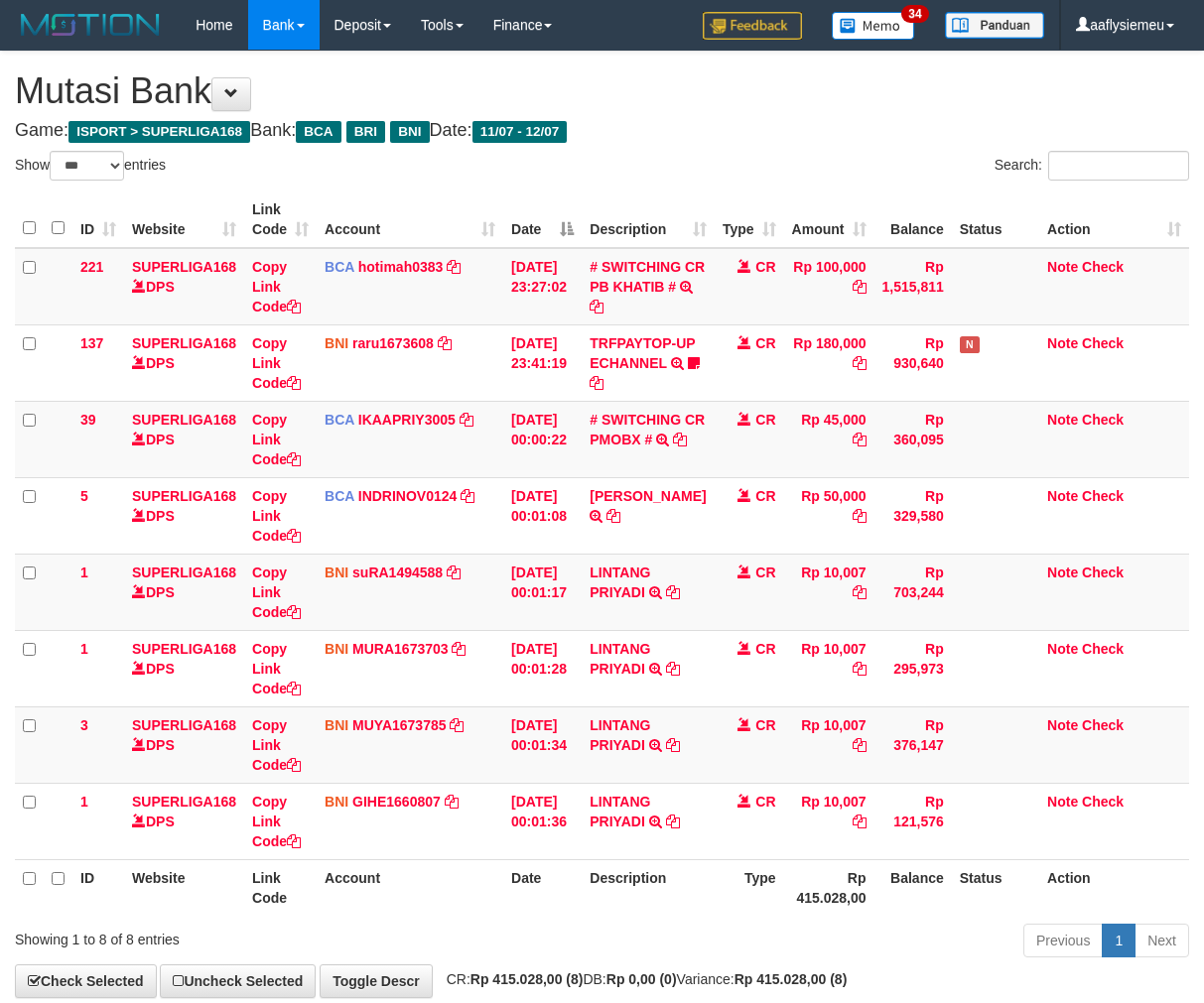 select on "***" 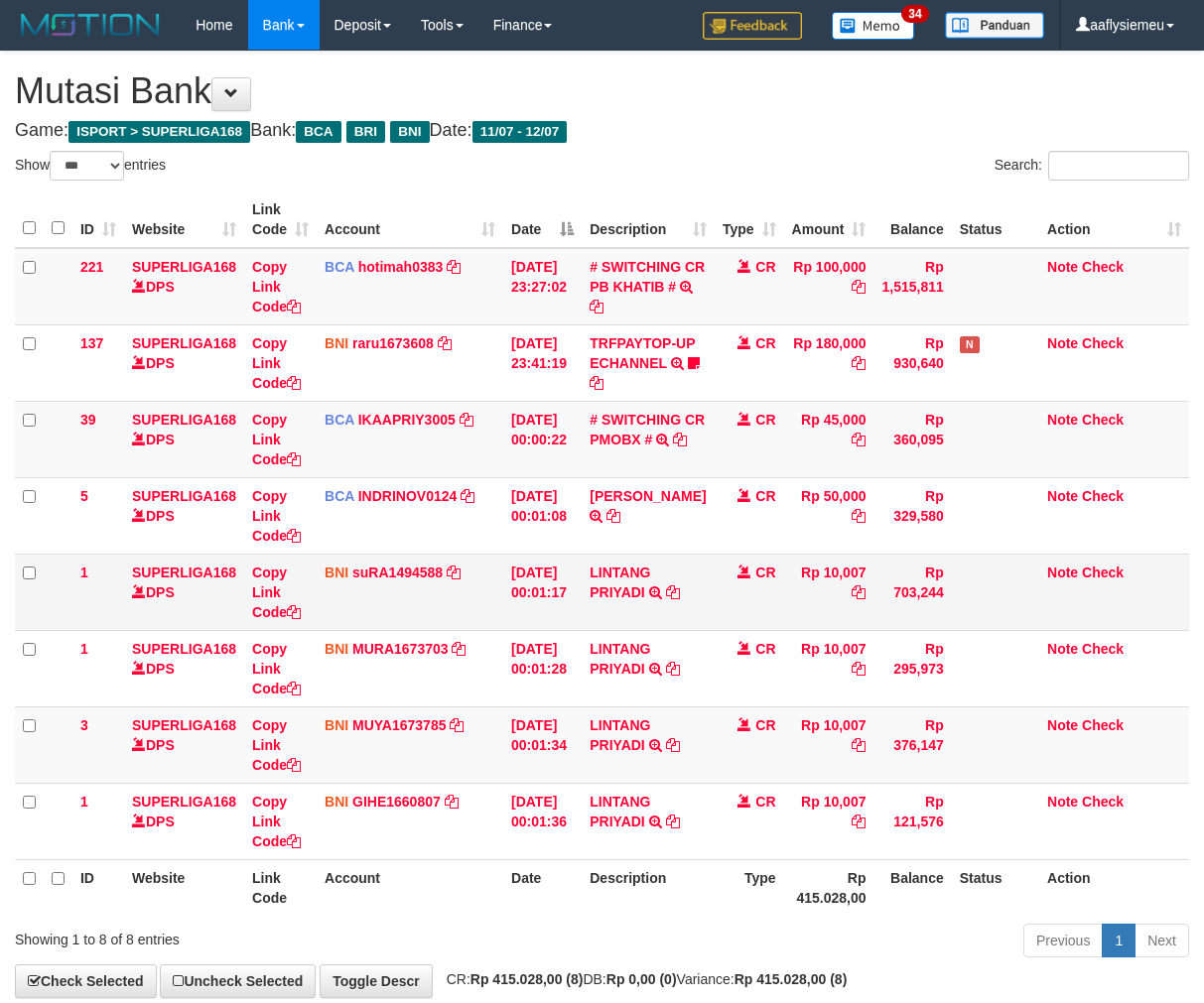 scroll, scrollTop: 69, scrollLeft: 0, axis: vertical 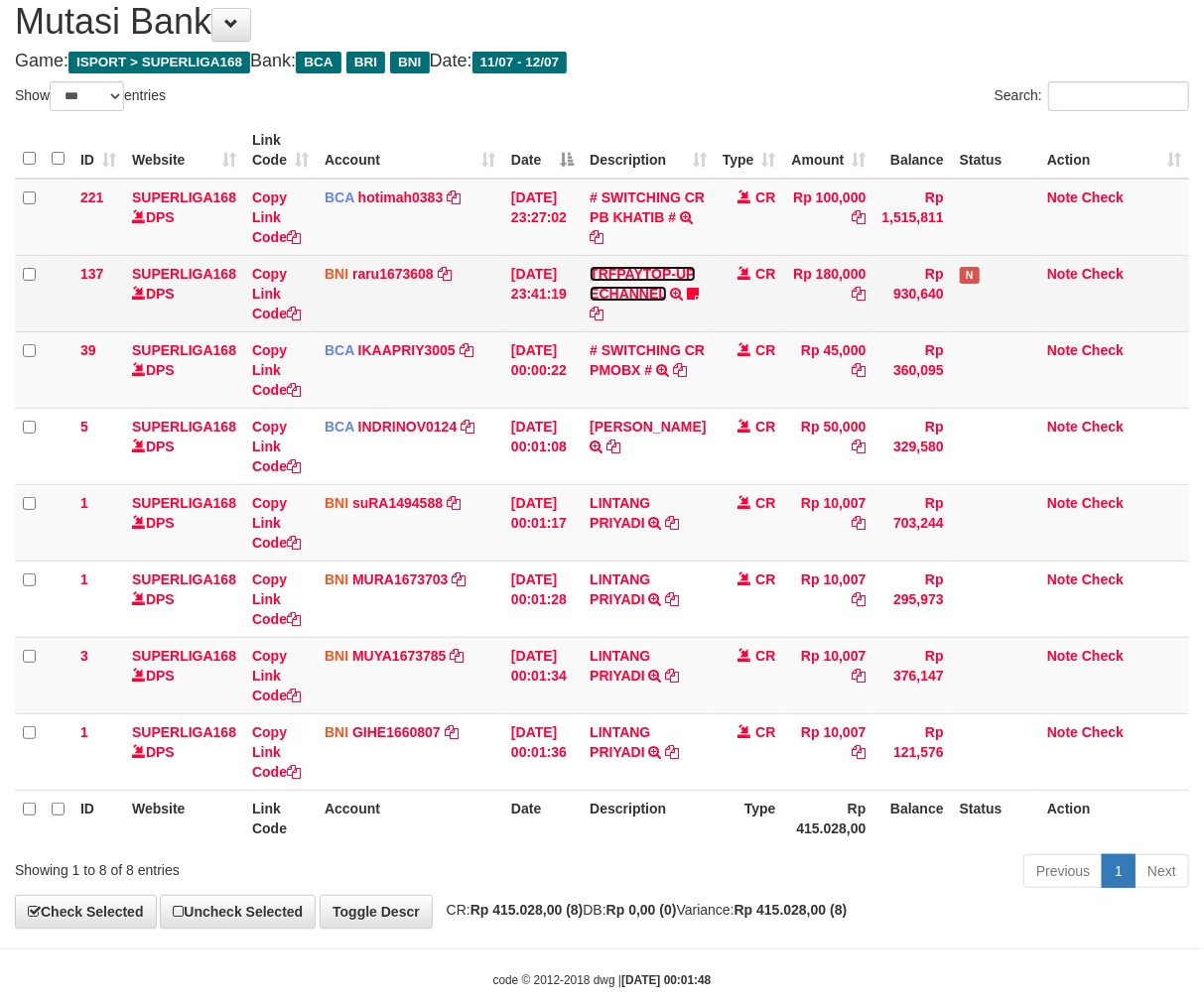 click on "TRFPAYTOP-UP ECHANNEL" at bounding box center [642, 284] 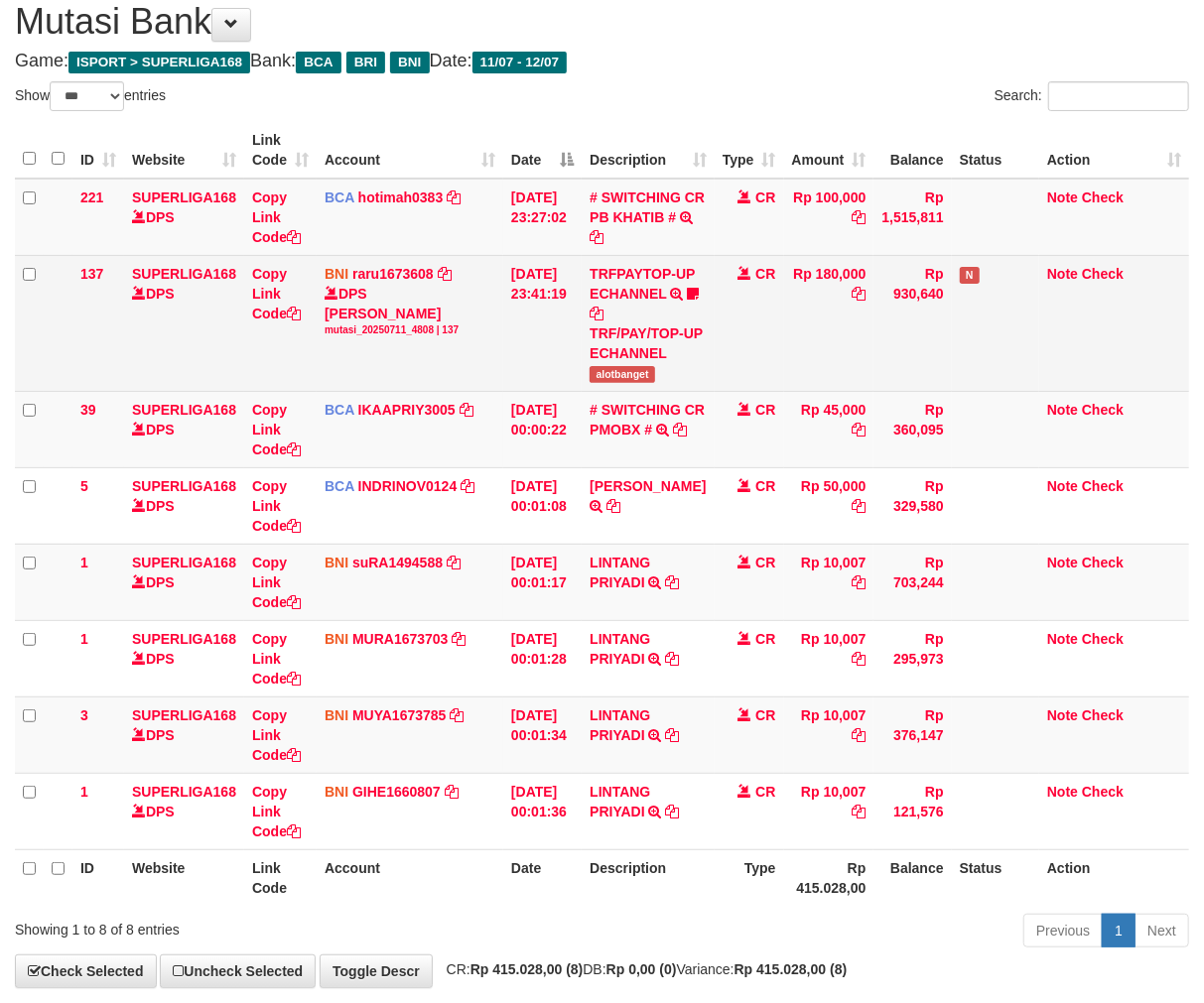 click on "TRFPAYTOP-UP ECHANNEL            TRF/PAY/TOP-UP ECHANNEL    alotbanget" at bounding box center (647, 322) 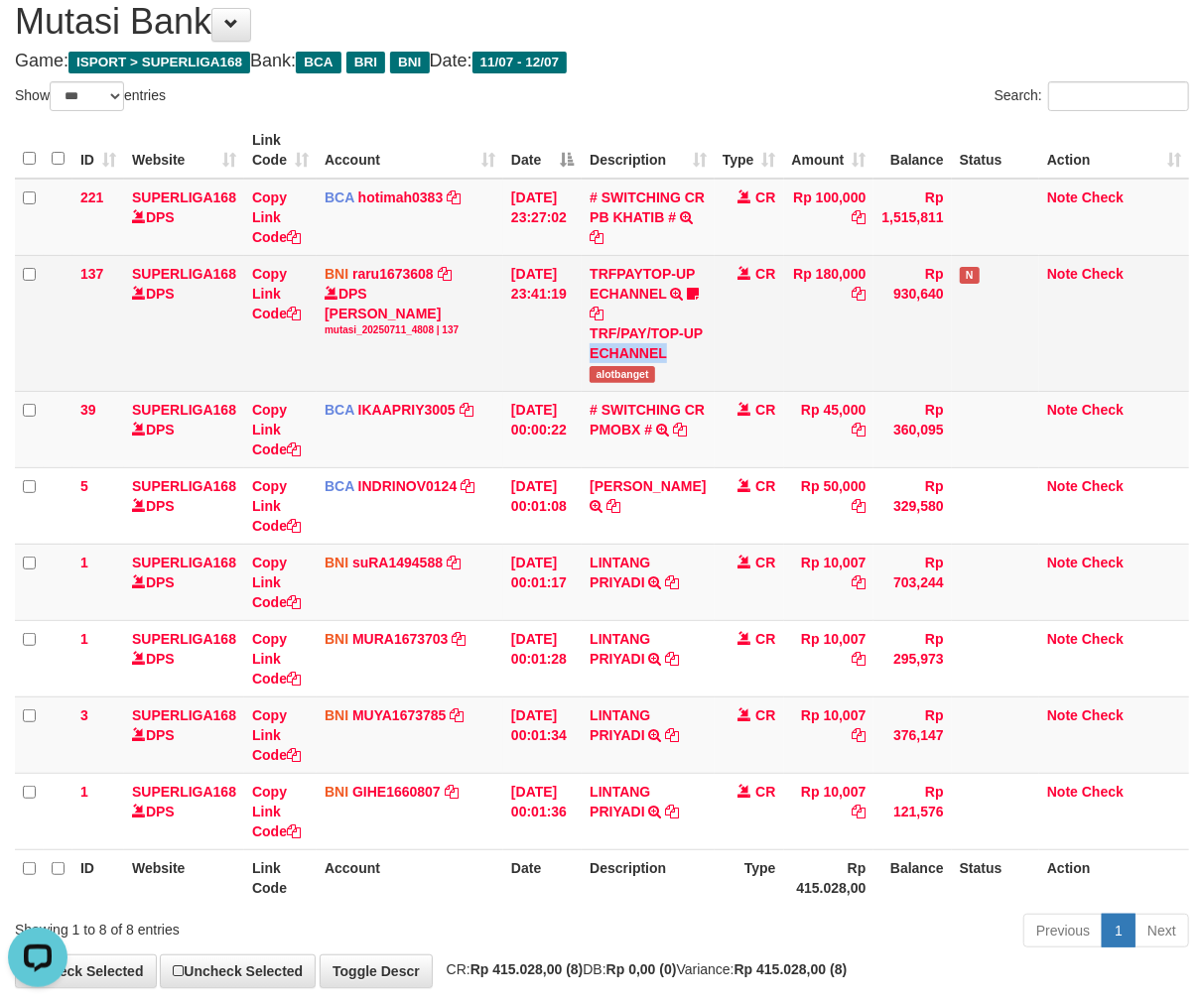 scroll, scrollTop: 0, scrollLeft: 0, axis: both 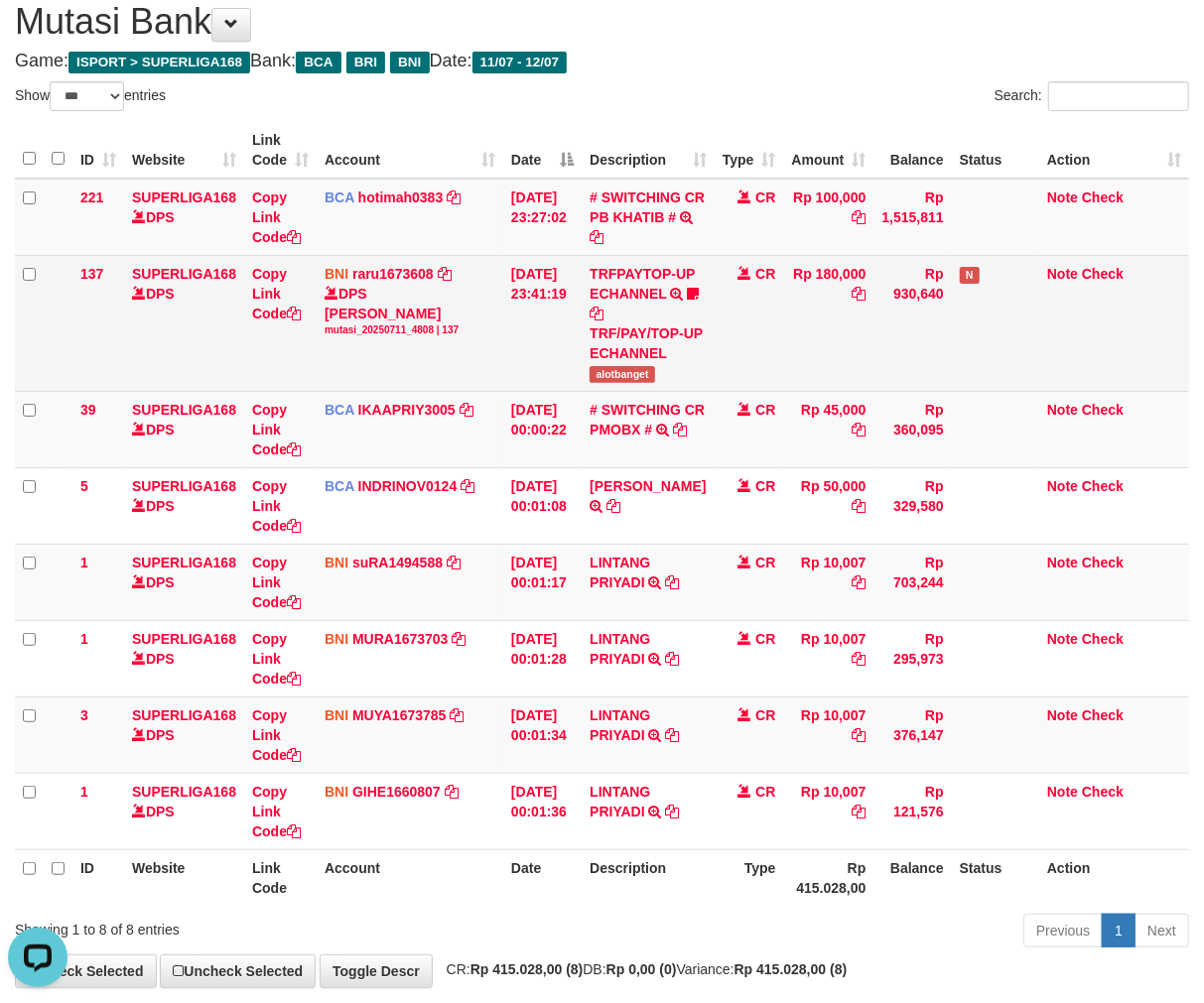 click on "TRFPAYTOP-UP ECHANNEL            TRF/PAY/TOP-UP ECHANNEL    alotbanget" at bounding box center [647, 322] 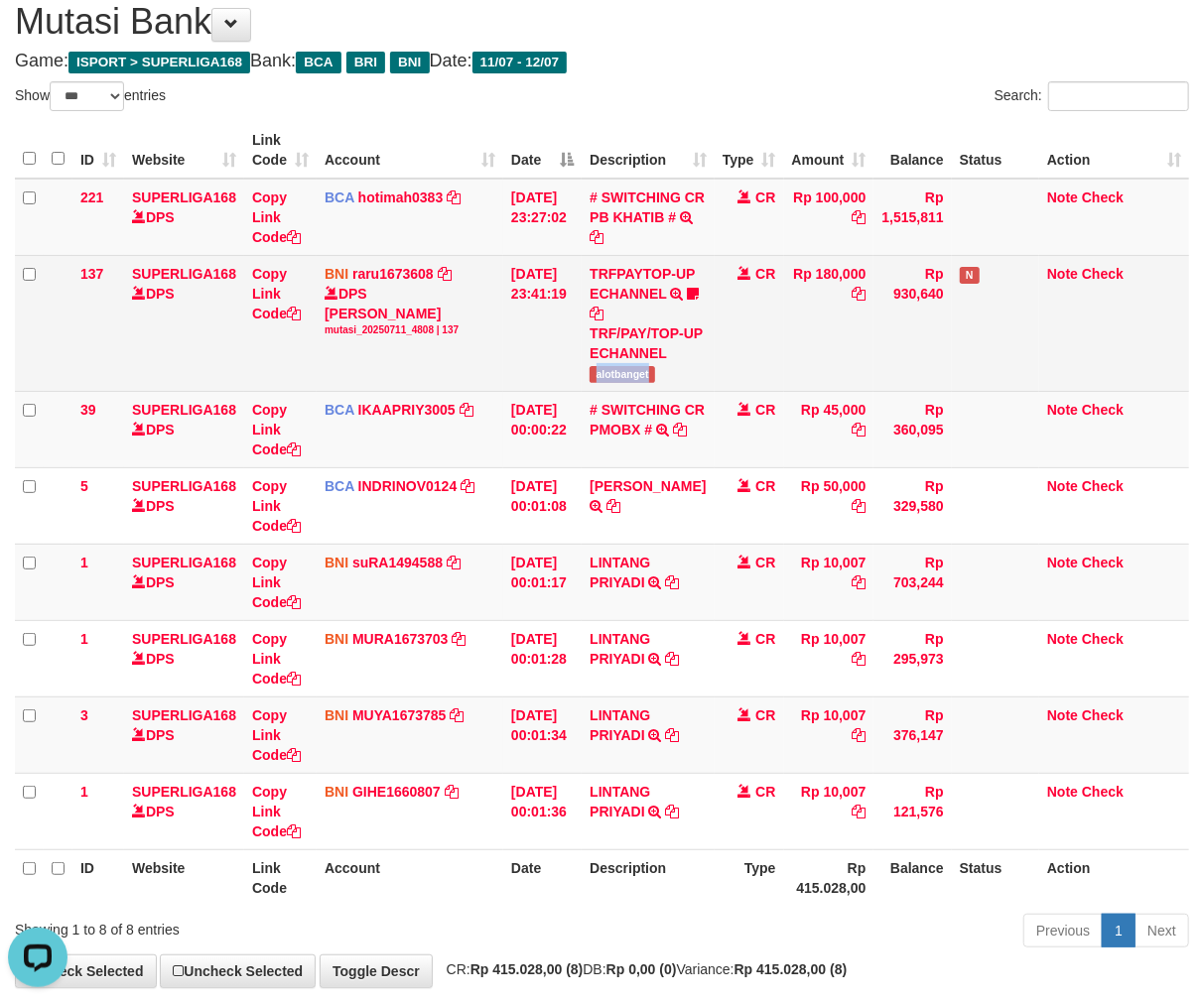click on "TRFPAYTOP-UP ECHANNEL            TRF/PAY/TOP-UP ECHANNEL    alotbanget" at bounding box center (647, 322) 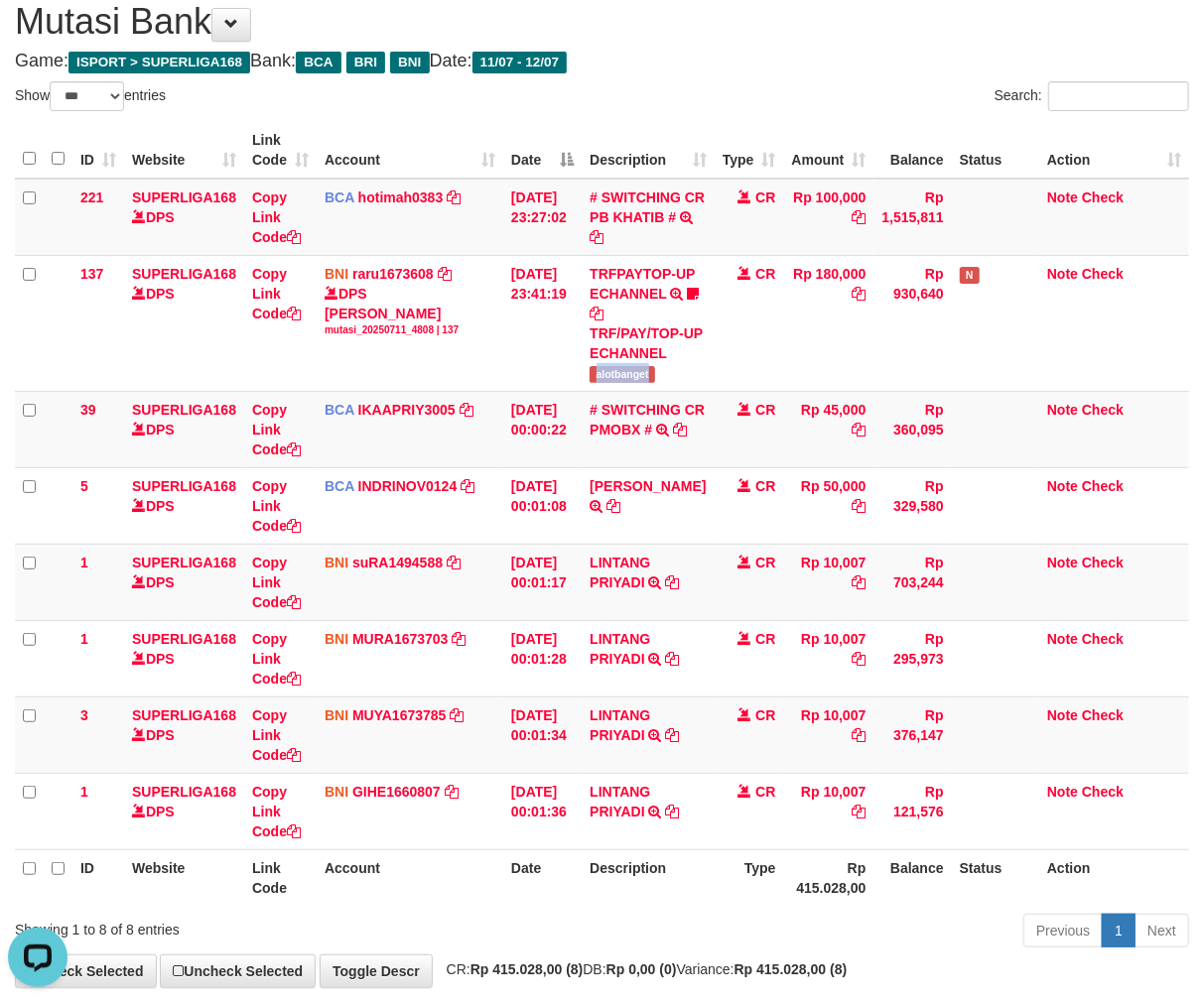 copy on "alotbanget" 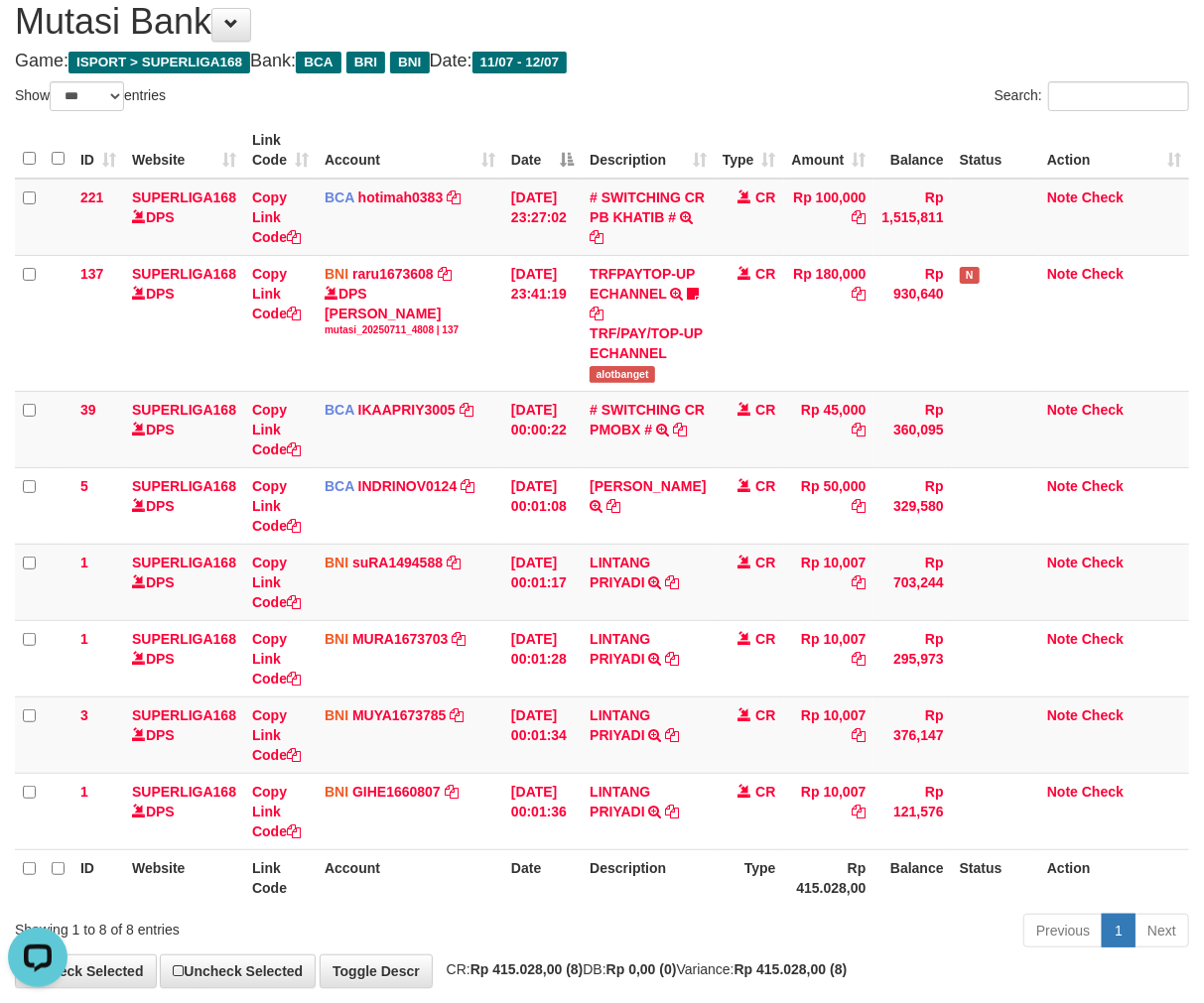click on "Description" at bounding box center (647, 877) 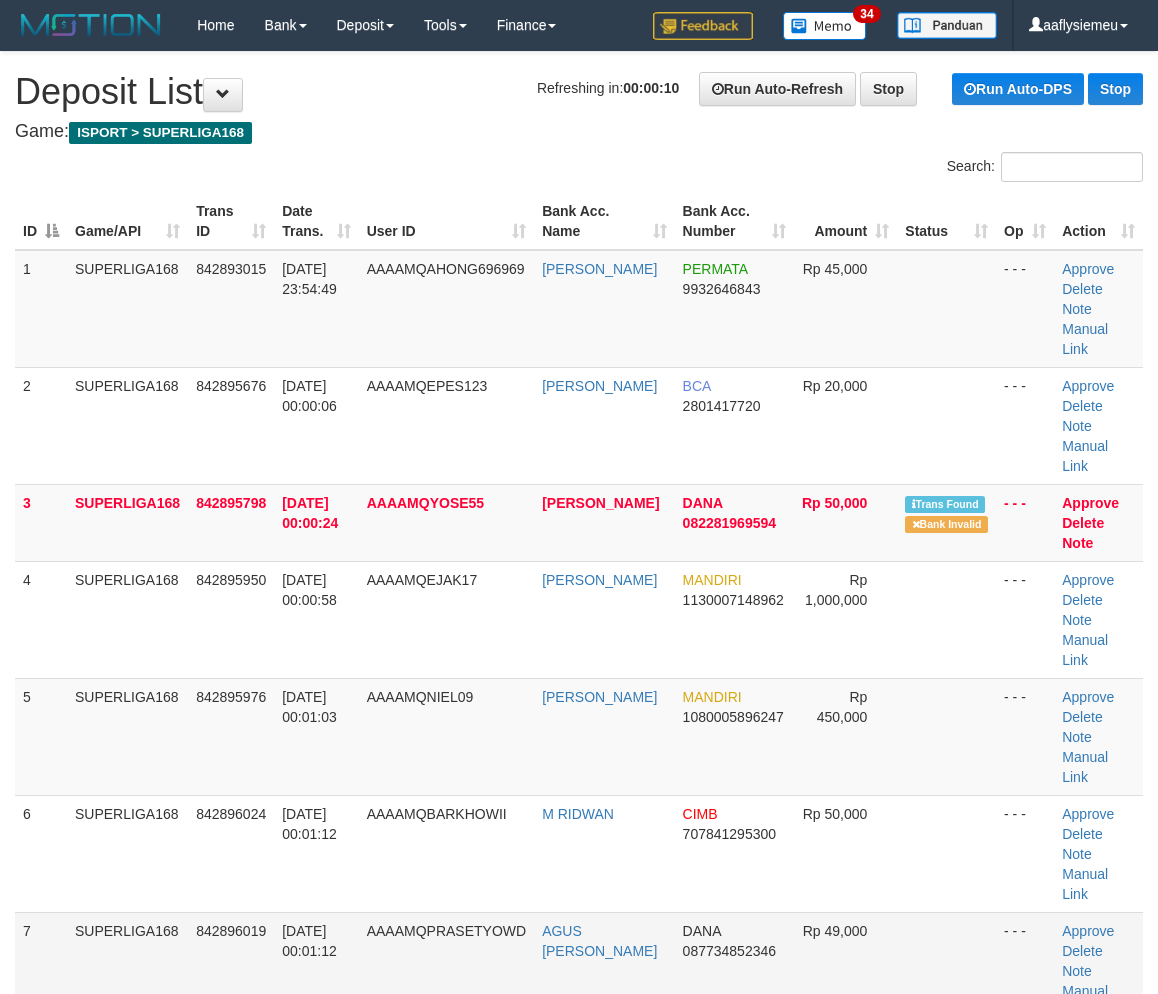 scroll, scrollTop: 333, scrollLeft: 0, axis: vertical 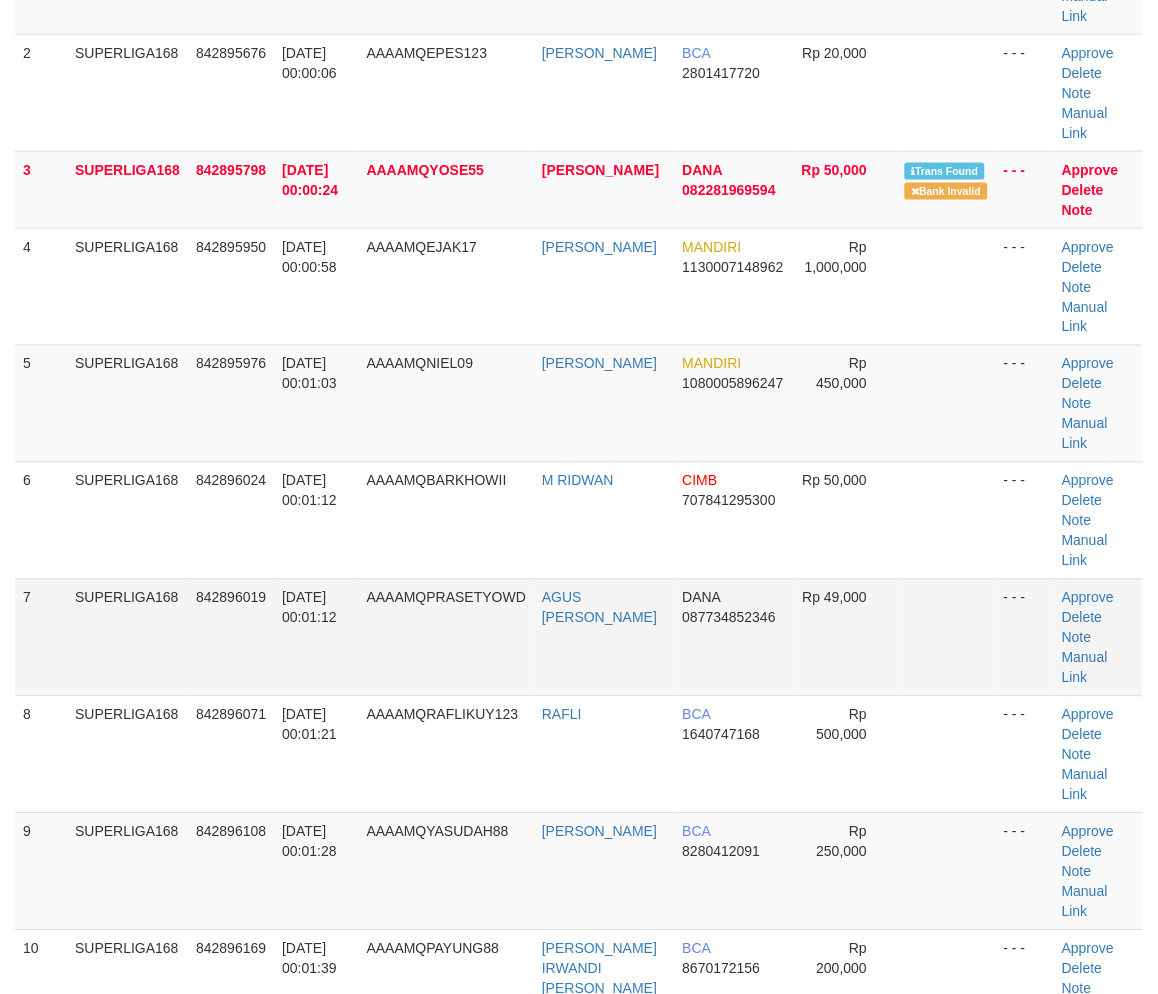 click on "[DATE] 00:01:12" at bounding box center [309, 608] 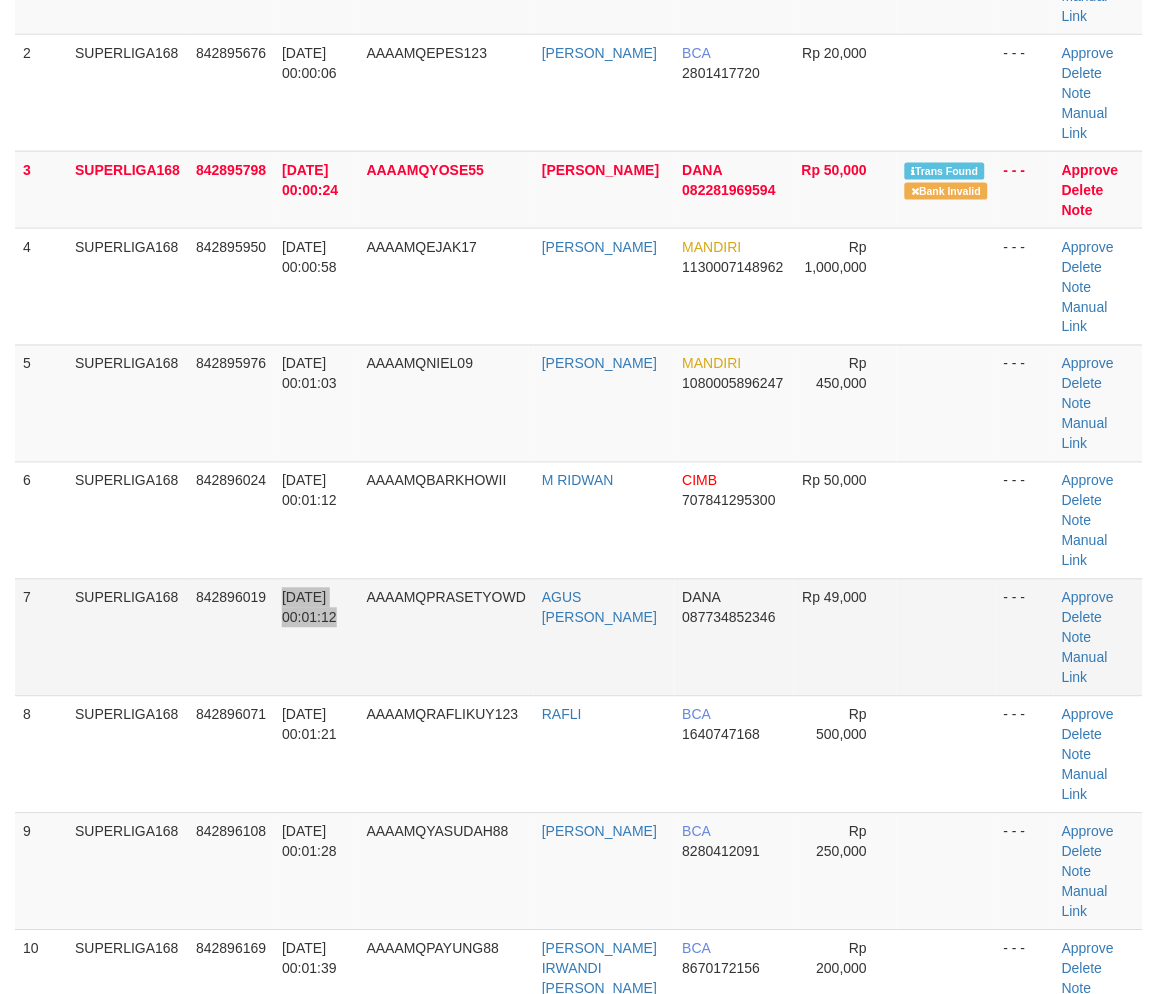 click on "12/07/2025 00:01:12" at bounding box center [309, 608] 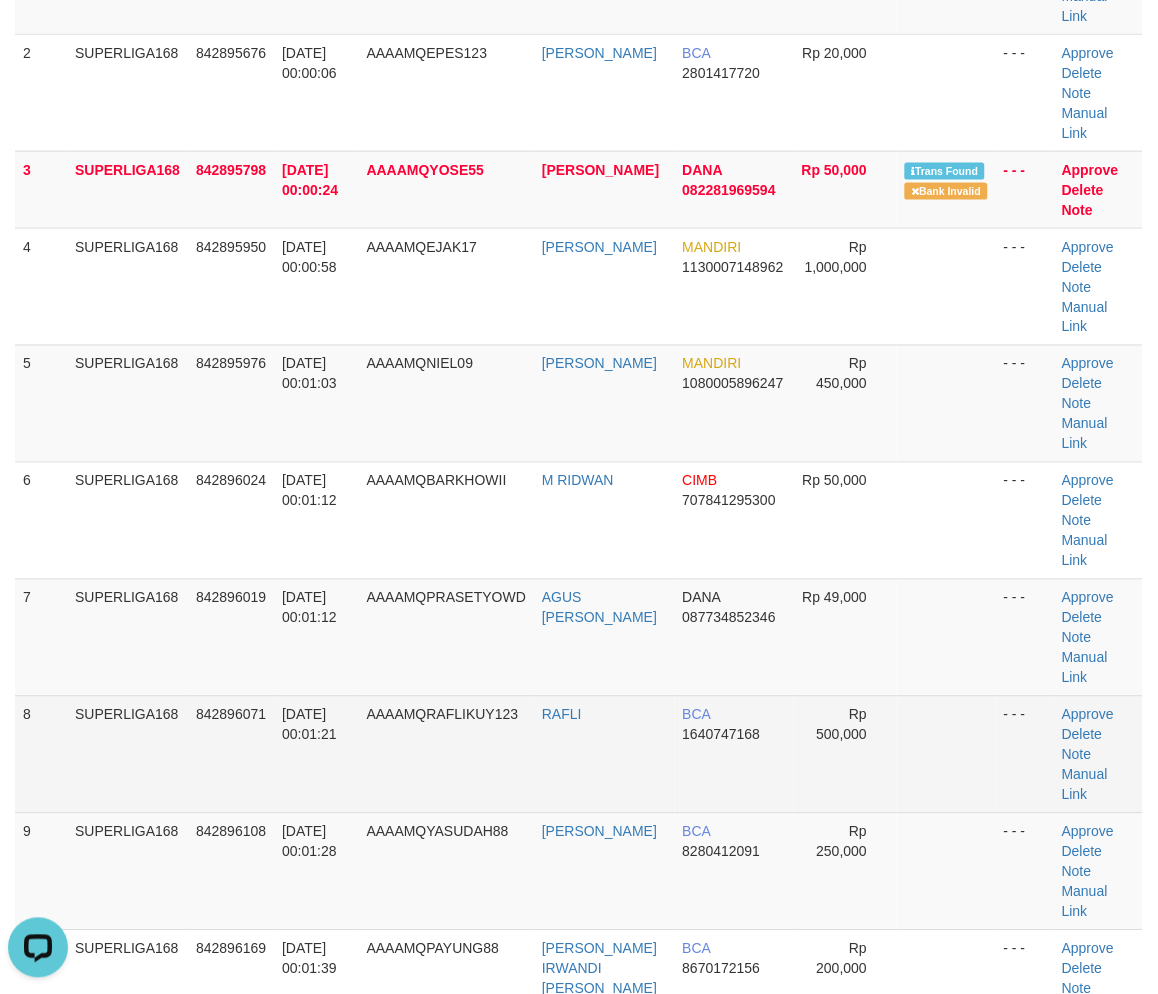 scroll, scrollTop: 0, scrollLeft: 0, axis: both 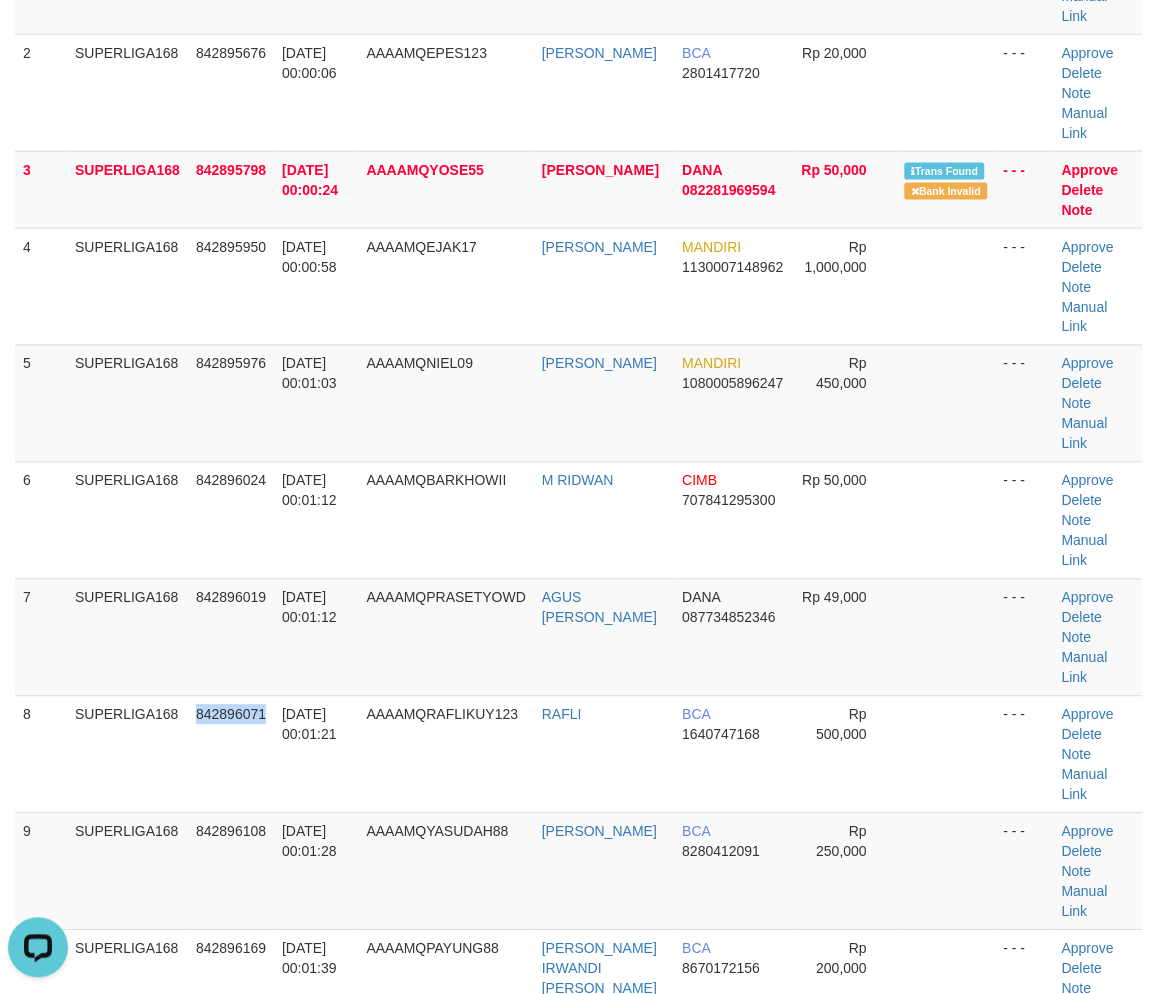 drag, startPoint x: 207, startPoint y: 767, endPoint x: 3, endPoint y: 820, distance: 210.77238 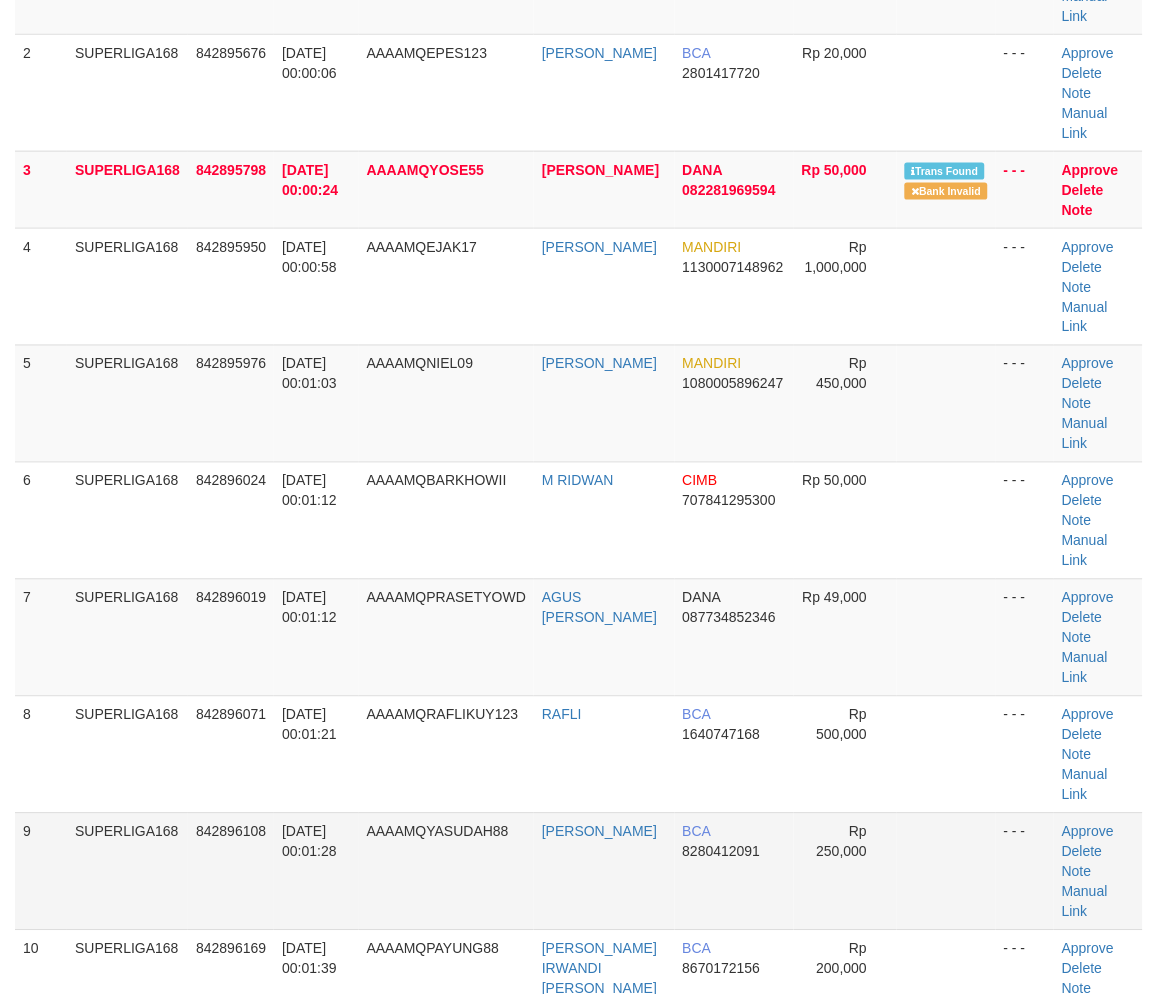 scroll, scrollTop: 581, scrollLeft: 0, axis: vertical 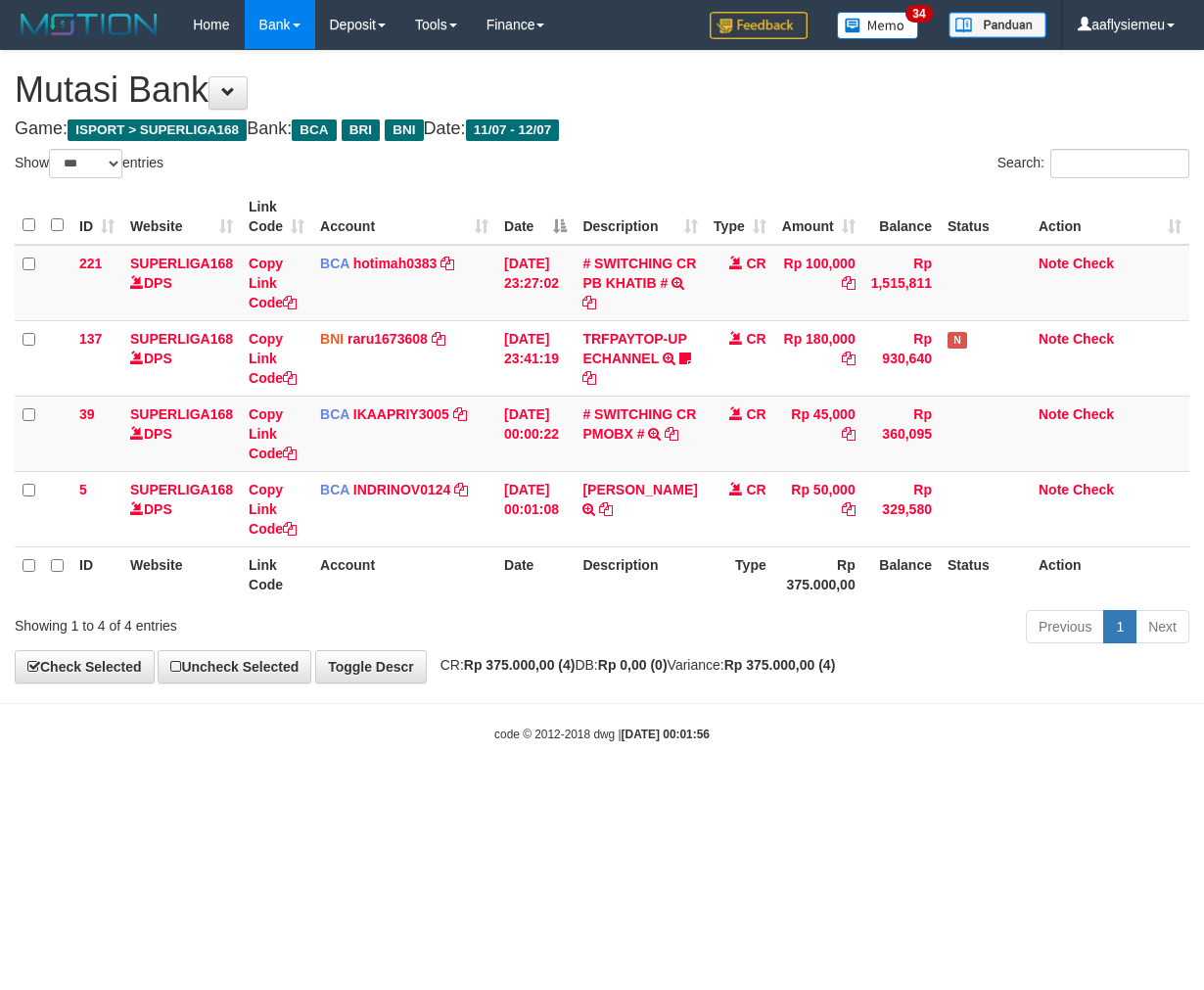 select on "***" 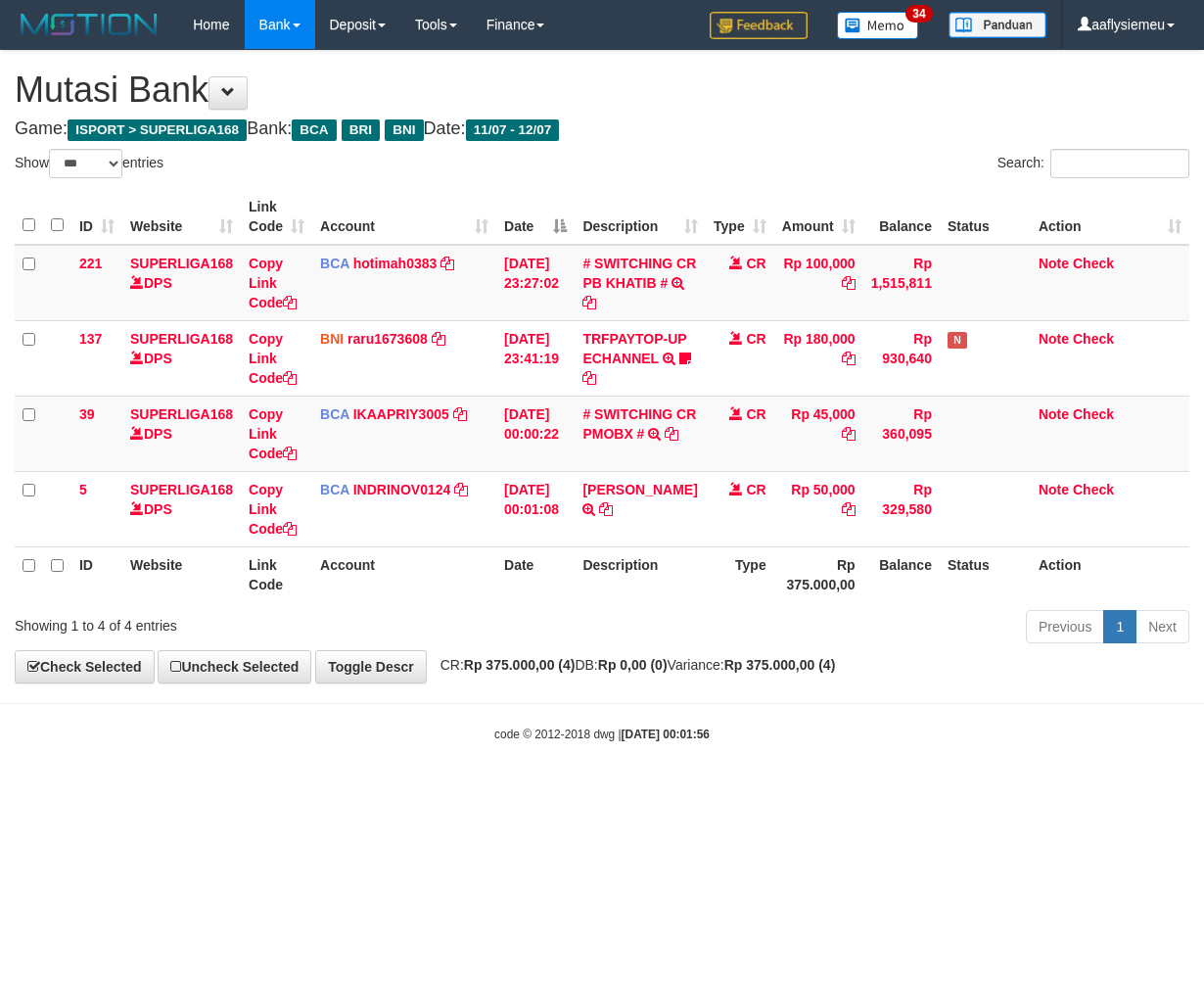 scroll, scrollTop: 0, scrollLeft: 0, axis: both 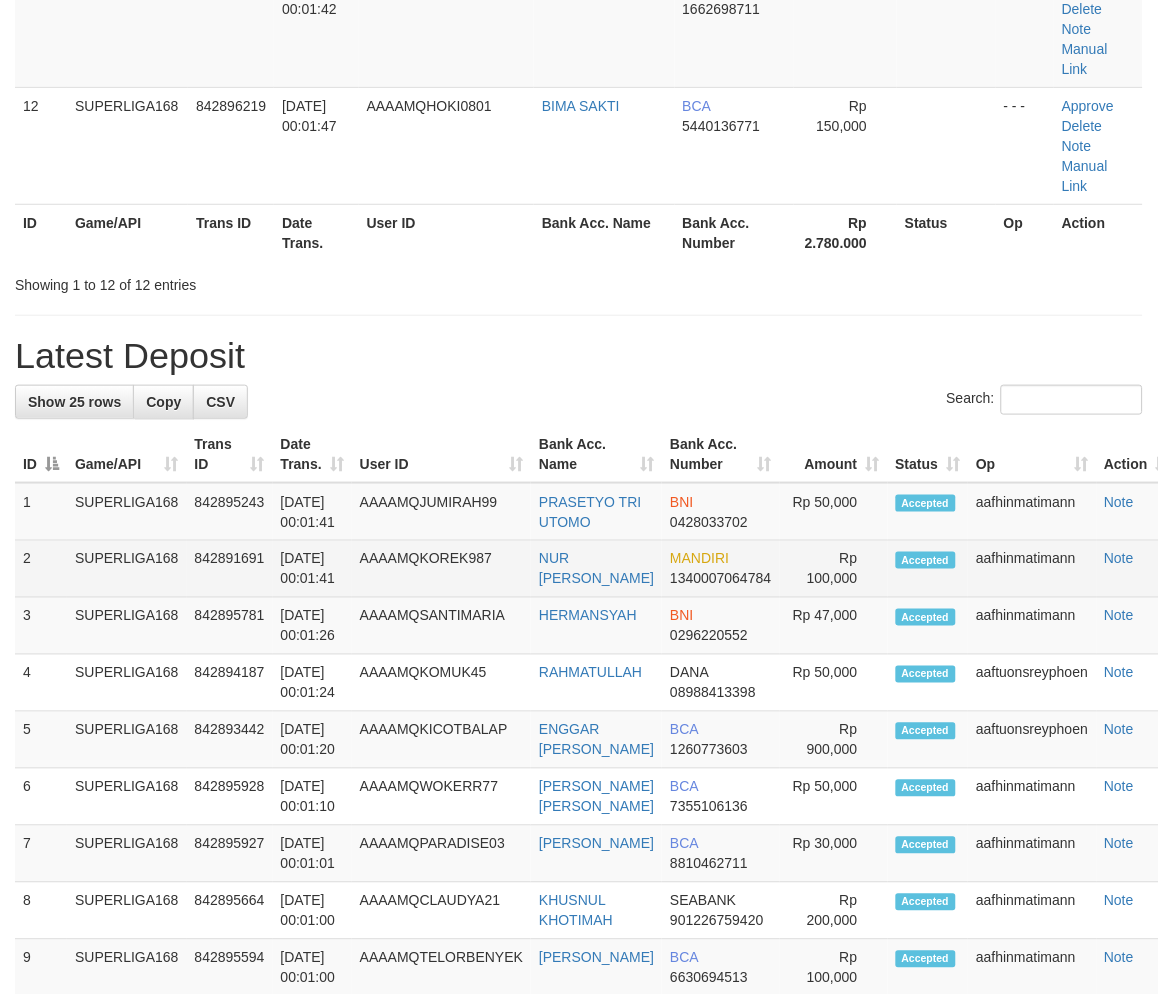 click on "AAAAMQKOREK987" at bounding box center (441, 569) 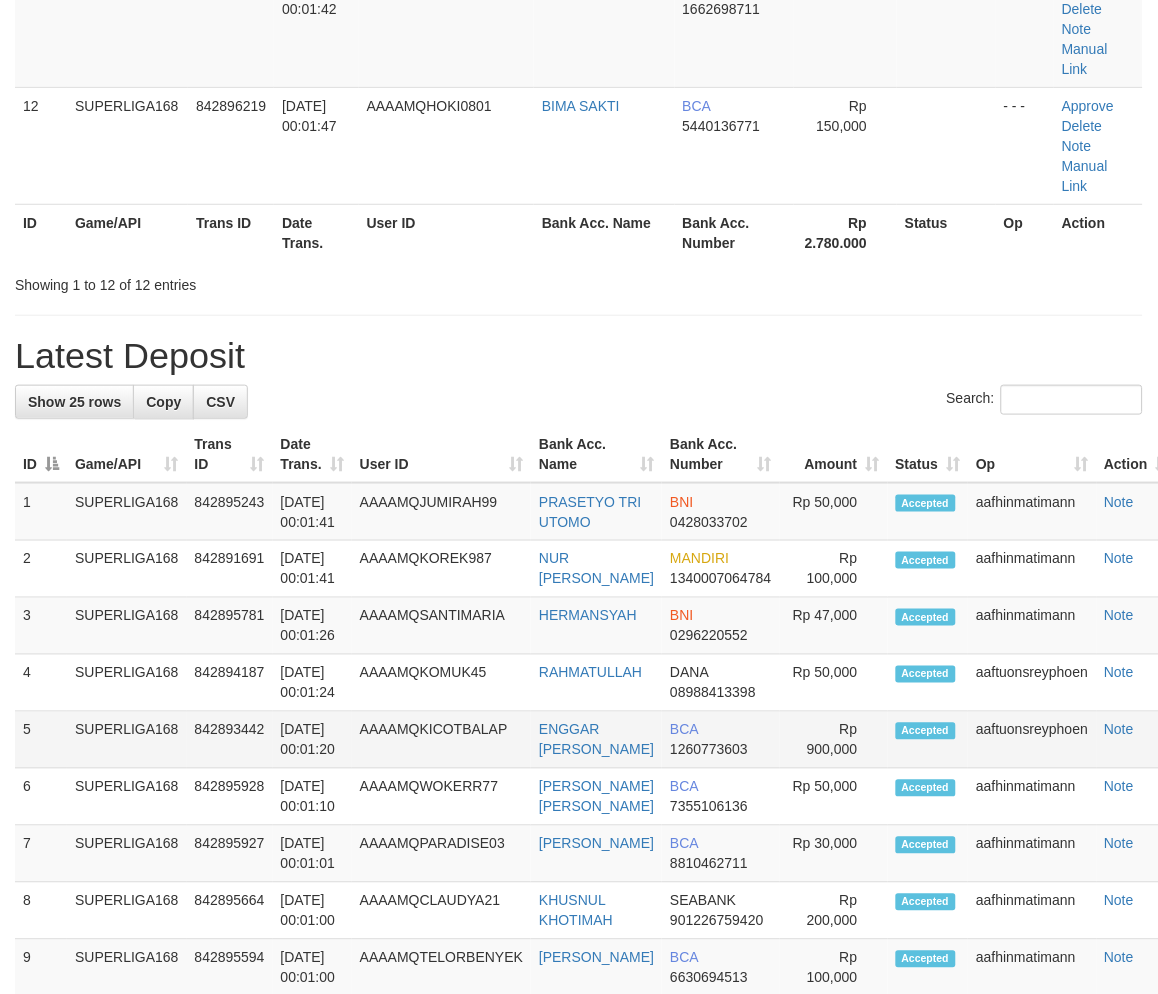 click on "SUPERLIGA168" at bounding box center [127, 740] 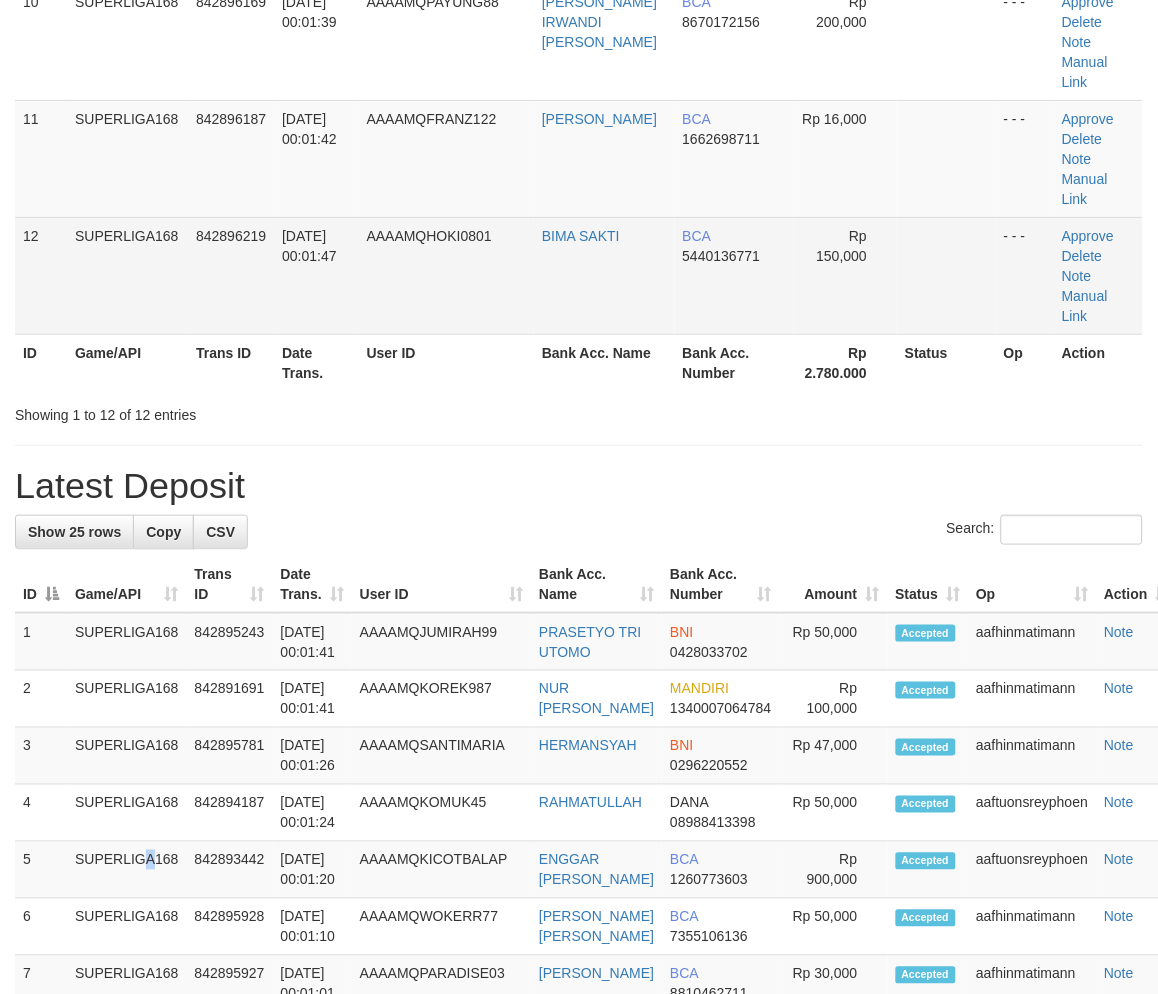 scroll, scrollTop: 1076, scrollLeft: 0, axis: vertical 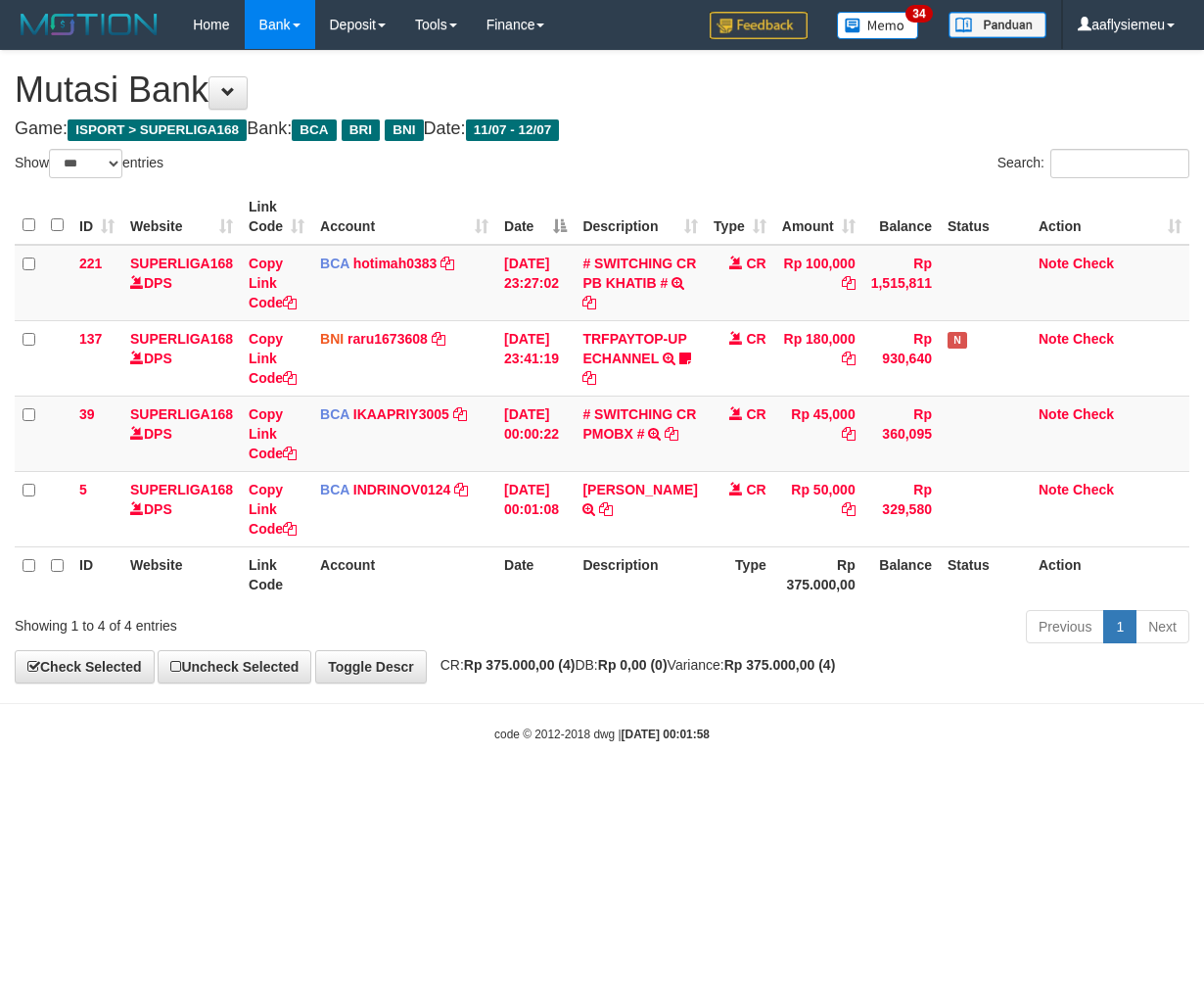 select on "***" 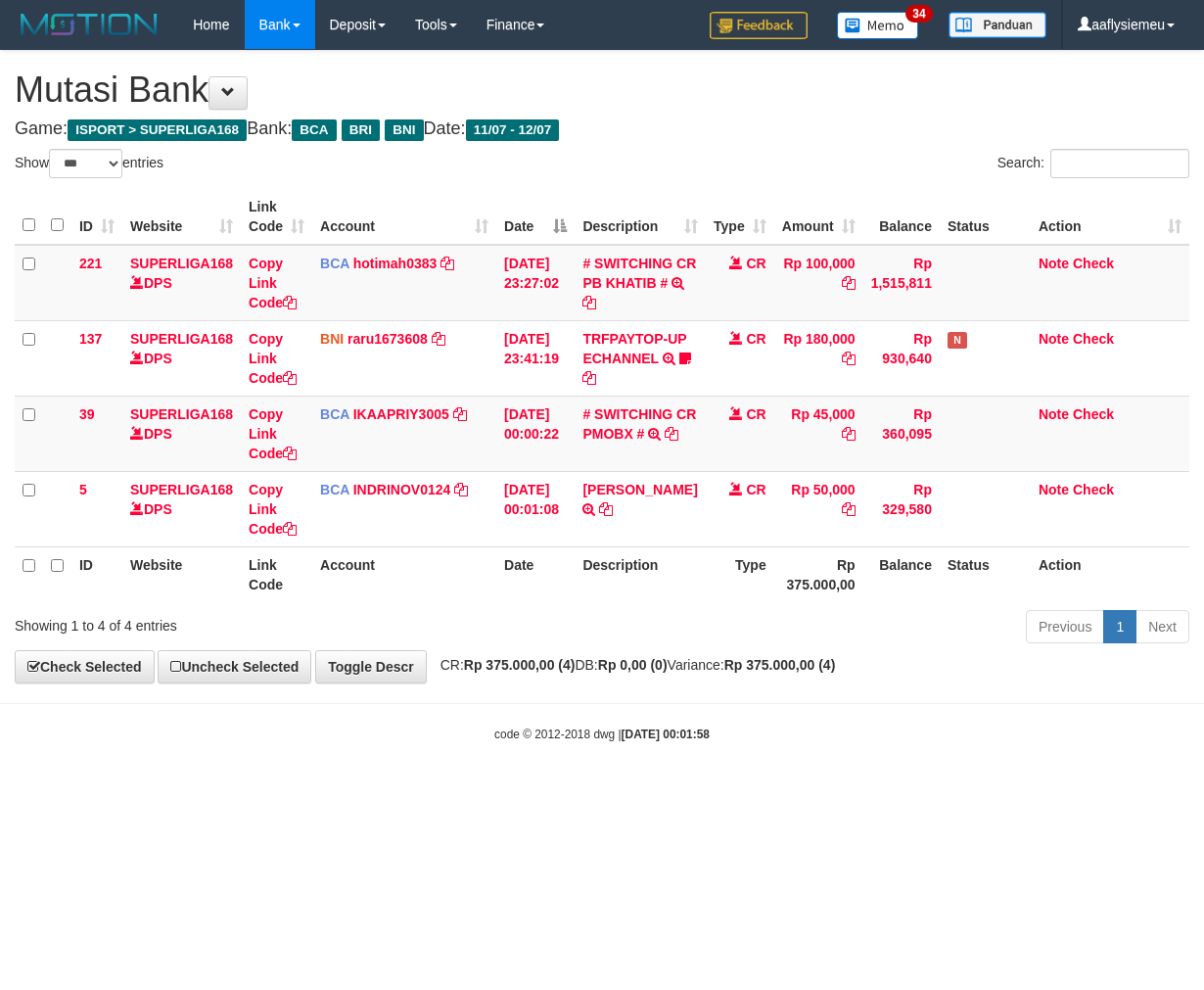 scroll, scrollTop: 0, scrollLeft: 0, axis: both 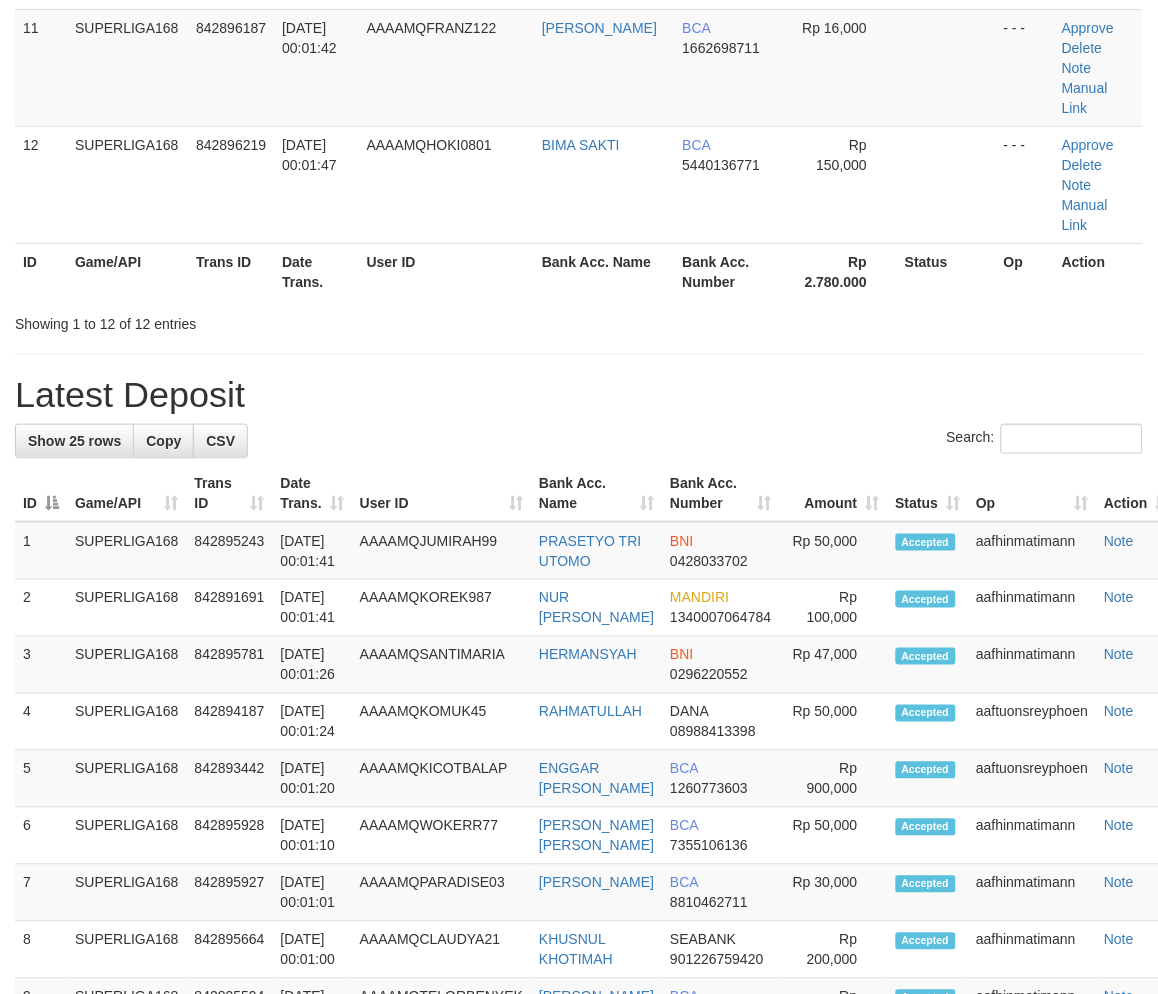 click on "User ID" at bounding box center (441, 493) 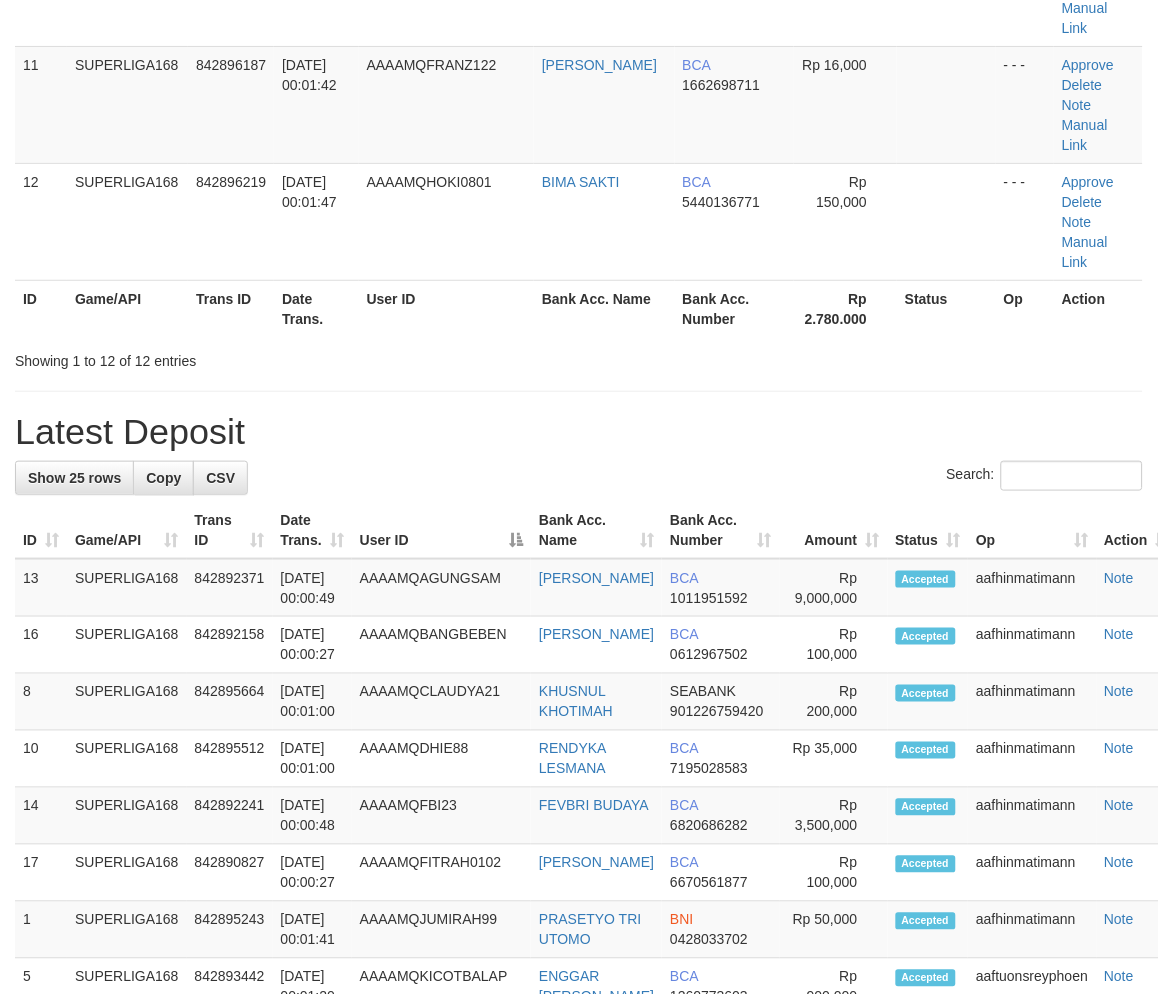 scroll, scrollTop: 1037, scrollLeft: 0, axis: vertical 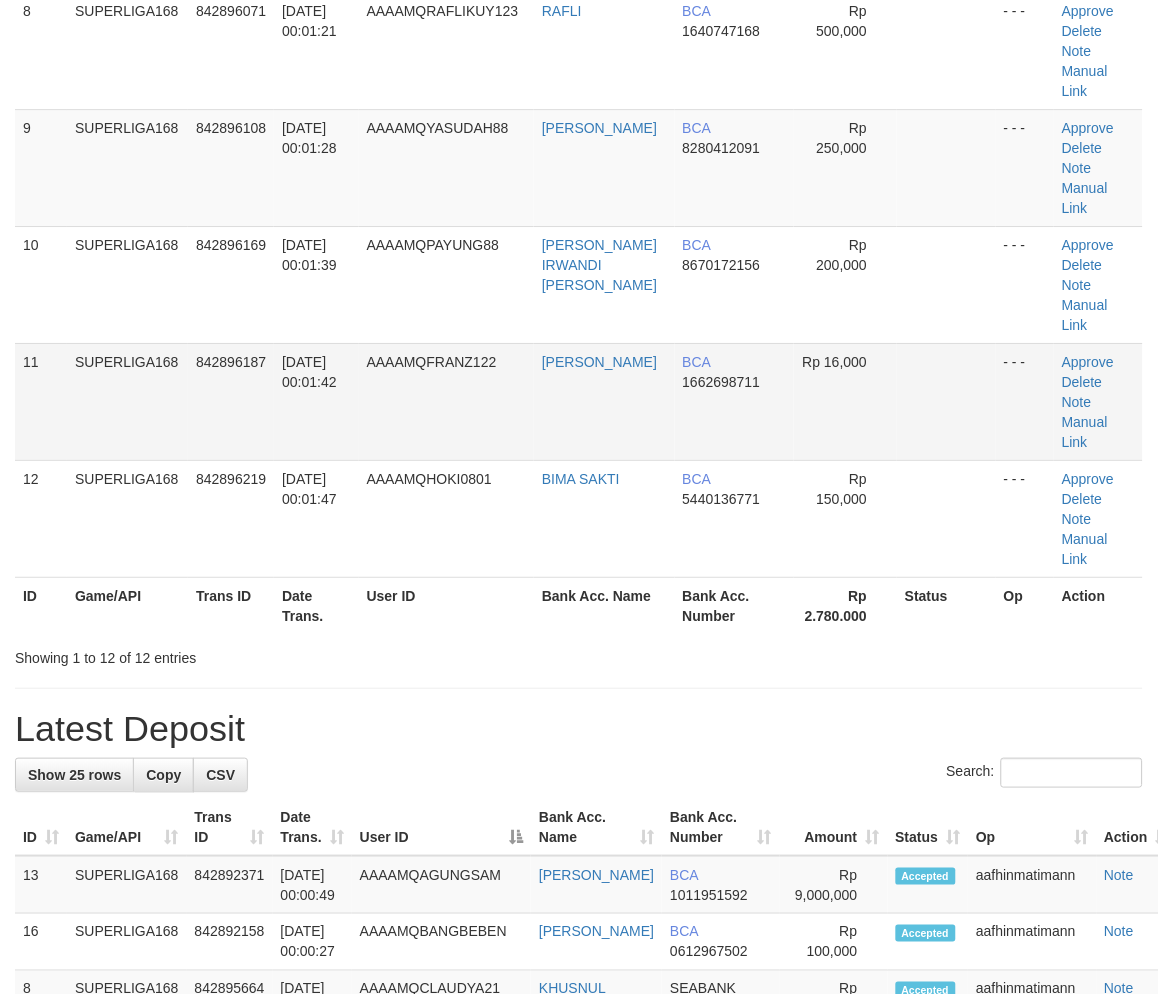 click on "AAAAMQFRANZ122" at bounding box center [446, 401] 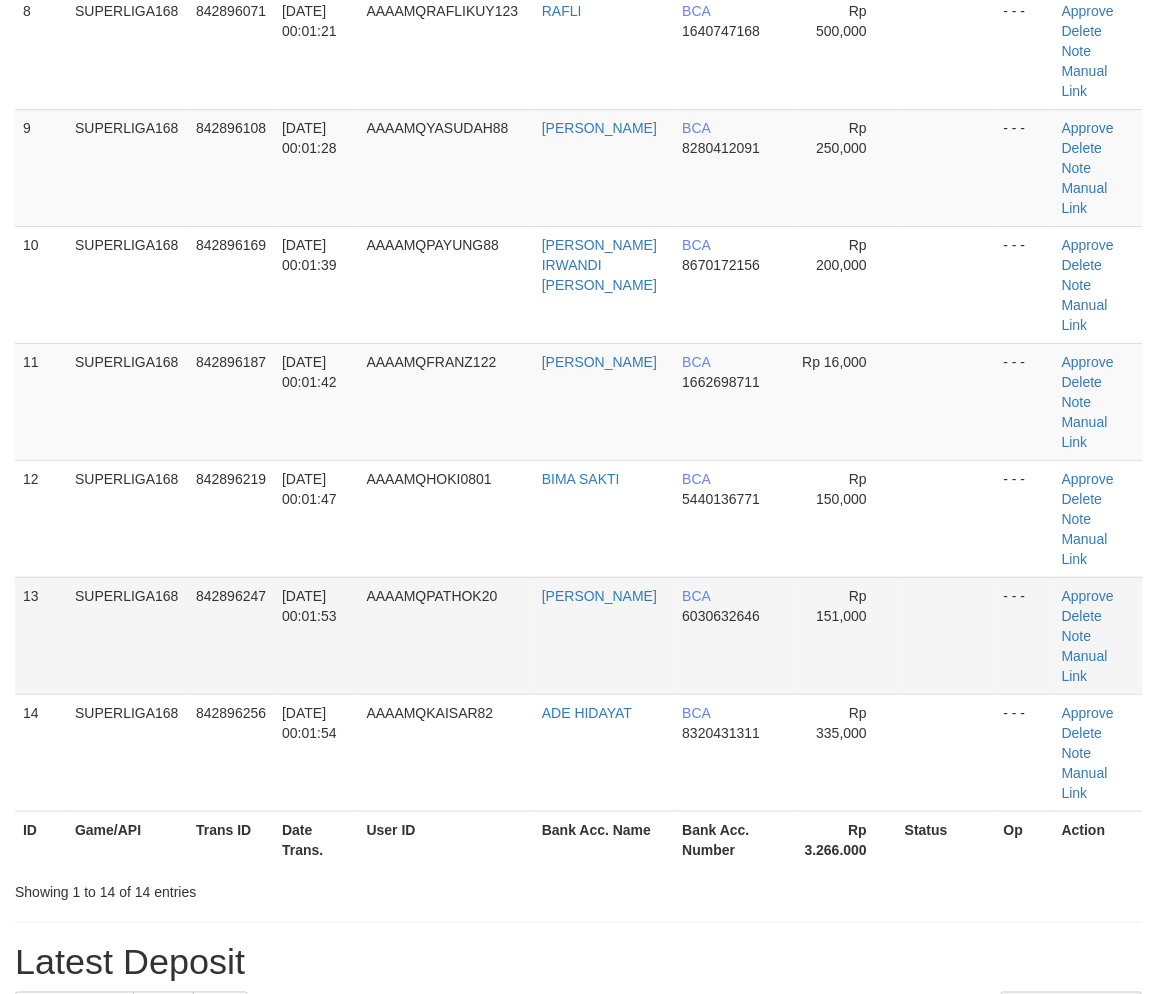 scroll, scrollTop: 1260, scrollLeft: 0, axis: vertical 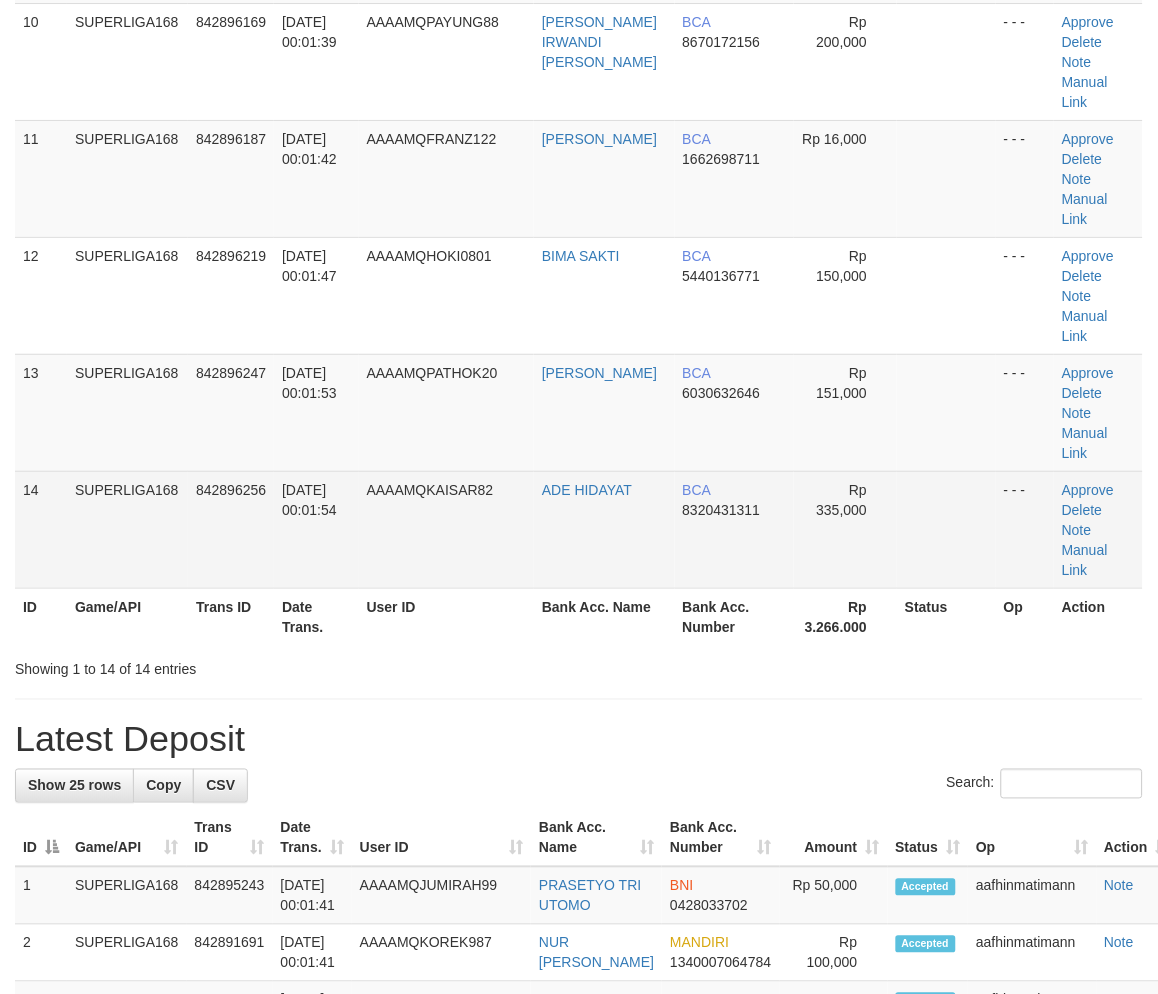 click on "AAAAMQKAISAR82" at bounding box center [446, 529] 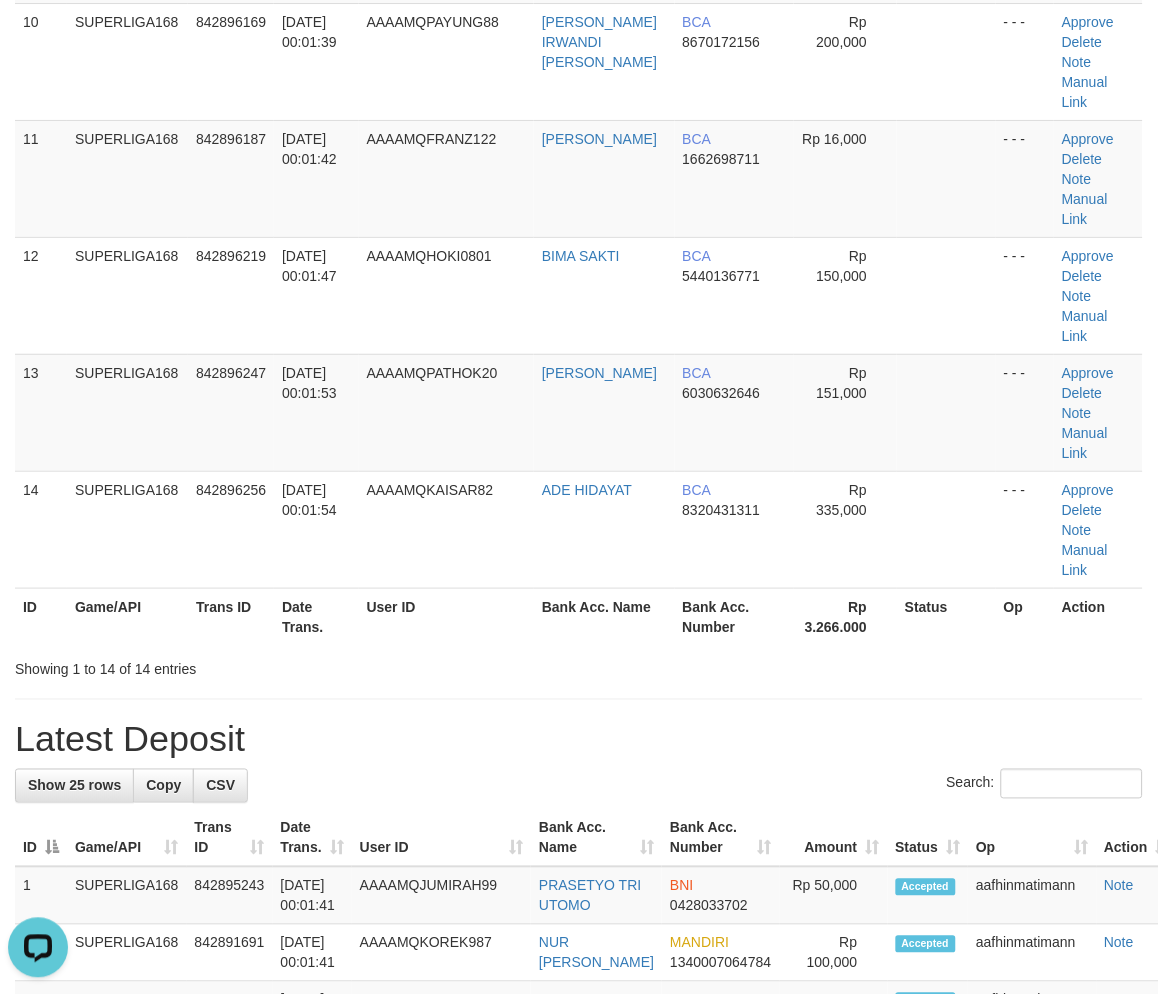 scroll, scrollTop: 0, scrollLeft: 0, axis: both 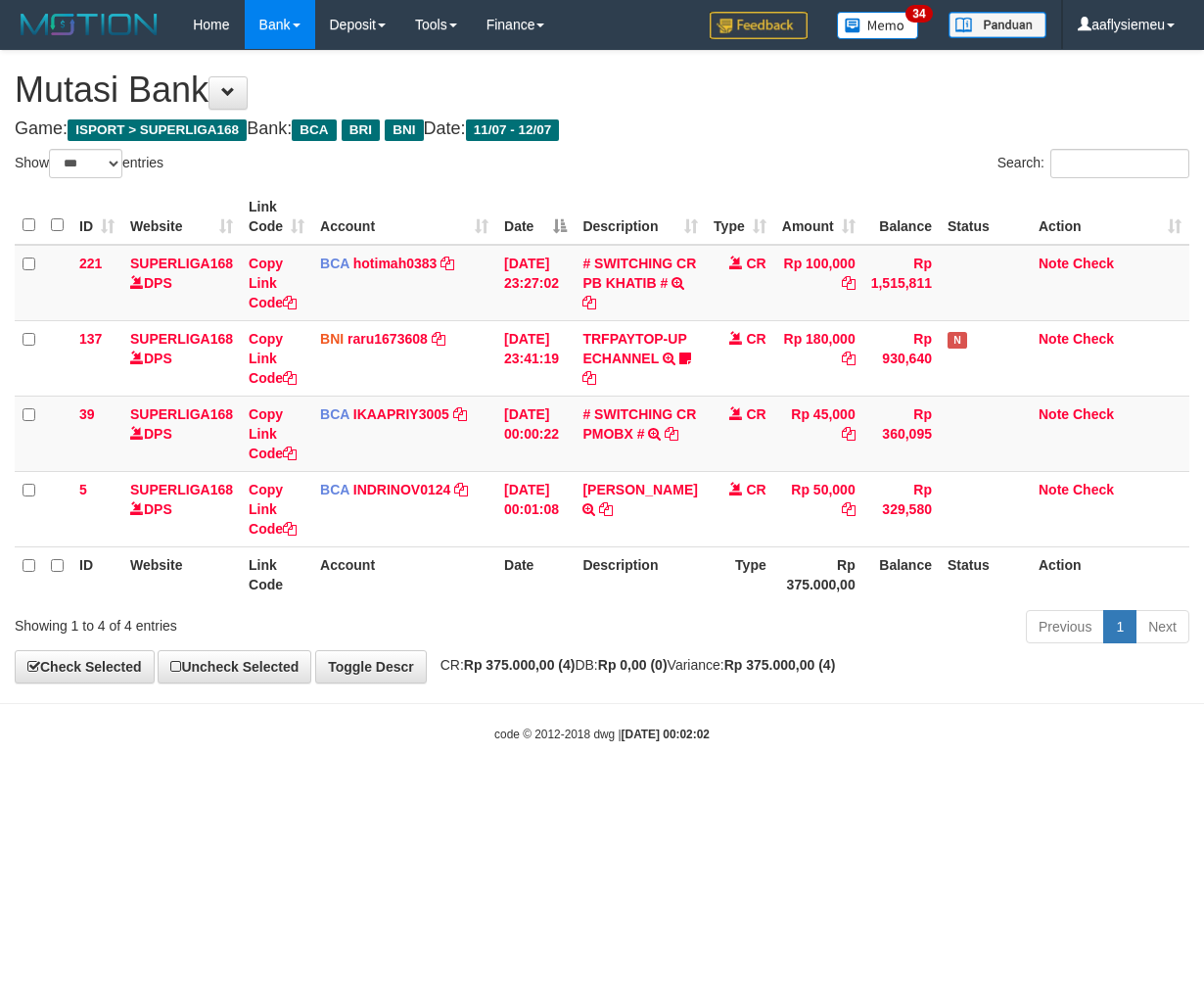 select on "***" 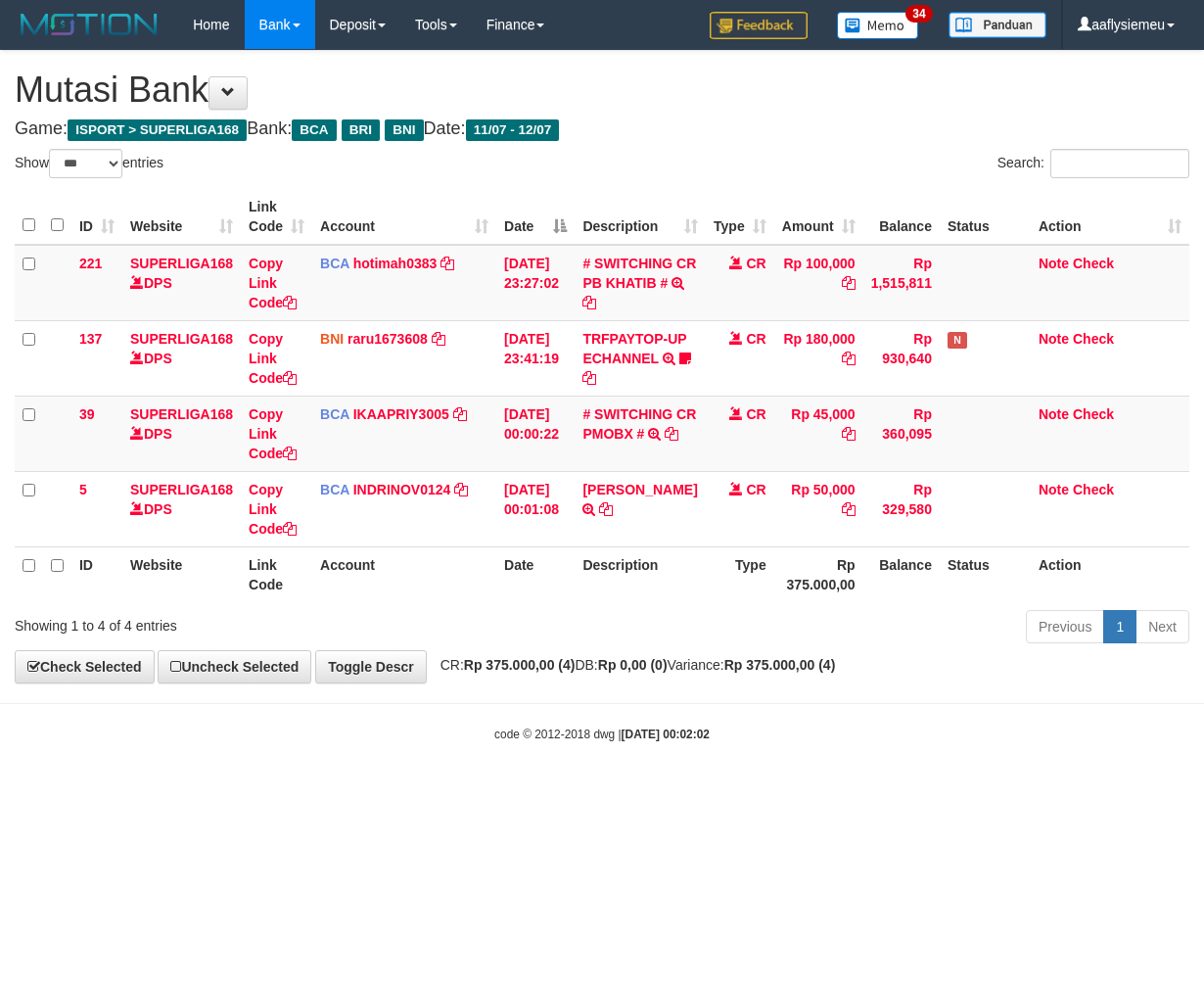 scroll, scrollTop: 0, scrollLeft: 0, axis: both 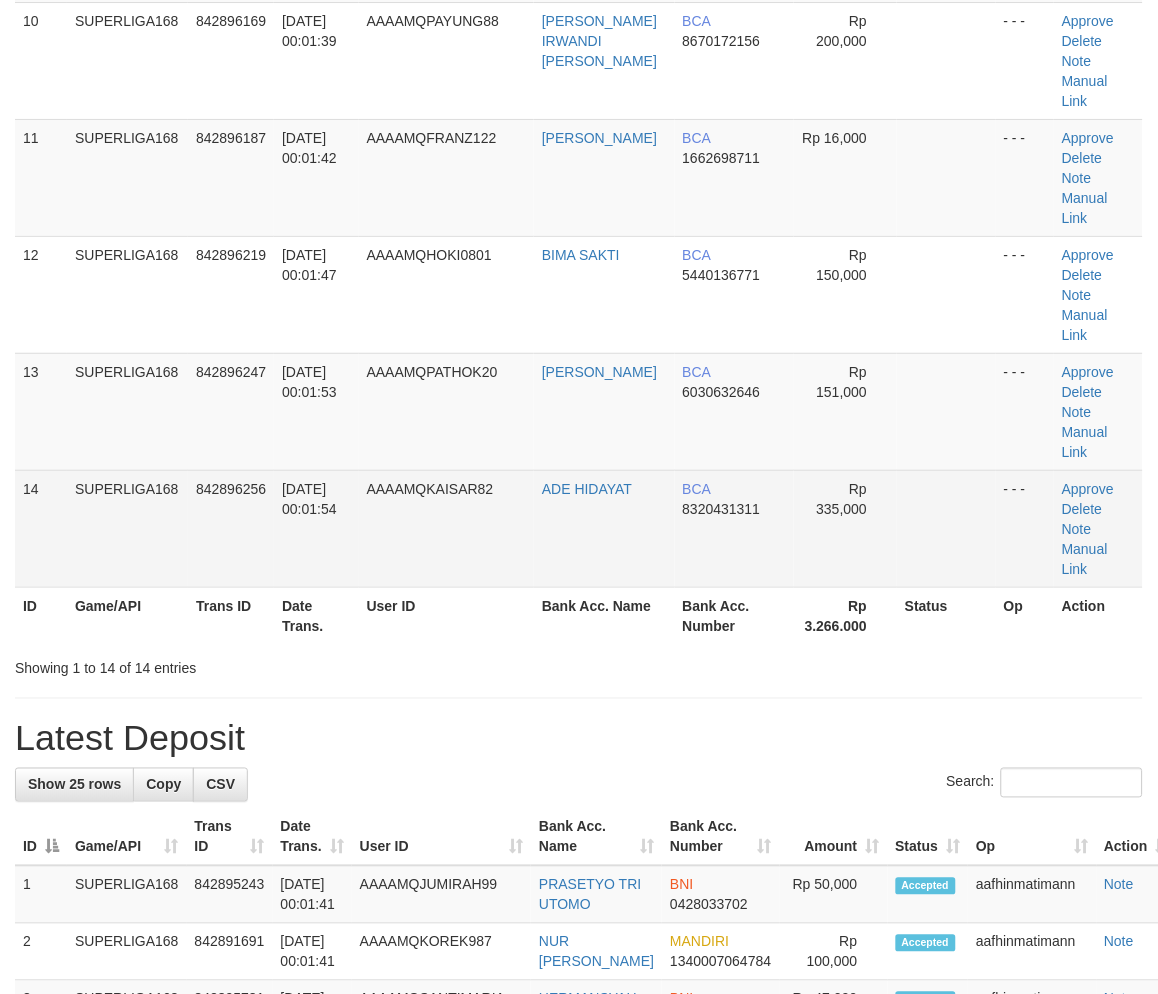 click on "AAAAMQKAISAR82" at bounding box center [430, 489] 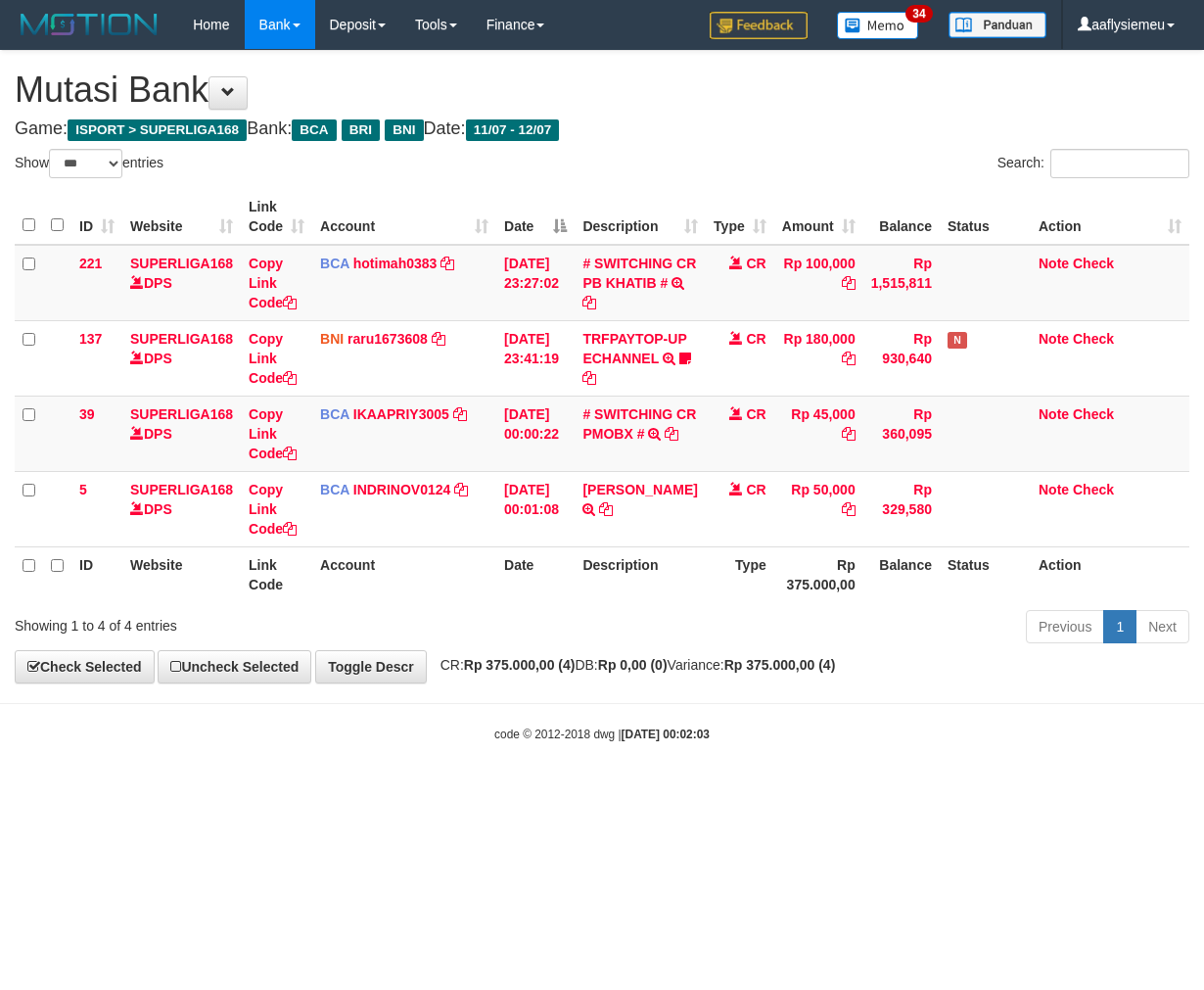 select on "***" 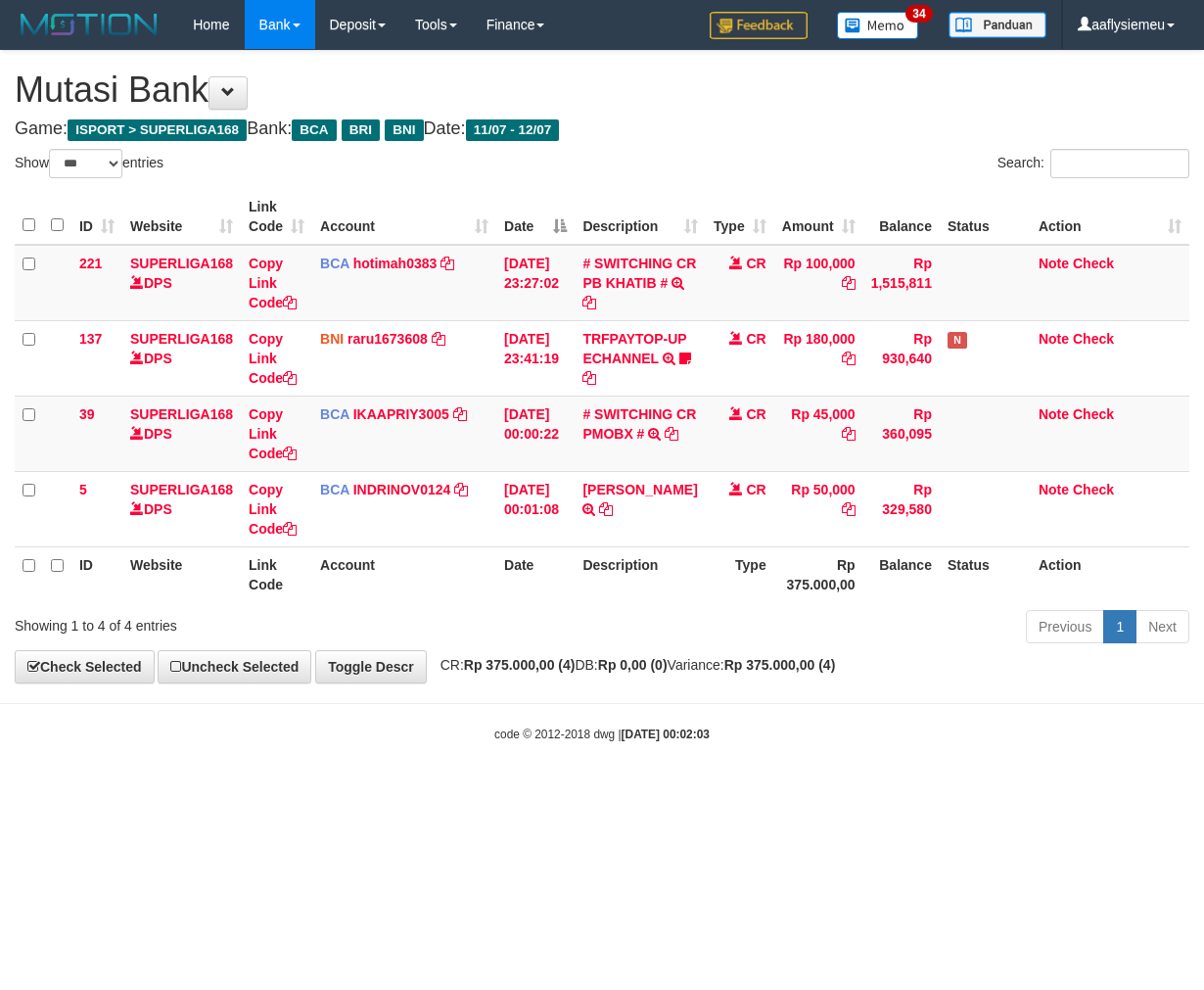 scroll, scrollTop: 0, scrollLeft: 0, axis: both 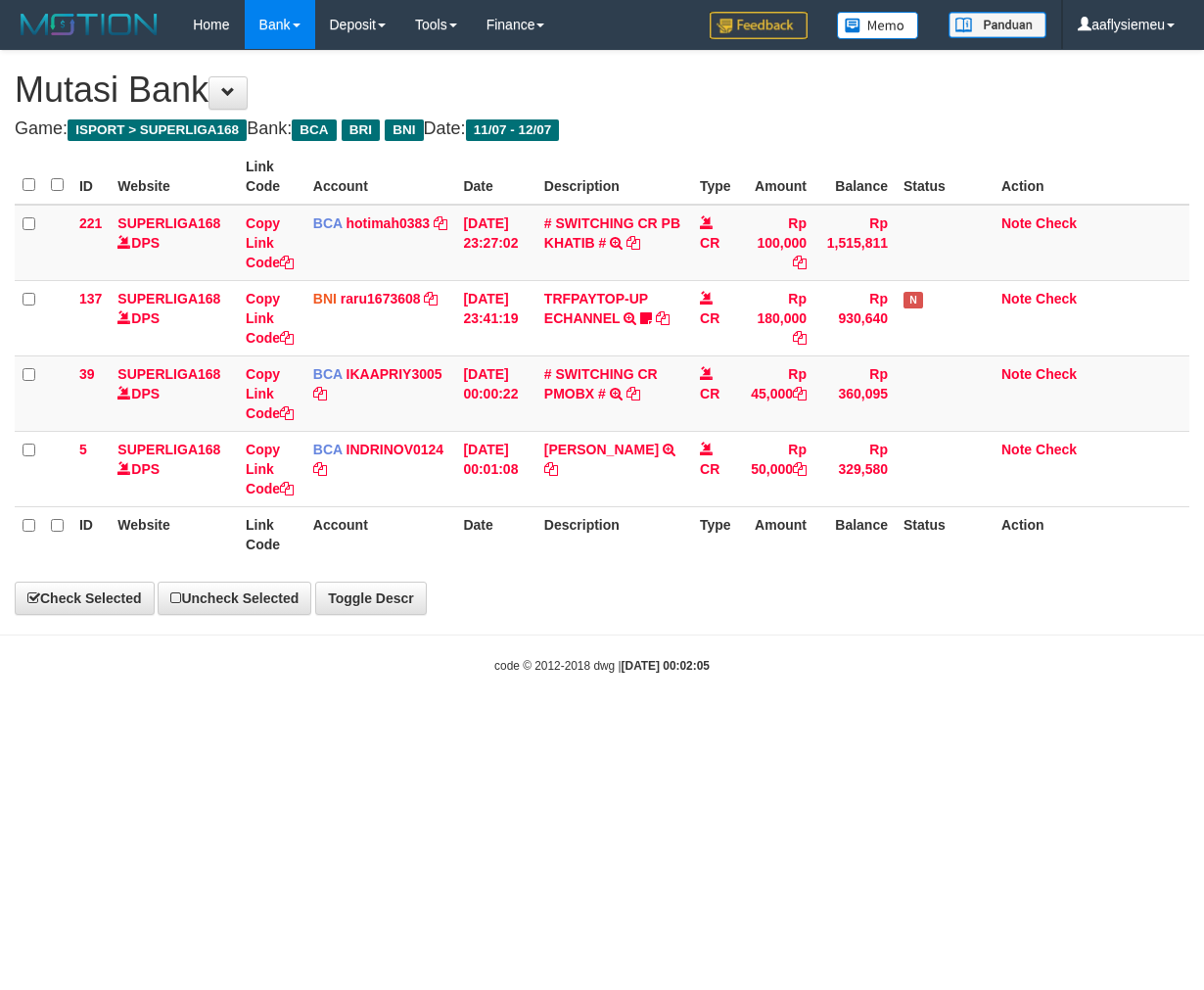 select on "***" 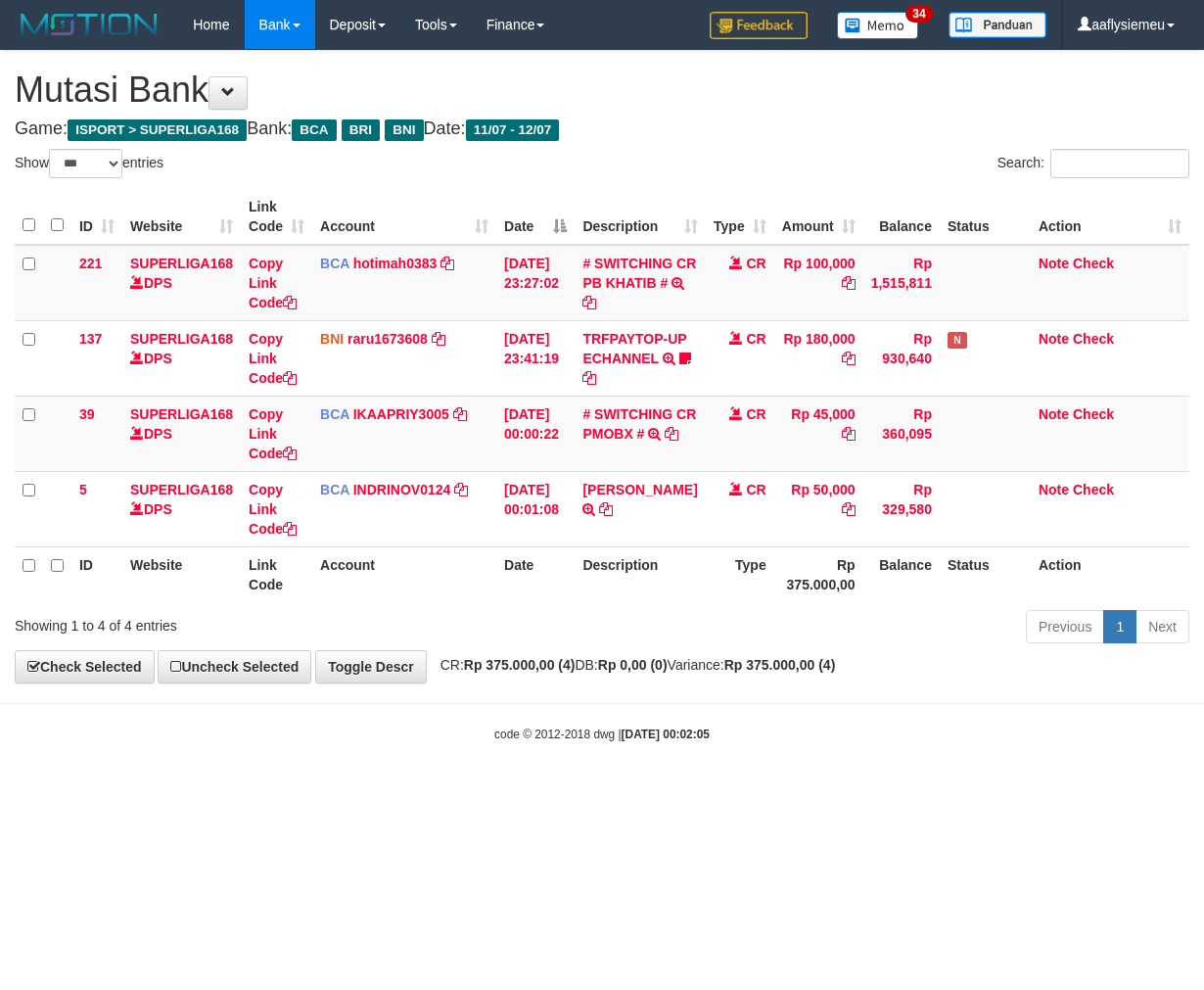 click on "code © [DATE]-[DATE] dwg |  [DATE] 00:02:05" at bounding box center [602, 733] 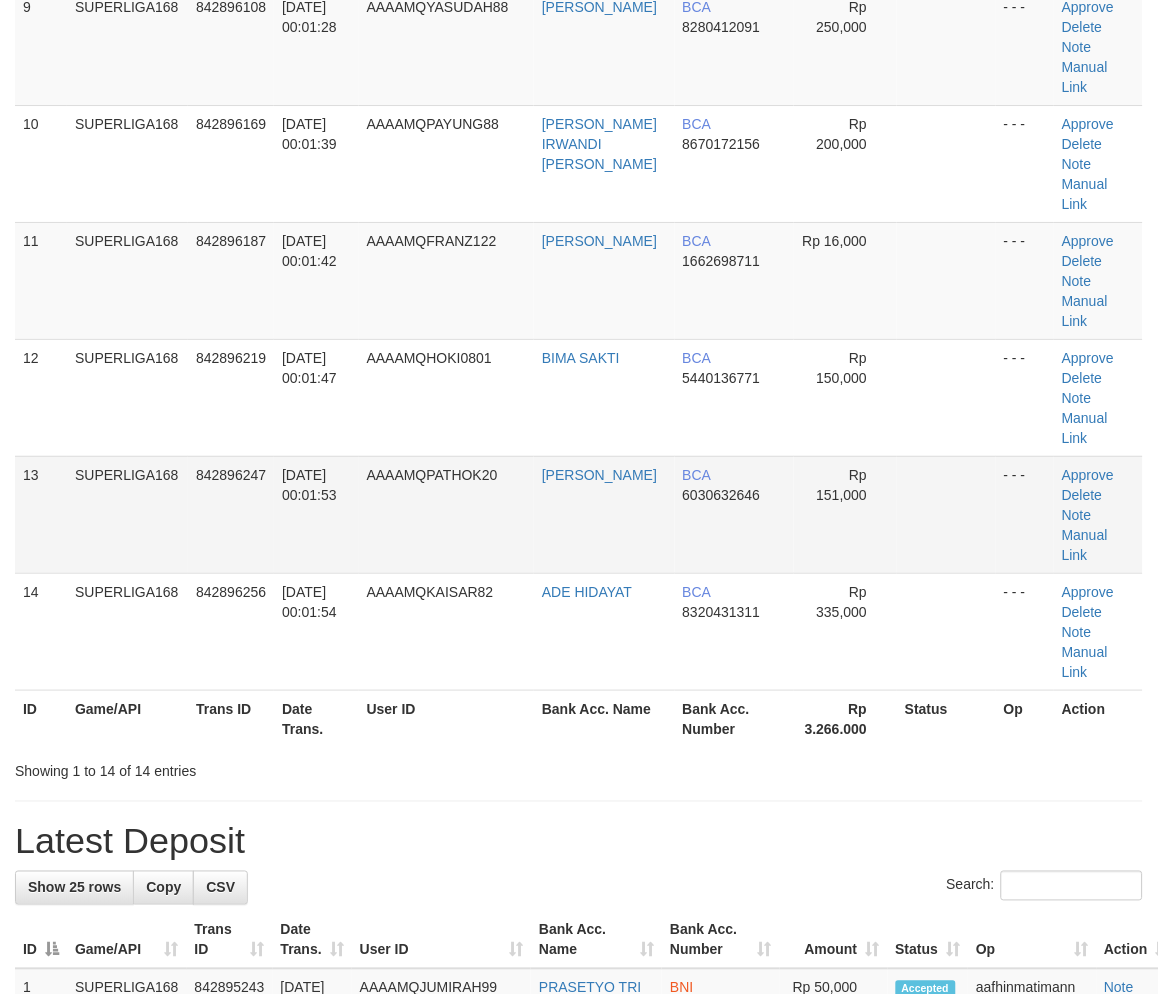 scroll, scrollTop: 1152, scrollLeft: 0, axis: vertical 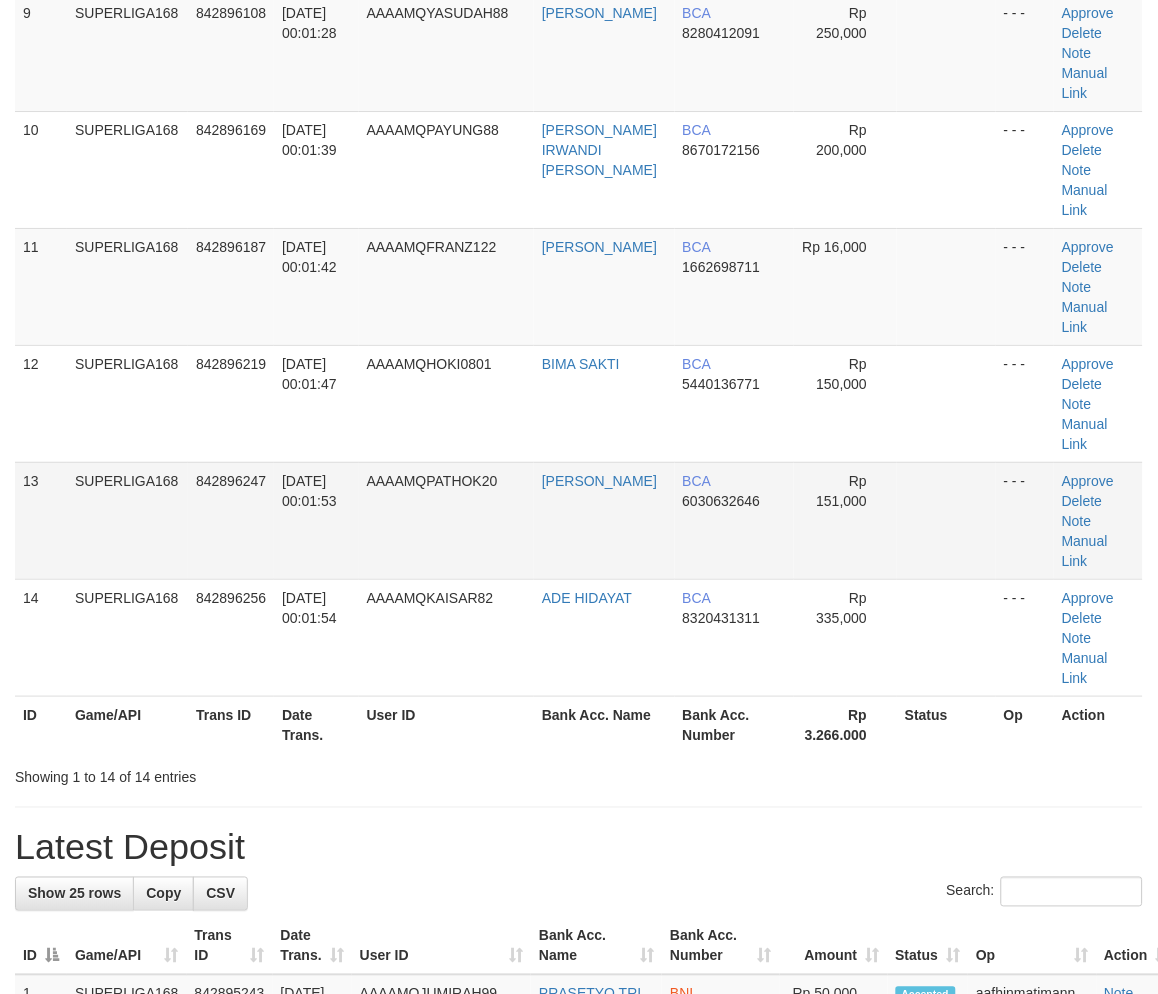 click on "AAAAMQPATHOK20" at bounding box center (446, 520) 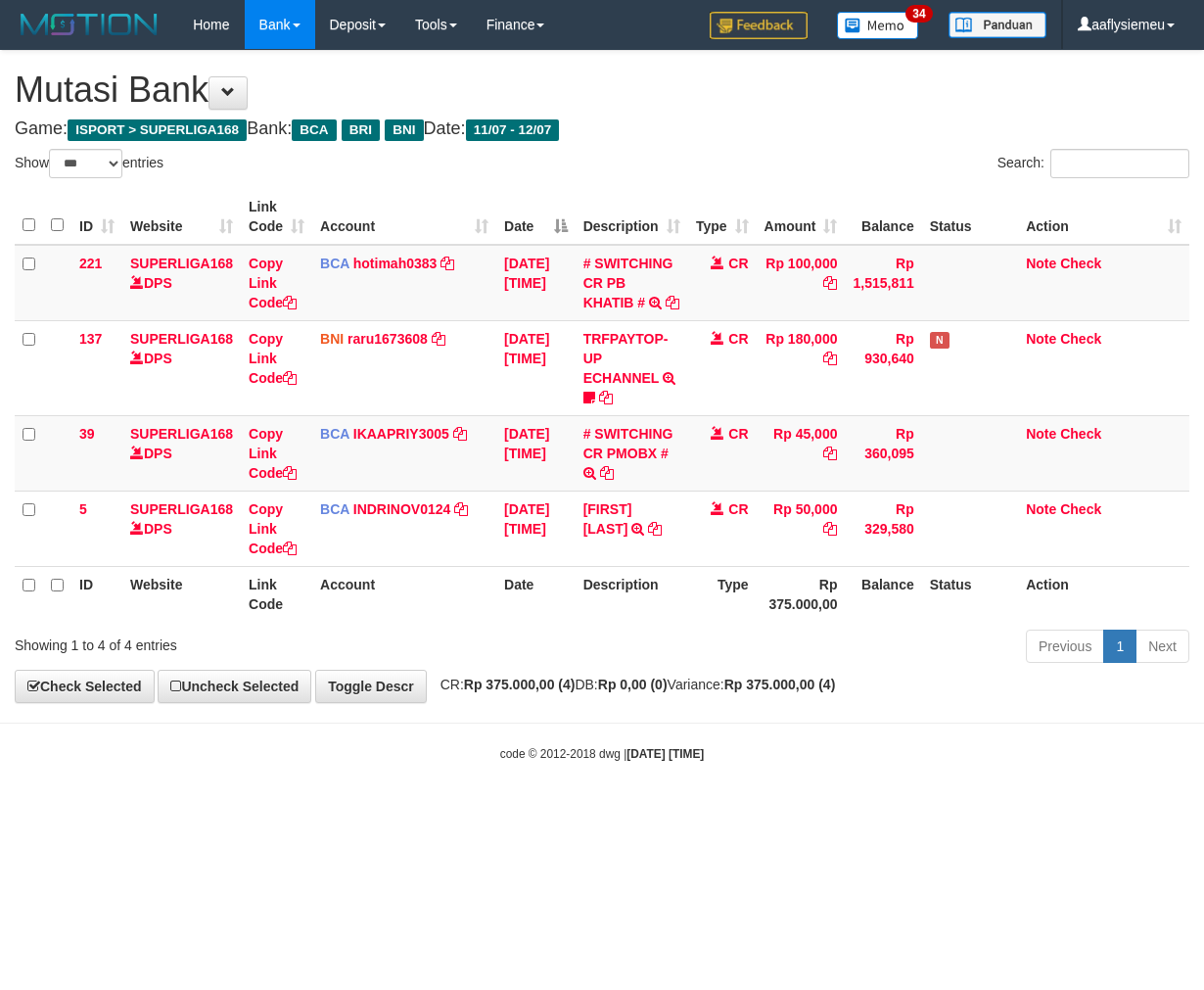 select on "***" 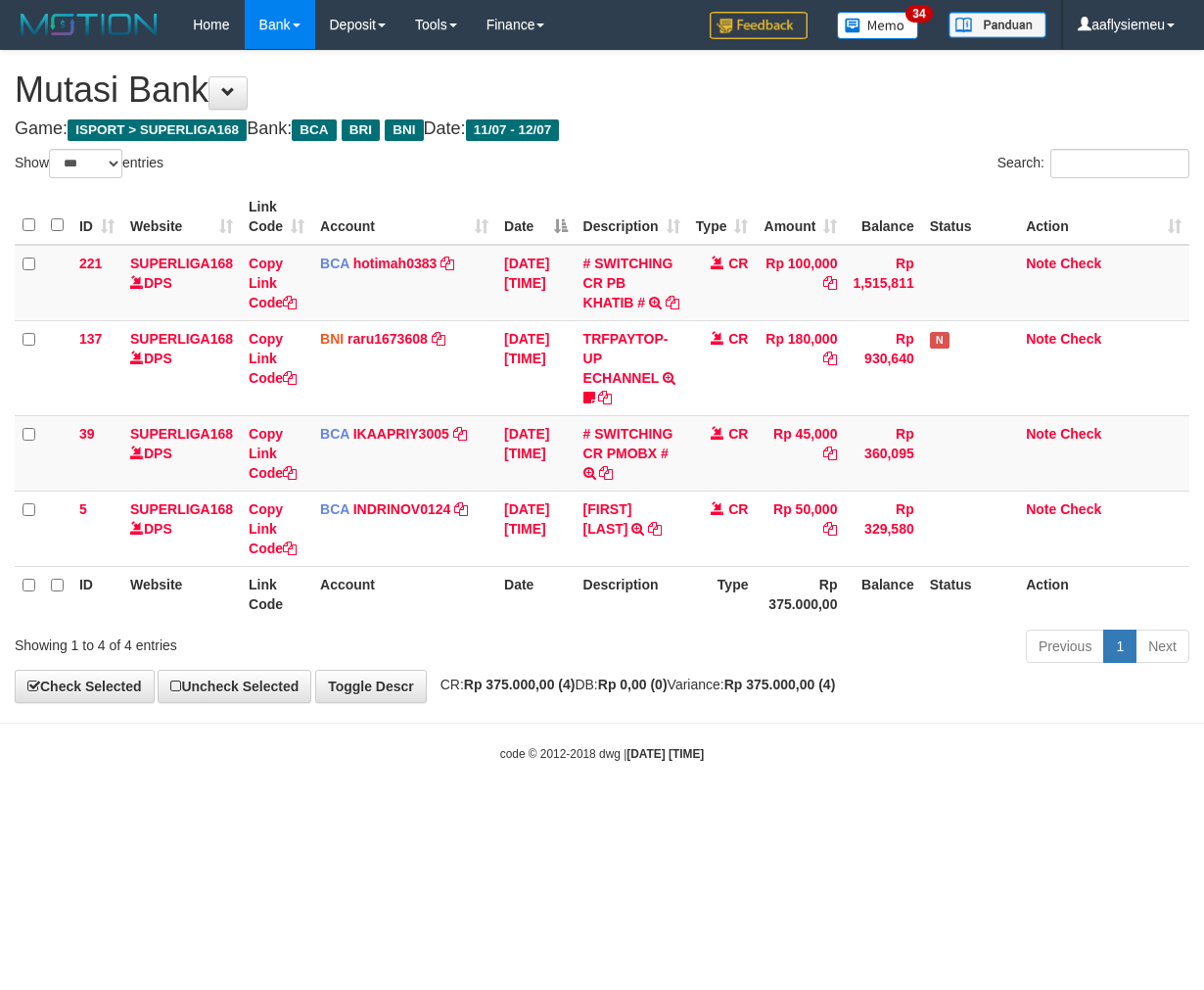 scroll, scrollTop: 0, scrollLeft: 0, axis: both 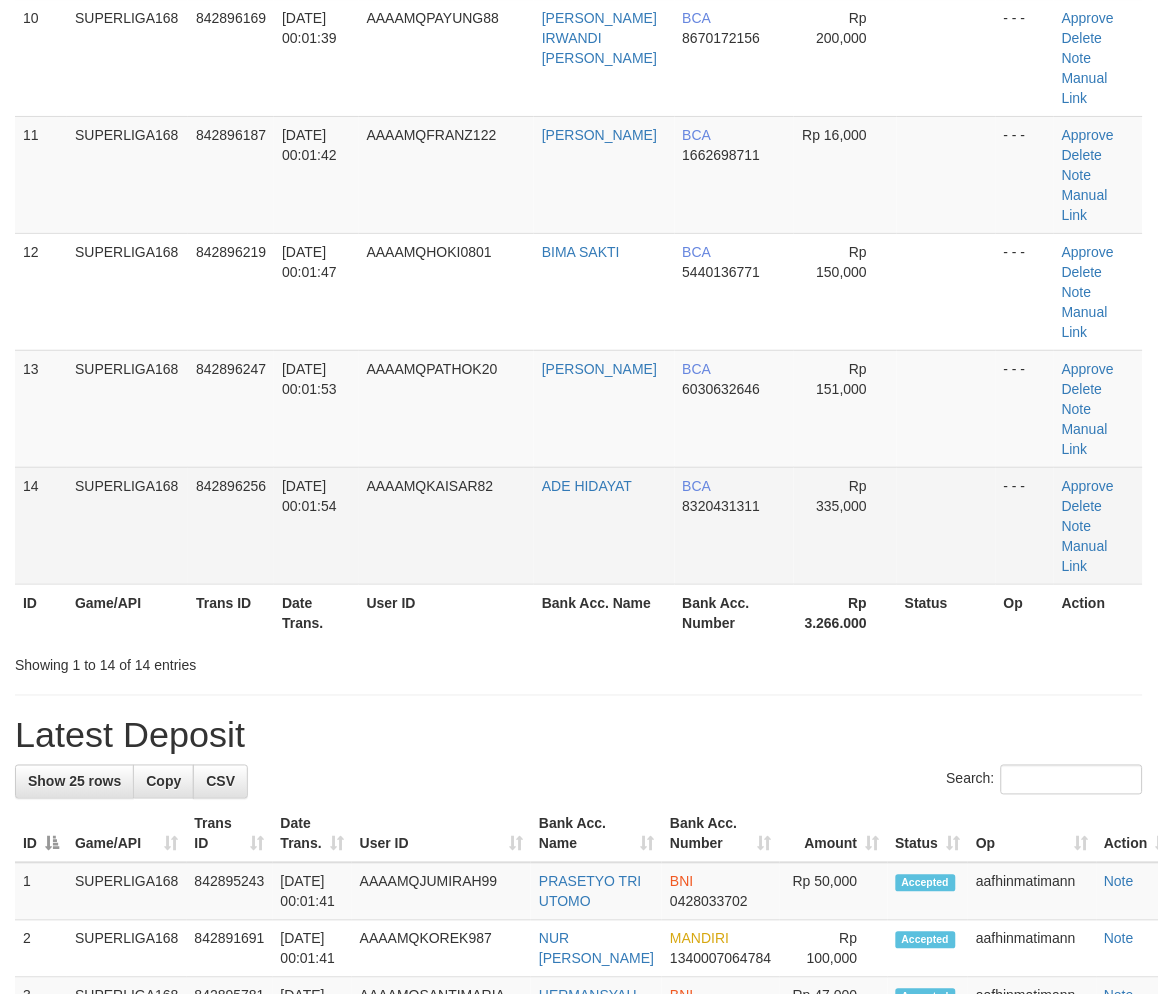 click on "AAAAMQKAISAR82" at bounding box center [430, 486] 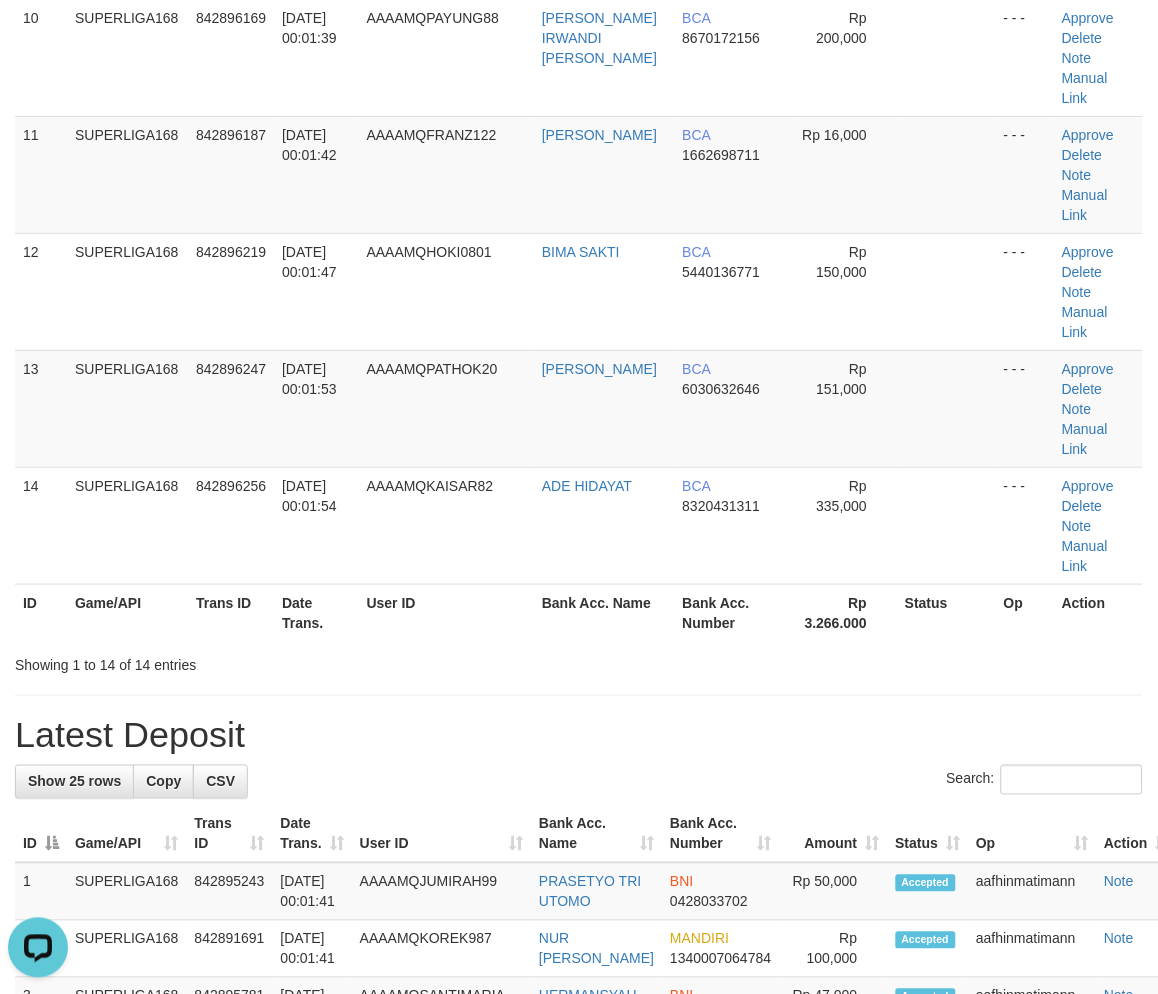 scroll, scrollTop: 0, scrollLeft: 0, axis: both 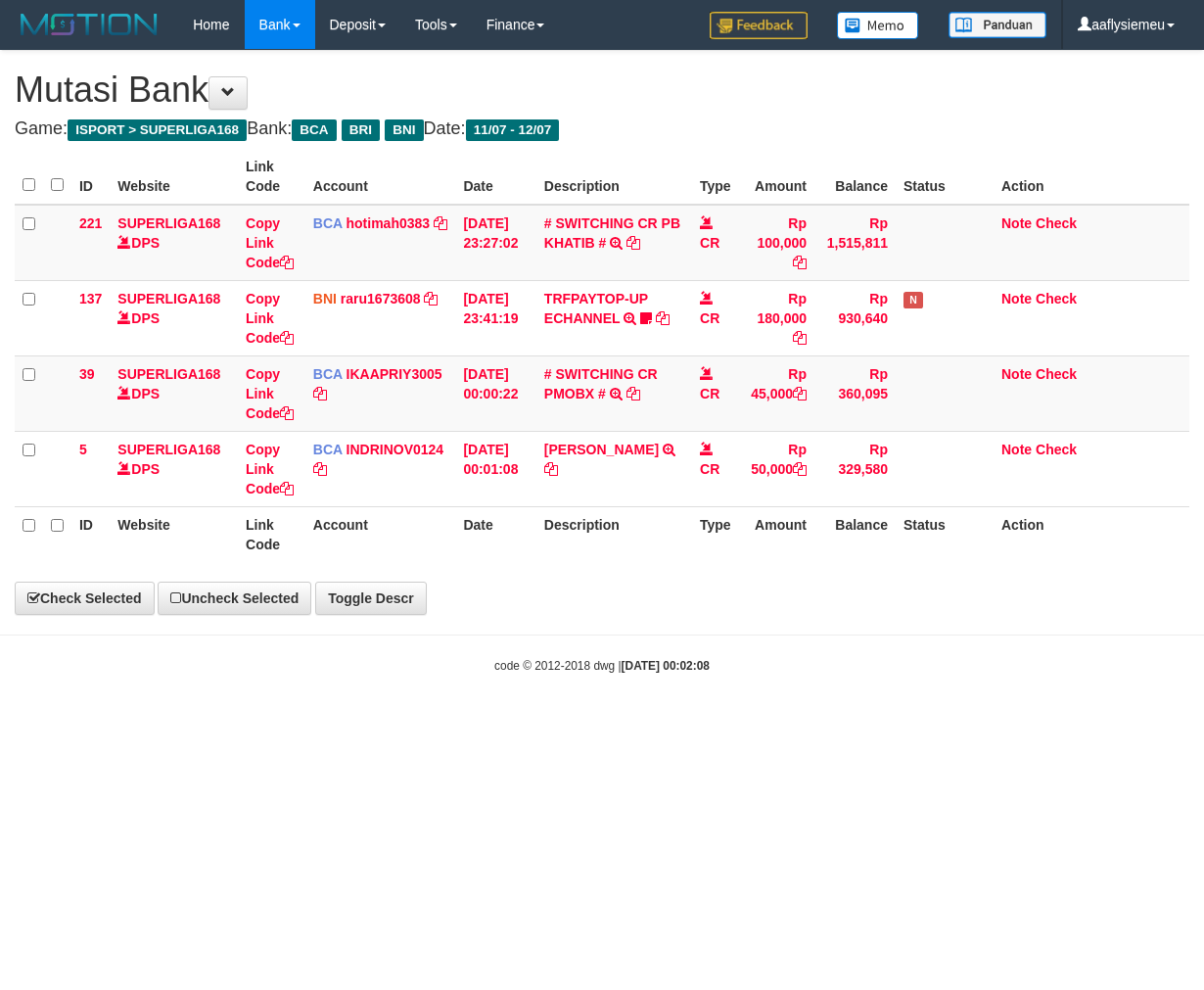 select on "***" 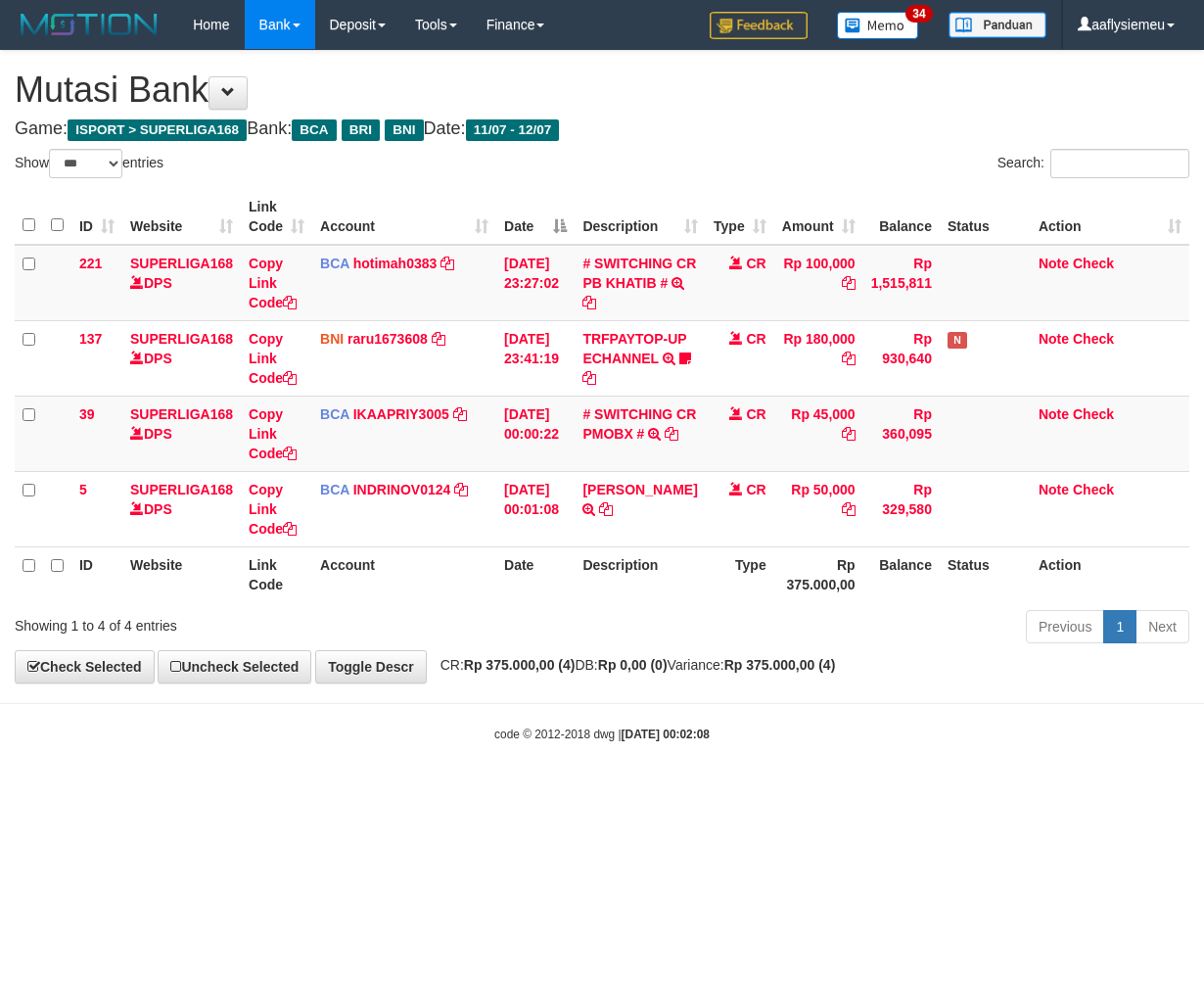 click on "Toggle navigation
Home
Bank
Account List
Load
By Website
Group
[ISPORT]													SUPERLIGA168
By Load Group (DPS)
34" at bounding box center (602, 396) 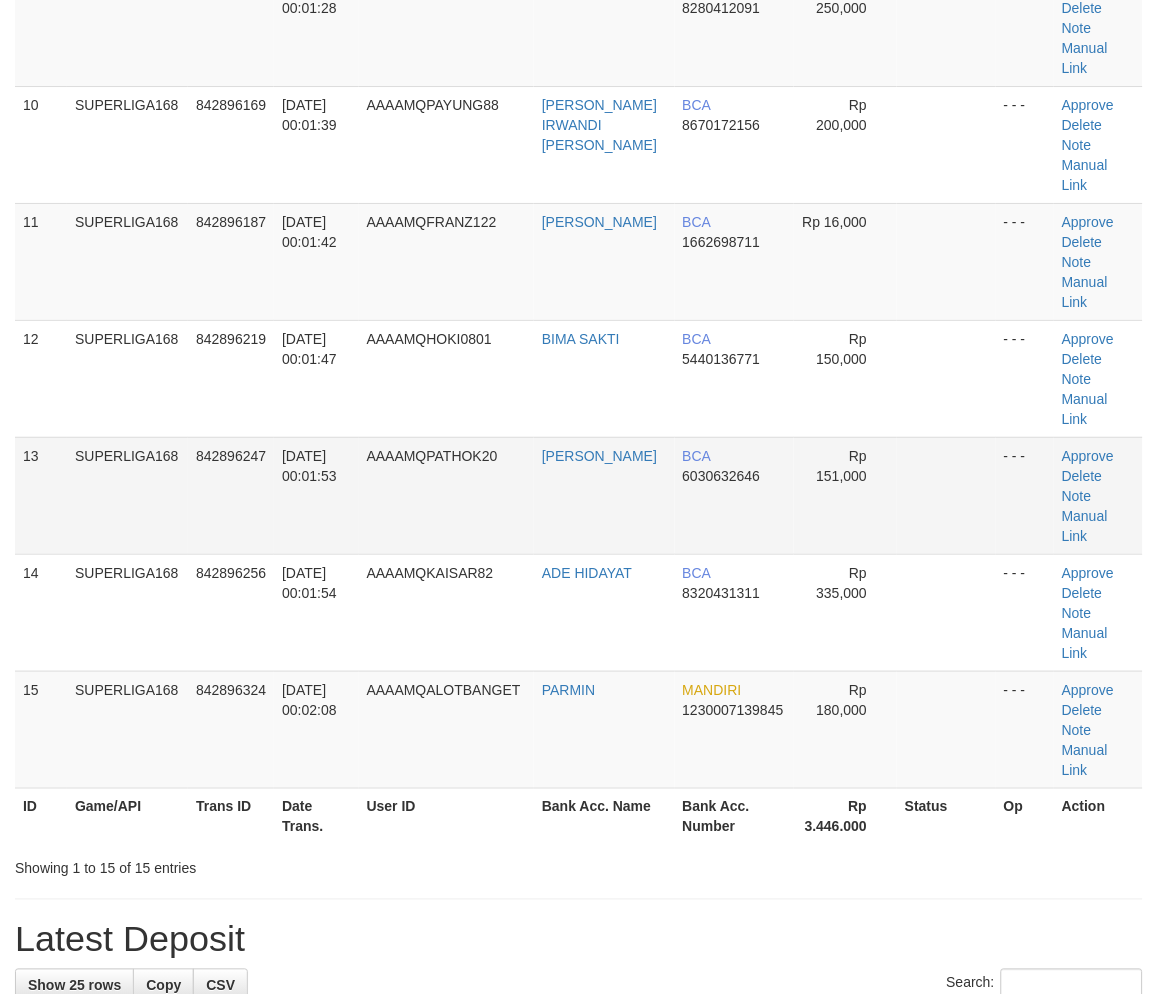 scroll, scrollTop: 1153, scrollLeft: 0, axis: vertical 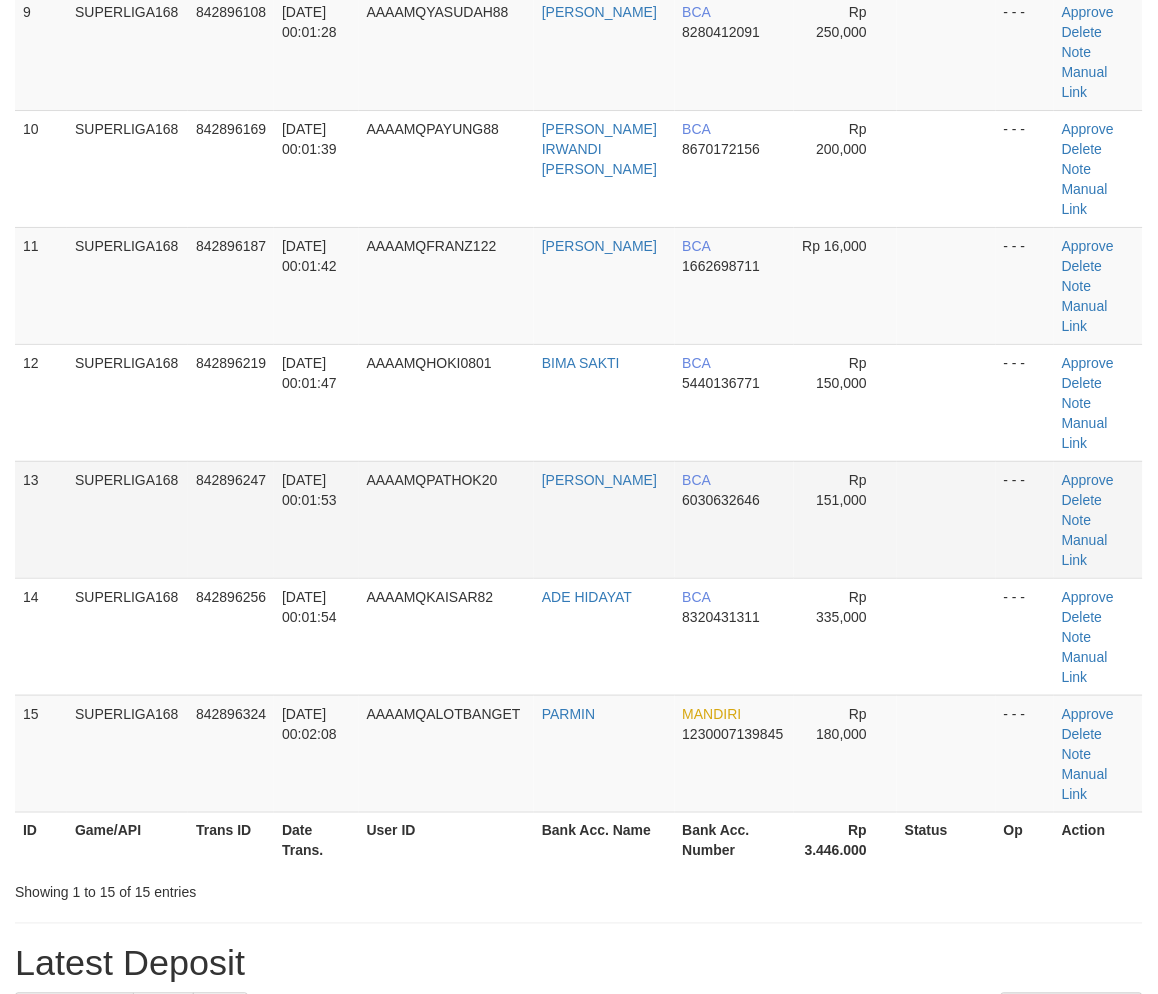 click on "AAAAMQPATHOK20" at bounding box center [446, 519] 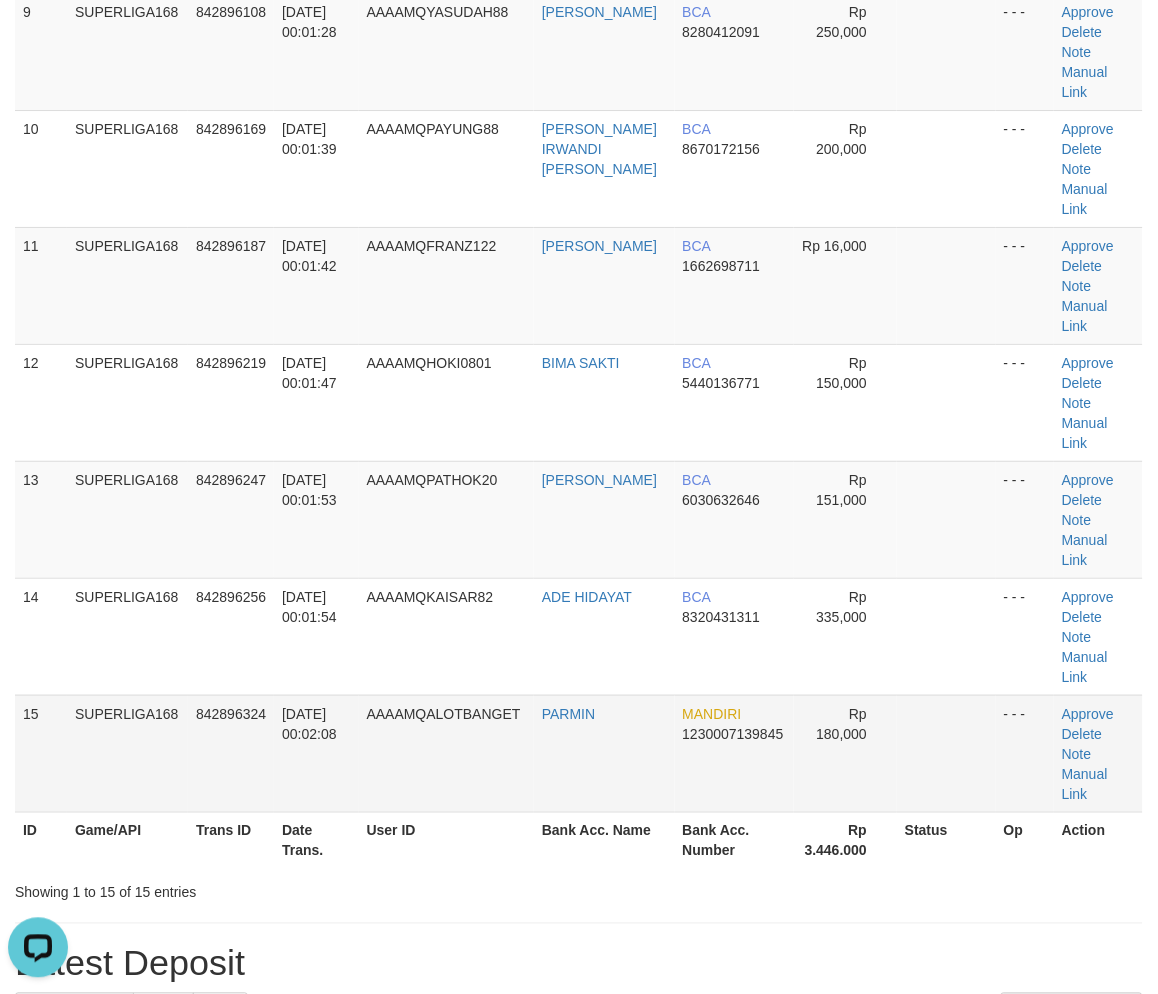 scroll, scrollTop: 0, scrollLeft: 0, axis: both 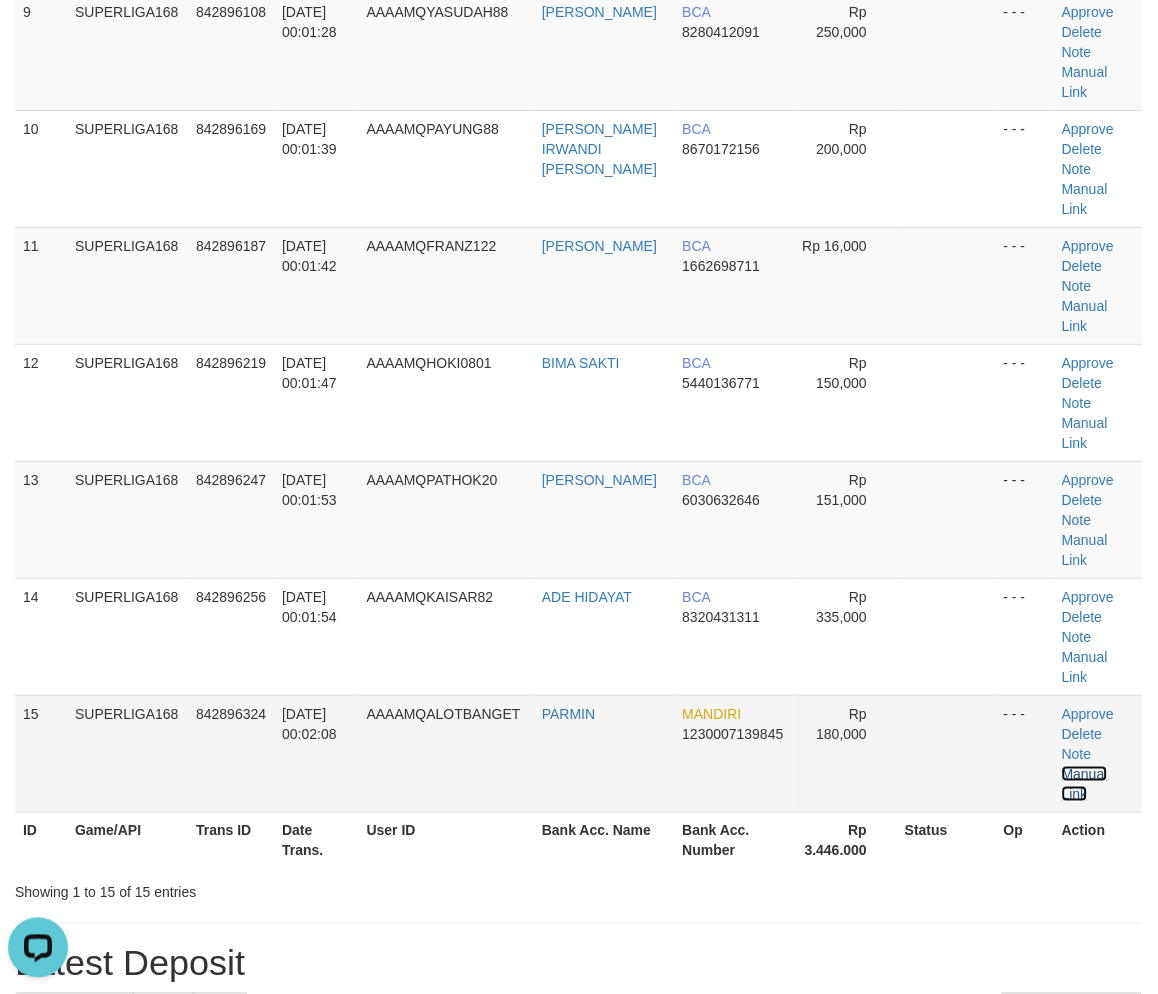 drag, startPoint x: 1100, startPoint y: 771, endPoint x: 1088, endPoint y: 767, distance: 12.649111 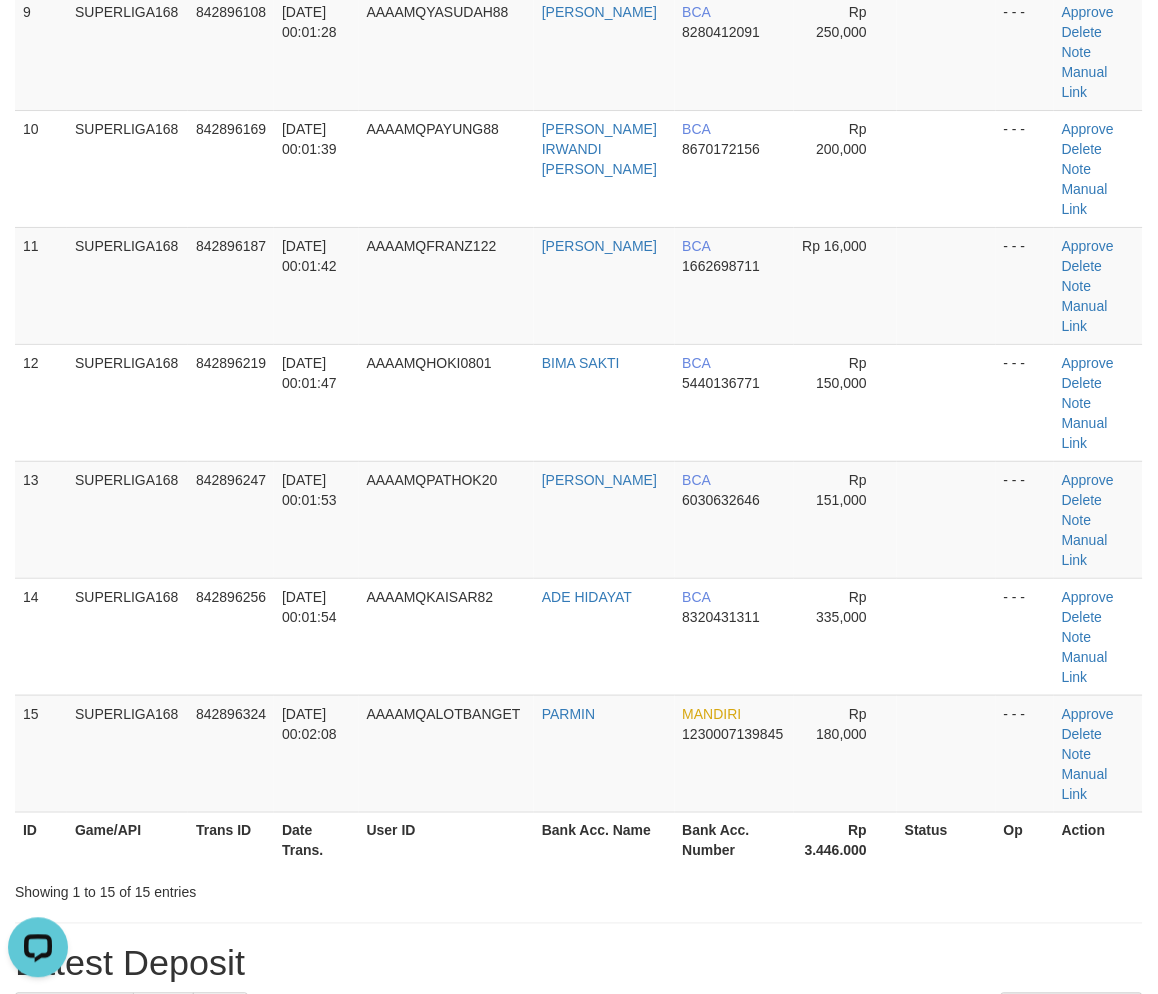 drag, startPoint x: 334, startPoint y: 910, endPoint x: 1, endPoint y: 768, distance: 362.01242 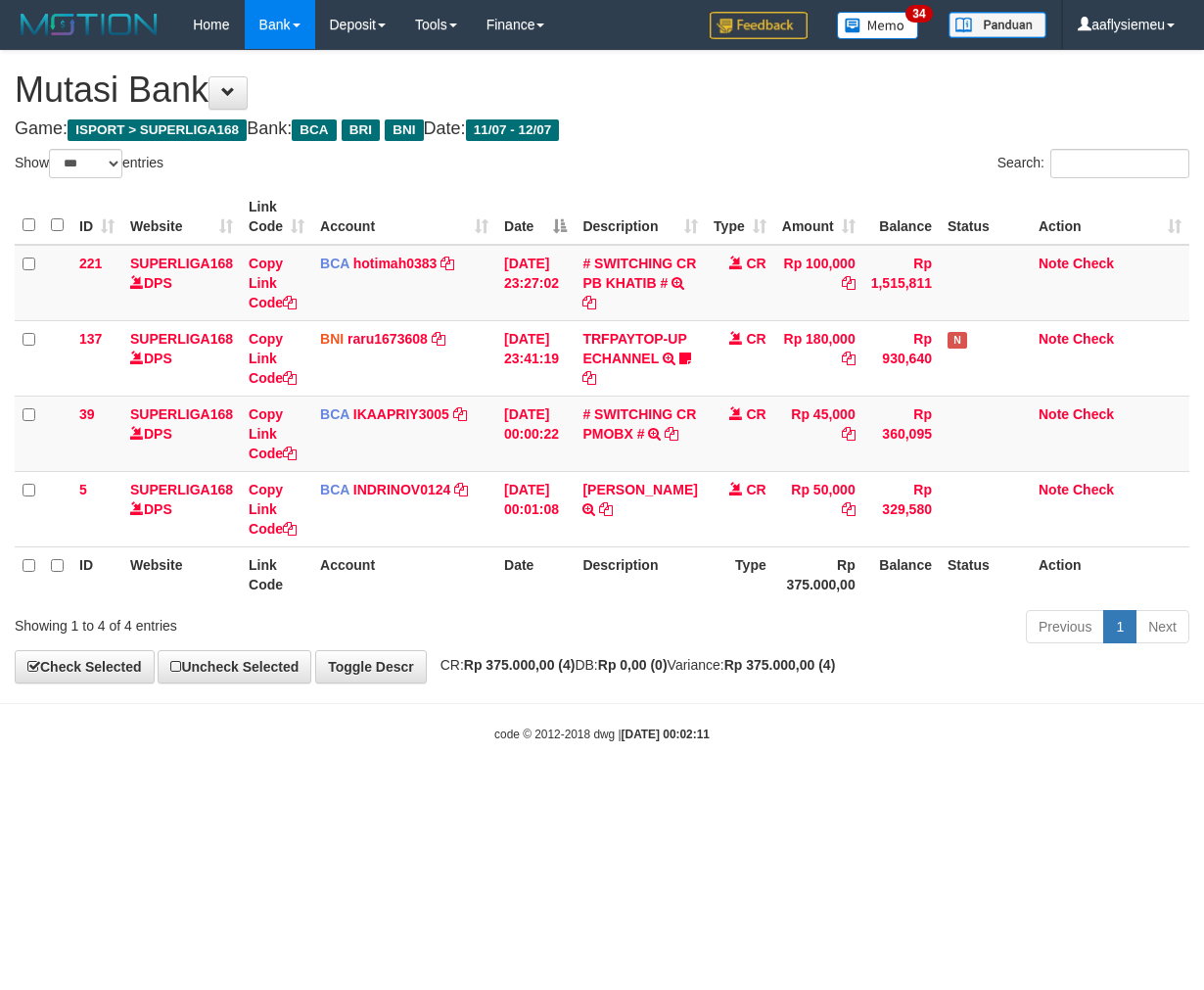 select on "***" 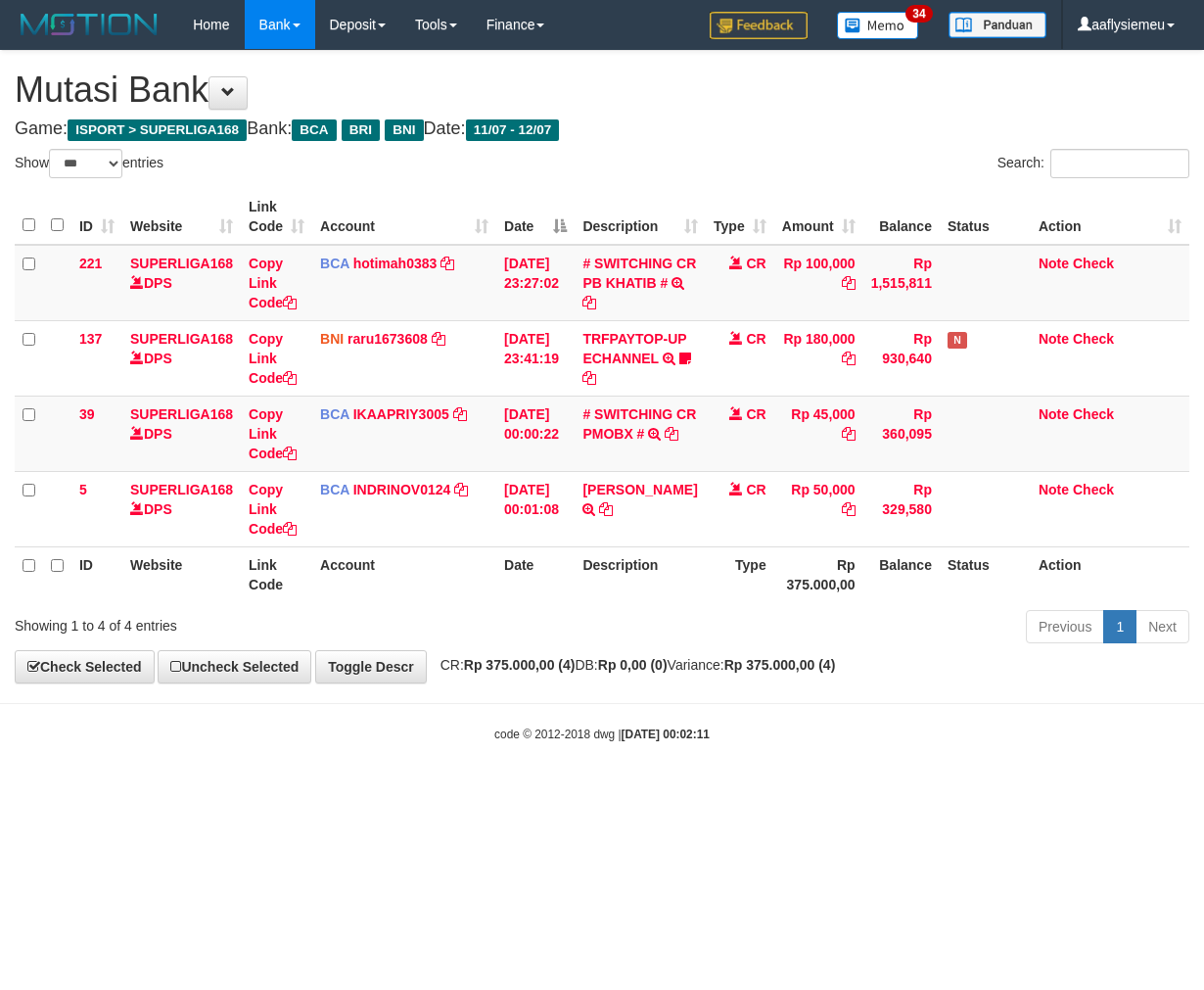 scroll, scrollTop: 0, scrollLeft: 0, axis: both 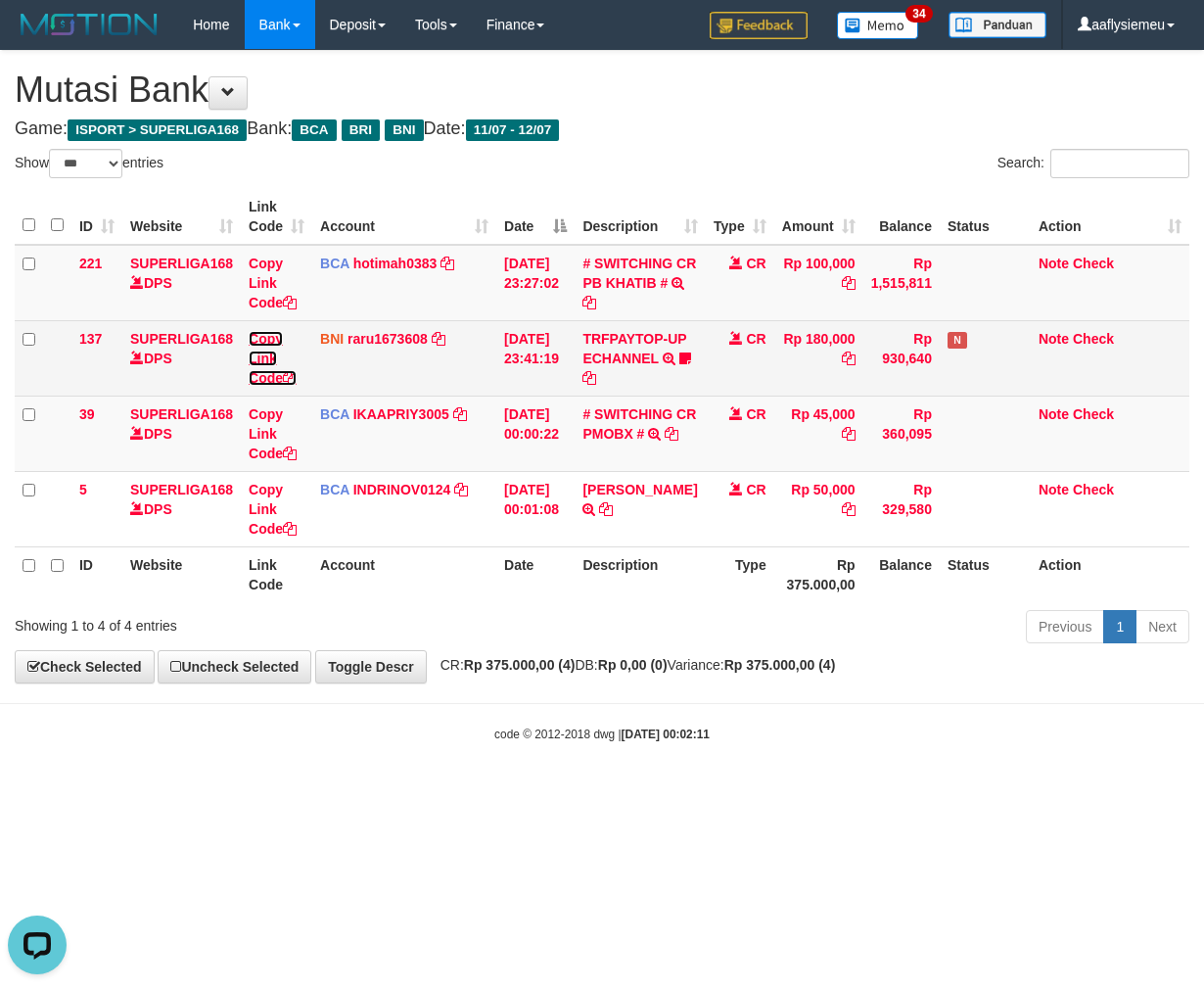 drag, startPoint x: 268, startPoint y: 372, endPoint x: 453, endPoint y: 400, distance: 187.10692 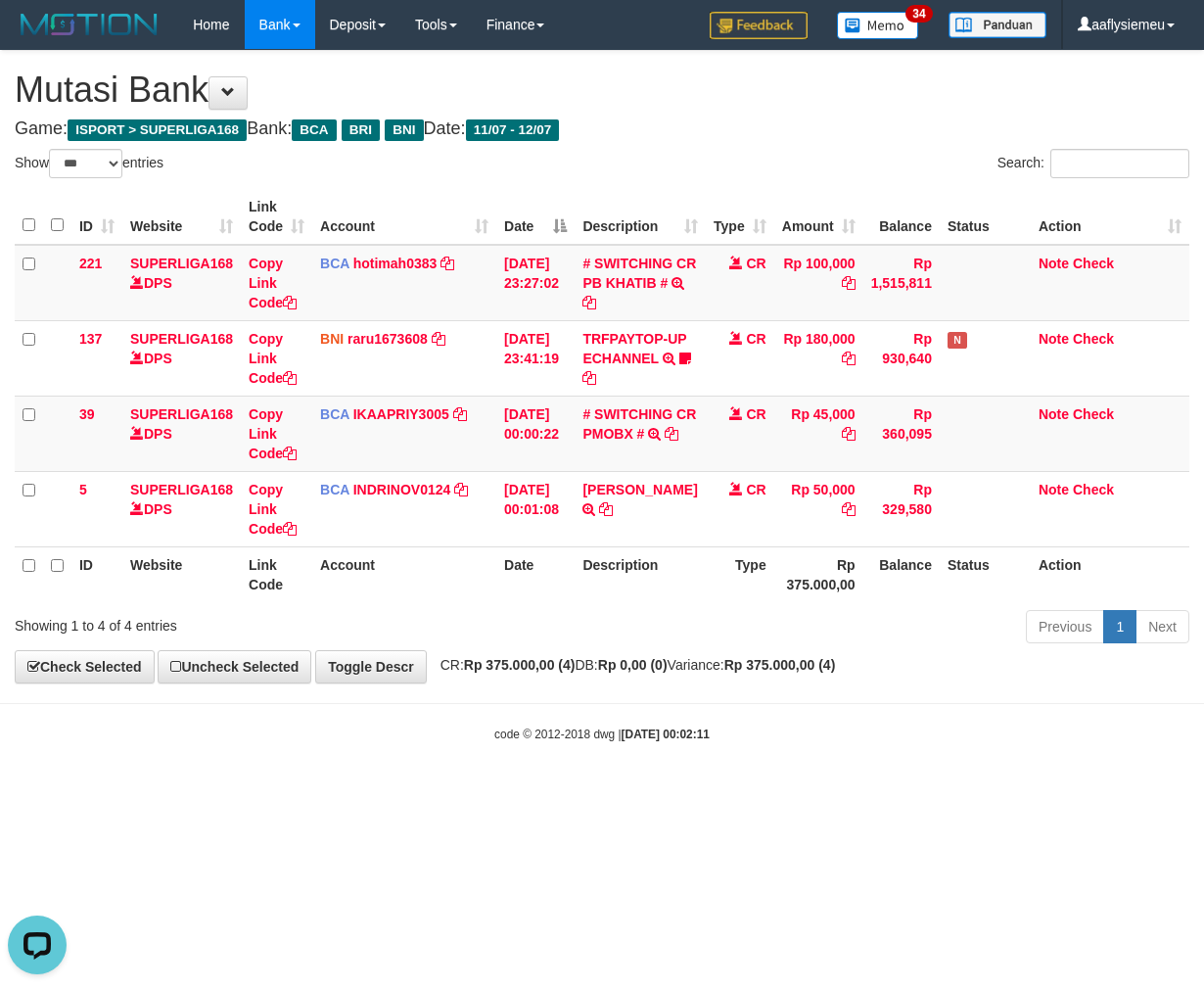 scroll, scrollTop: 291, scrollLeft: 0, axis: vertical 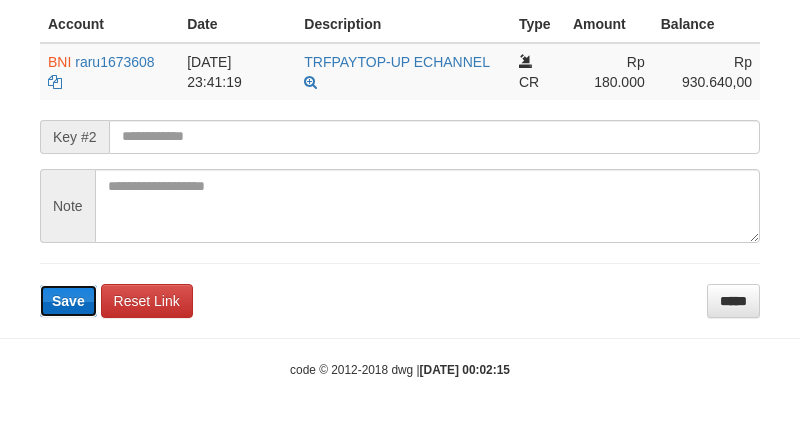 type 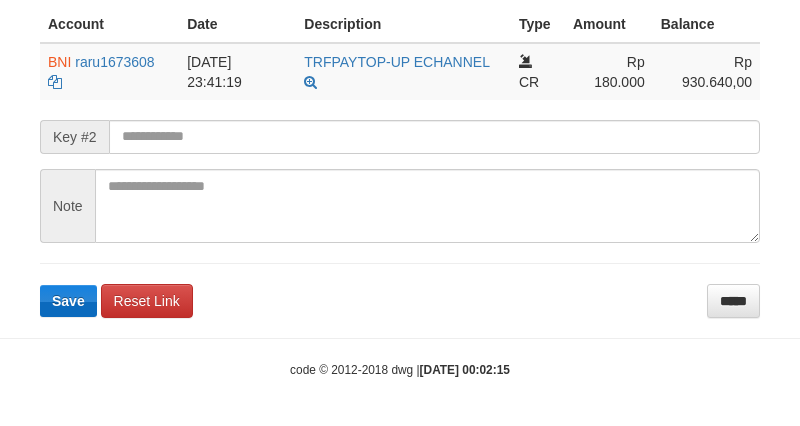 click on "**********" at bounding box center [400, 112] 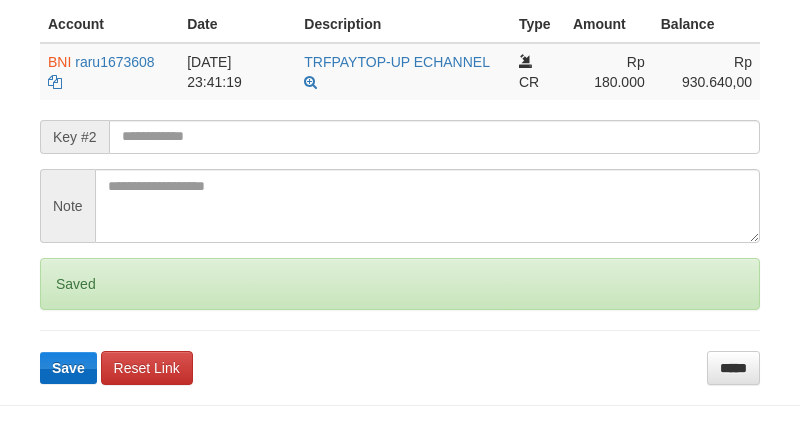 click on "**********" at bounding box center (400, 145) 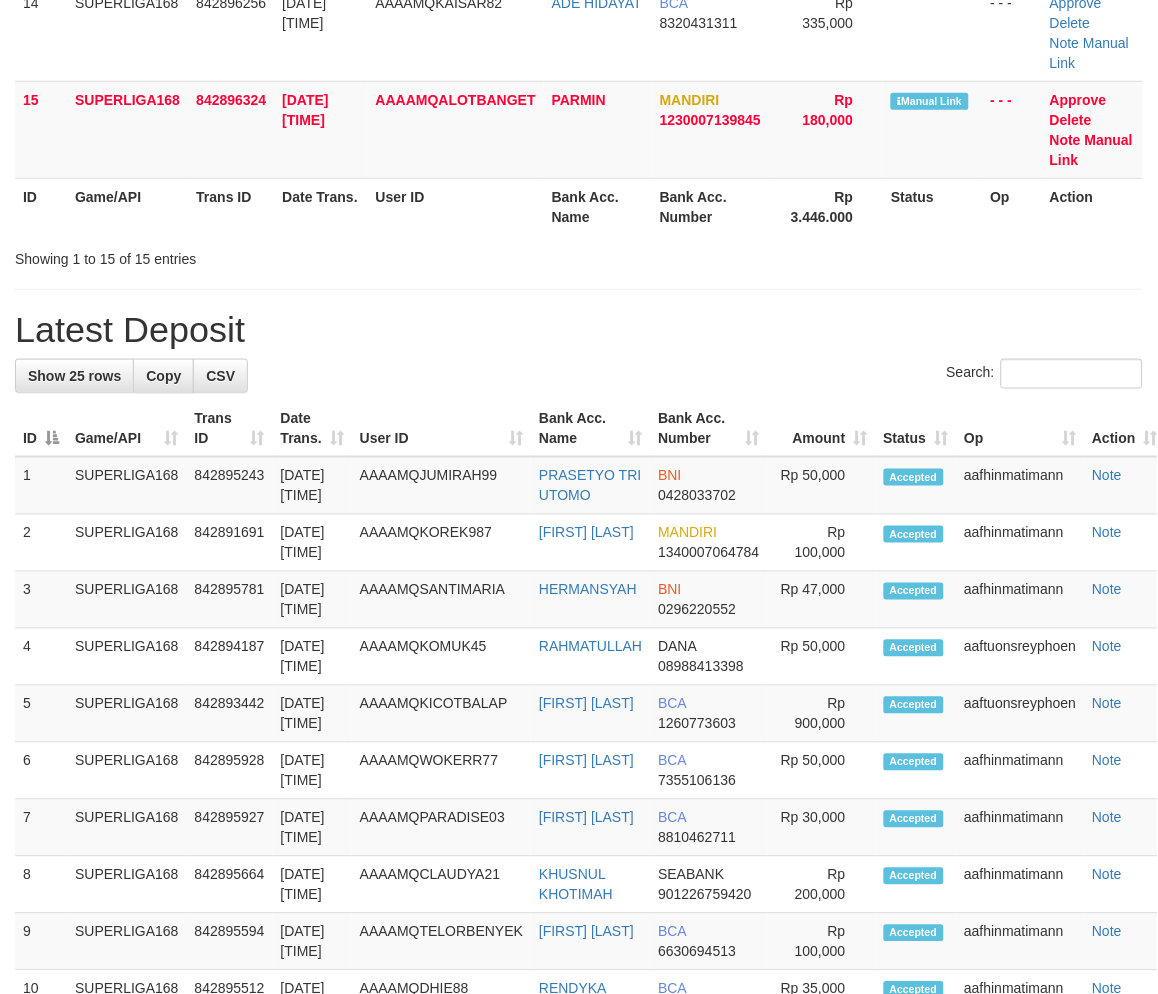 scroll, scrollTop: 1153, scrollLeft: 0, axis: vertical 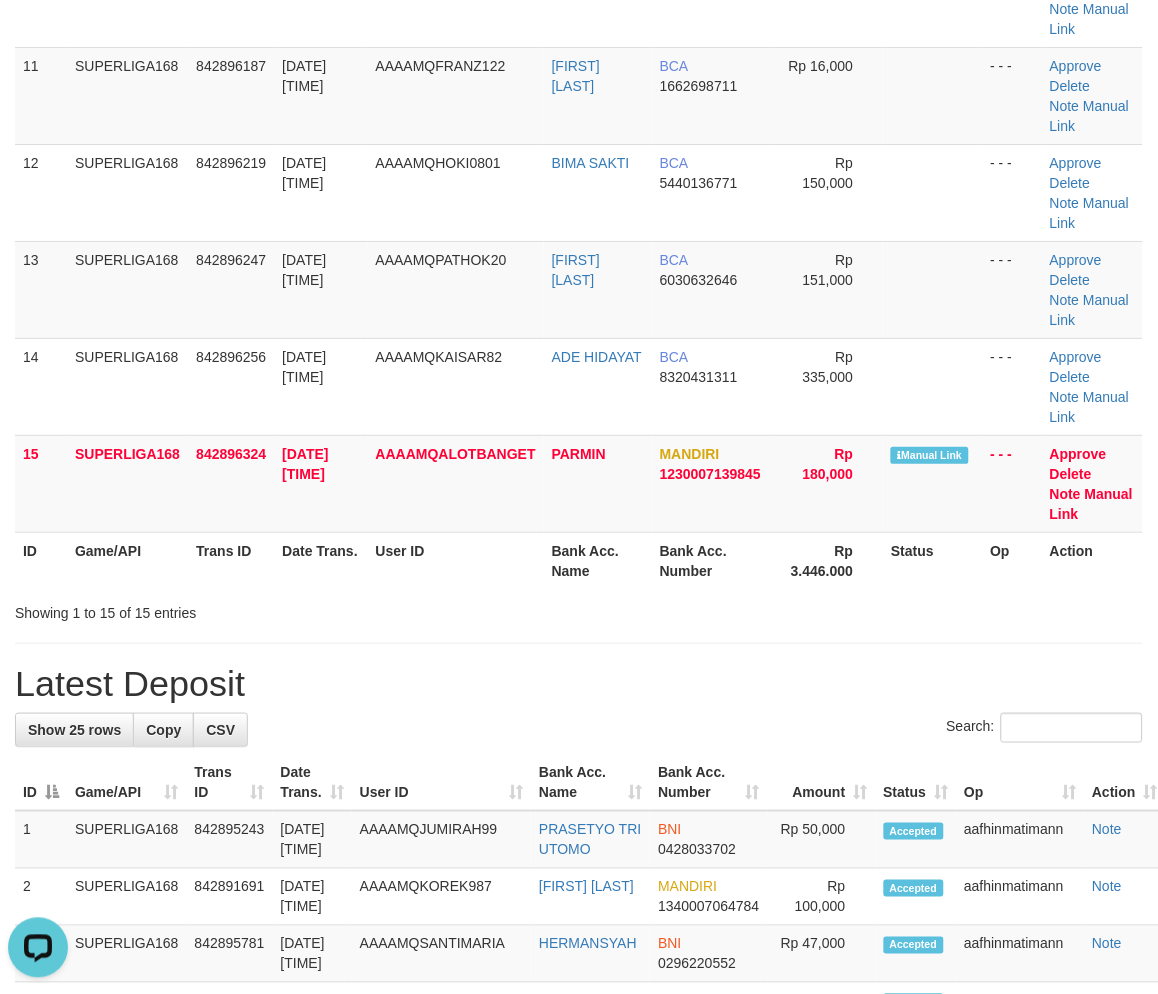 drag, startPoint x: 345, startPoint y: 484, endPoint x: 0, endPoint y: 602, distance: 364.62173 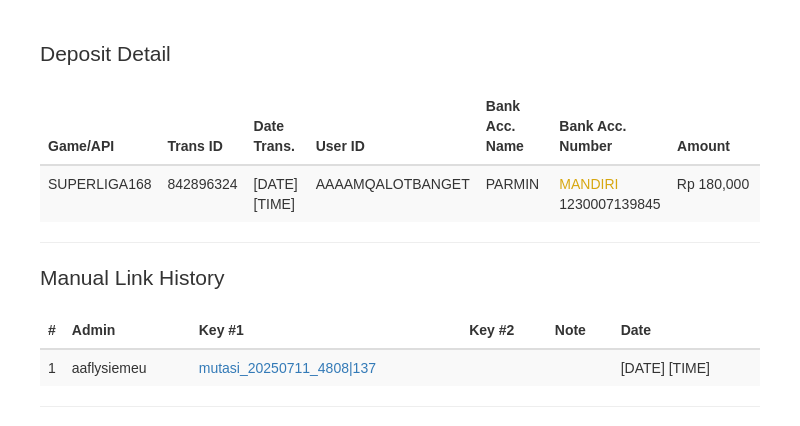 scroll, scrollTop: 520, scrollLeft: 0, axis: vertical 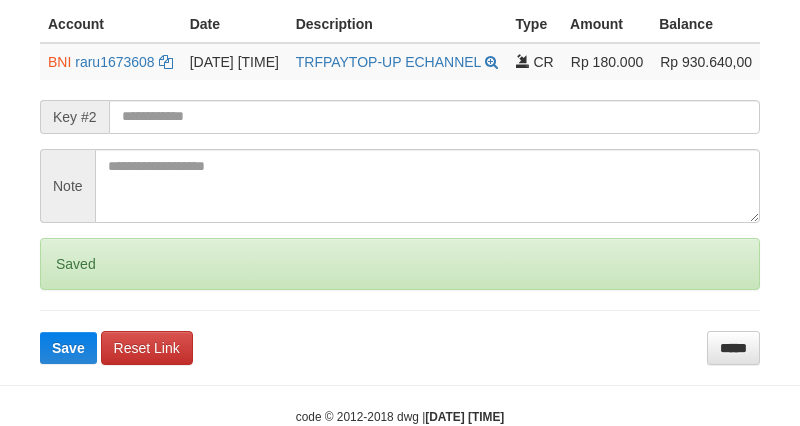 drag, startPoint x: 0, startPoint y: 0, endPoint x: 67, endPoint y: 304, distance: 311.2957 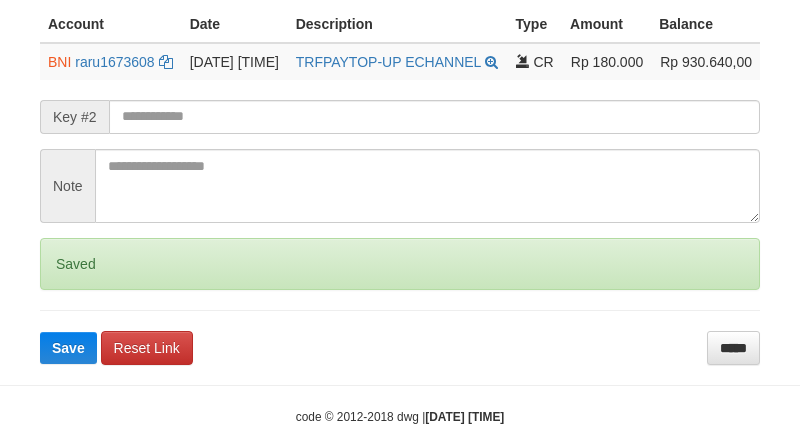 click on "Saved" at bounding box center [400, 264] 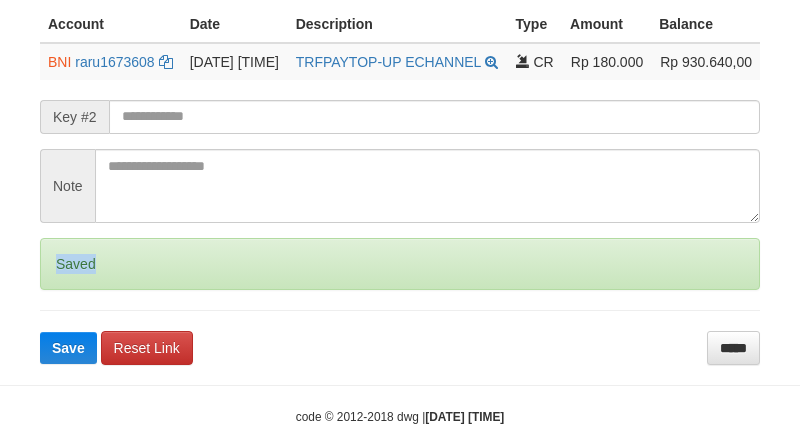 click on "Saved" at bounding box center (400, 264) 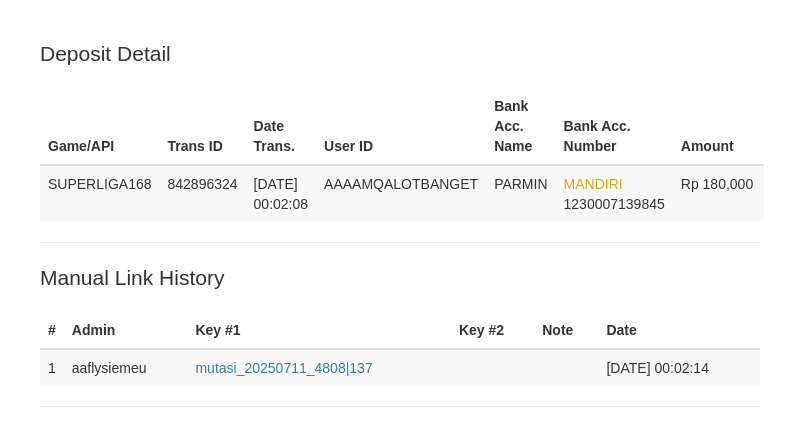 click on "Loading.." at bounding box center [400, 804] 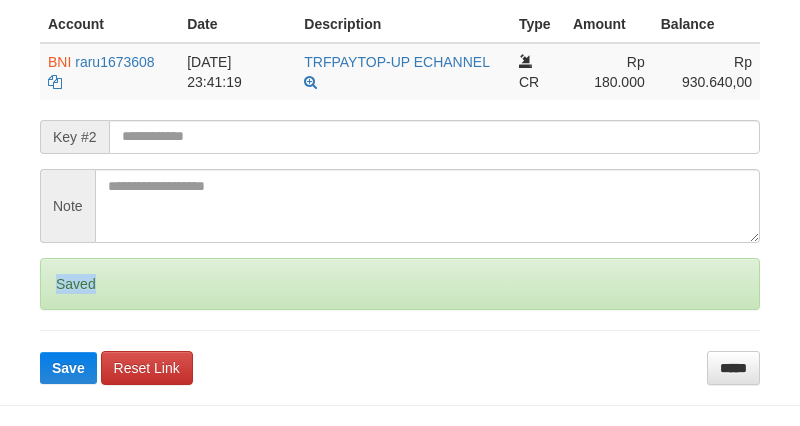 click on "Saved" at bounding box center [400, 284] 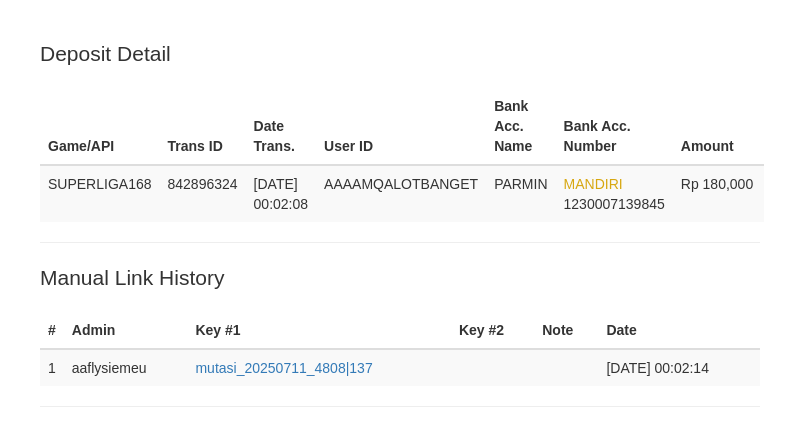 scroll, scrollTop: 520, scrollLeft: 0, axis: vertical 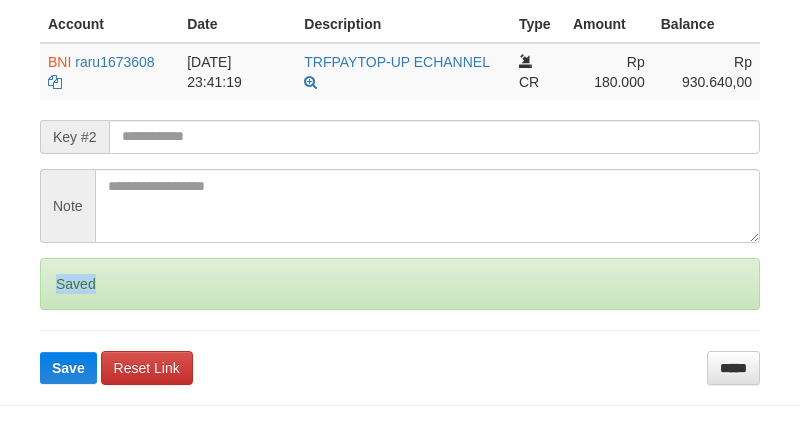 click on "Saved" at bounding box center (400, 284) 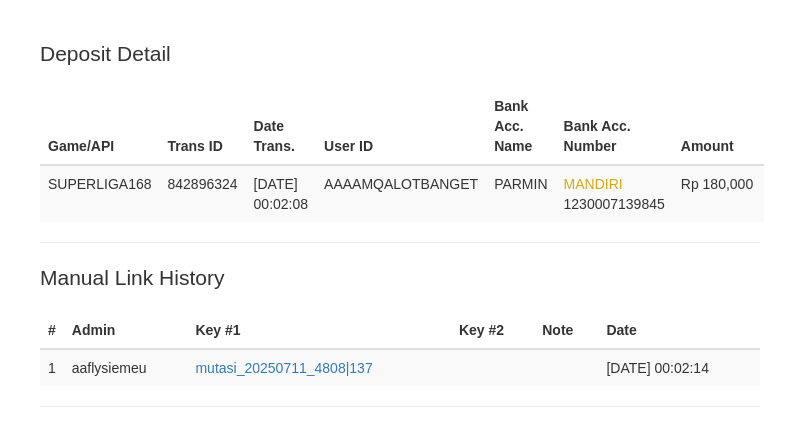 scroll, scrollTop: 520, scrollLeft: 0, axis: vertical 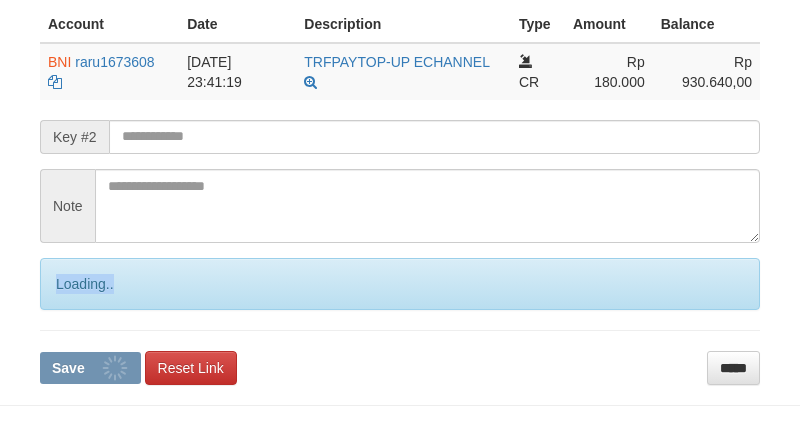click on "Loading.." at bounding box center [400, 284] 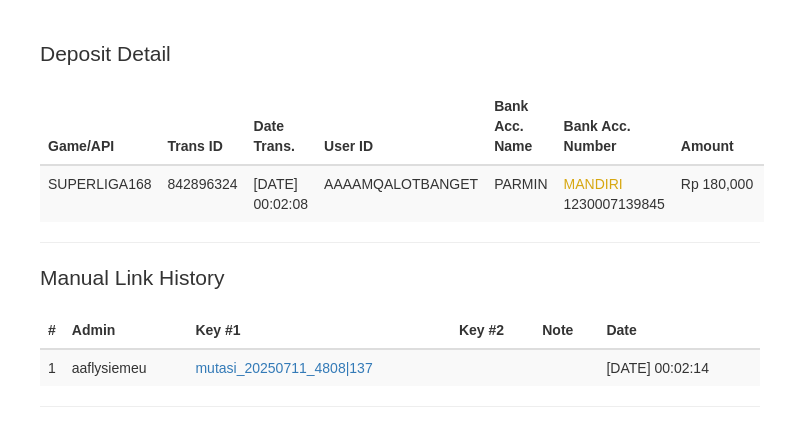 scroll, scrollTop: 520, scrollLeft: 0, axis: vertical 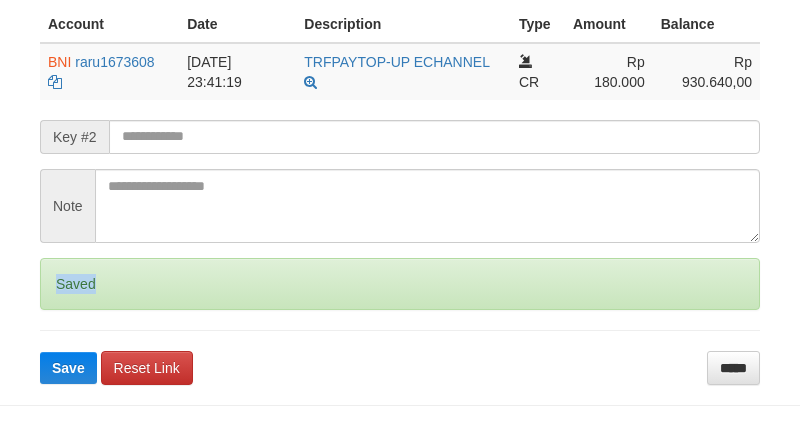 click on "Saved" at bounding box center [400, 284] 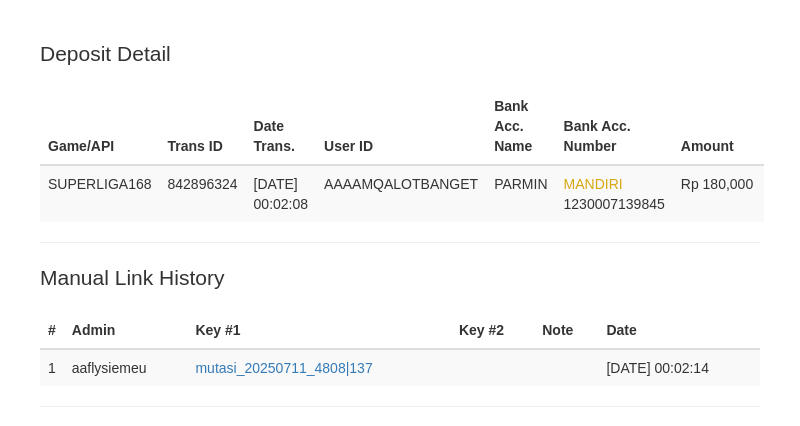 scroll, scrollTop: 520, scrollLeft: 0, axis: vertical 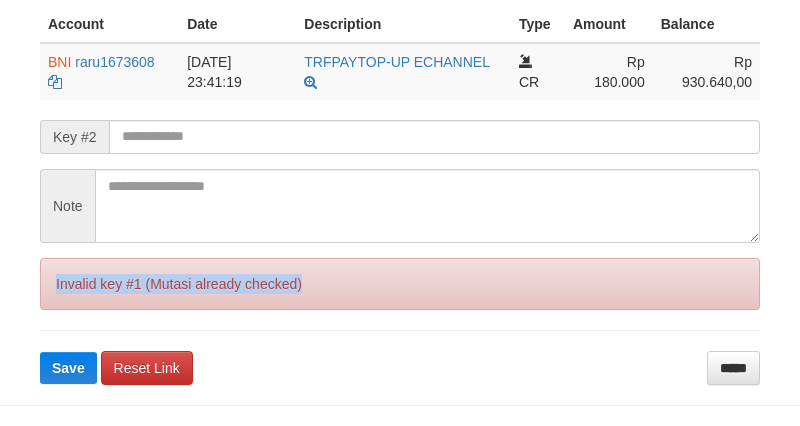 click on "Invalid key #1 (Mutasi already checked)" at bounding box center [400, 284] 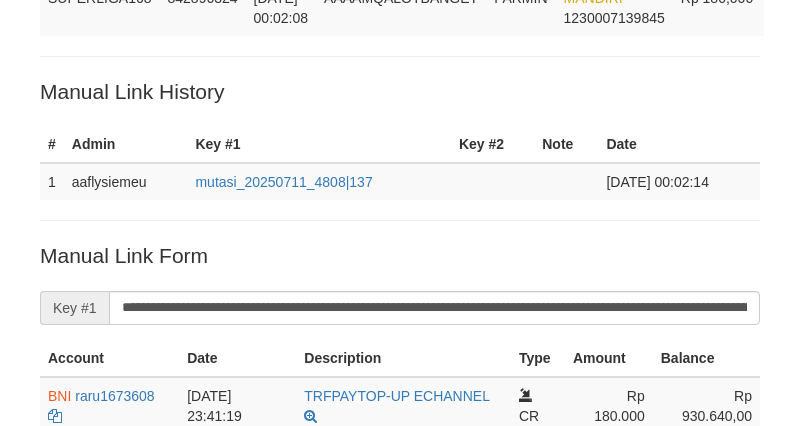 scroll, scrollTop: 186, scrollLeft: 0, axis: vertical 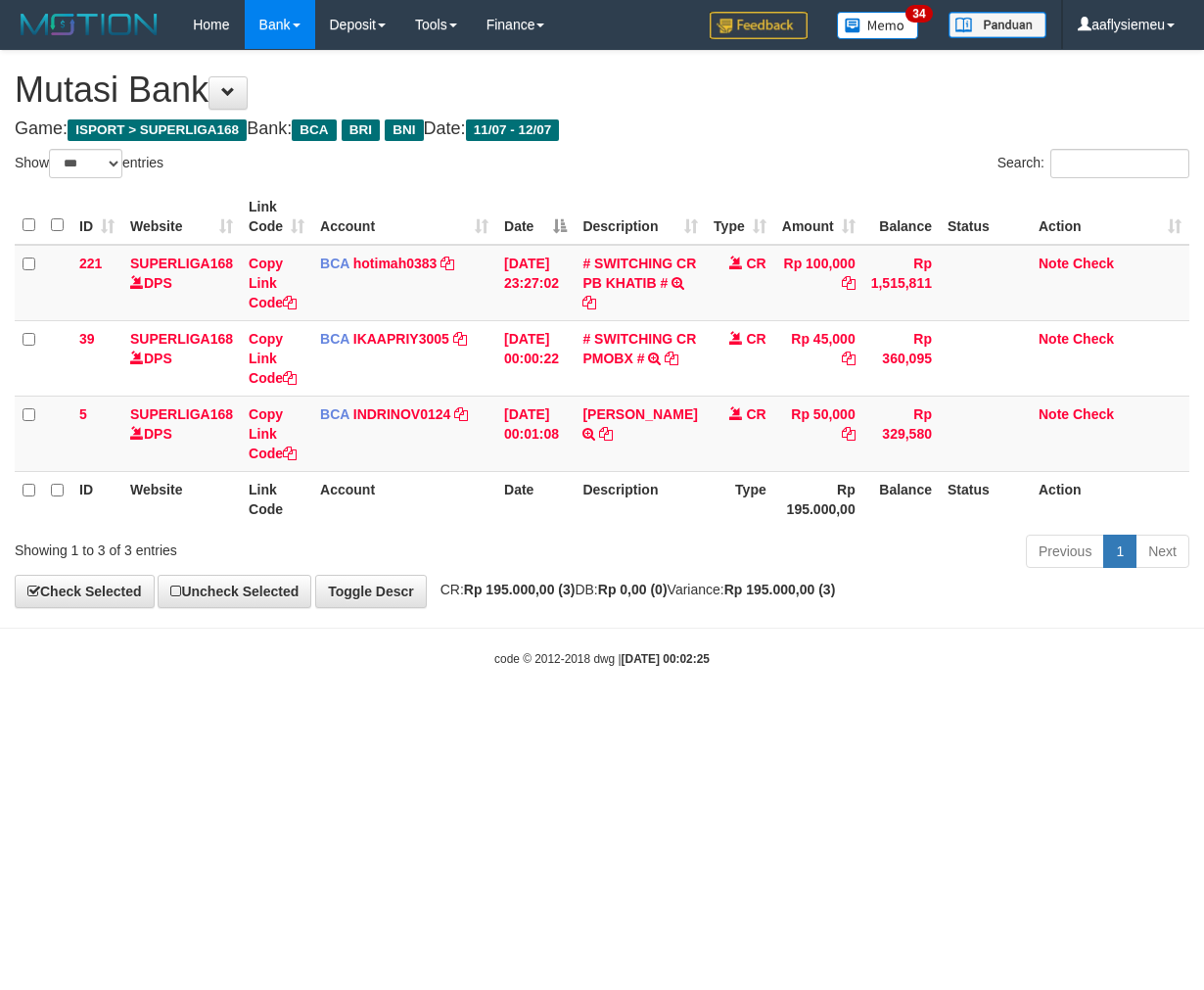 select on "***" 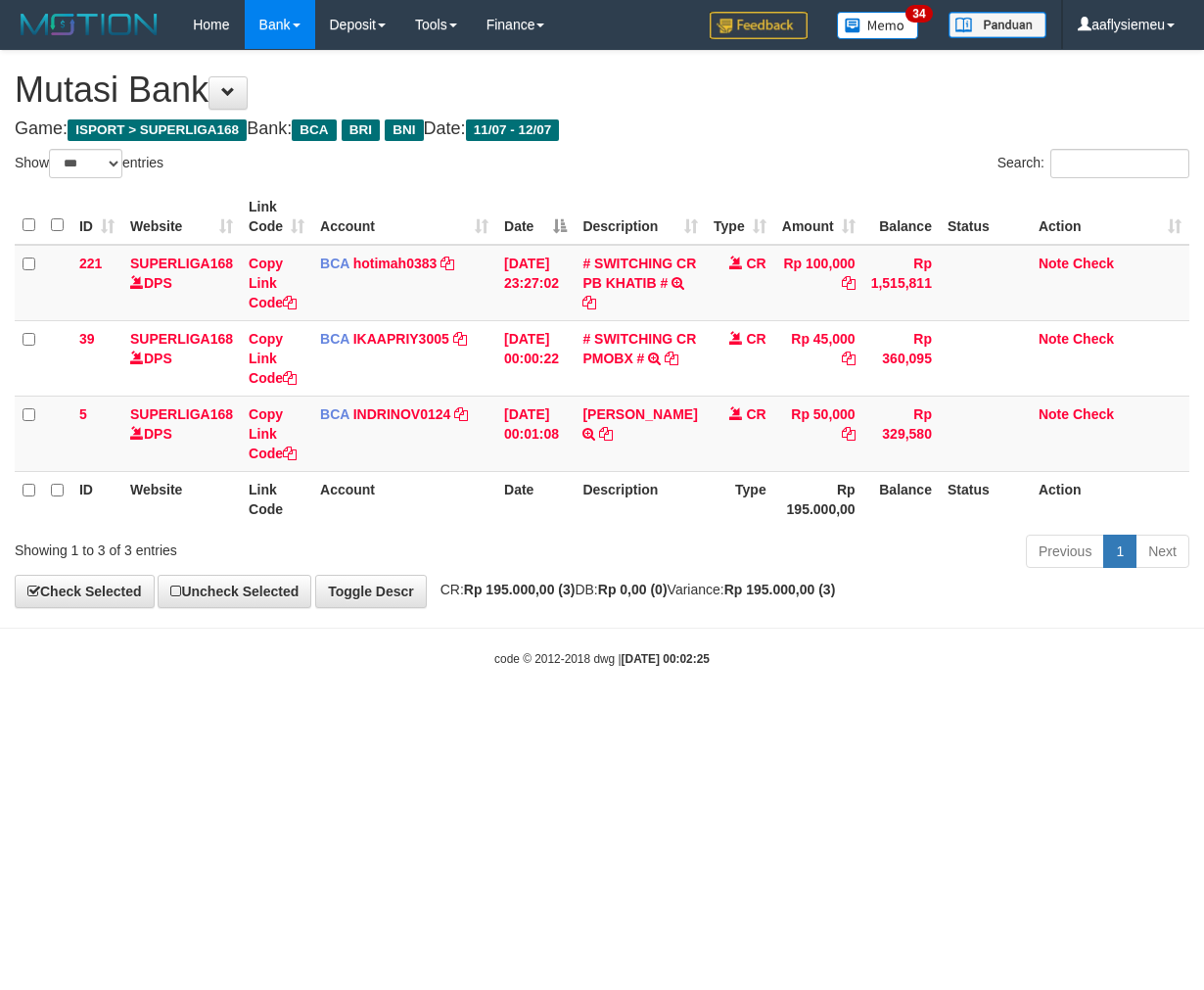 scroll, scrollTop: 0, scrollLeft: 0, axis: both 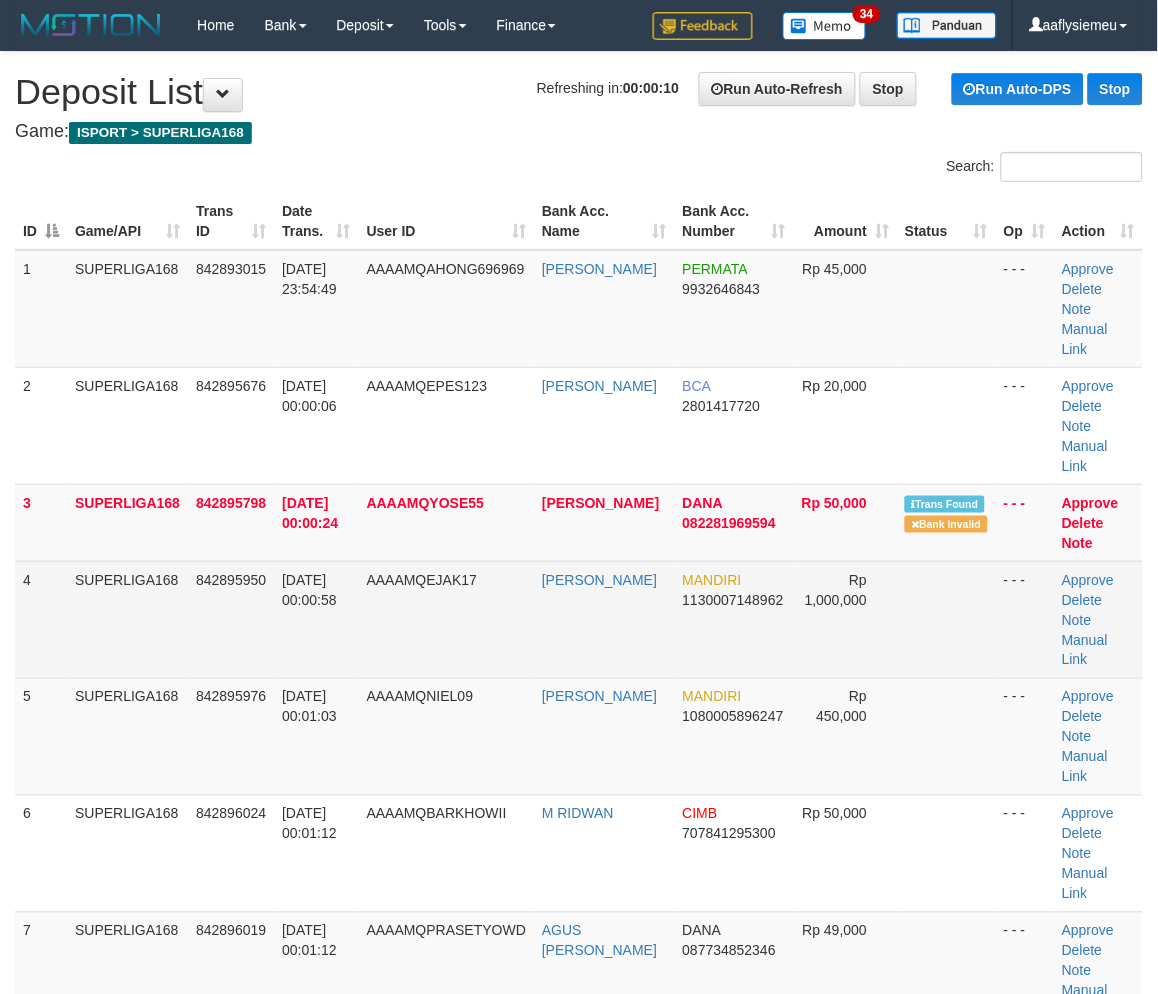 click on "SUPERLIGA168" at bounding box center (127, 619) 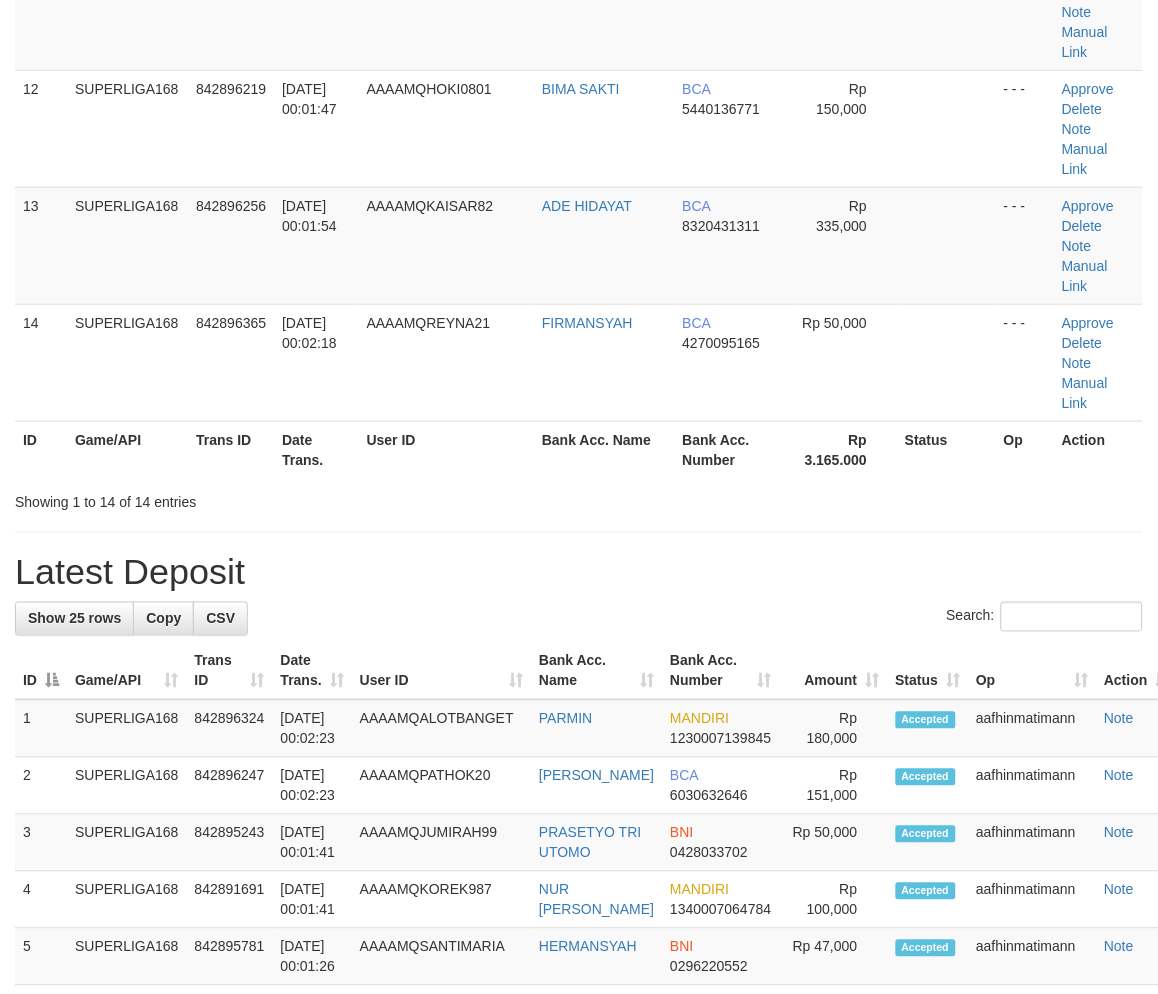 scroll, scrollTop: 1444, scrollLeft: 0, axis: vertical 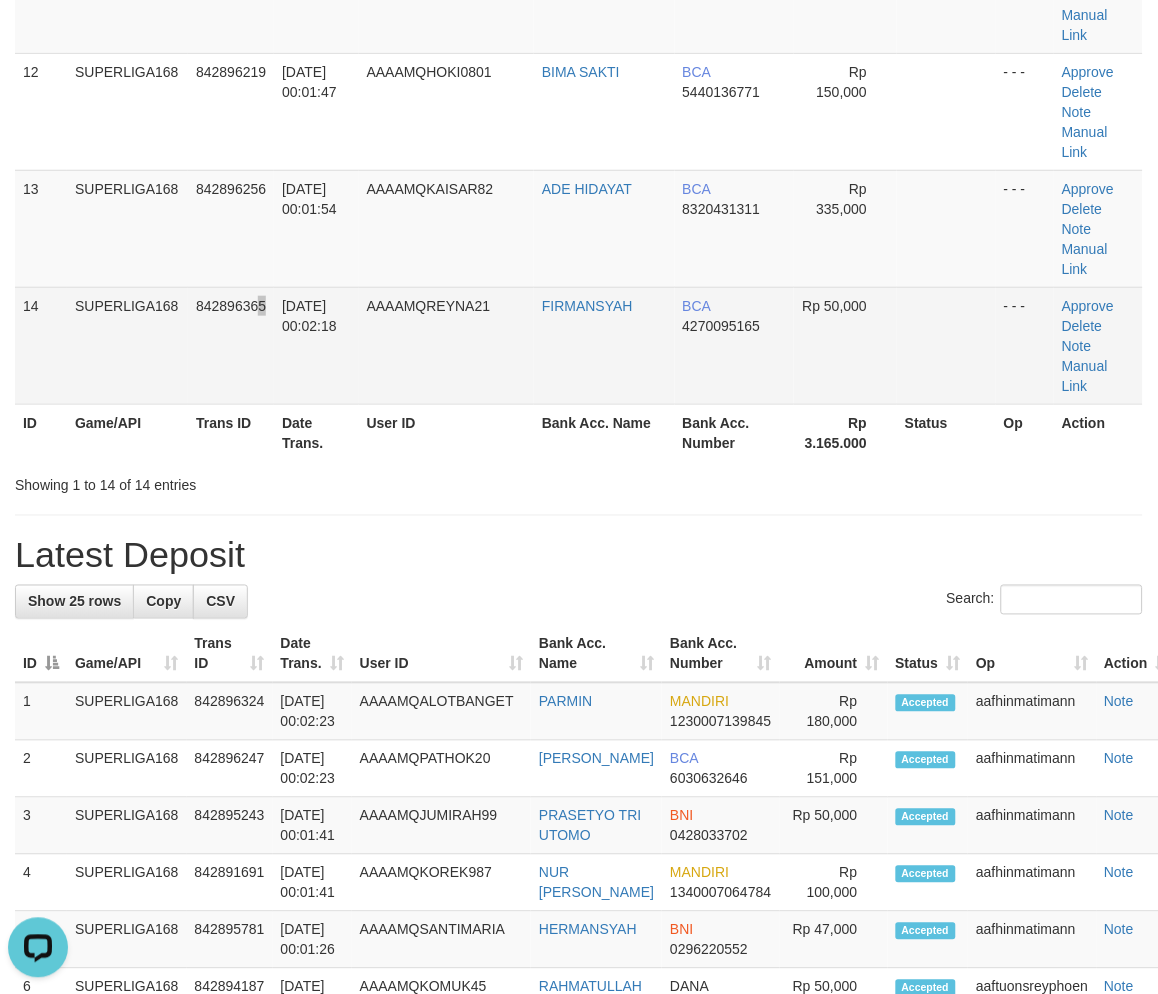 click on "14
SUPERLIGA168
842896365
12/07/2025 00:02:18
AAAAMQREYNA21
FIRMANSYAH
BCA
4270095165
Rp 50,000
- - -
Approve
Delete
Note
Manual Link" at bounding box center [579, 345] 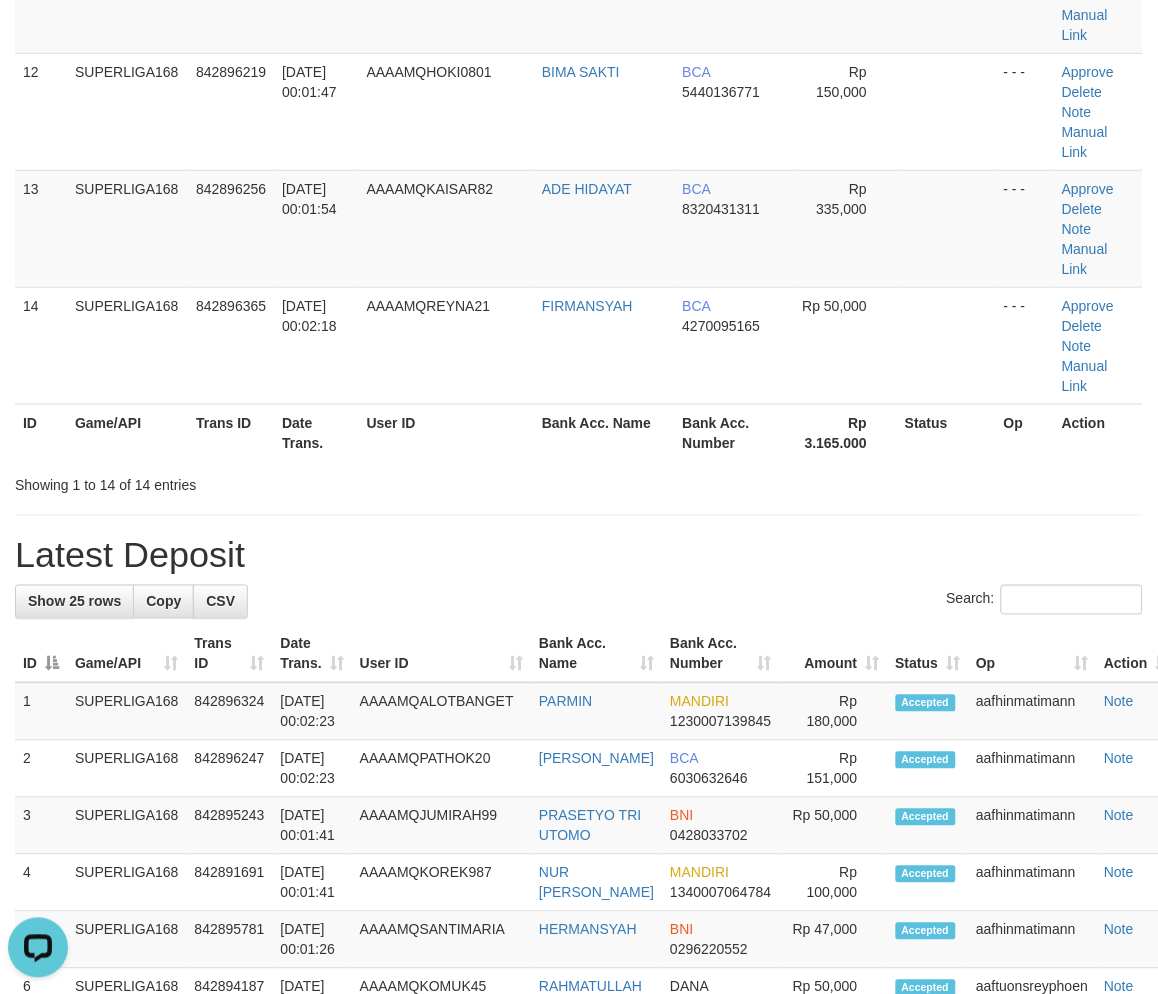 click on "**********" at bounding box center (579, 254) 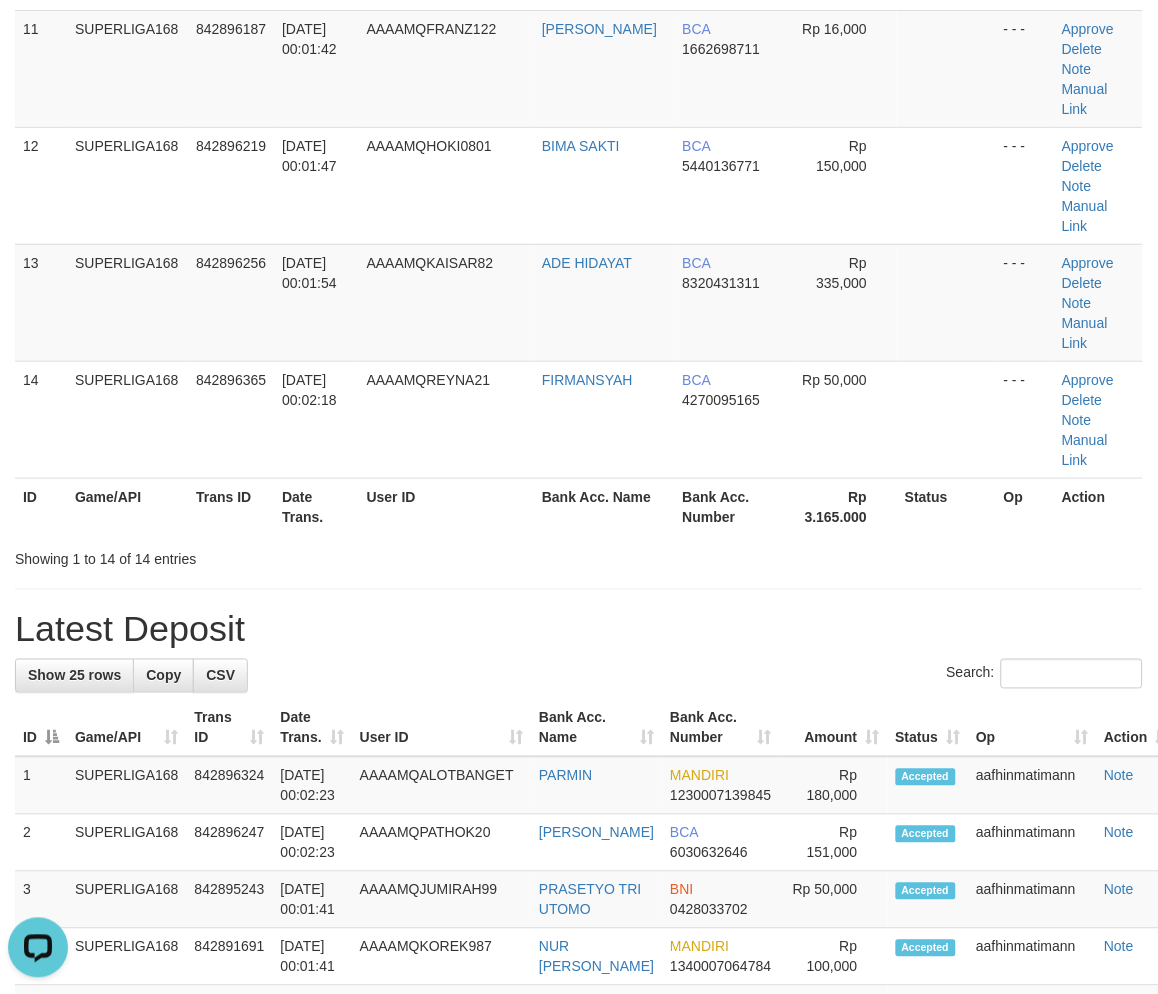 scroll, scrollTop: 1213, scrollLeft: 0, axis: vertical 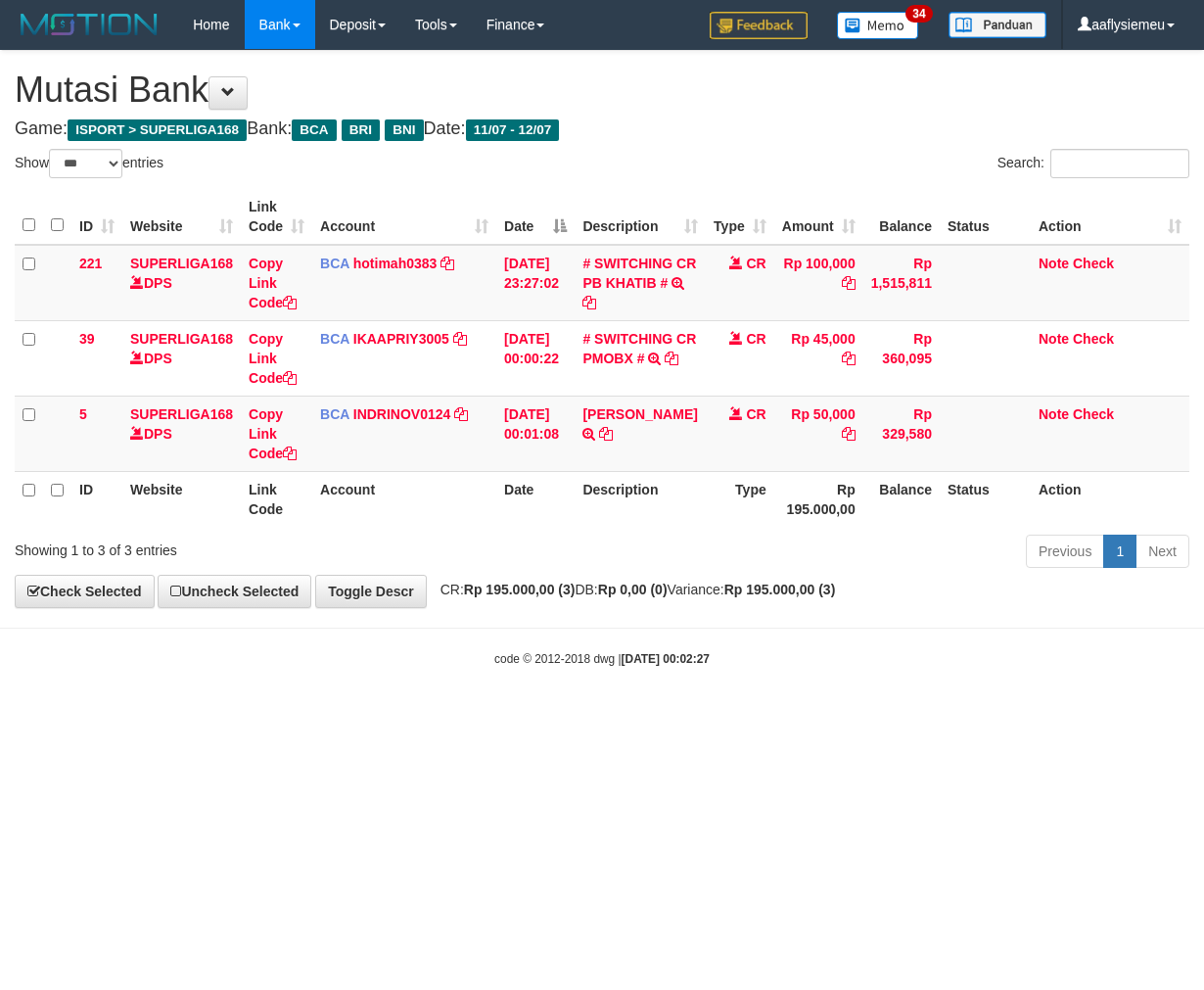 select on "***" 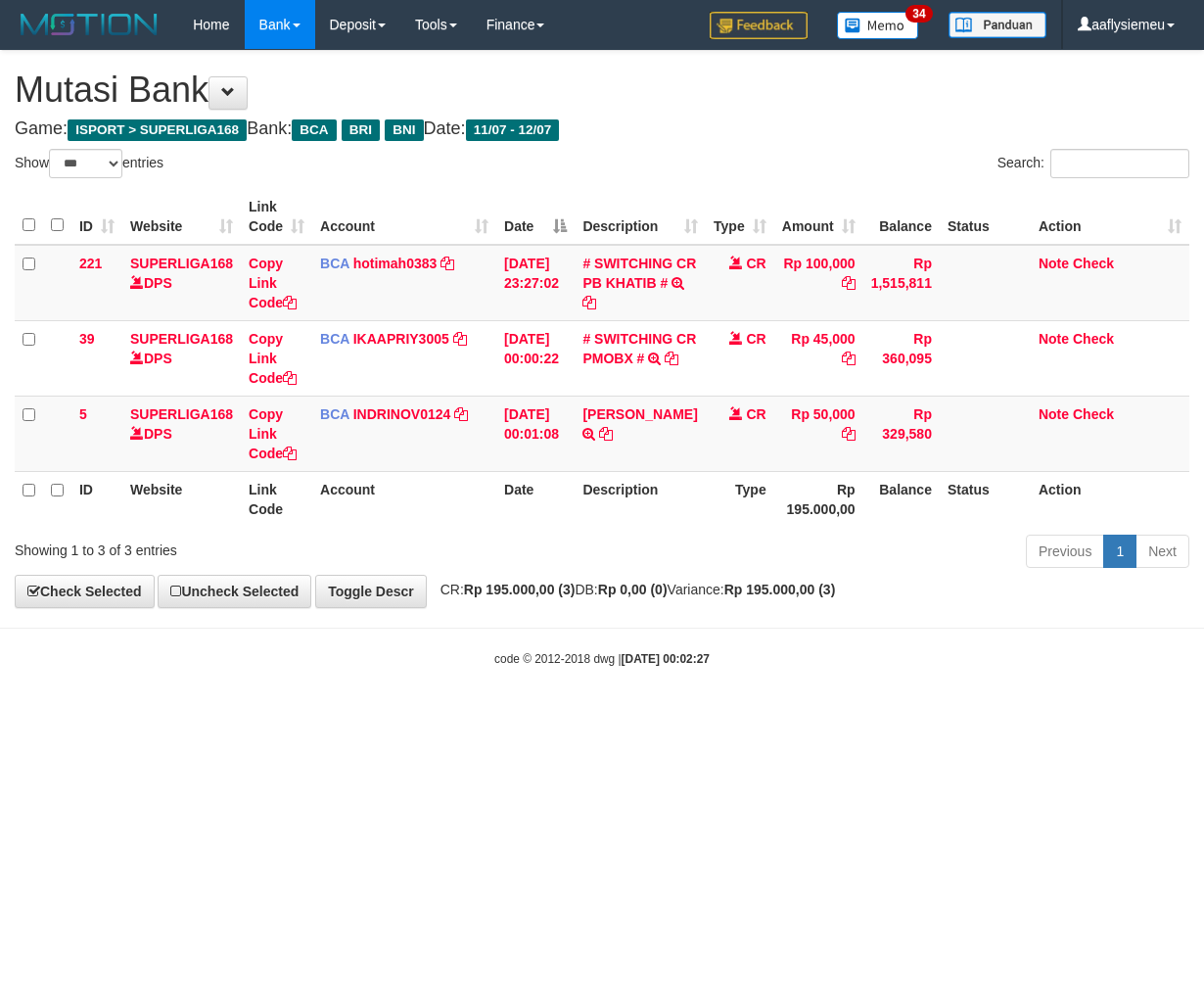 scroll, scrollTop: 0, scrollLeft: 0, axis: both 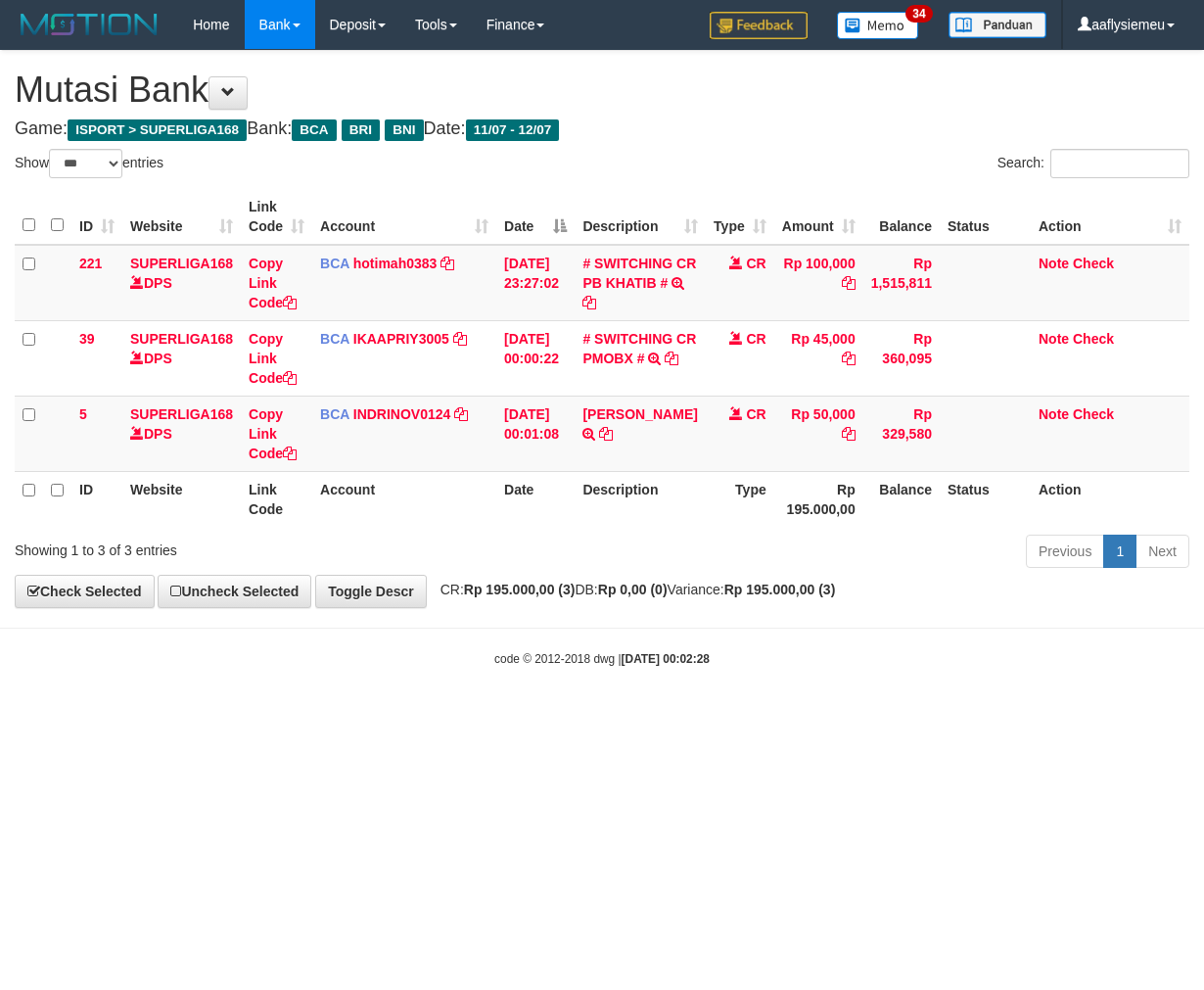 select on "***" 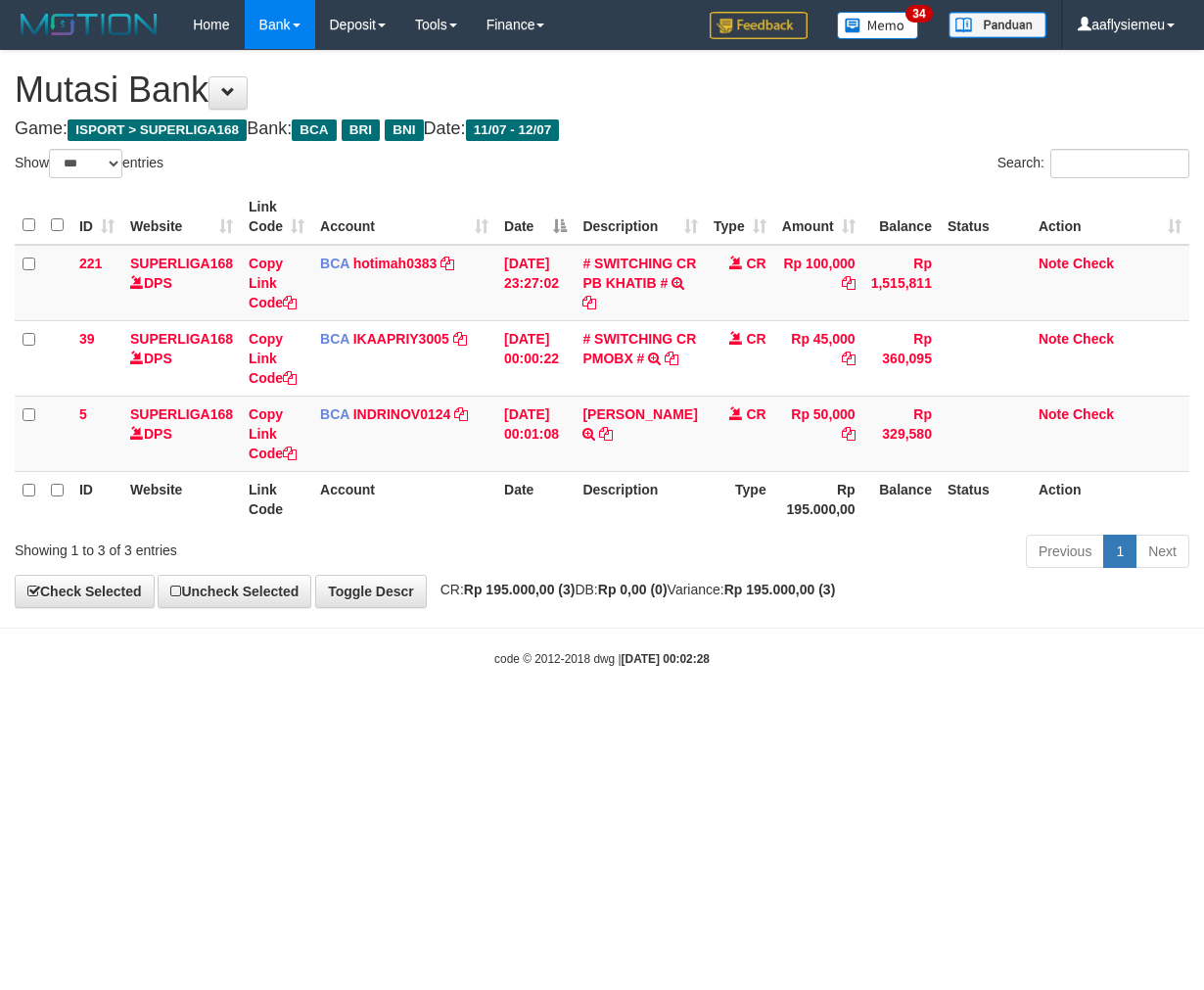 scroll, scrollTop: 0, scrollLeft: 0, axis: both 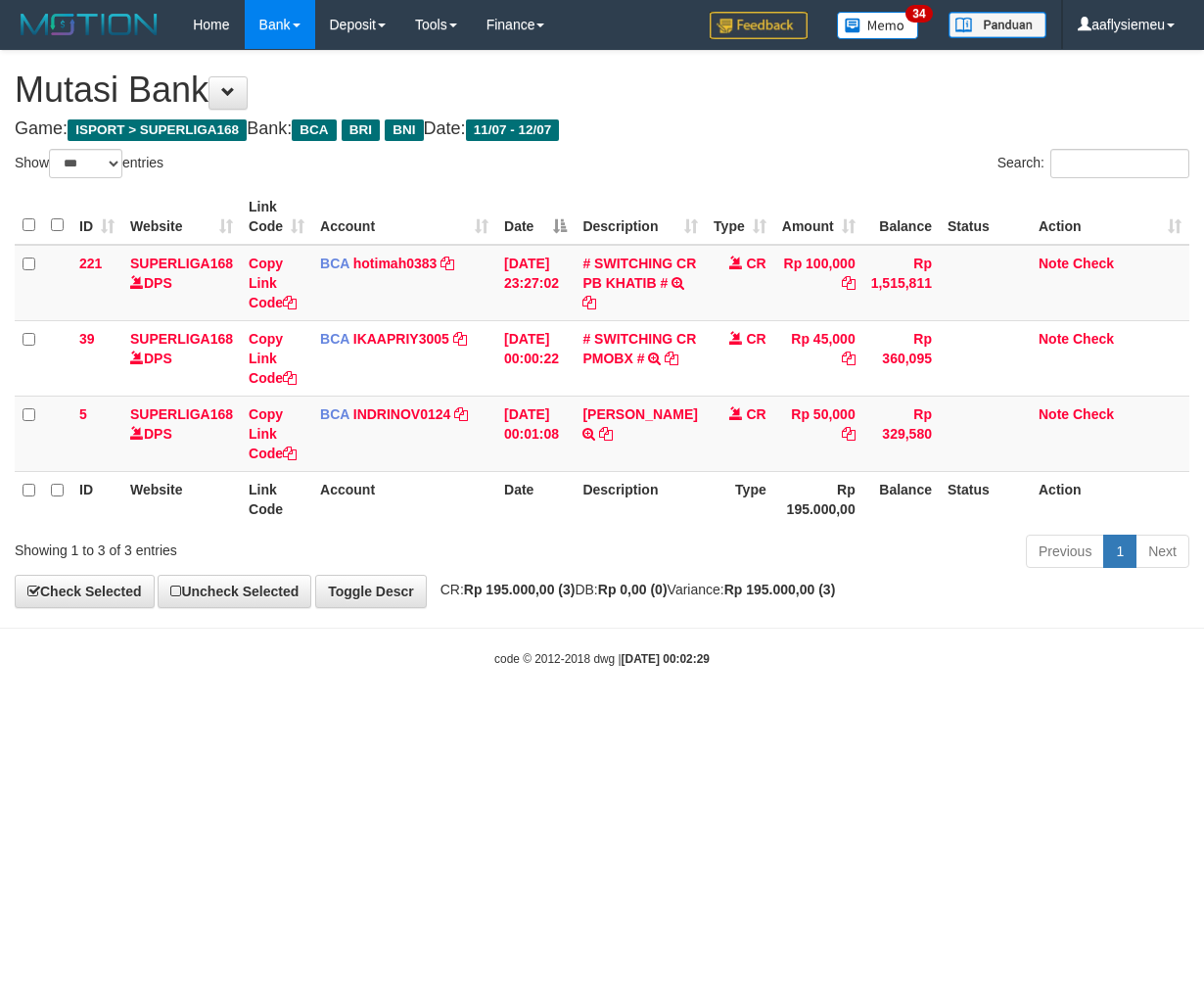 select on "***" 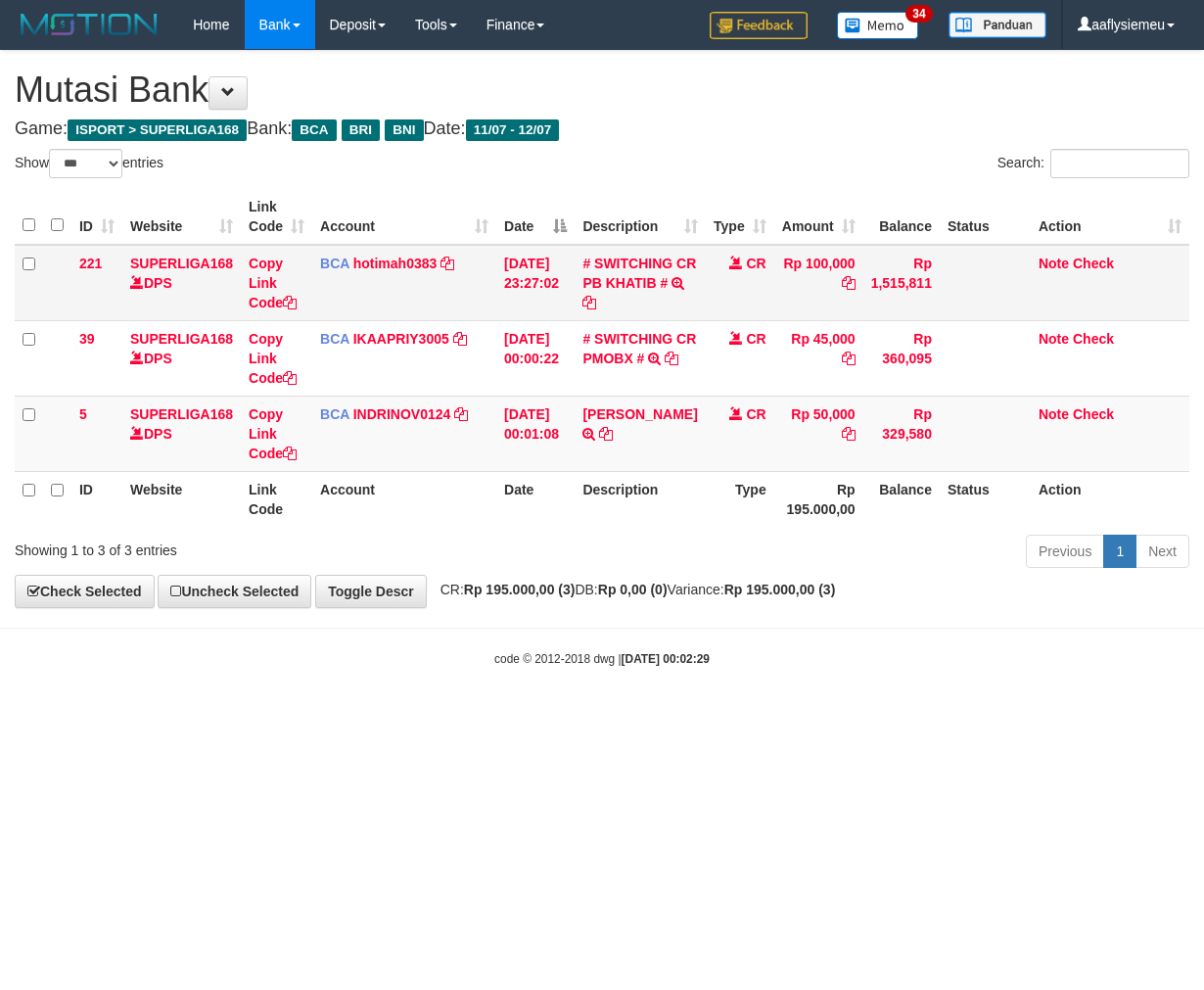 scroll, scrollTop: 0, scrollLeft: 0, axis: both 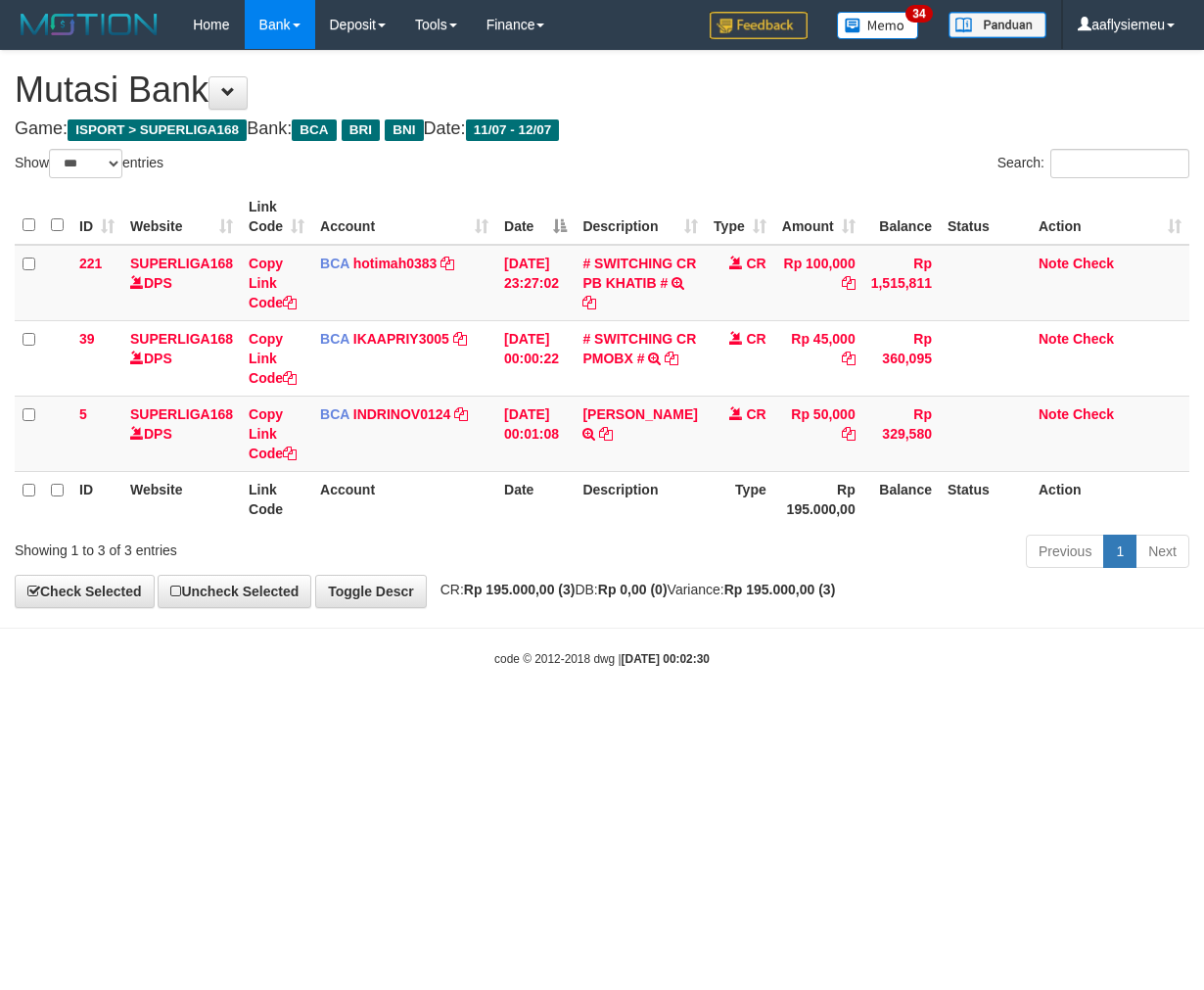 select on "***" 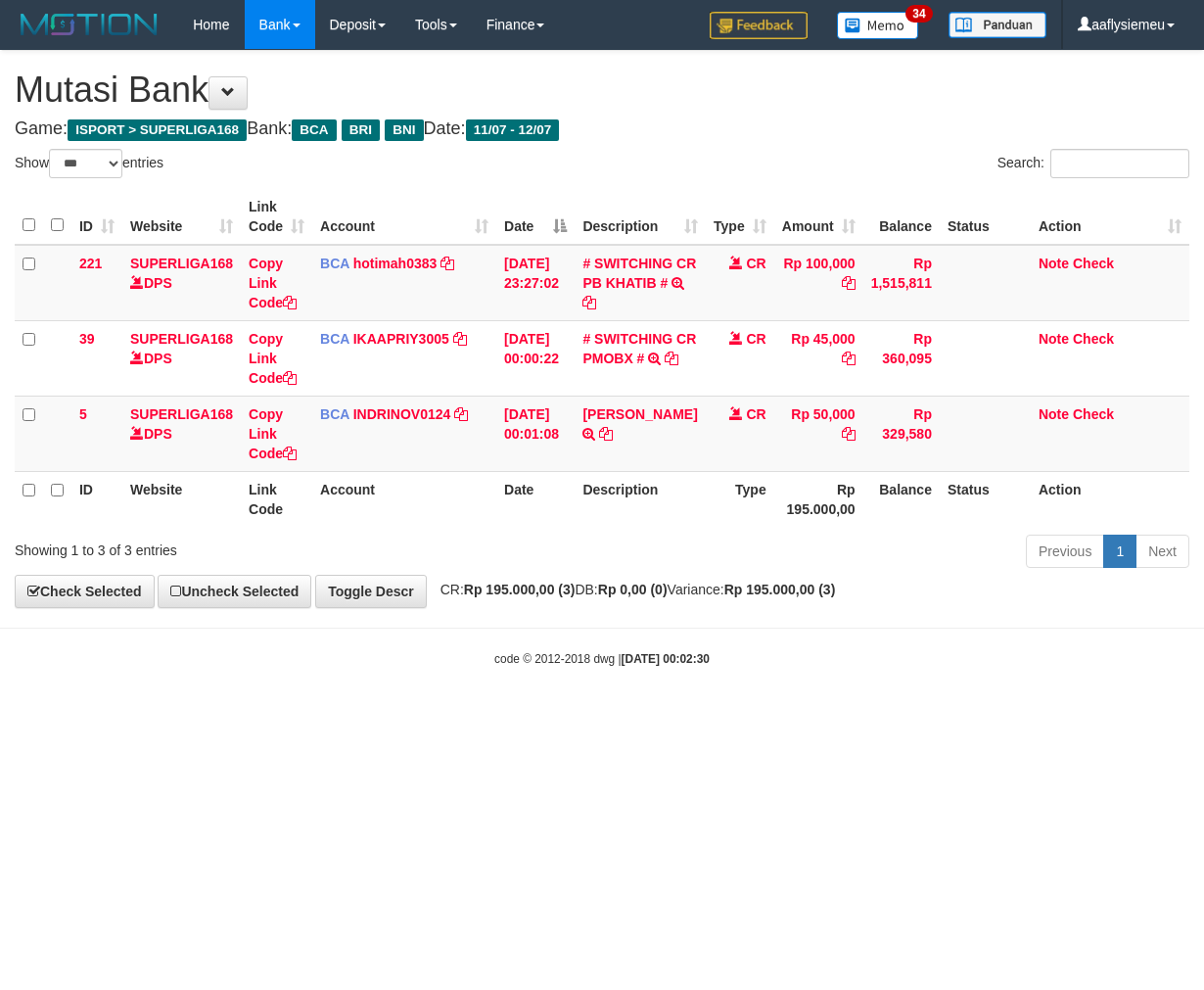scroll, scrollTop: 0, scrollLeft: 0, axis: both 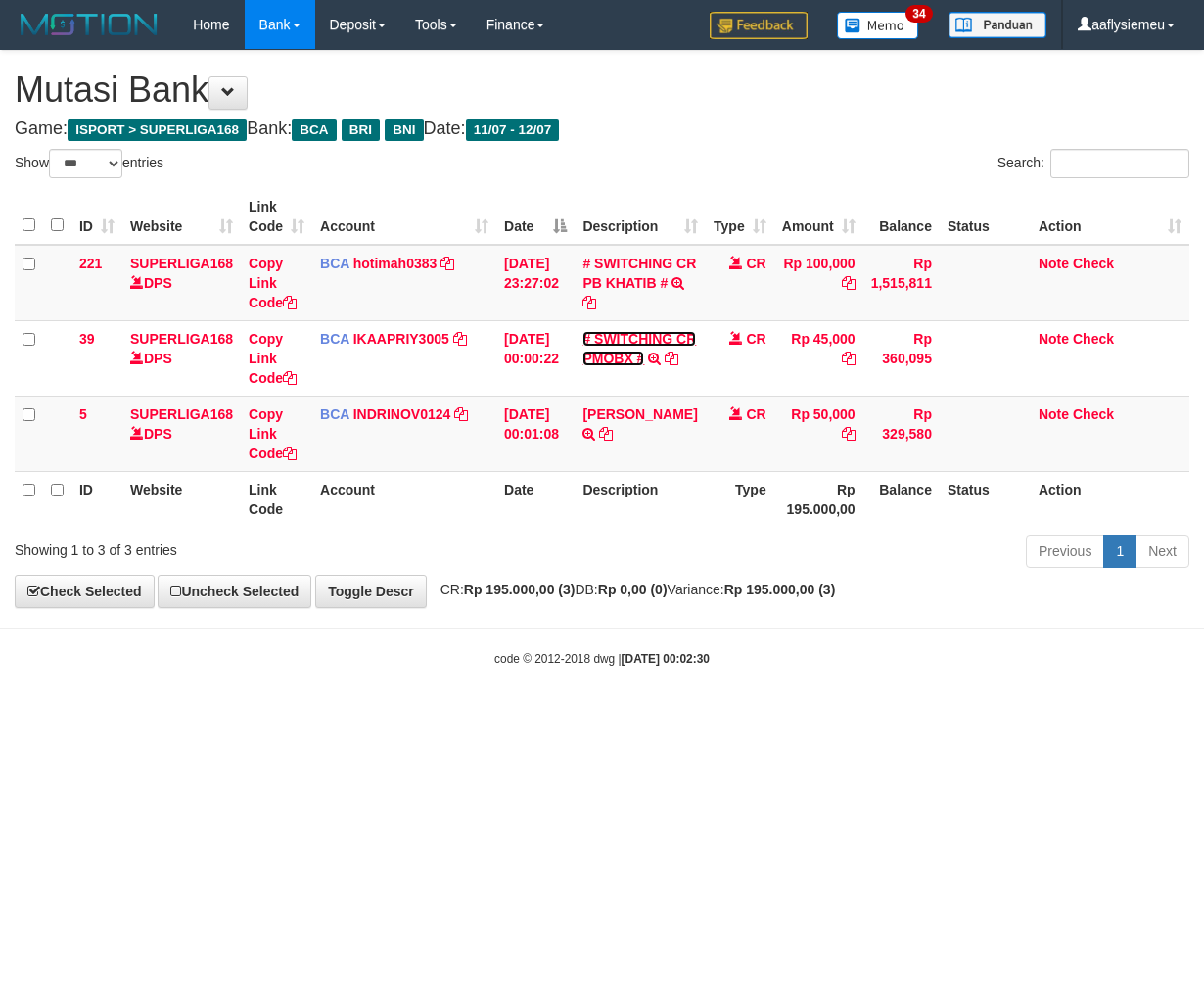 click on "# SWITCHING CR PMOBX #" at bounding box center [639, 349] 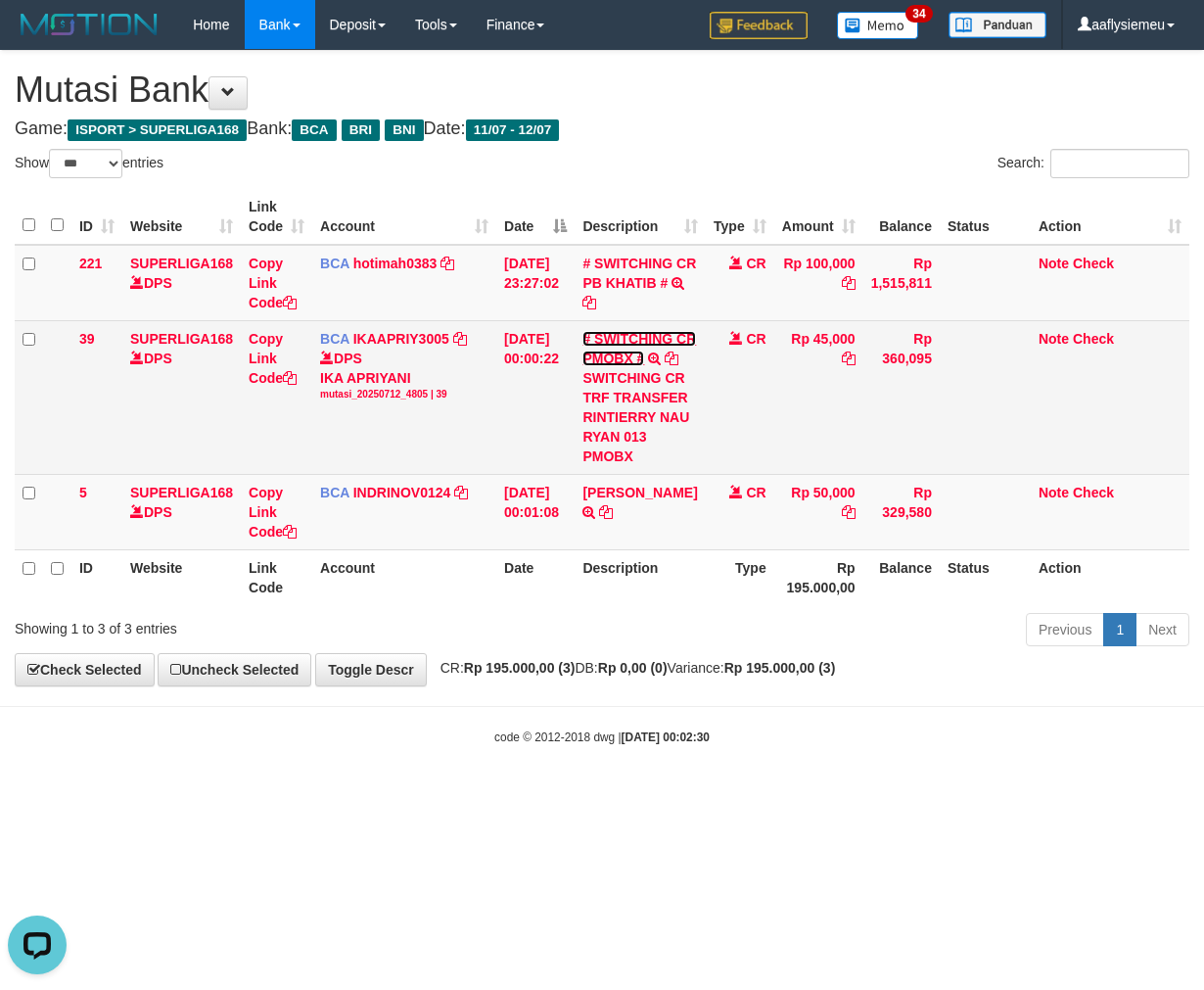 scroll, scrollTop: 0, scrollLeft: 0, axis: both 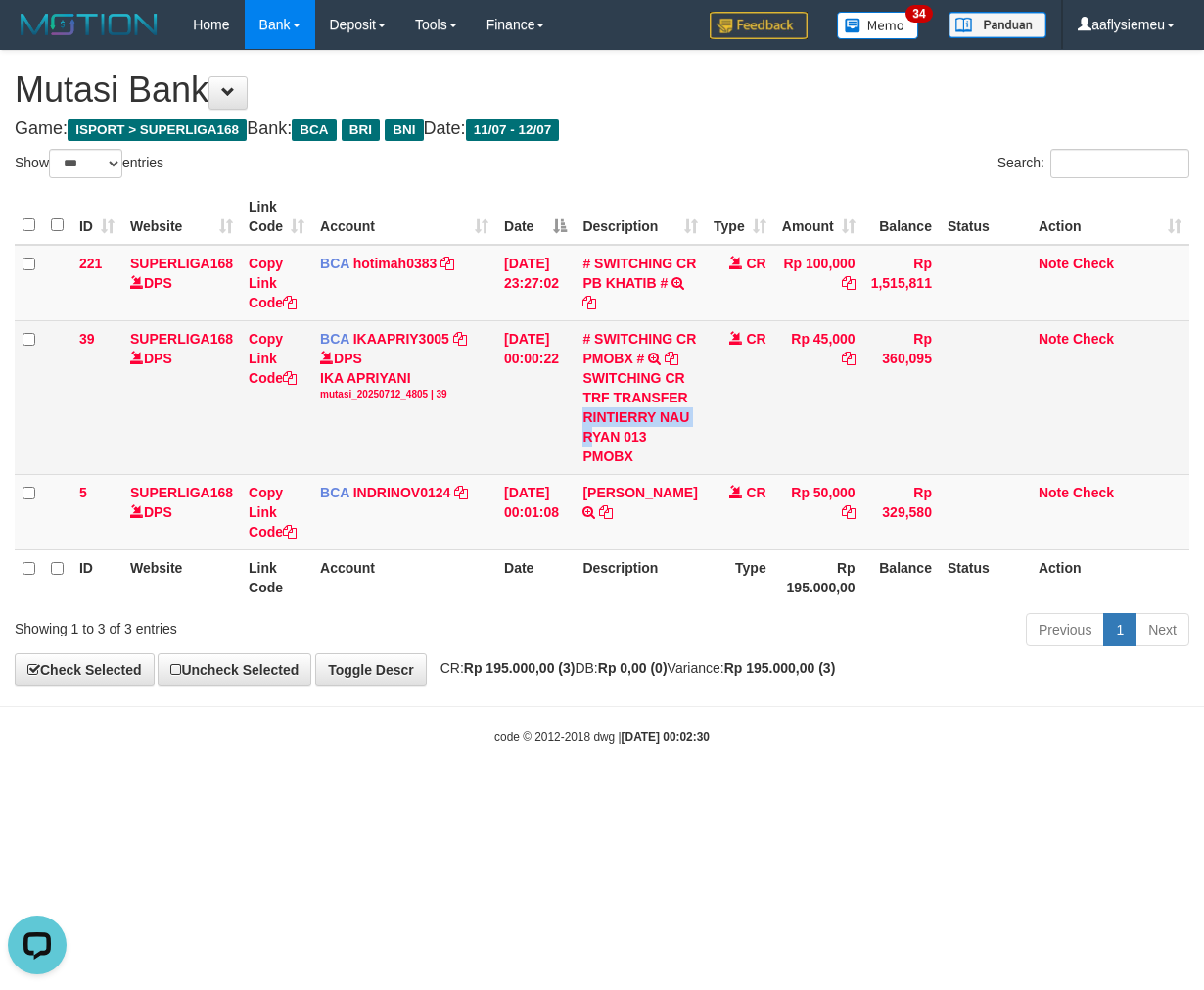 copy on "RINTIERRY NAU R" 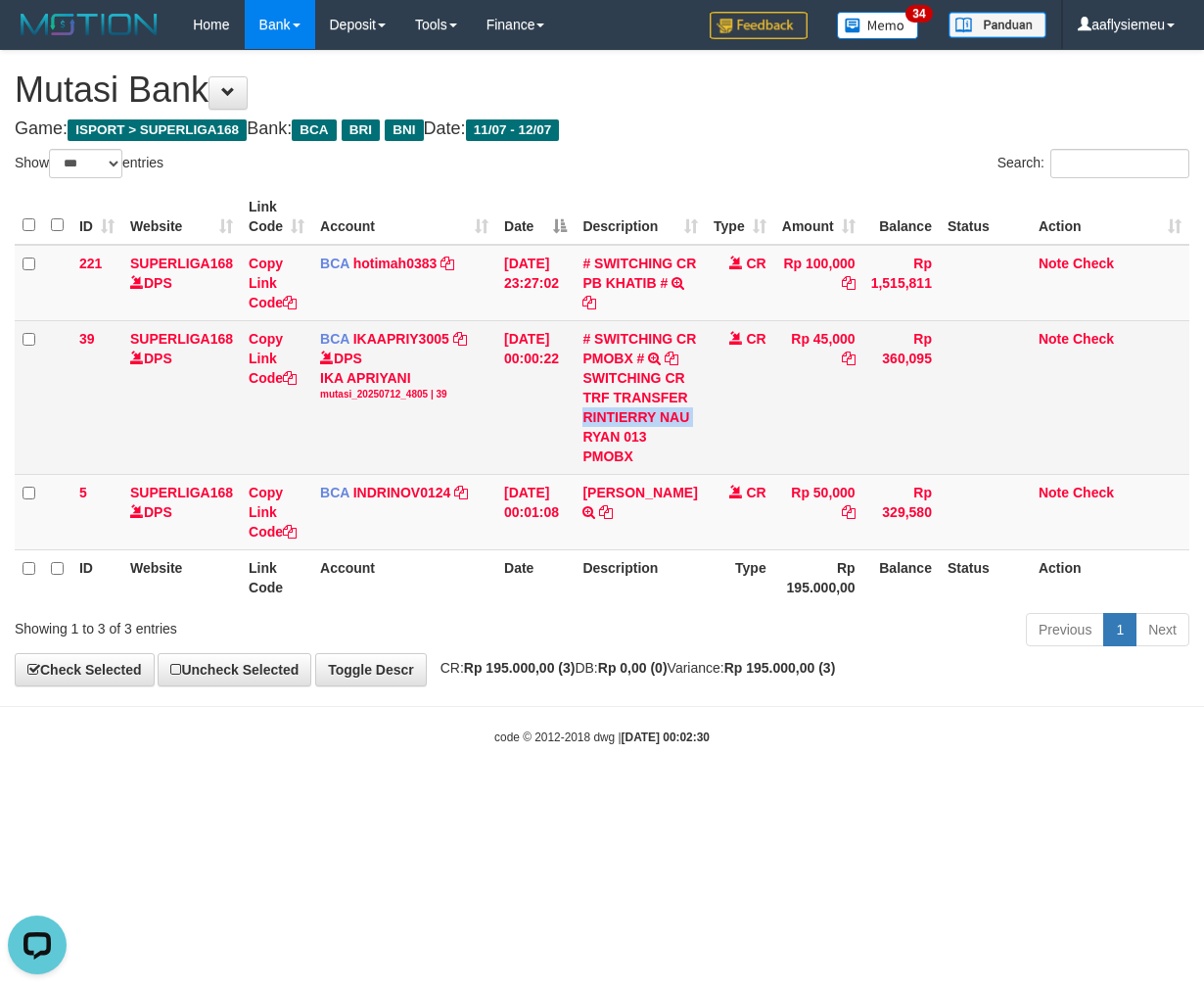 copy on "RINTIERRY NAU" 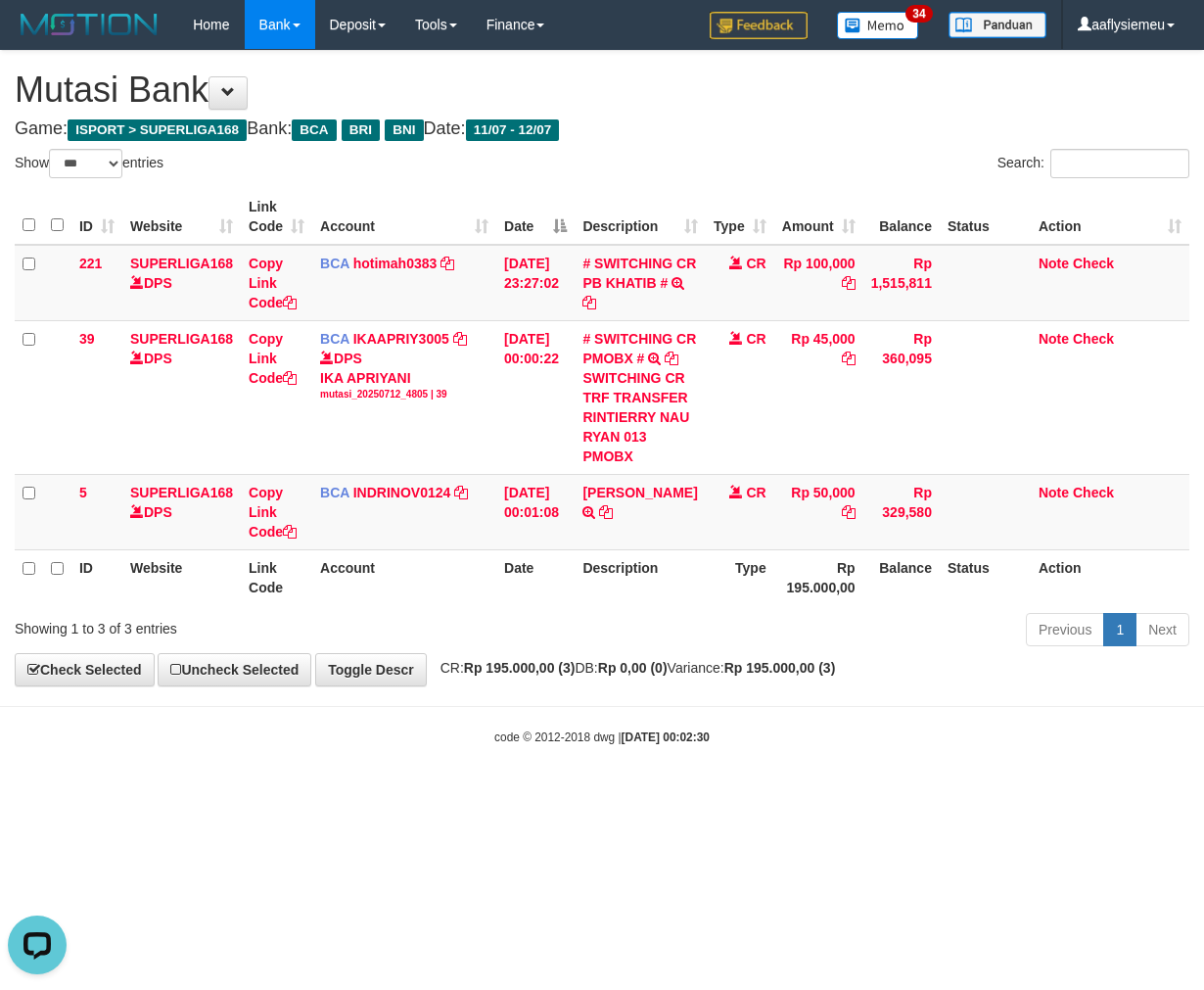 click on "Toggle navigation
Home
Bank
Account List
Load
By Website
Group
[ISPORT]													SUPERLIGA168
By Load Group (DPS)
34" at bounding box center (602, 398) 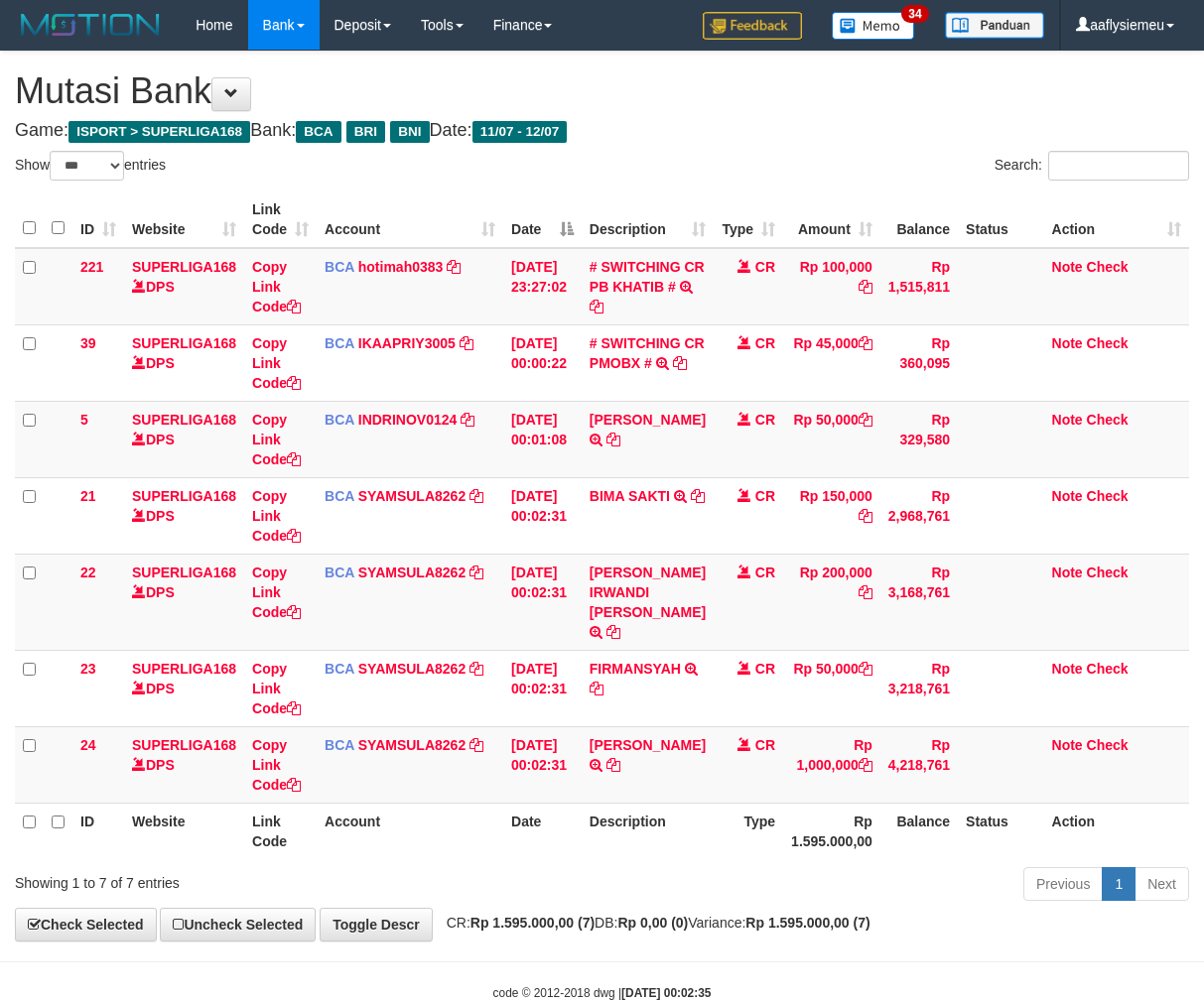select on "***" 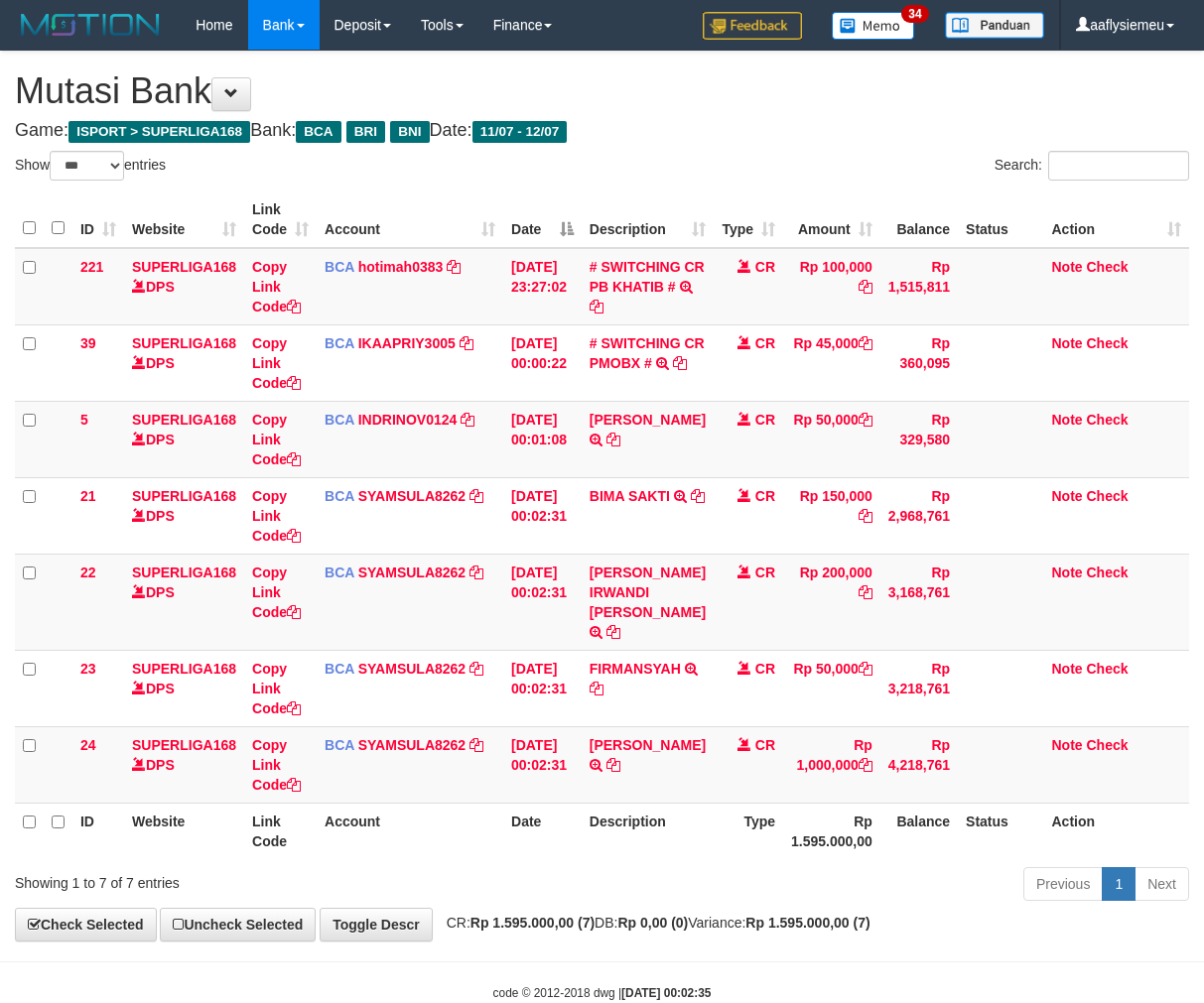 scroll, scrollTop: 0, scrollLeft: 0, axis: both 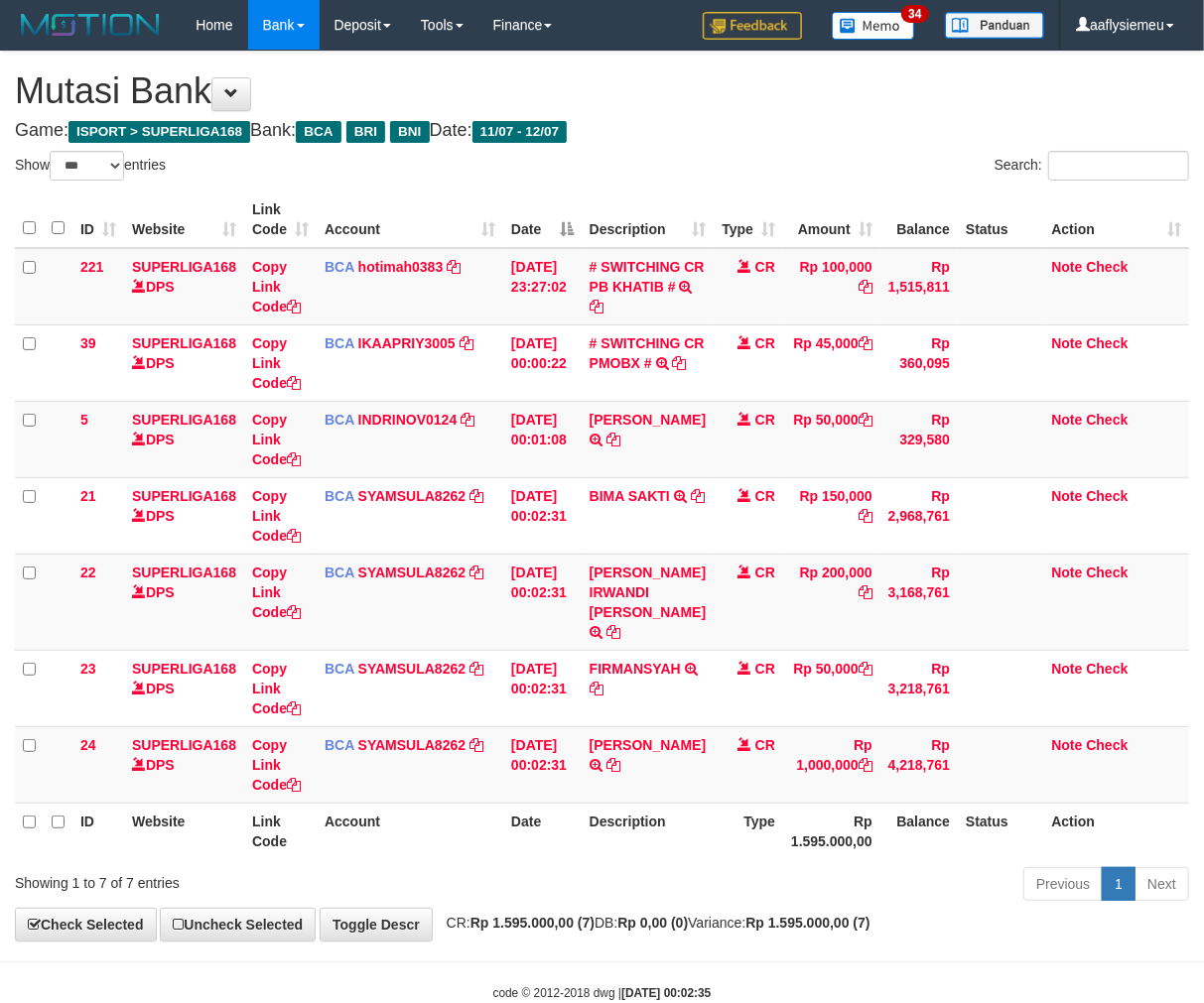 click on "**********" at bounding box center (602, 496) 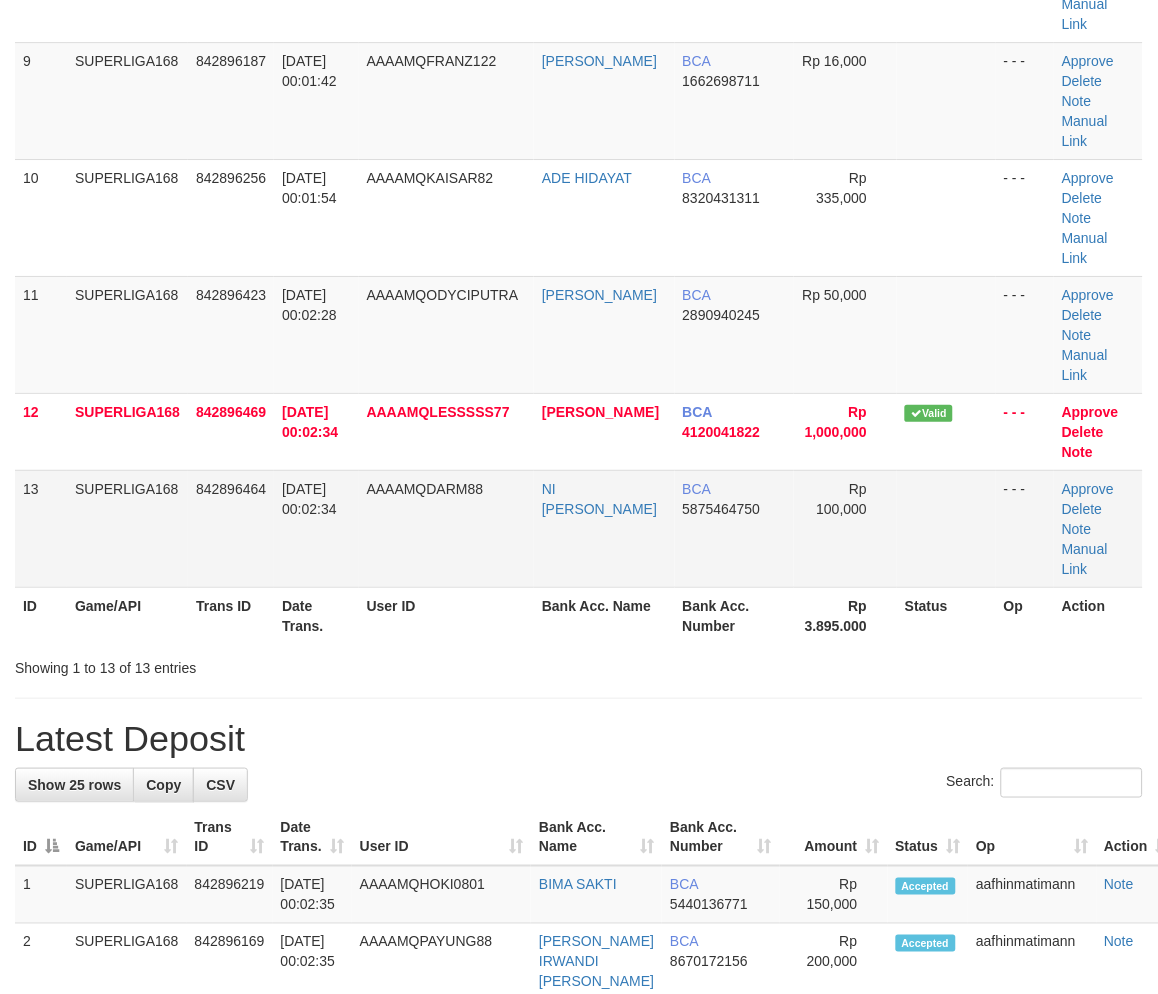 scroll, scrollTop: 1073, scrollLeft: 0, axis: vertical 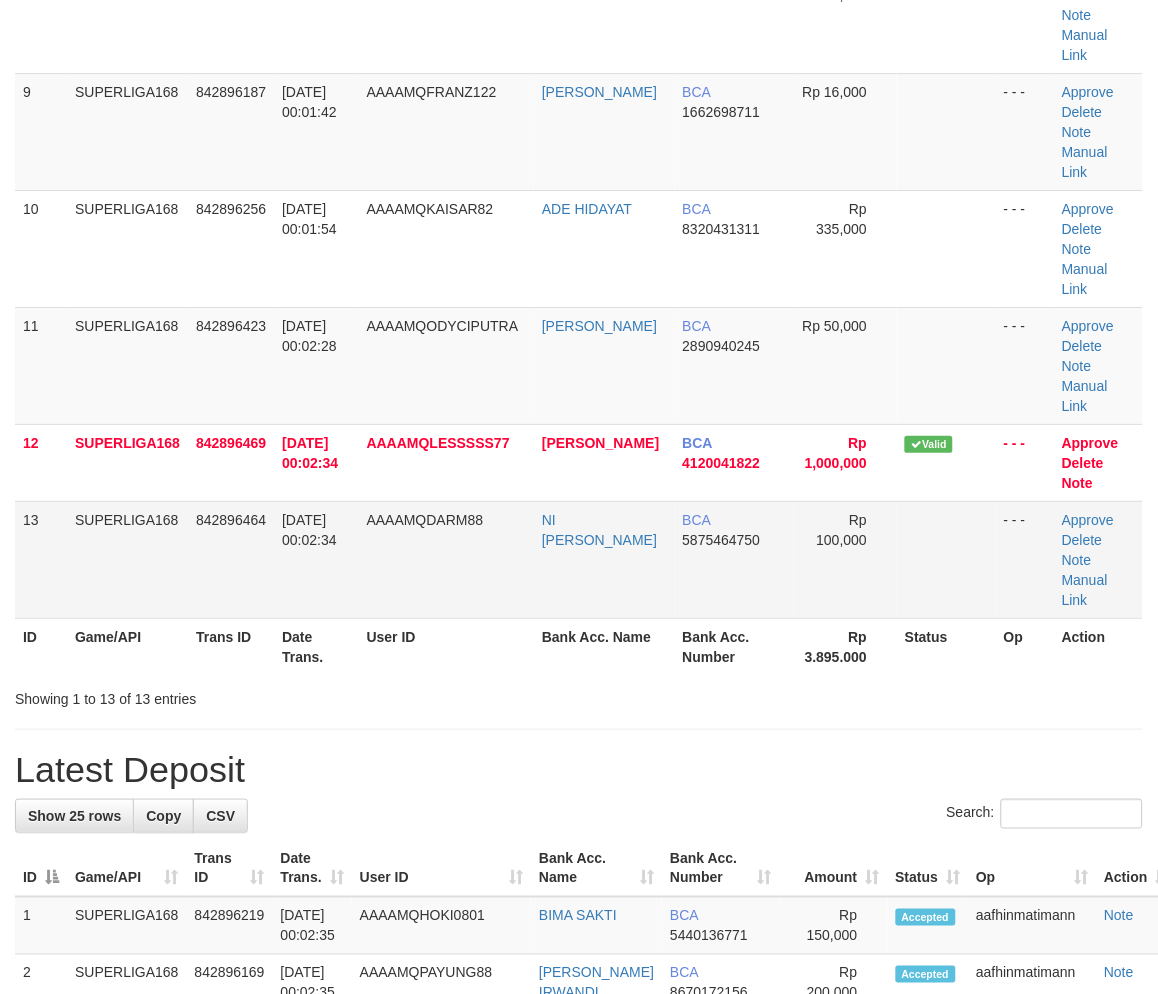 drag, startPoint x: 367, startPoint y: 563, endPoint x: 283, endPoint y: 607, distance: 94.82616 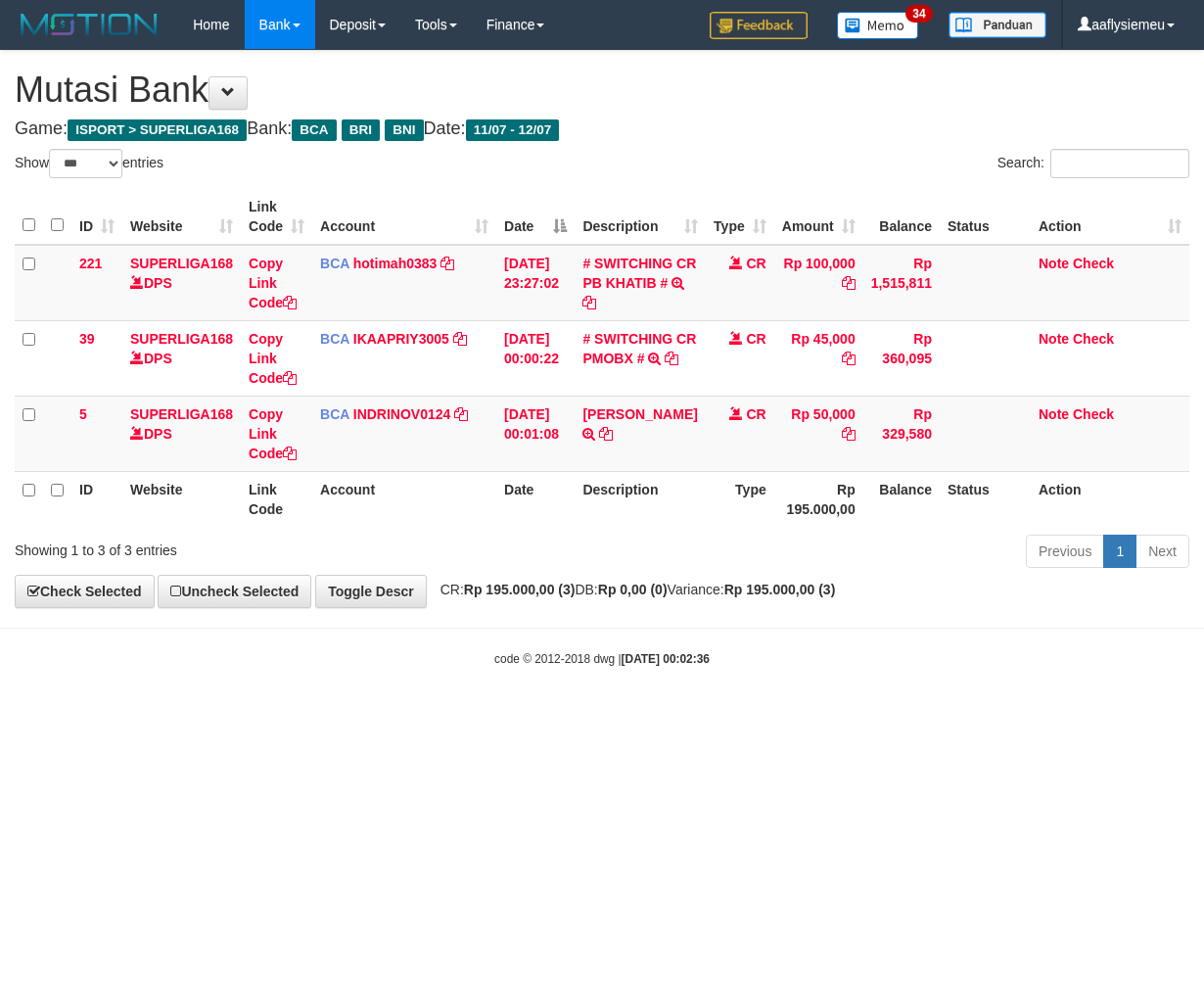 select on "***" 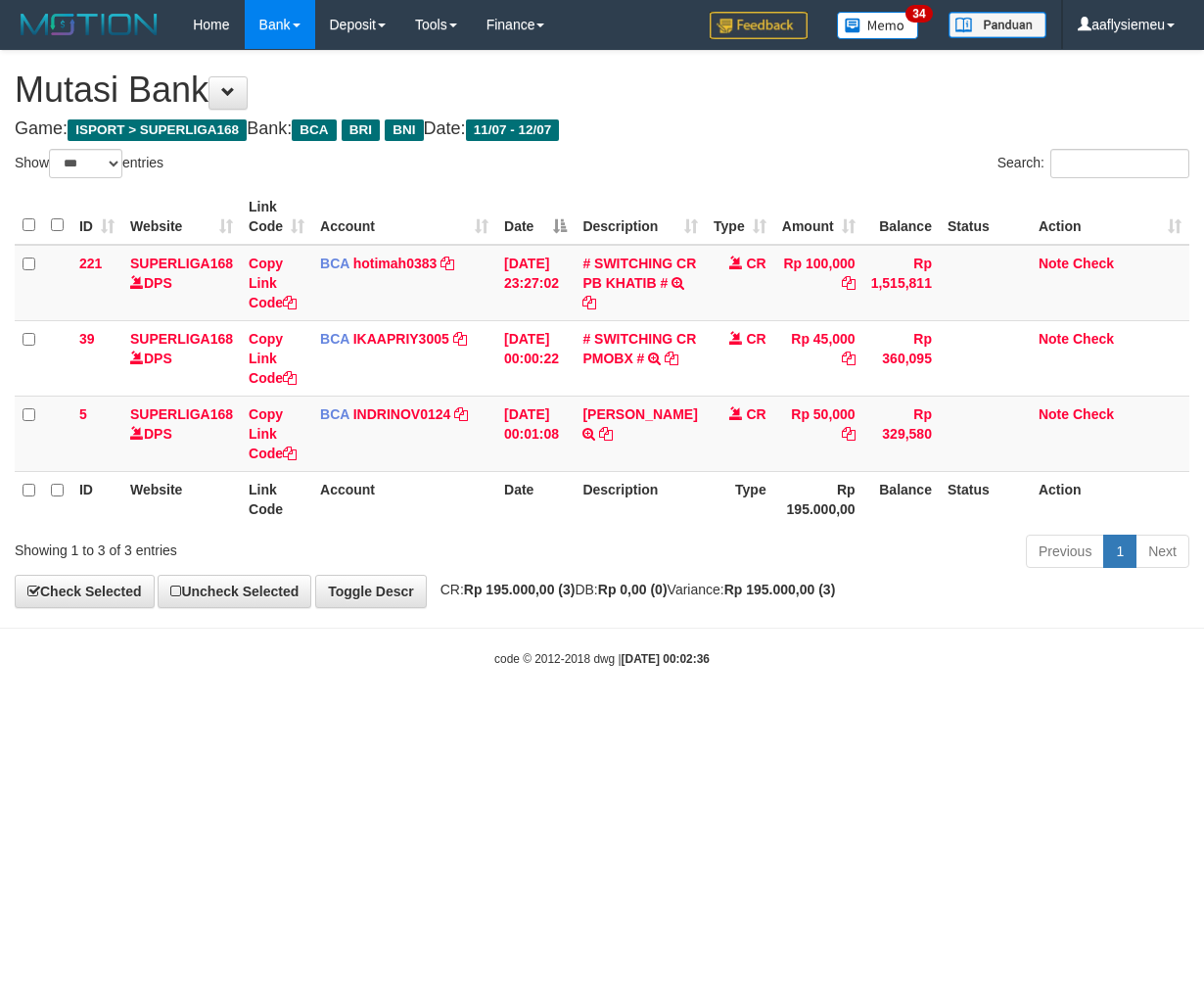 scroll, scrollTop: 0, scrollLeft: 0, axis: both 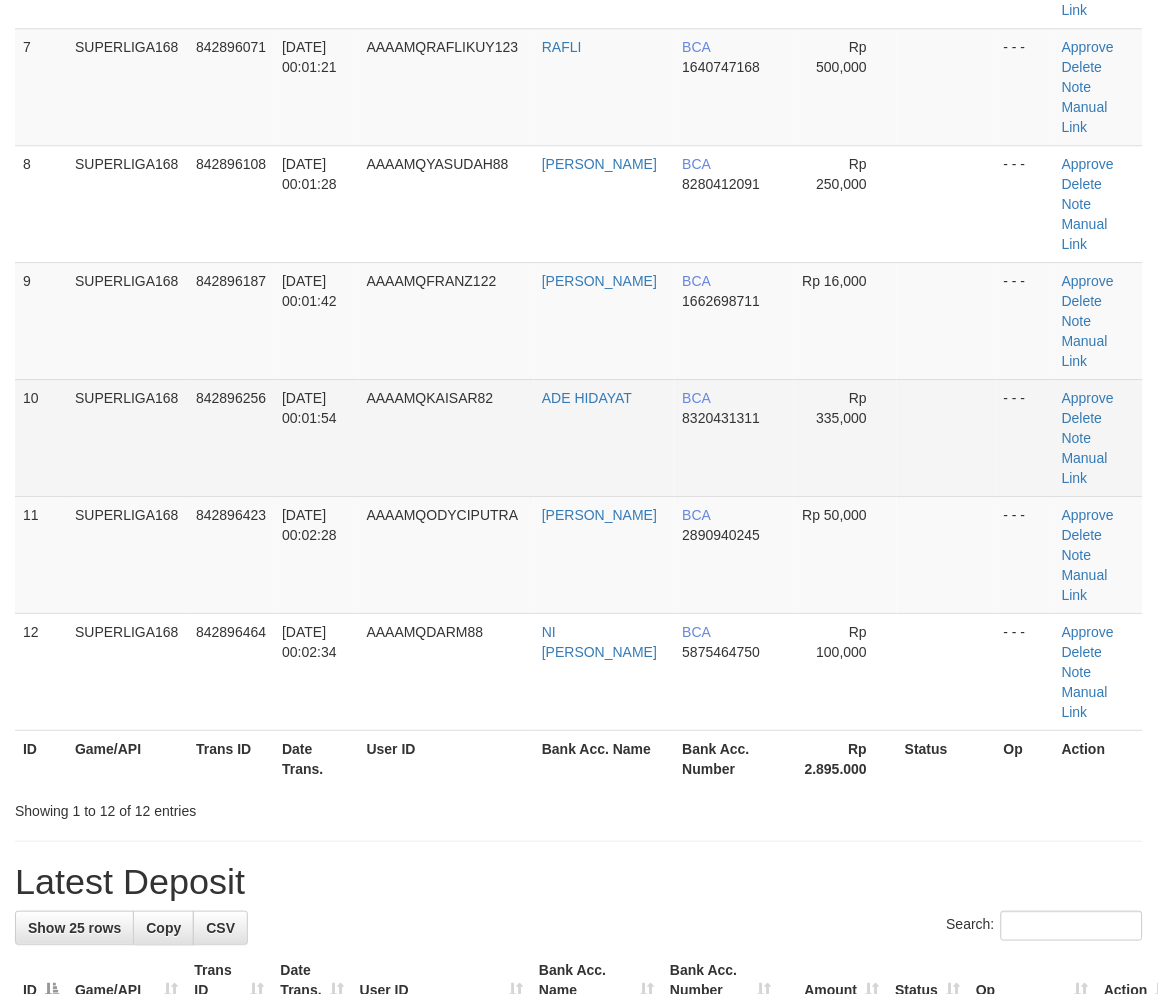 drag, startPoint x: 400, startPoint y: 467, endPoint x: 386, endPoint y: 475, distance: 16.124516 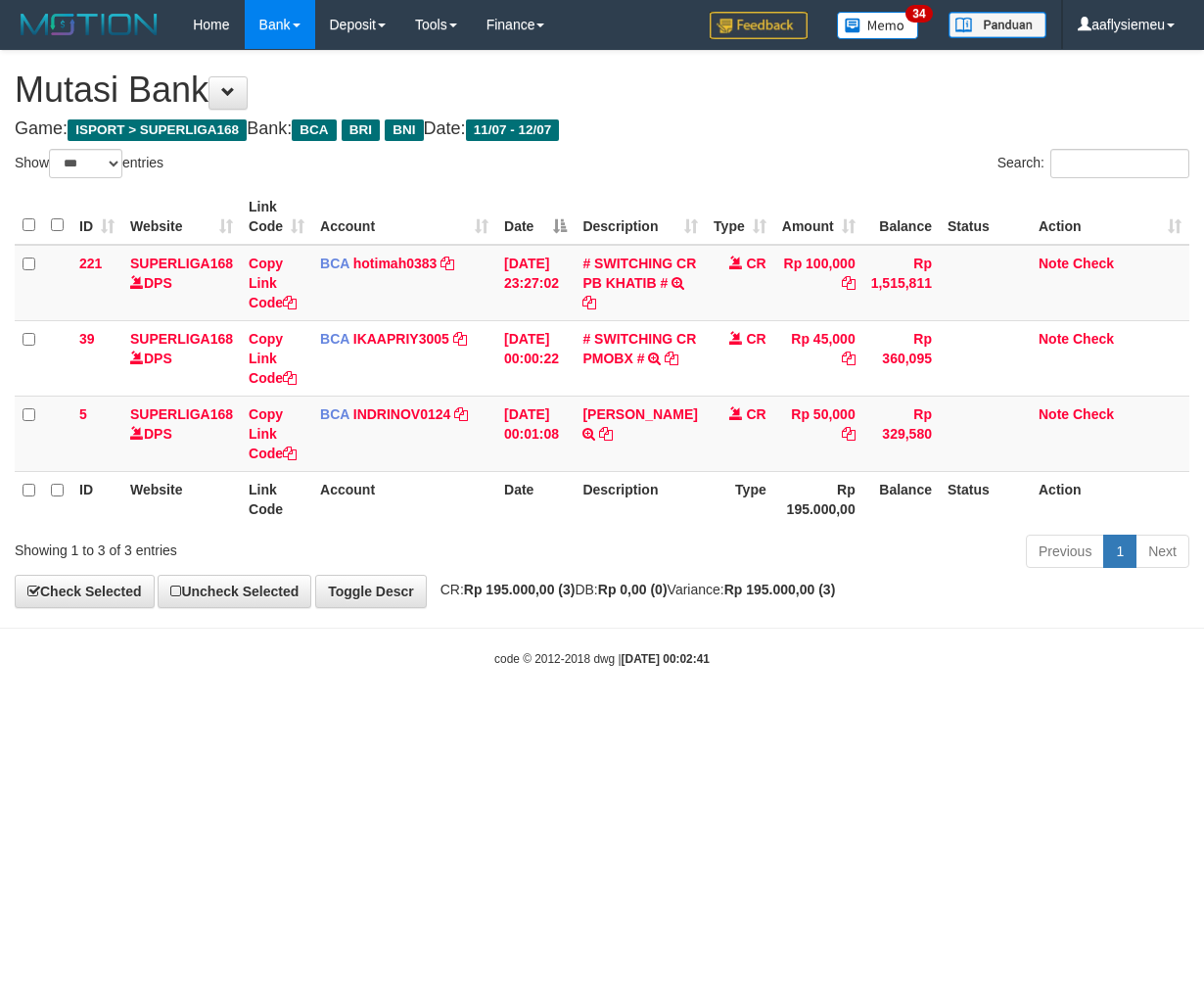 select on "***" 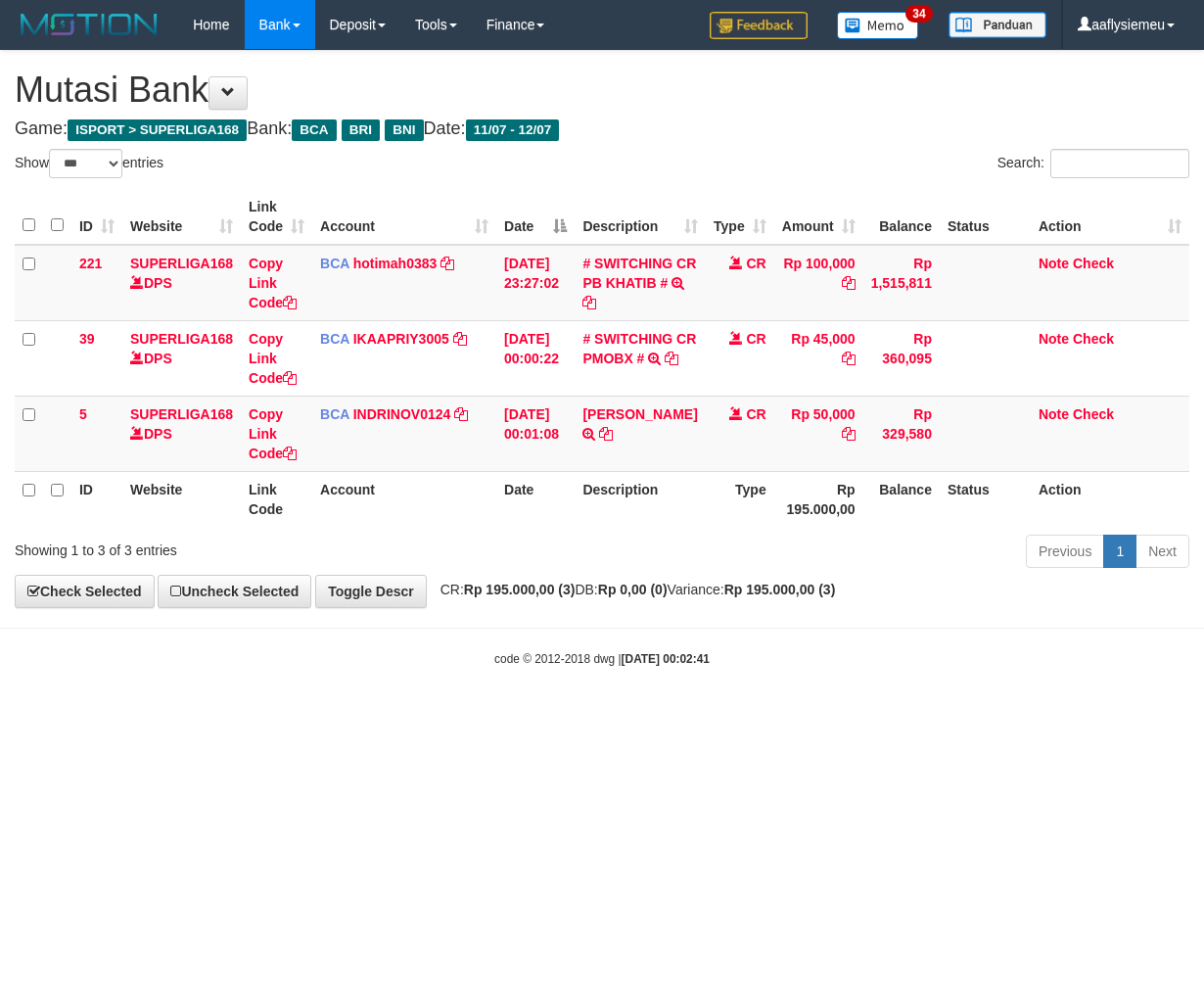 scroll, scrollTop: 0, scrollLeft: 0, axis: both 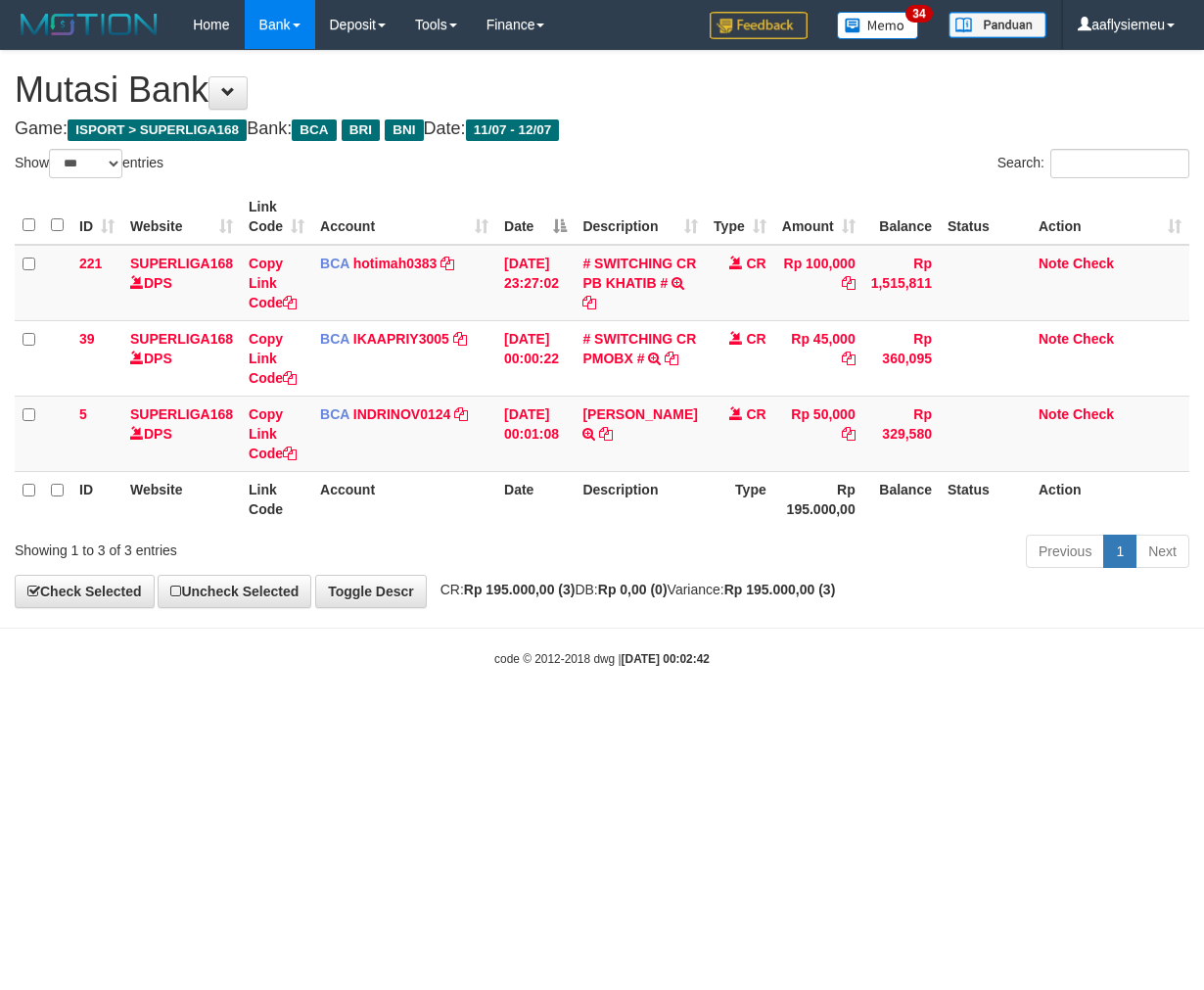 select on "***" 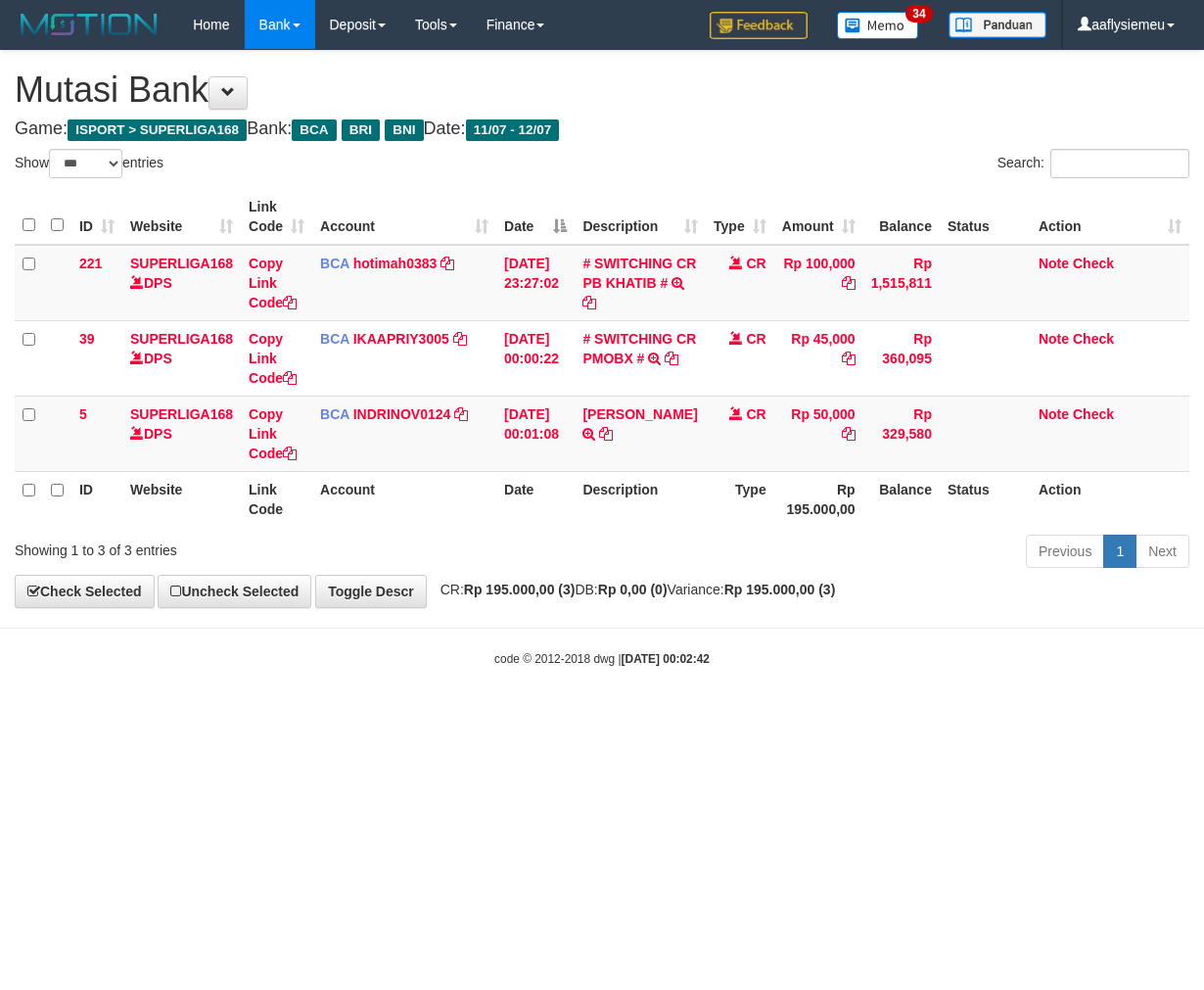 scroll, scrollTop: 0, scrollLeft: 0, axis: both 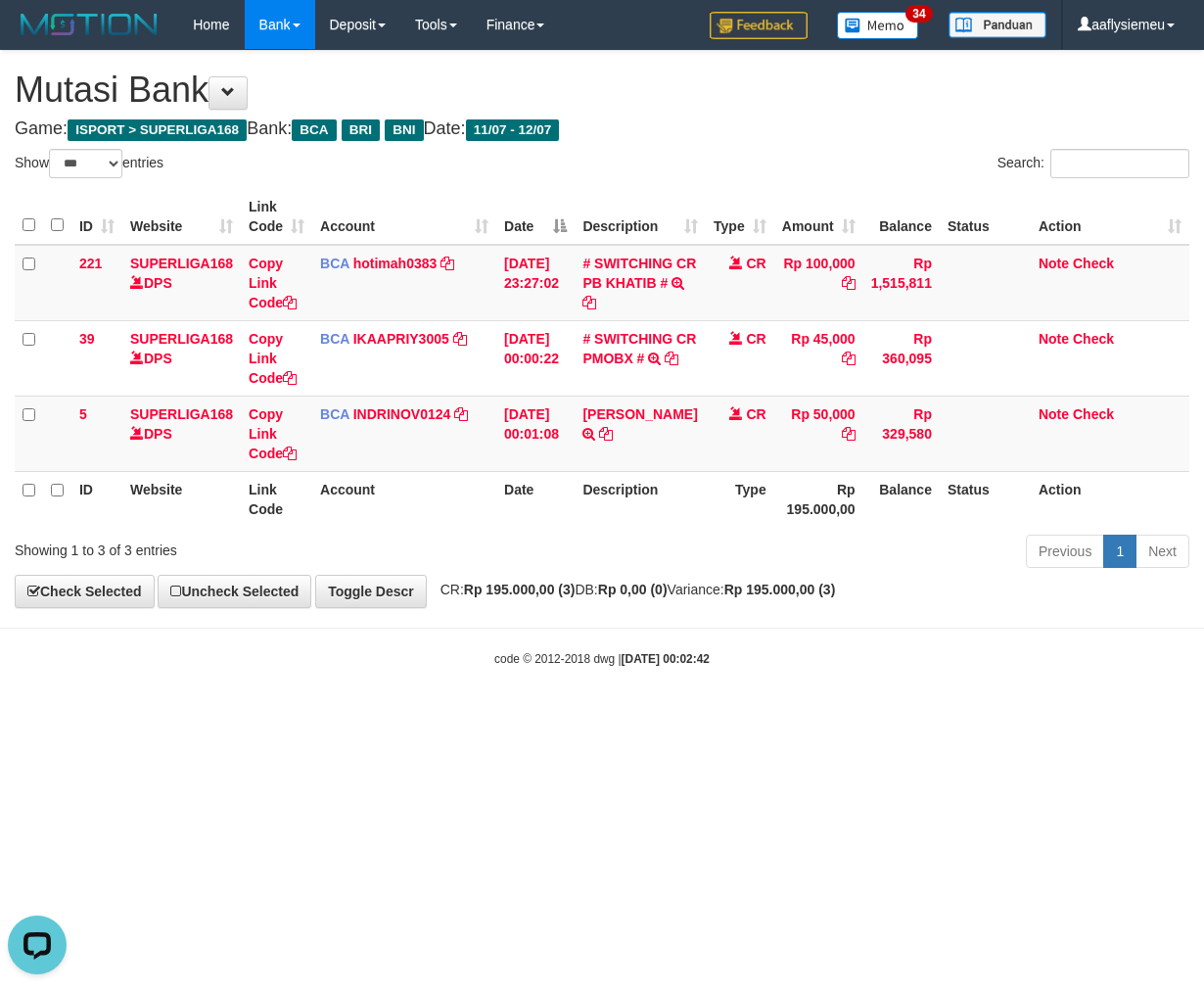 click on "Toggle navigation
Home
Bank
Account List
Load
By Website
Group
[ISPORT]													SUPERLIGA168
By Load Group (DPS)" at bounding box center (602, 358) 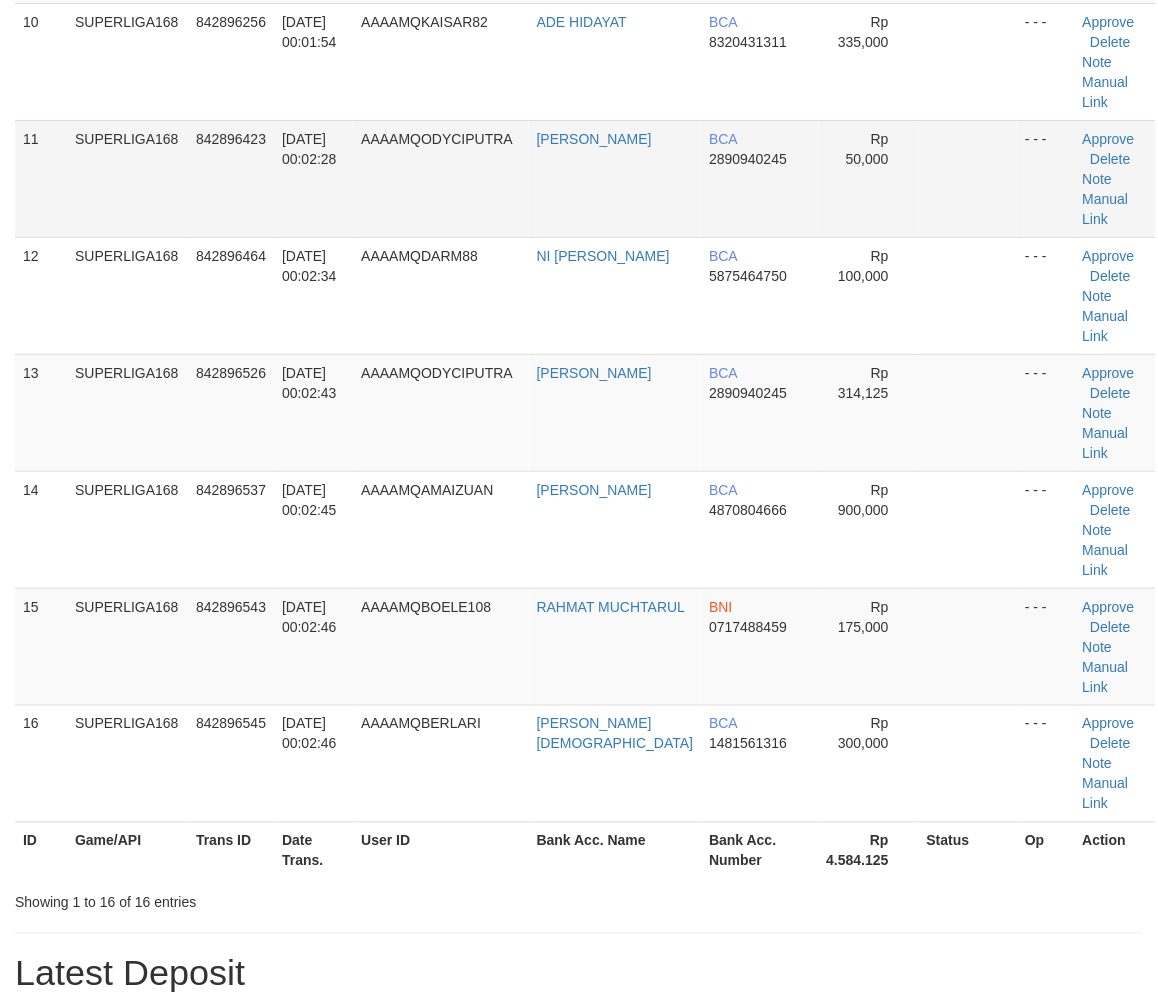 scroll, scrollTop: 884, scrollLeft: 0, axis: vertical 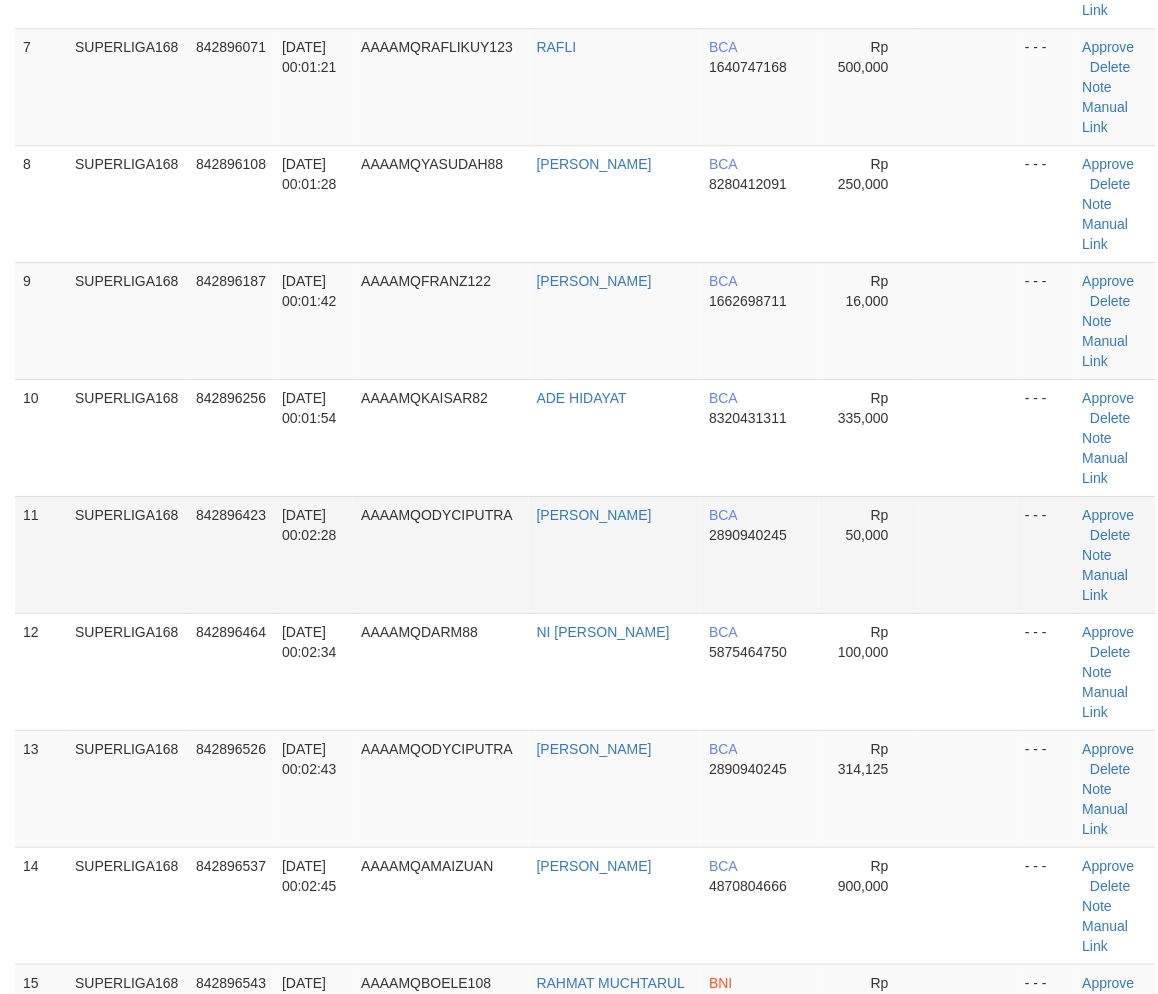 click on "11" at bounding box center (41, 554) 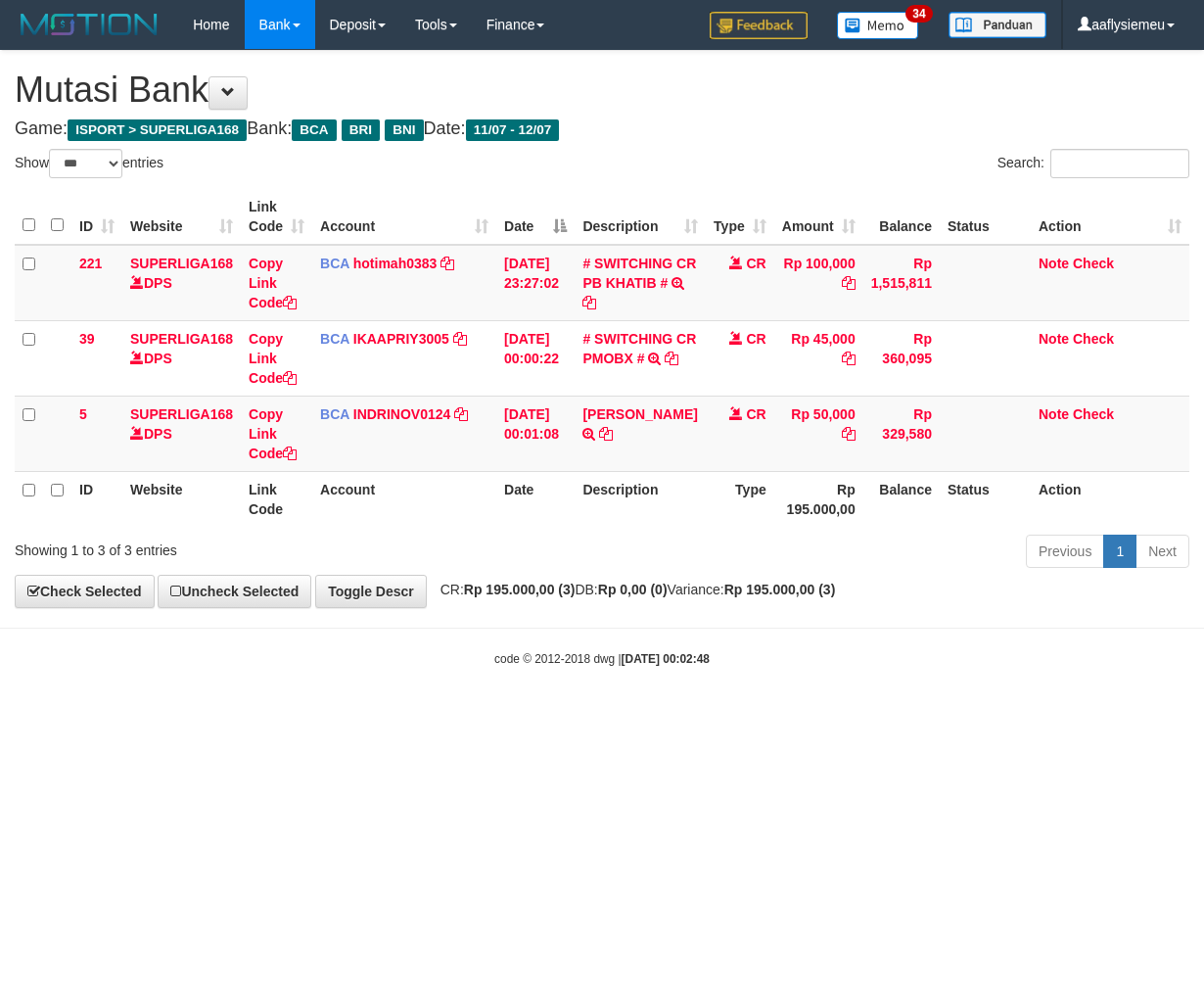 select on "***" 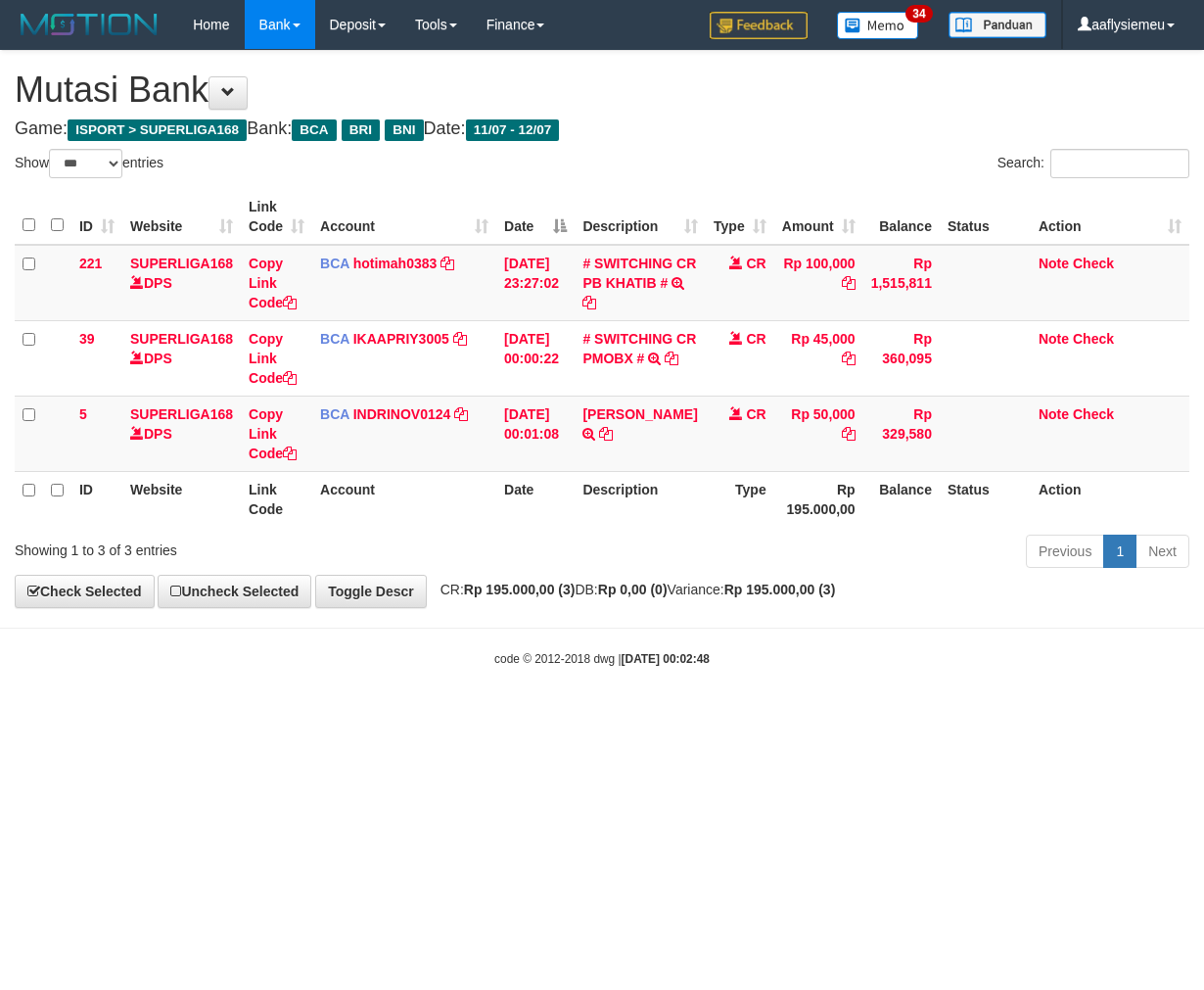scroll, scrollTop: 0, scrollLeft: 0, axis: both 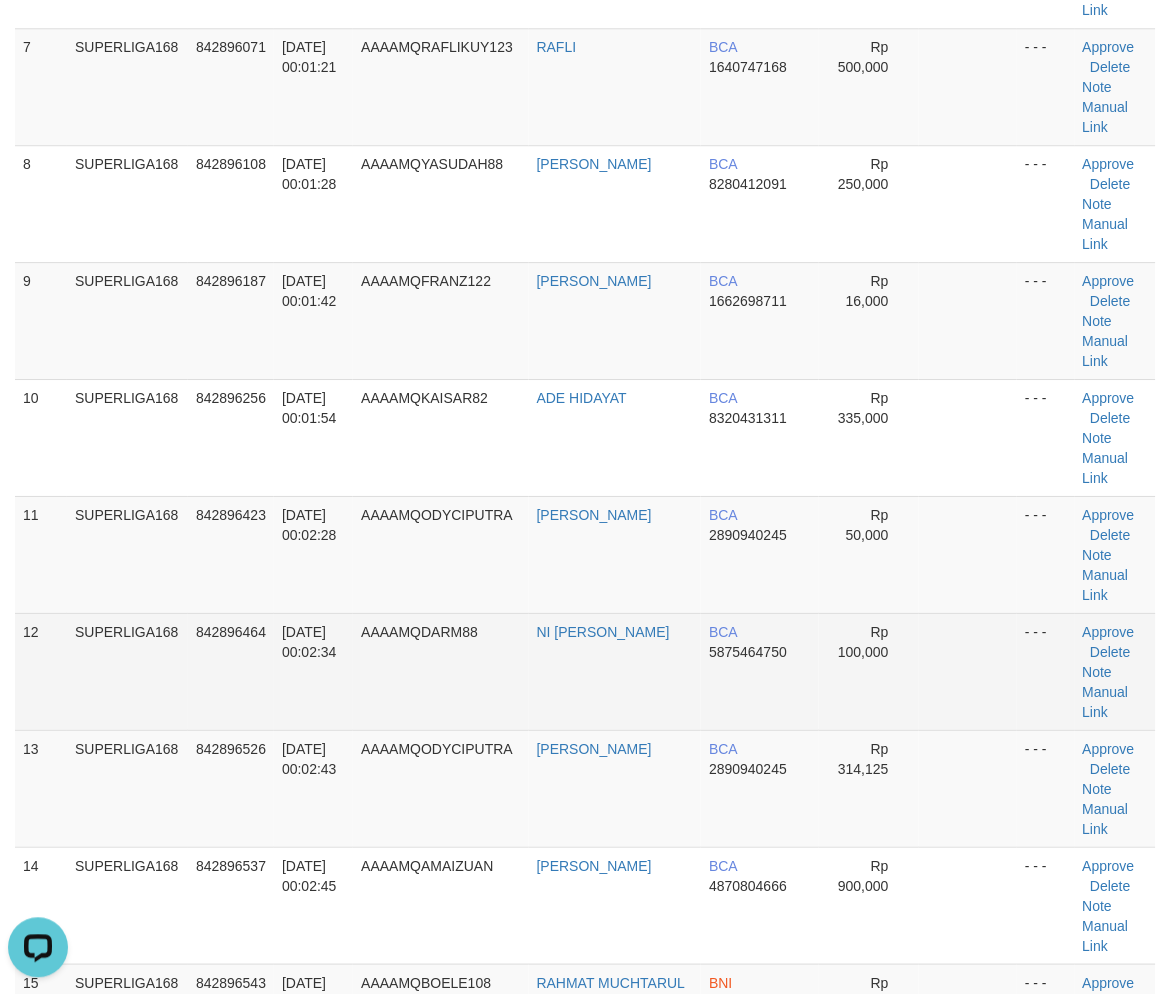 click on "SUPERLIGA168" at bounding box center [127, 671] 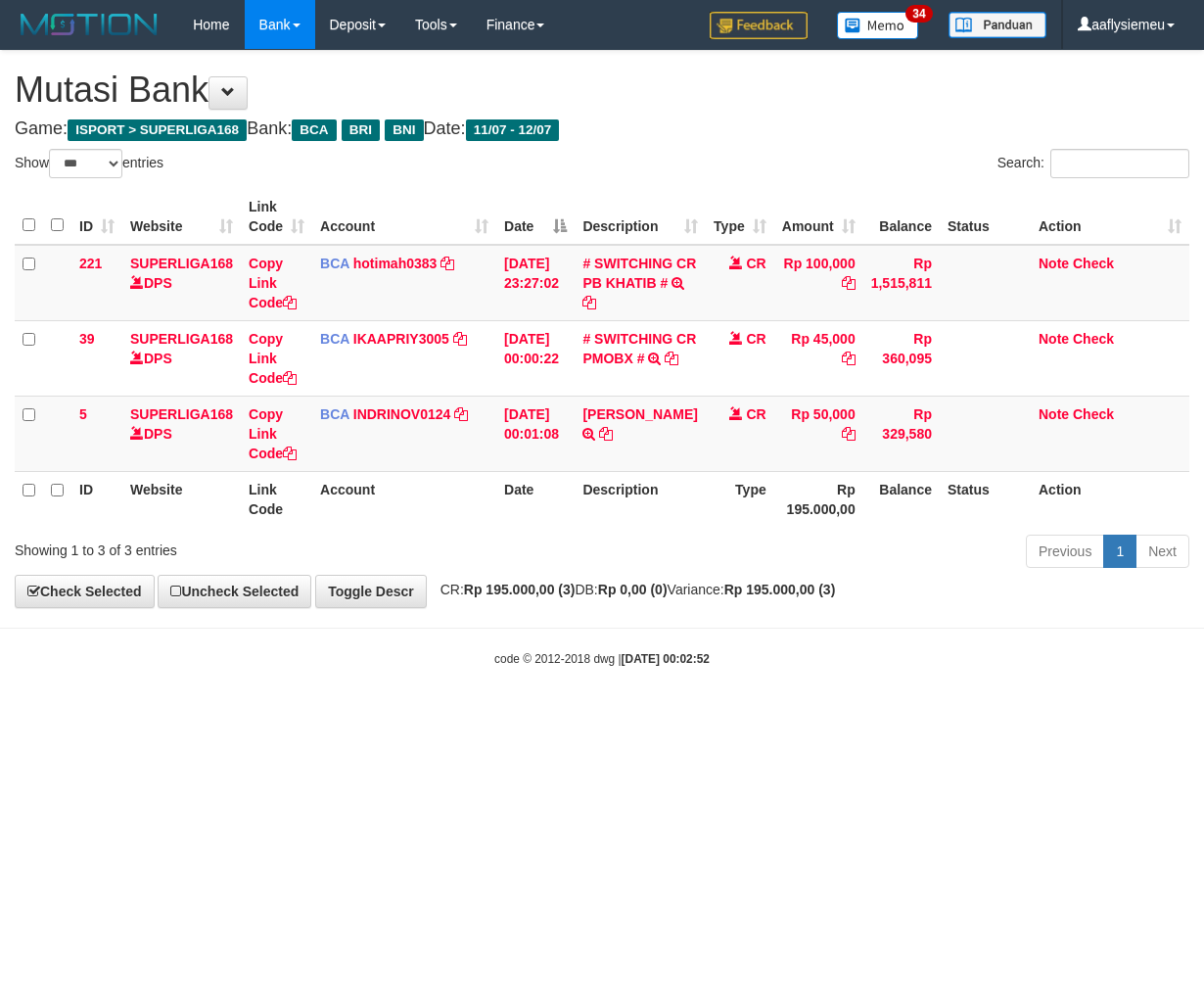 select on "***" 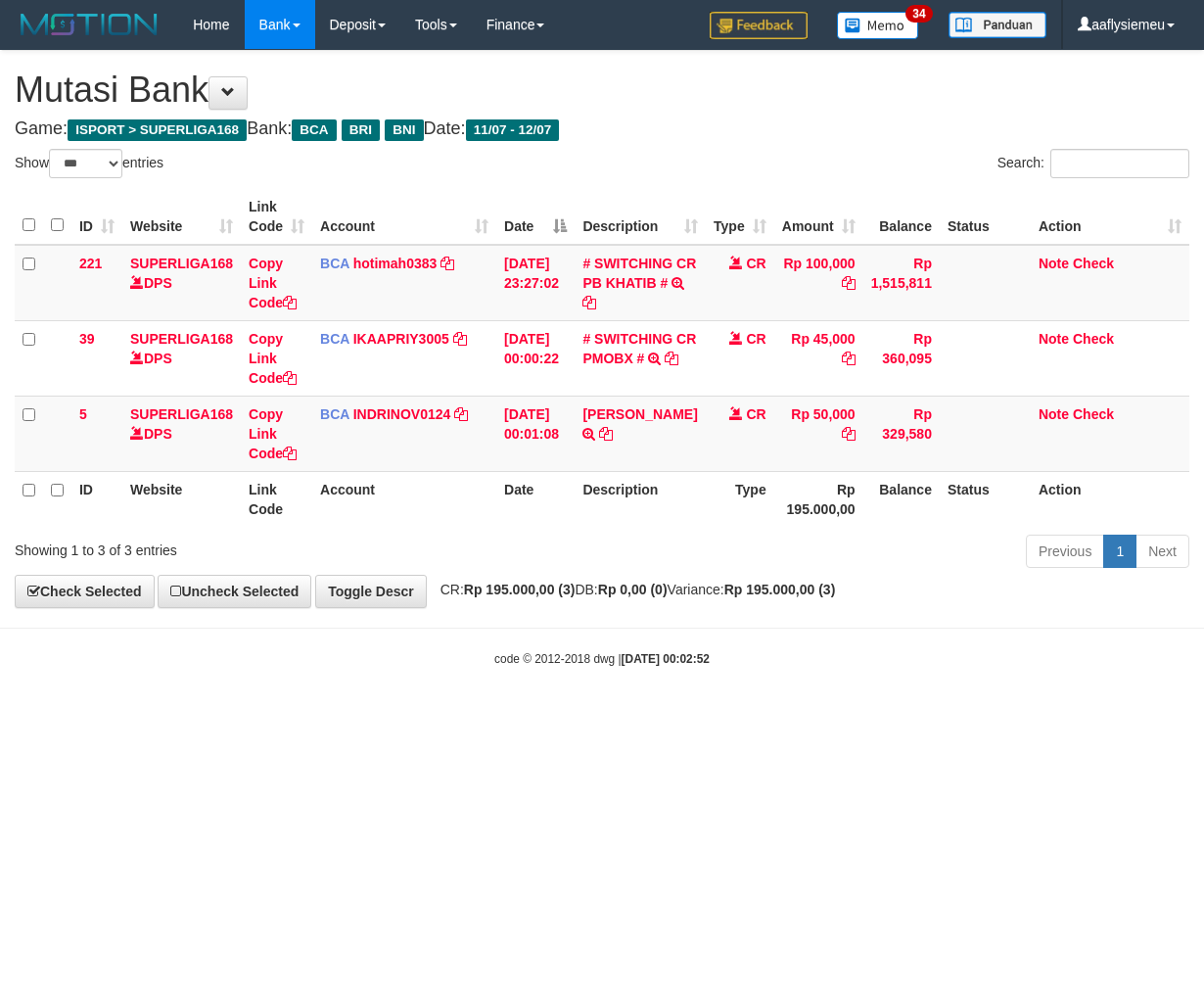 scroll, scrollTop: 0, scrollLeft: 0, axis: both 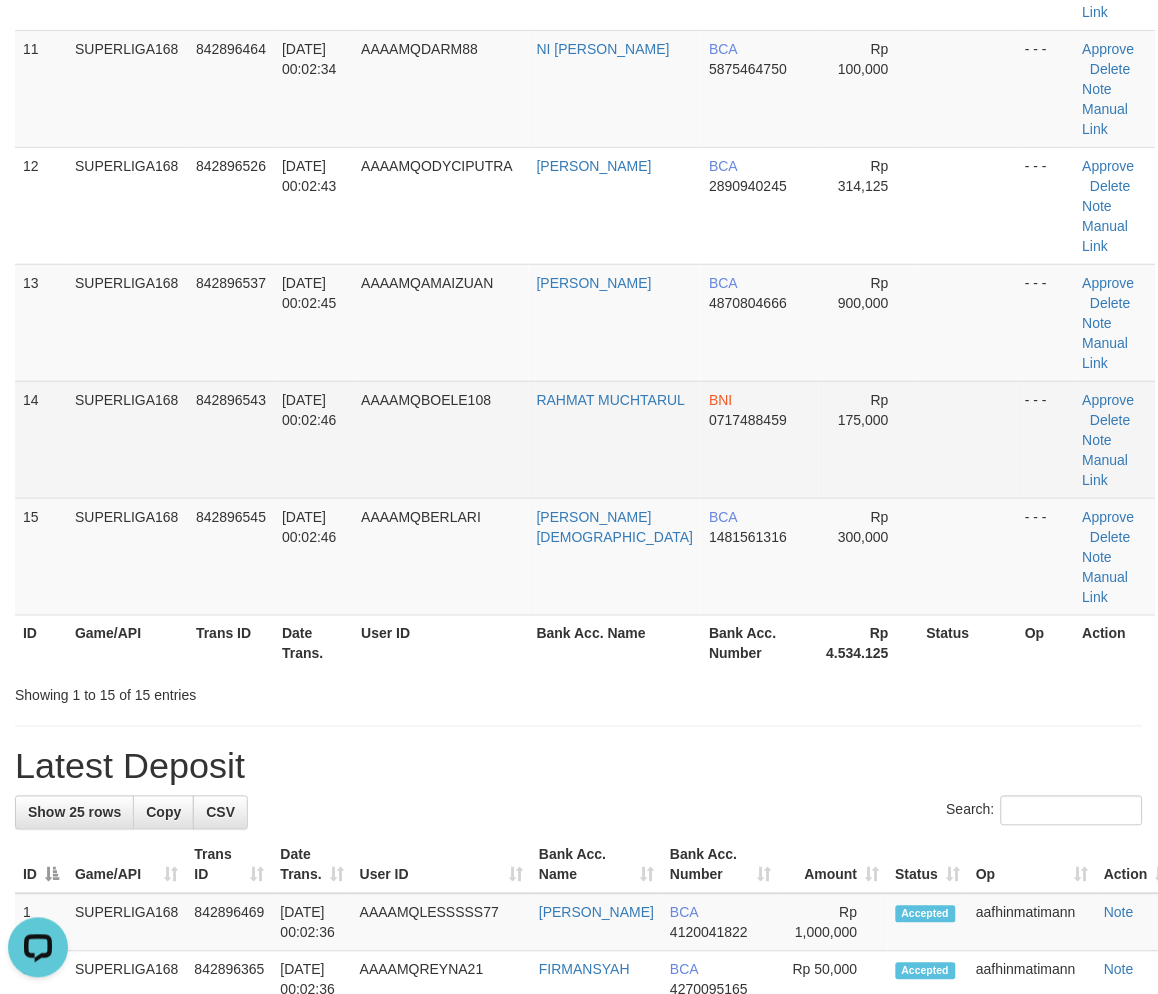 click on "AAAAMQBOELE108" at bounding box center (440, 439) 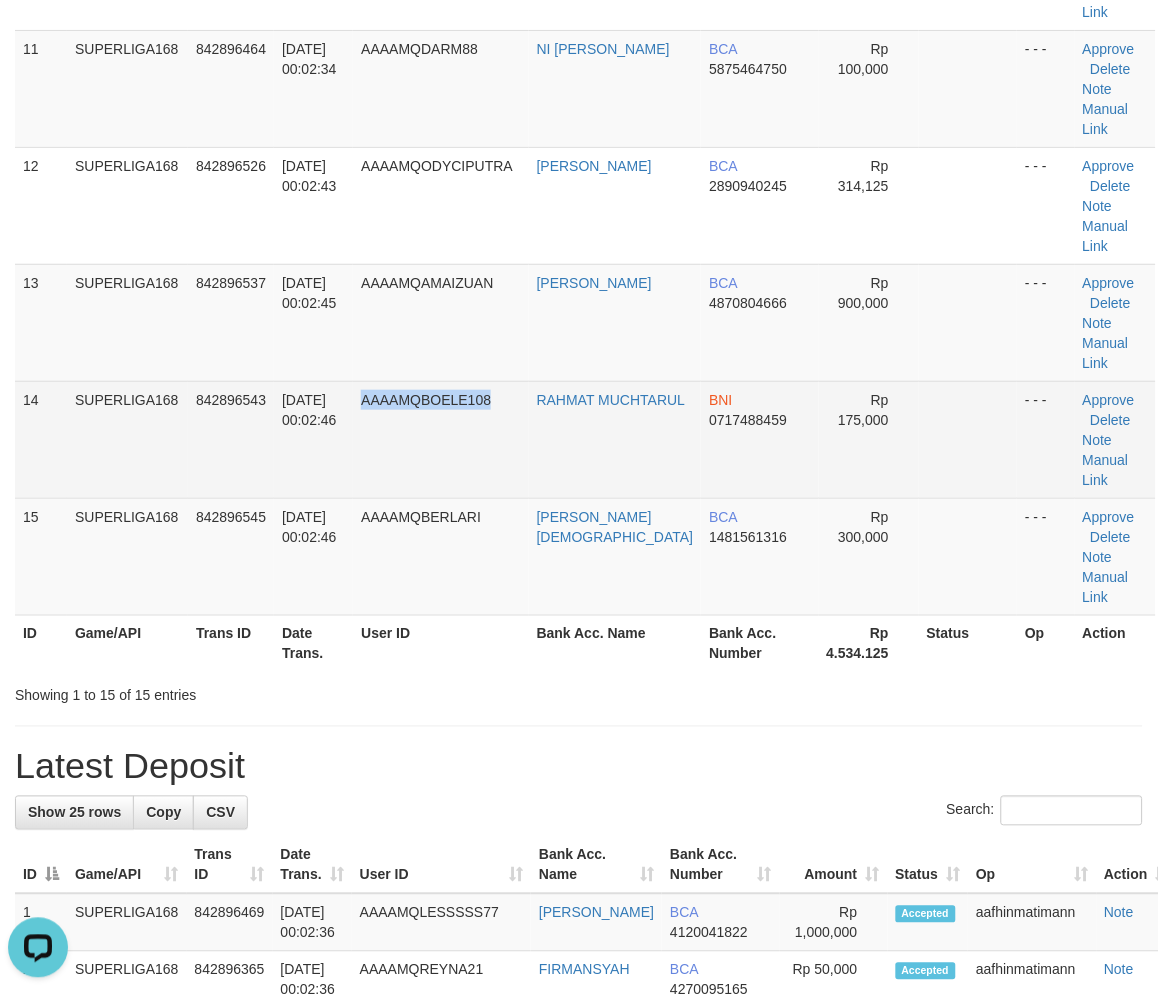 click on "AAAAMQBOELE108" at bounding box center [440, 439] 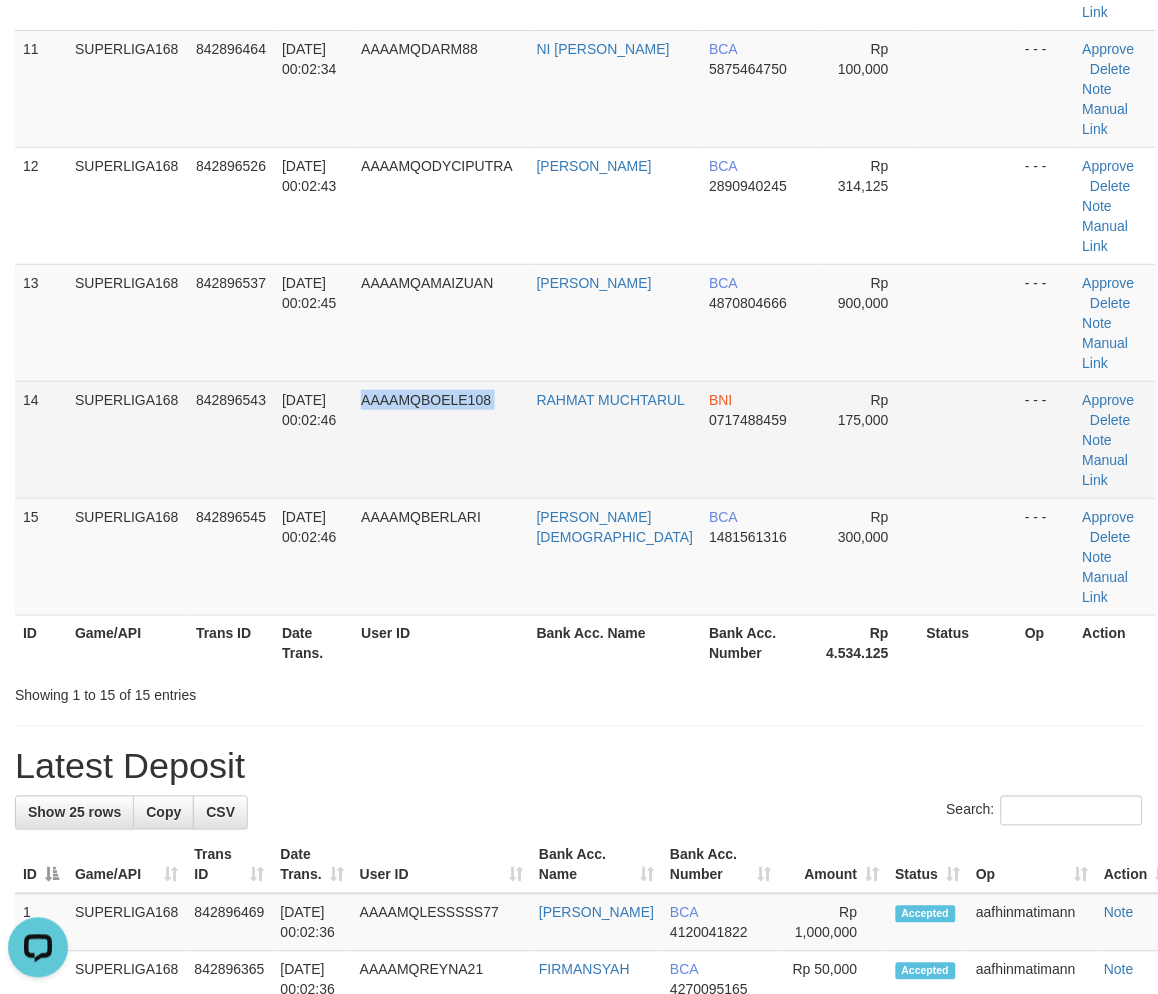 click on "AAAAMQBOELE108" at bounding box center (440, 439) 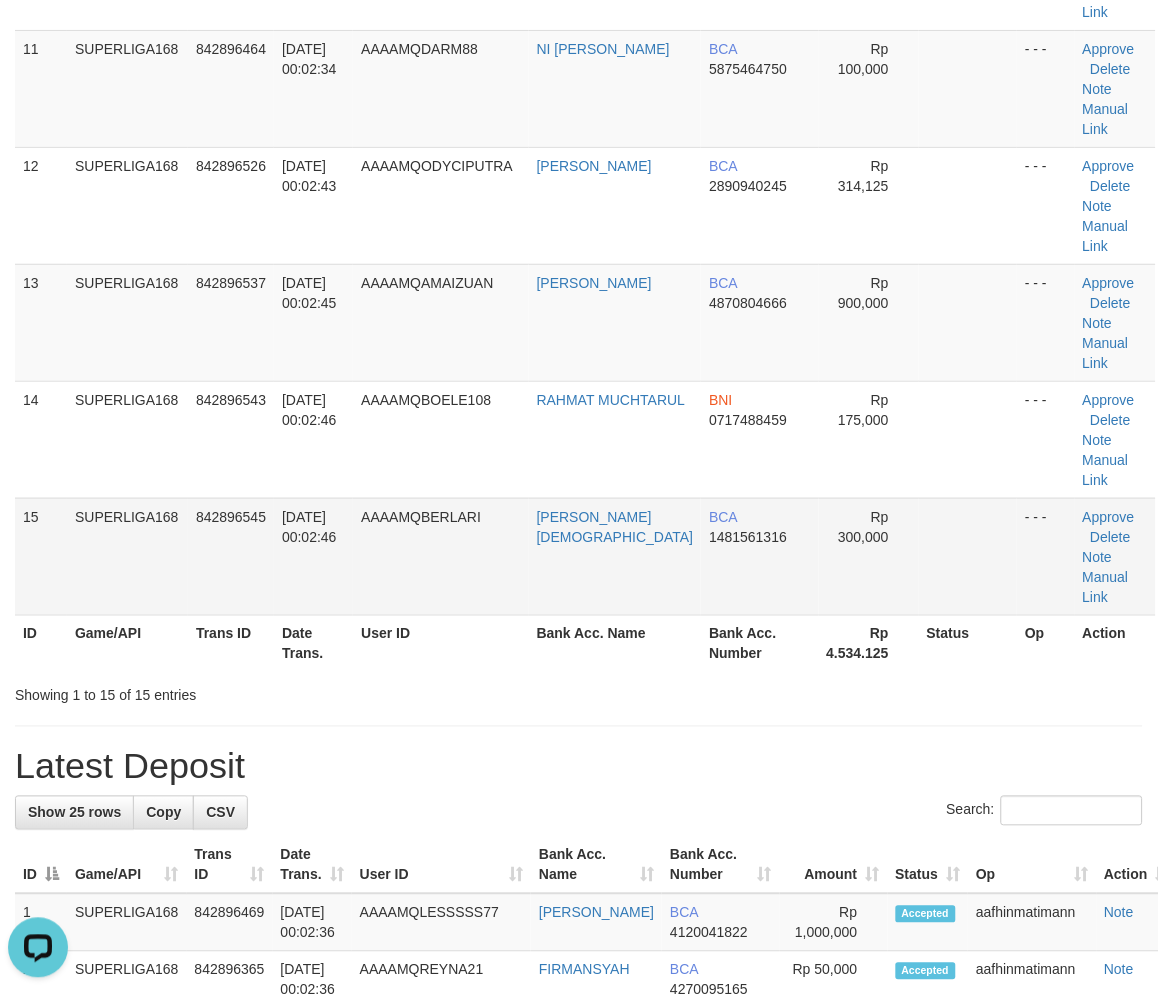 click on "842896545" at bounding box center [231, 556] 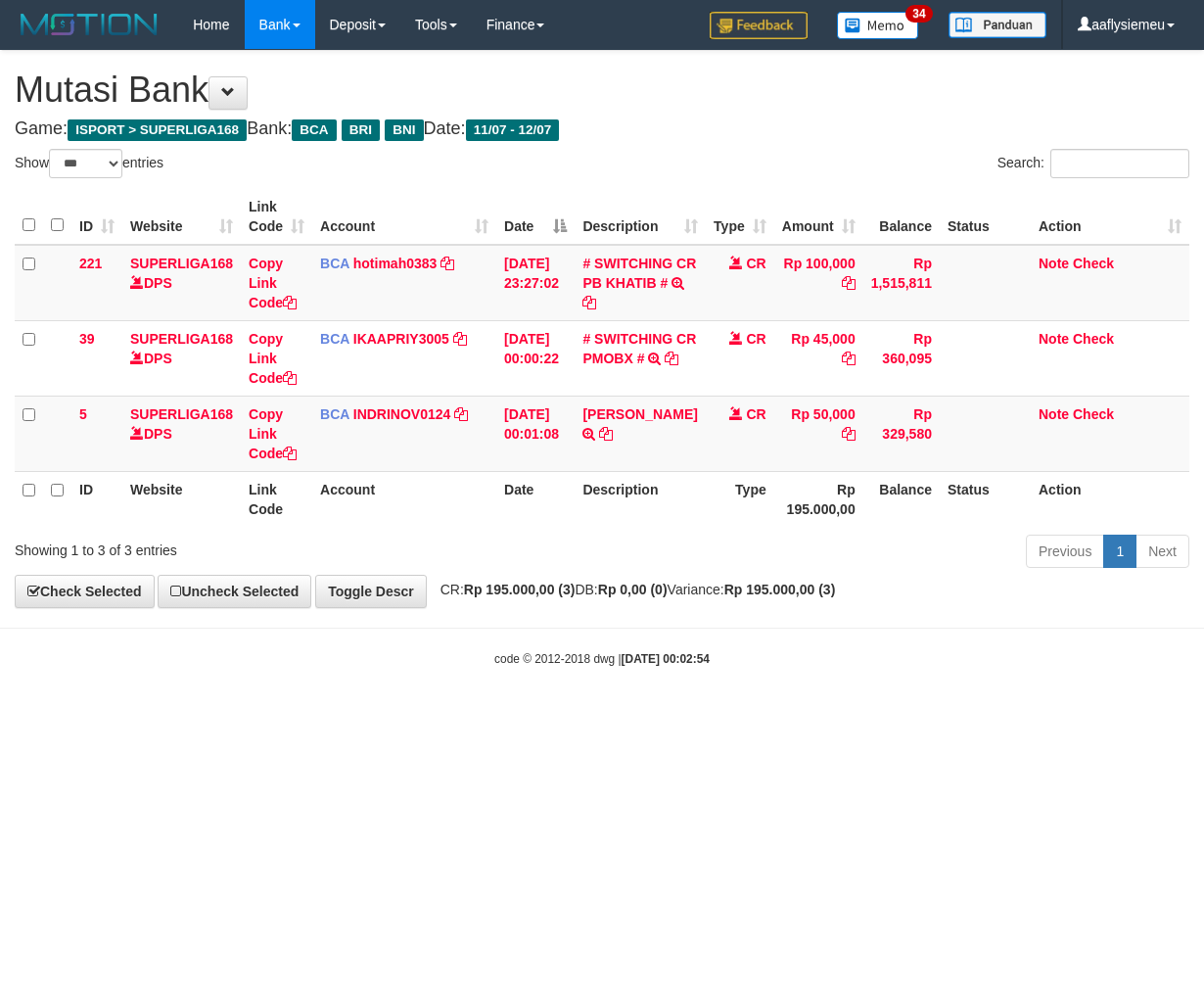 select on "***" 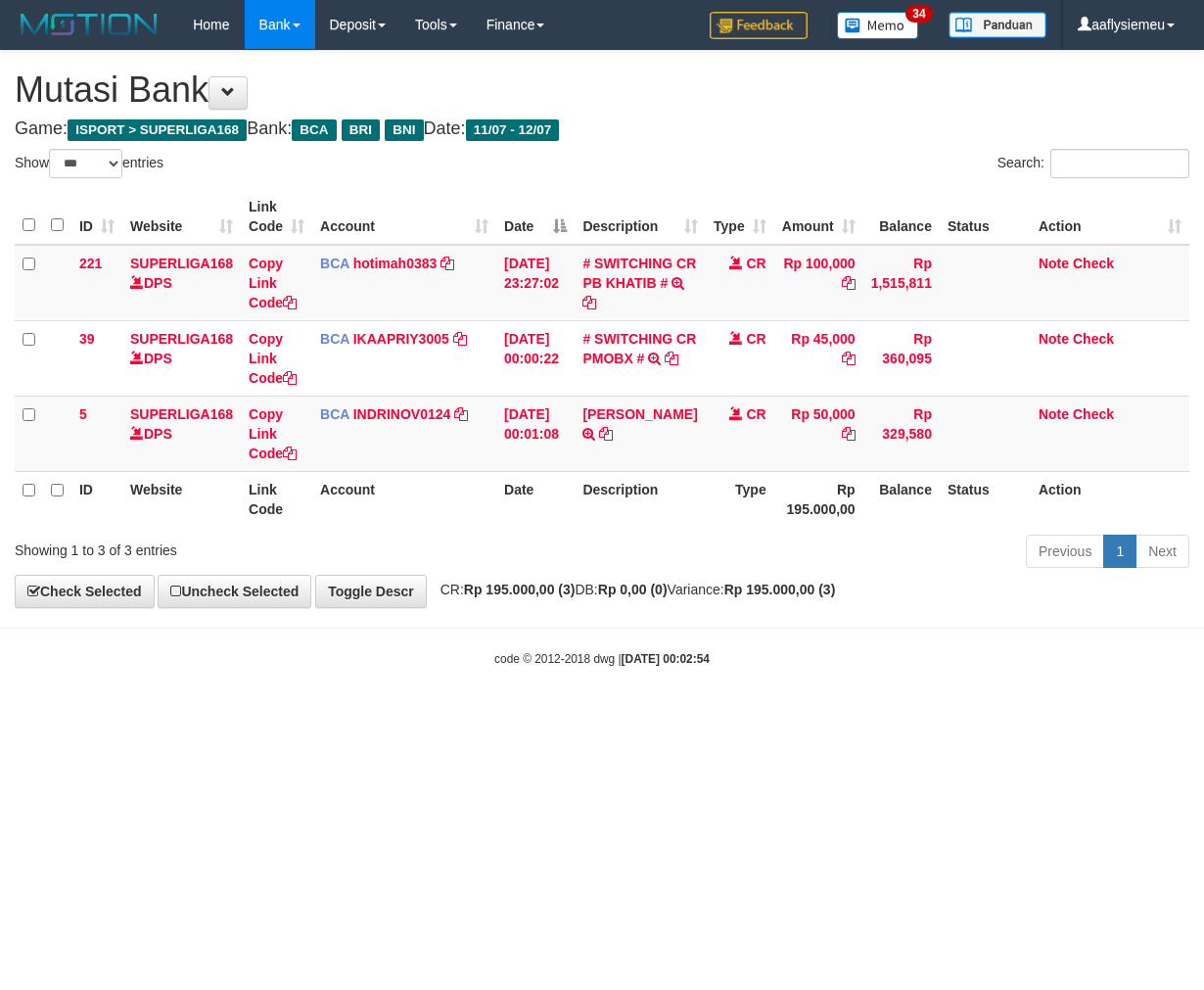 scroll, scrollTop: 0, scrollLeft: 0, axis: both 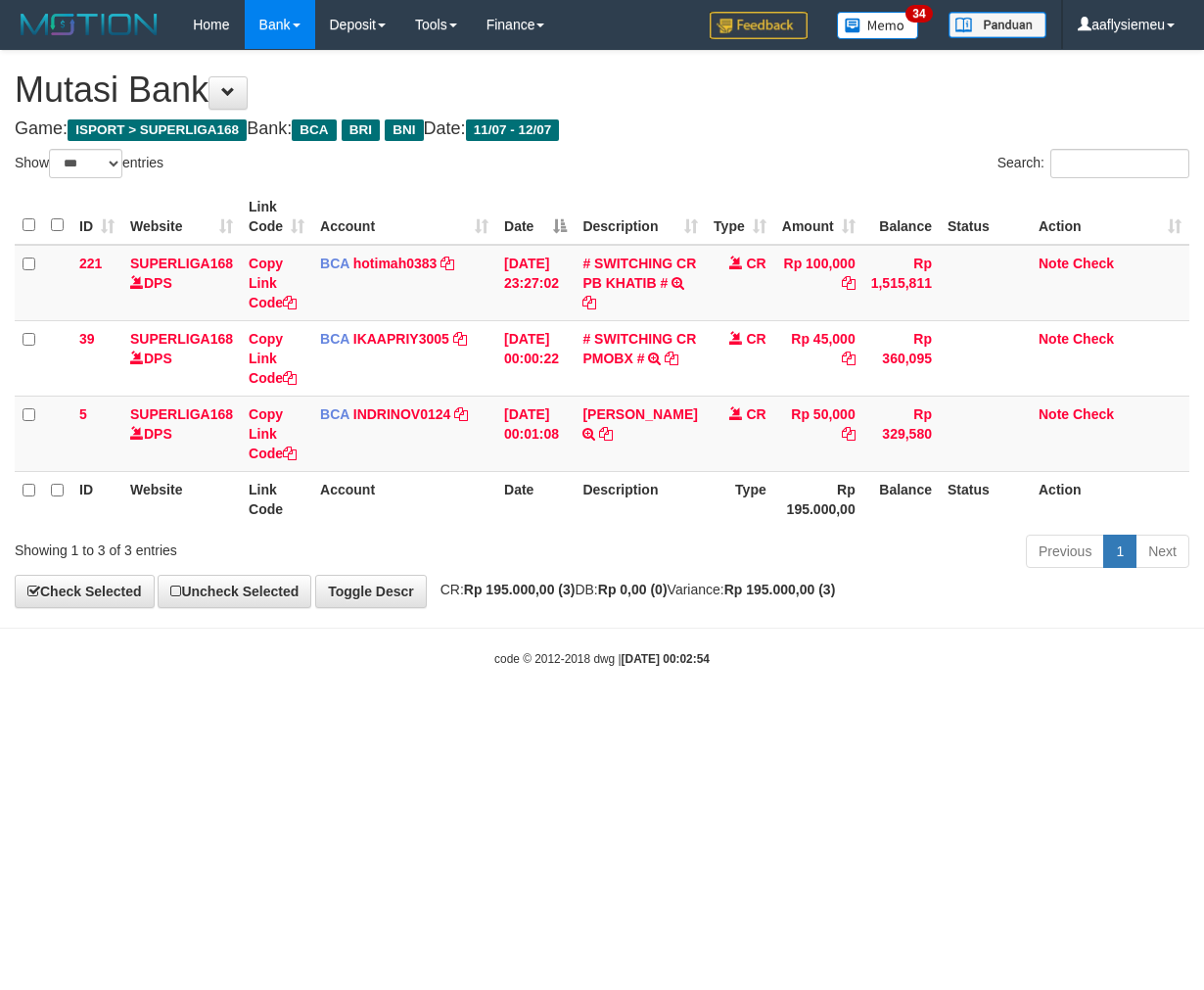 select on "***" 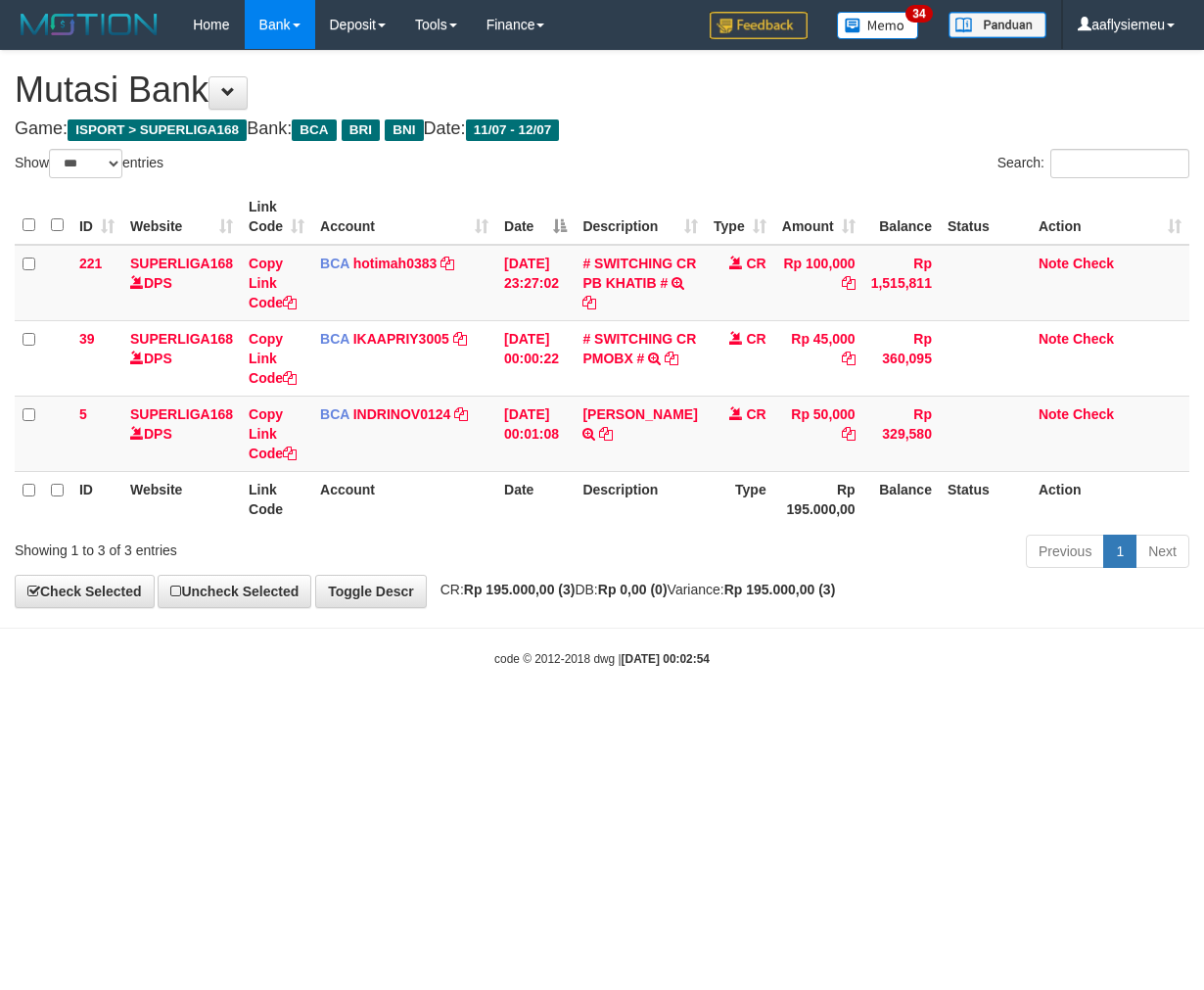scroll, scrollTop: 0, scrollLeft: 0, axis: both 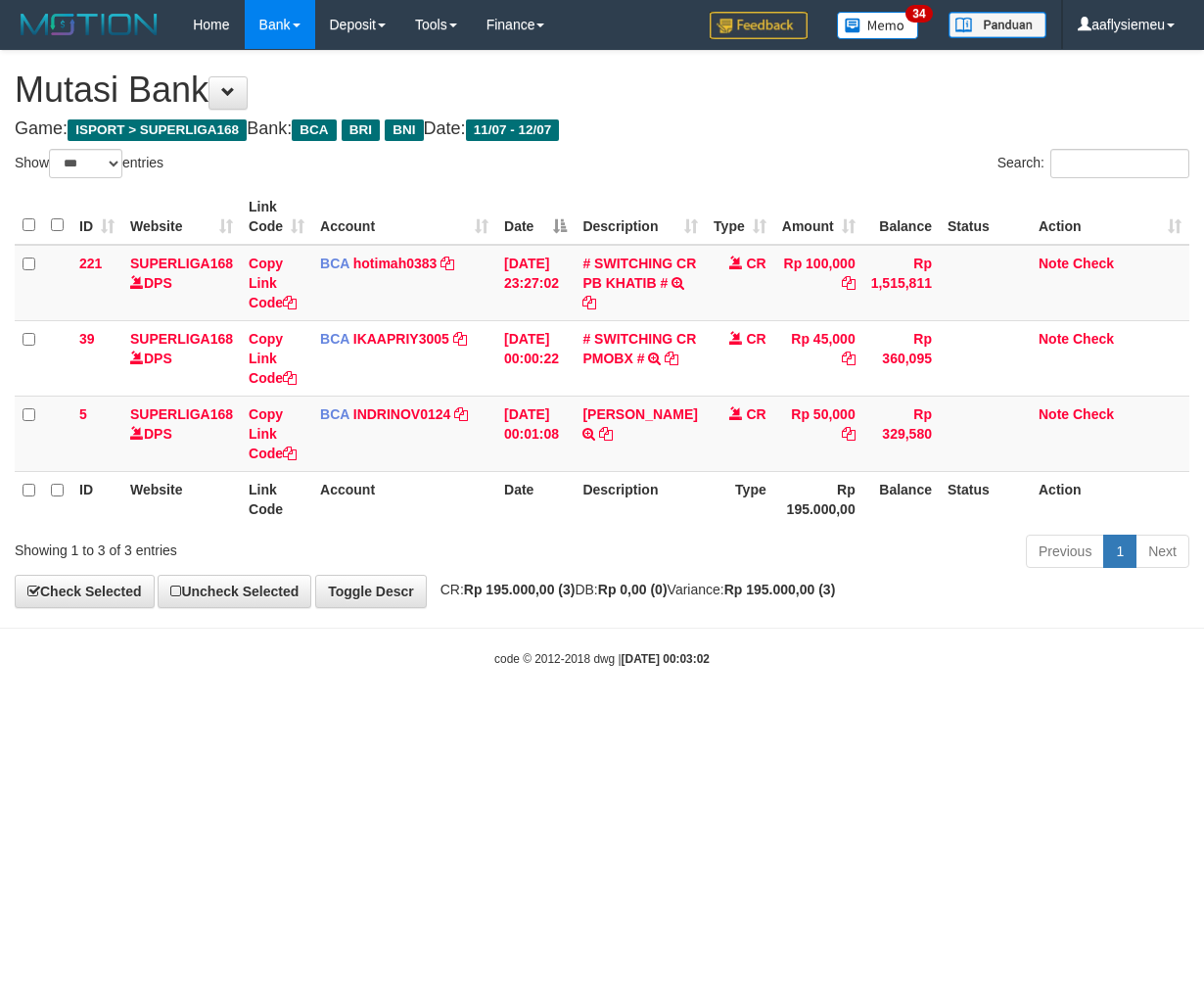select on "***" 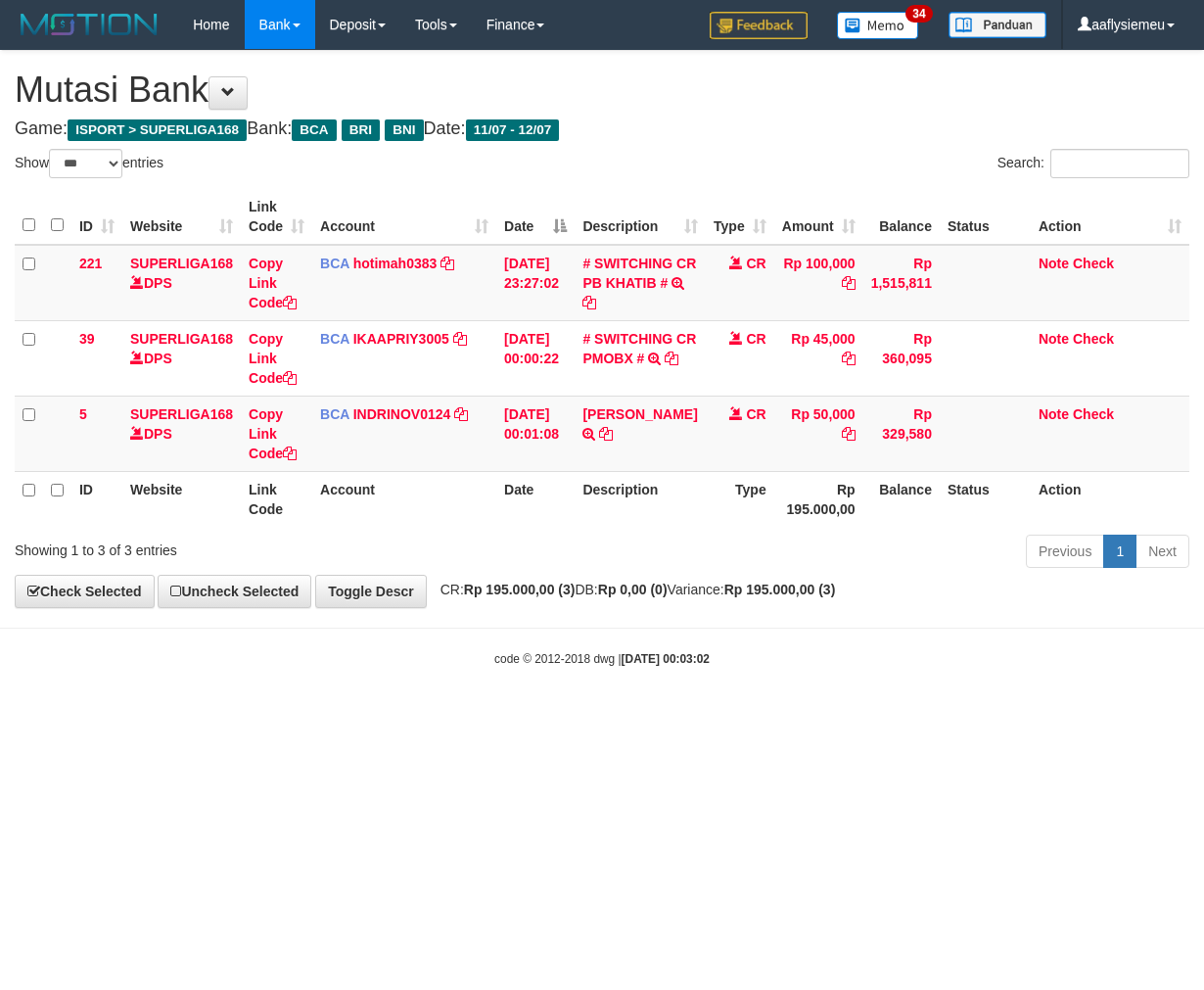 scroll, scrollTop: 0, scrollLeft: 0, axis: both 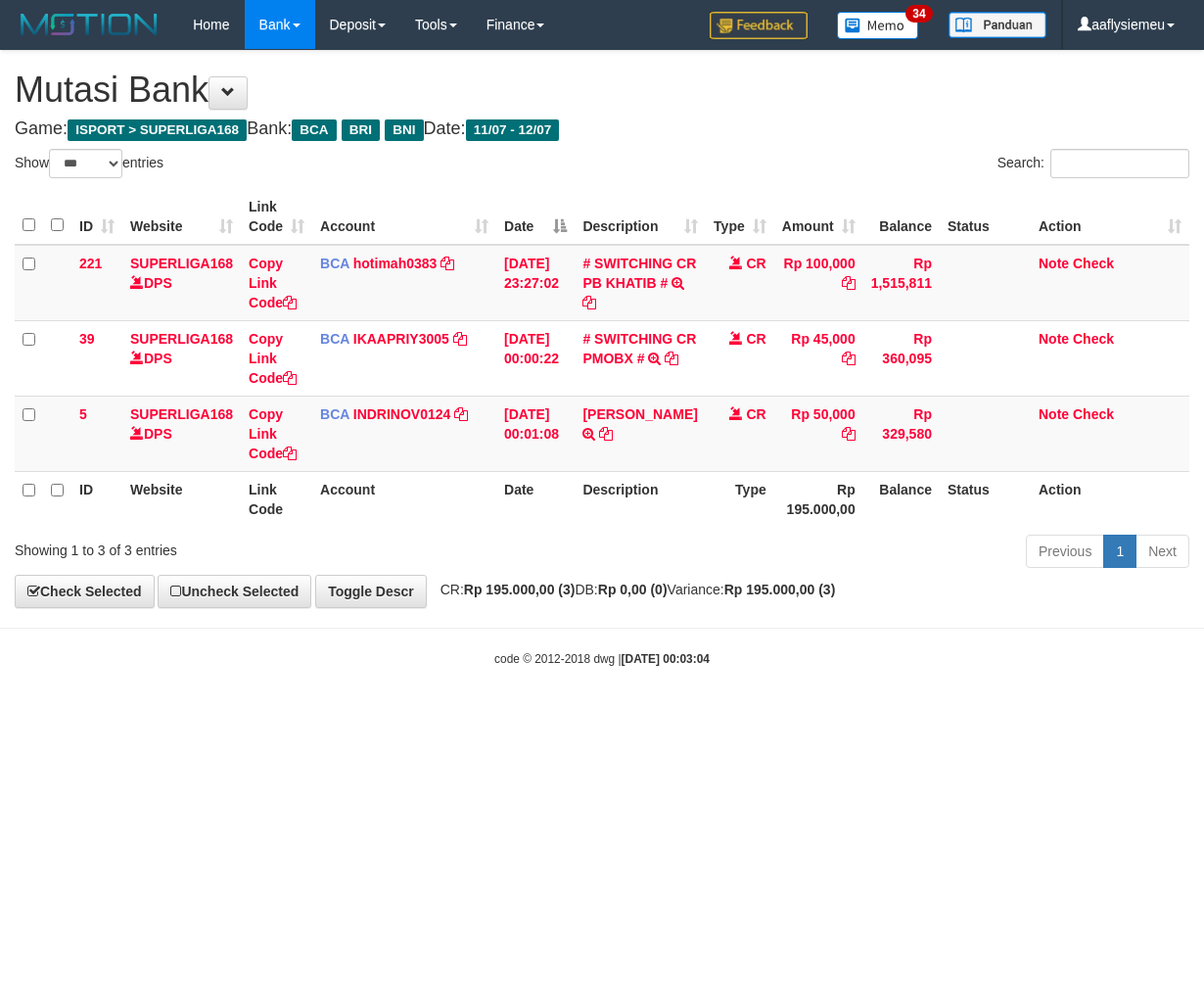 select on "***" 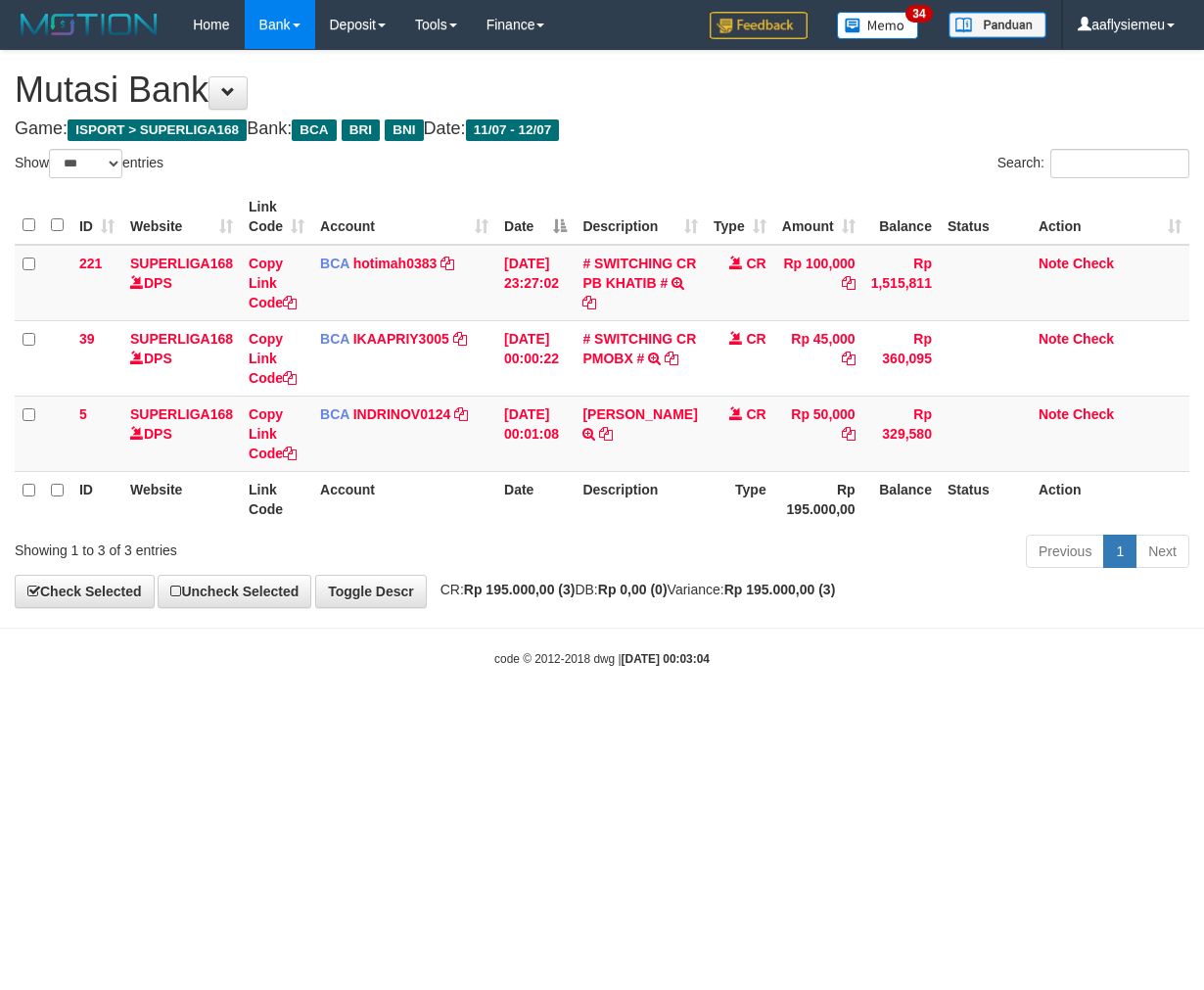 scroll, scrollTop: 0, scrollLeft: 0, axis: both 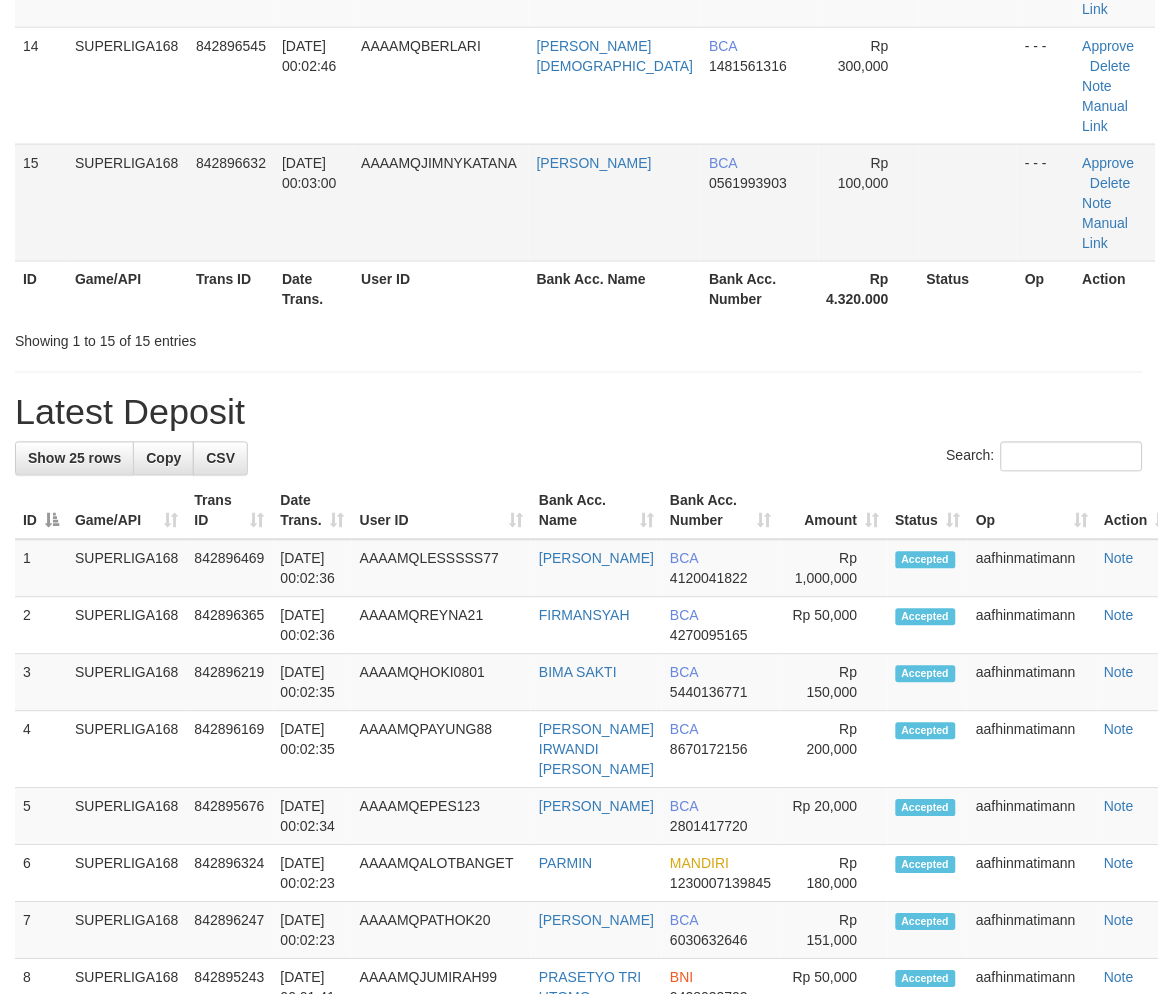 click on "BCA
0561993903" at bounding box center (759, 202) 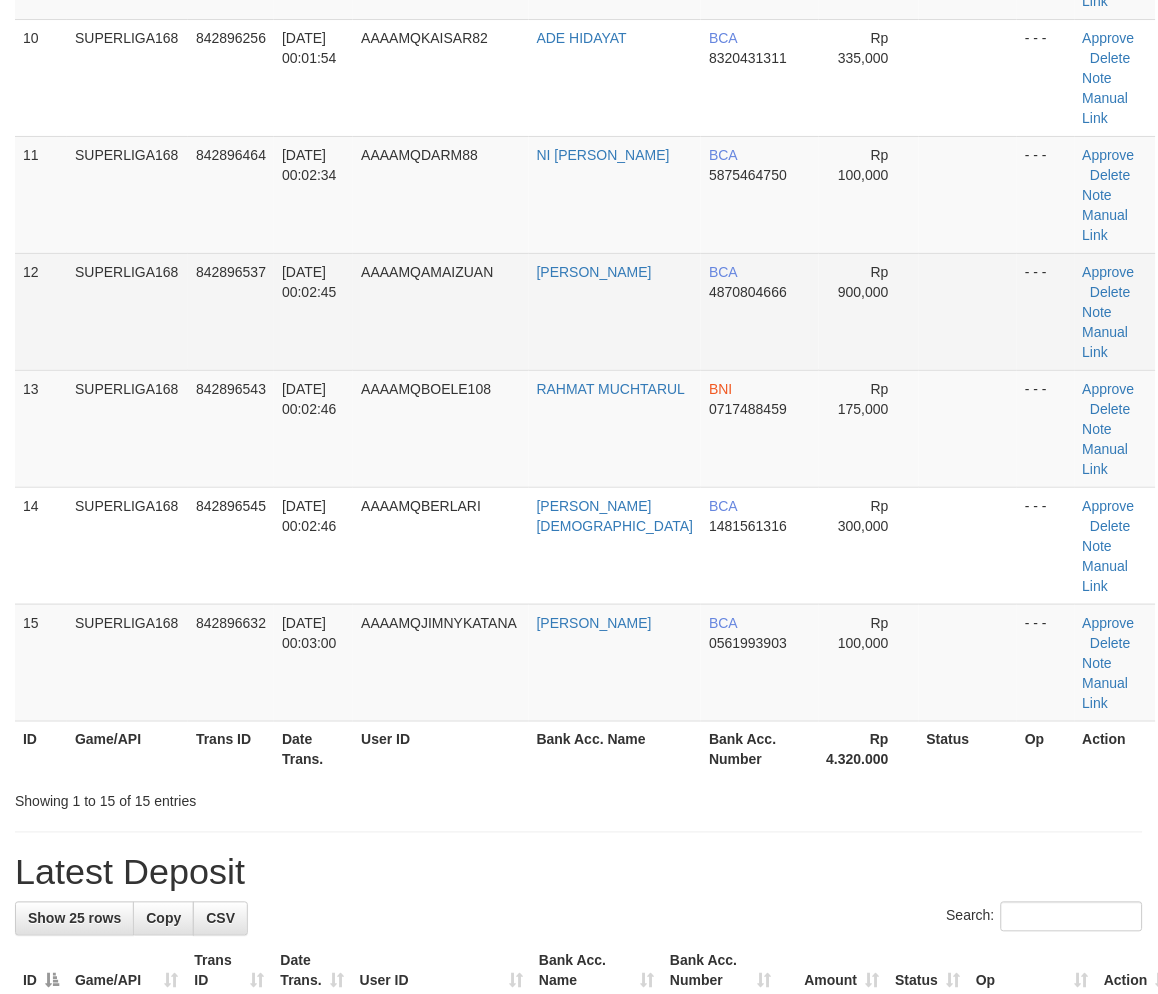scroll, scrollTop: 1016, scrollLeft: 0, axis: vertical 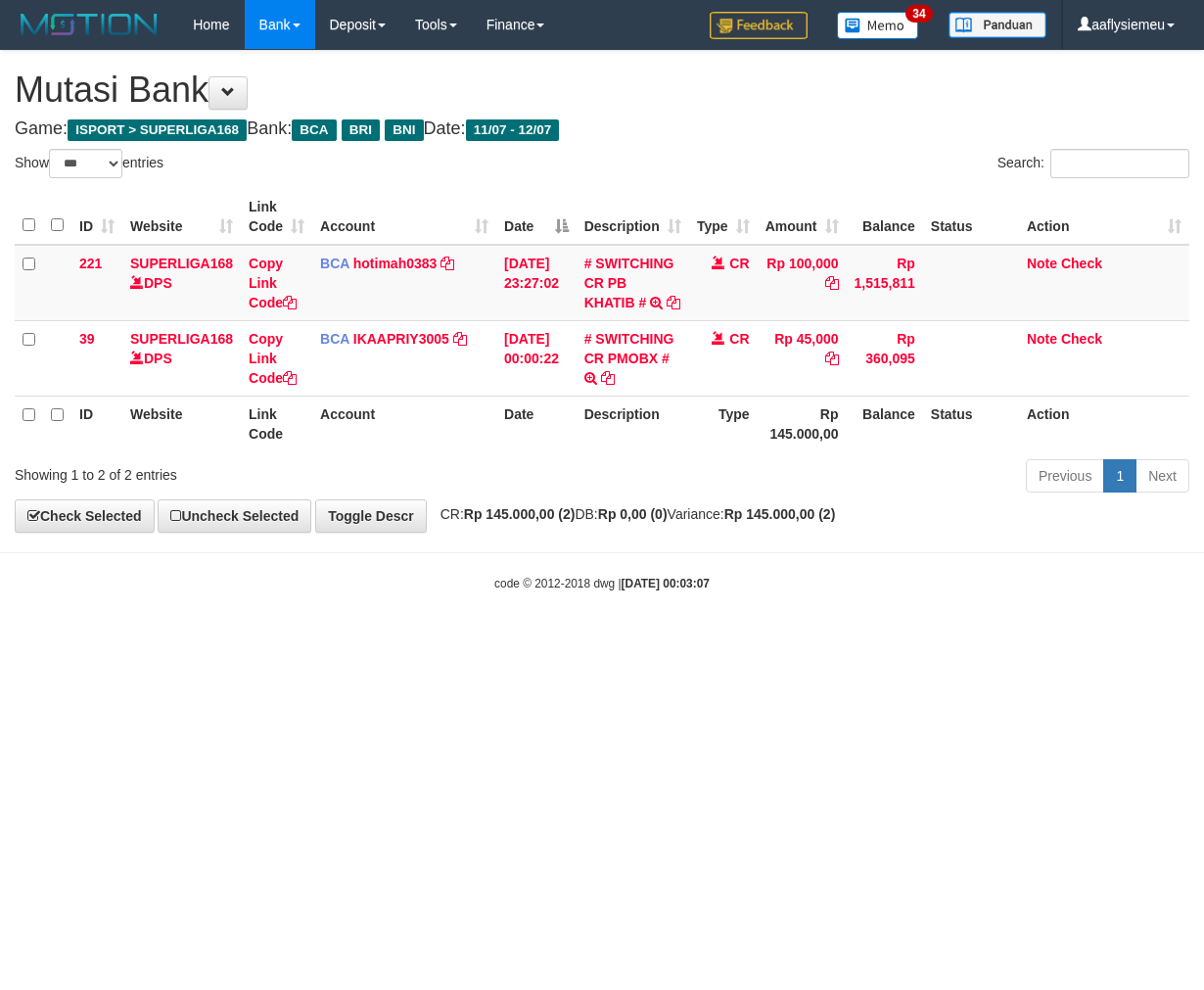 select on "***" 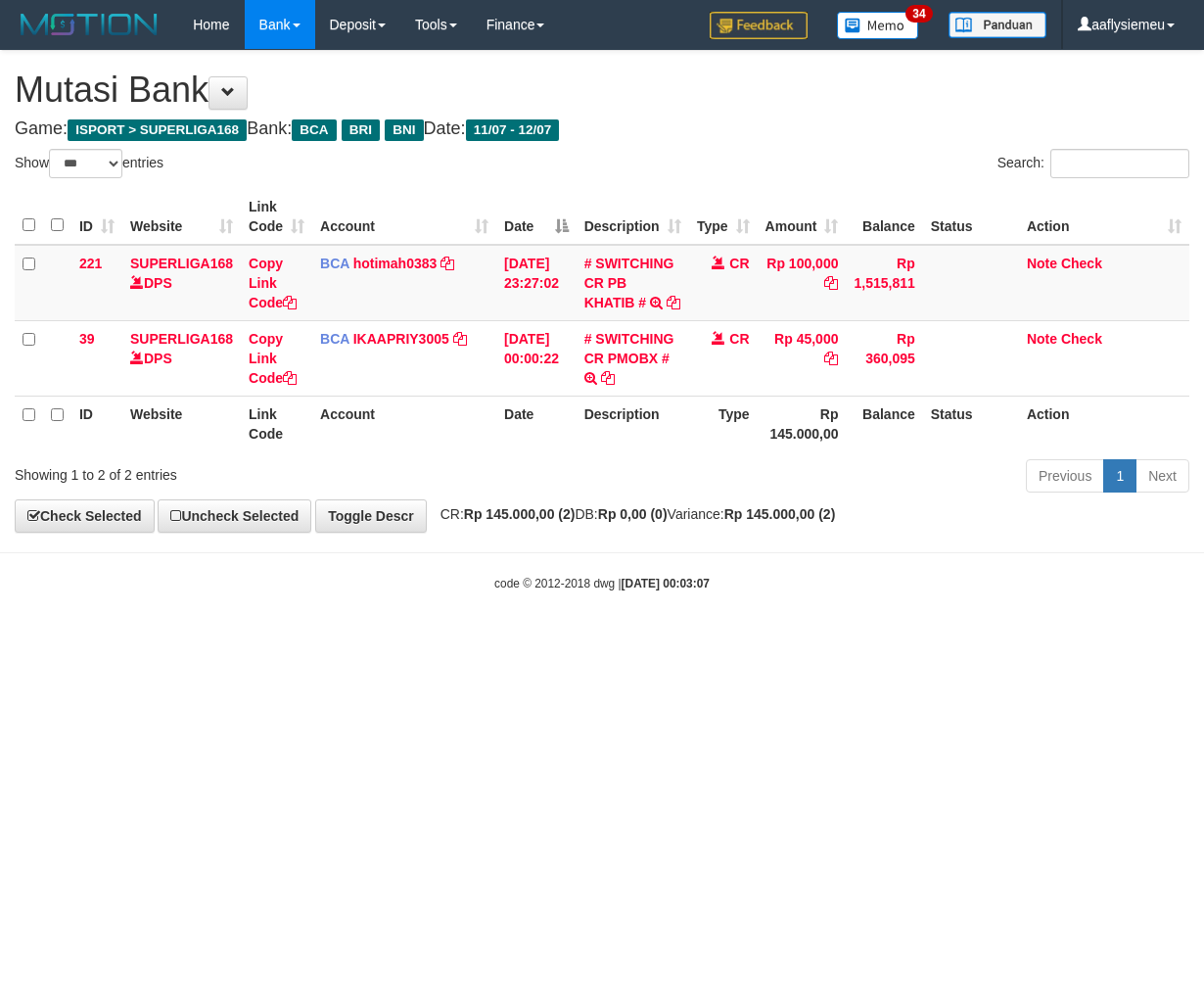 scroll, scrollTop: 0, scrollLeft: 0, axis: both 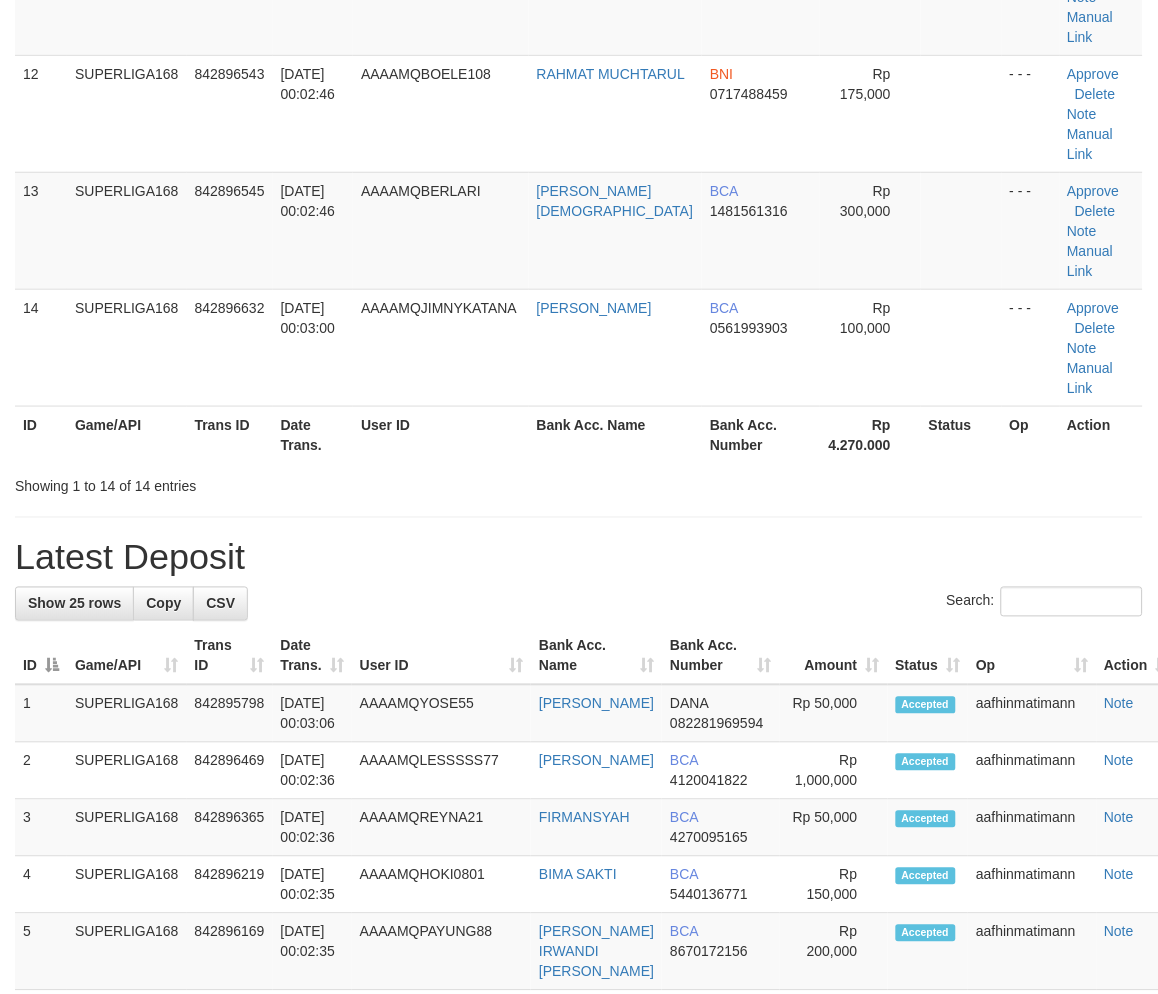 click on "Date Trans." at bounding box center [312, 656] 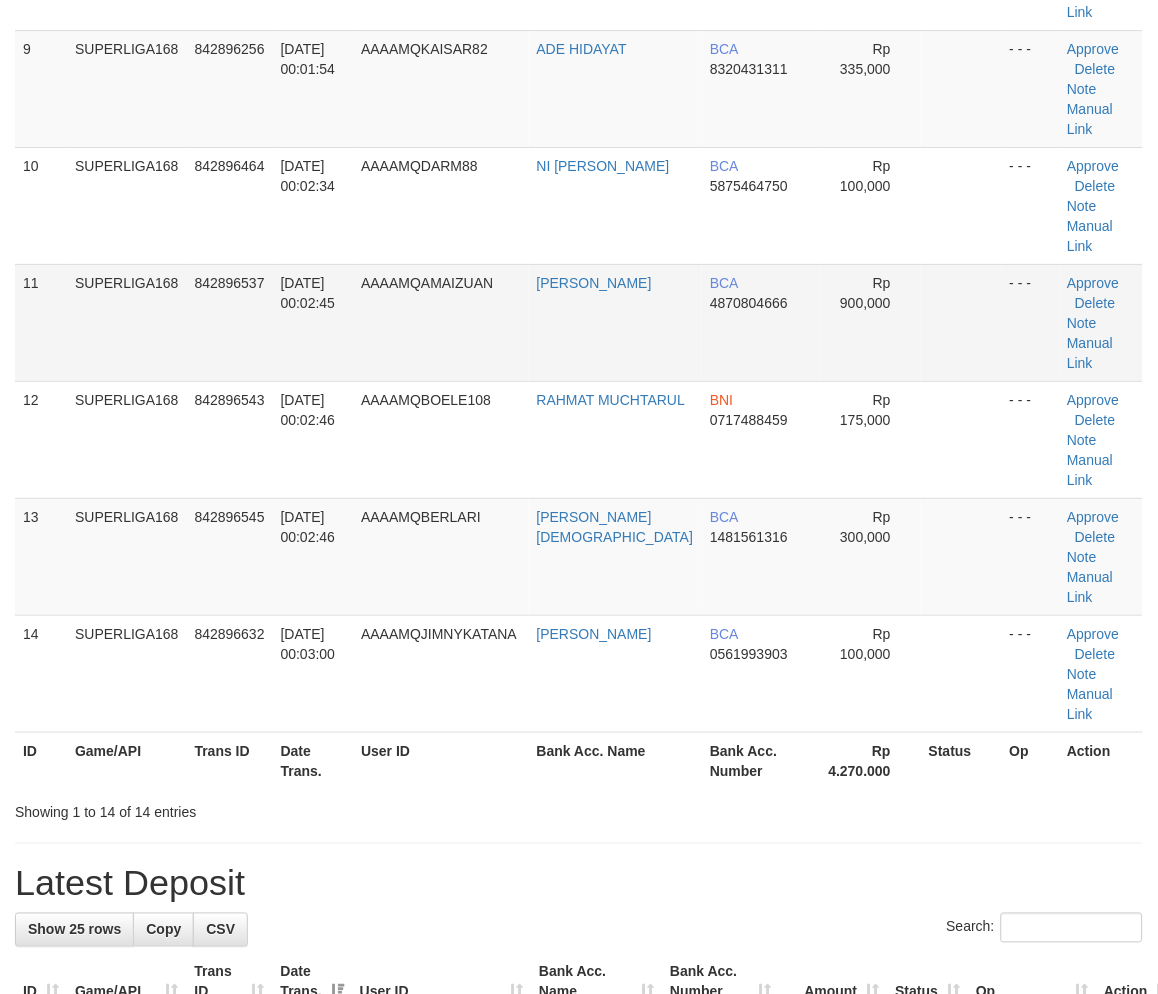 scroll, scrollTop: 926, scrollLeft: 0, axis: vertical 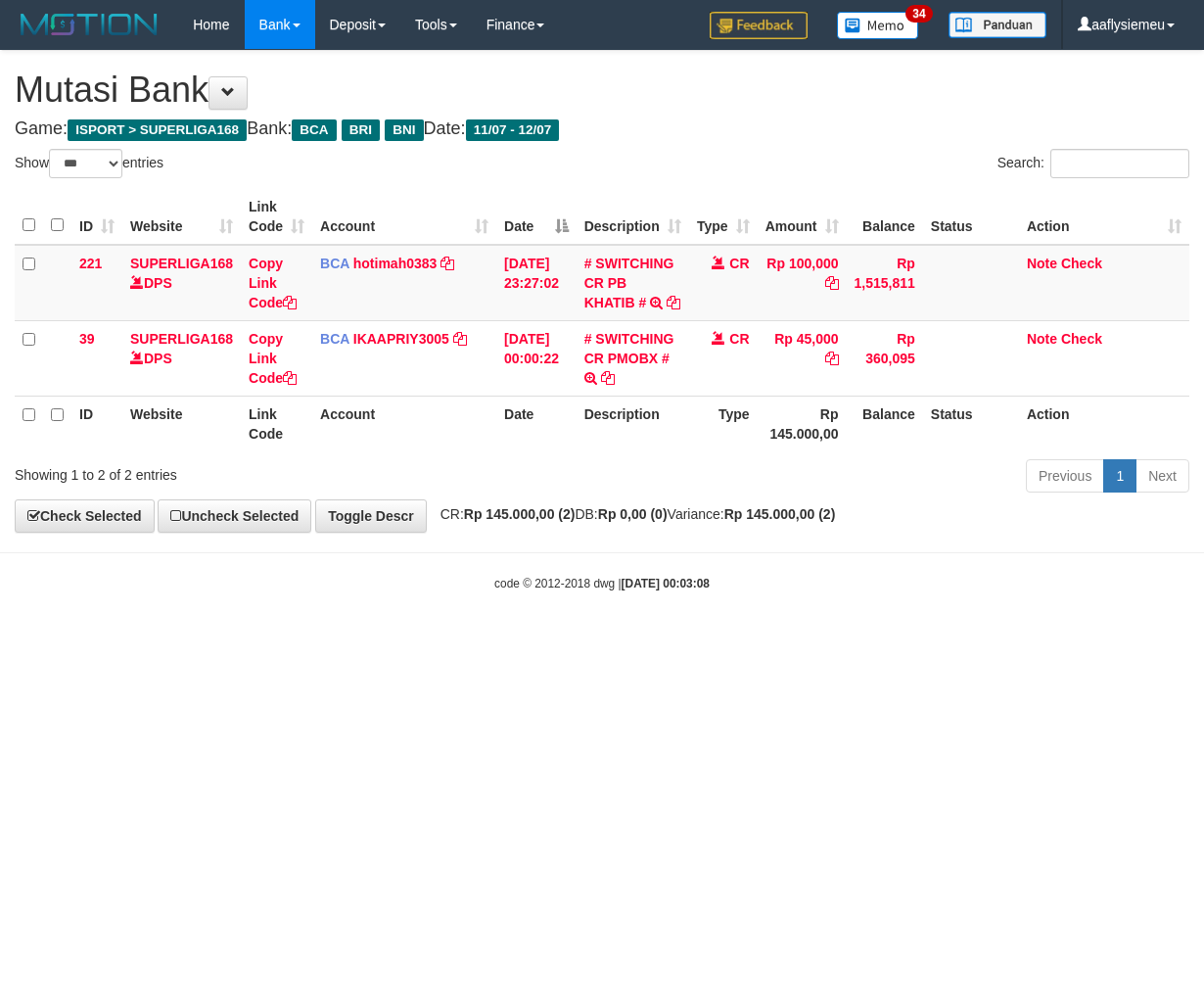 select on "***" 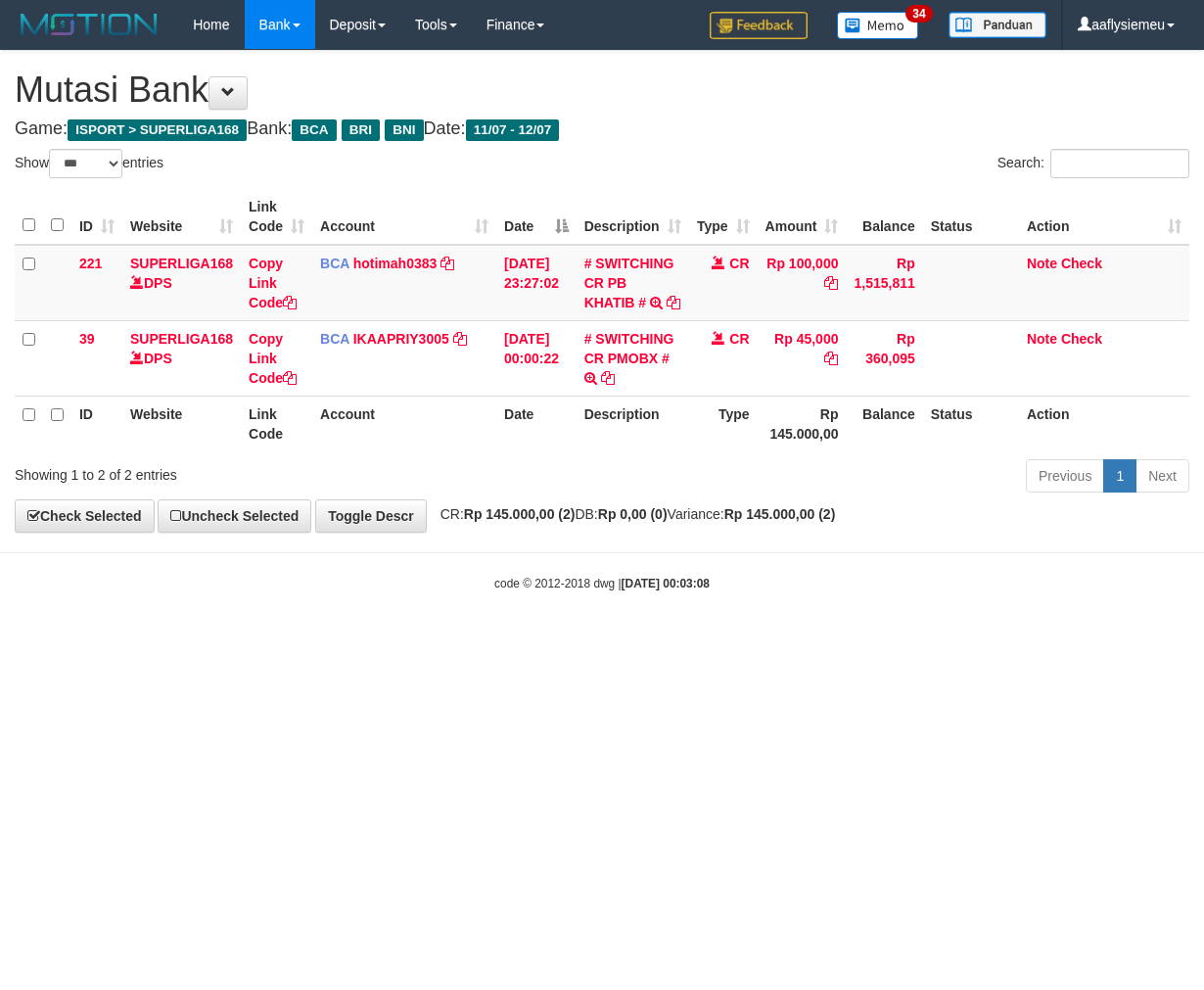 scroll, scrollTop: 0, scrollLeft: 0, axis: both 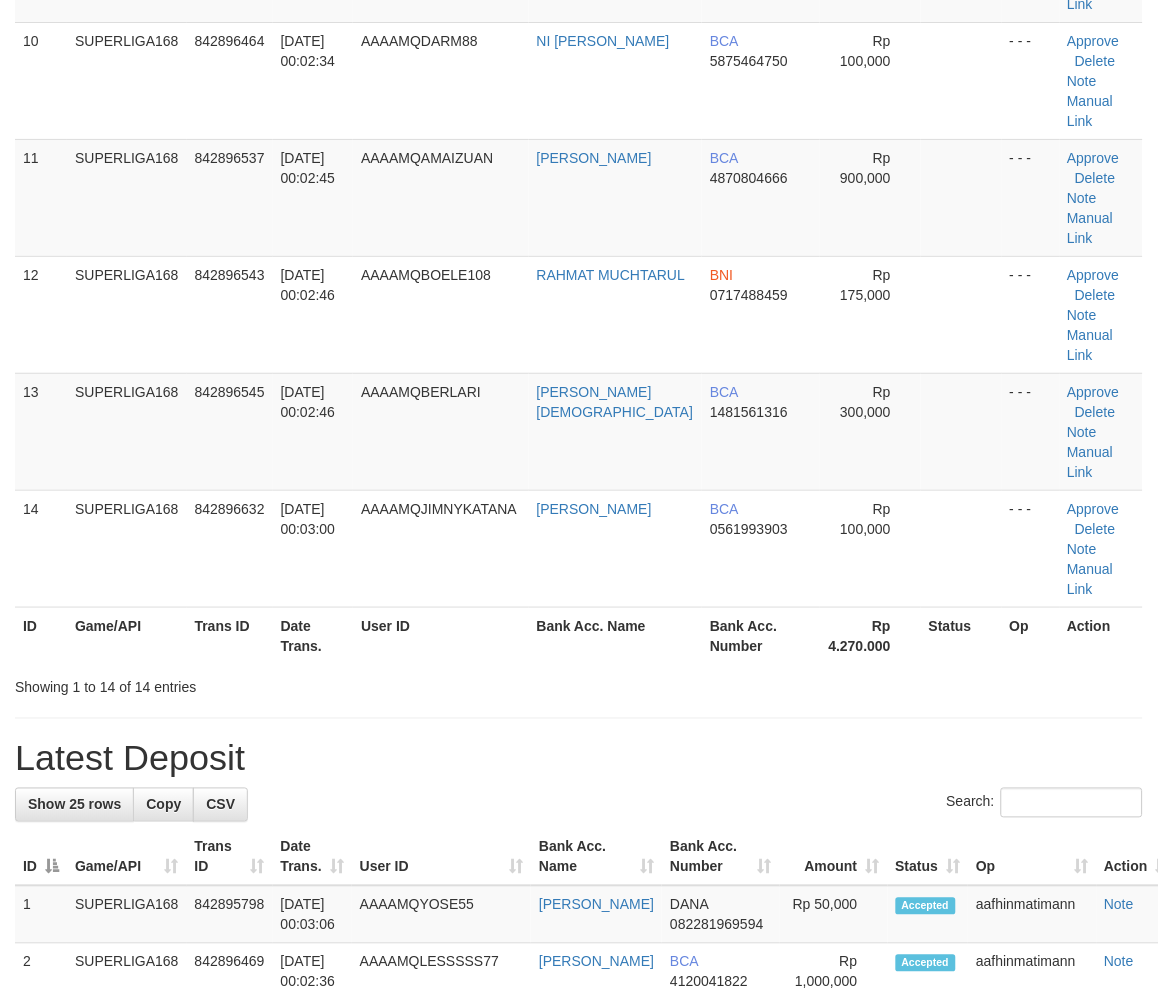 click on "User ID" at bounding box center [440, 635] 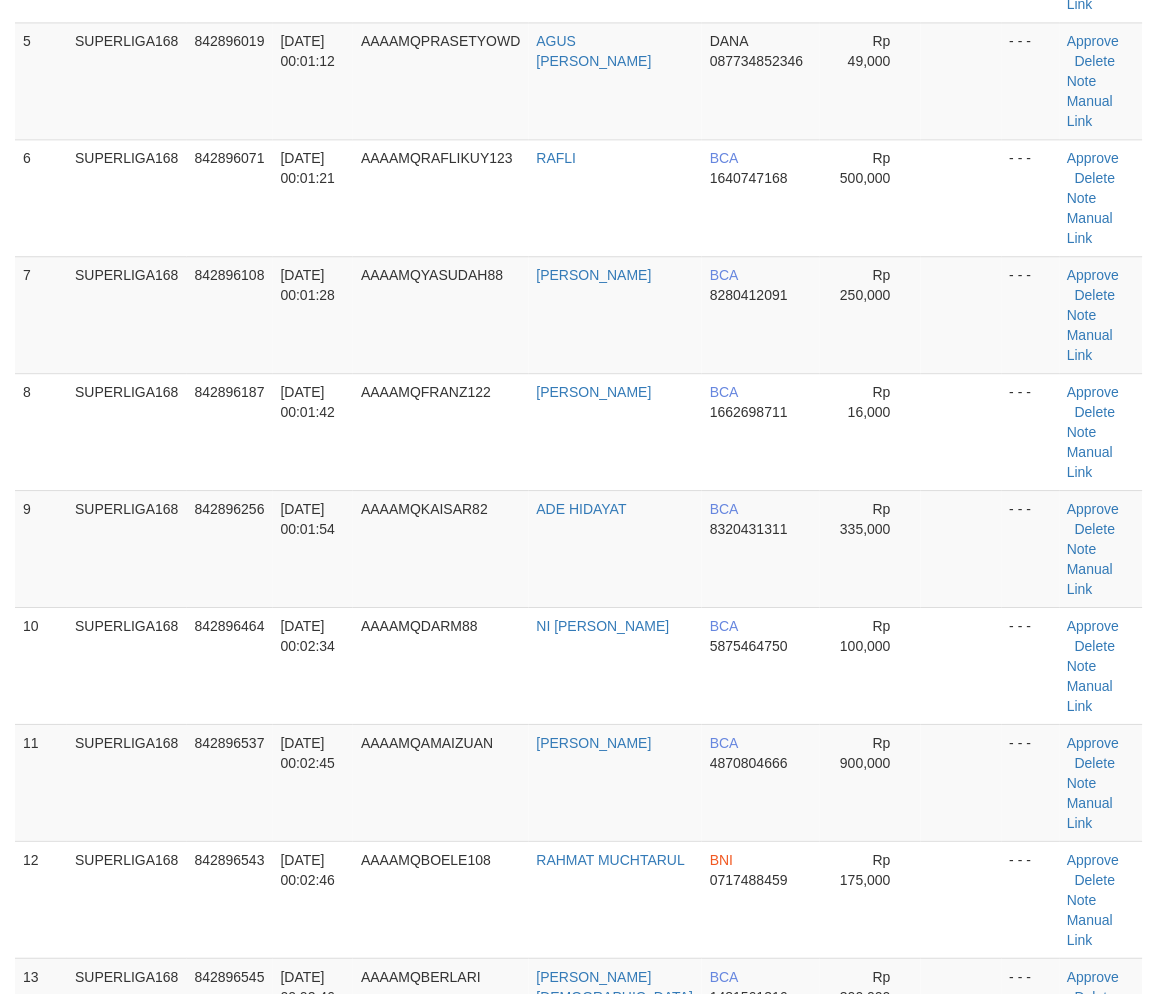 scroll, scrollTop: 260, scrollLeft: 0, axis: vertical 